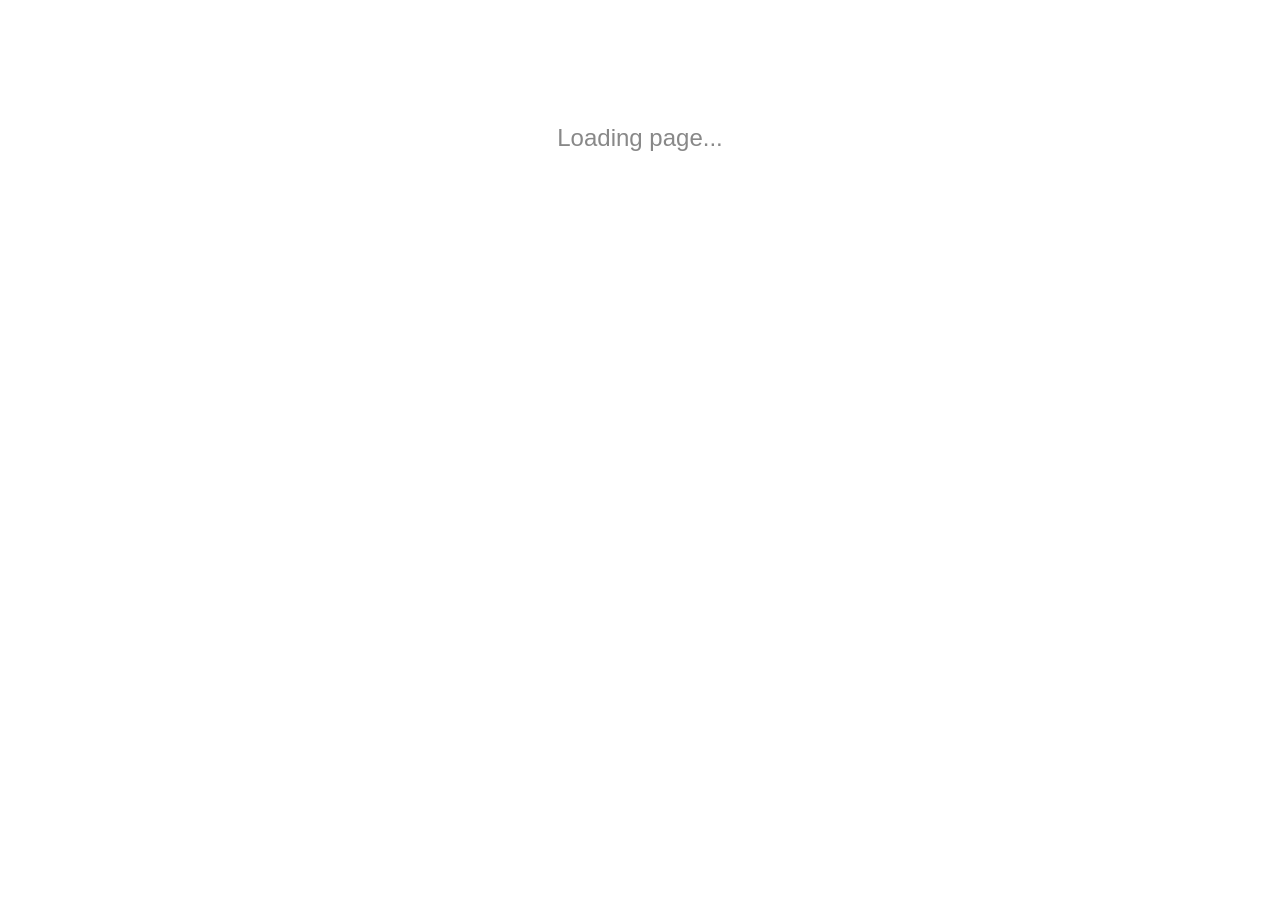 scroll, scrollTop: 0, scrollLeft: 0, axis: both 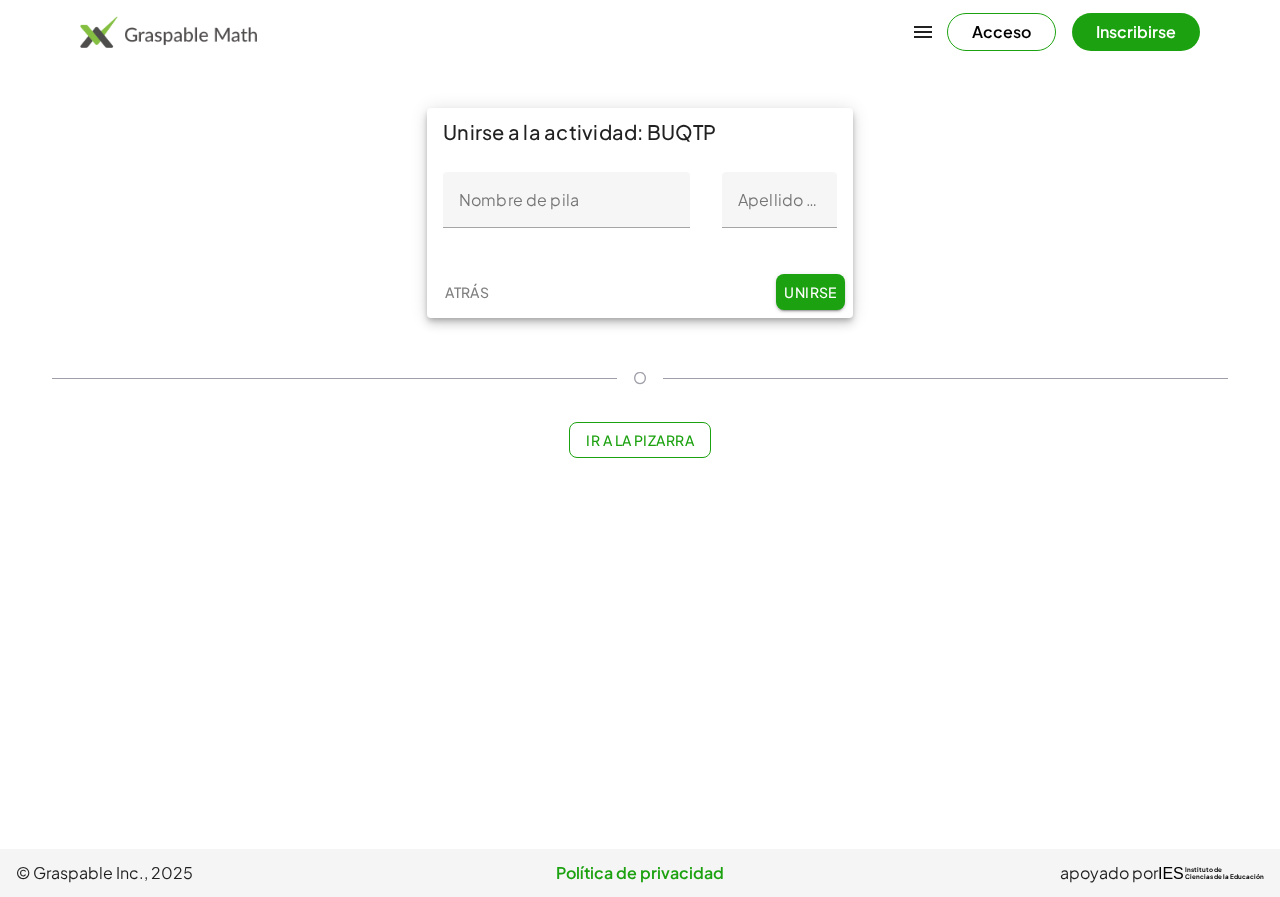 click on "Nombre de pila" 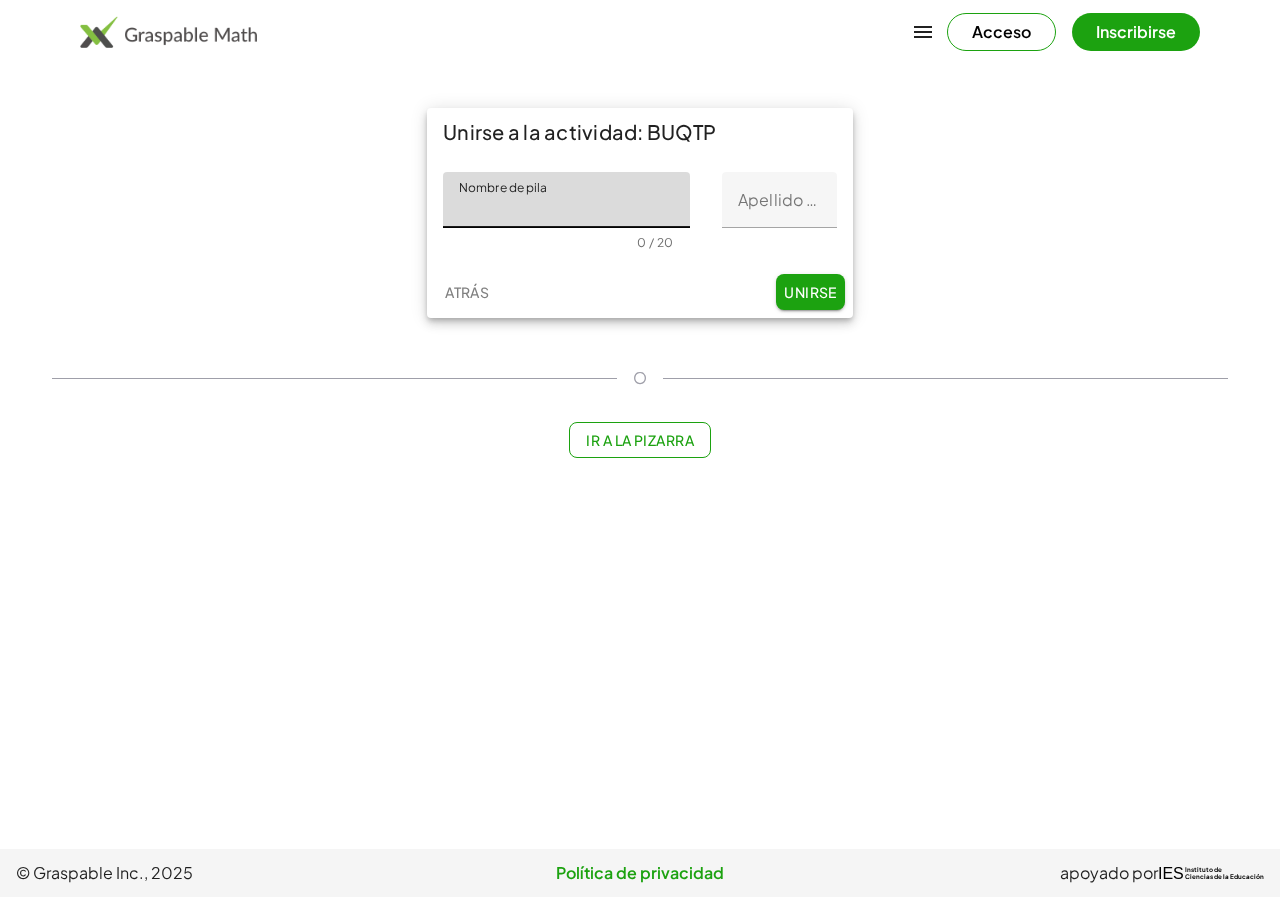 type on "******" 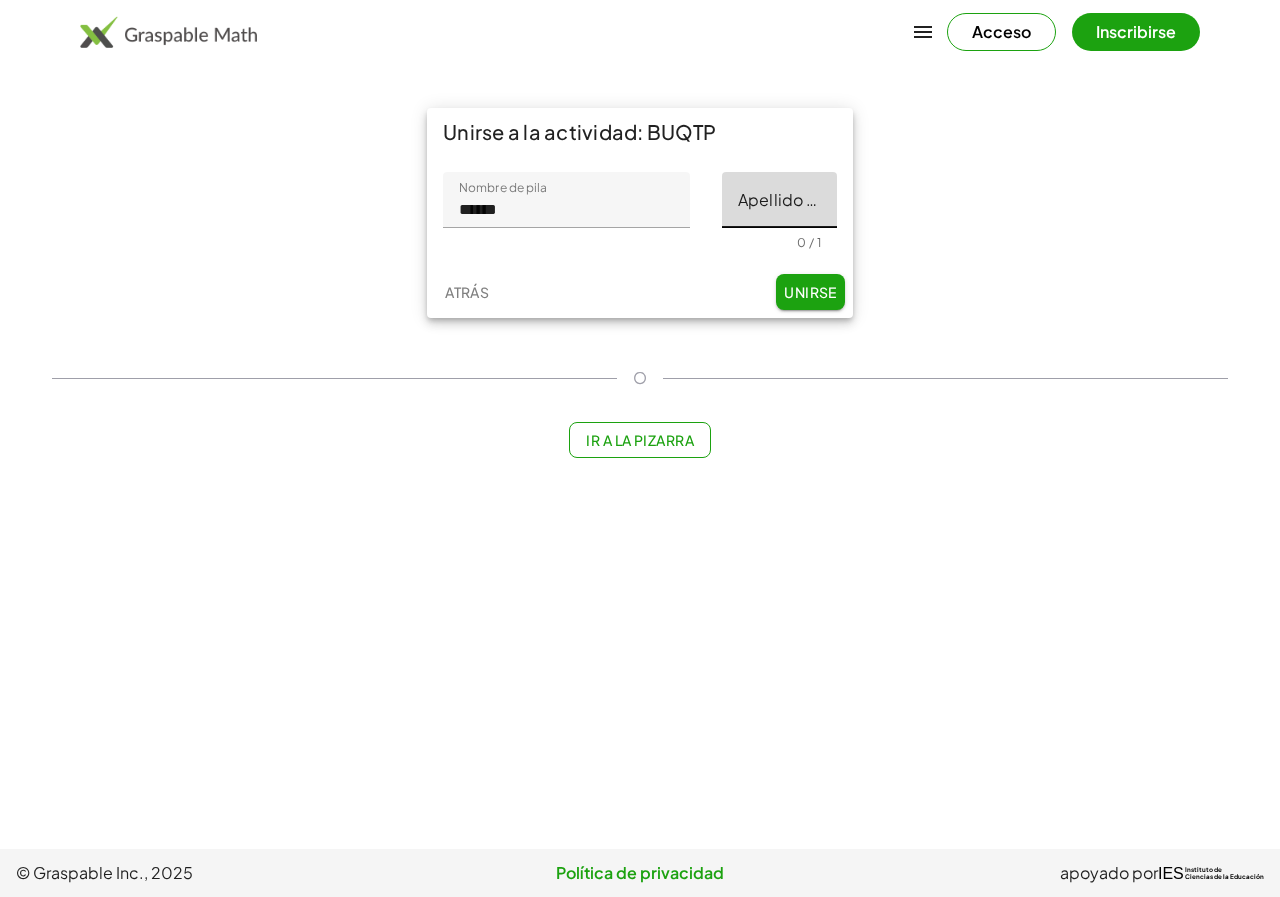 click on "Apellido inicial" 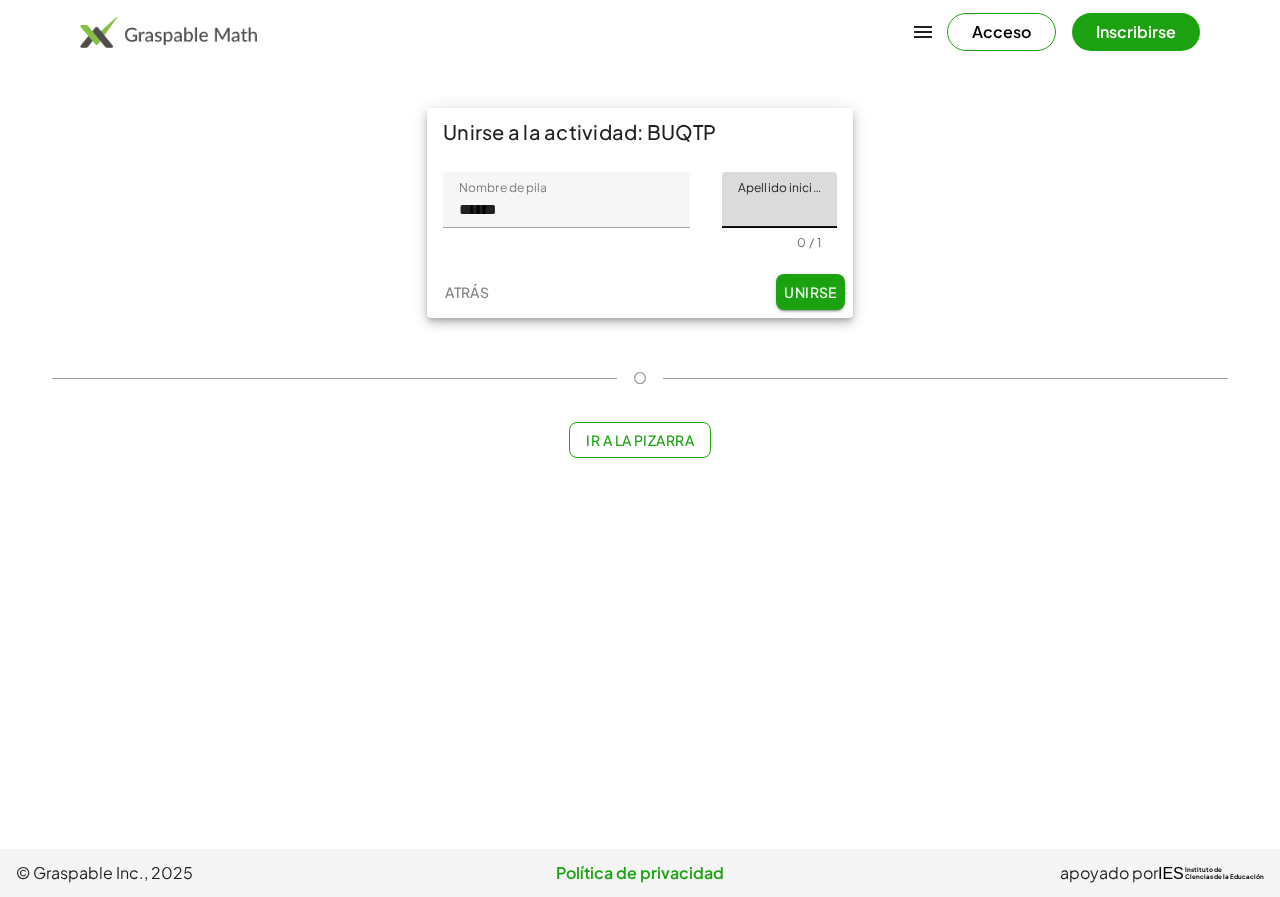 type on "*" 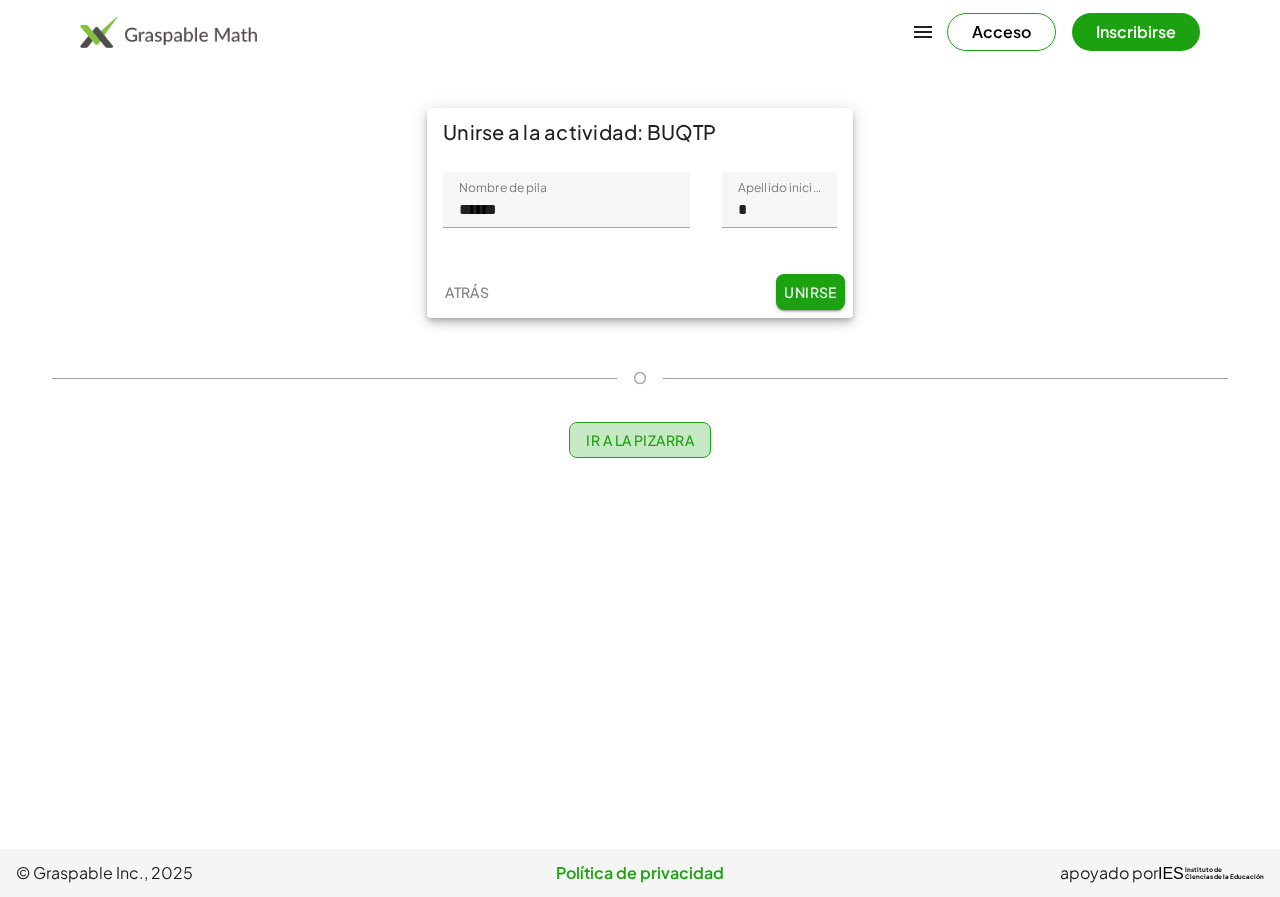 click on "Ir a la pizarra" at bounding box center (640, 440) 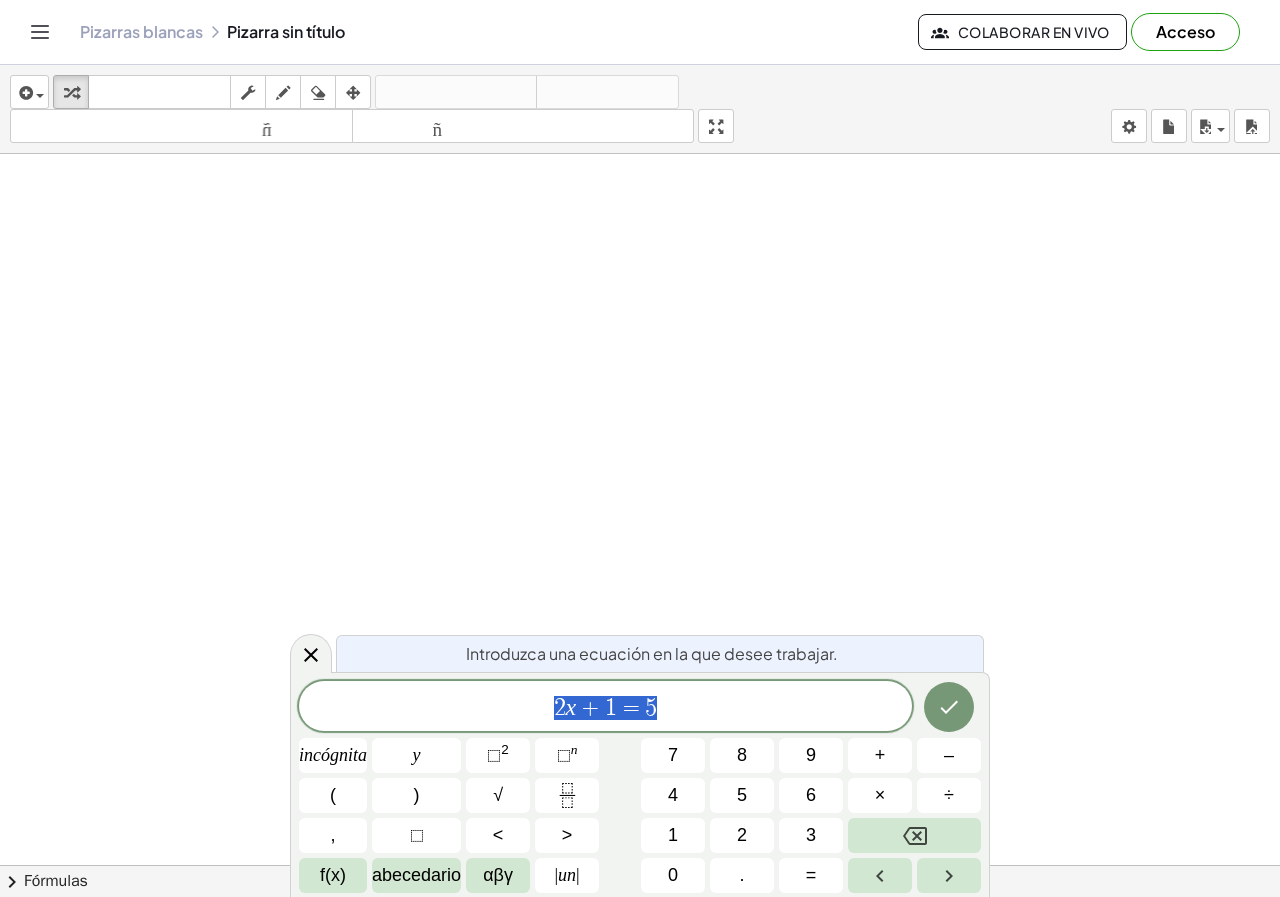 scroll, scrollTop: 0, scrollLeft: 0, axis: both 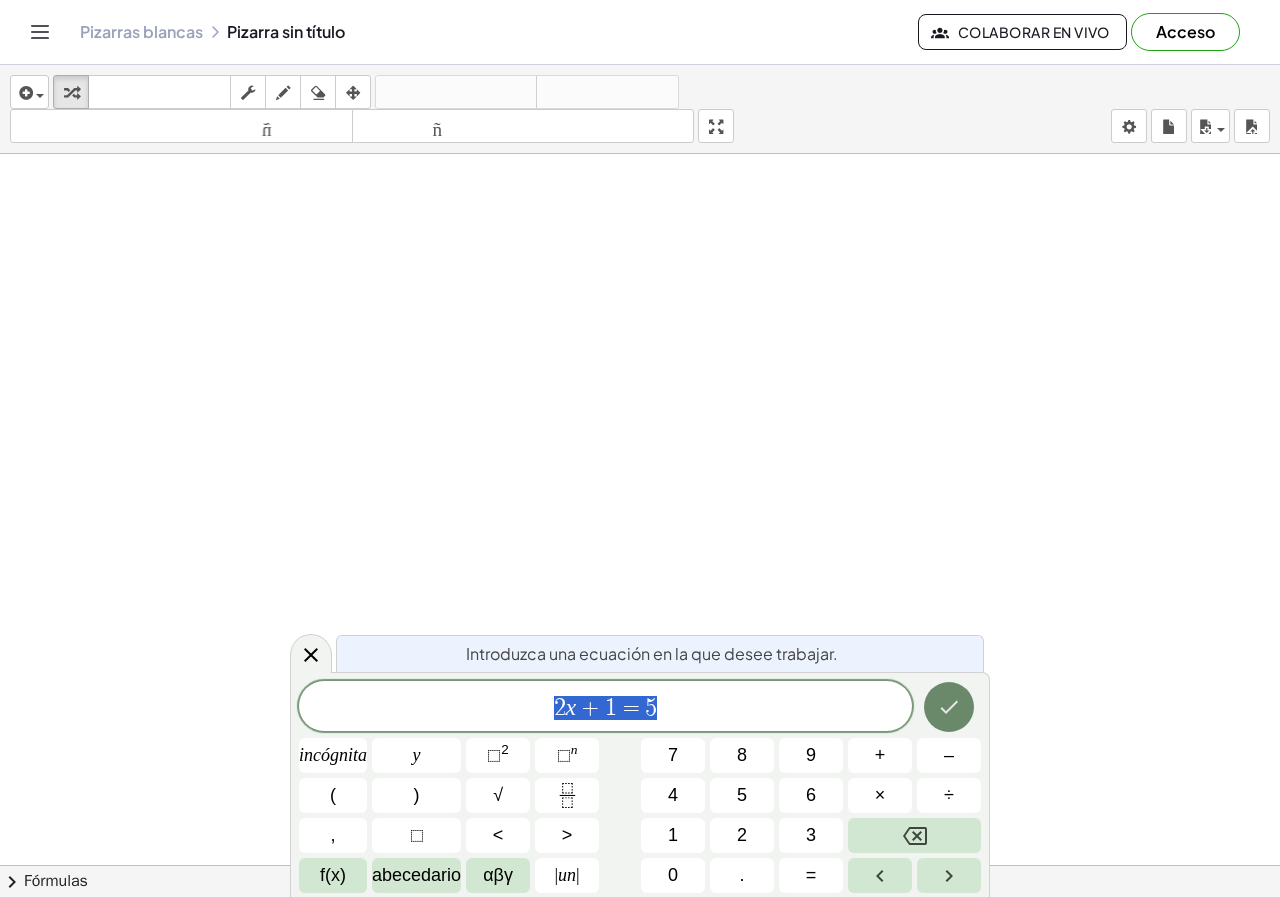 click 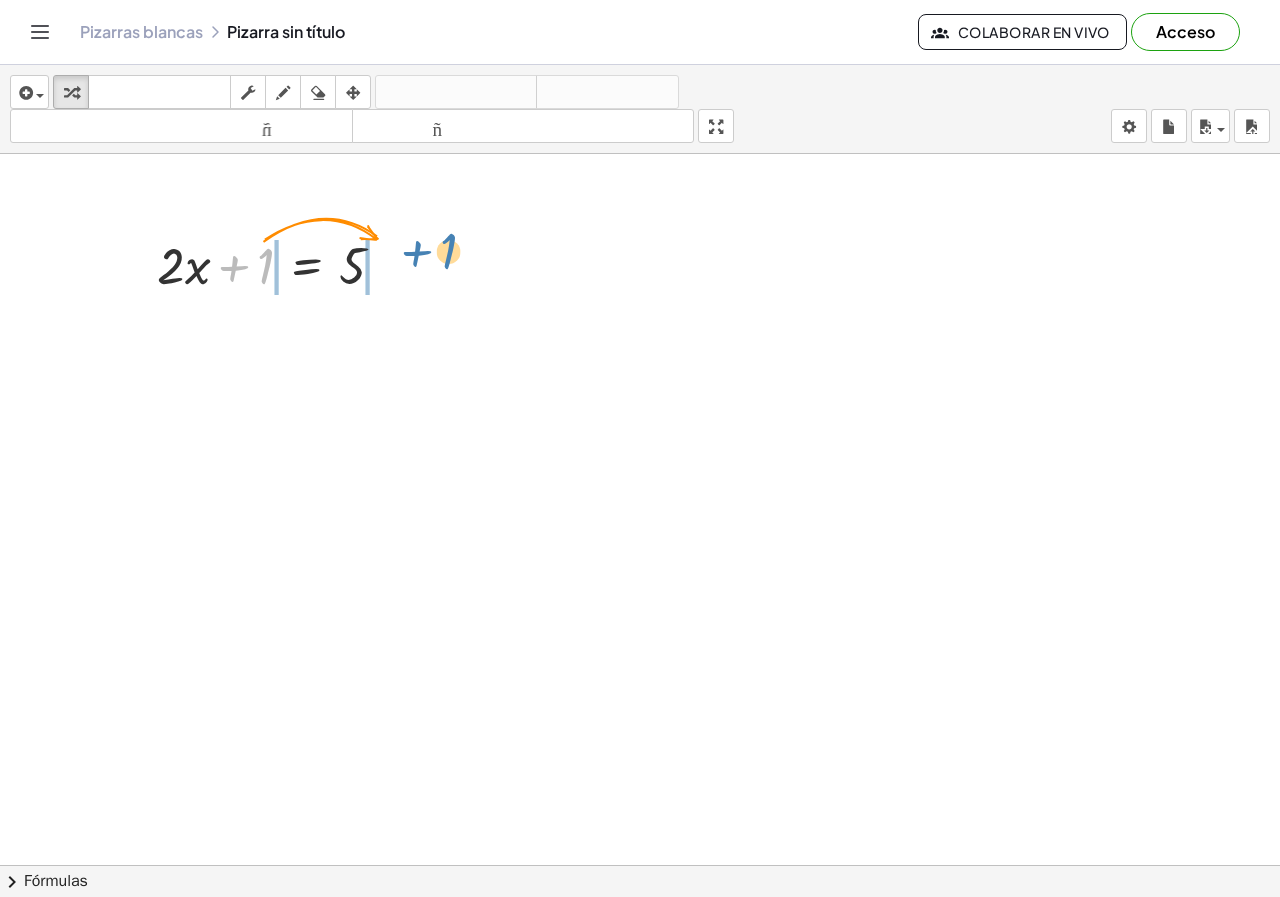 drag, startPoint x: 269, startPoint y: 262, endPoint x: 452, endPoint y: 247, distance: 183.61372 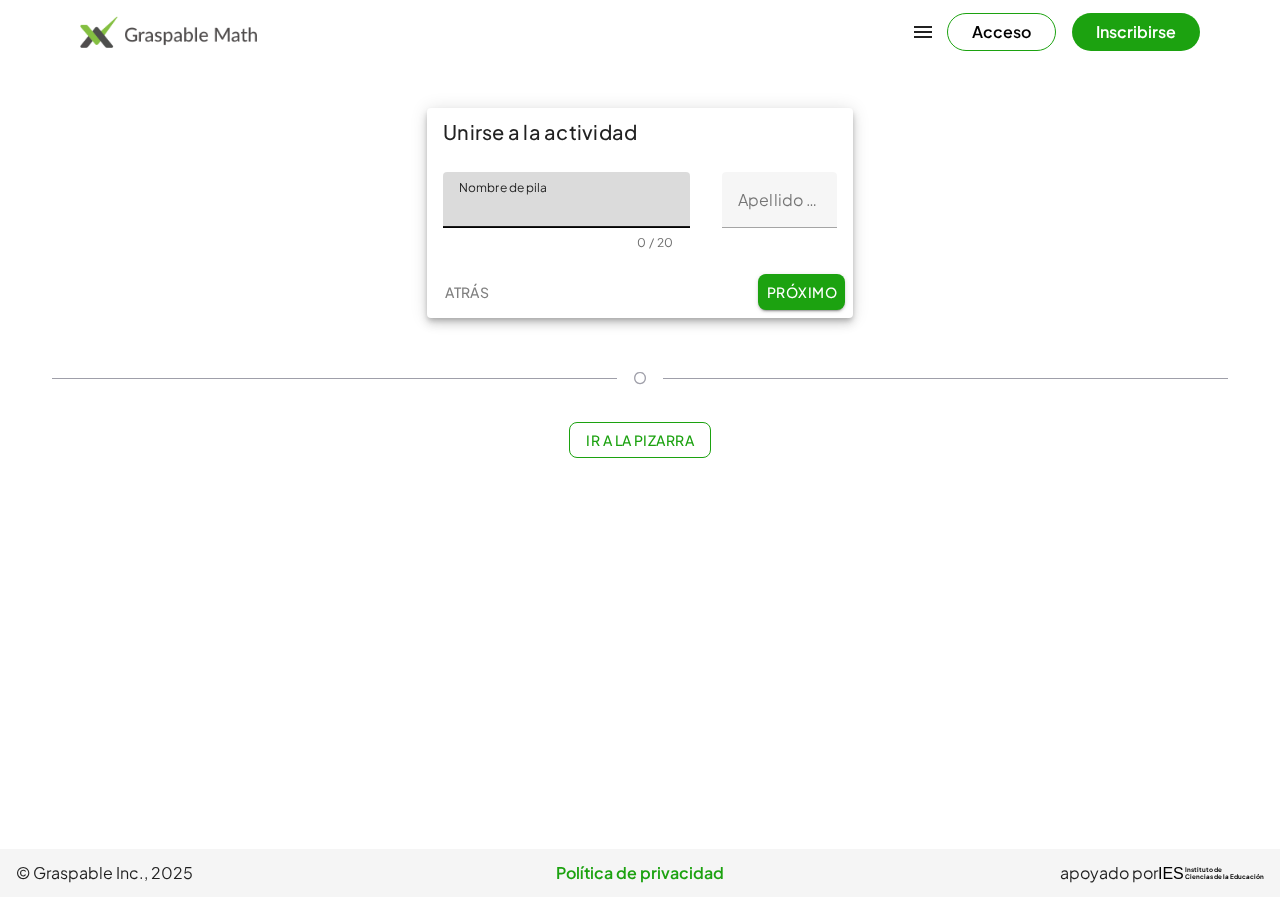 click on "Nombre de pila" 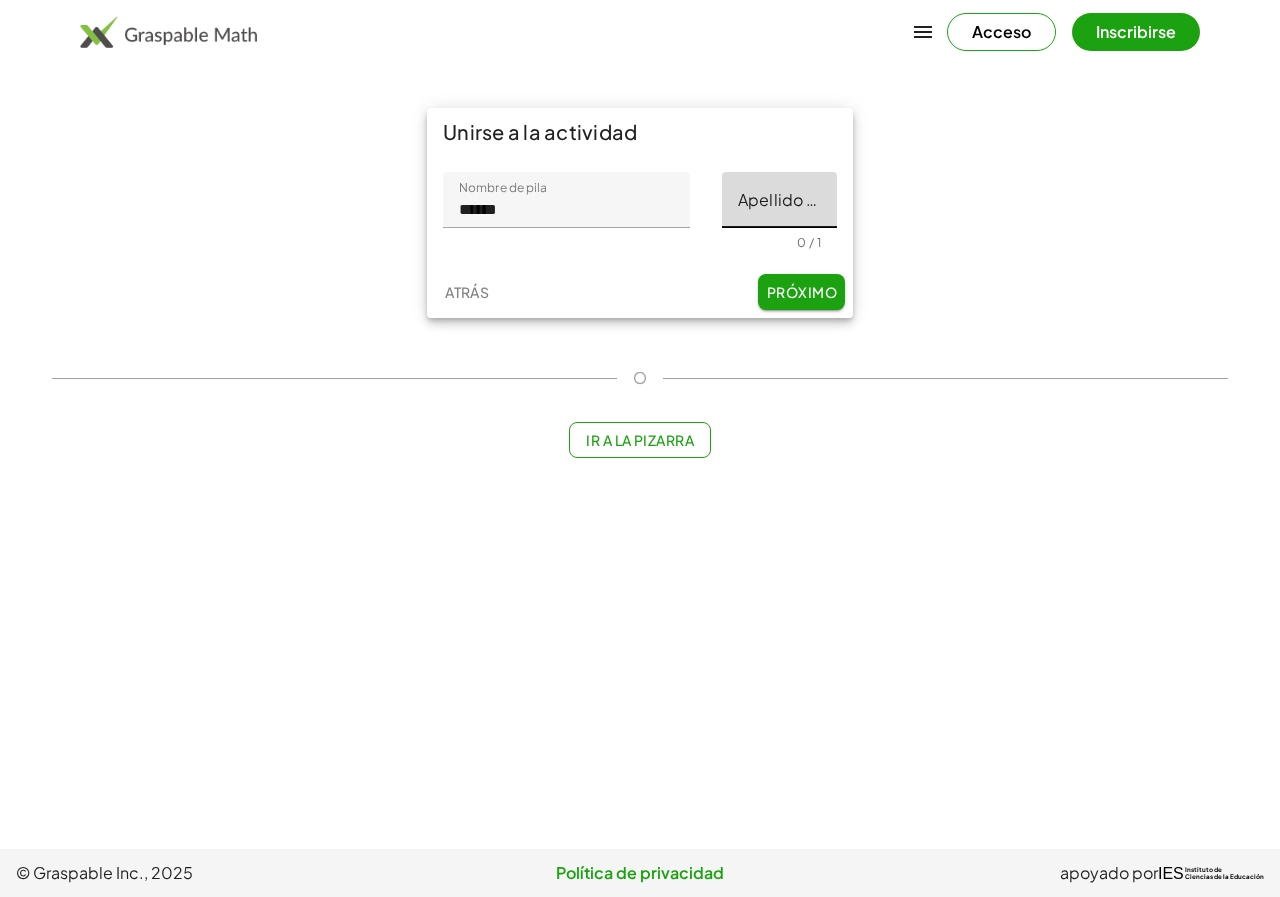 click on "Apellido inicial" 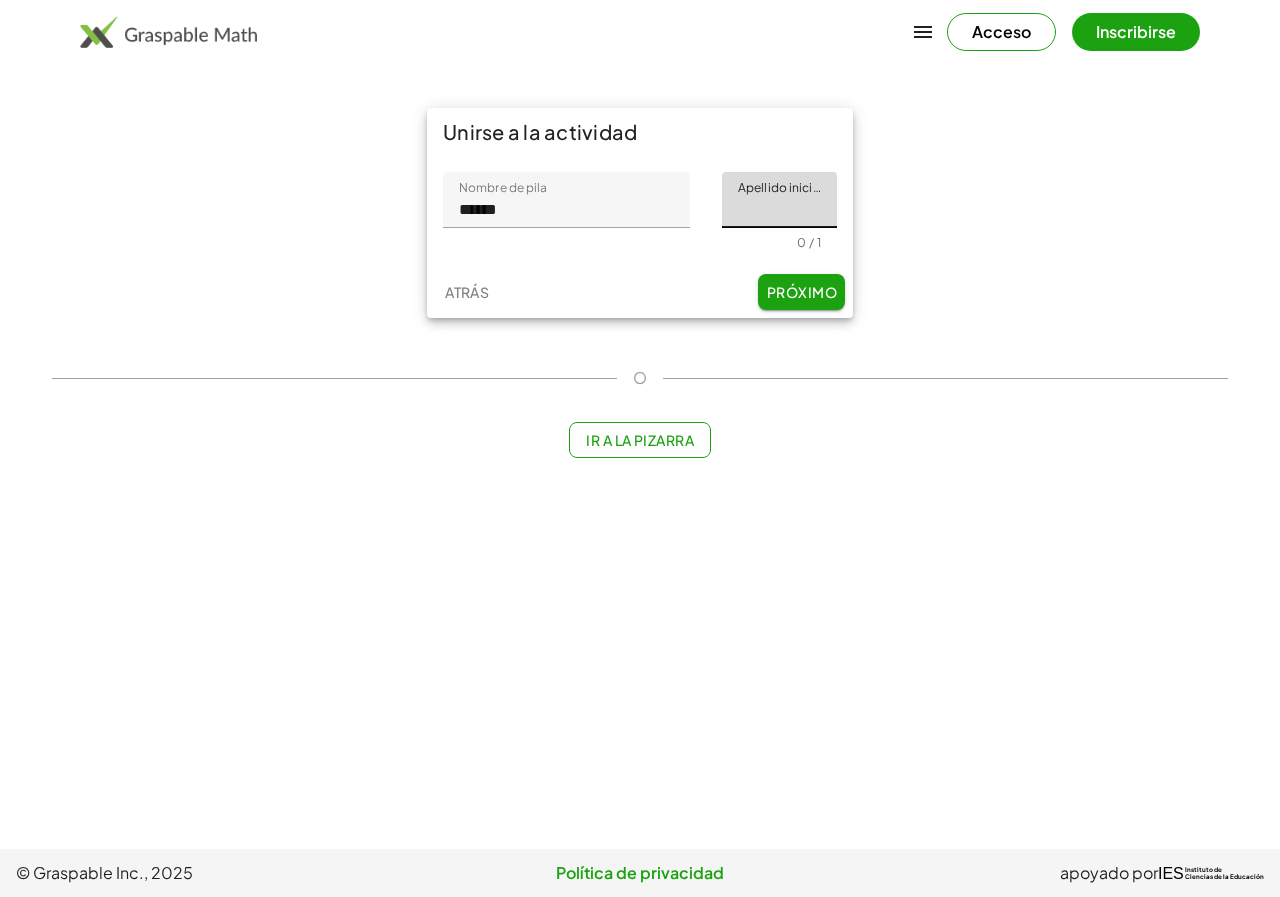 type on "*" 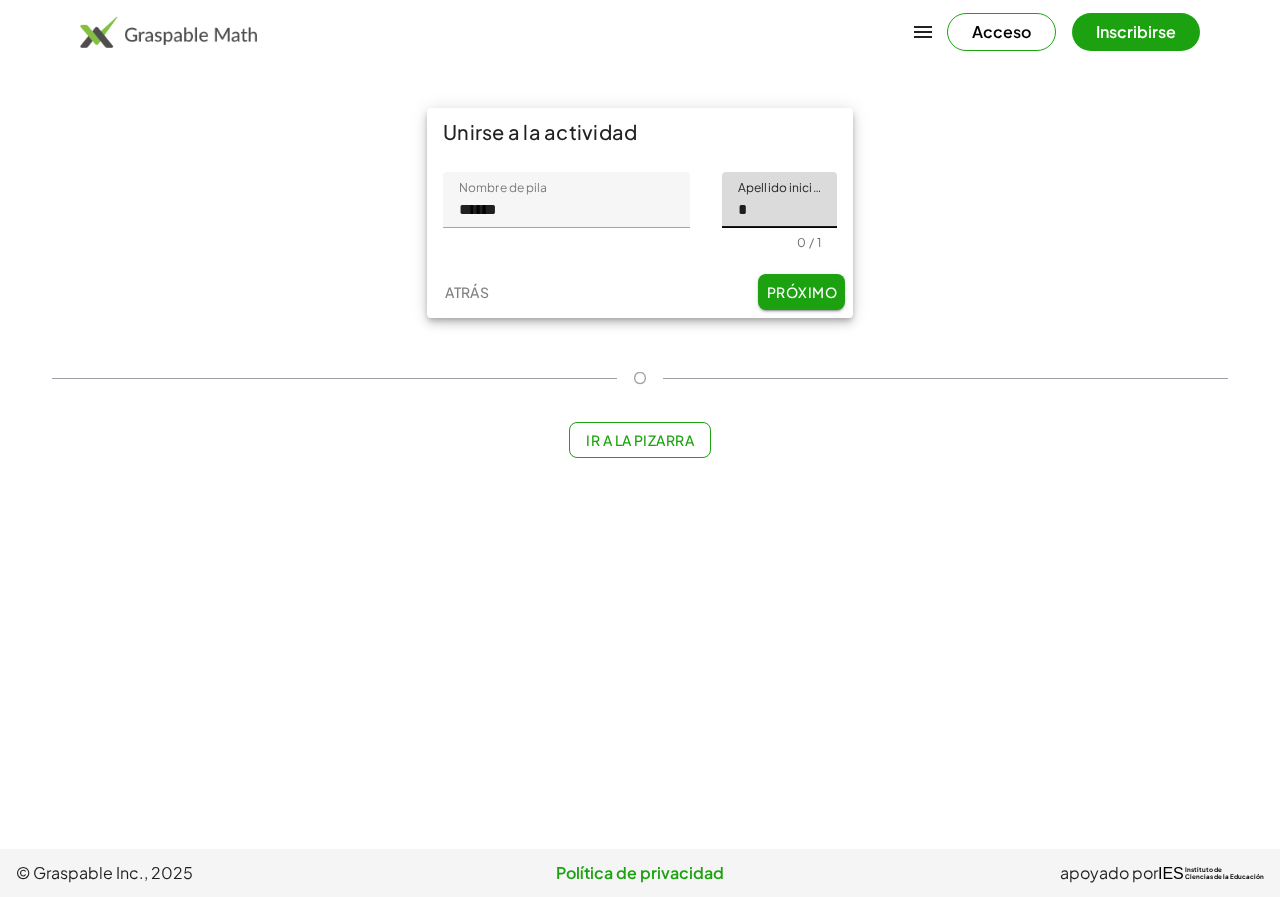 click on "Ir a la pizarra" at bounding box center (640, 440) 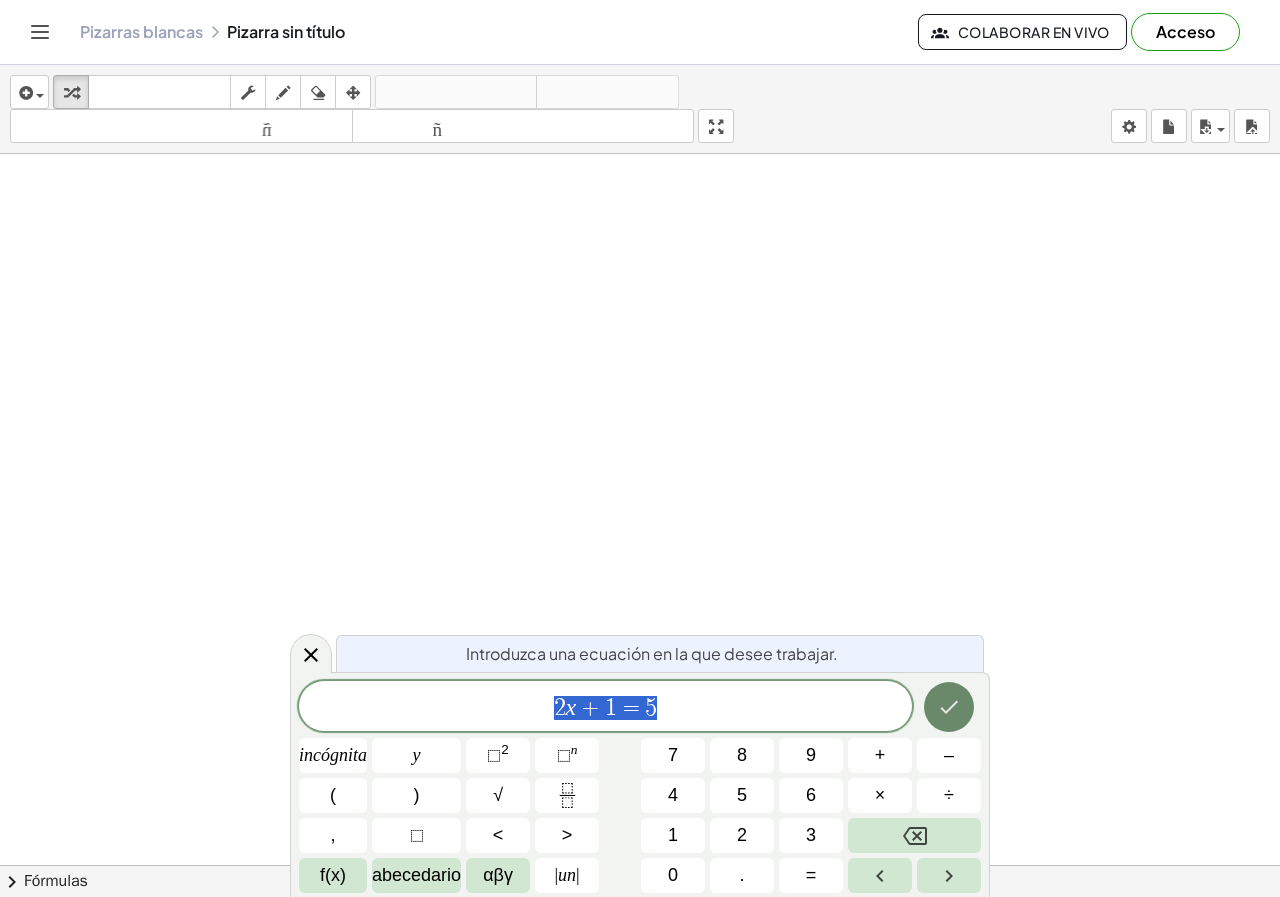 click 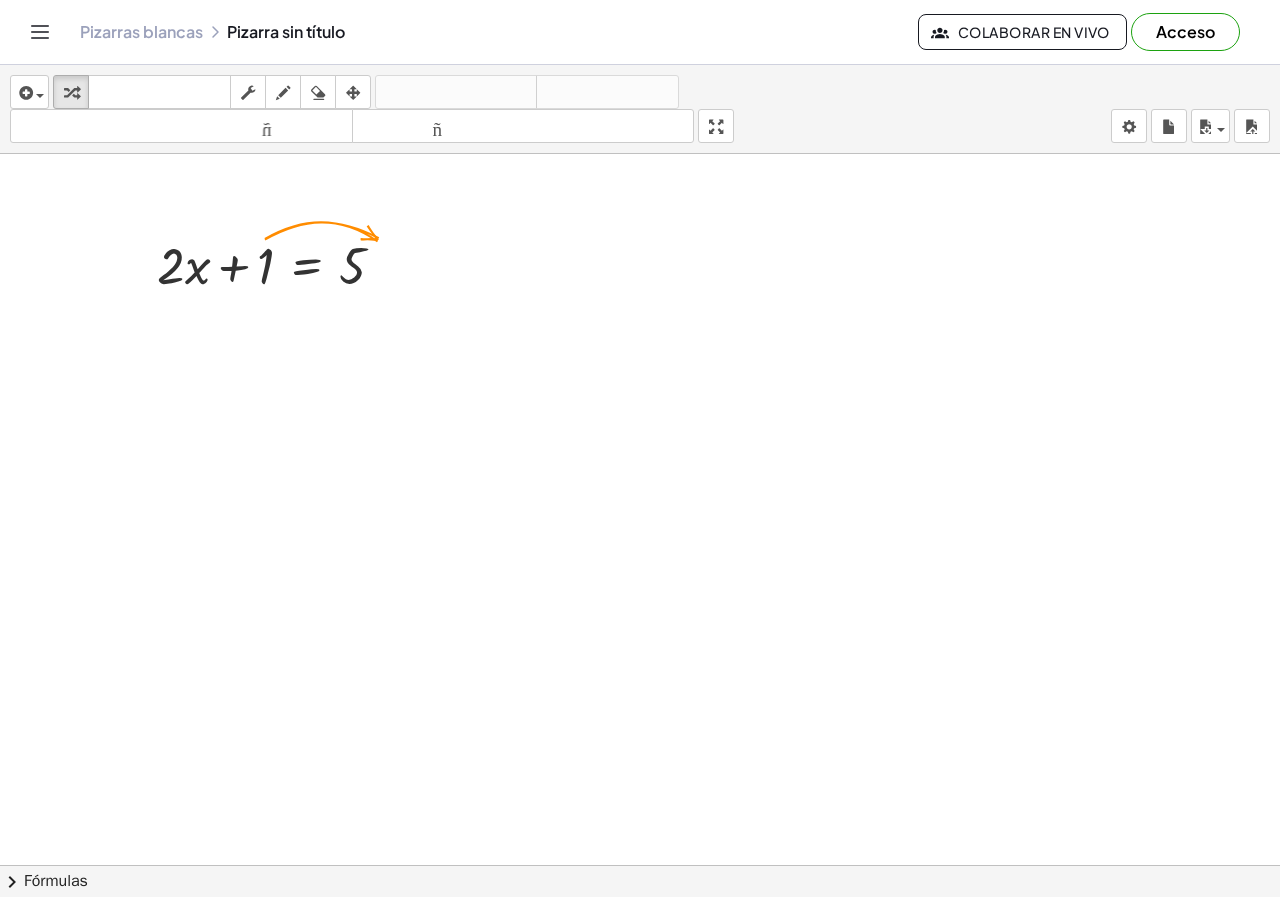 click at bounding box center (640, 879) 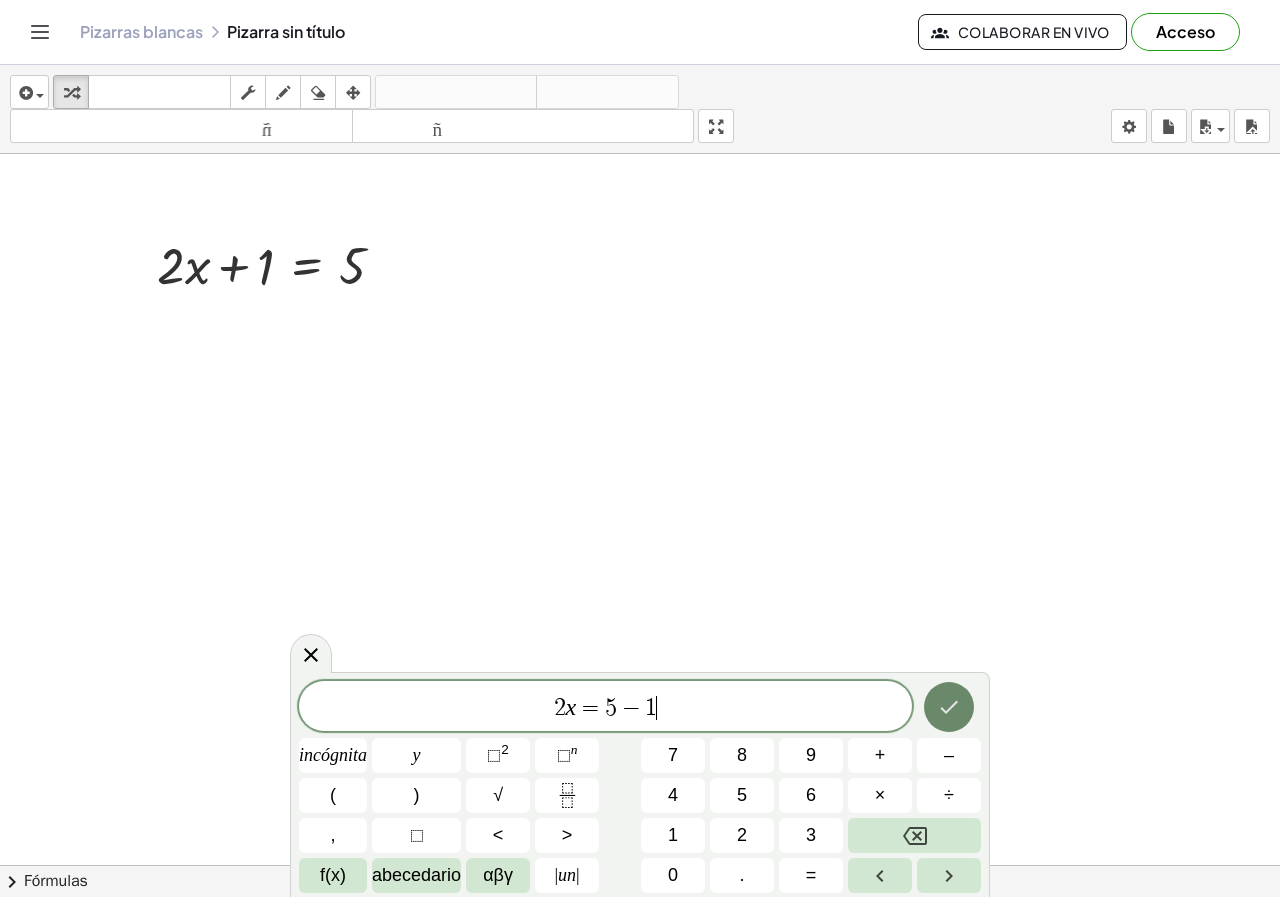 click 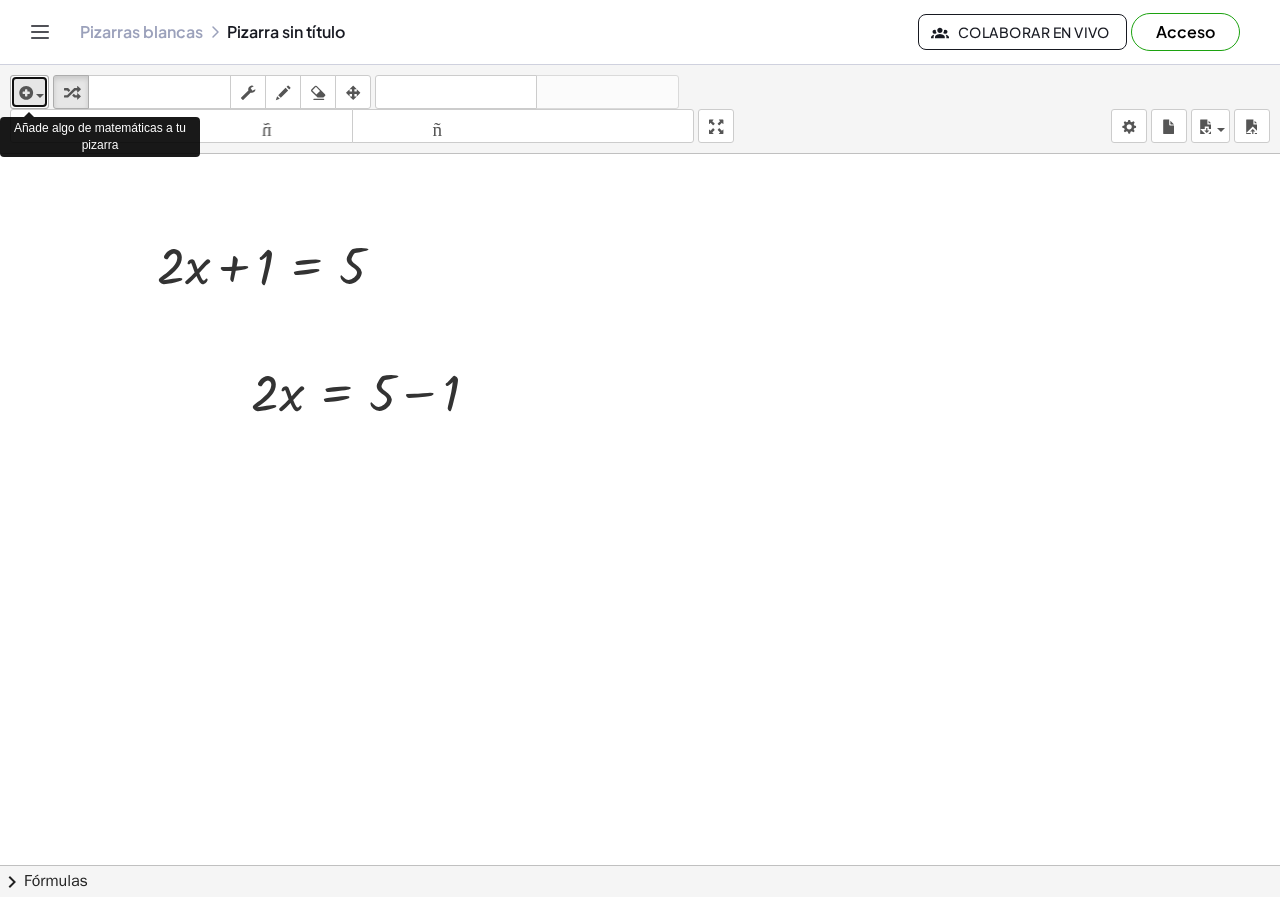 click at bounding box center [29, 92] 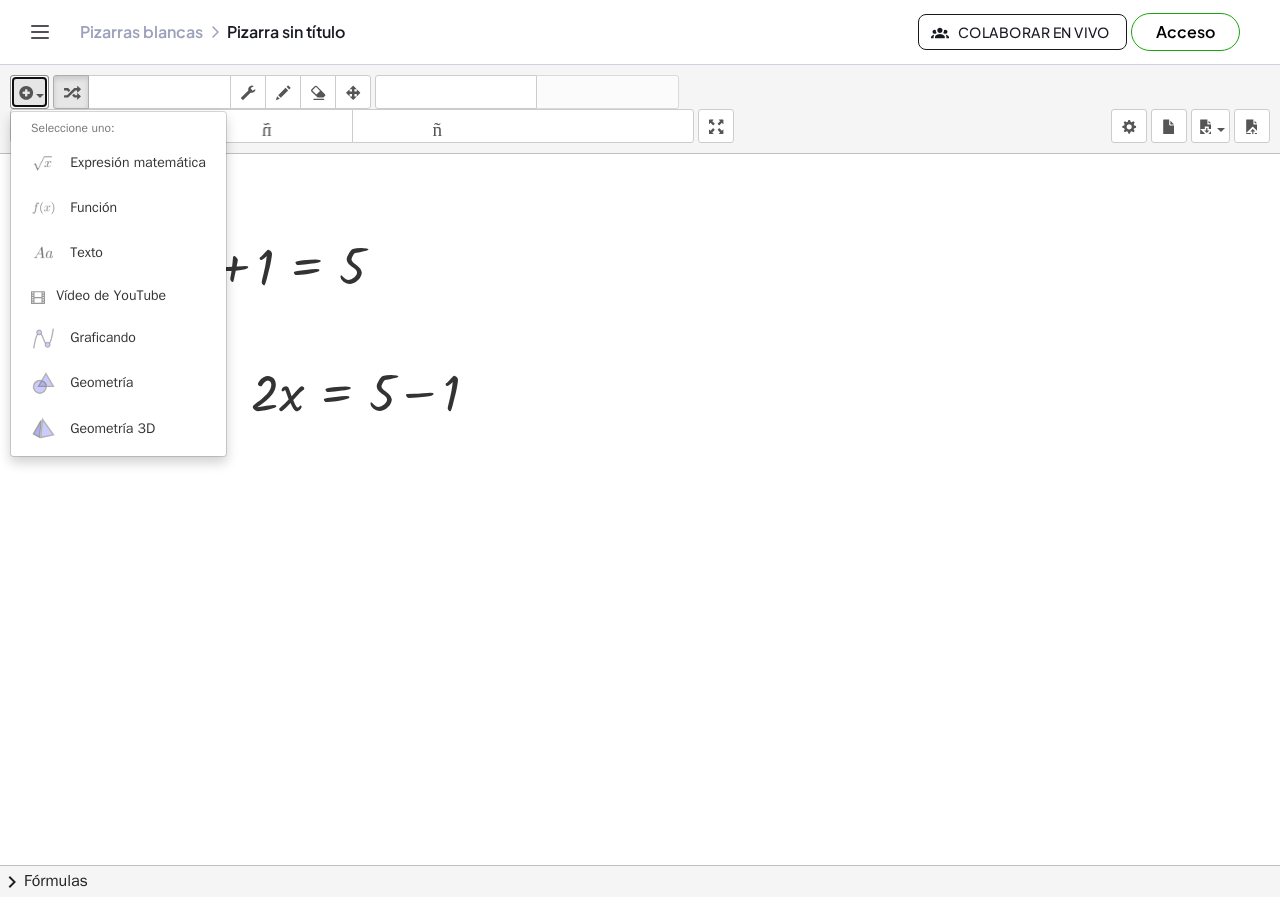click at bounding box center (640, 879) 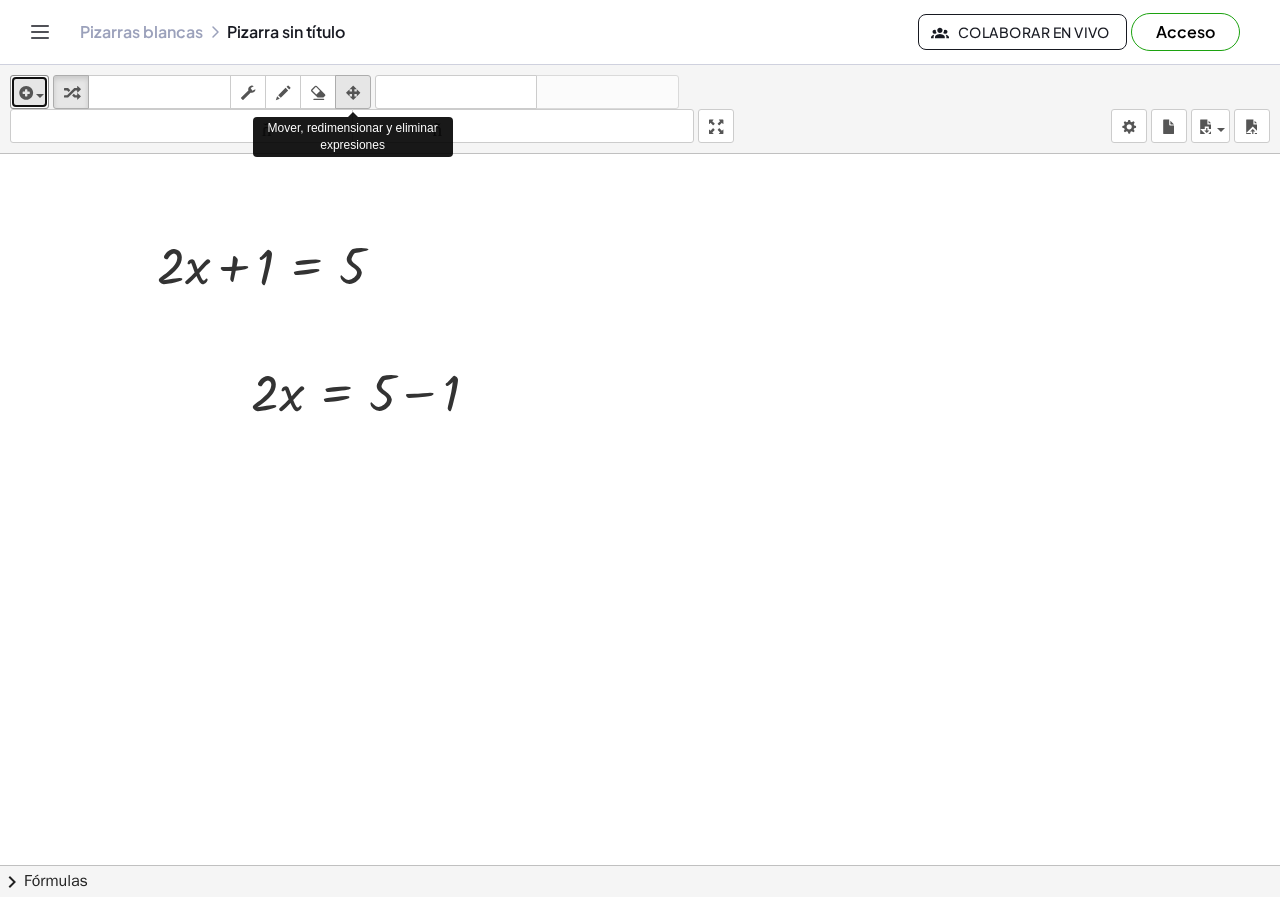 click at bounding box center (353, 93) 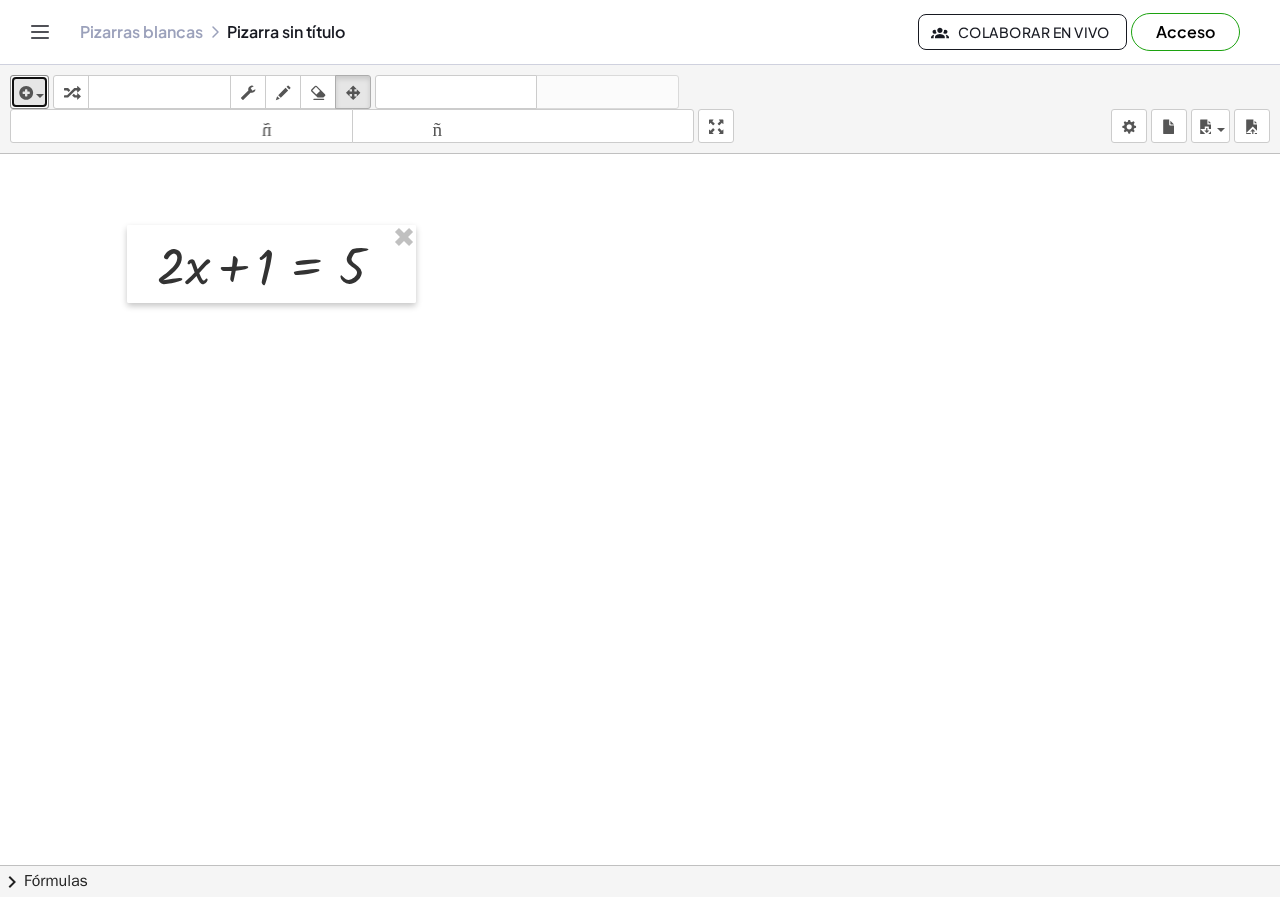click at bounding box center (640, 879) 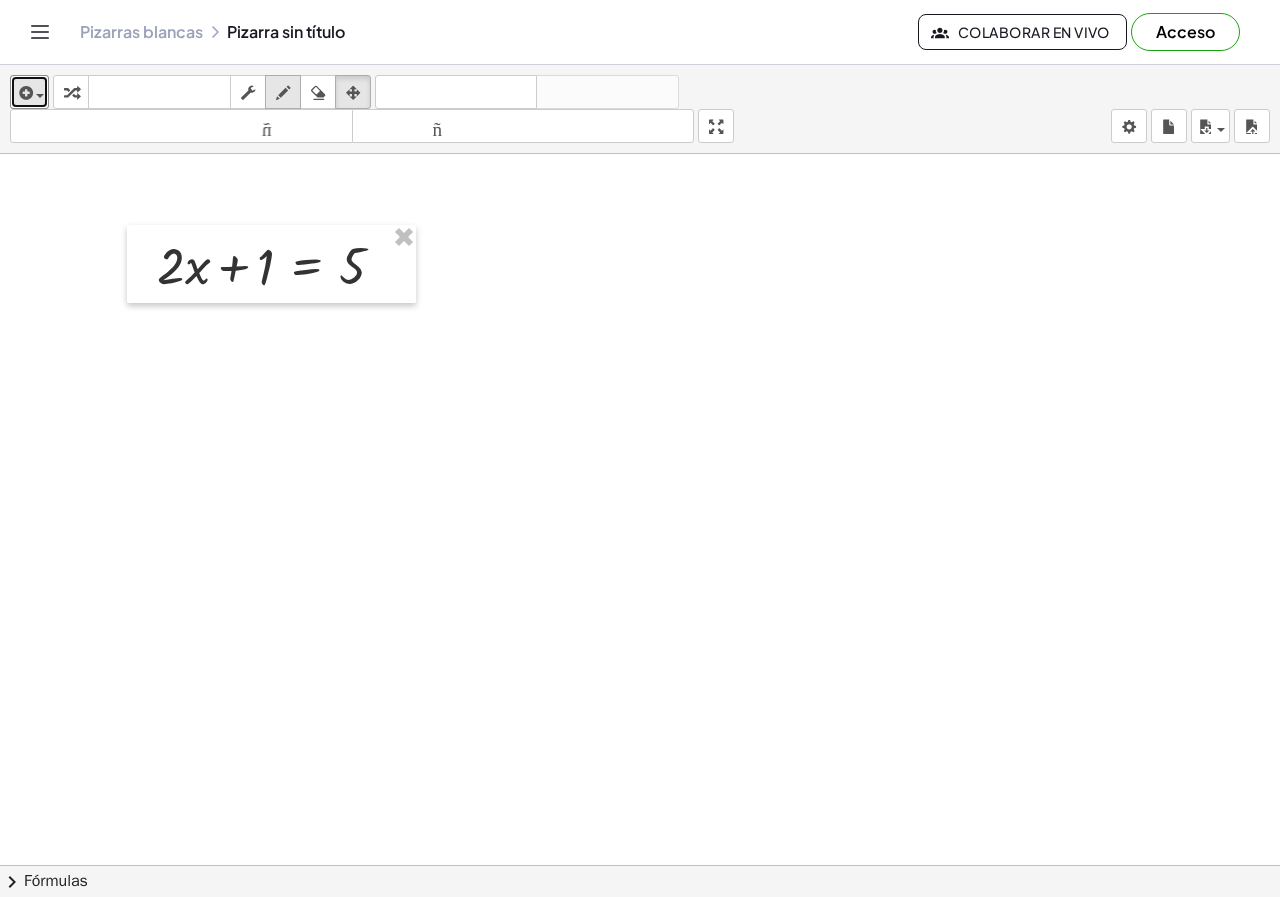 click at bounding box center (283, 93) 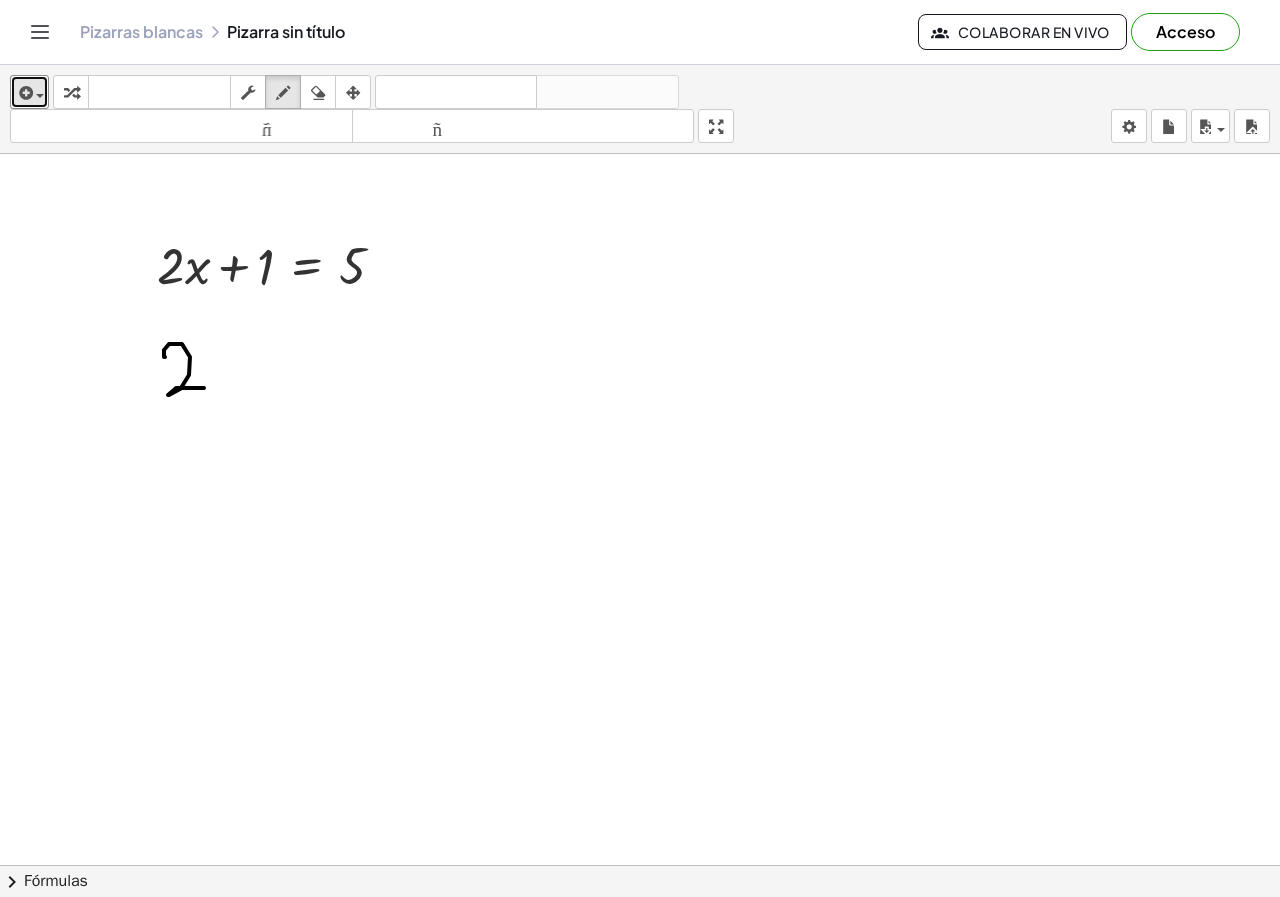 drag, startPoint x: 165, startPoint y: 357, endPoint x: 204, endPoint y: 388, distance: 49.819675 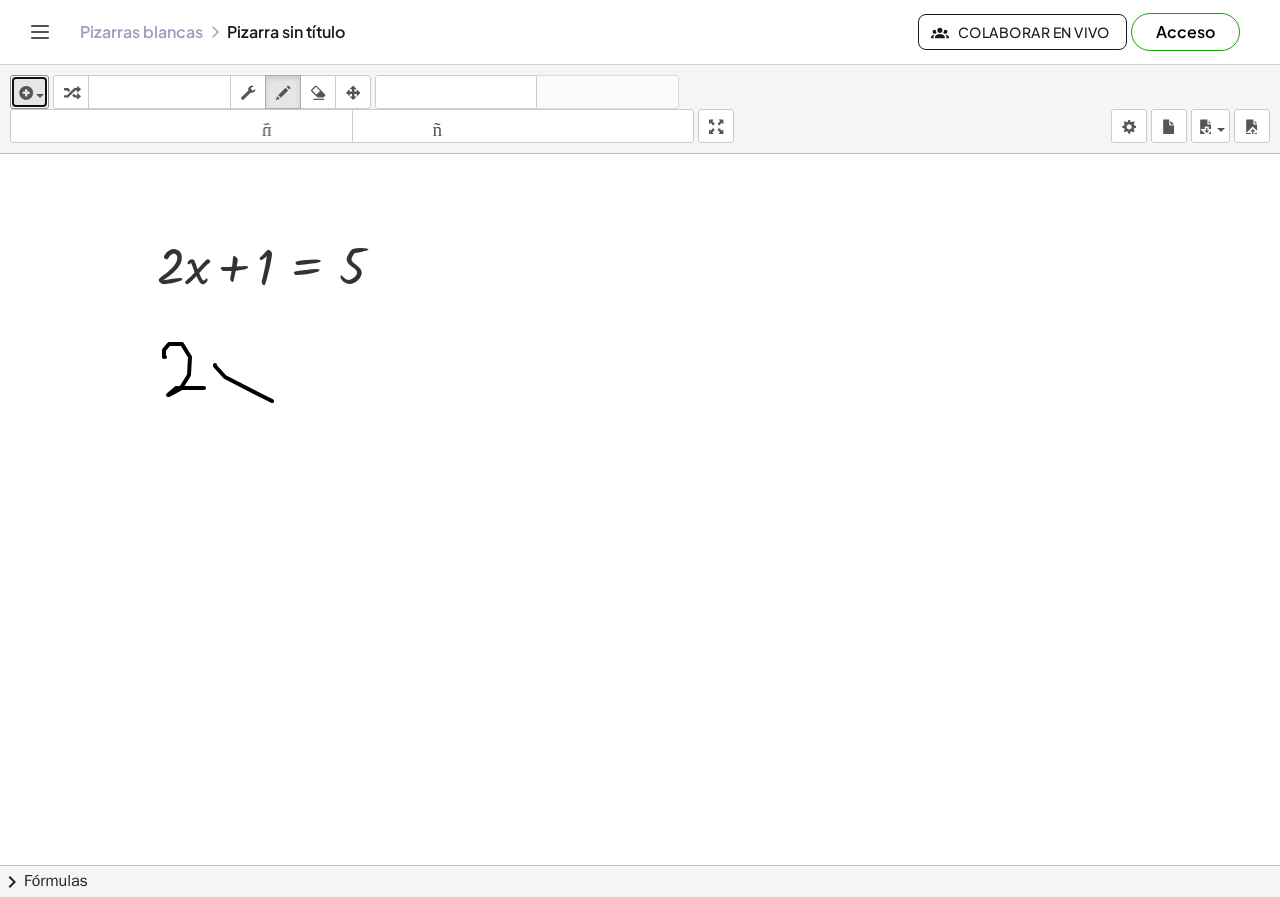 drag, startPoint x: 215, startPoint y: 365, endPoint x: 272, endPoint y: 401, distance: 67.41662 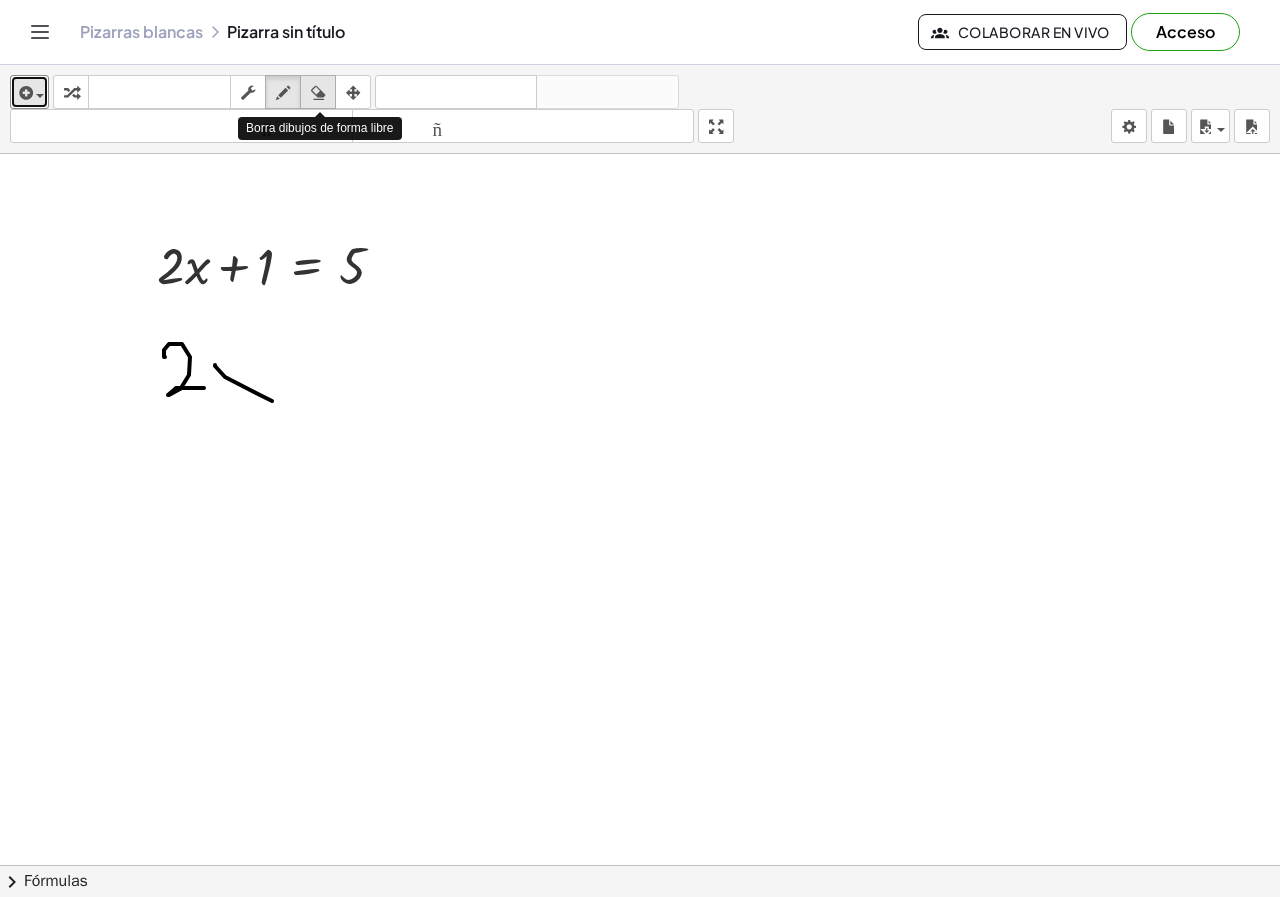 click at bounding box center (318, 93) 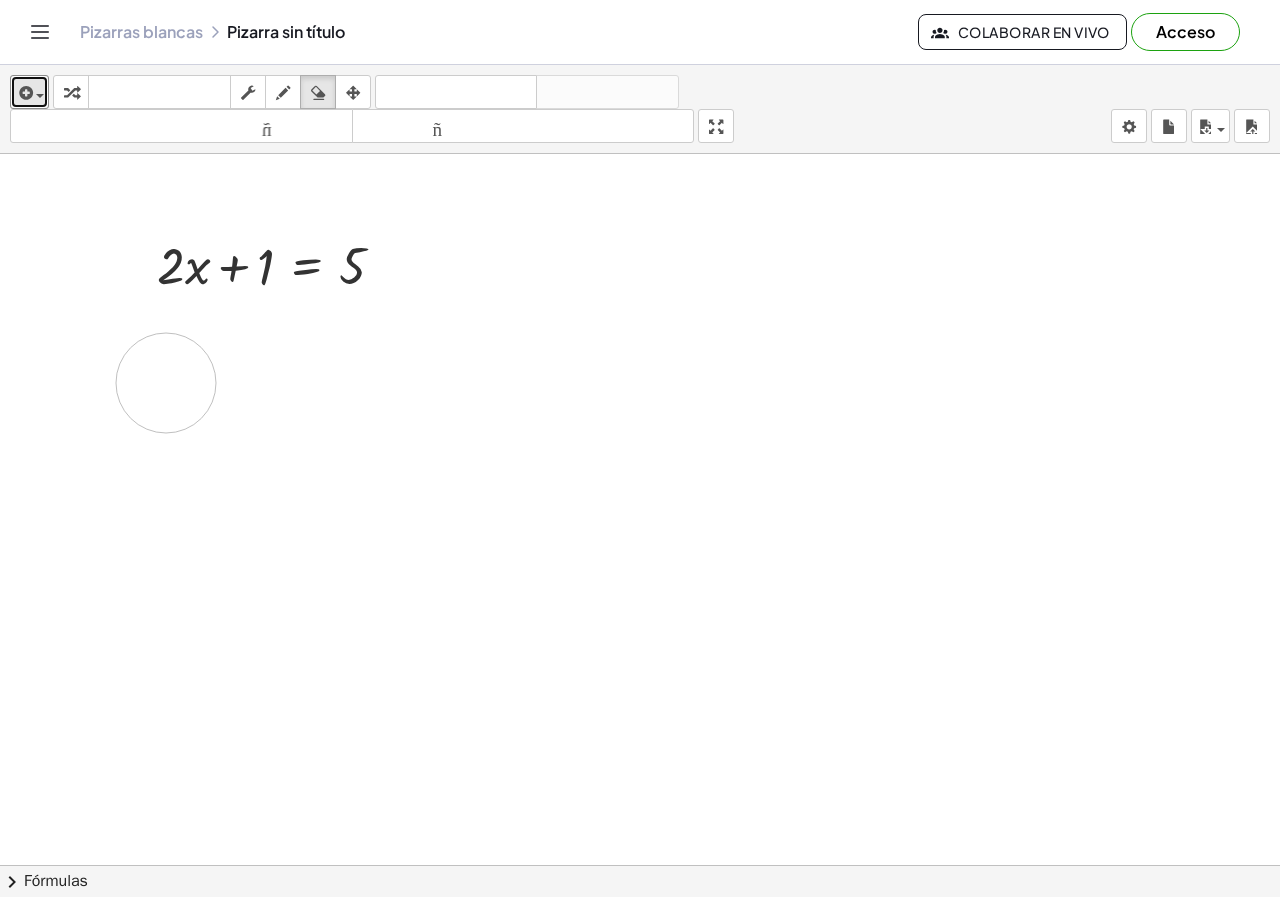drag, startPoint x: 254, startPoint y: 391, endPoint x: 166, endPoint y: 383, distance: 88.362885 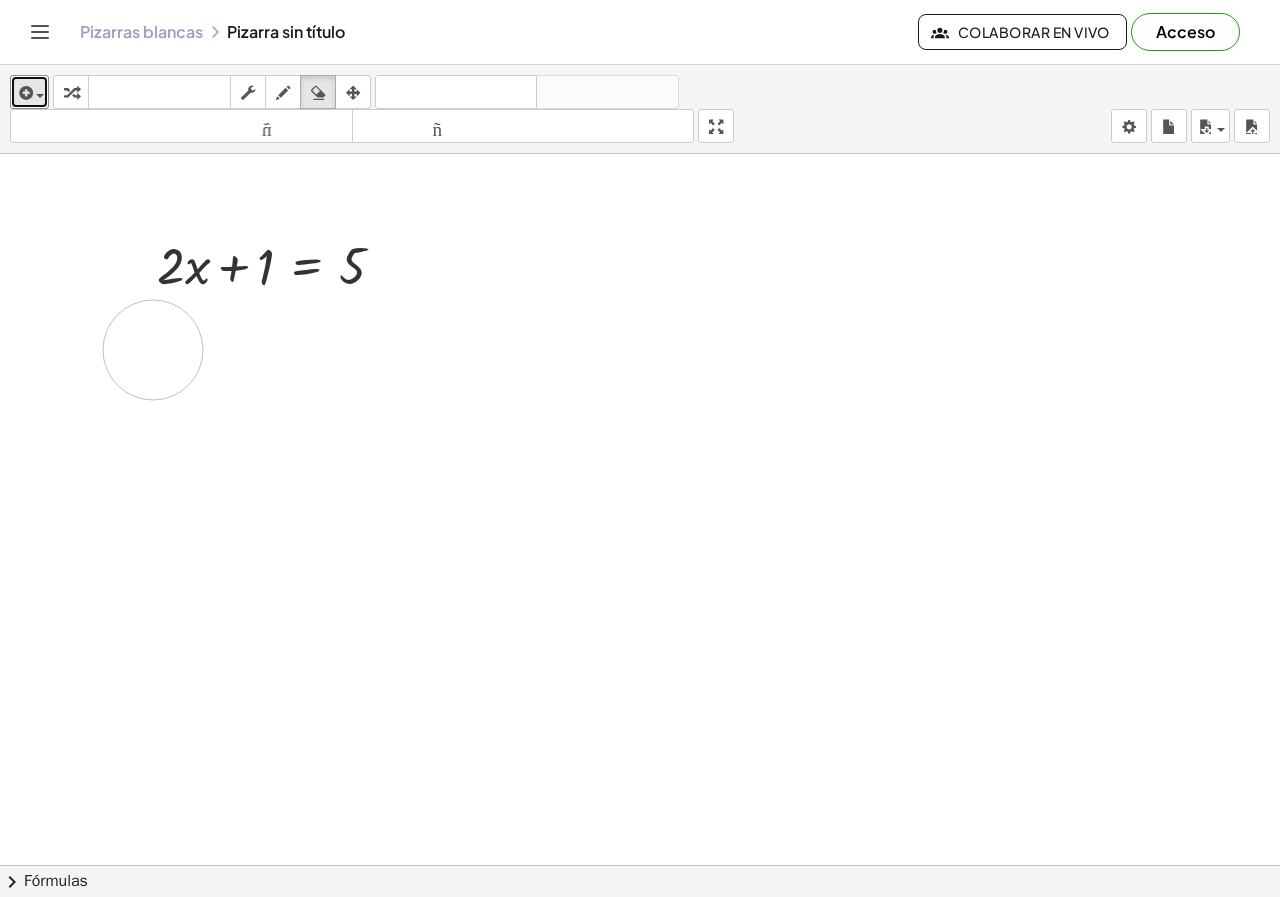 click at bounding box center (640, 879) 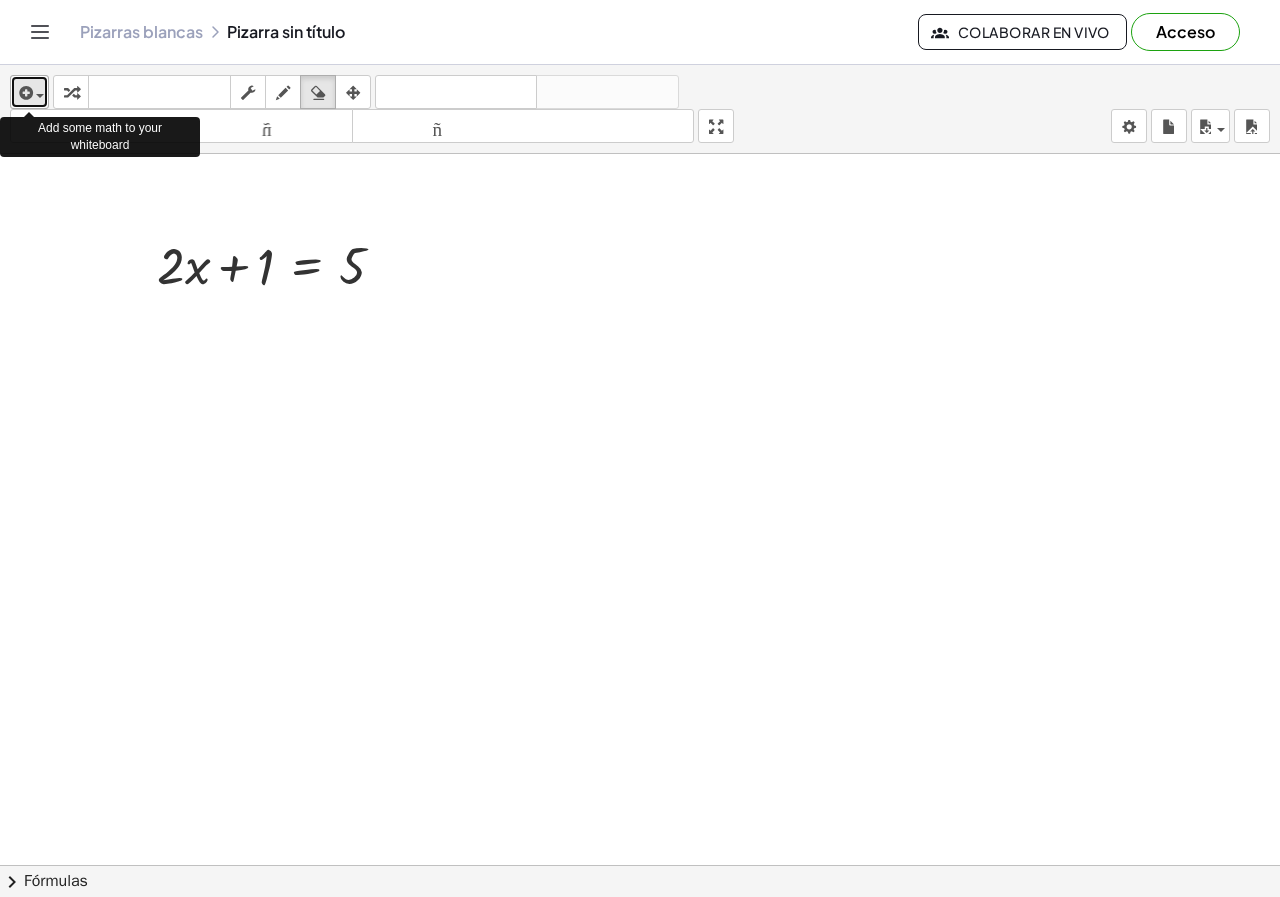 click at bounding box center (40, 96) 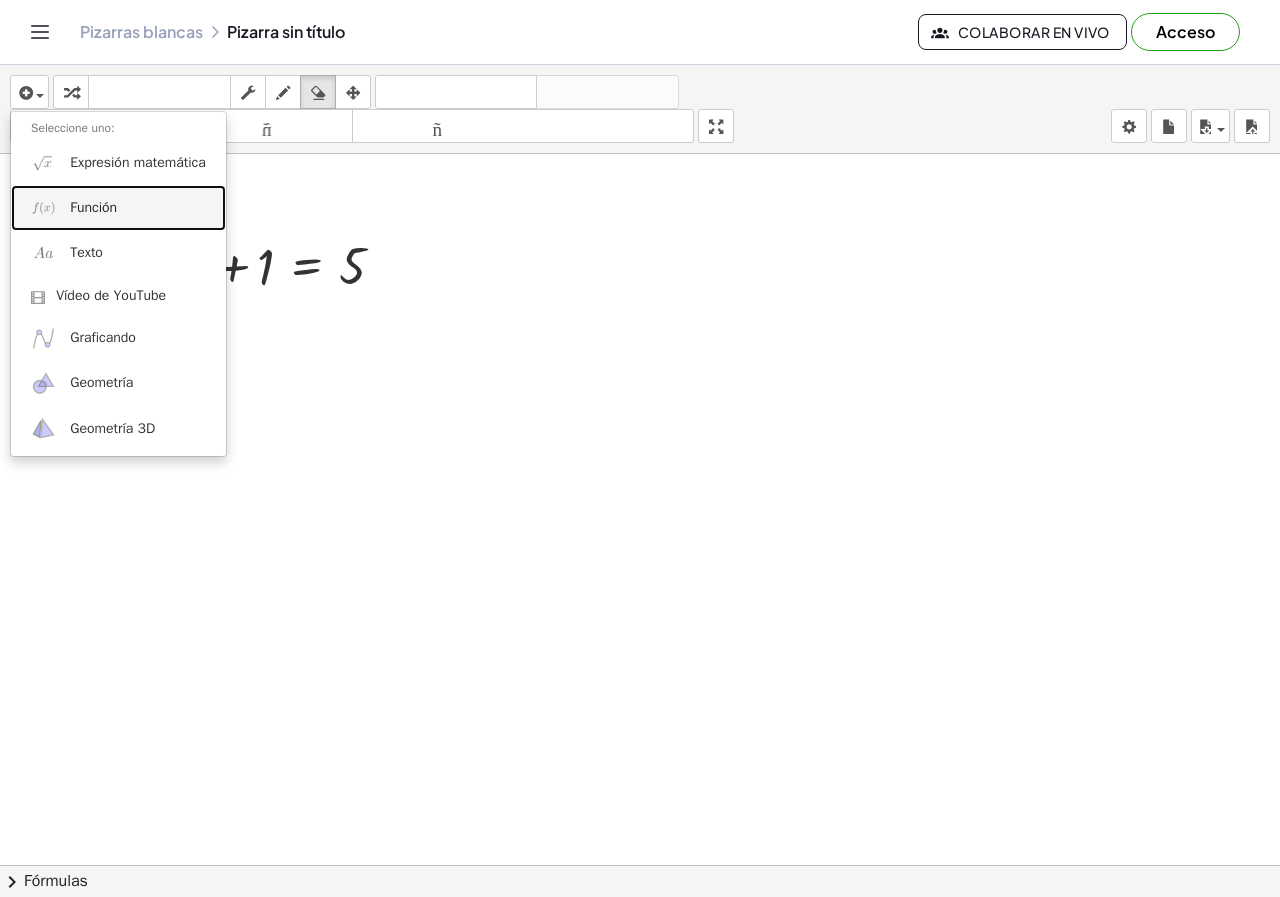click on "Función" at bounding box center [93, 207] 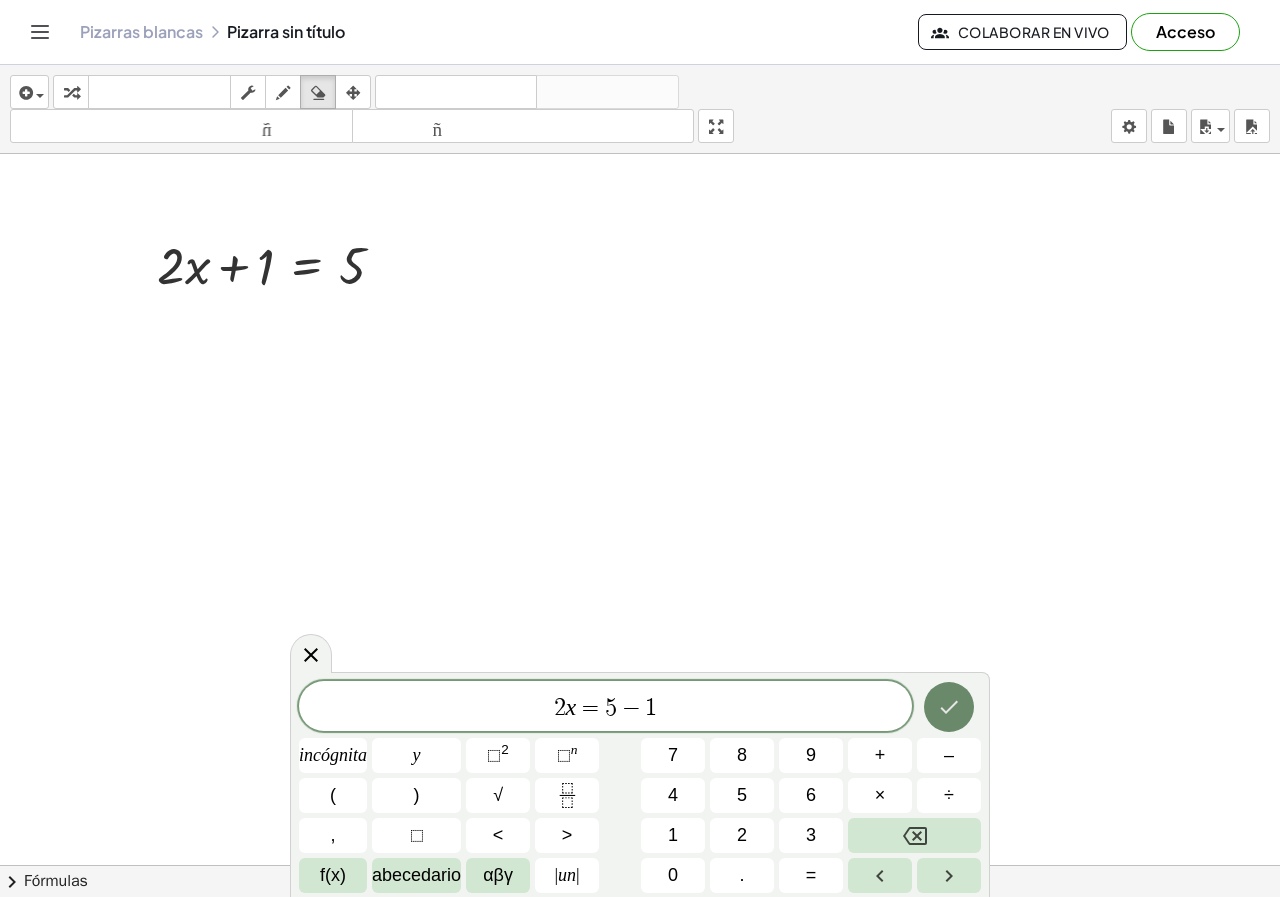 click 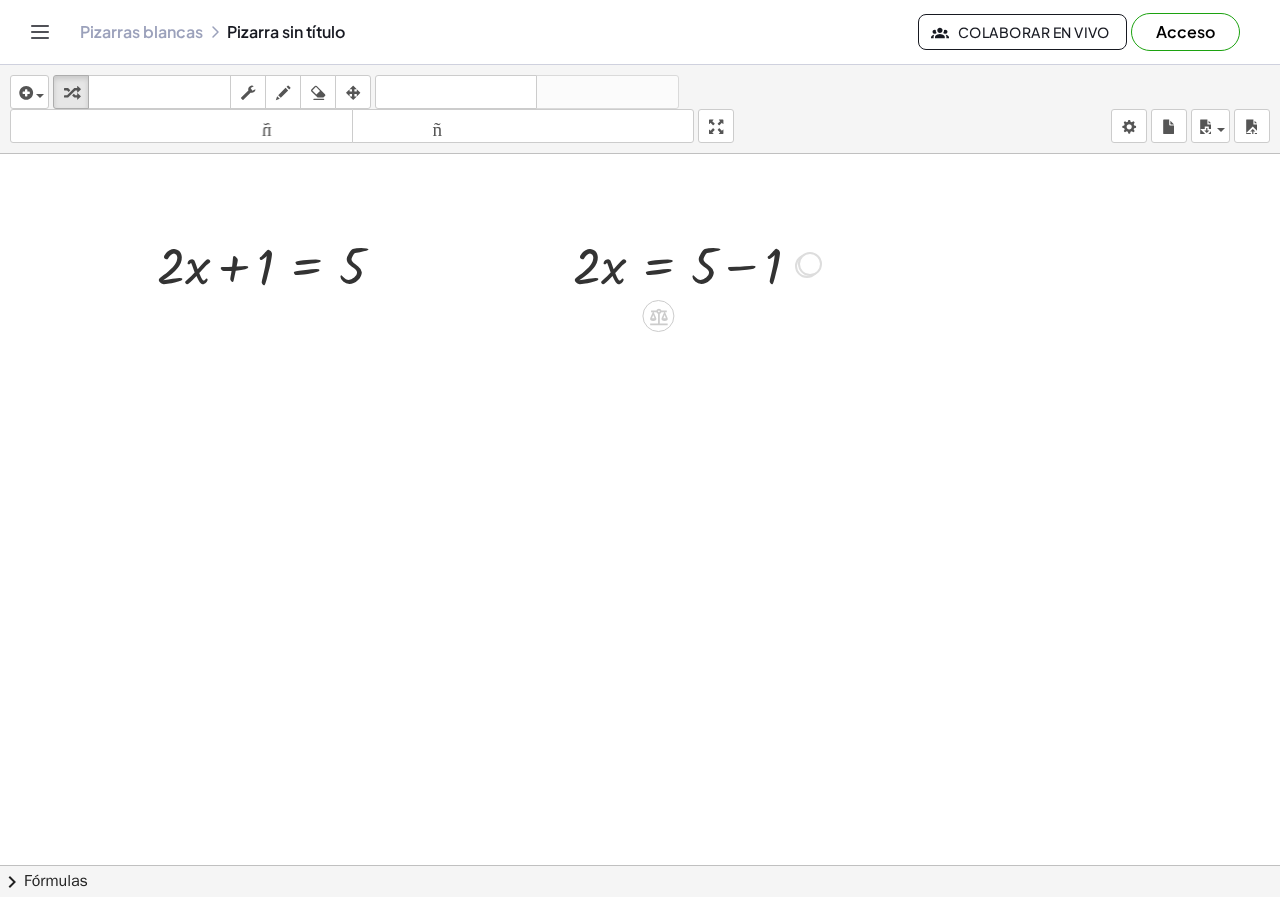 click at bounding box center [807, 266] 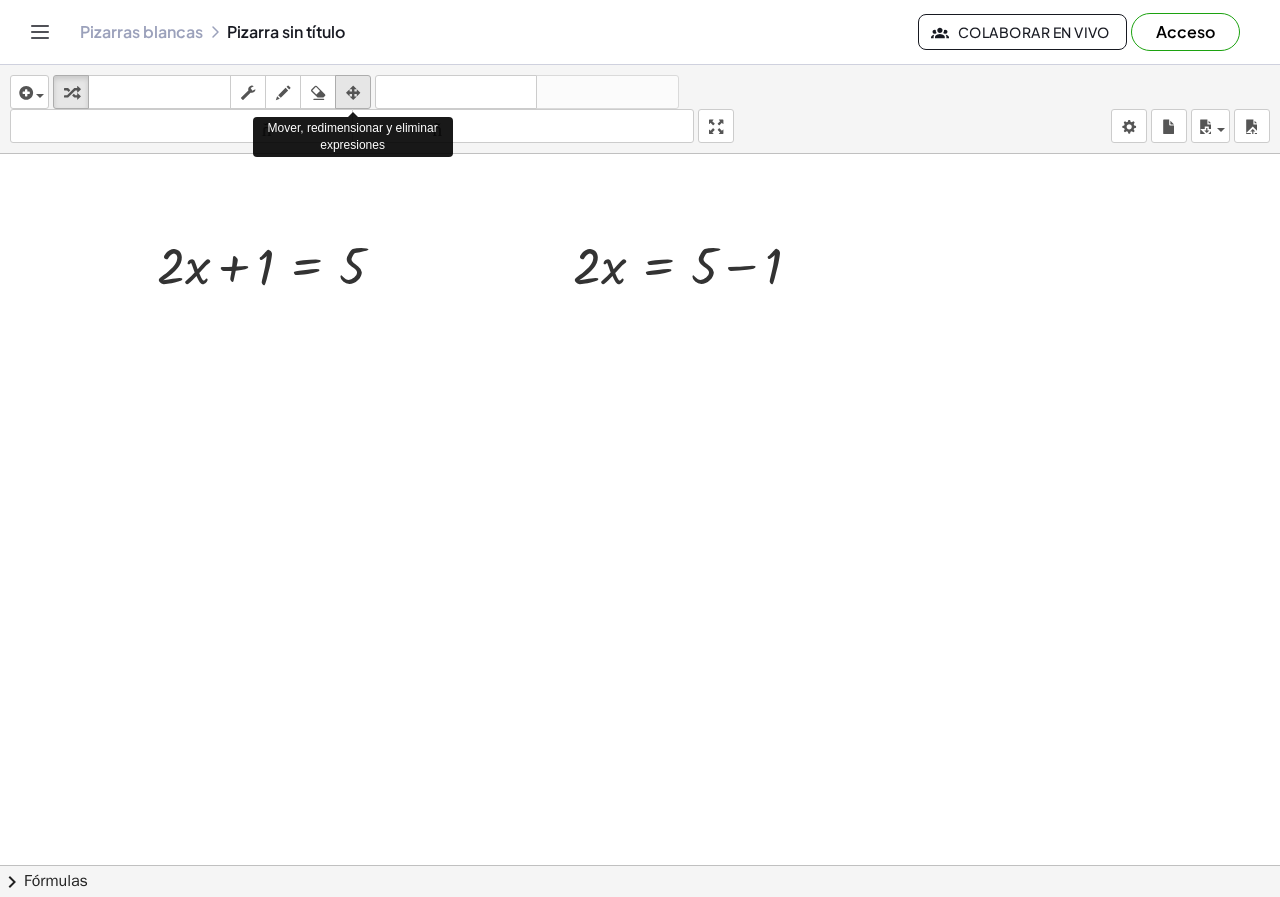 click at bounding box center [353, 93] 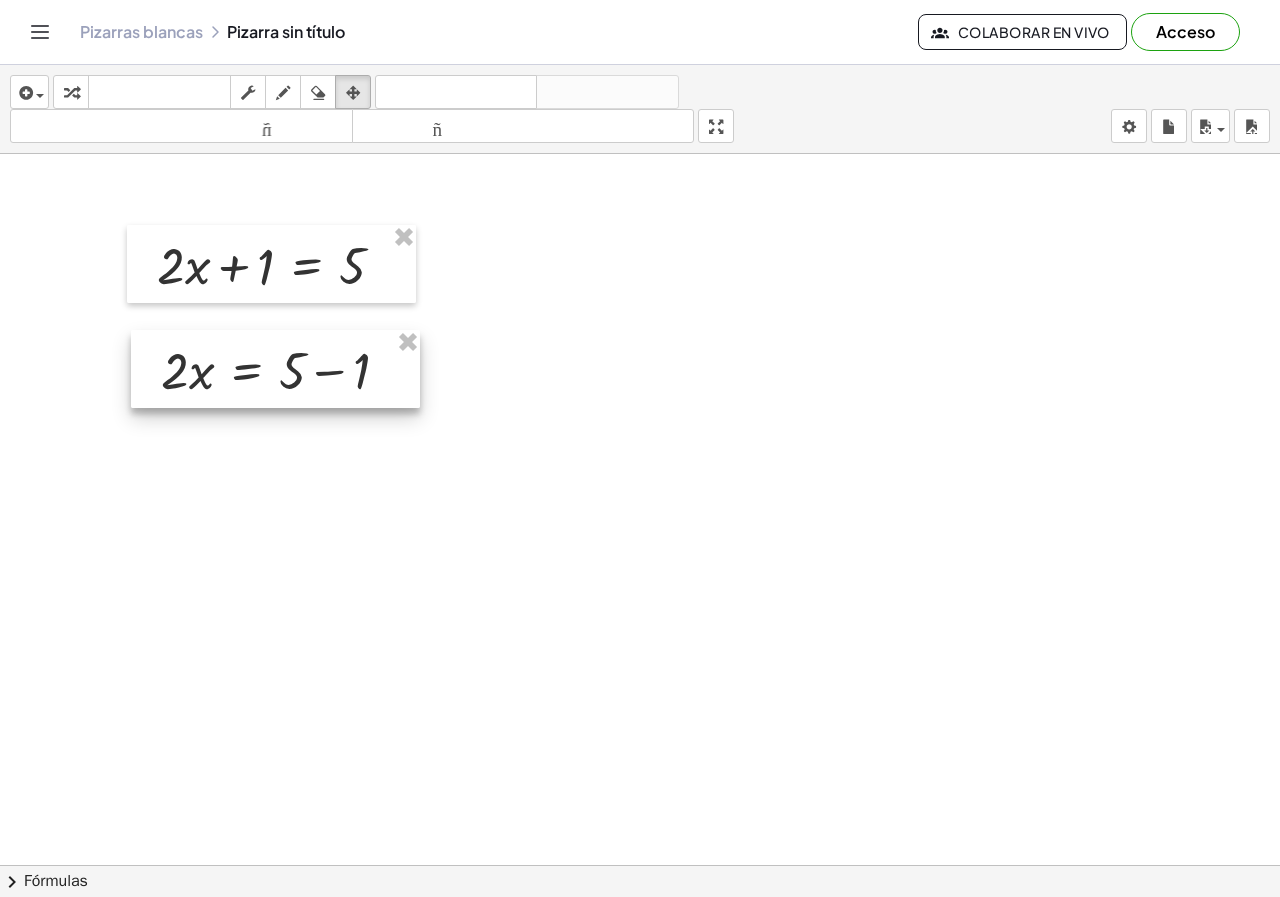 drag, startPoint x: 742, startPoint y: 249, endPoint x: 330, endPoint y: 354, distance: 425.16937 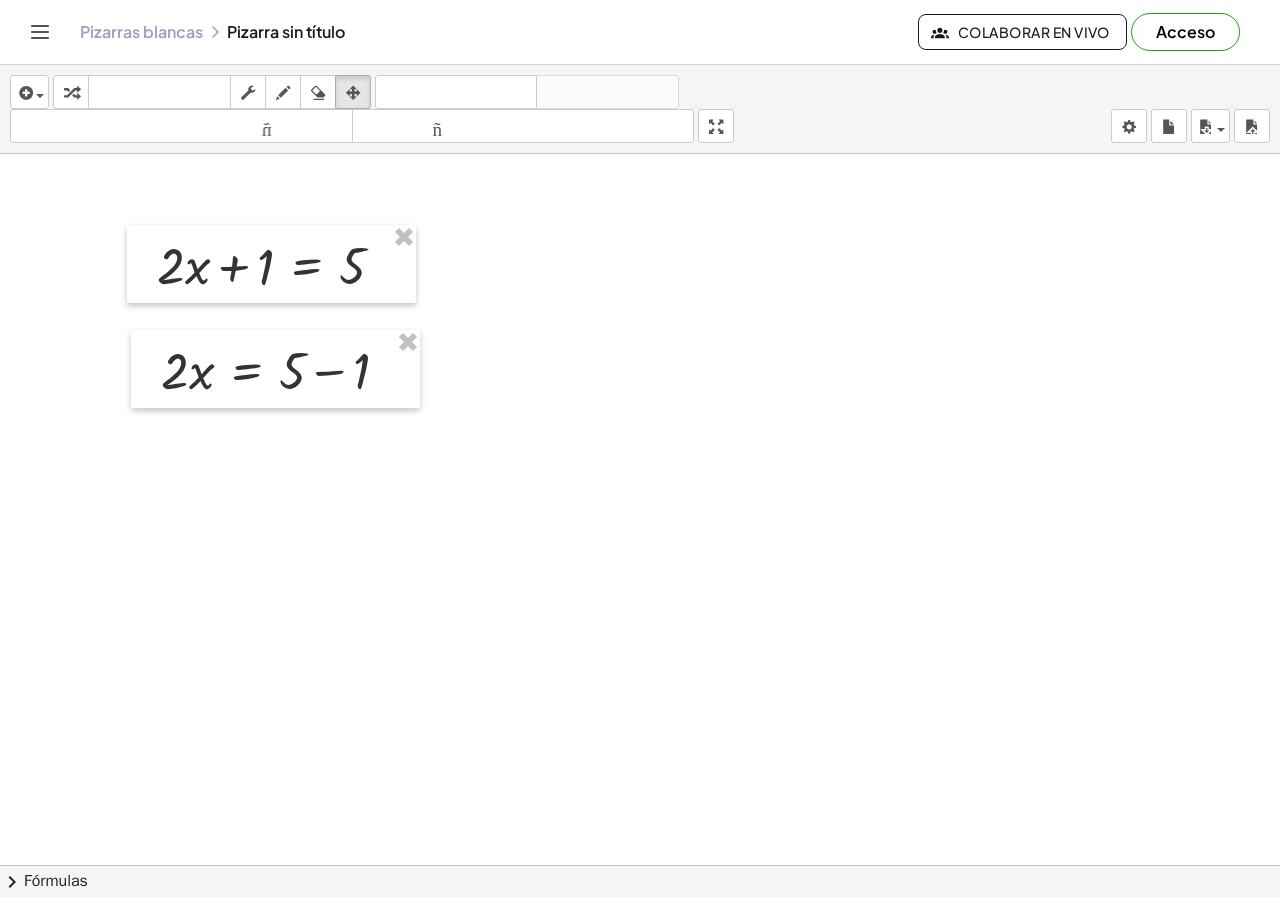 click at bounding box center (640, 879) 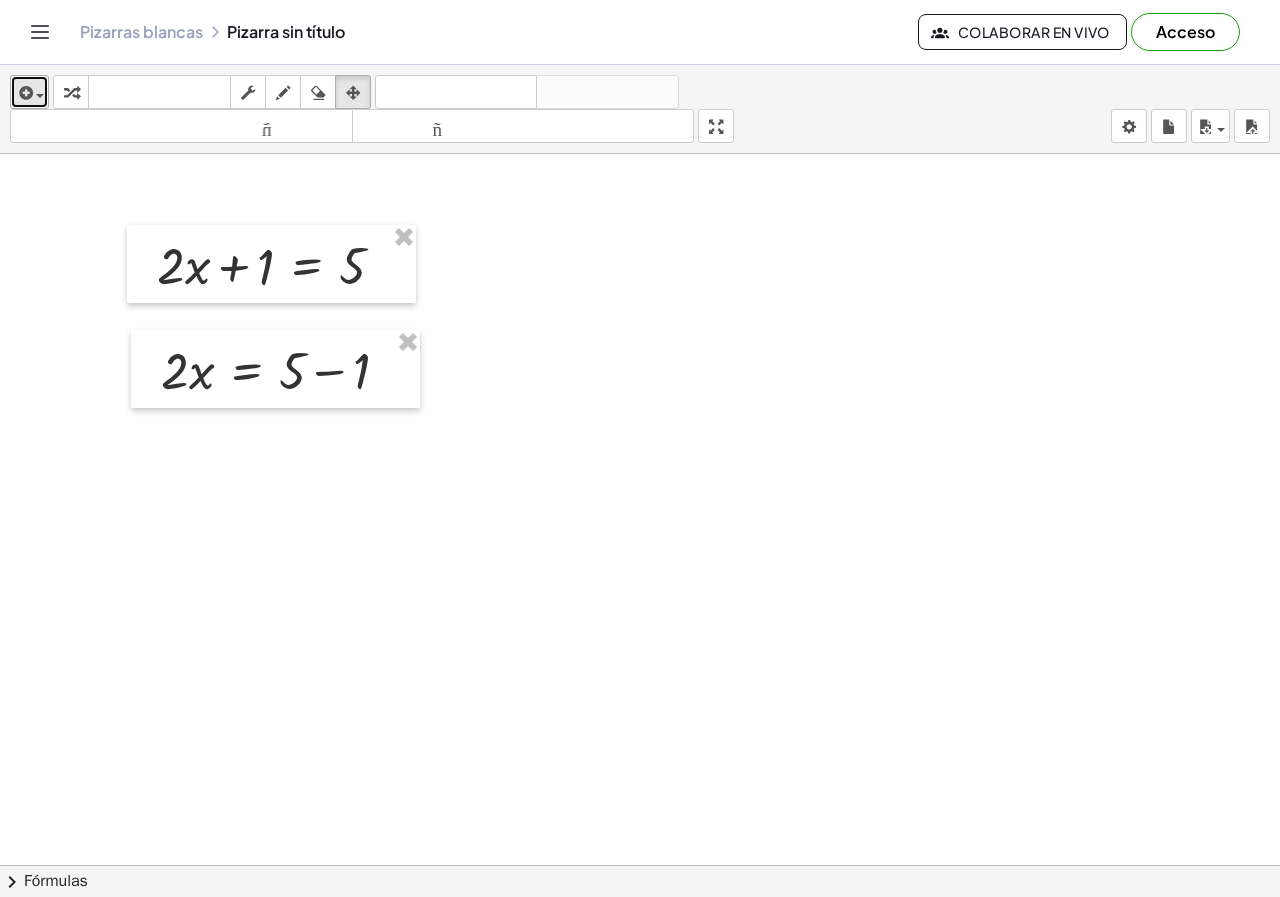 click at bounding box center [35, 95] 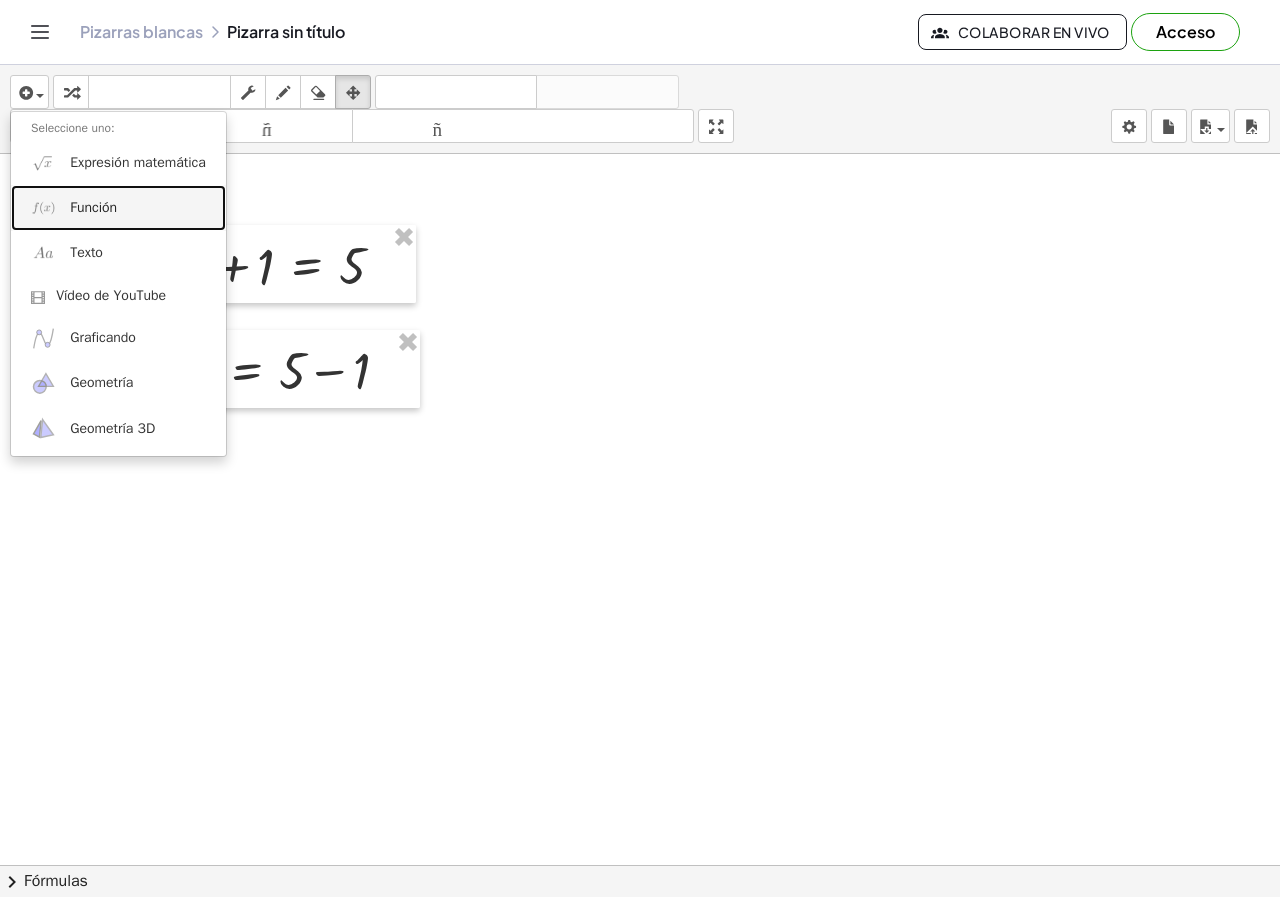 click on "Función" at bounding box center [93, 207] 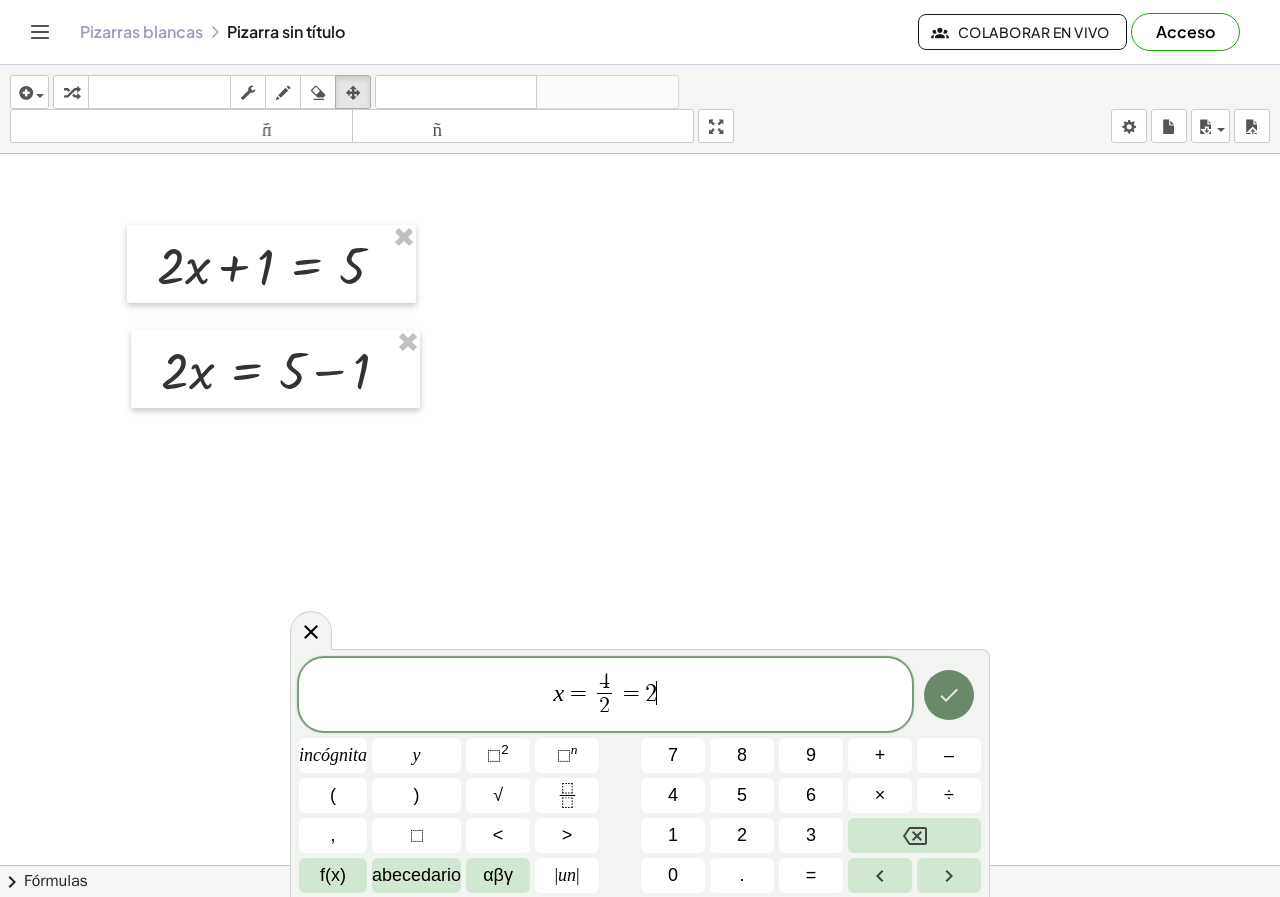 click at bounding box center (949, 695) 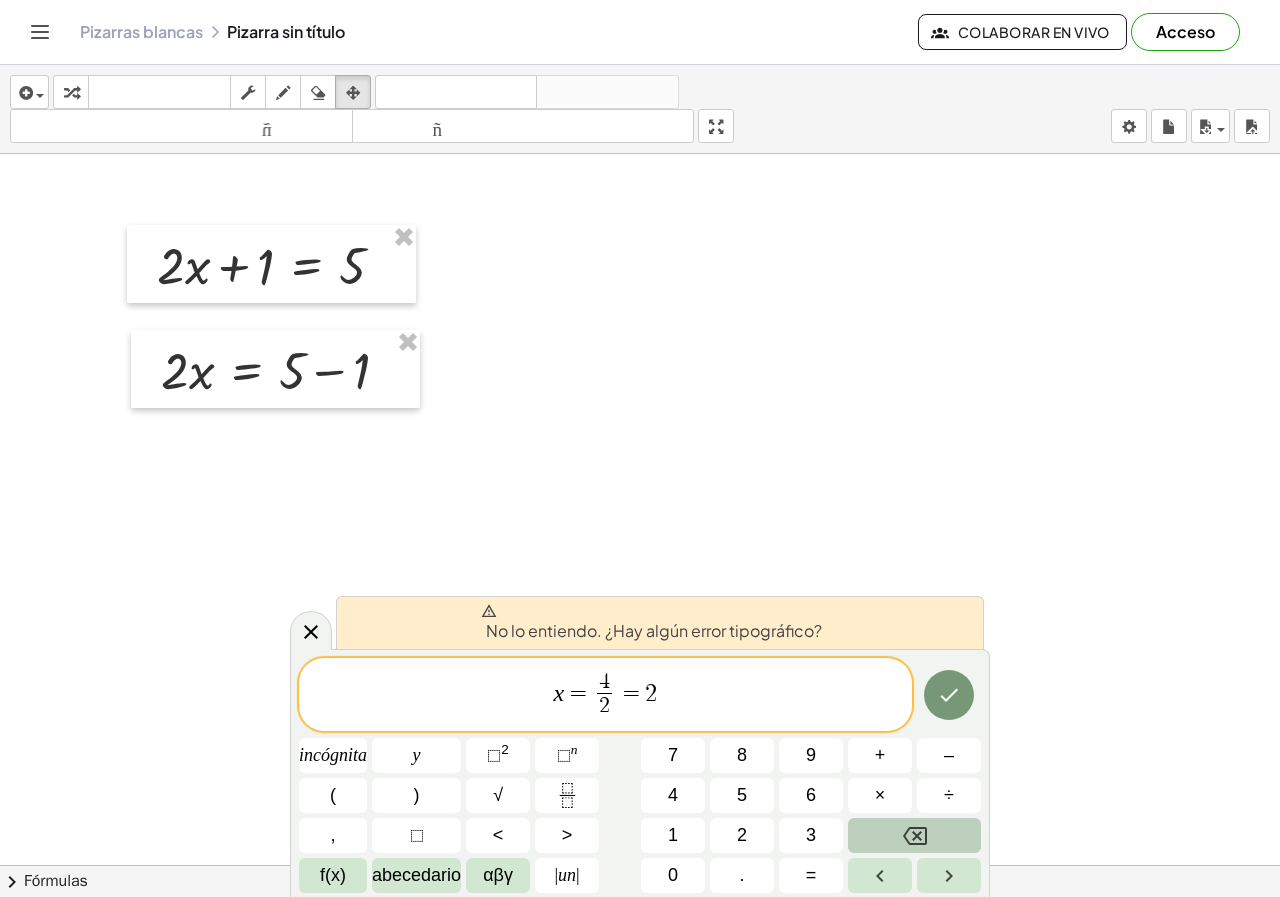 click at bounding box center (914, 835) 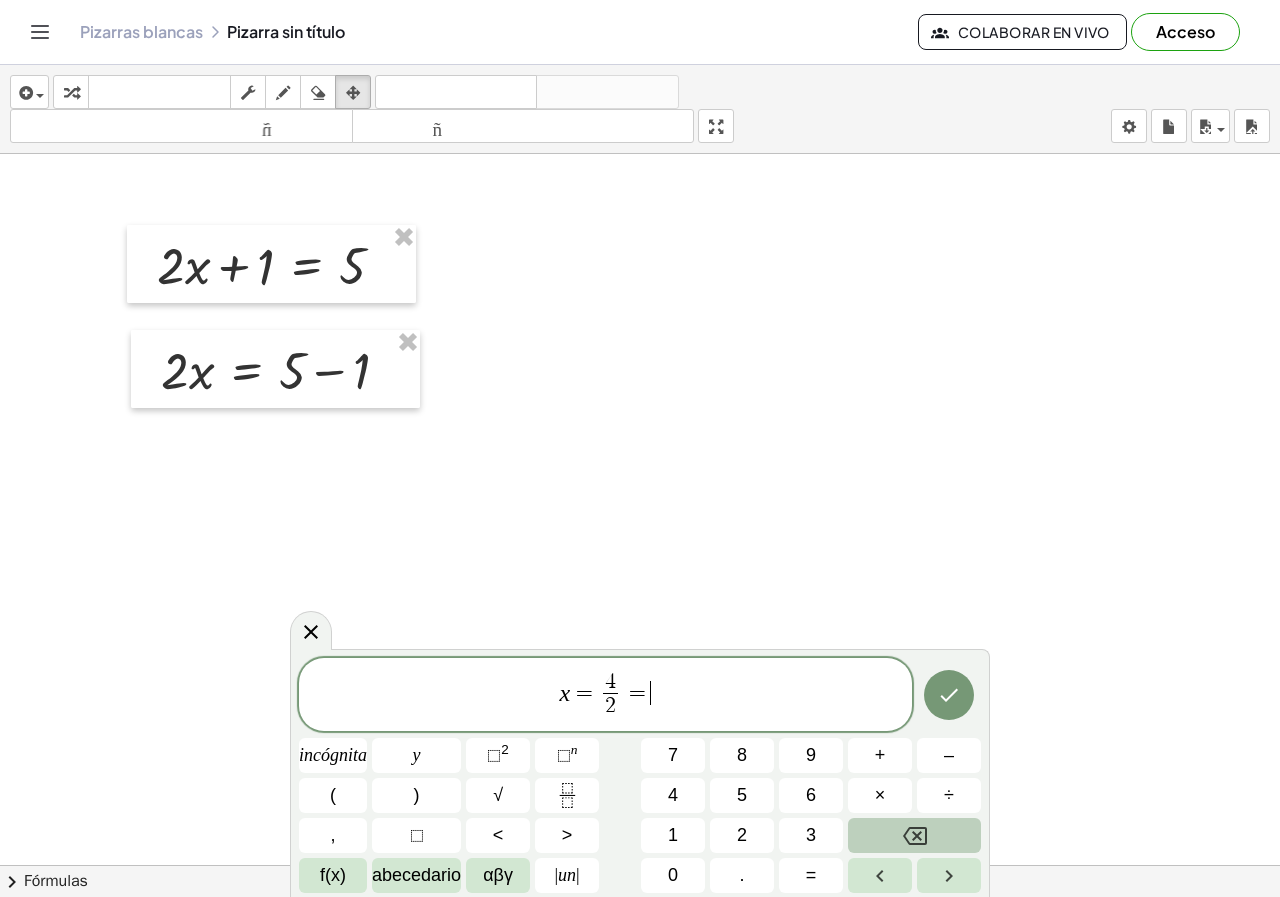 click 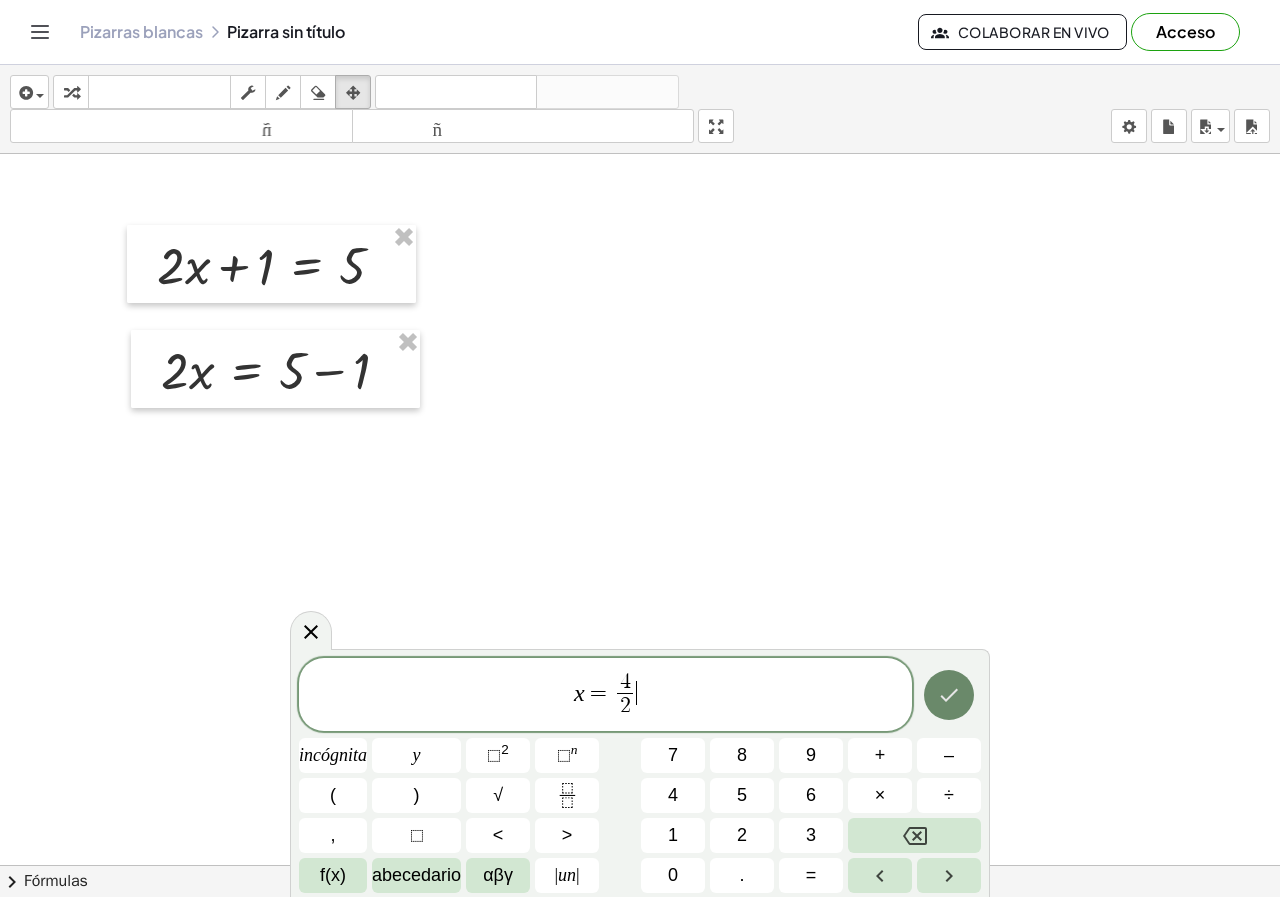 click 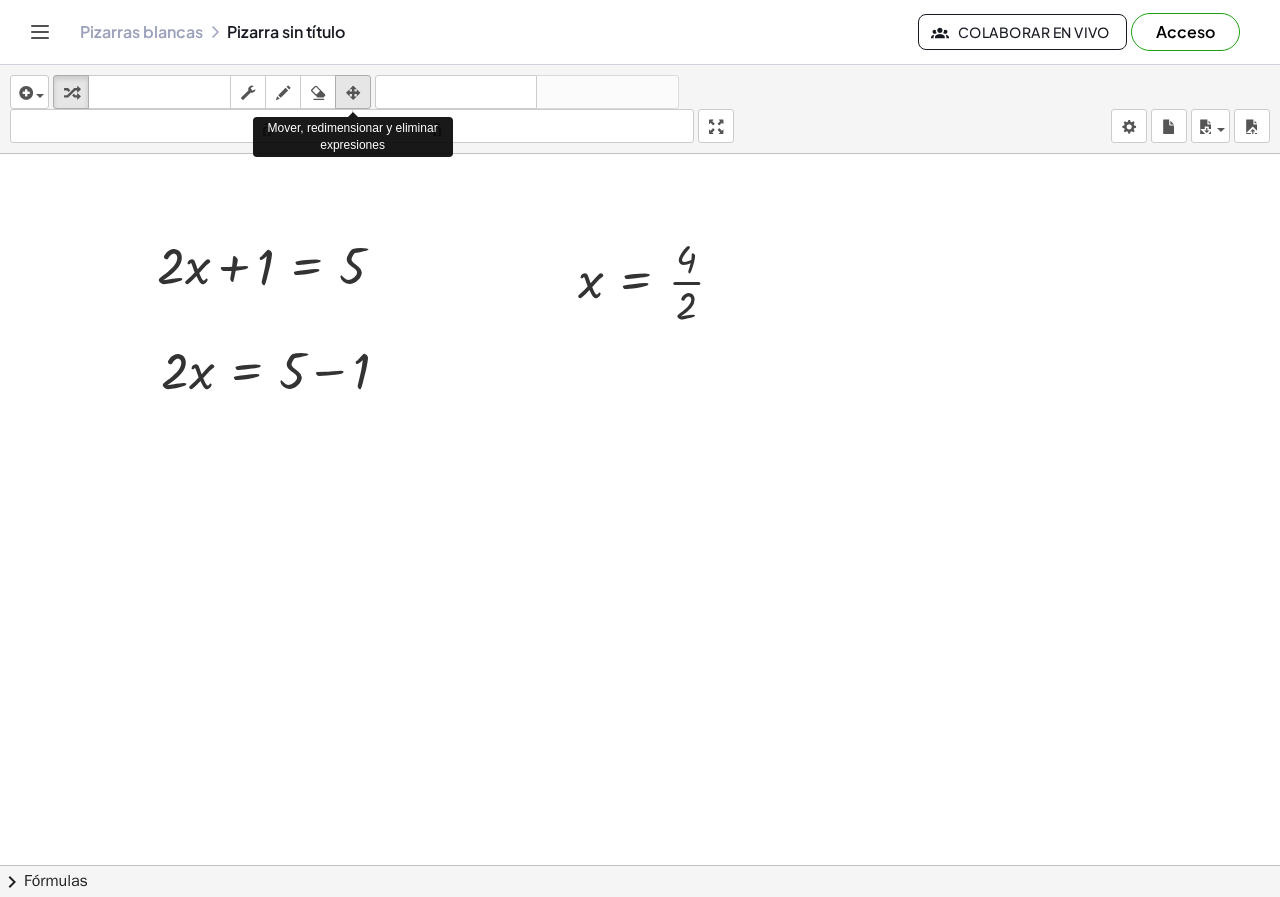 click at bounding box center [353, 93] 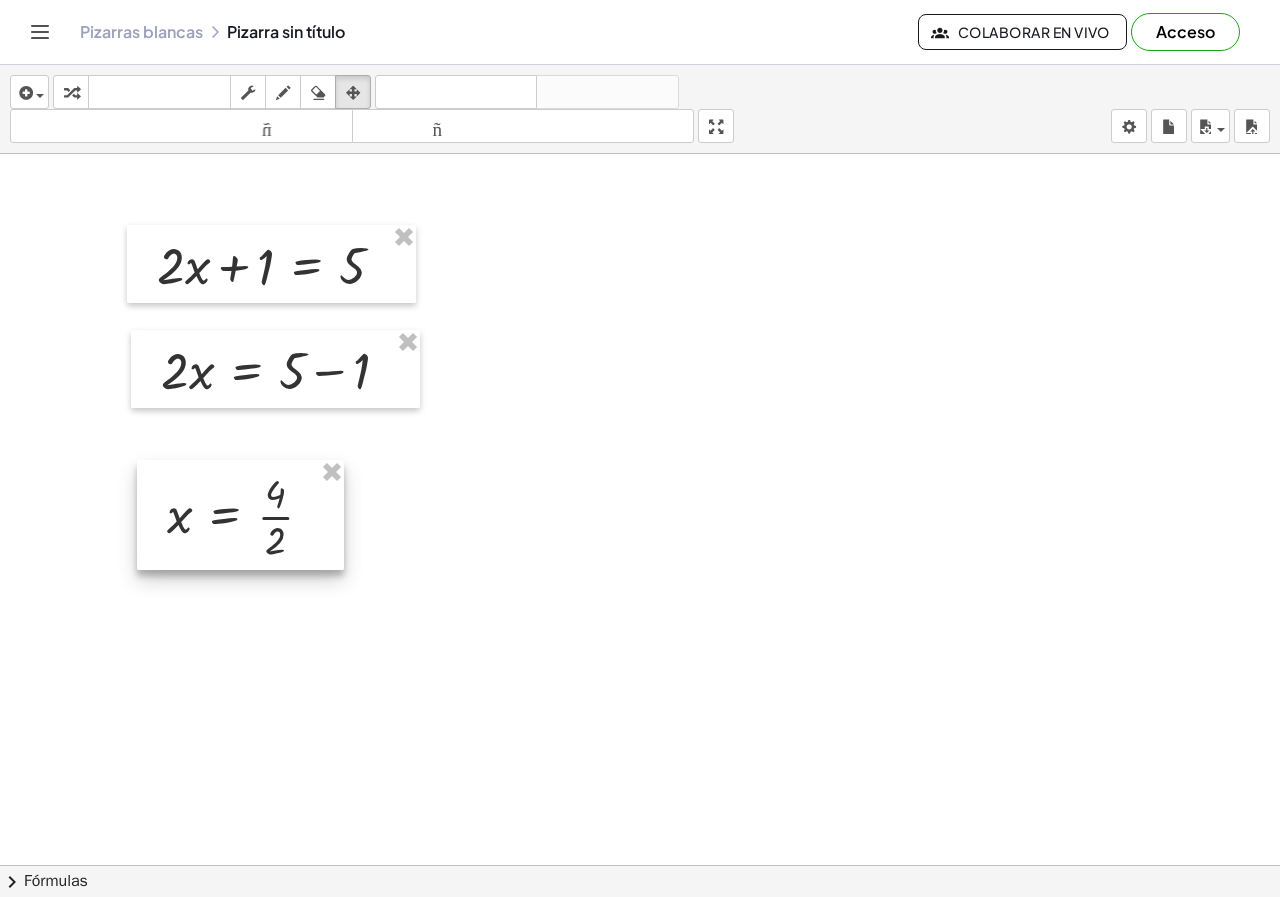 drag, startPoint x: 553, startPoint y: 387, endPoint x: 225, endPoint y: 489, distance: 343.4938 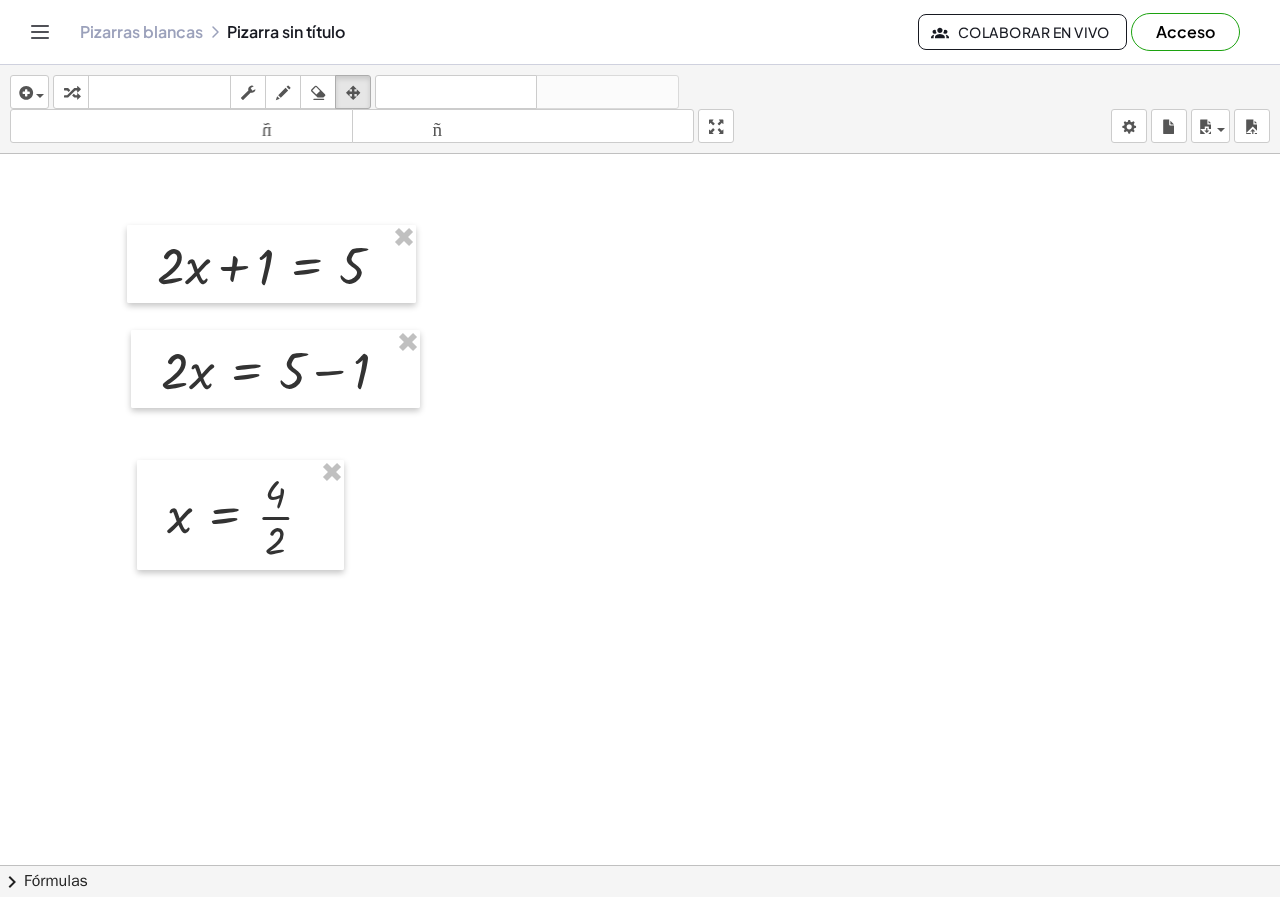 click at bounding box center (640, 879) 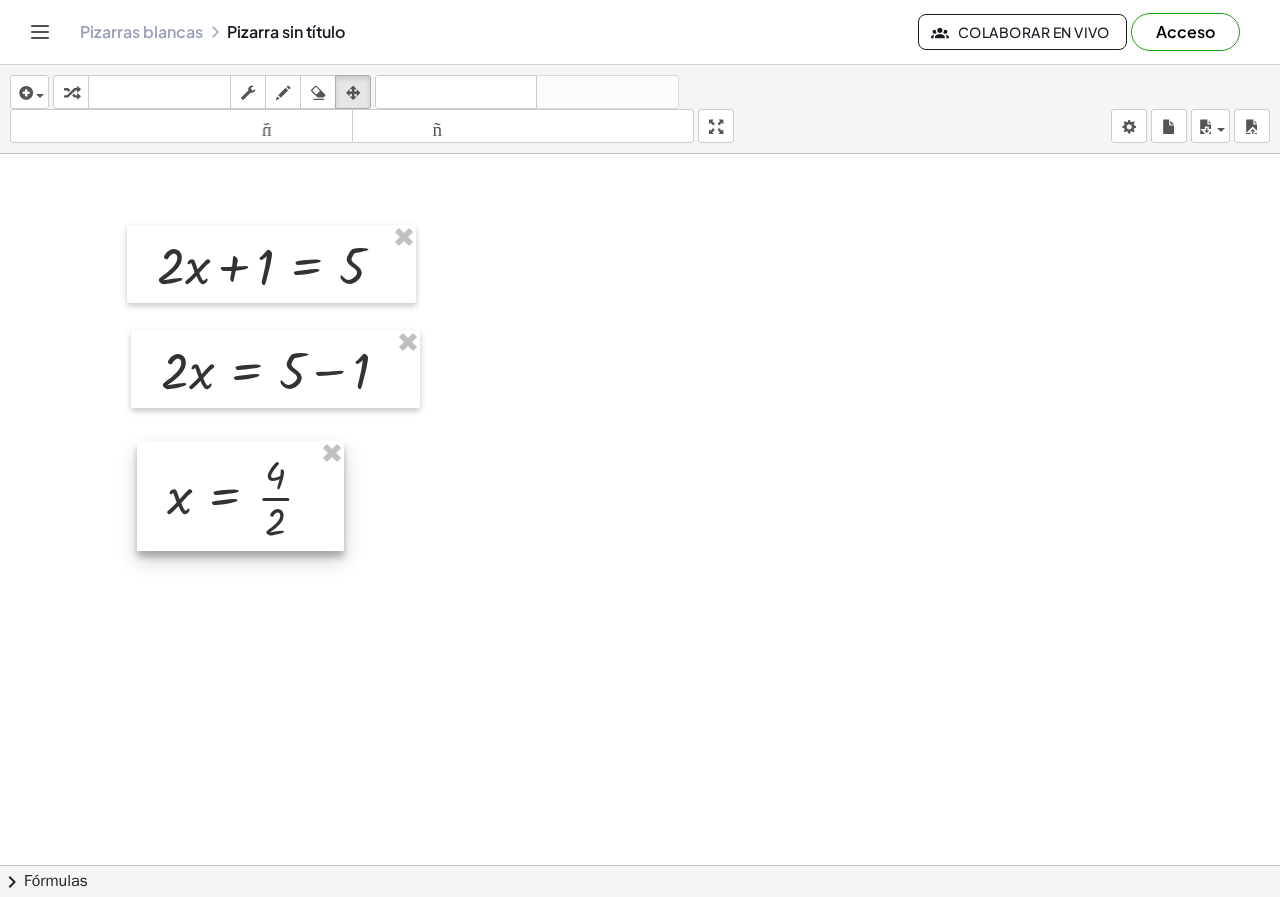 drag, startPoint x: 257, startPoint y: 507, endPoint x: 257, endPoint y: 488, distance: 19 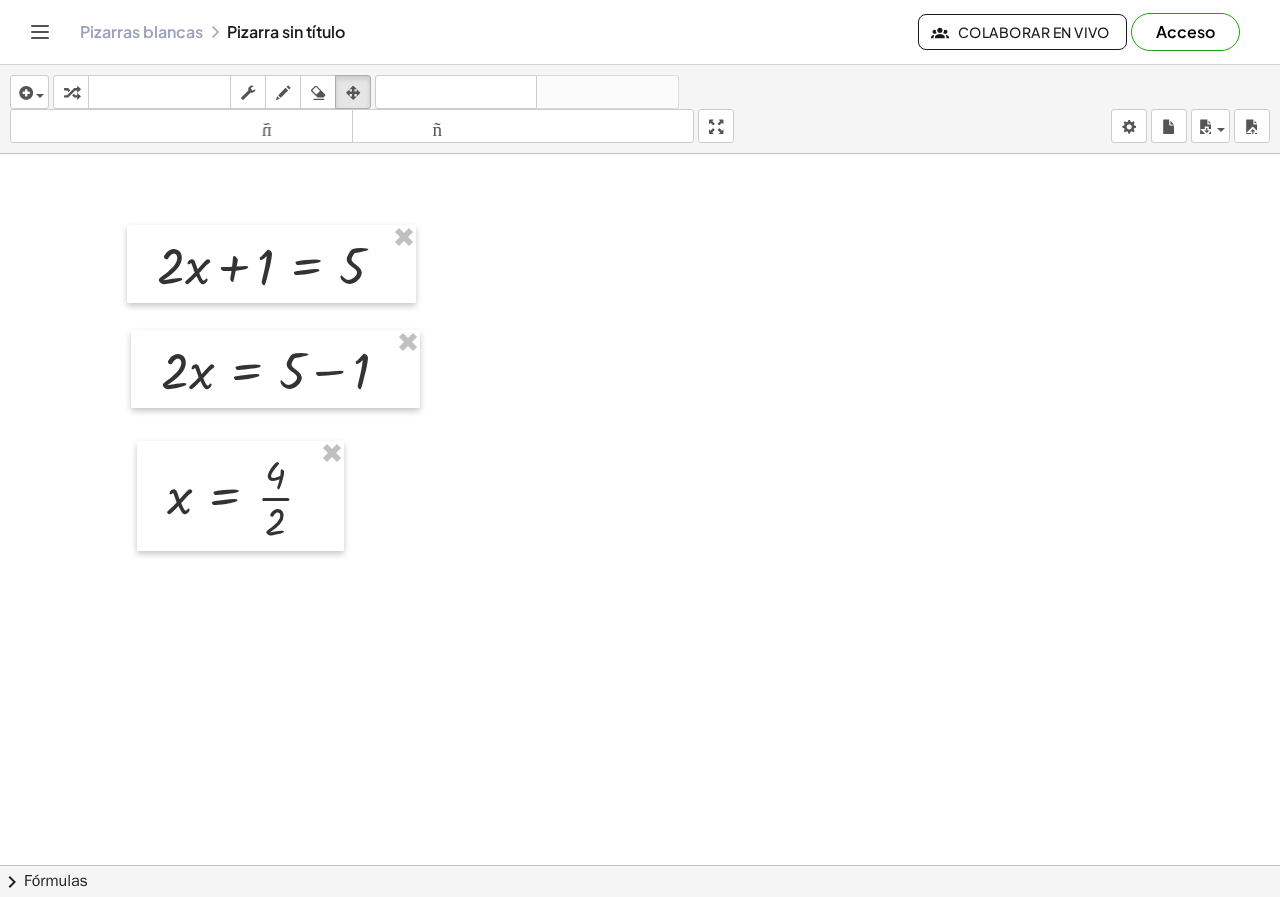 click at bounding box center (640, 879) 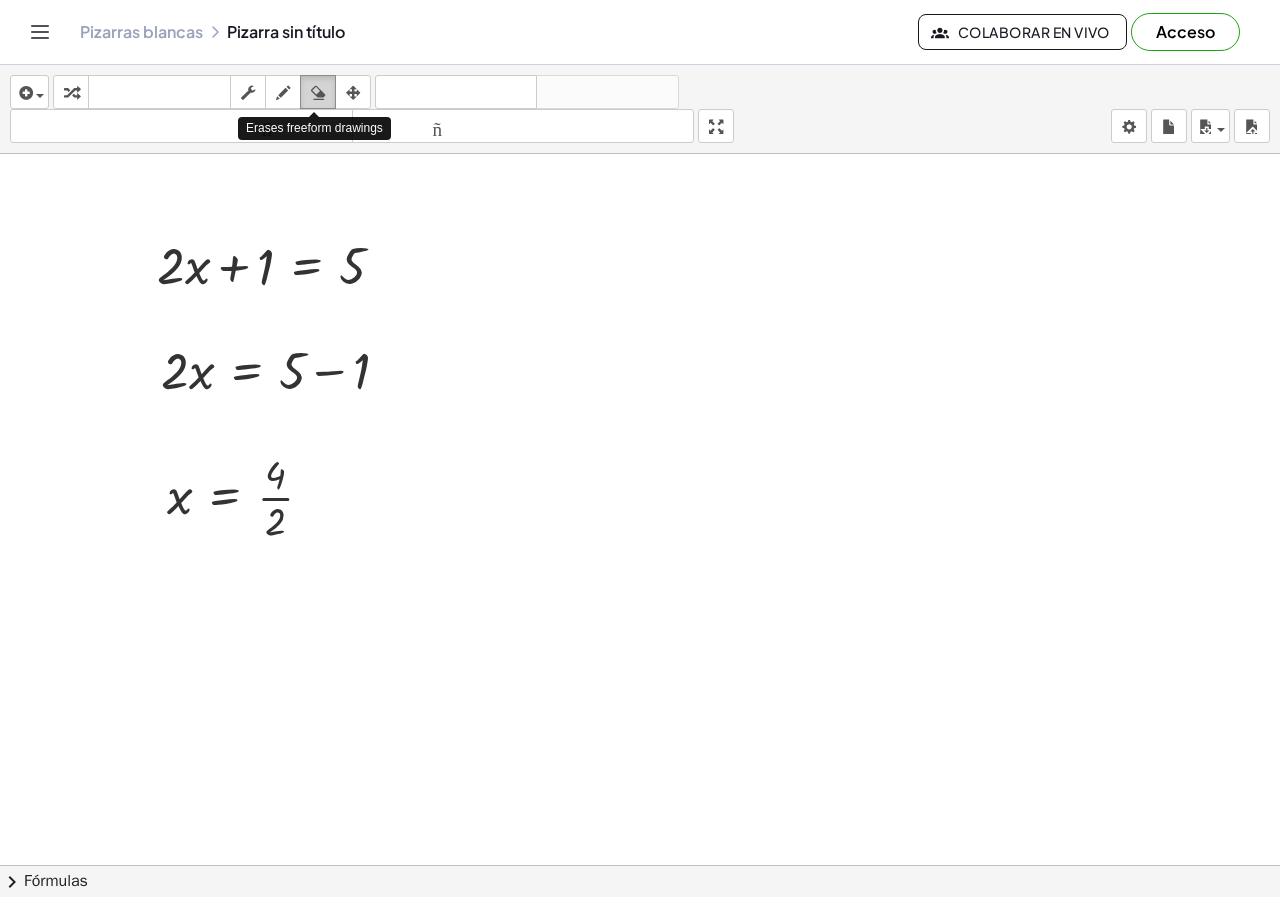 click at bounding box center (318, 93) 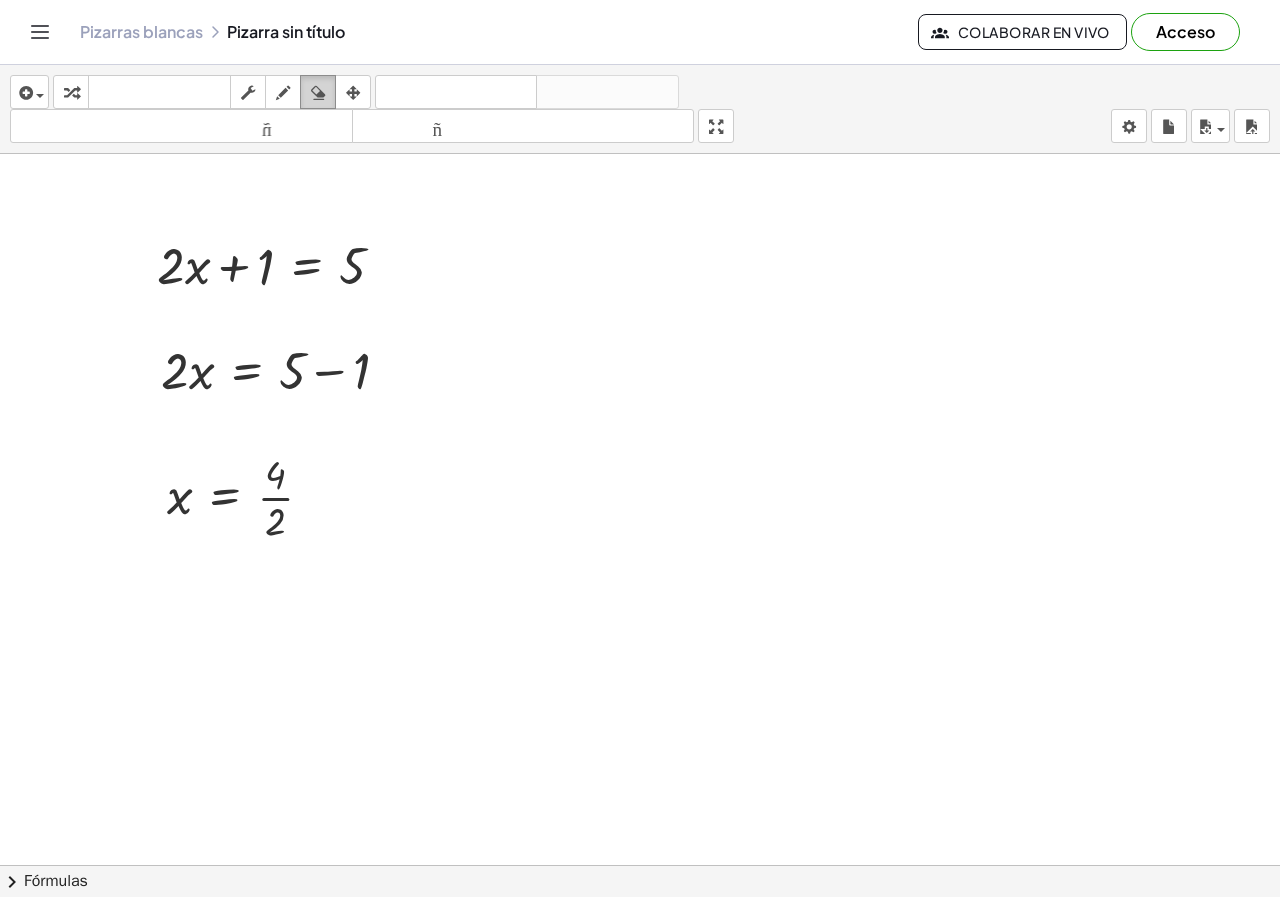click at bounding box center [318, 92] 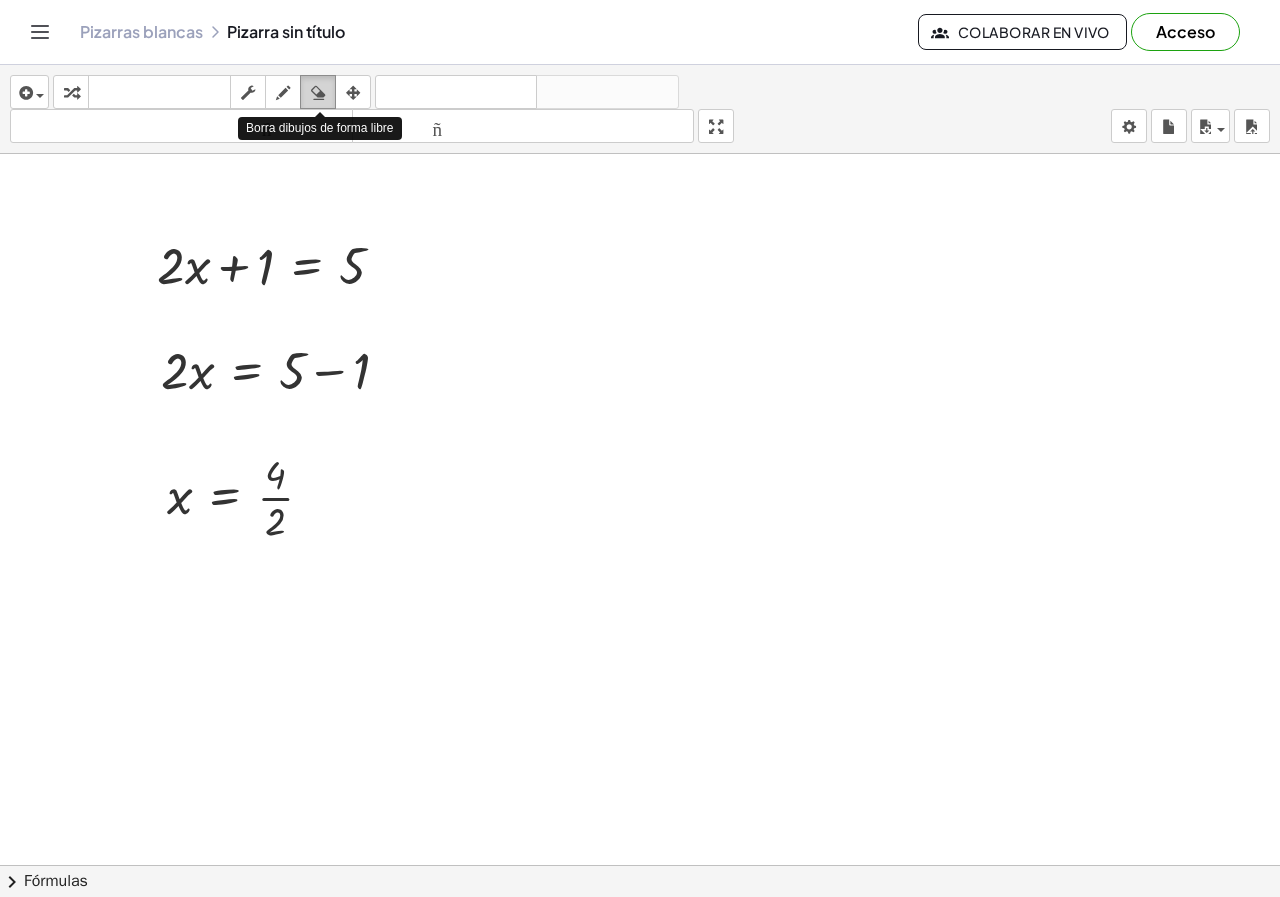 click at bounding box center (318, 92) 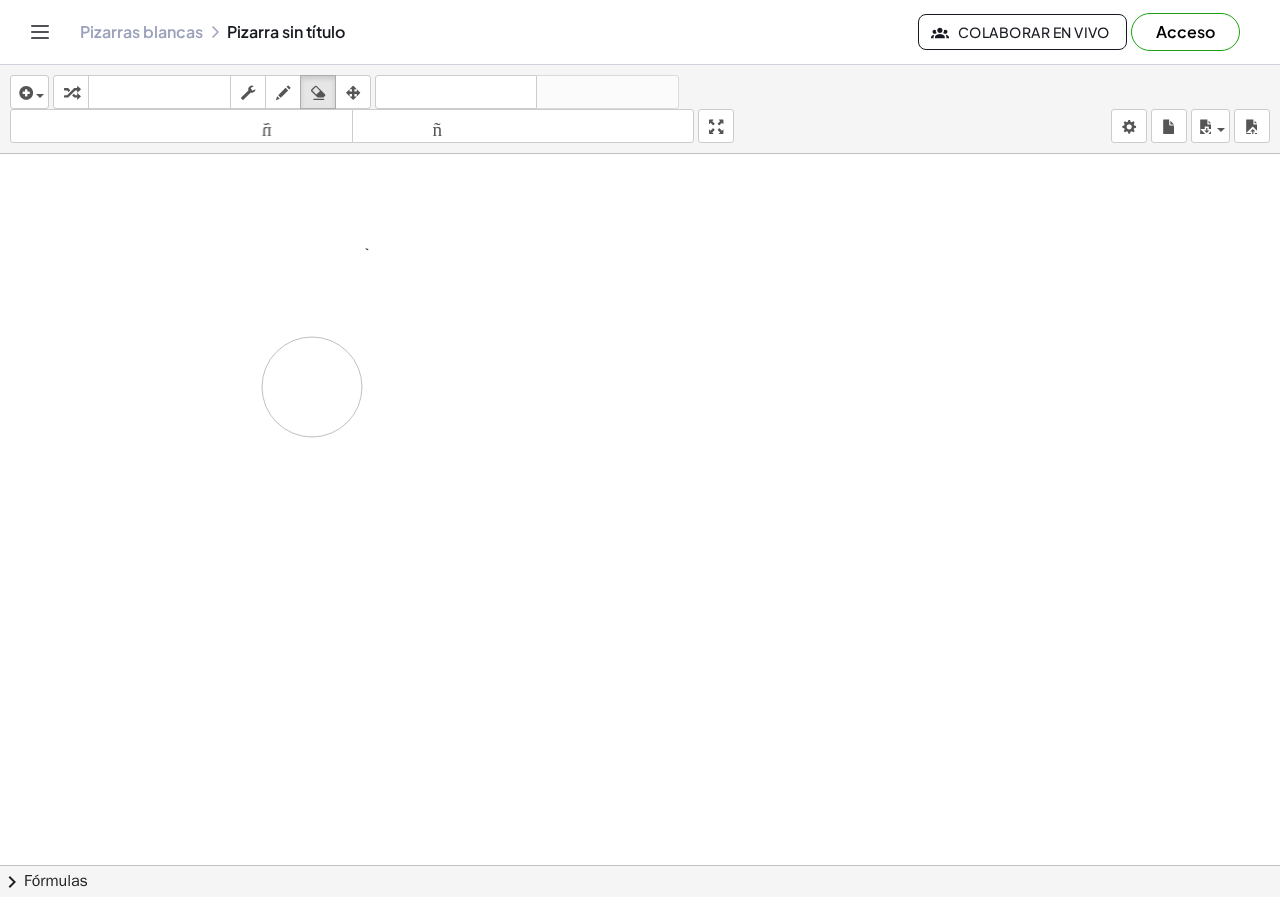 drag, startPoint x: 279, startPoint y: 499, endPoint x: 312, endPoint y: 387, distance: 116.76044 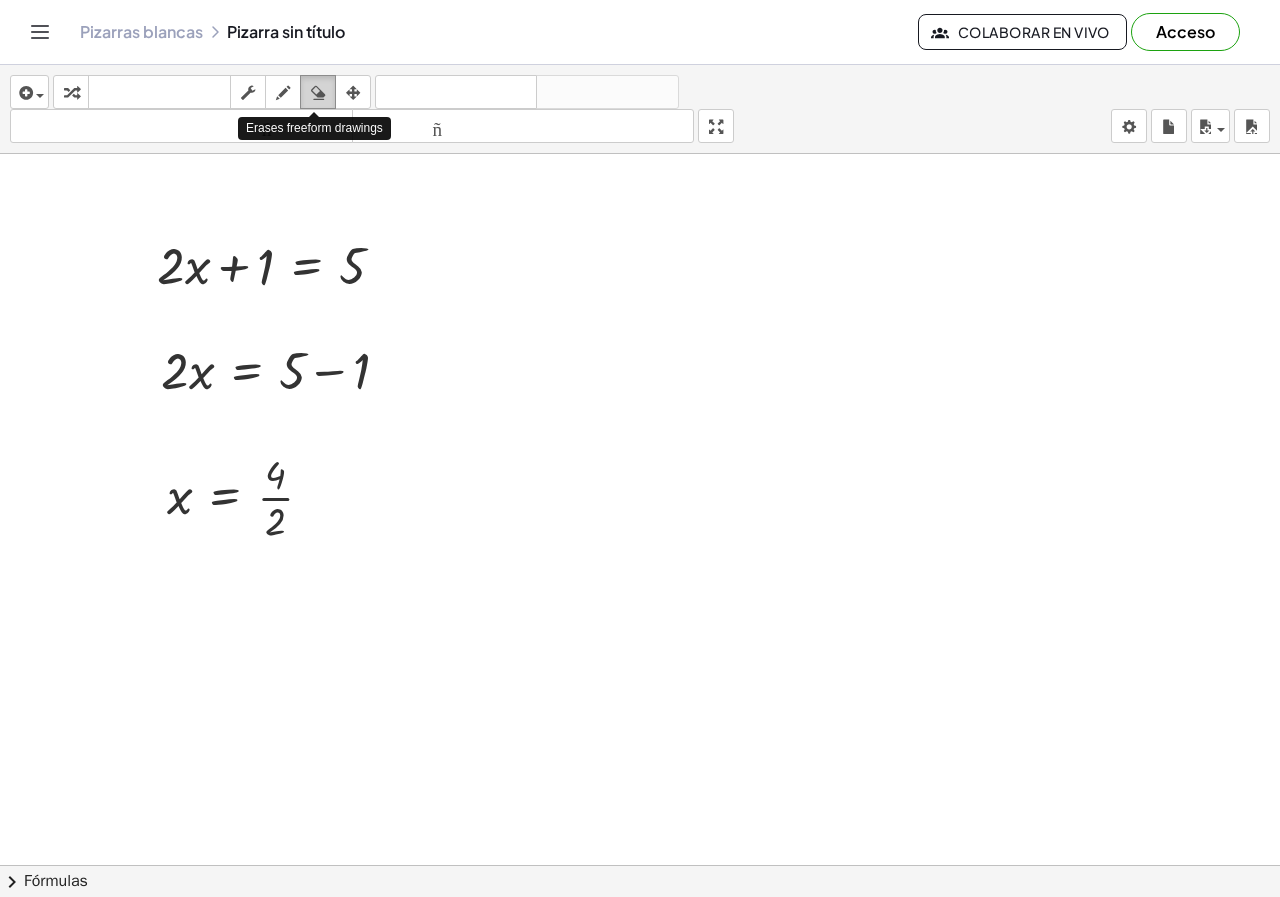 click at bounding box center [318, 92] 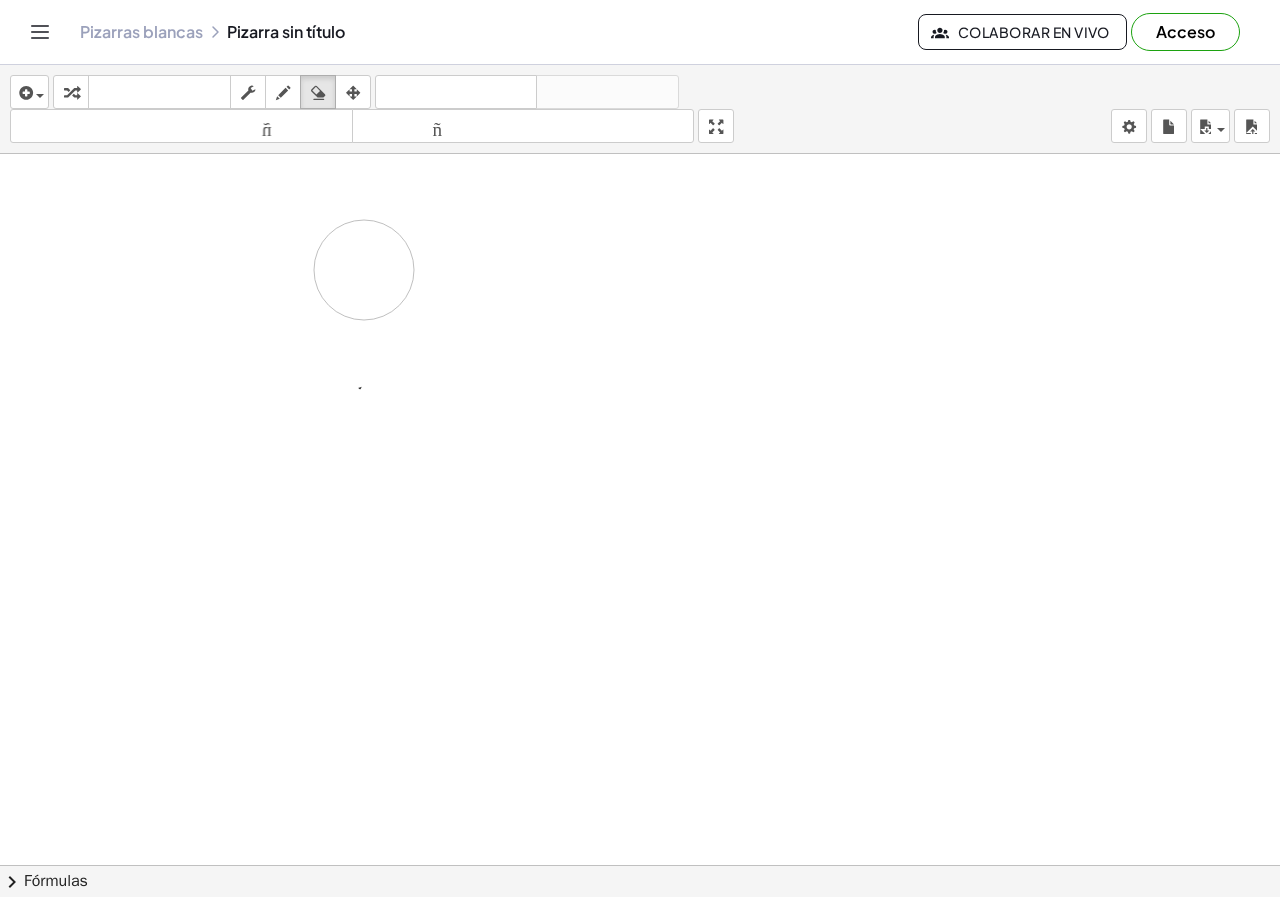 drag, startPoint x: 337, startPoint y: 550, endPoint x: 364, endPoint y: 270, distance: 281.29877 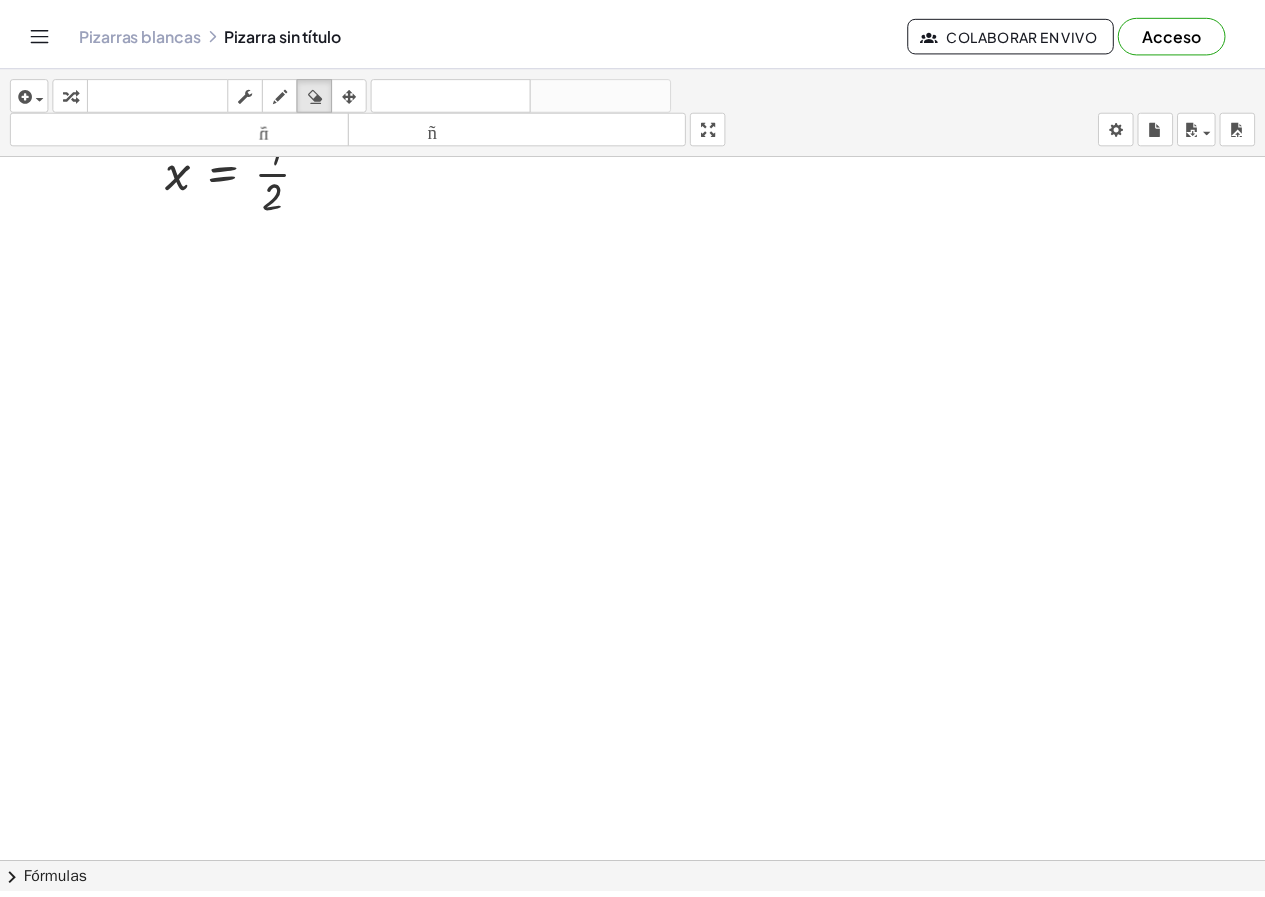 scroll, scrollTop: 0, scrollLeft: 0, axis: both 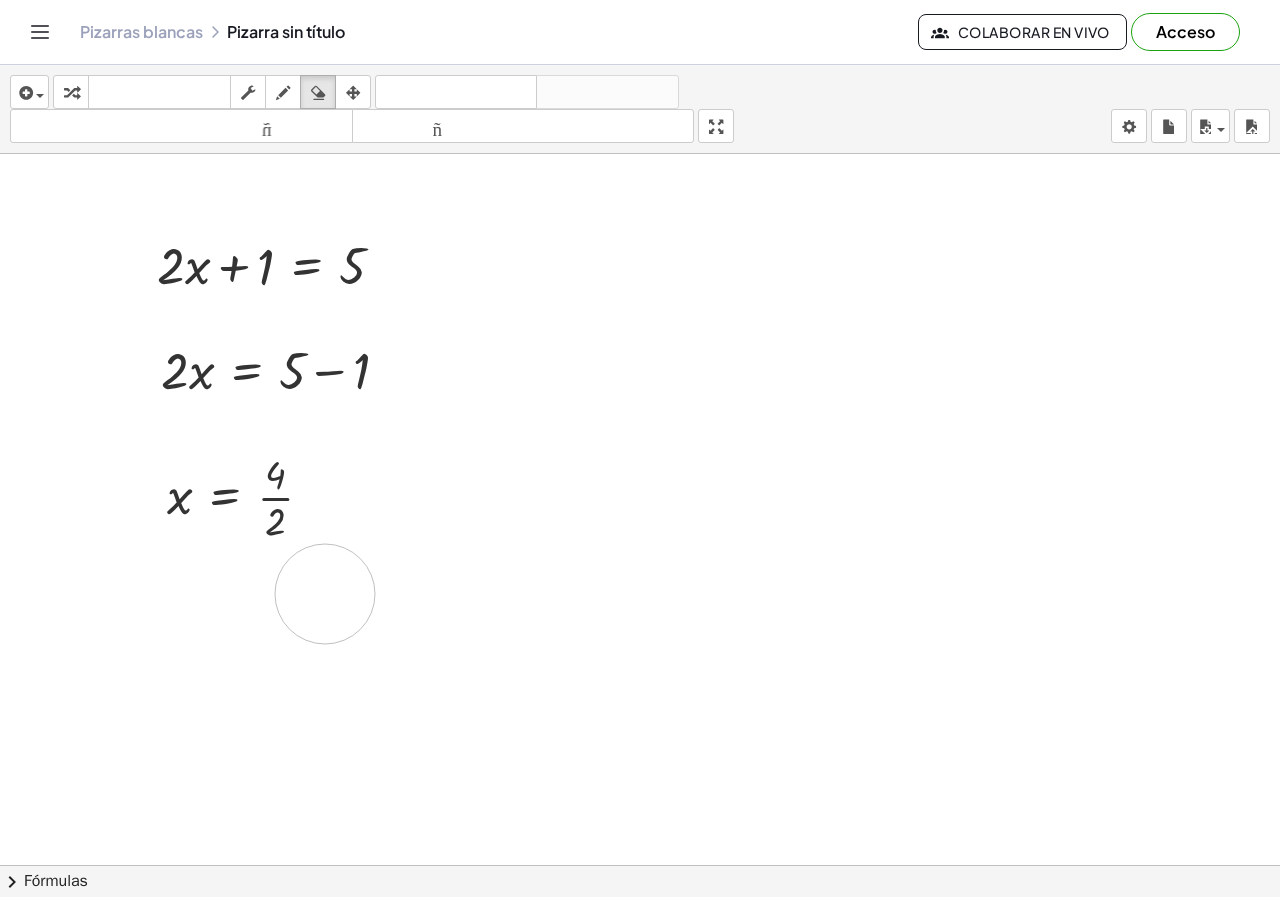 click at bounding box center (640, 879) 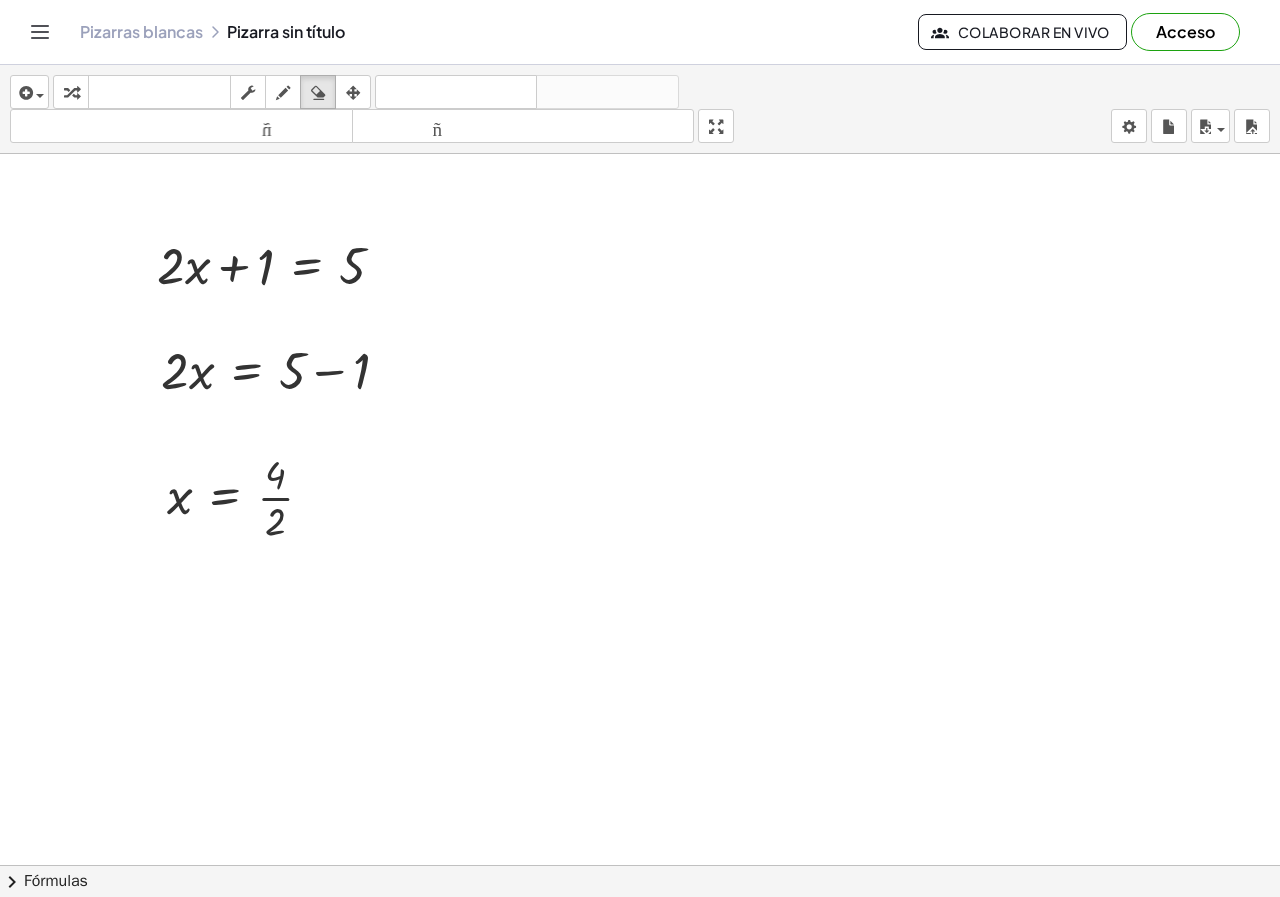 click 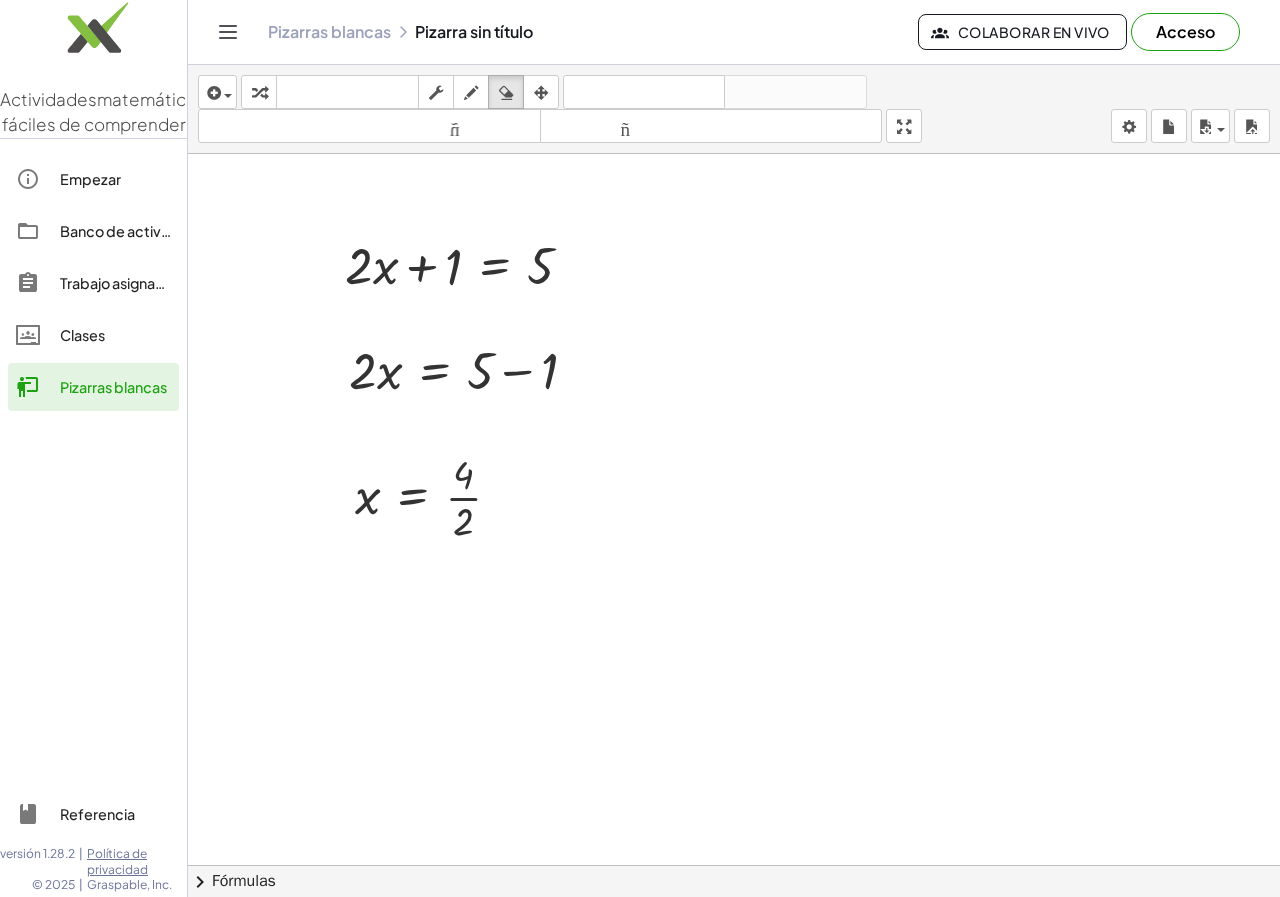 click on "Banco de actividades" at bounding box center (134, 231) 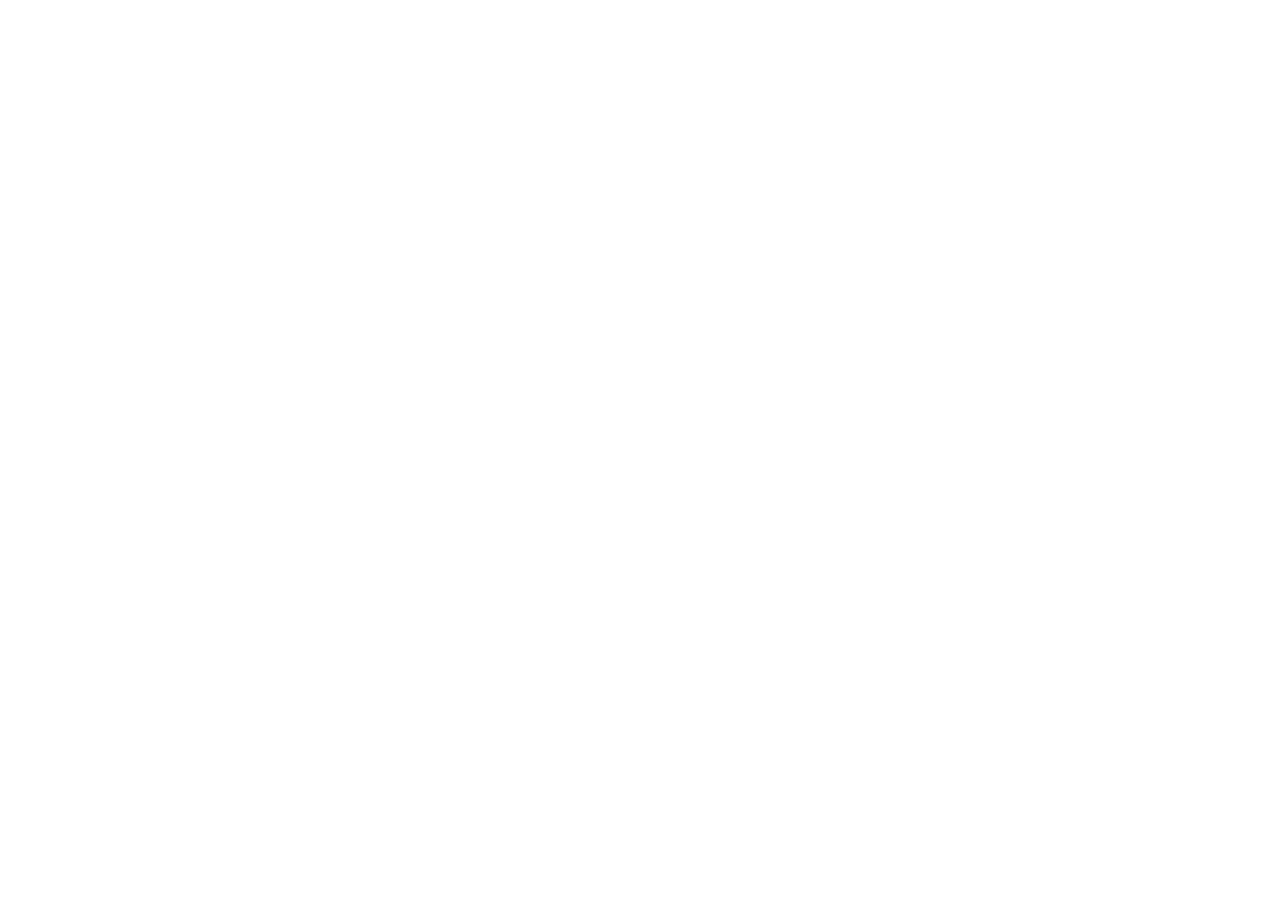 scroll, scrollTop: 0, scrollLeft: 0, axis: both 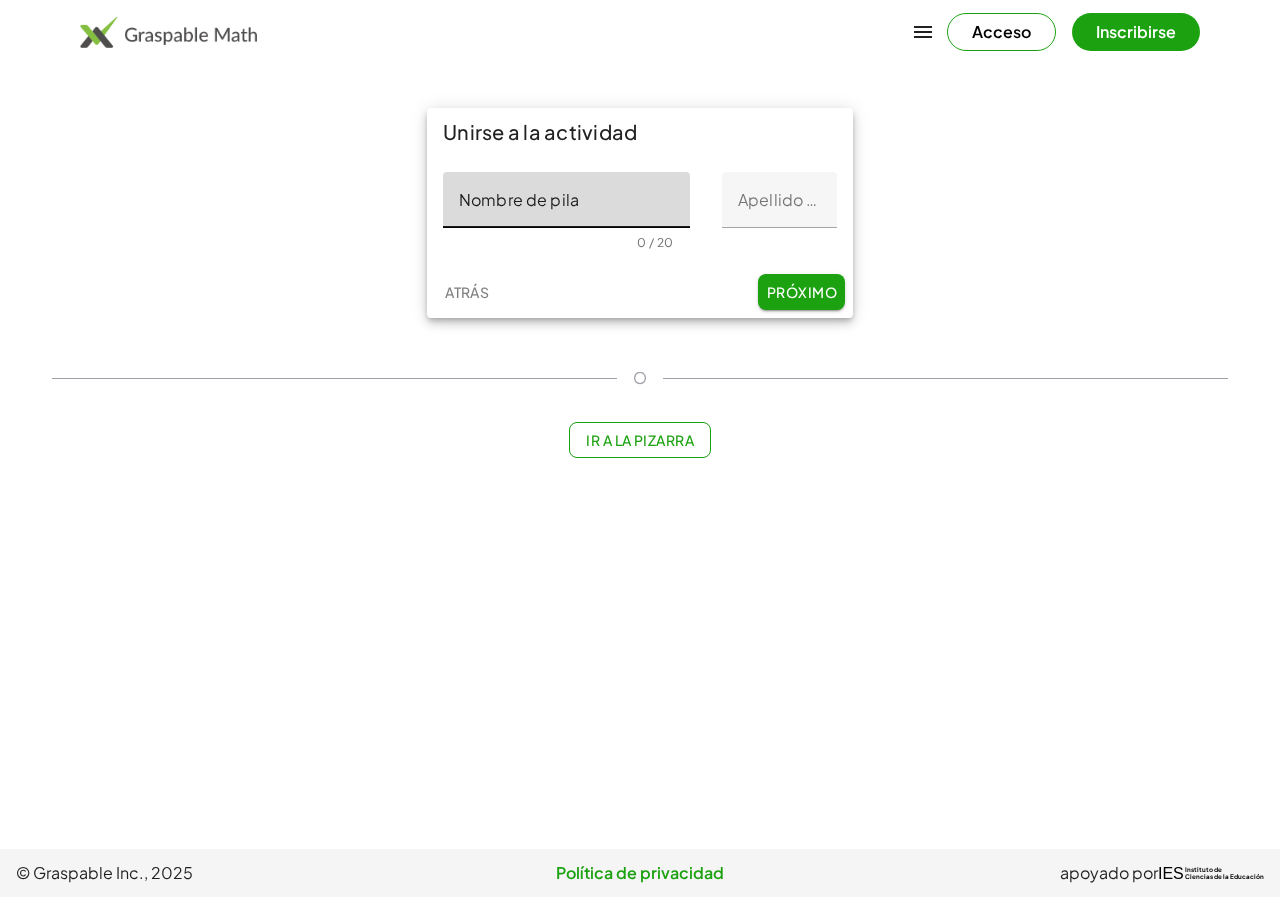 click on "Nombre de pila" 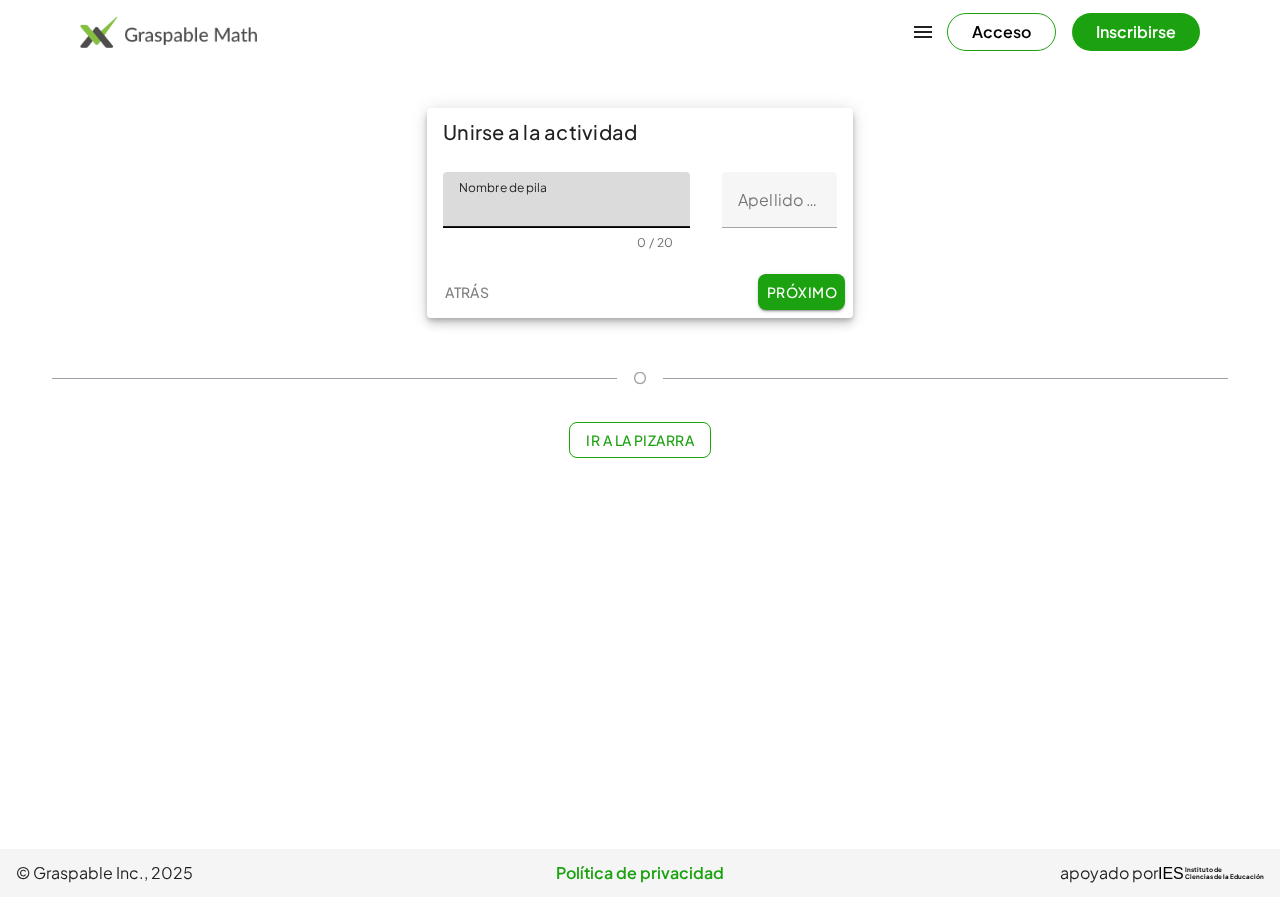 type on "******" 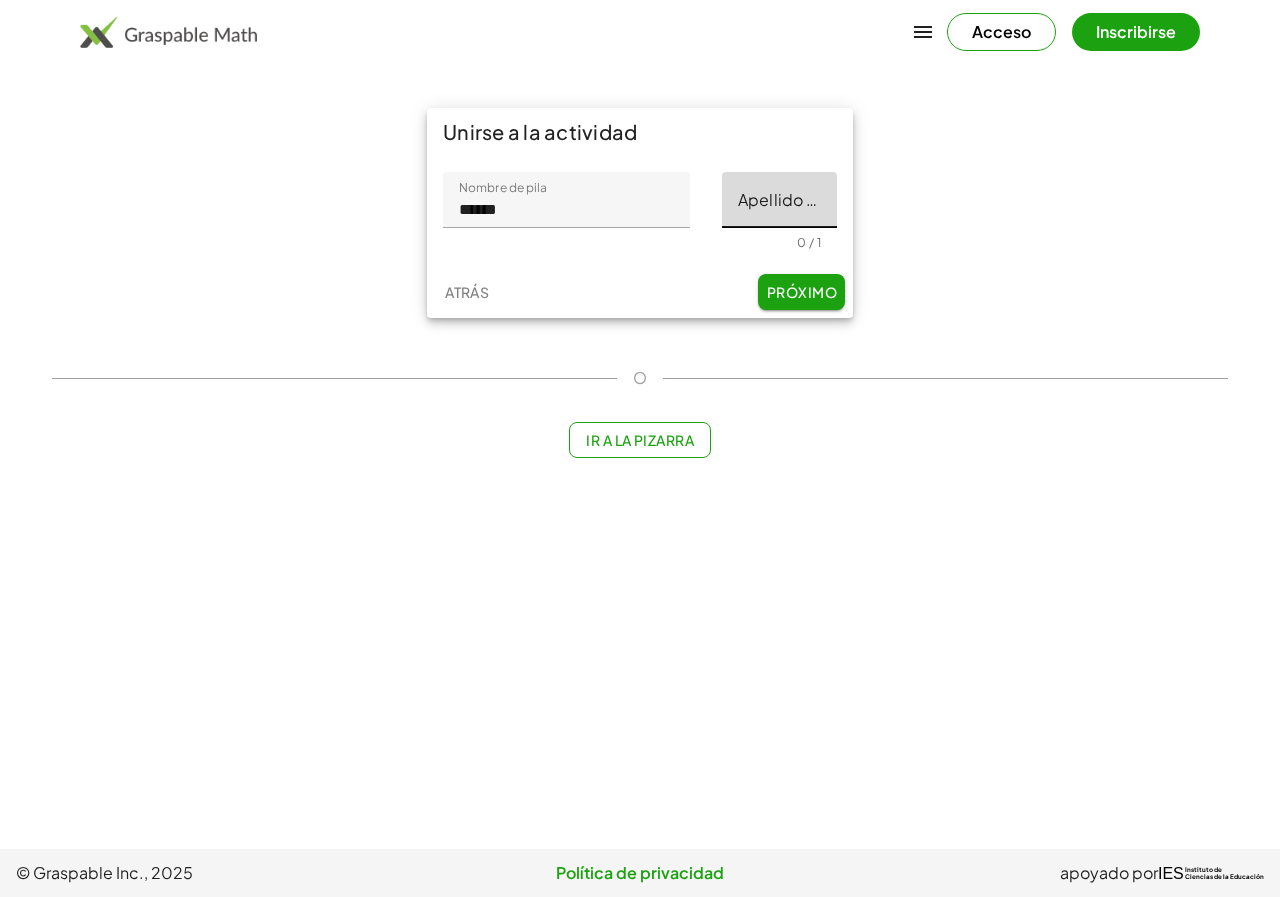 click on "Apellido inicial" 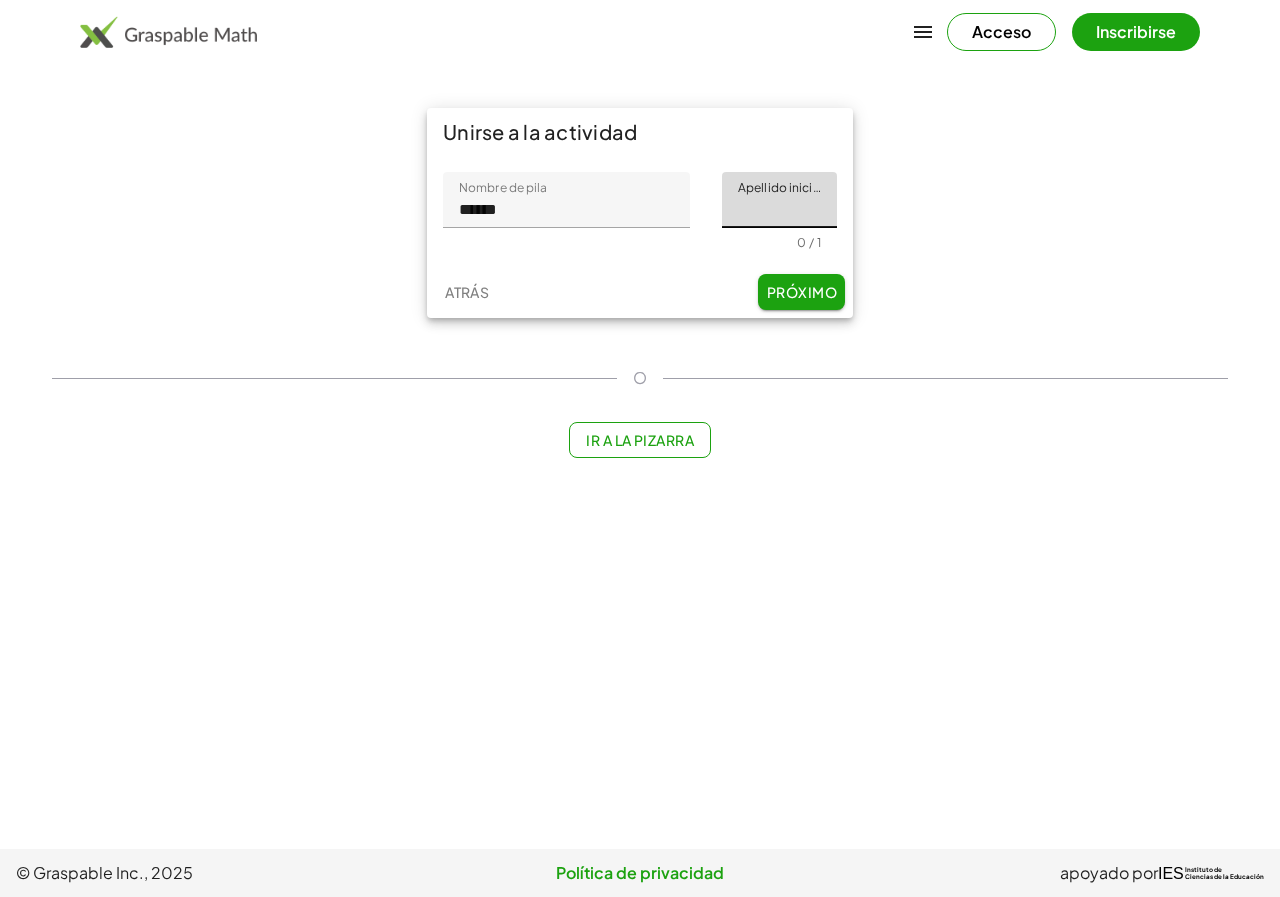 type on "*" 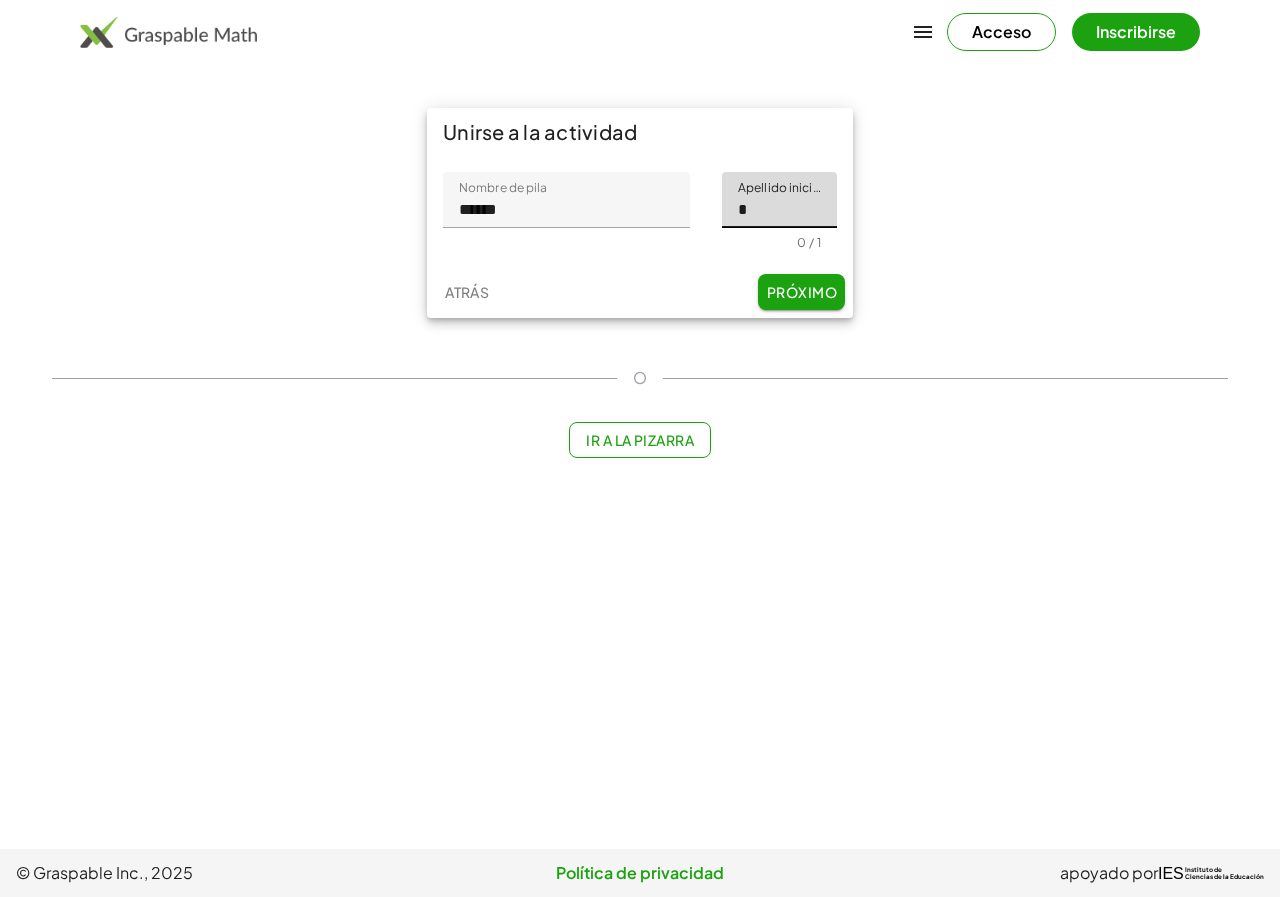 click on "Ir a la pizarra" at bounding box center [640, 440] 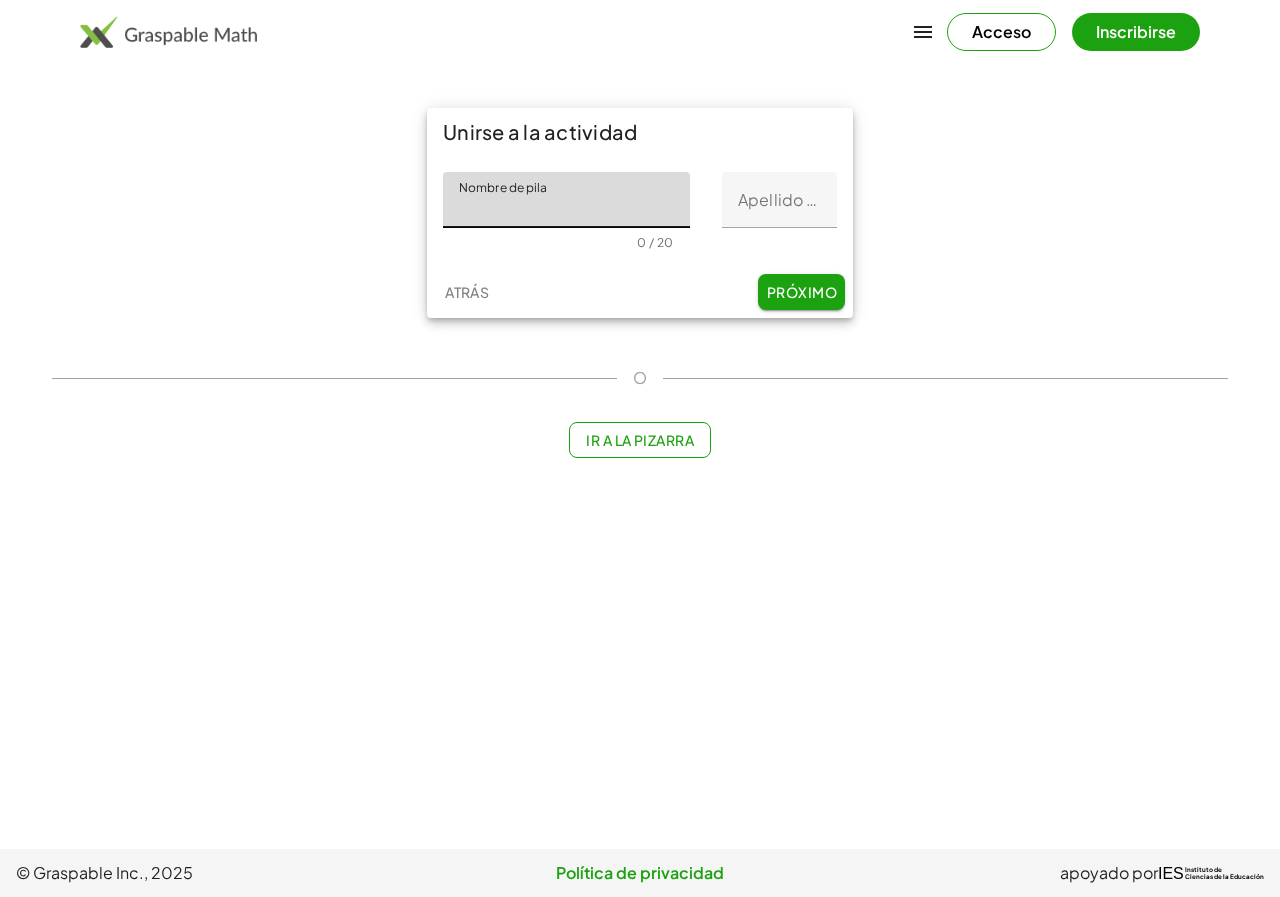 click on "Nombre de pila" 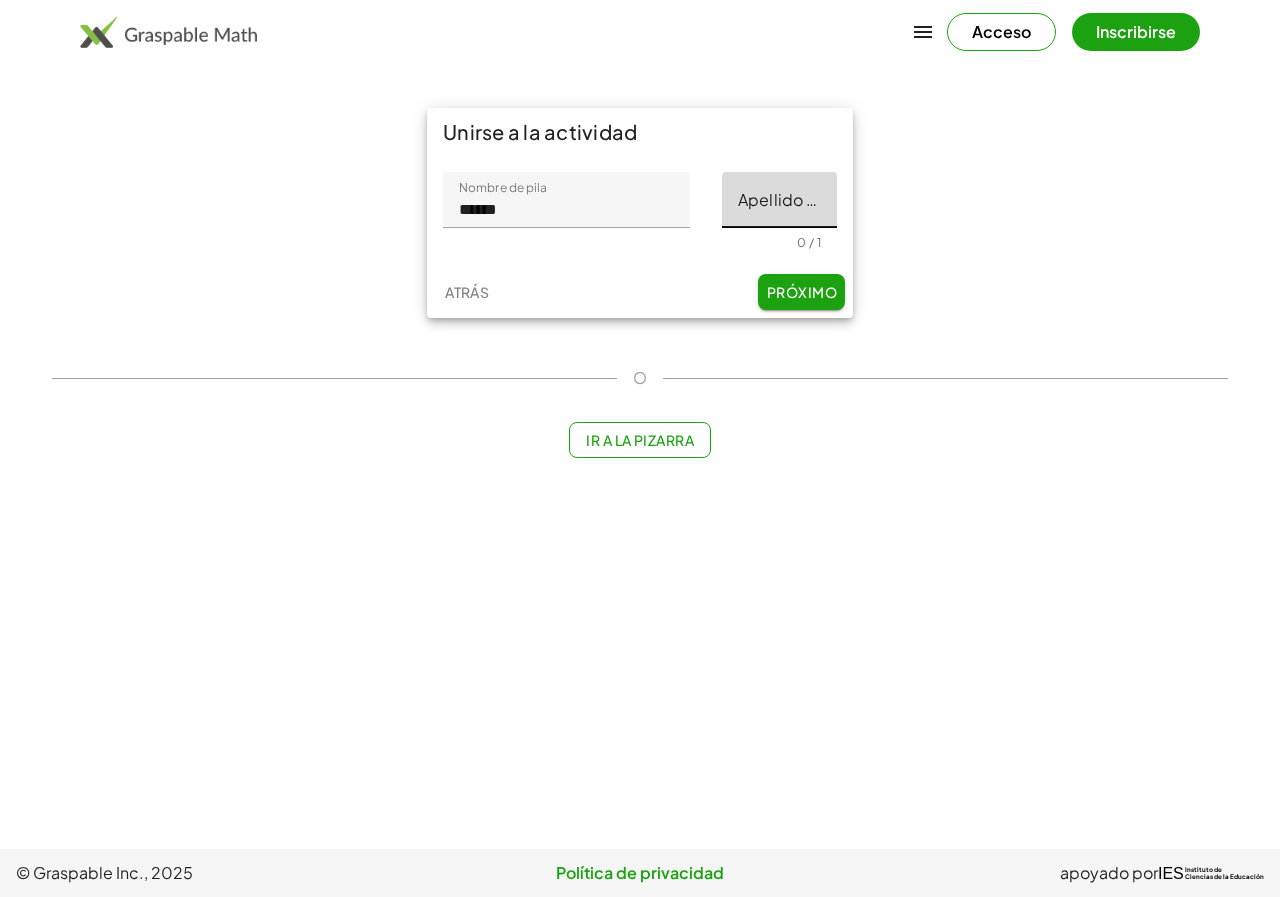 click on "Apellido inicial" 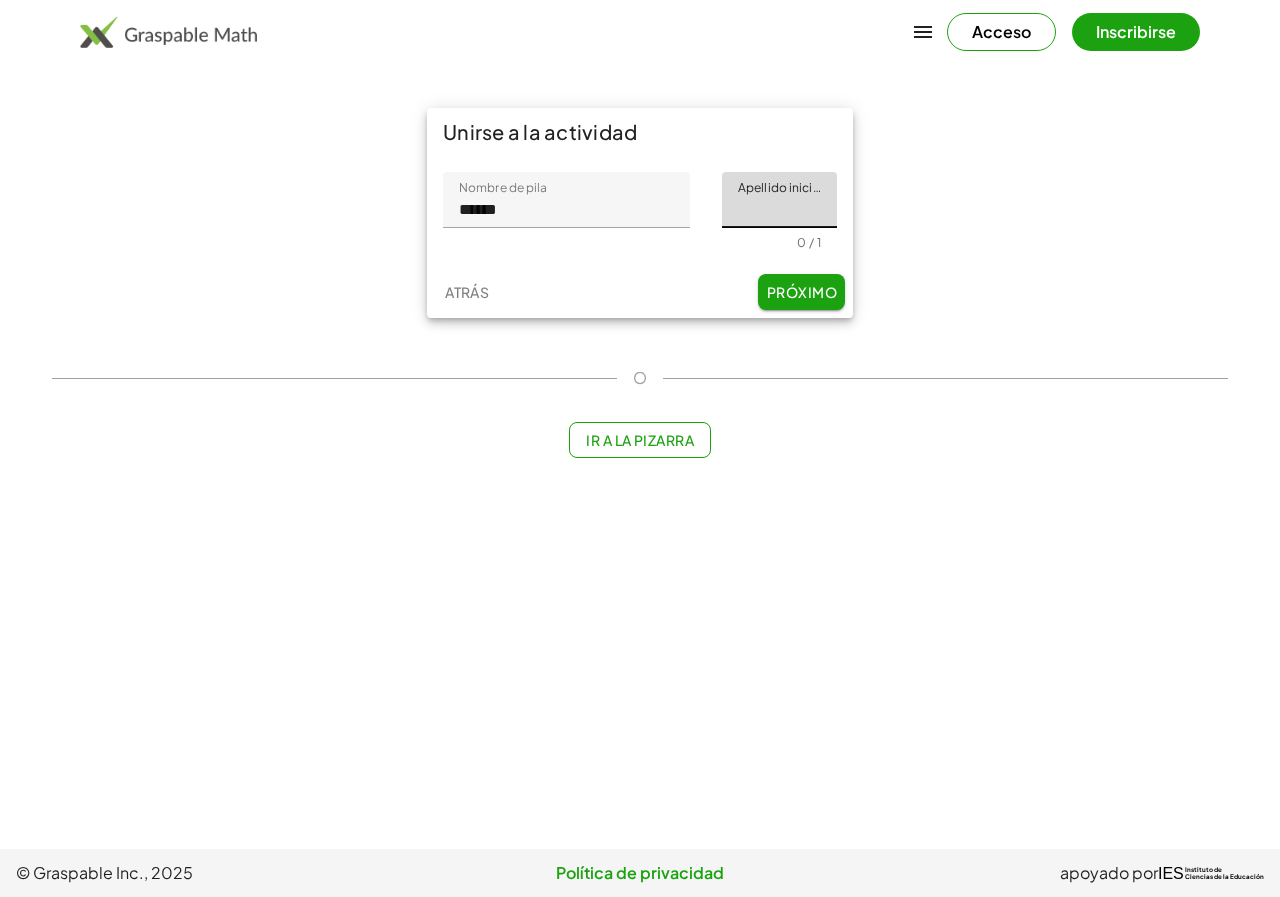 type on "*" 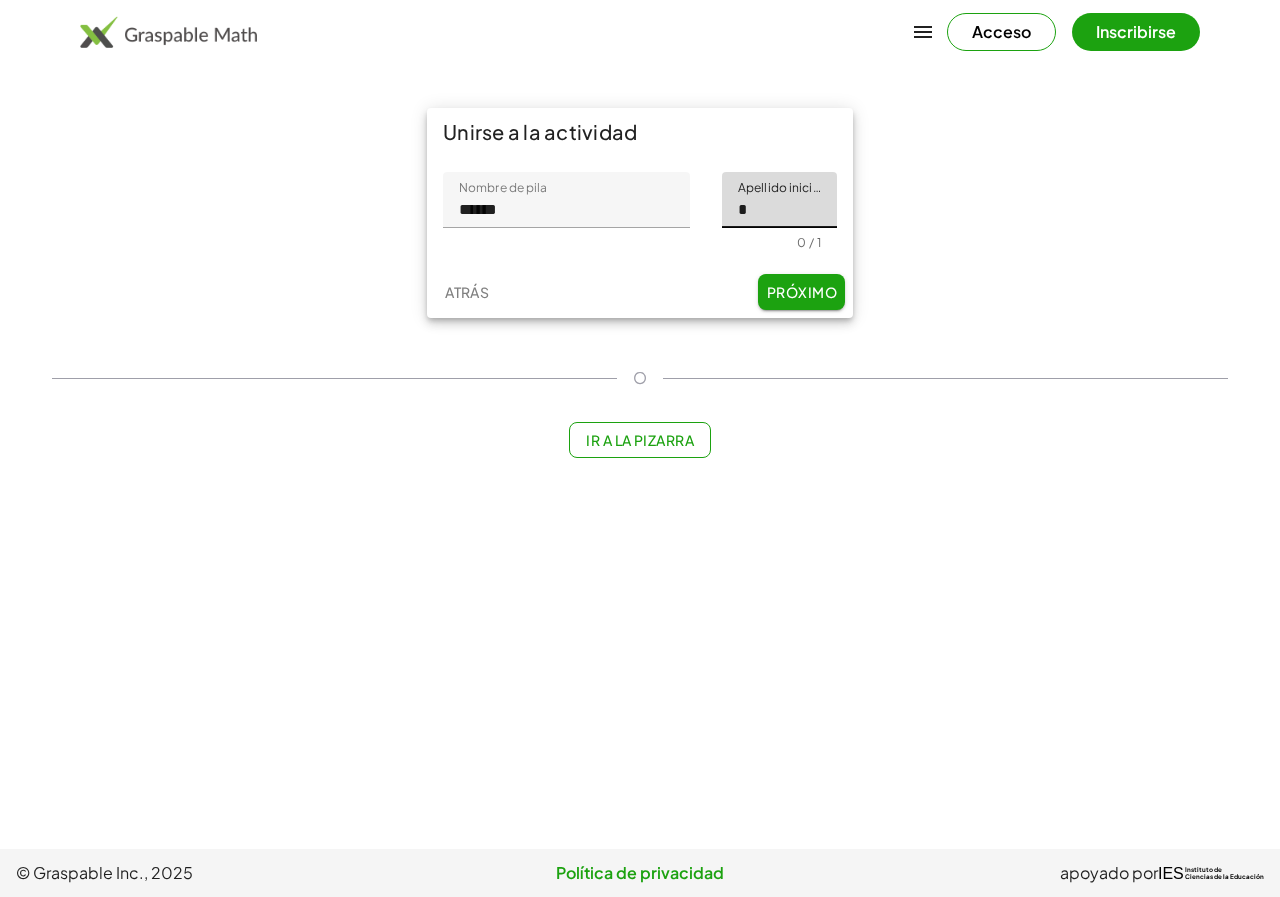 click on "Próximo" at bounding box center [802, 292] 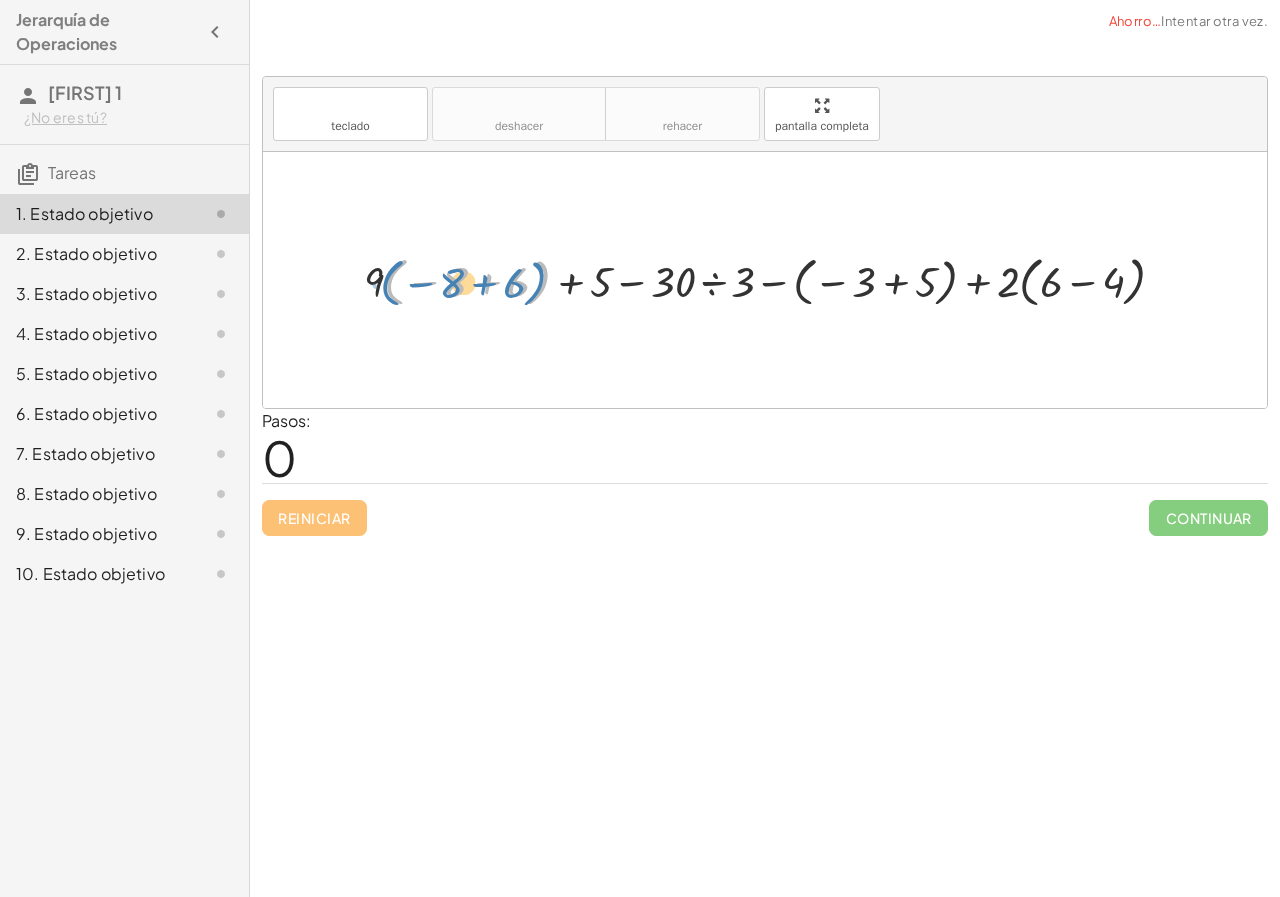 click at bounding box center (772, 280) 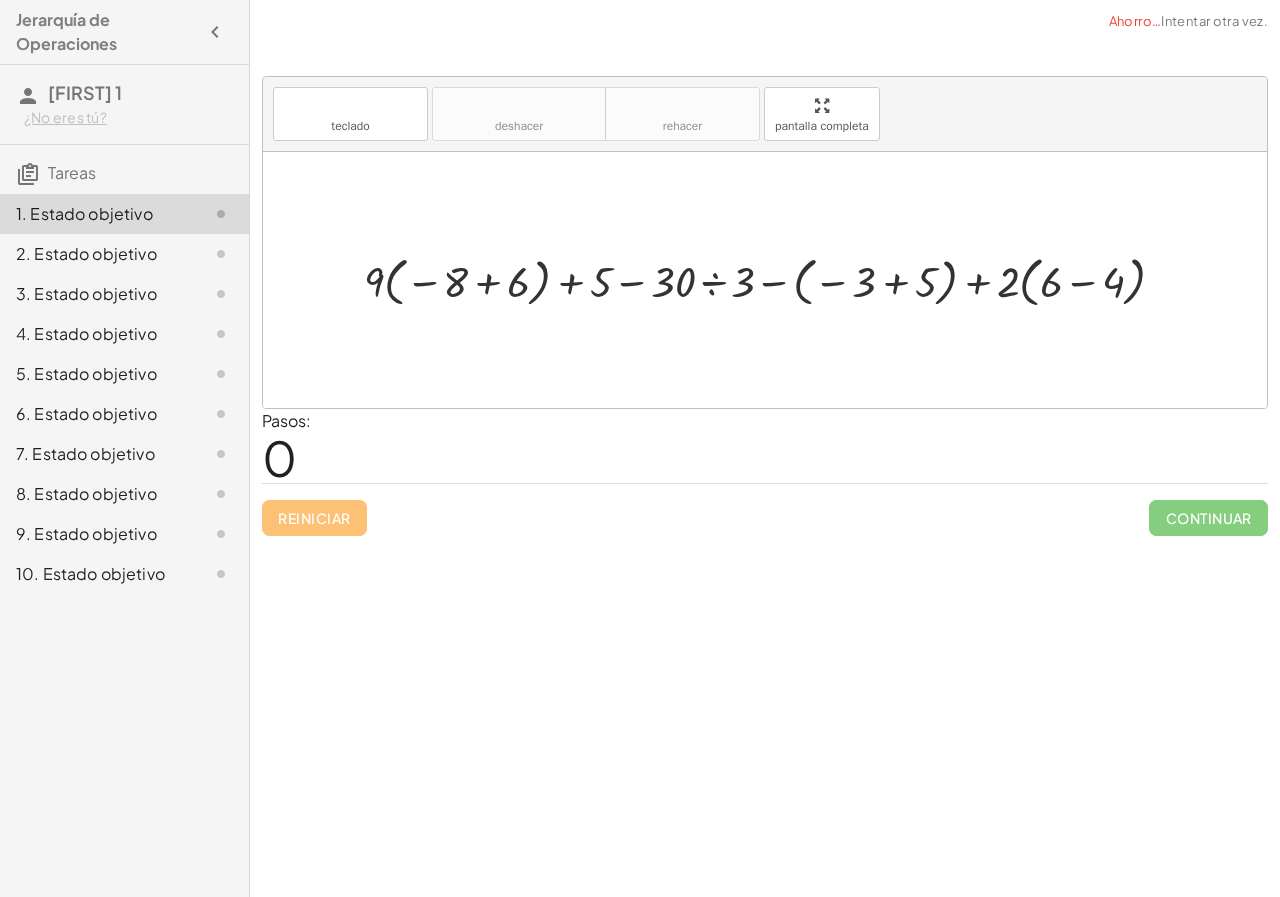click at bounding box center [772, 280] 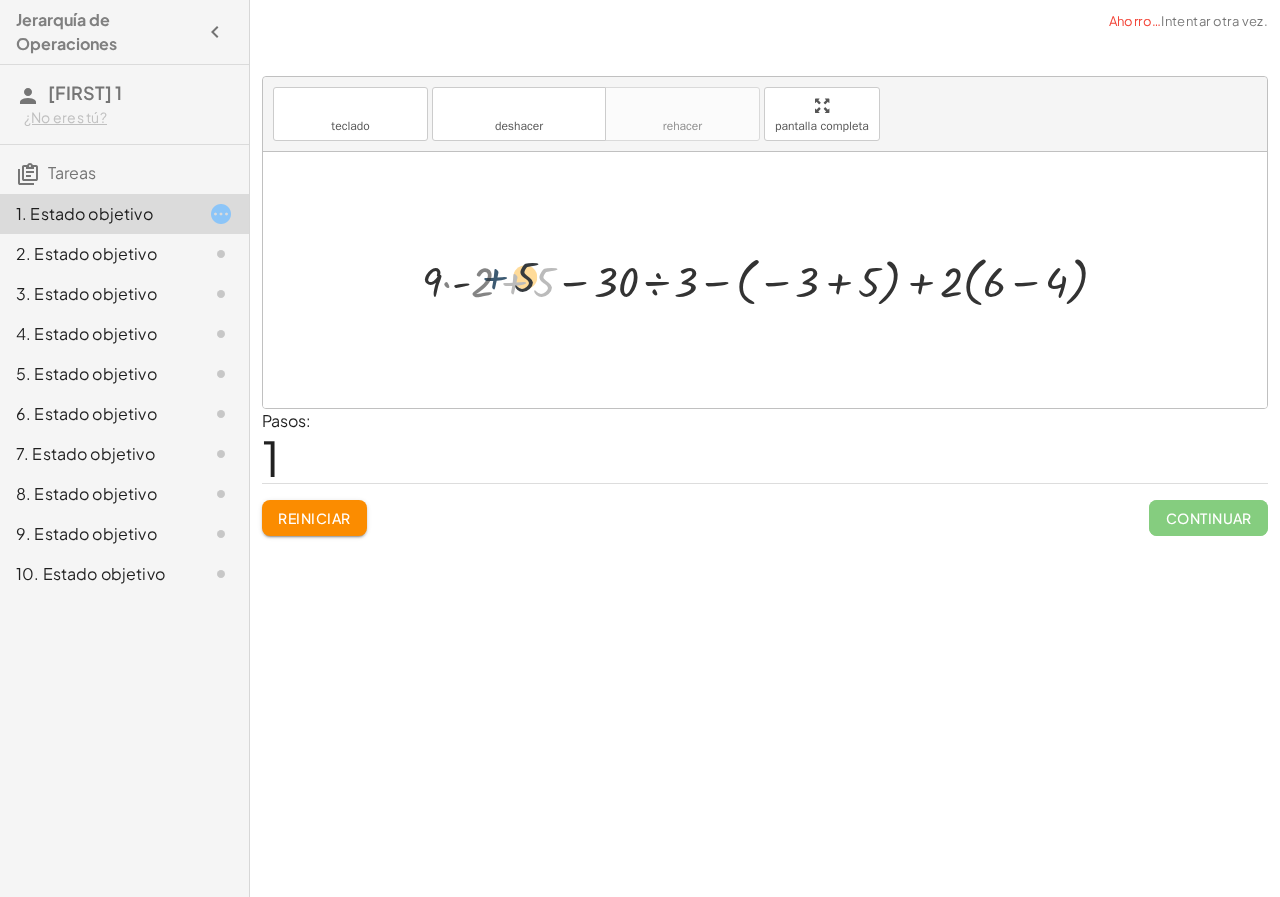 drag, startPoint x: 520, startPoint y: 287, endPoint x: 498, endPoint y: 281, distance: 22.803509 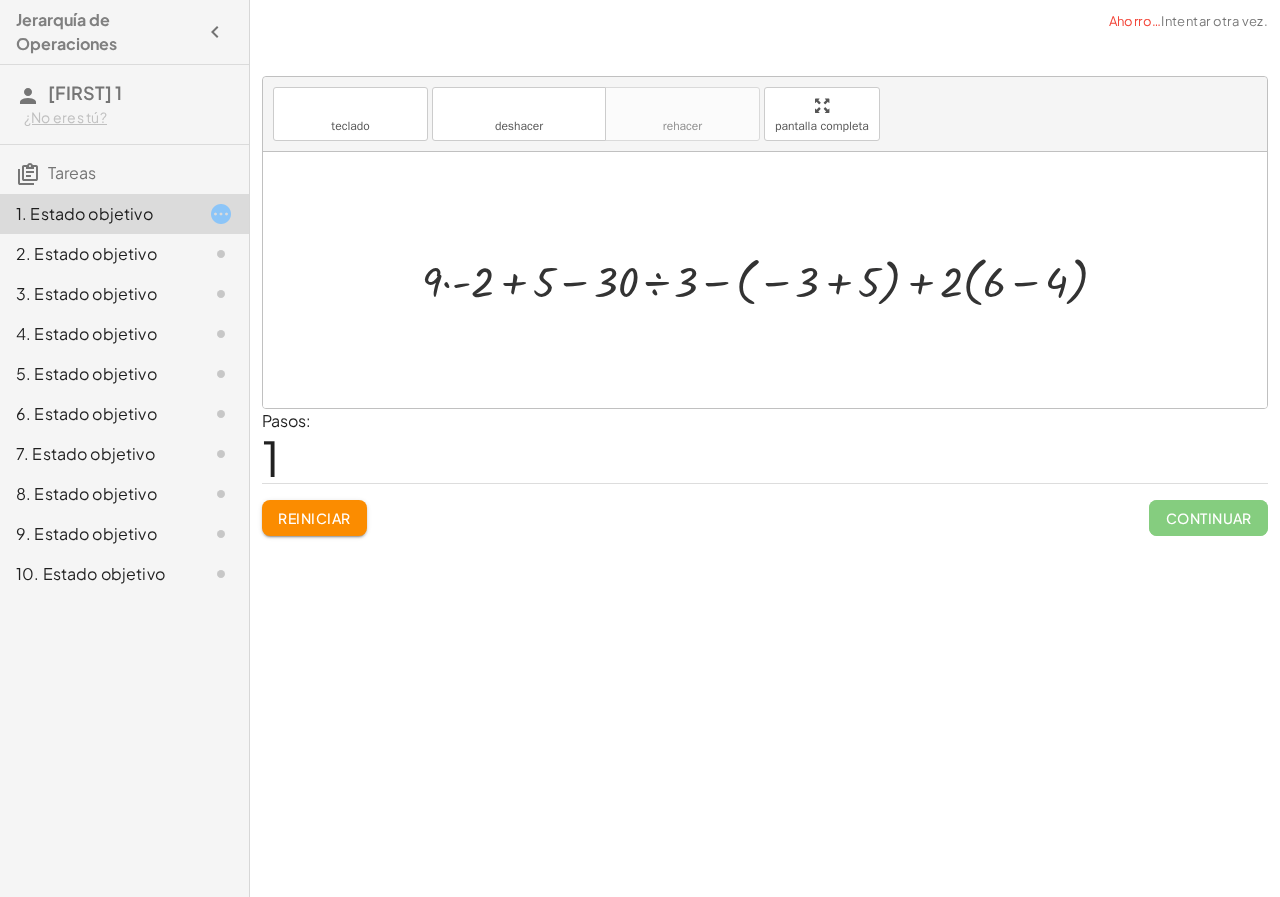 click at bounding box center (772, 280) 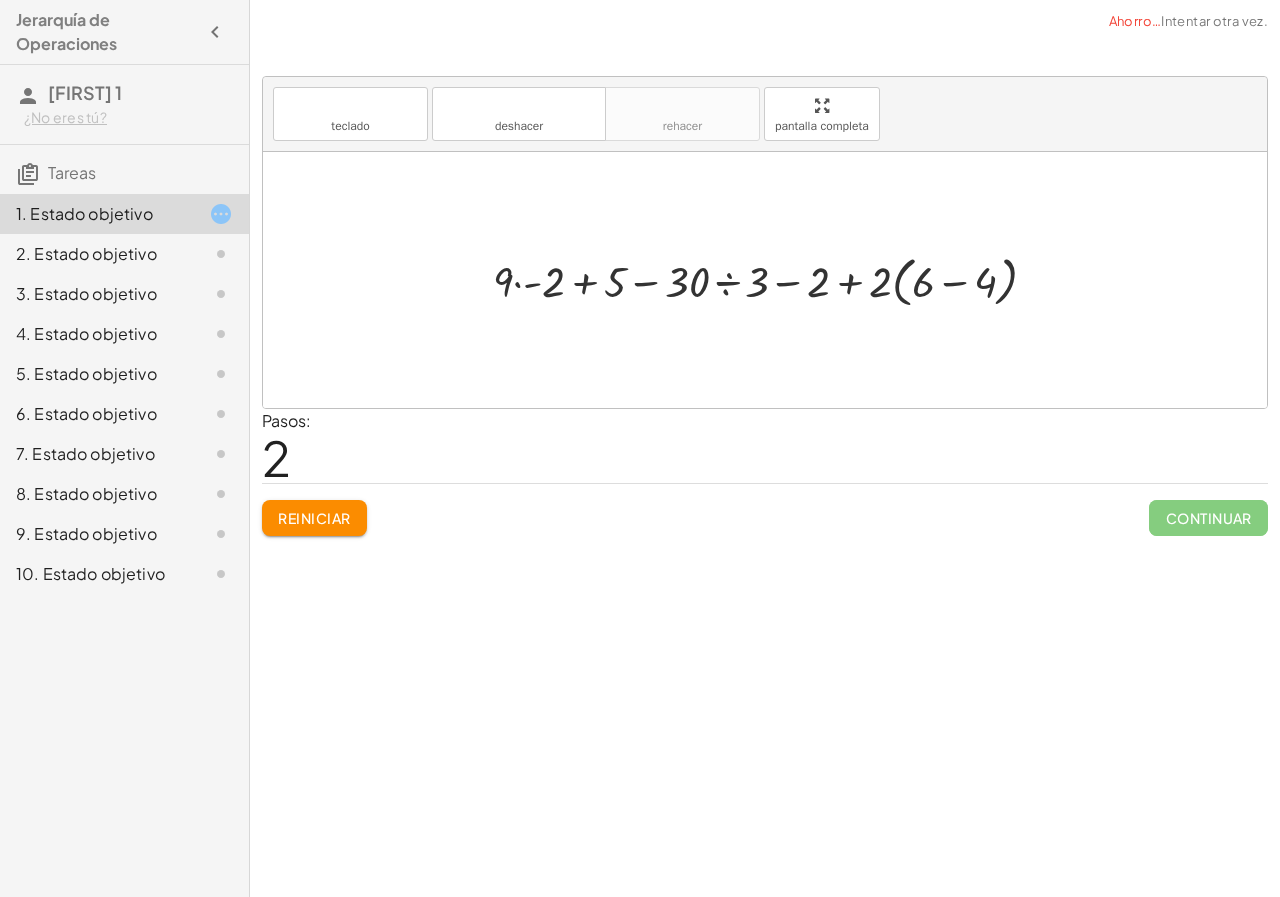 click at bounding box center (773, 280) 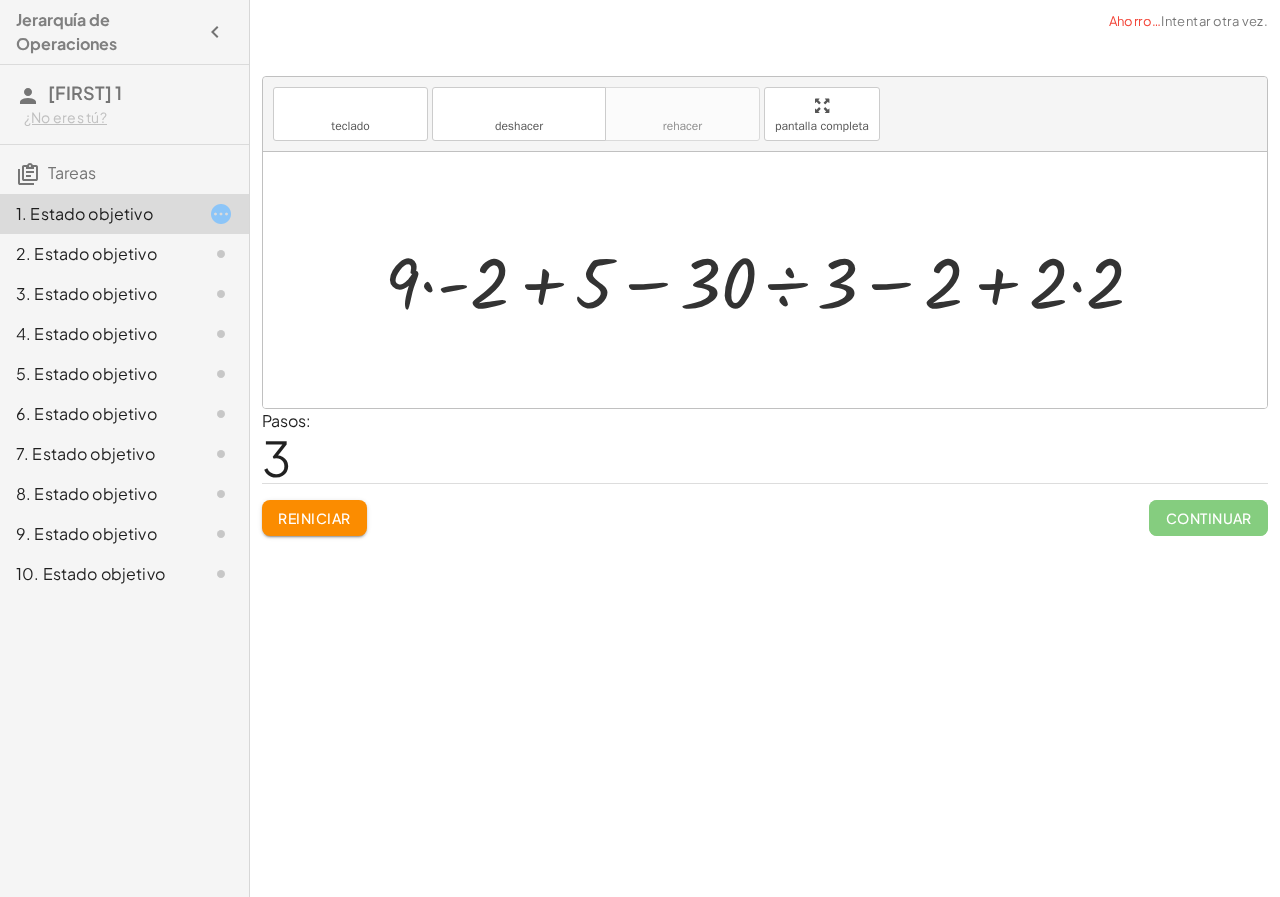 click at bounding box center [772, 280] 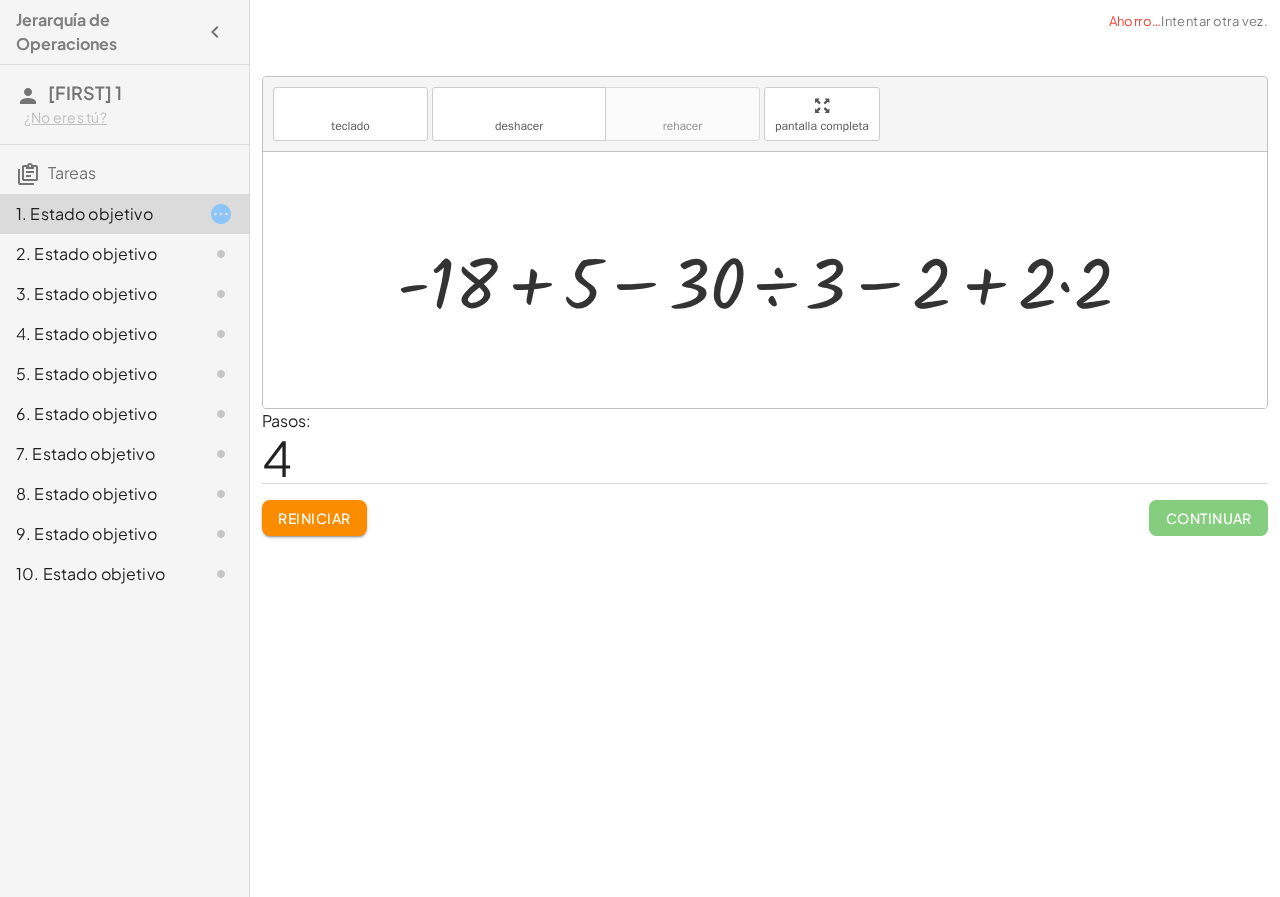 click at bounding box center [772, 280] 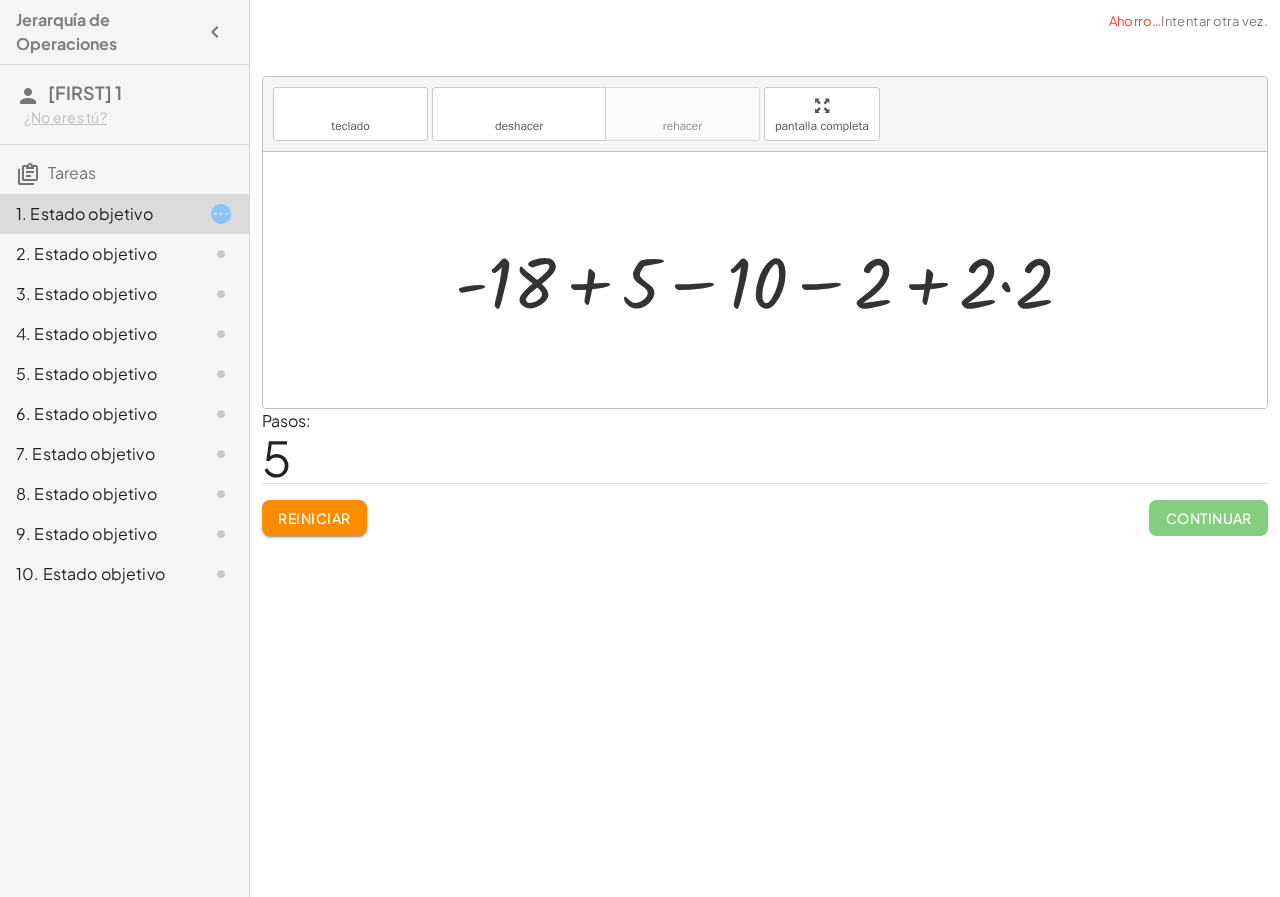 click at bounding box center (772, 280) 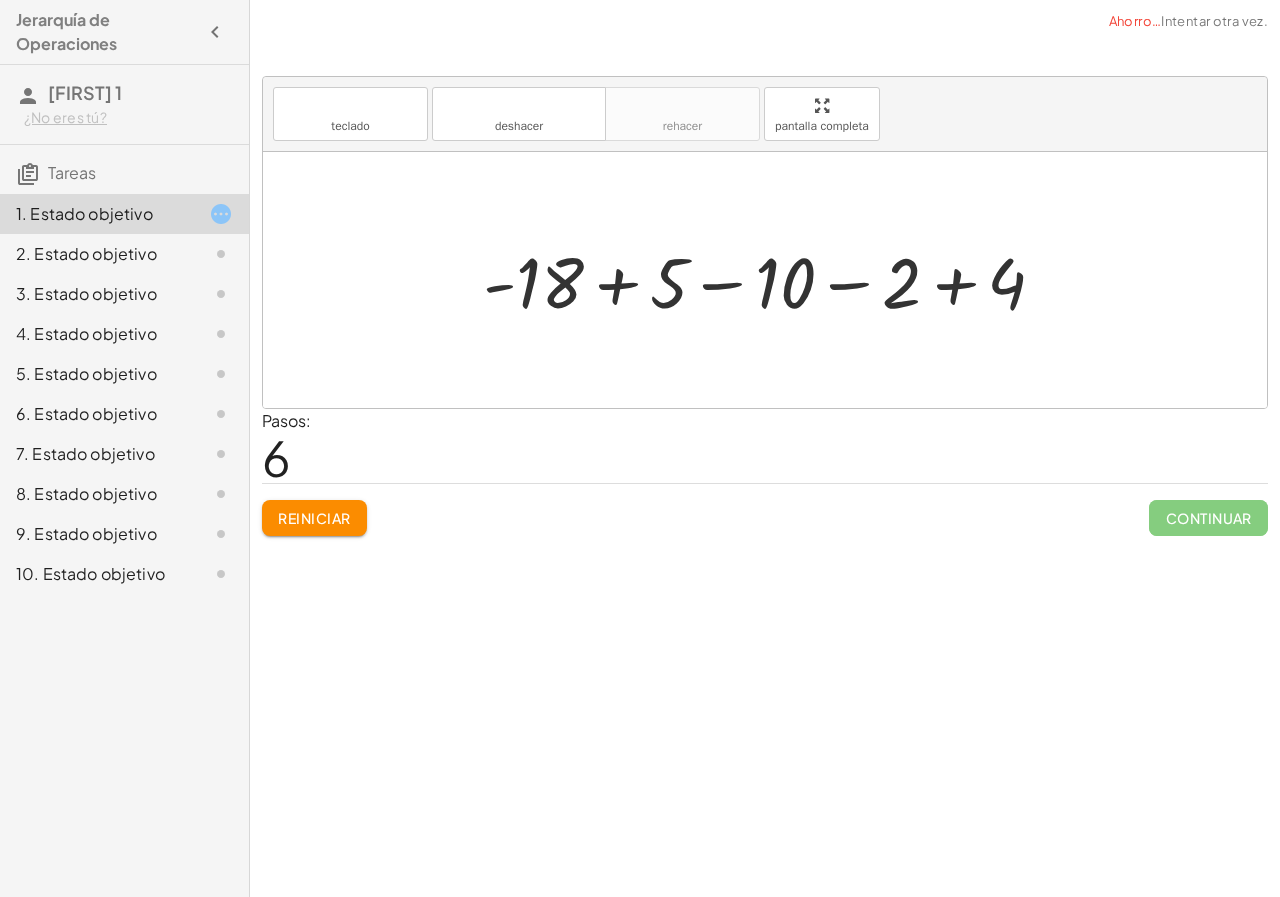 click at bounding box center (772, 280) 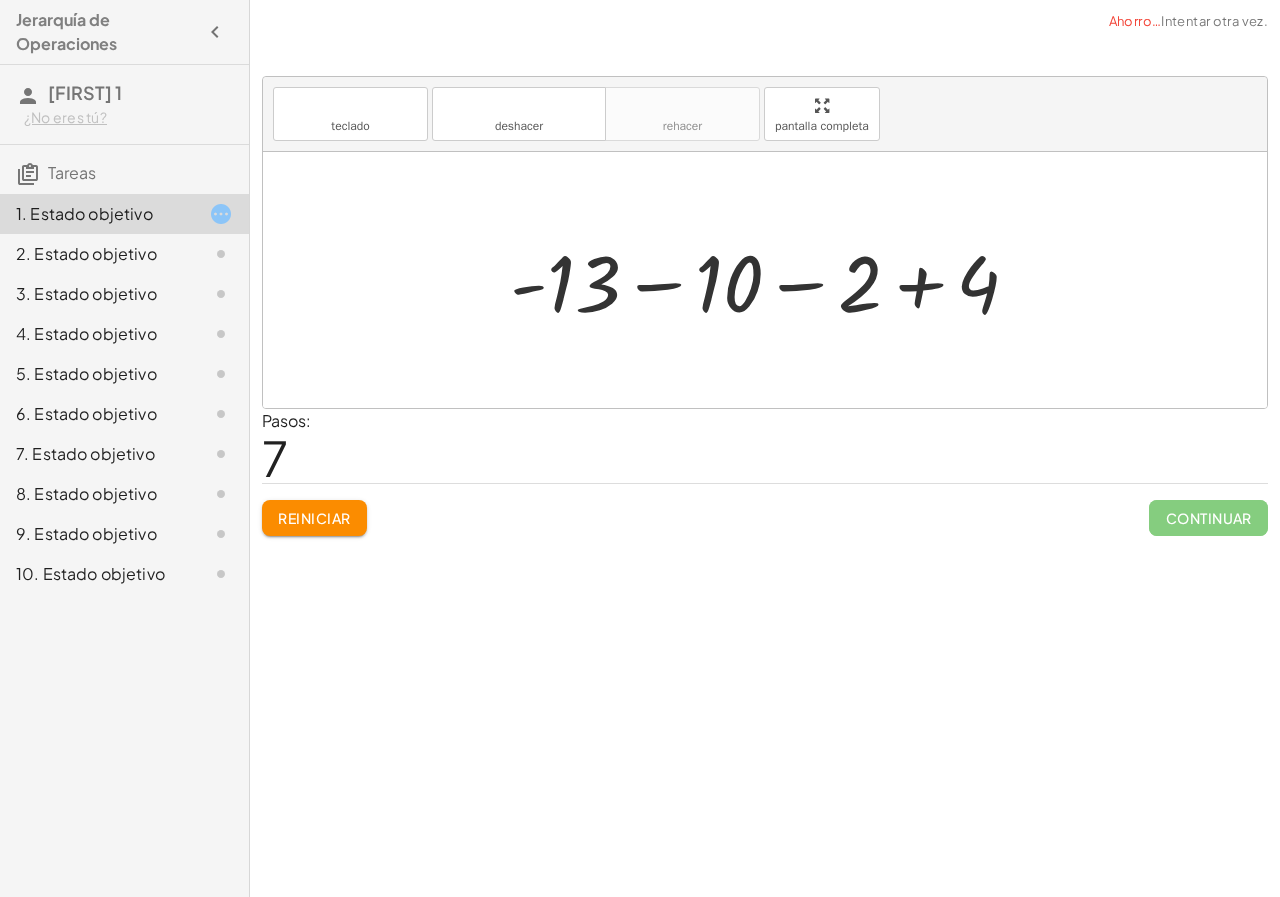 click at bounding box center (772, 280) 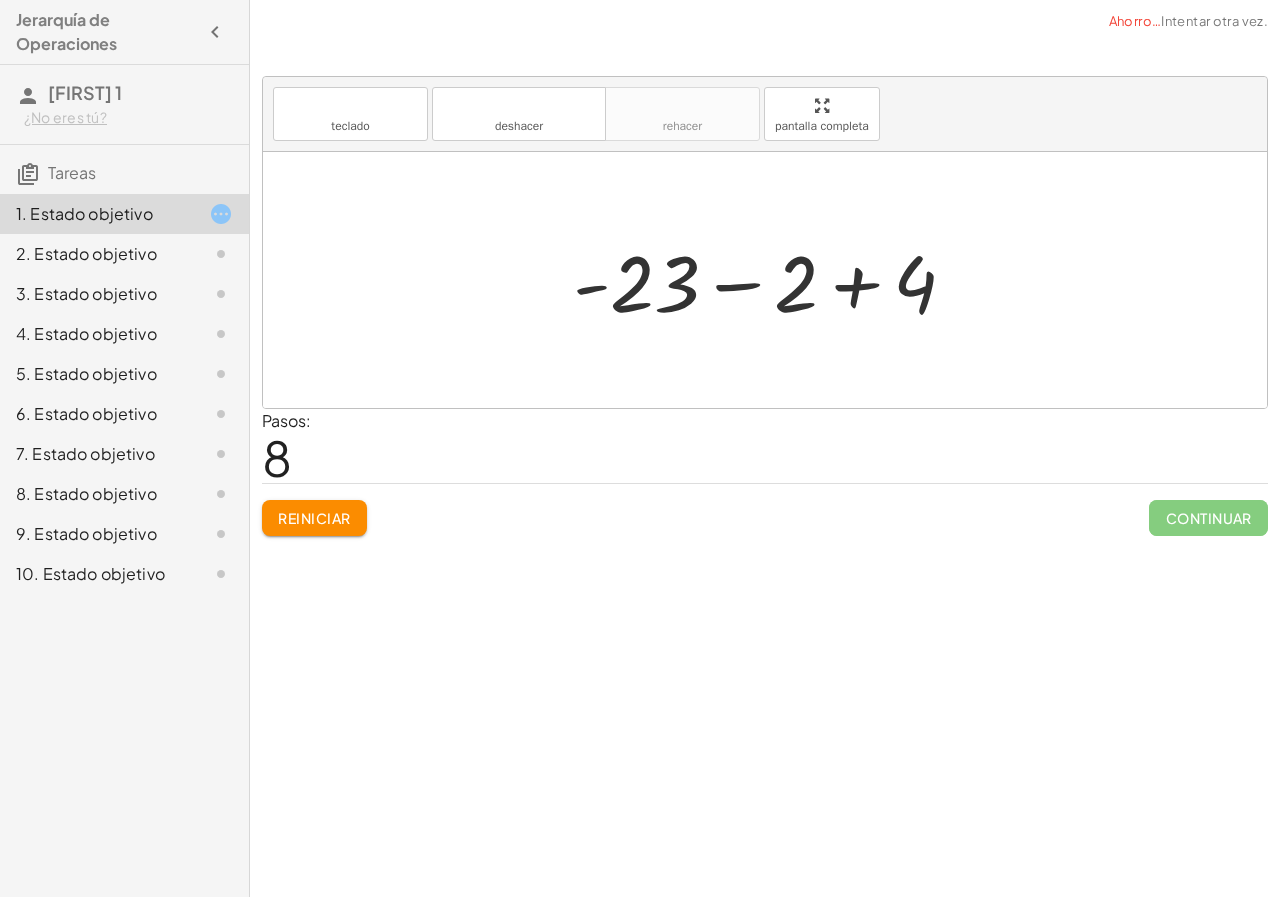 click at bounding box center [772, 280] 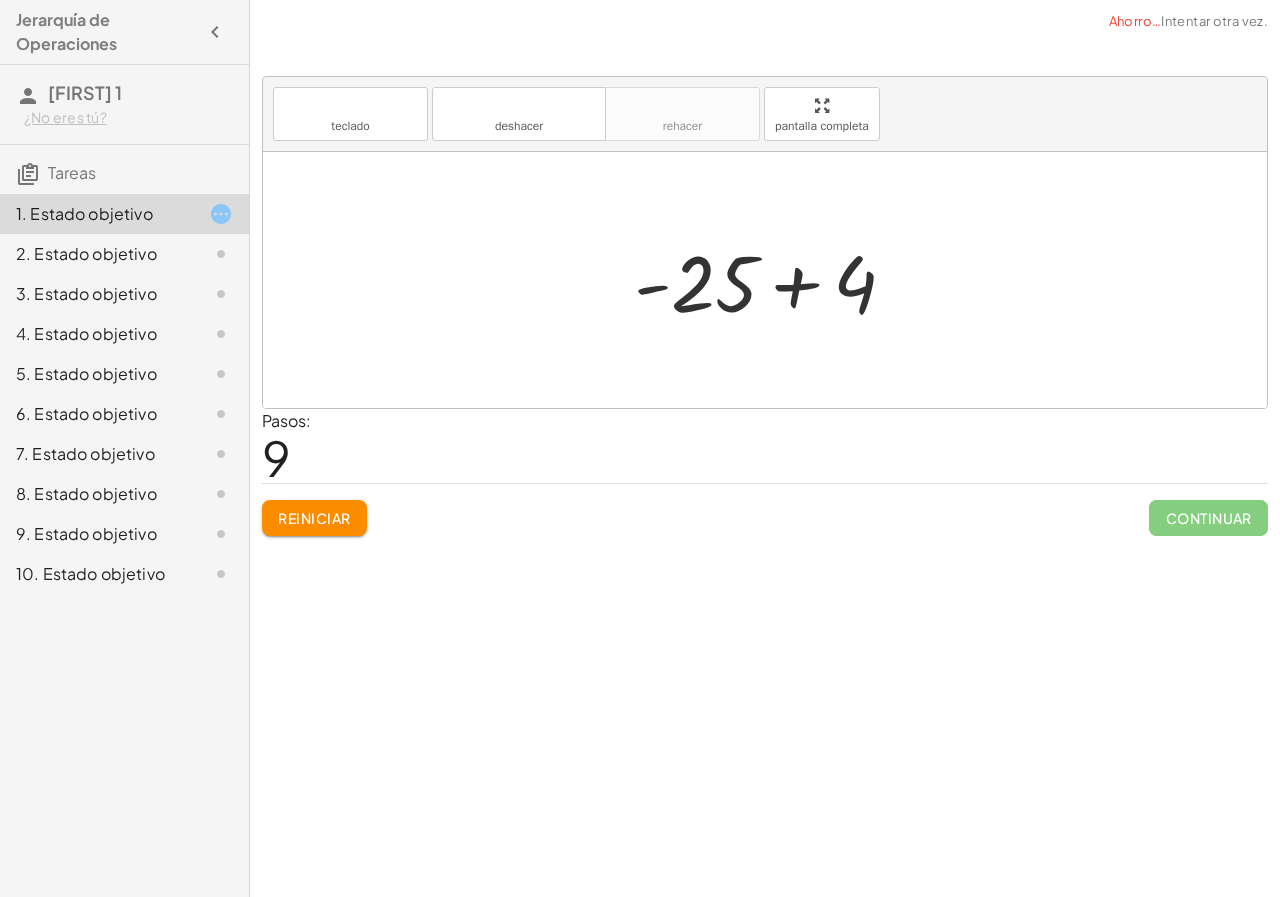 click at bounding box center [773, 280] 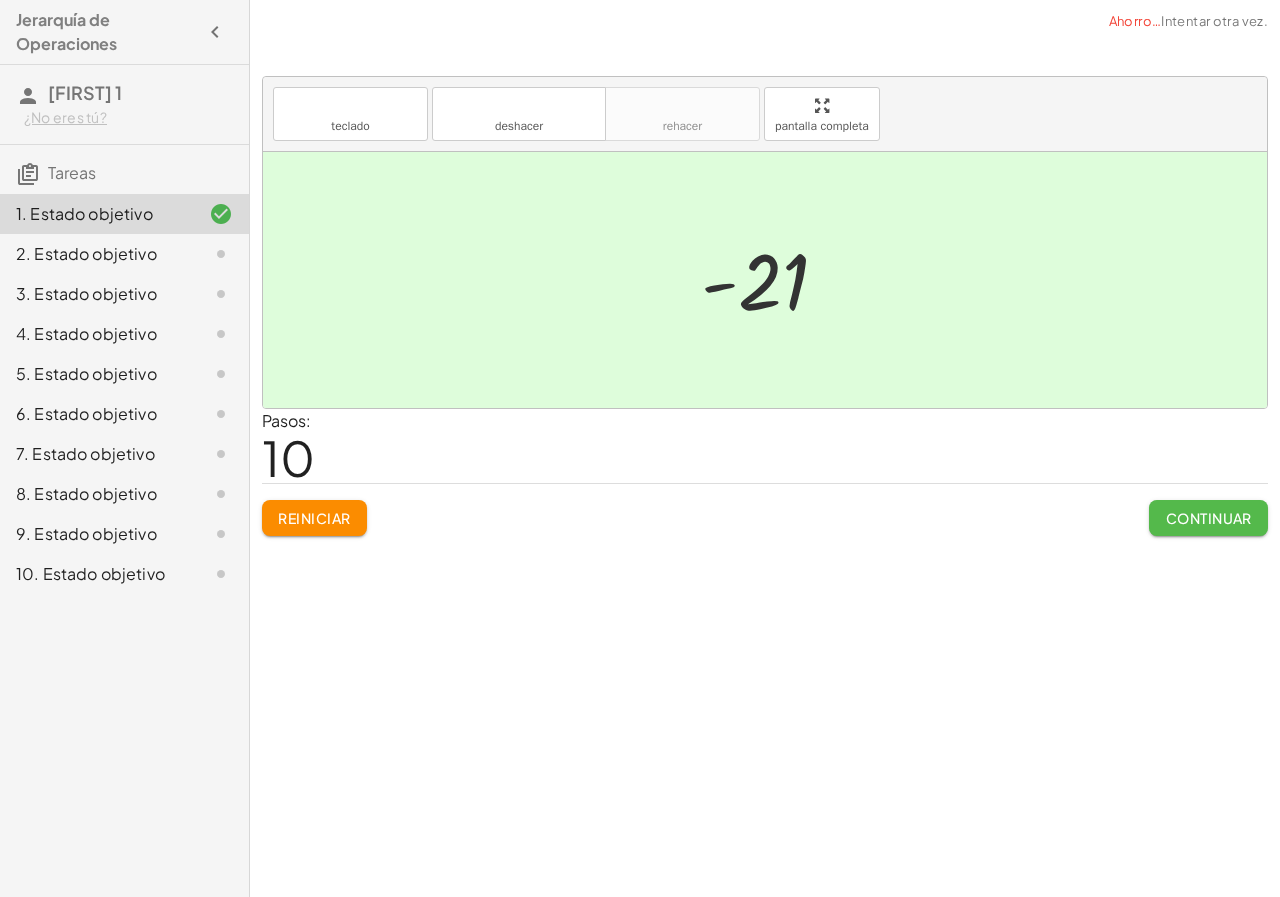 click on "Continuar" at bounding box center (1209, 518) 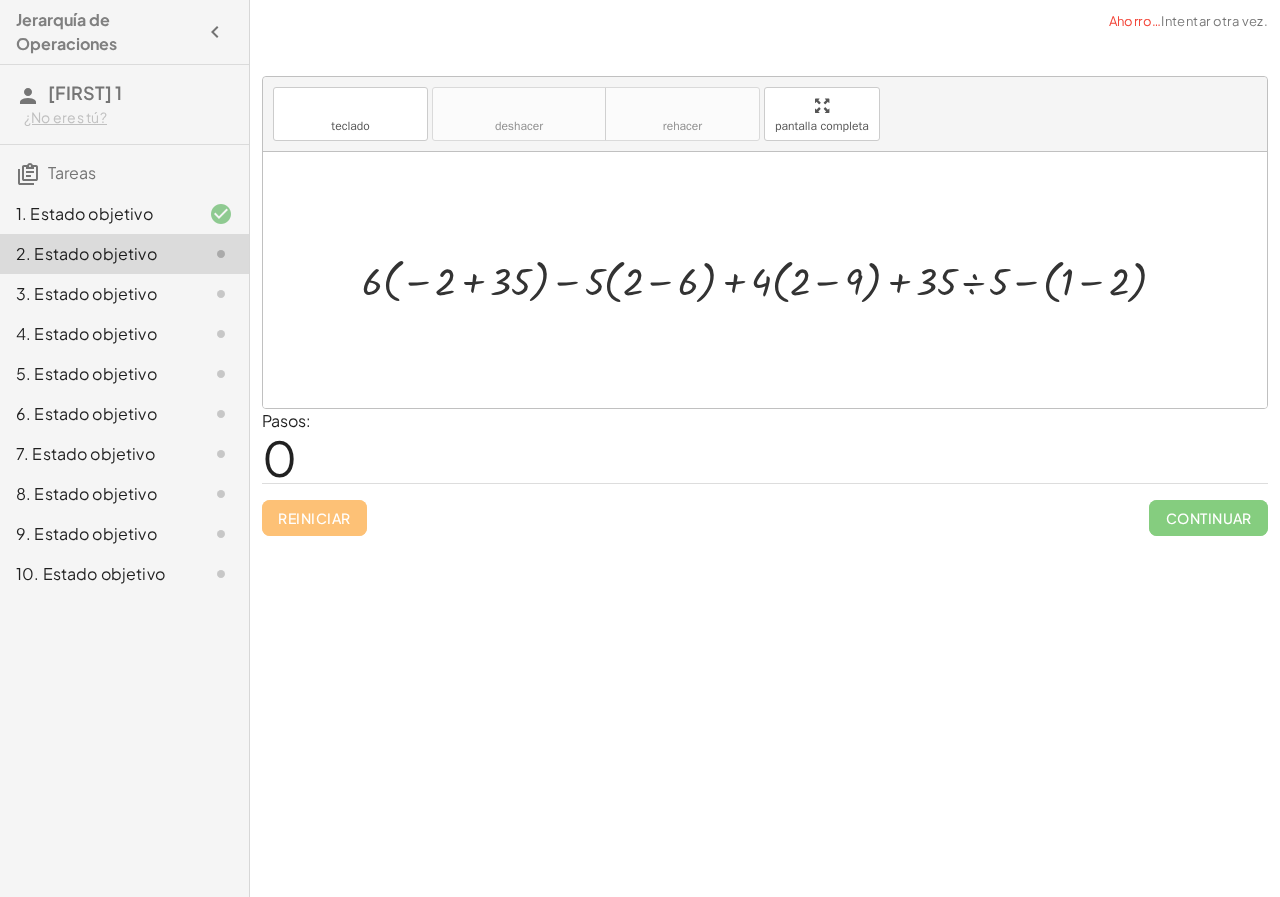click at bounding box center (772, 280) 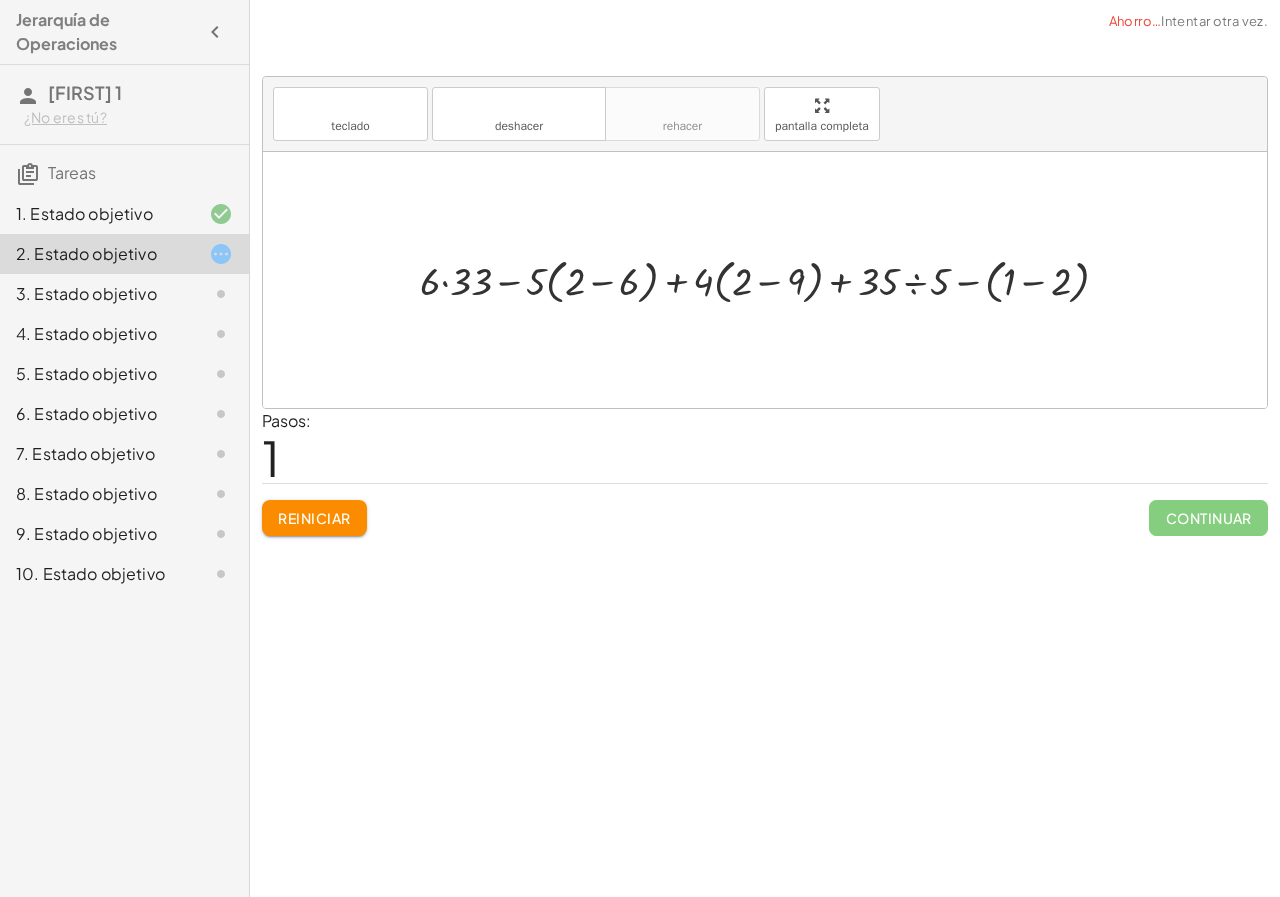 click at bounding box center (772, 280) 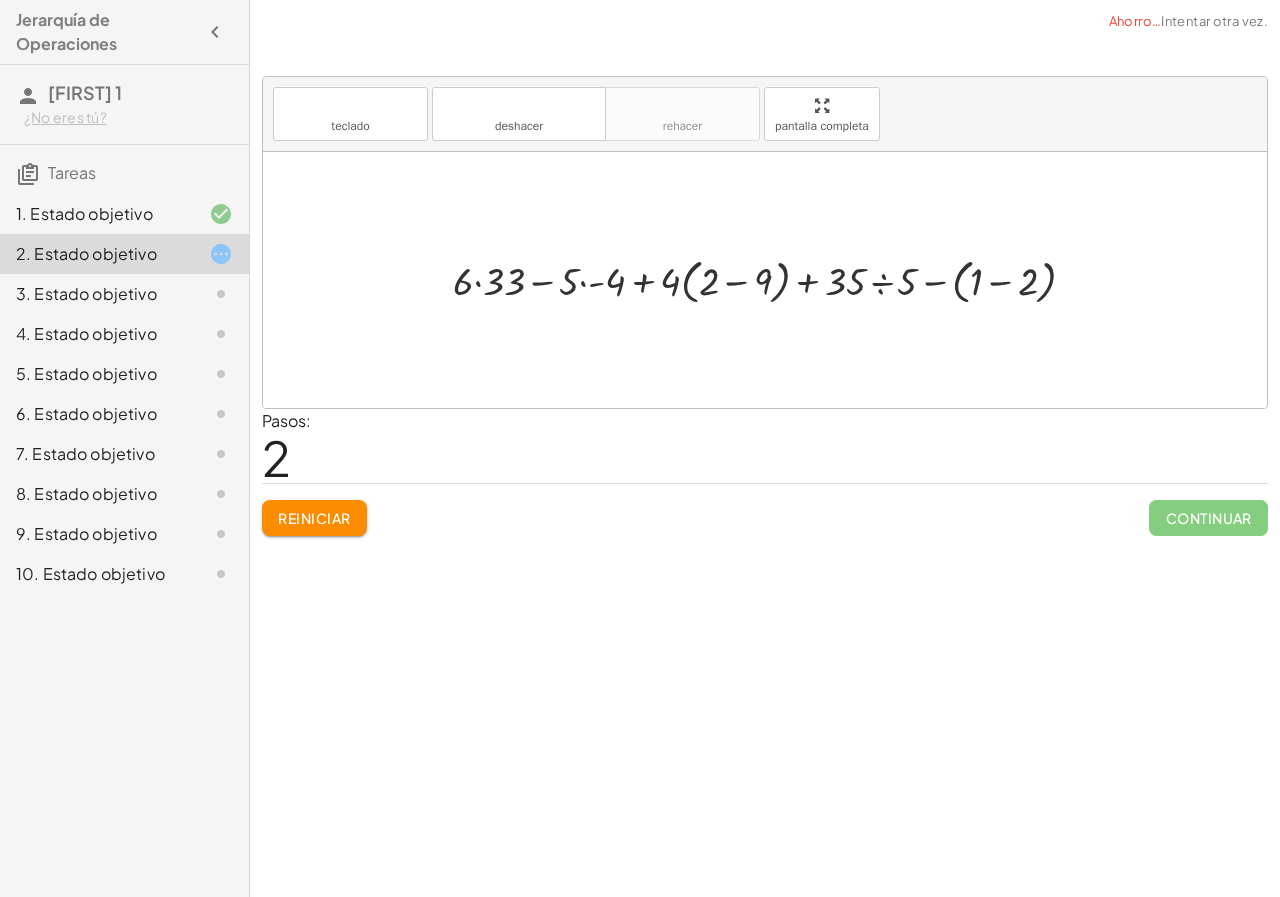 click at bounding box center (772, 280) 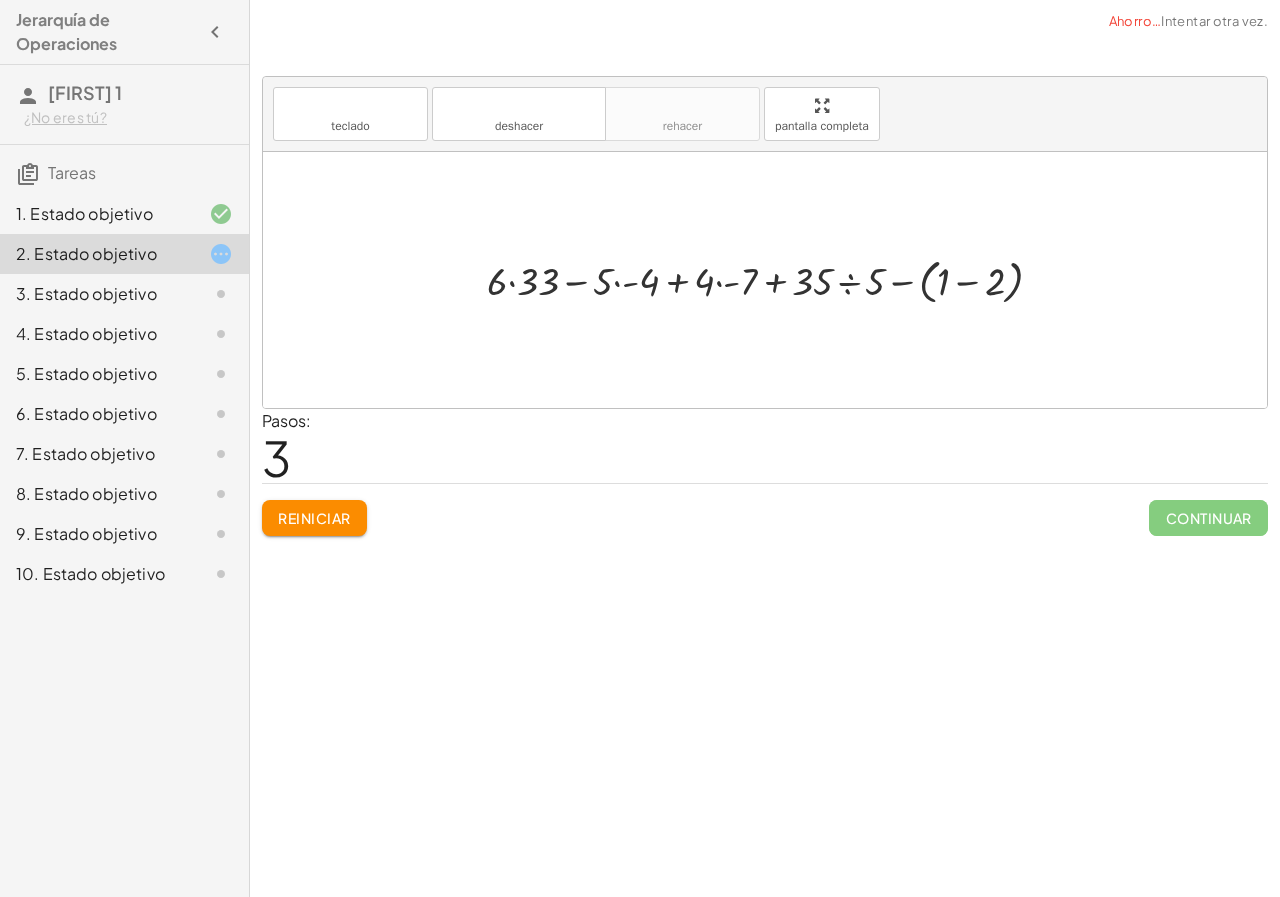 click at bounding box center [773, 280] 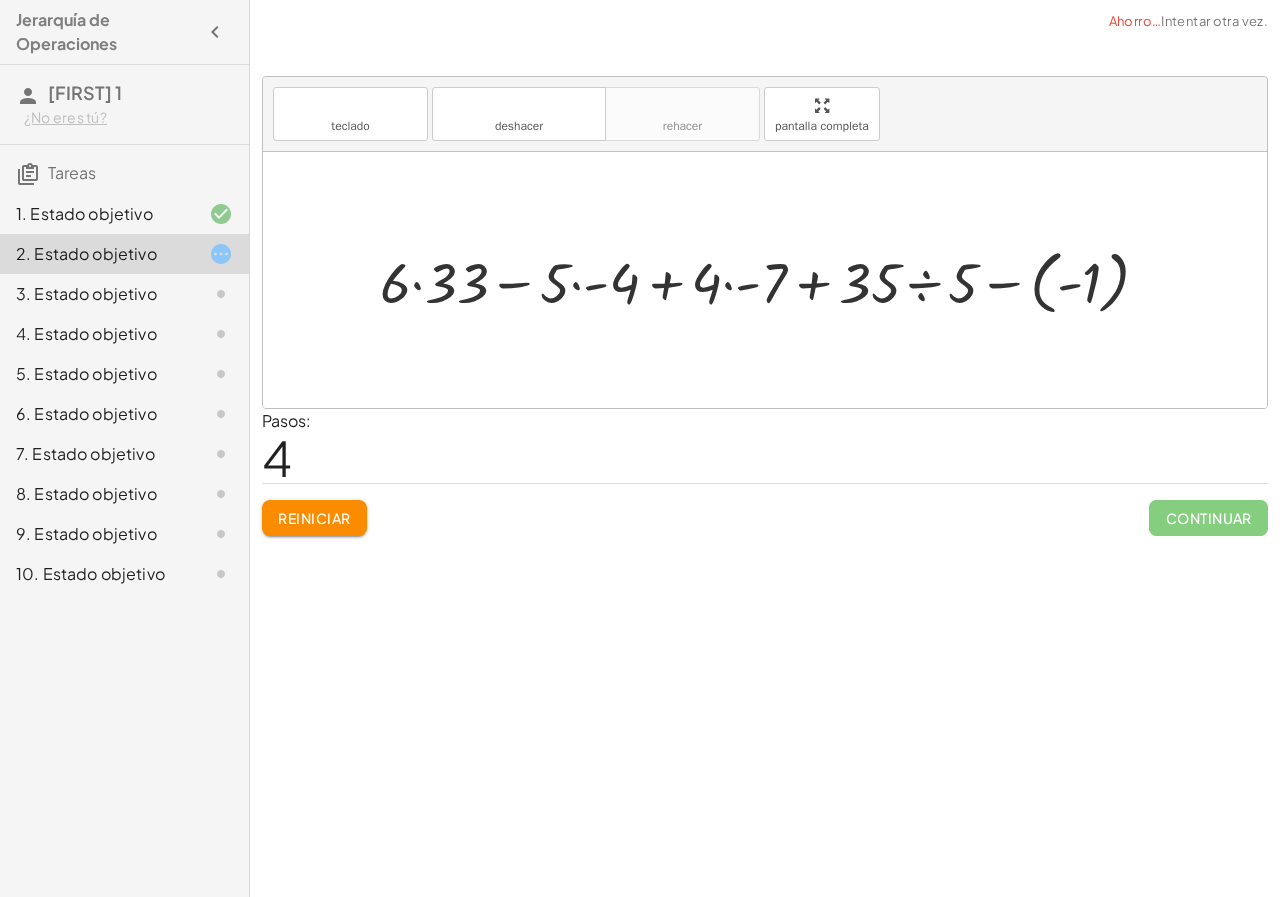 click at bounding box center [772, 280] 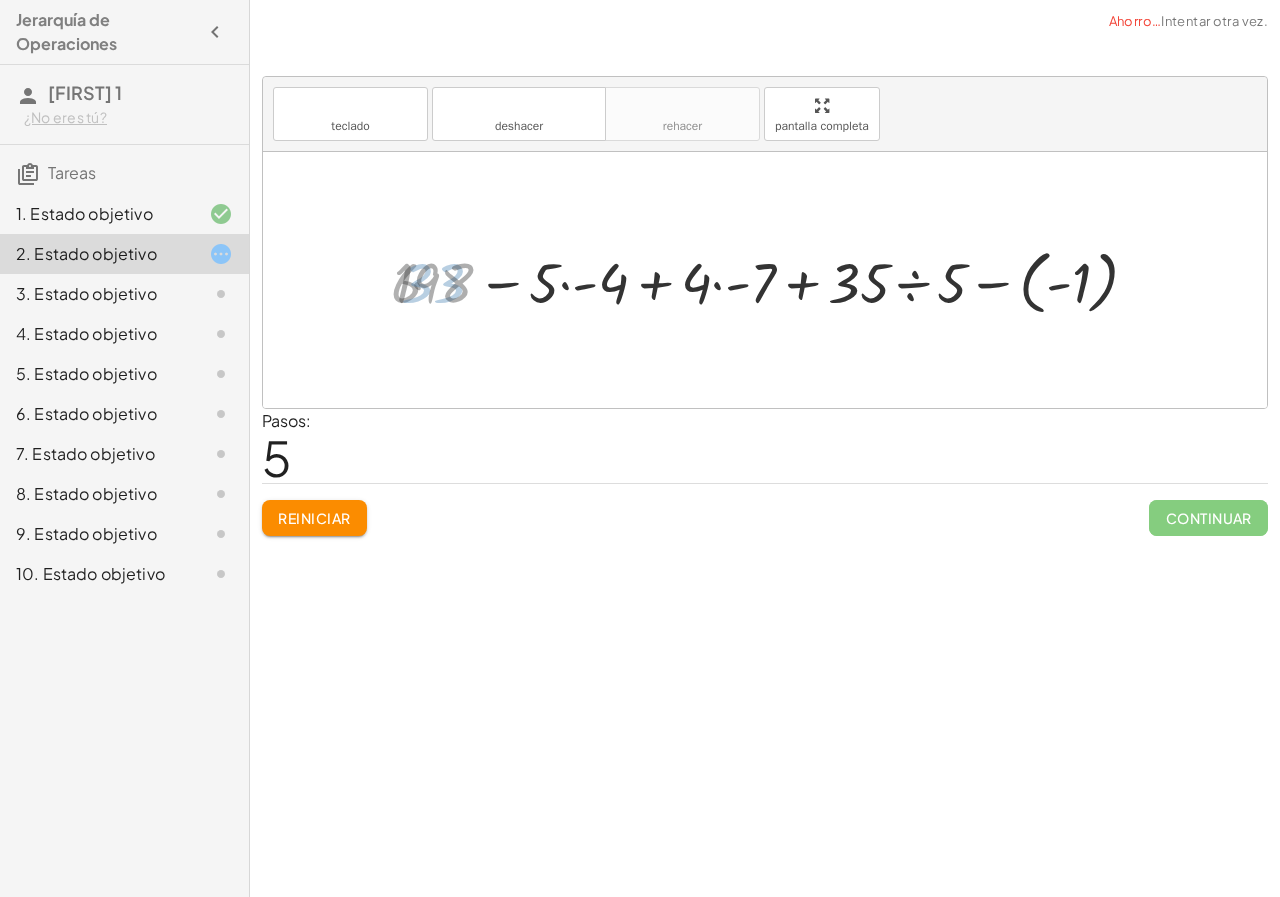 click at bounding box center [772, 280] 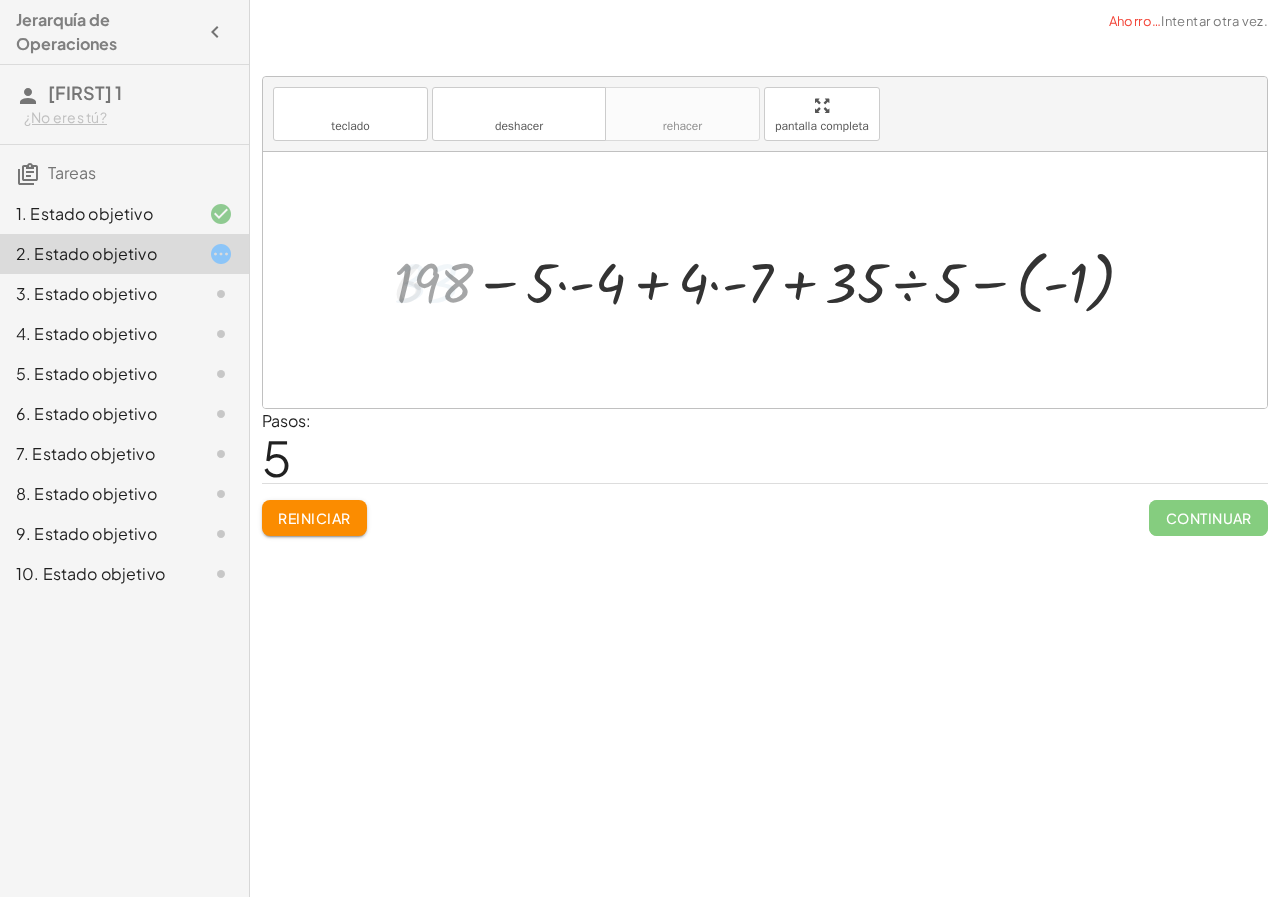 click at bounding box center (772, 280) 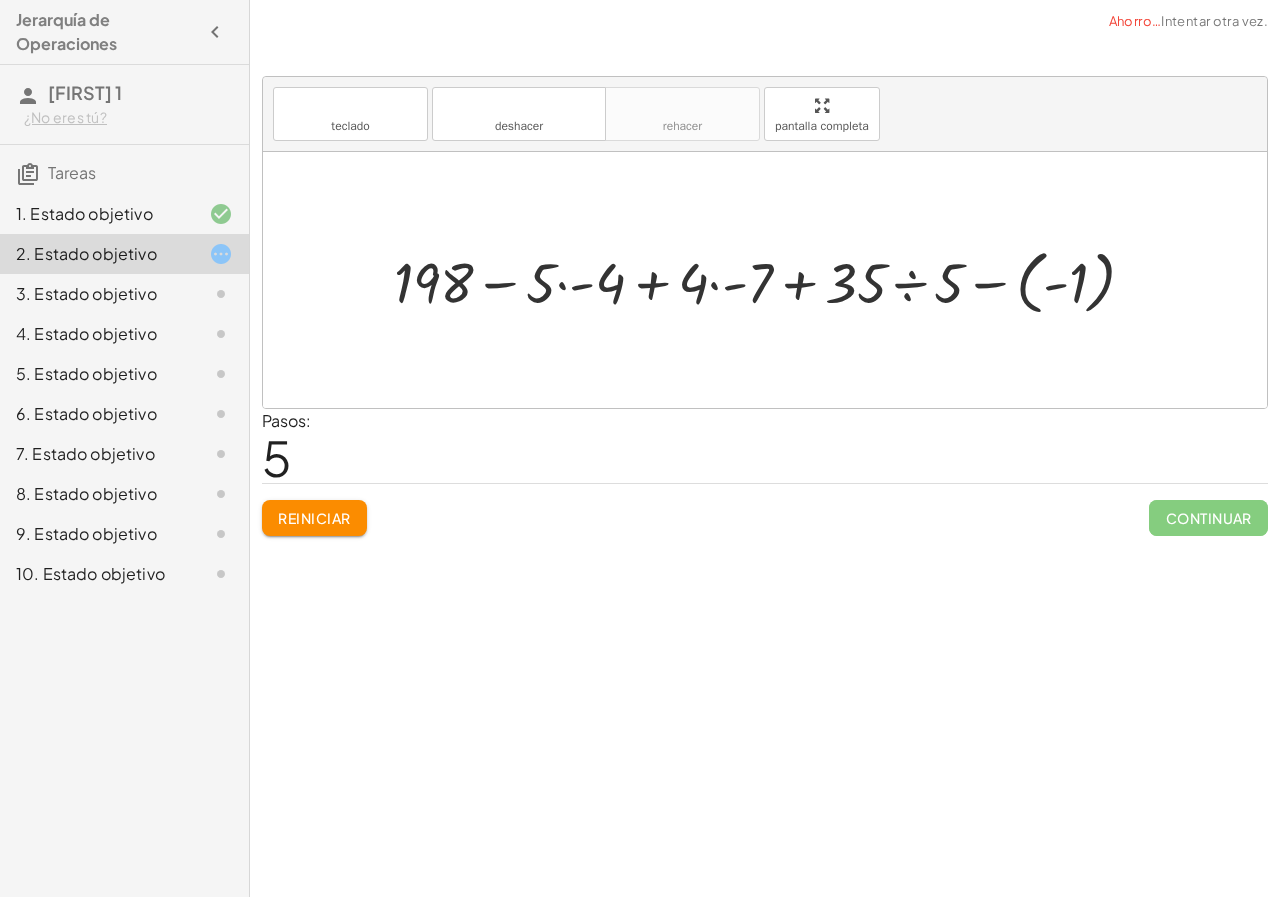 click at bounding box center (772, 280) 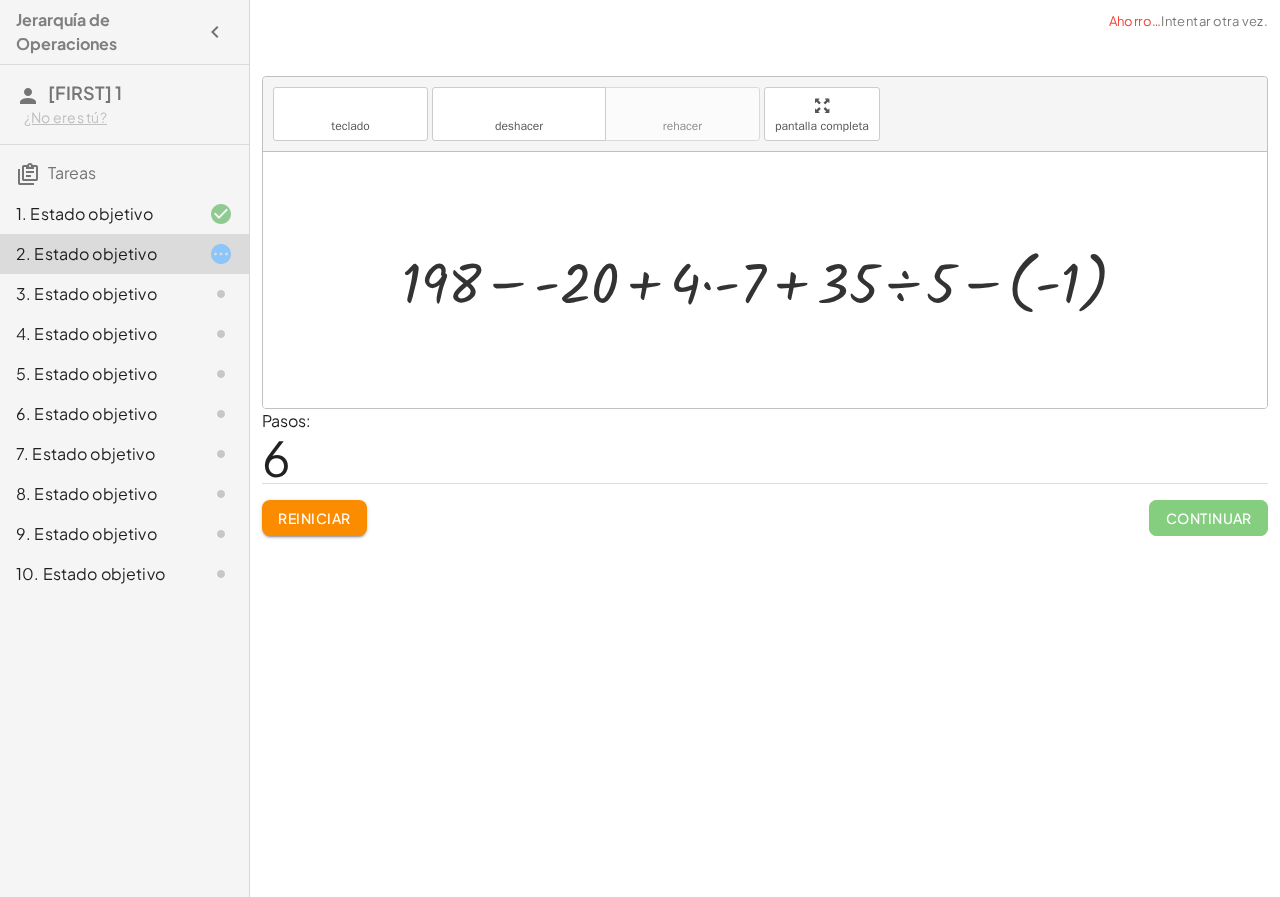 click at bounding box center [772, 280] 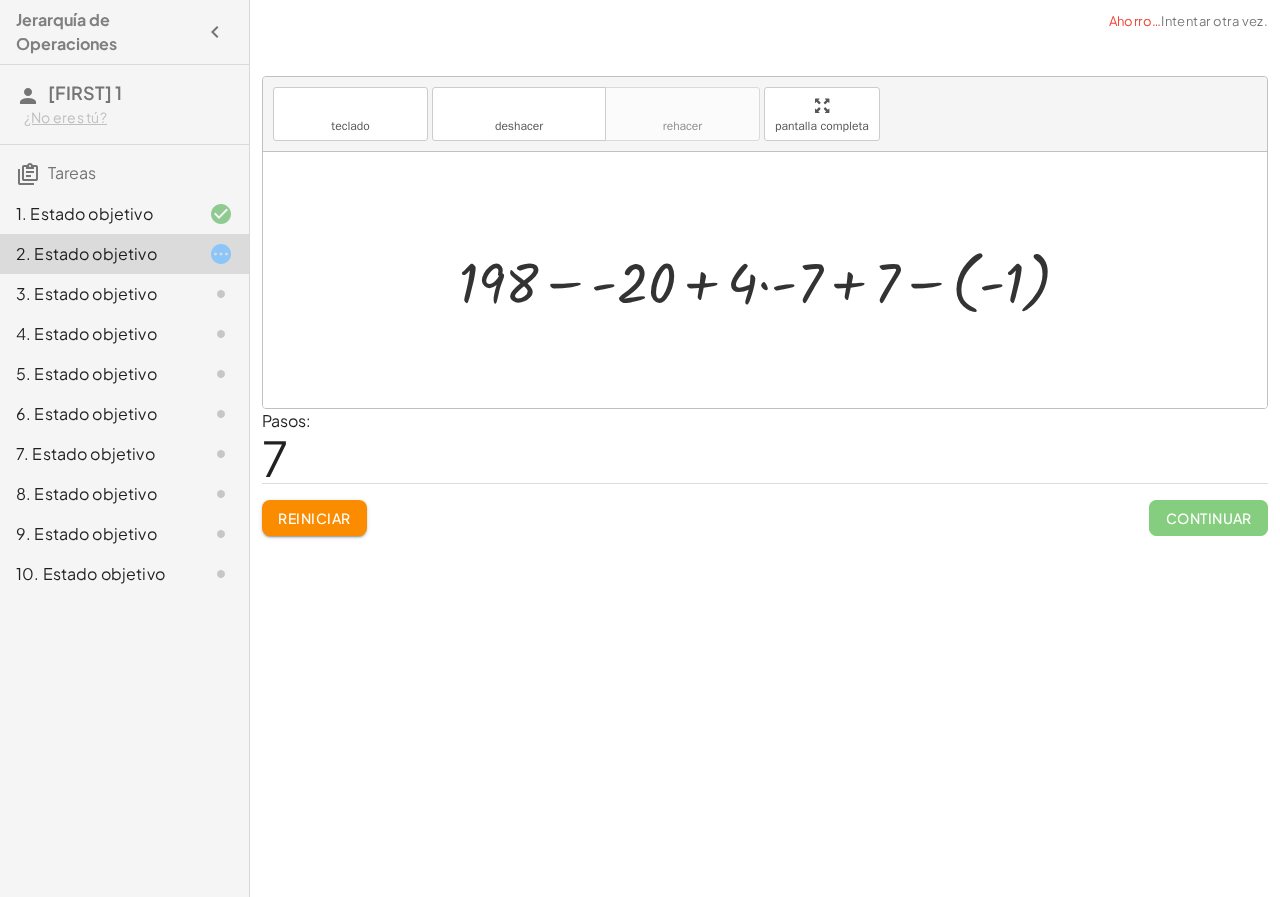 click at bounding box center [773, 280] 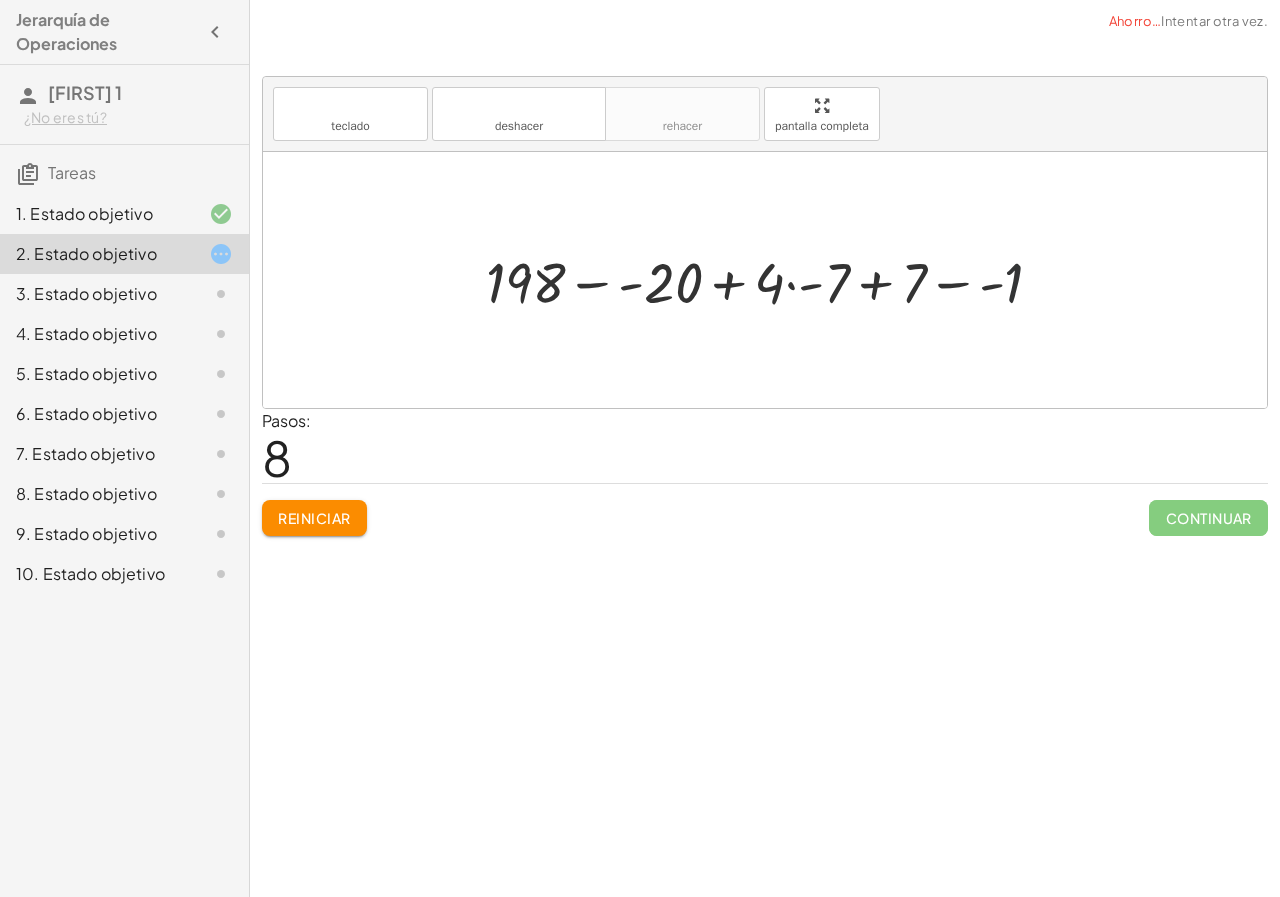 click at bounding box center [772, 280] 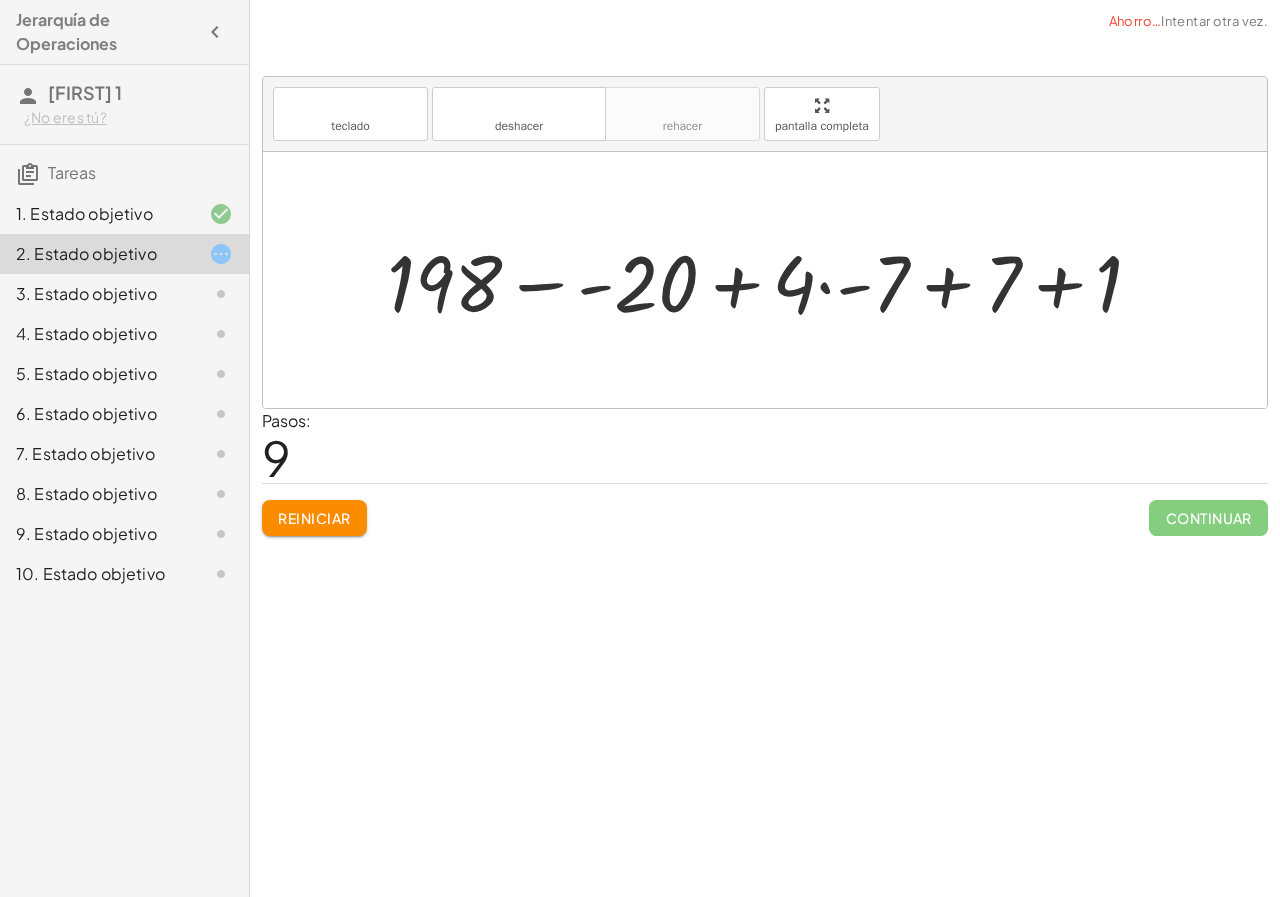click at bounding box center (772, 280) 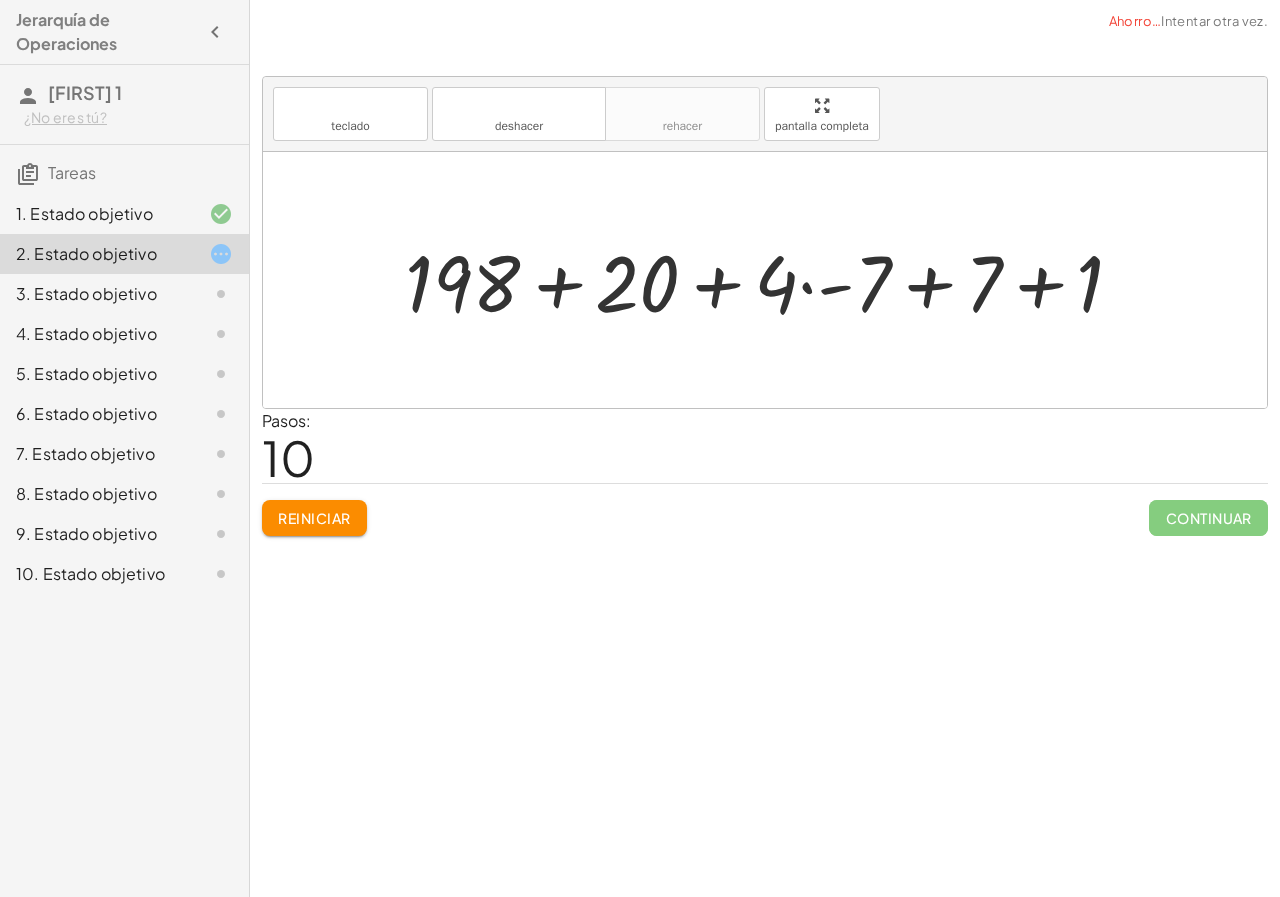 click at bounding box center (772, 280) 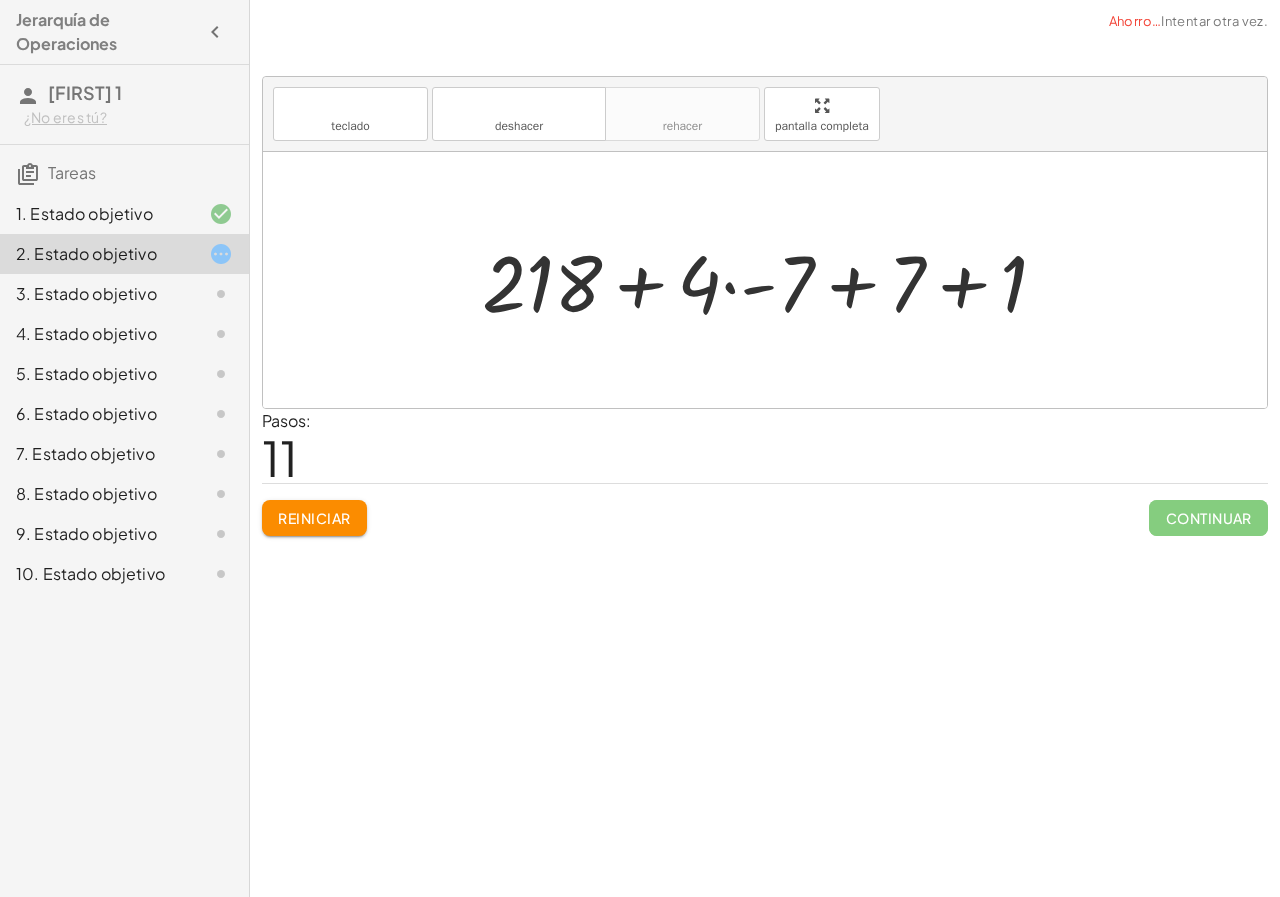 click at bounding box center (772, 280) 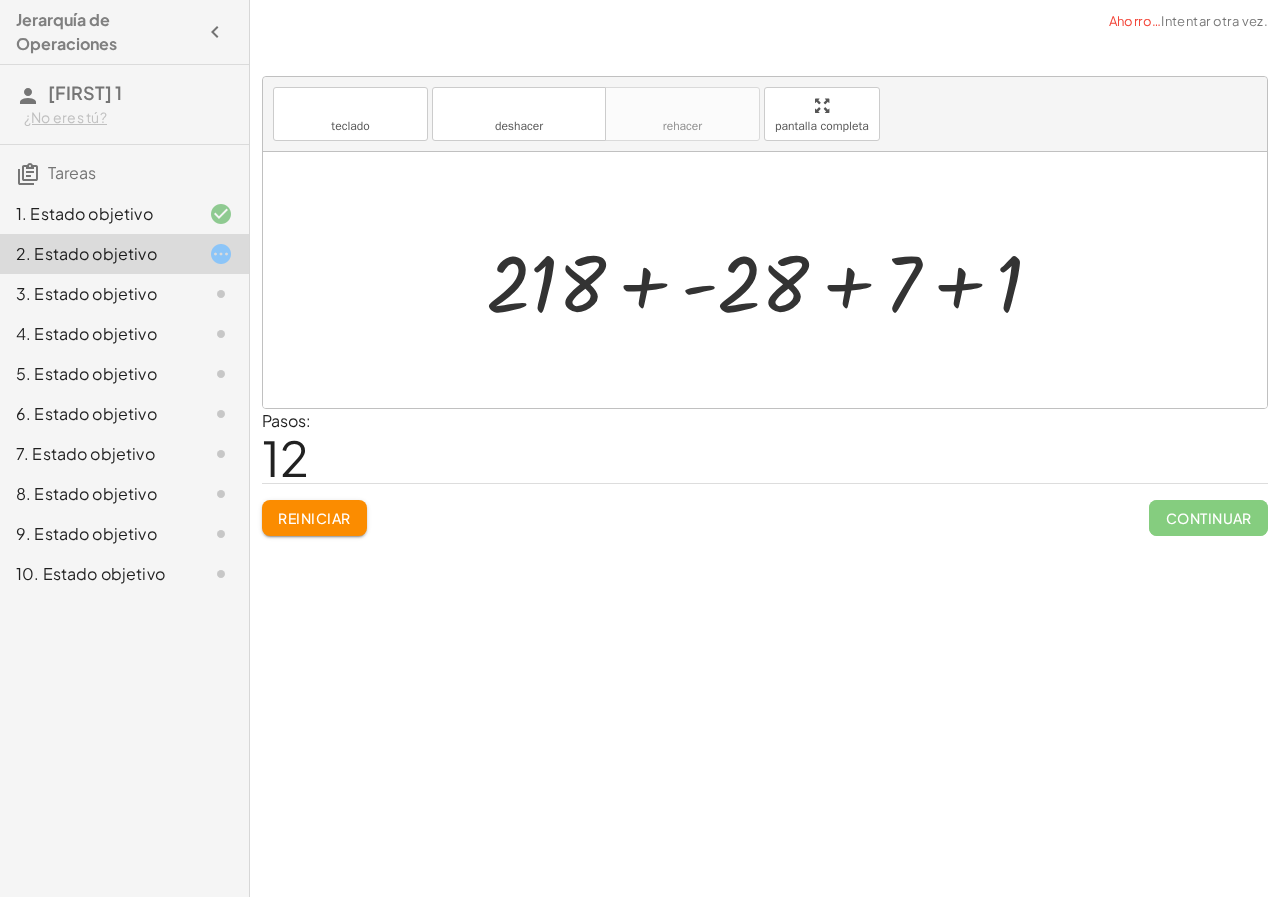 click at bounding box center [772, 280] 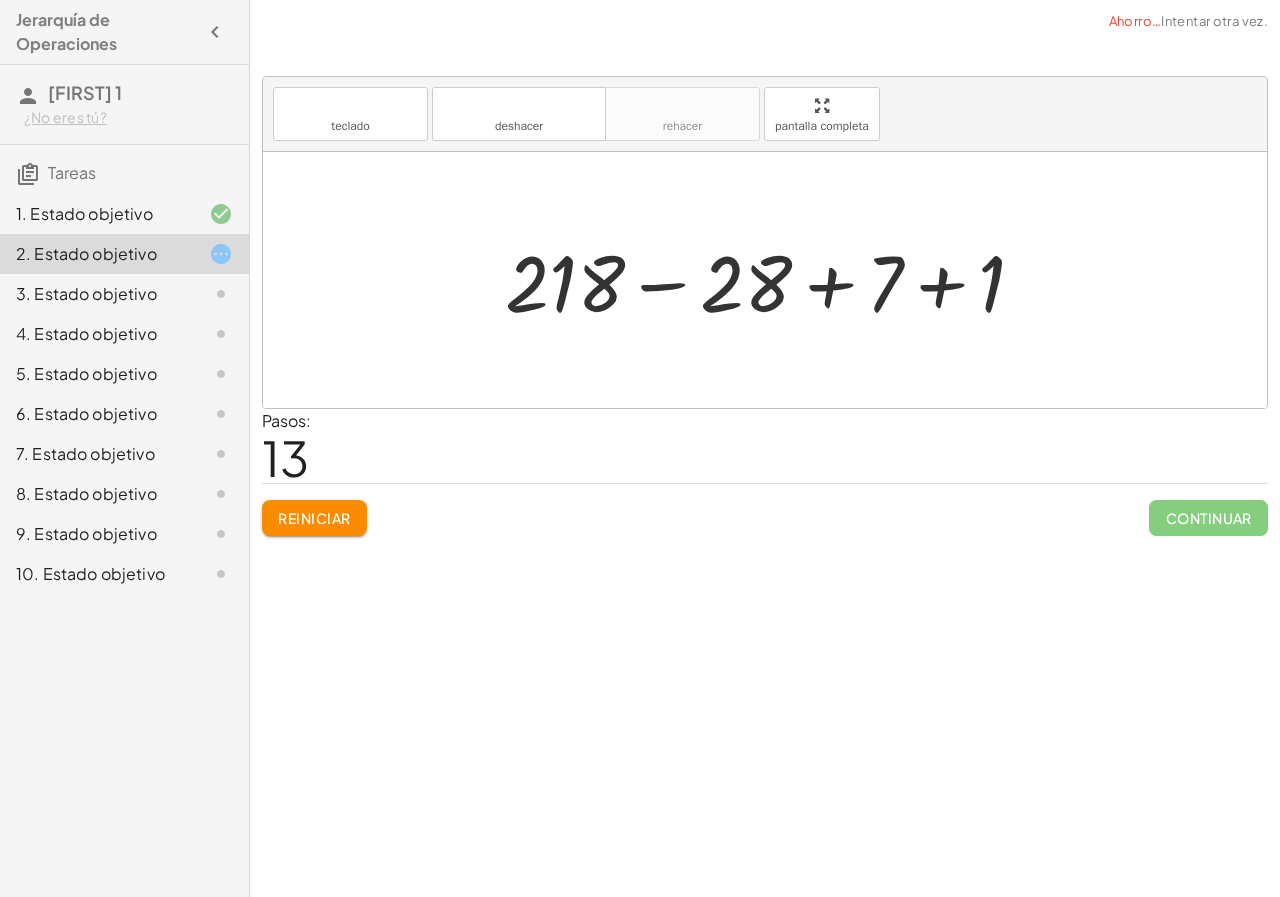 click at bounding box center (773, 280) 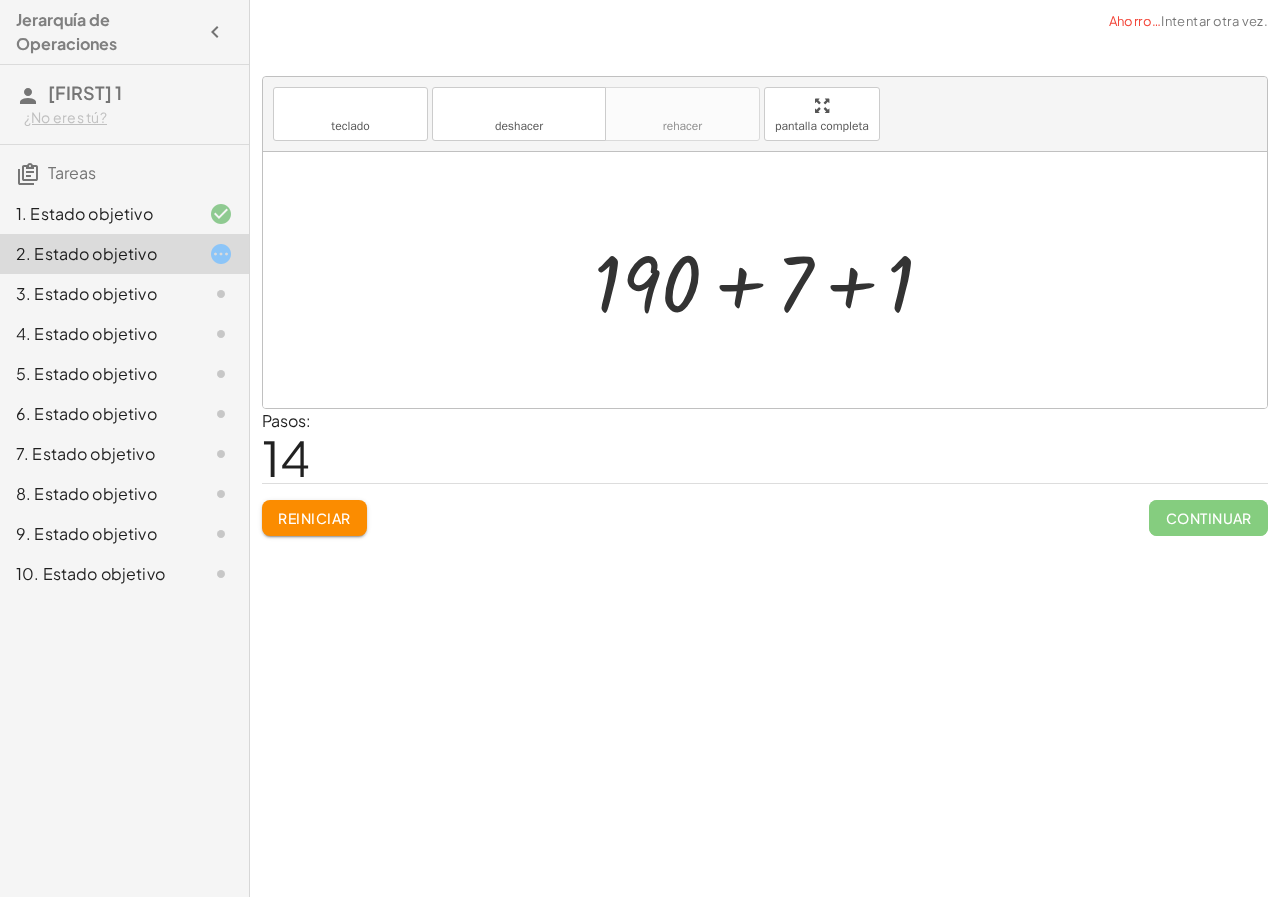 click at bounding box center [772, 280] 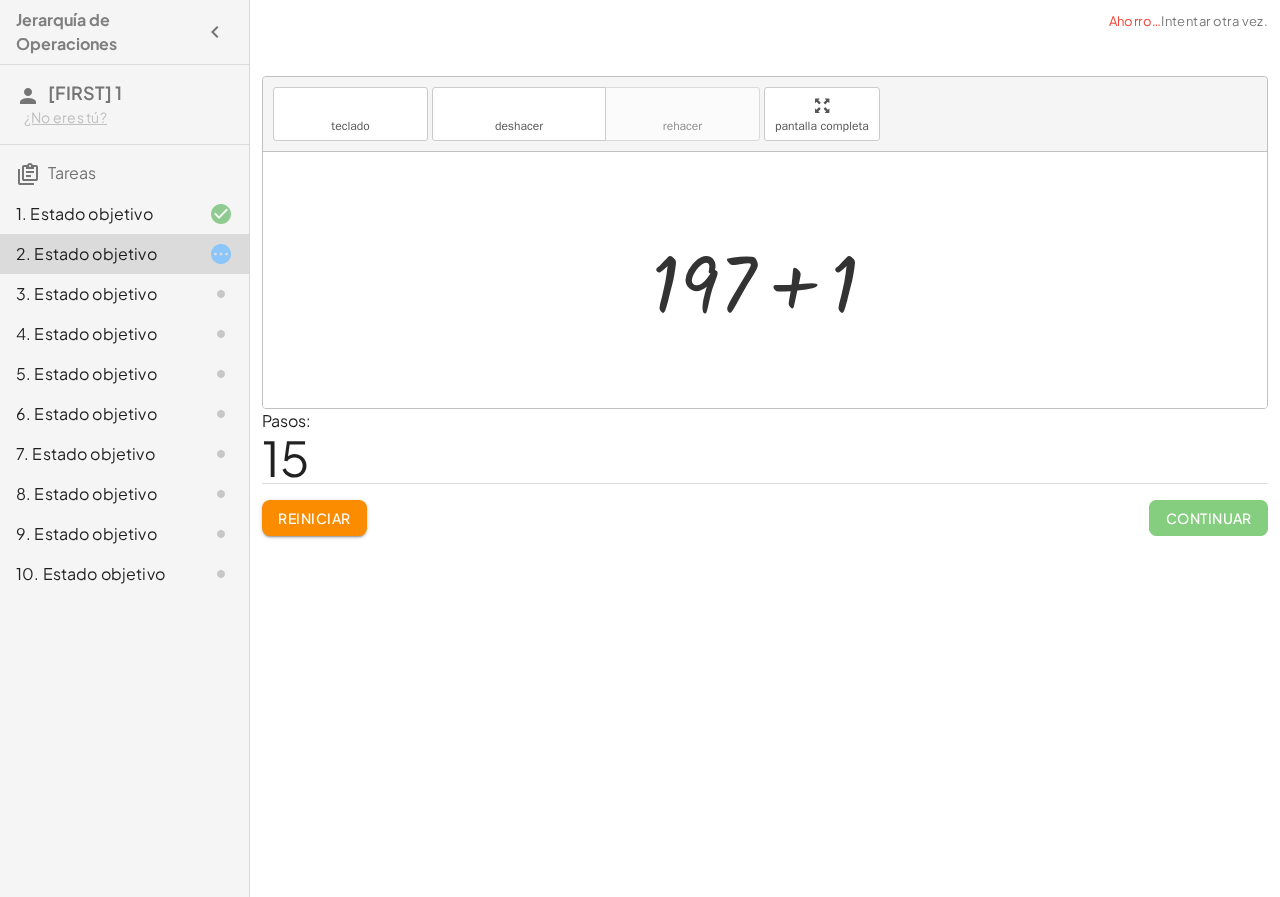 click at bounding box center (773, 280) 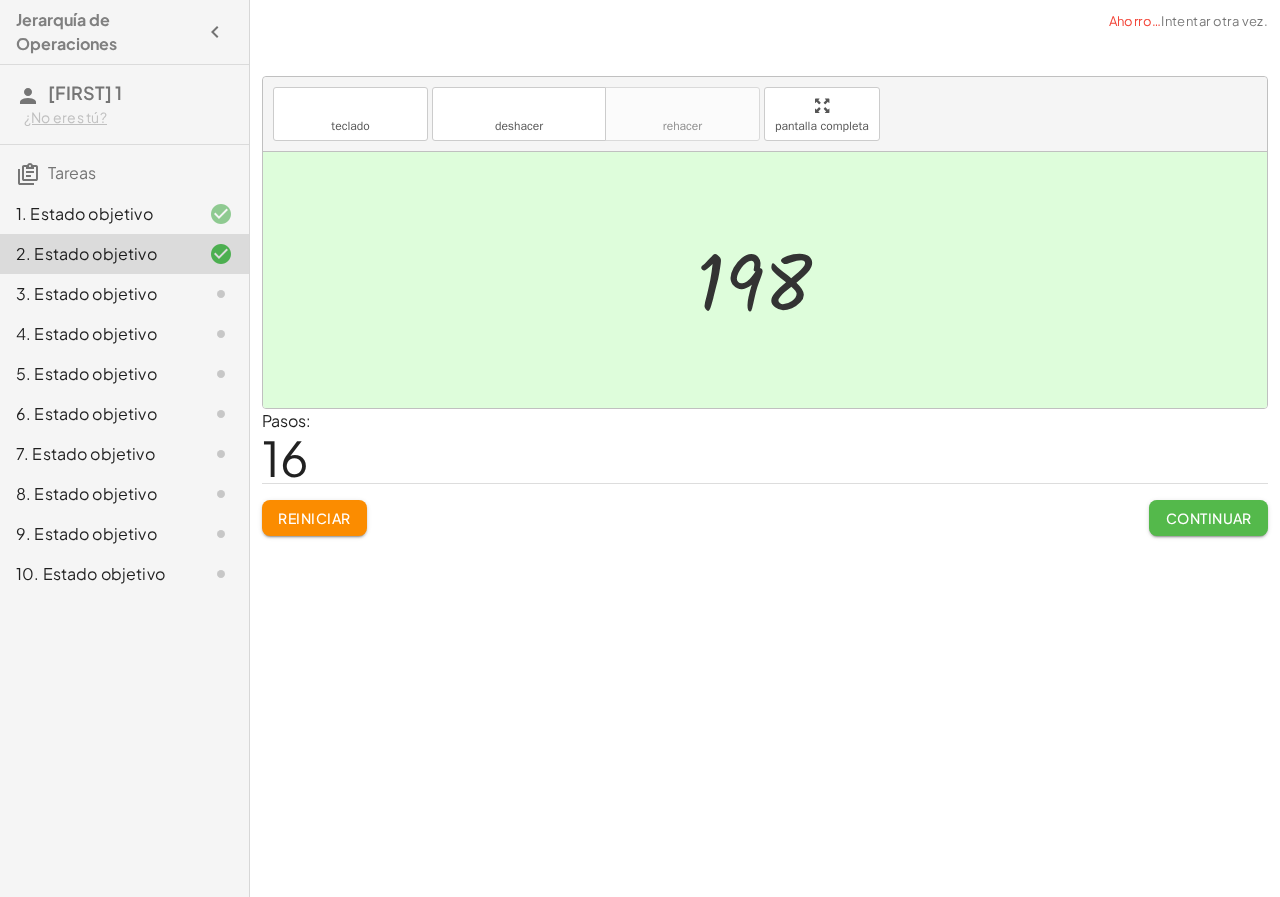 click on "Continuar" at bounding box center (1209, 518) 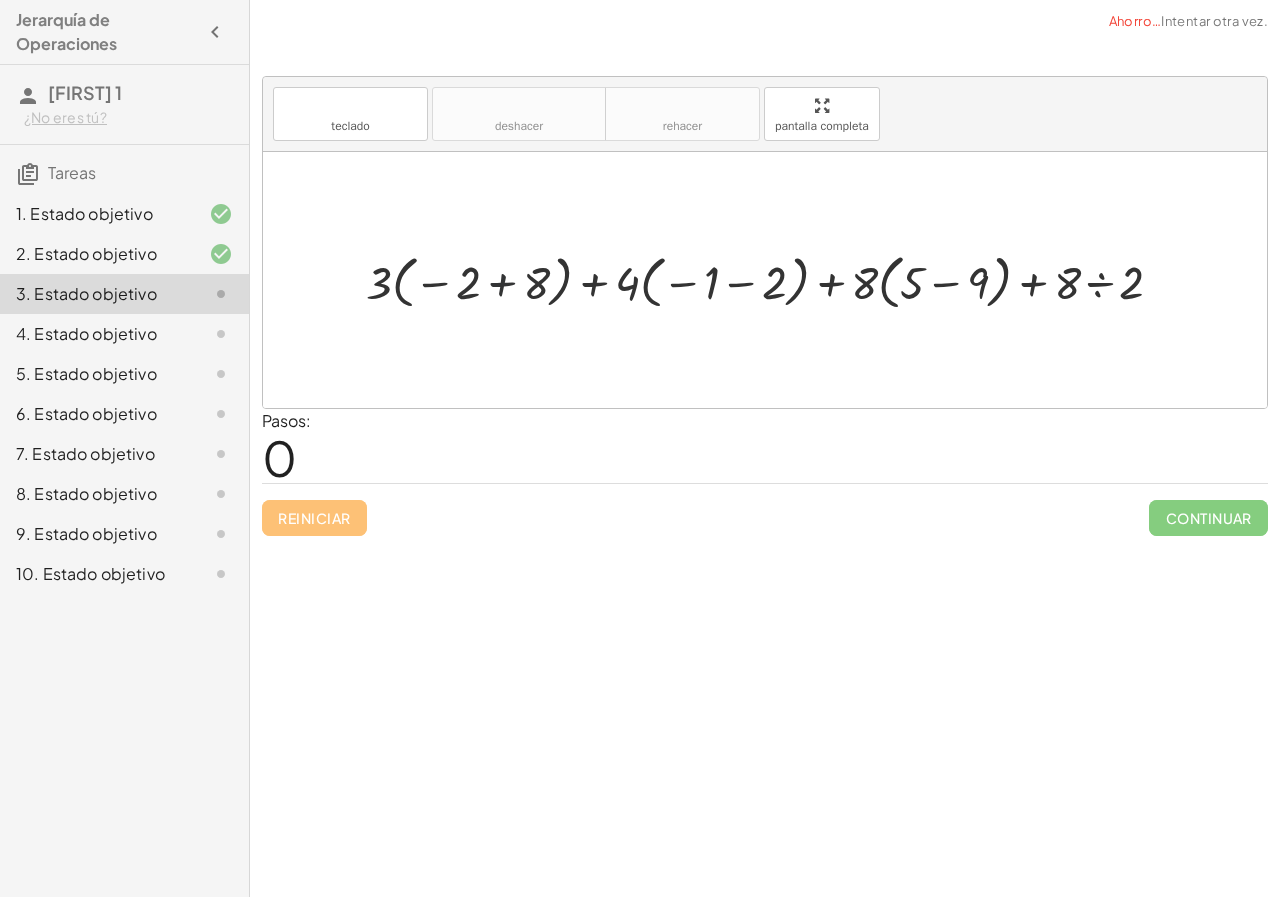 click at bounding box center [772, 279] 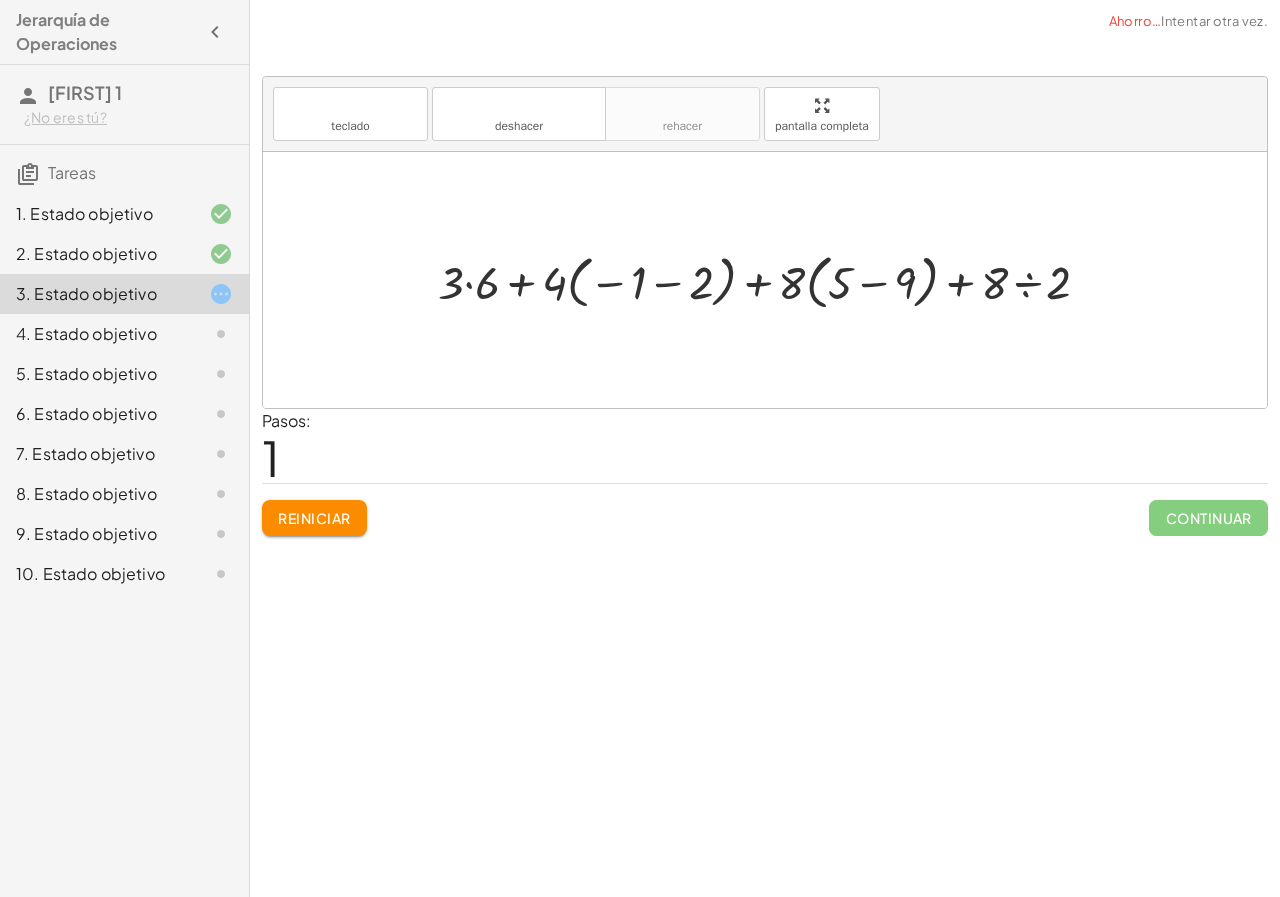 click at bounding box center (772, 279) 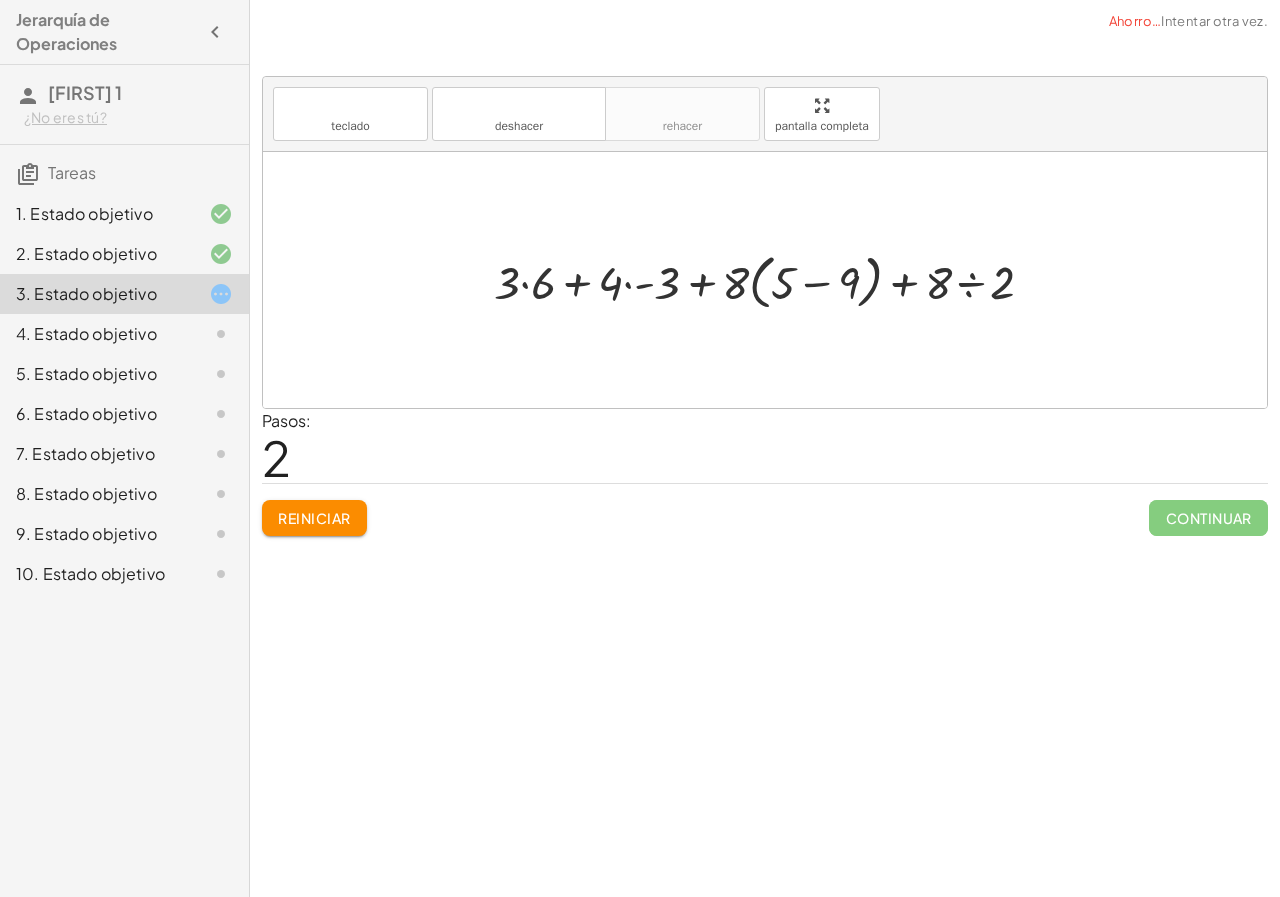 click at bounding box center (772, 279) 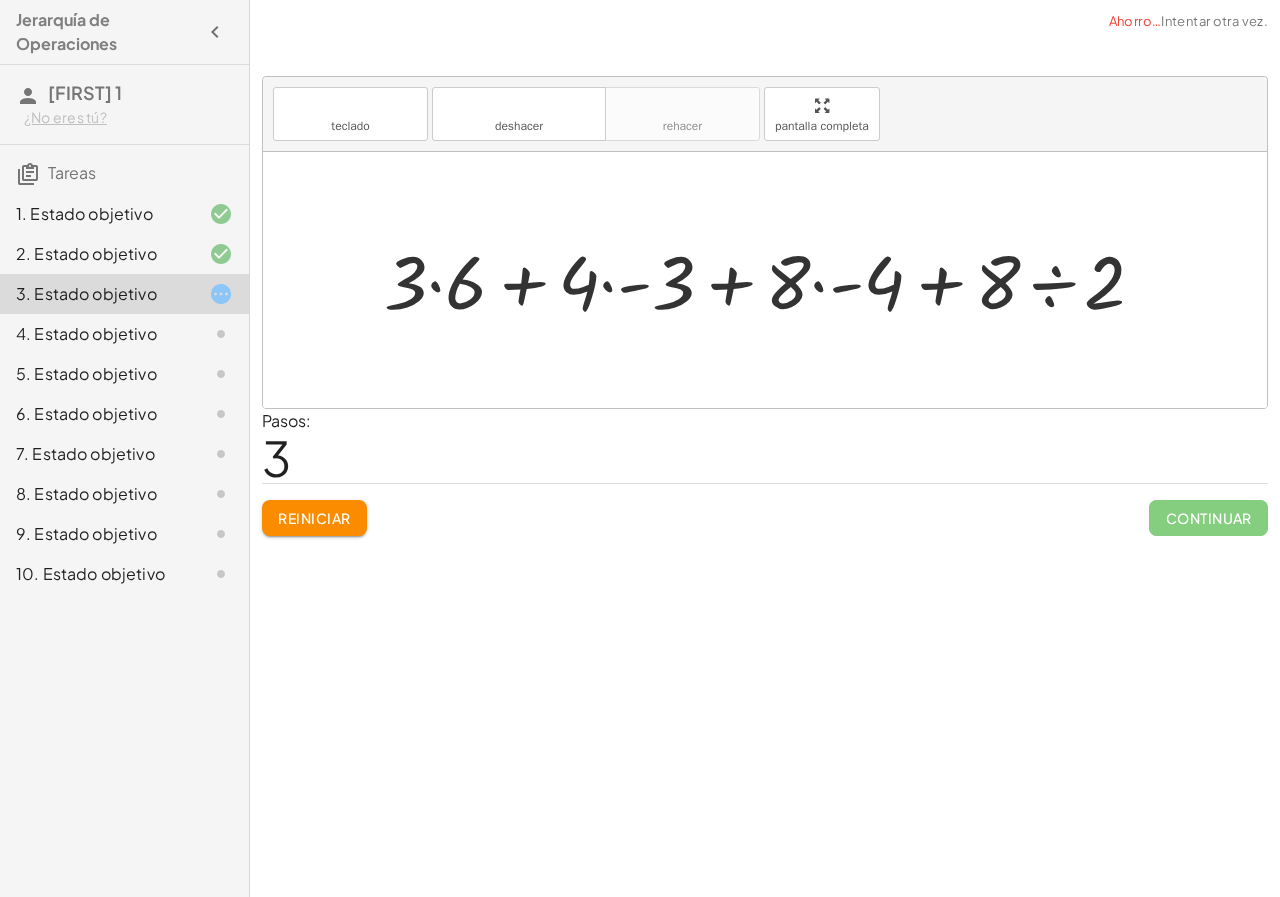 click at bounding box center [772, 279] 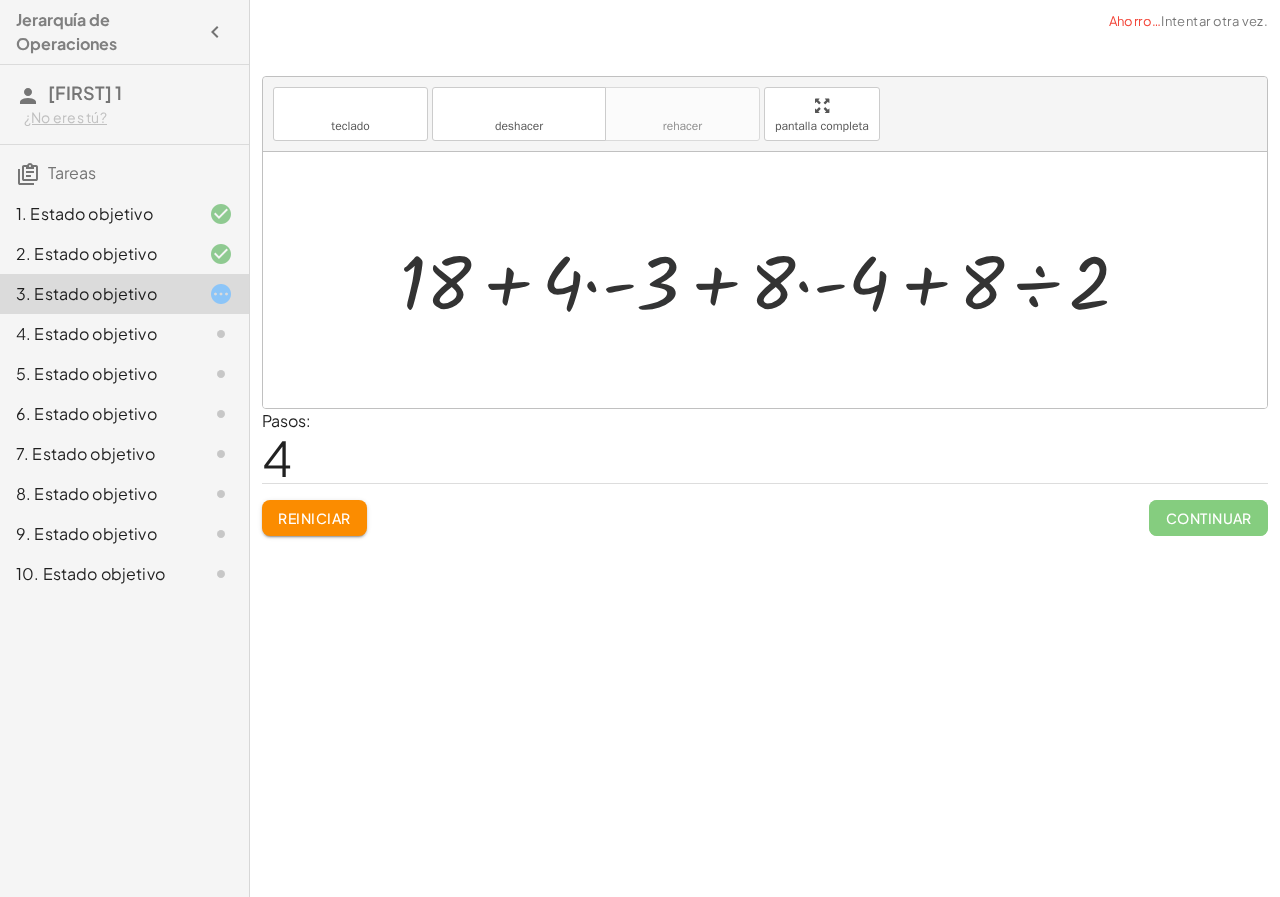 click at bounding box center [772, 279] 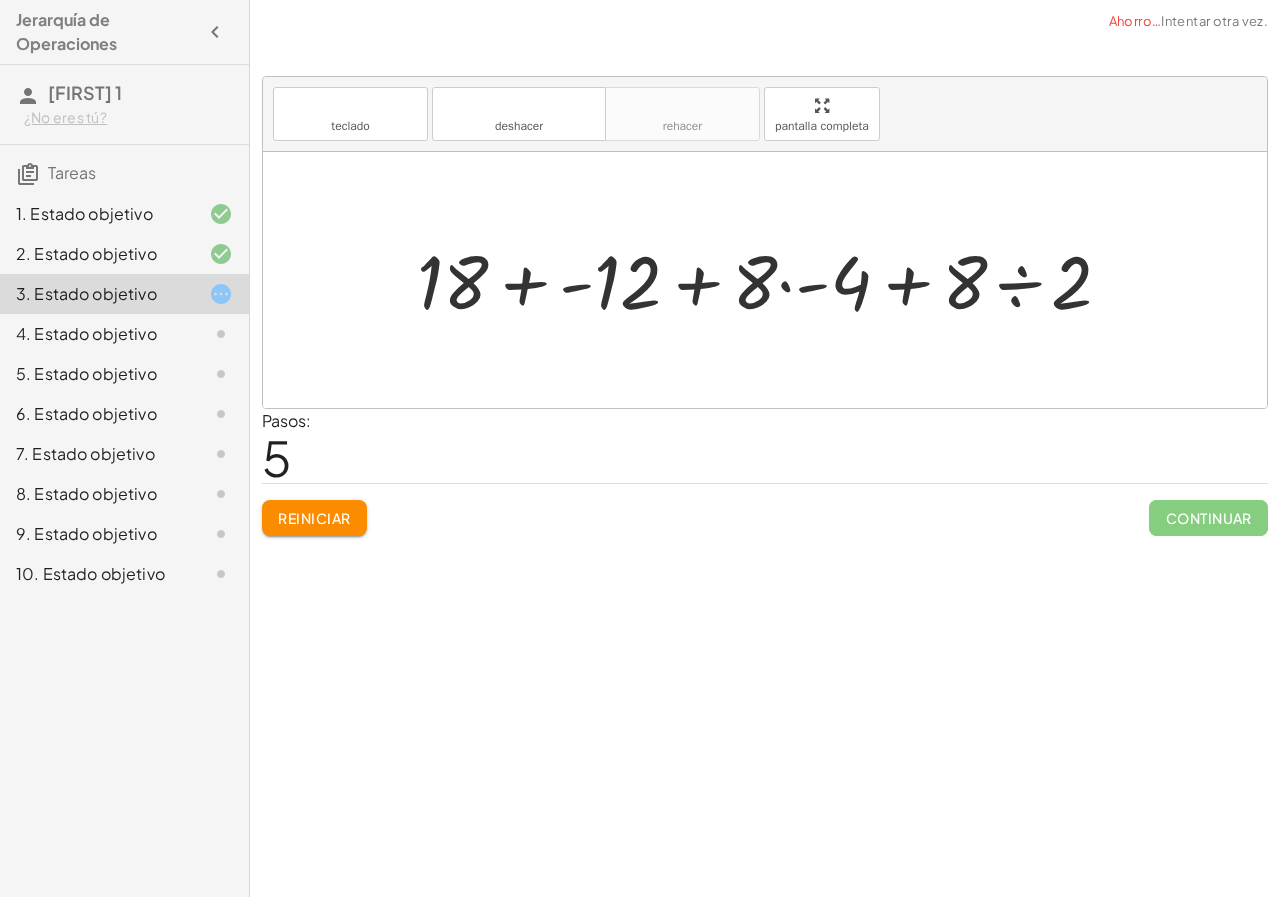 click at bounding box center (772, 279) 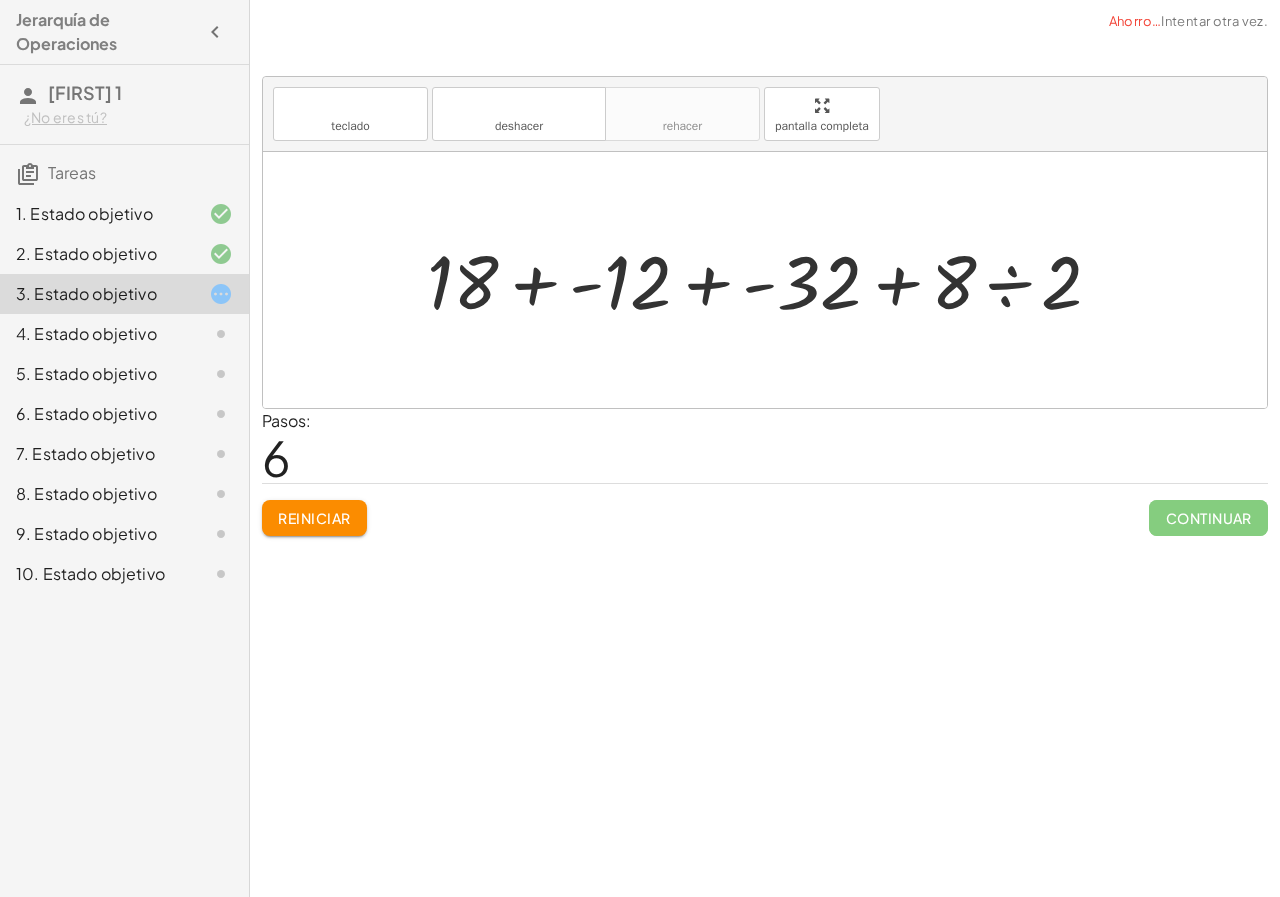 click at bounding box center (772, 279) 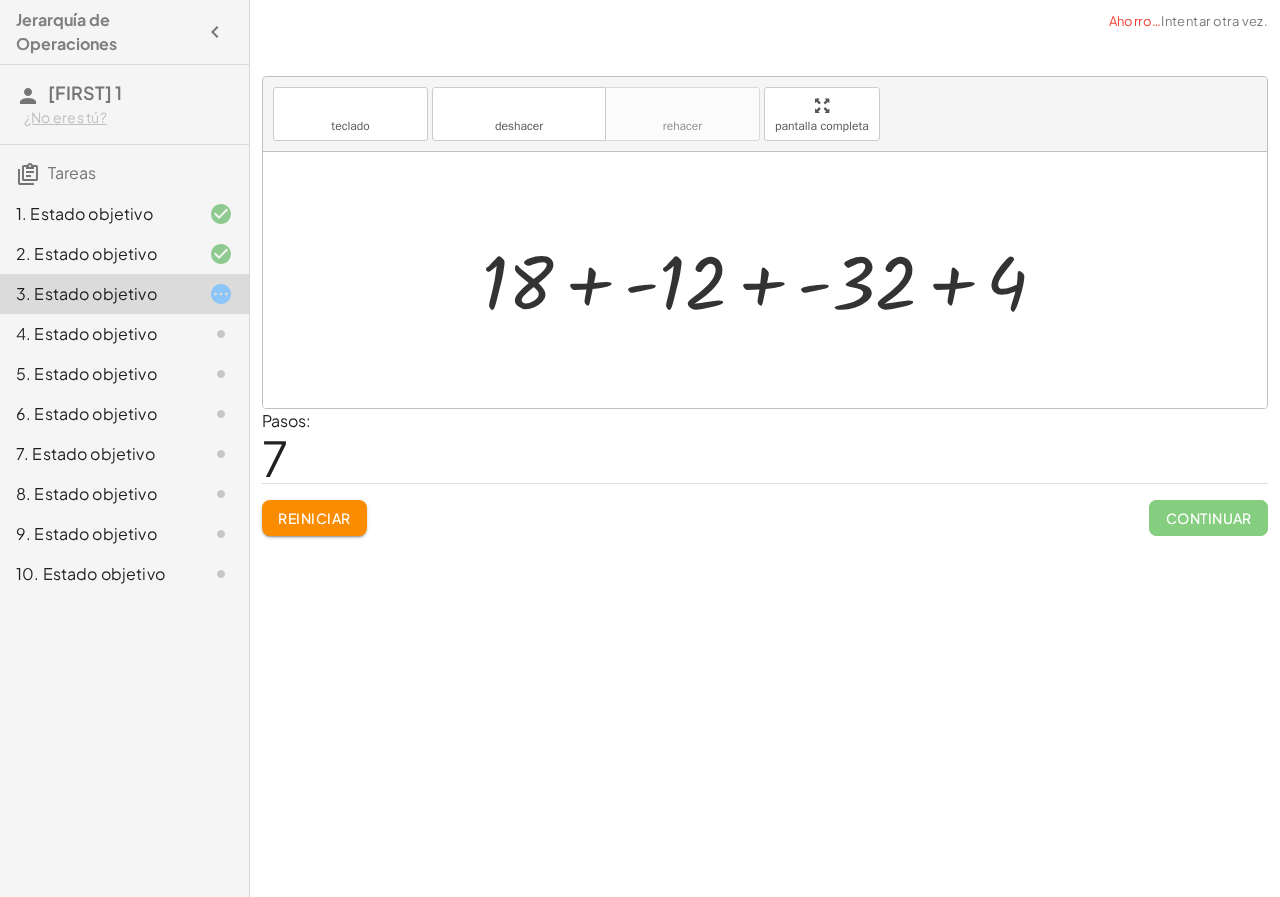 click at bounding box center [772, 279] 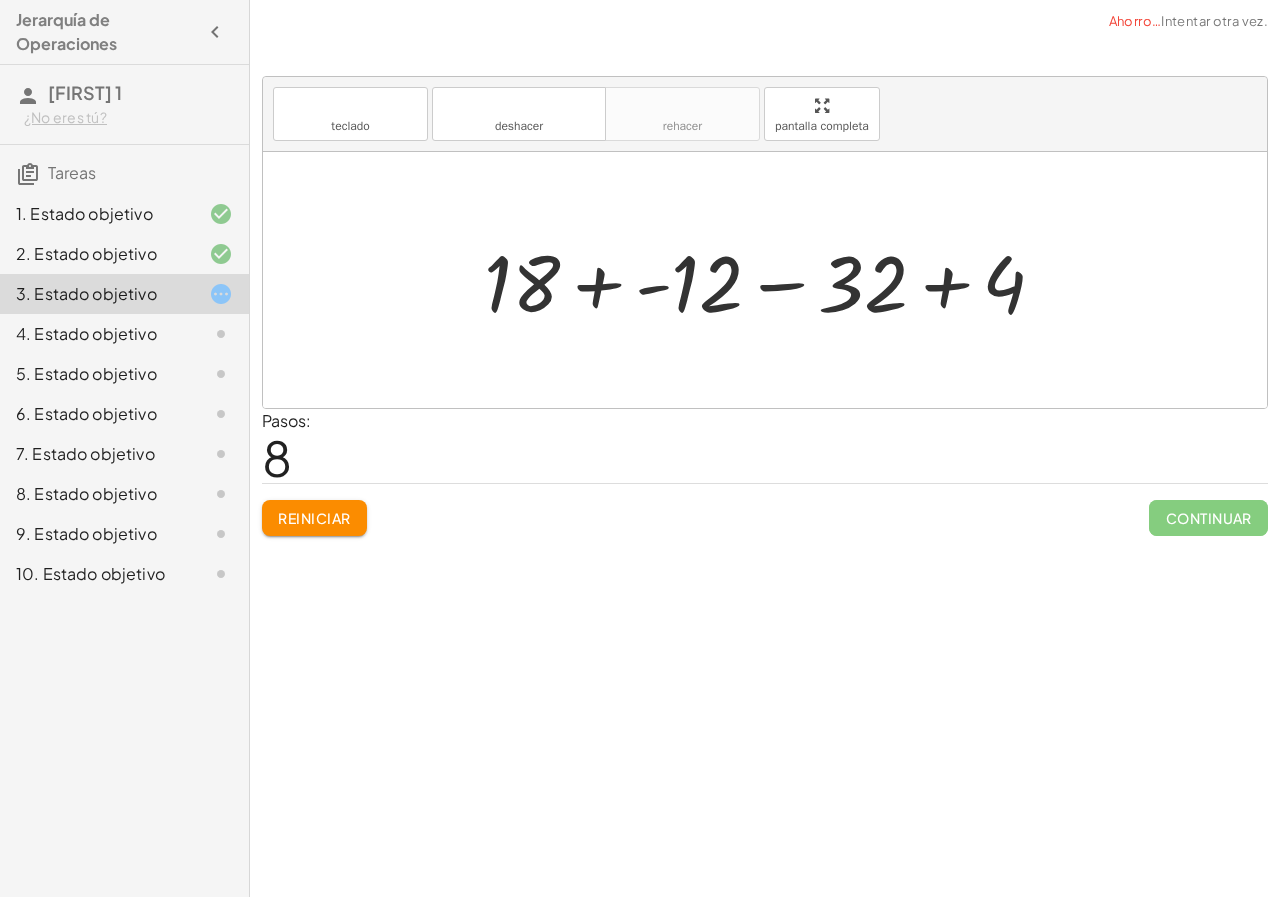click at bounding box center [772, 280] 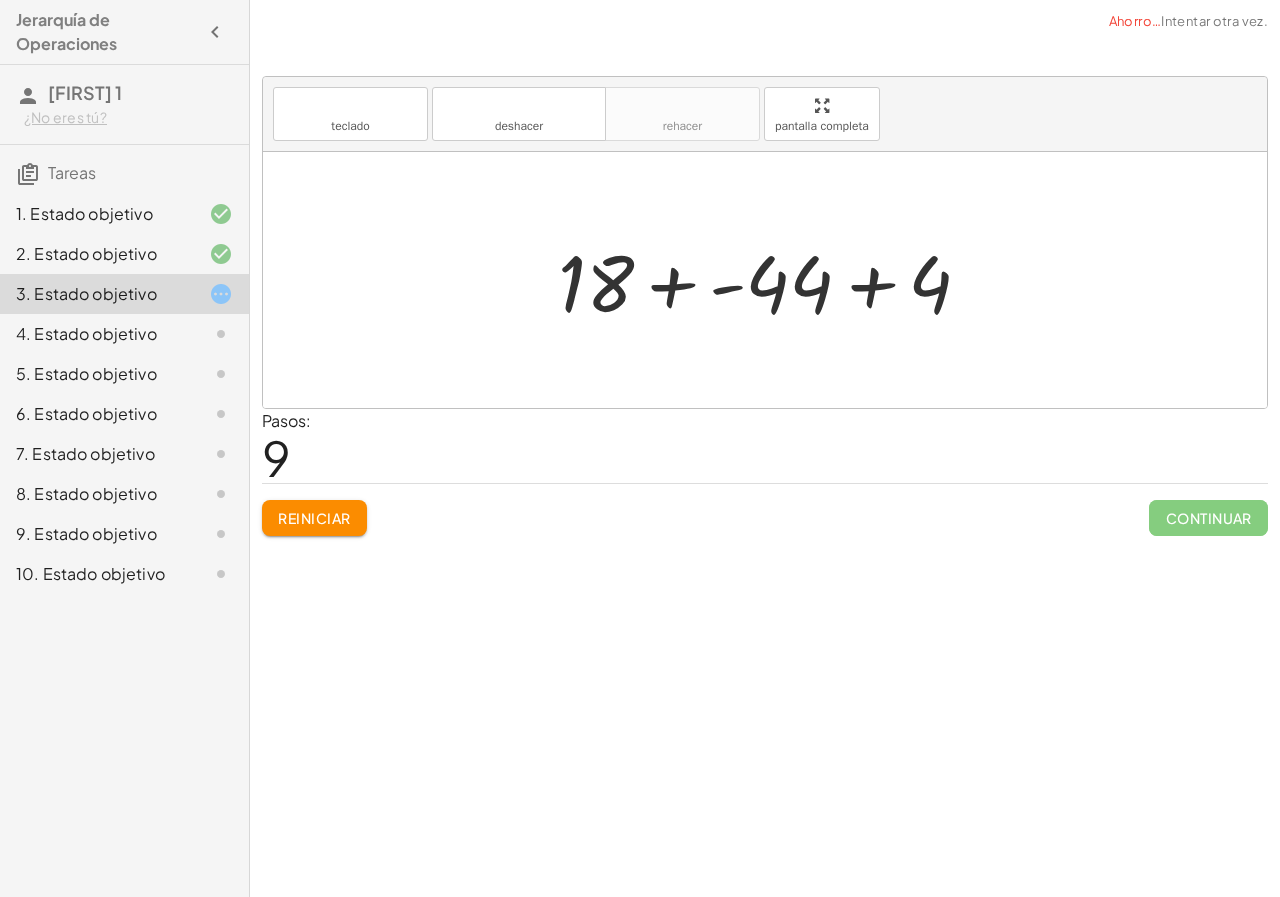 click at bounding box center [772, 280] 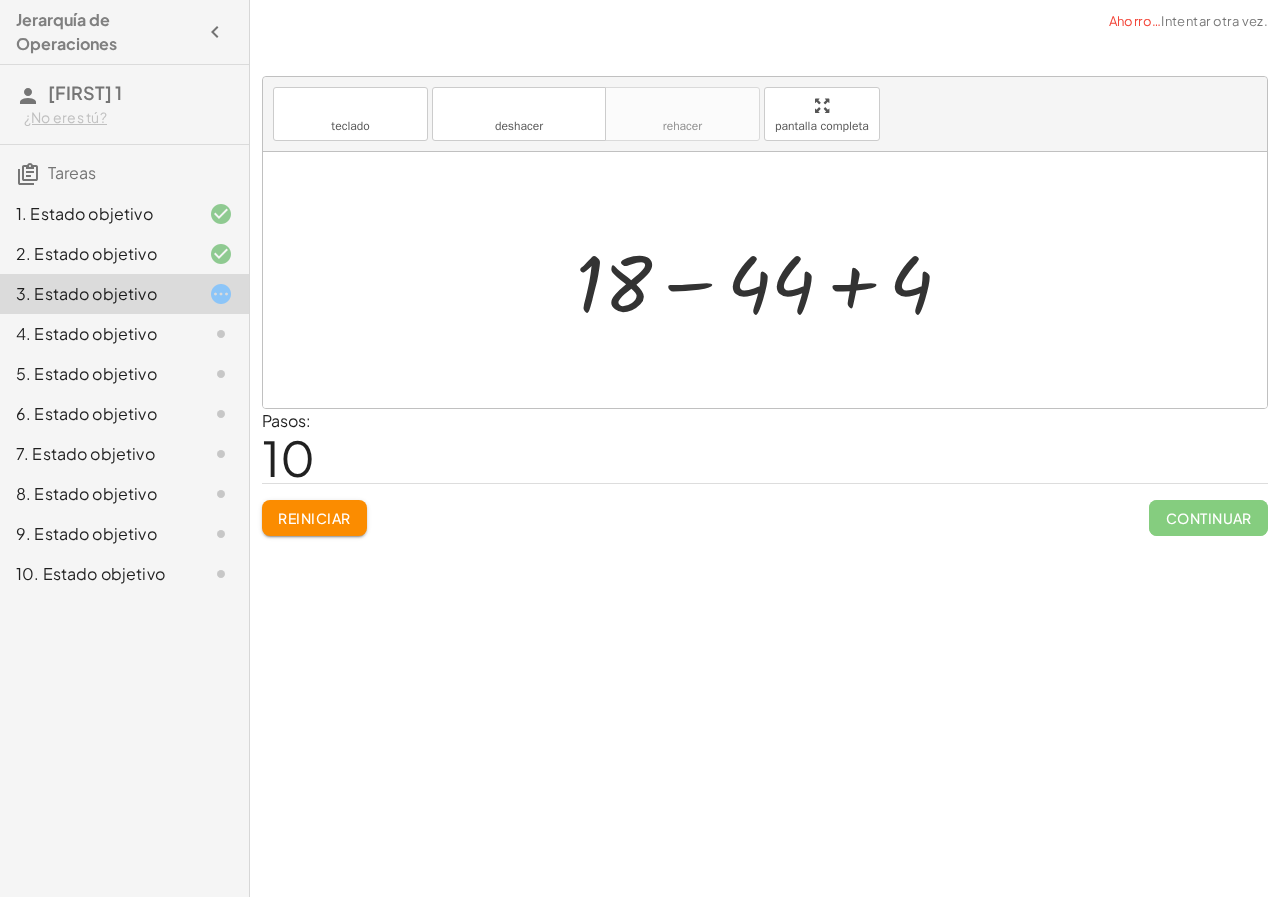 click at bounding box center [772, 280] 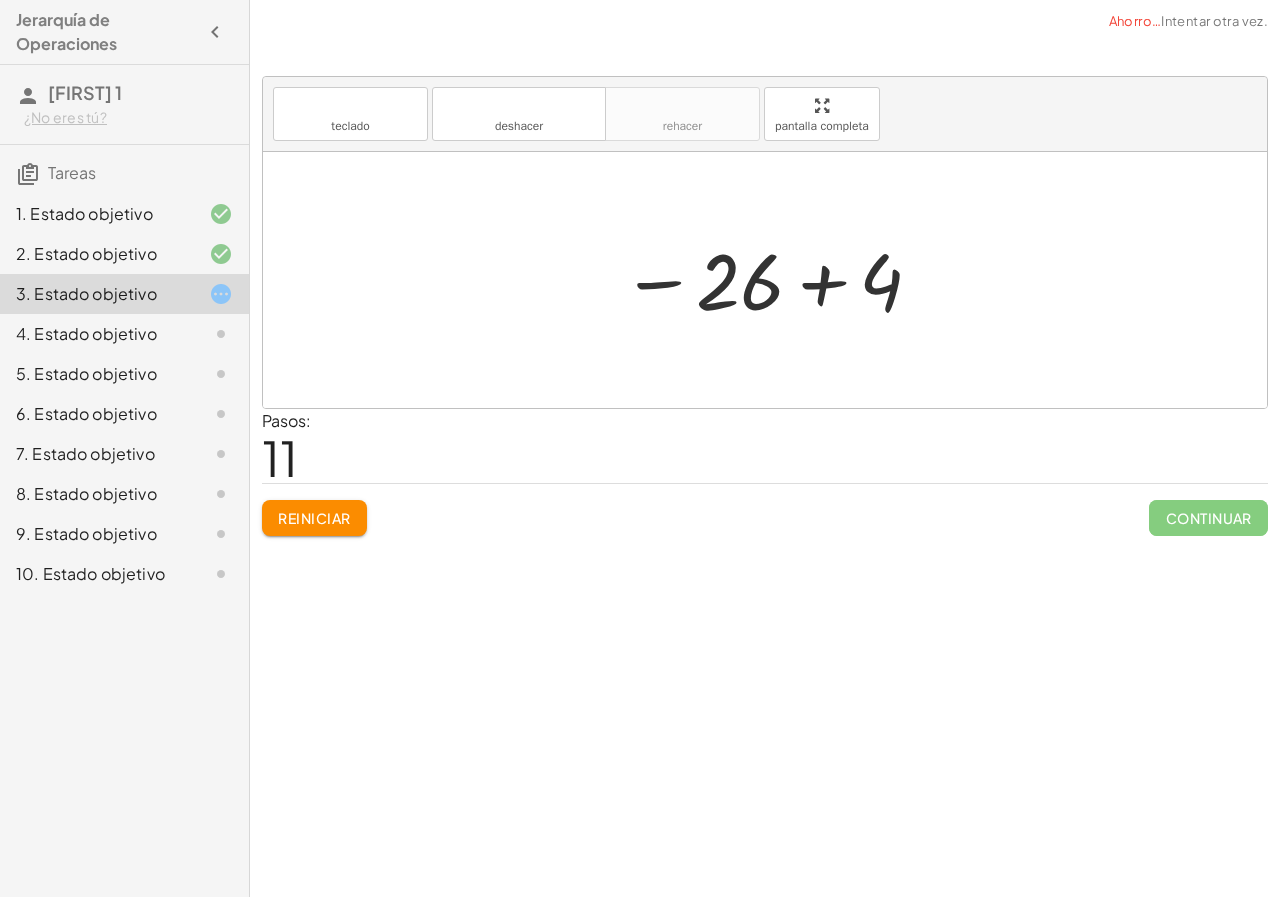click at bounding box center (773, 280) 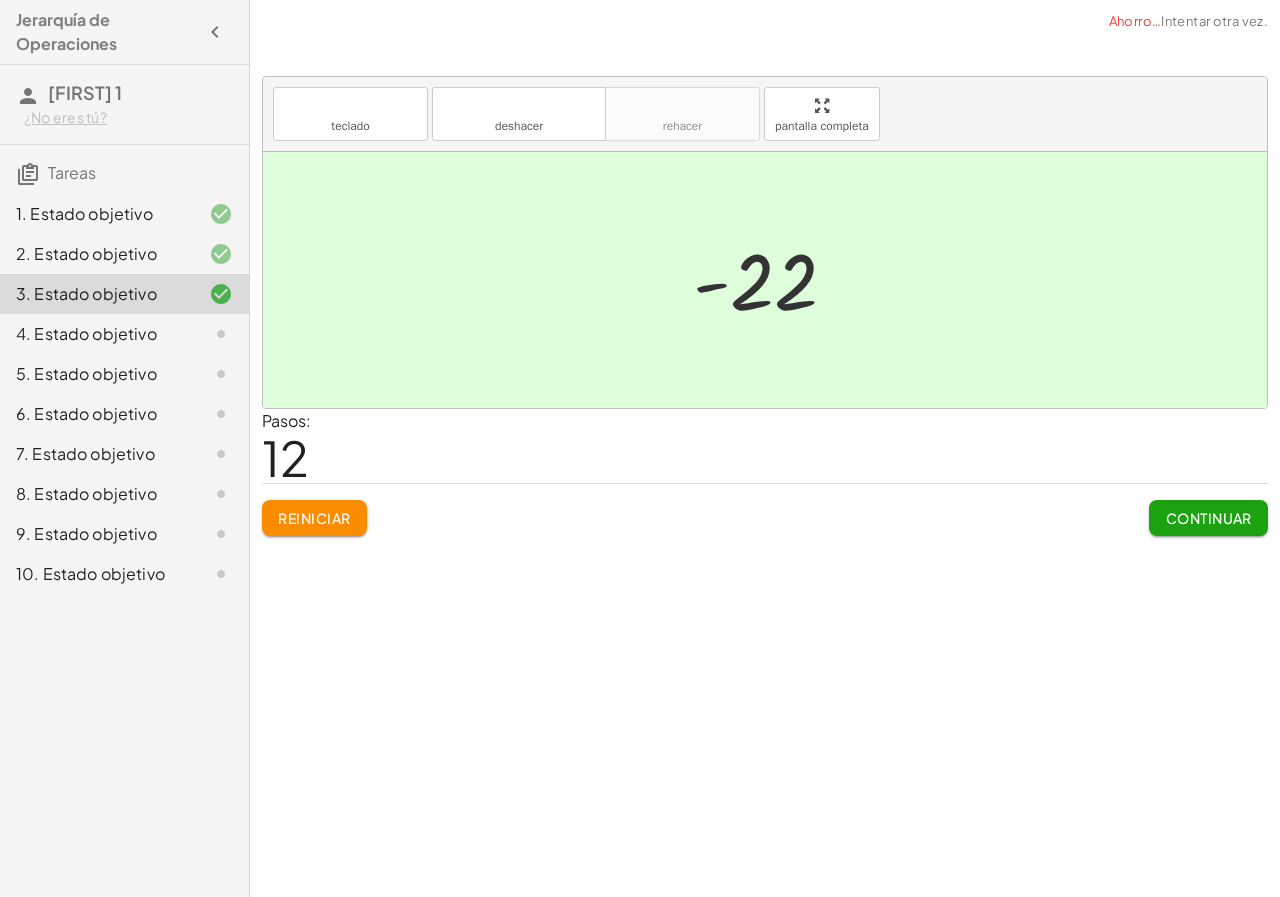 click on "Continuar" at bounding box center [1208, 518] 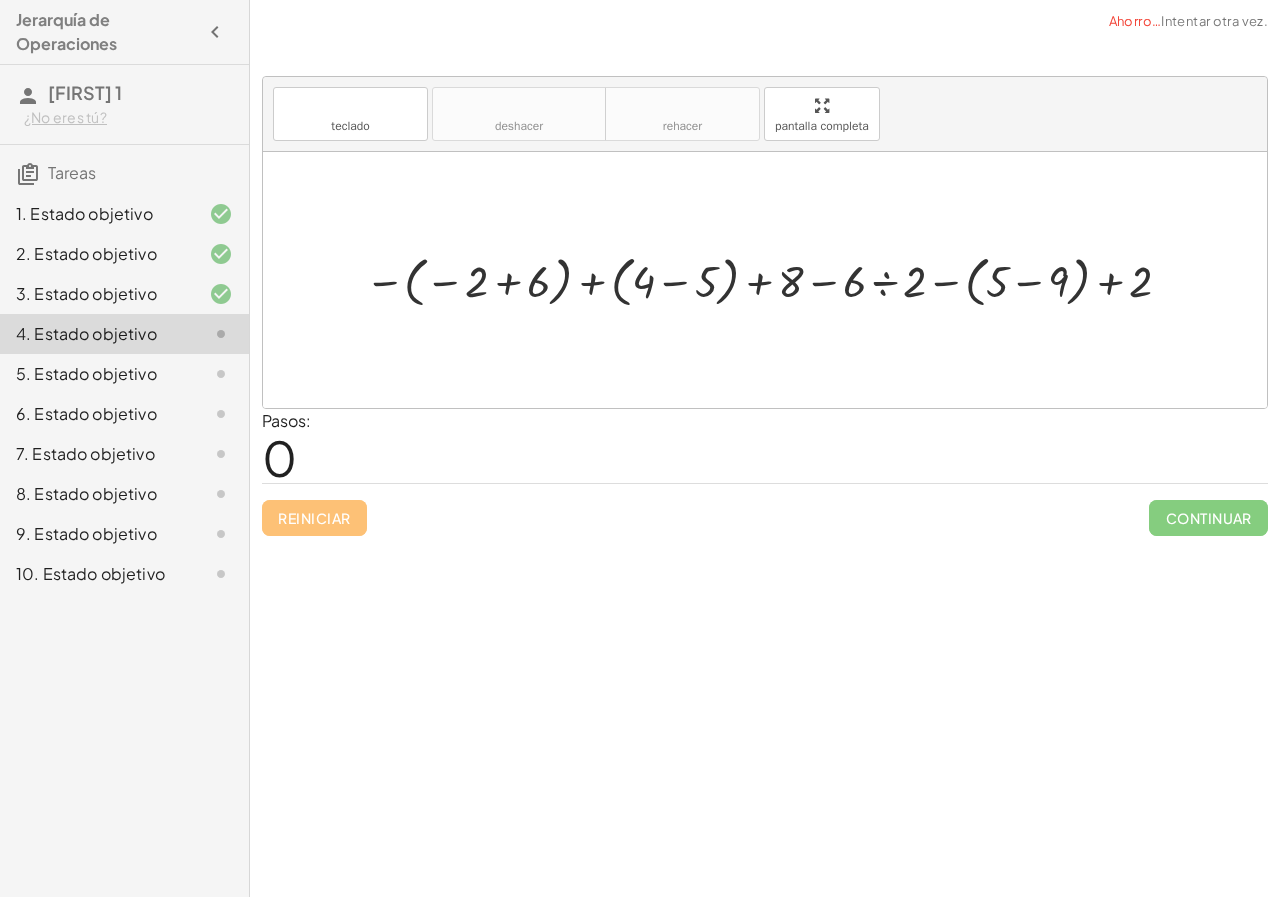 click at bounding box center (773, 279) 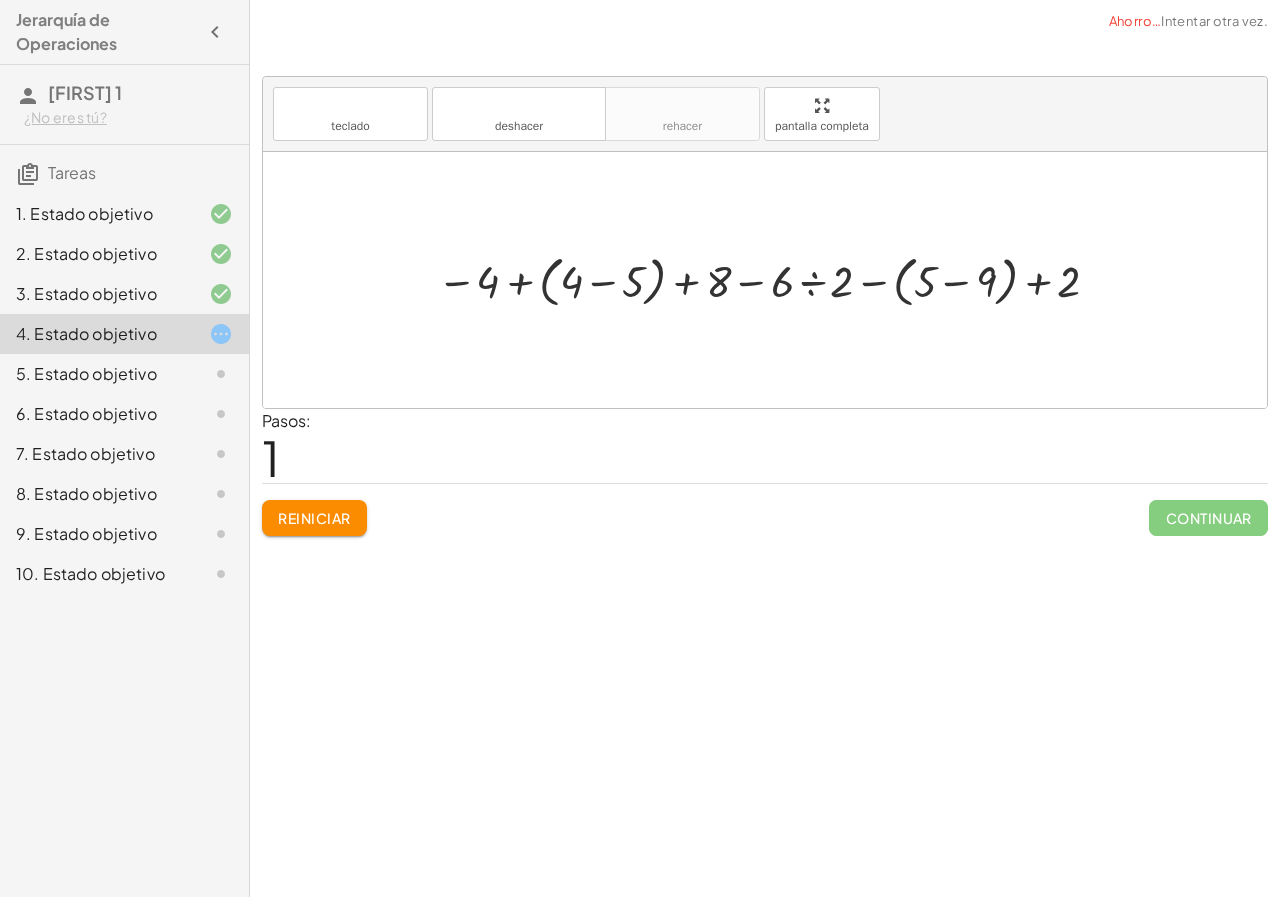 click at bounding box center (772, 279) 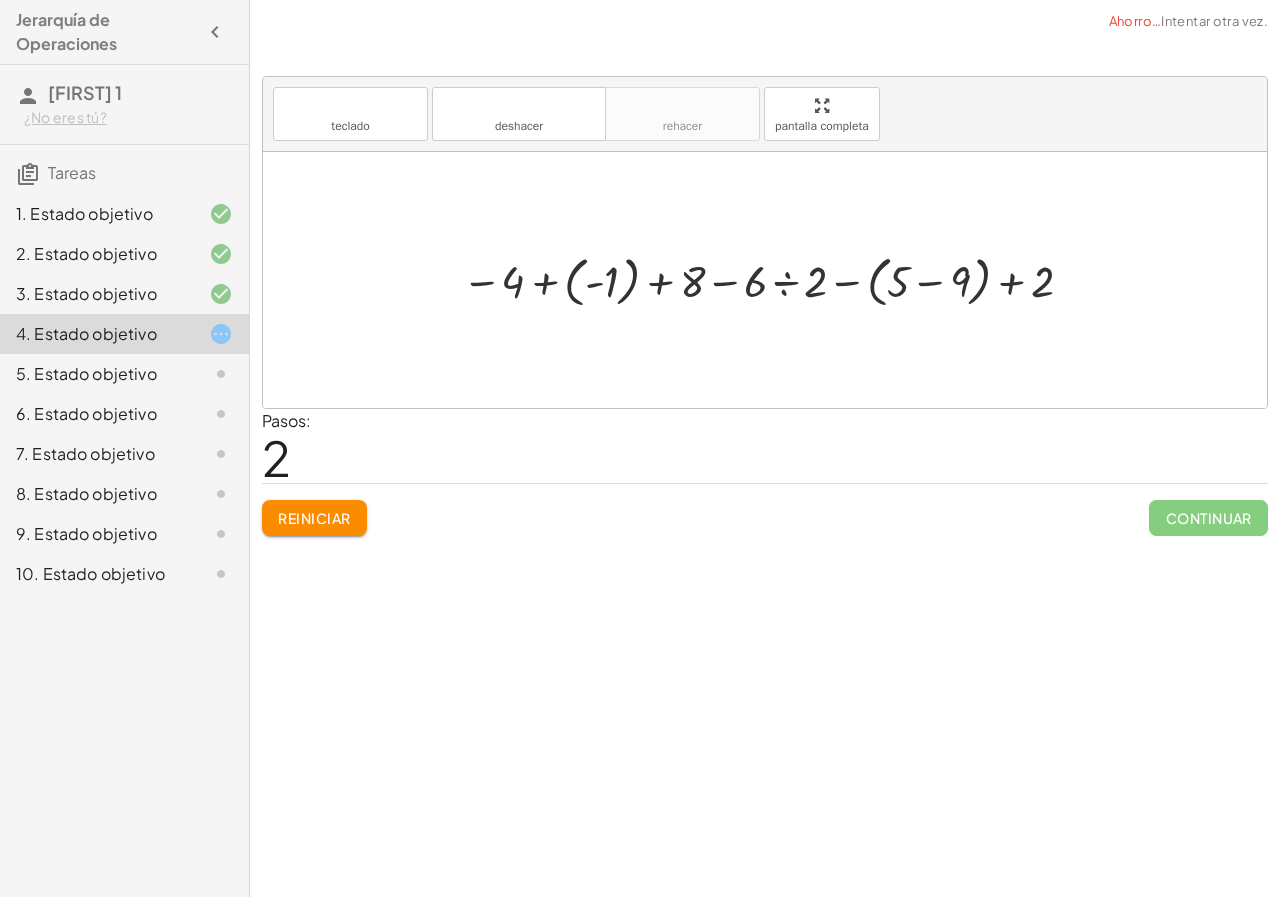 click at bounding box center (772, 279) 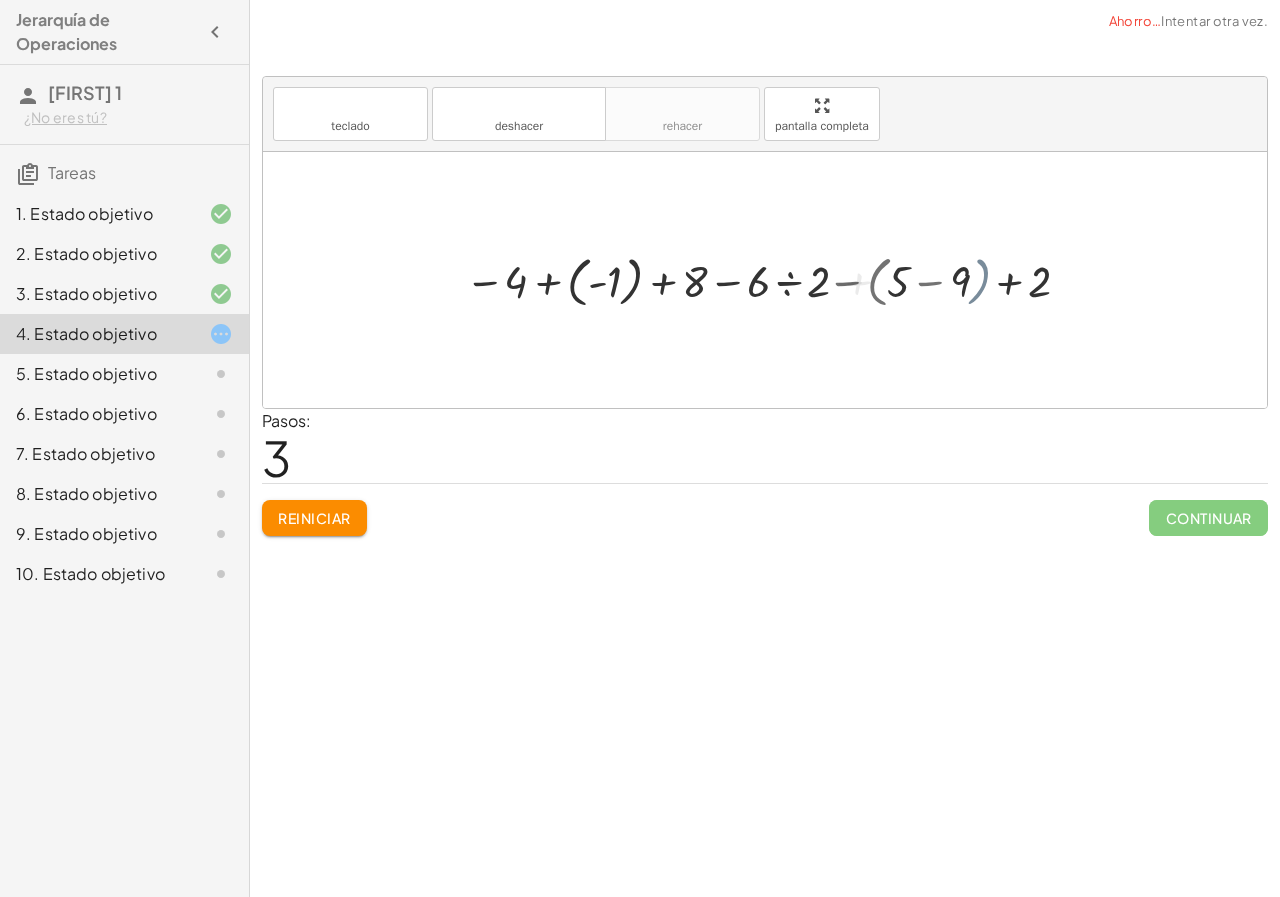 click at bounding box center [772, 279] 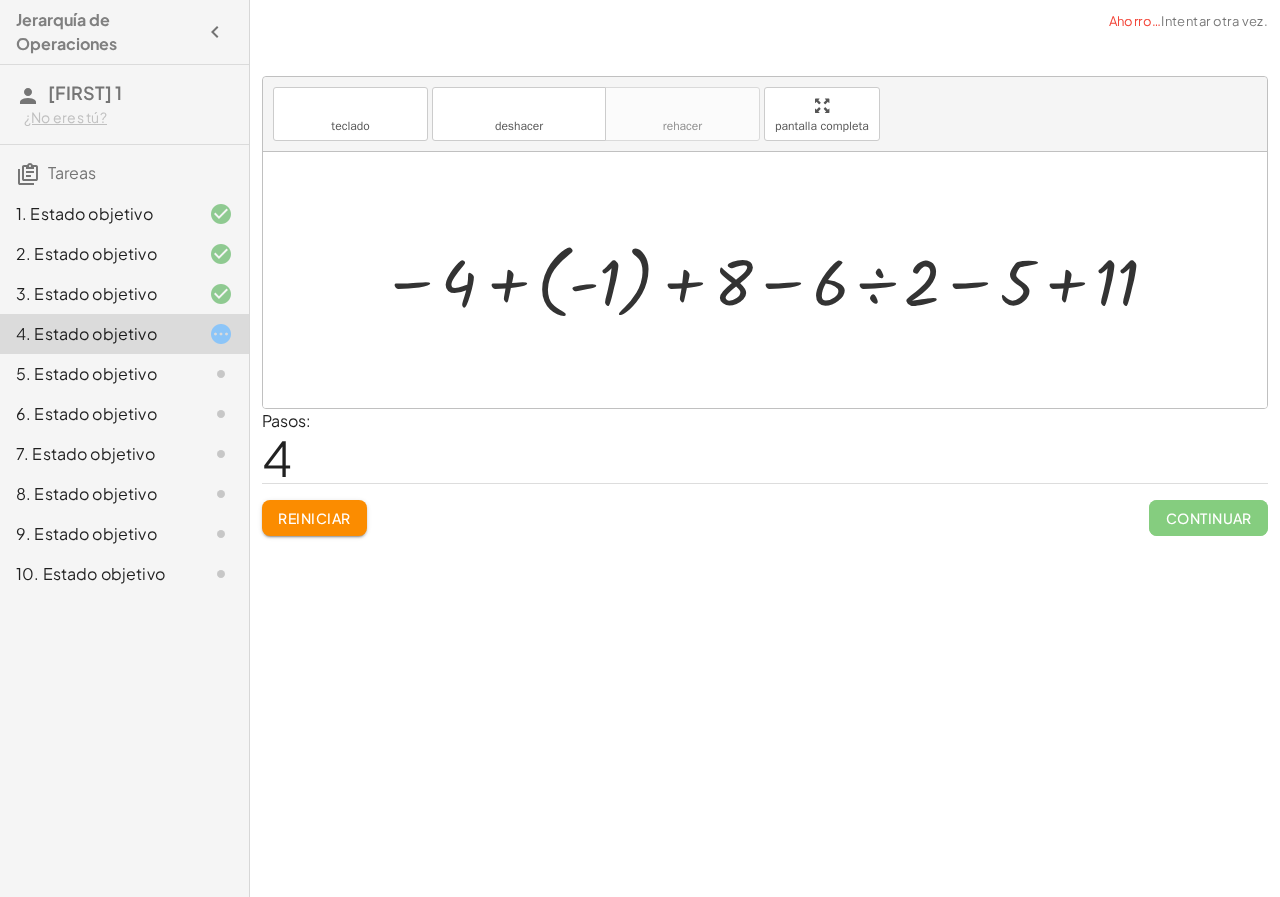 click at bounding box center (773, 279) 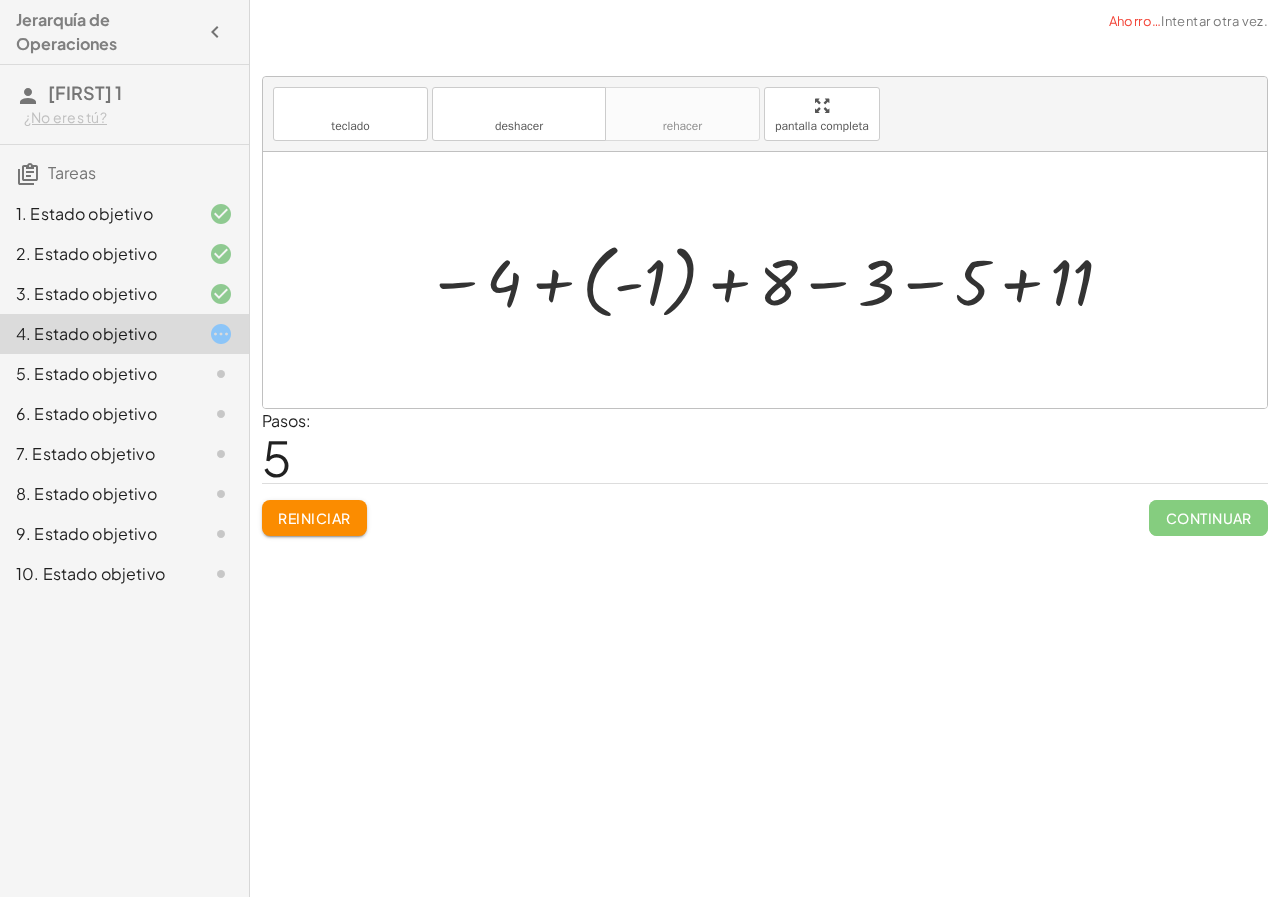 click at bounding box center [773, 279] 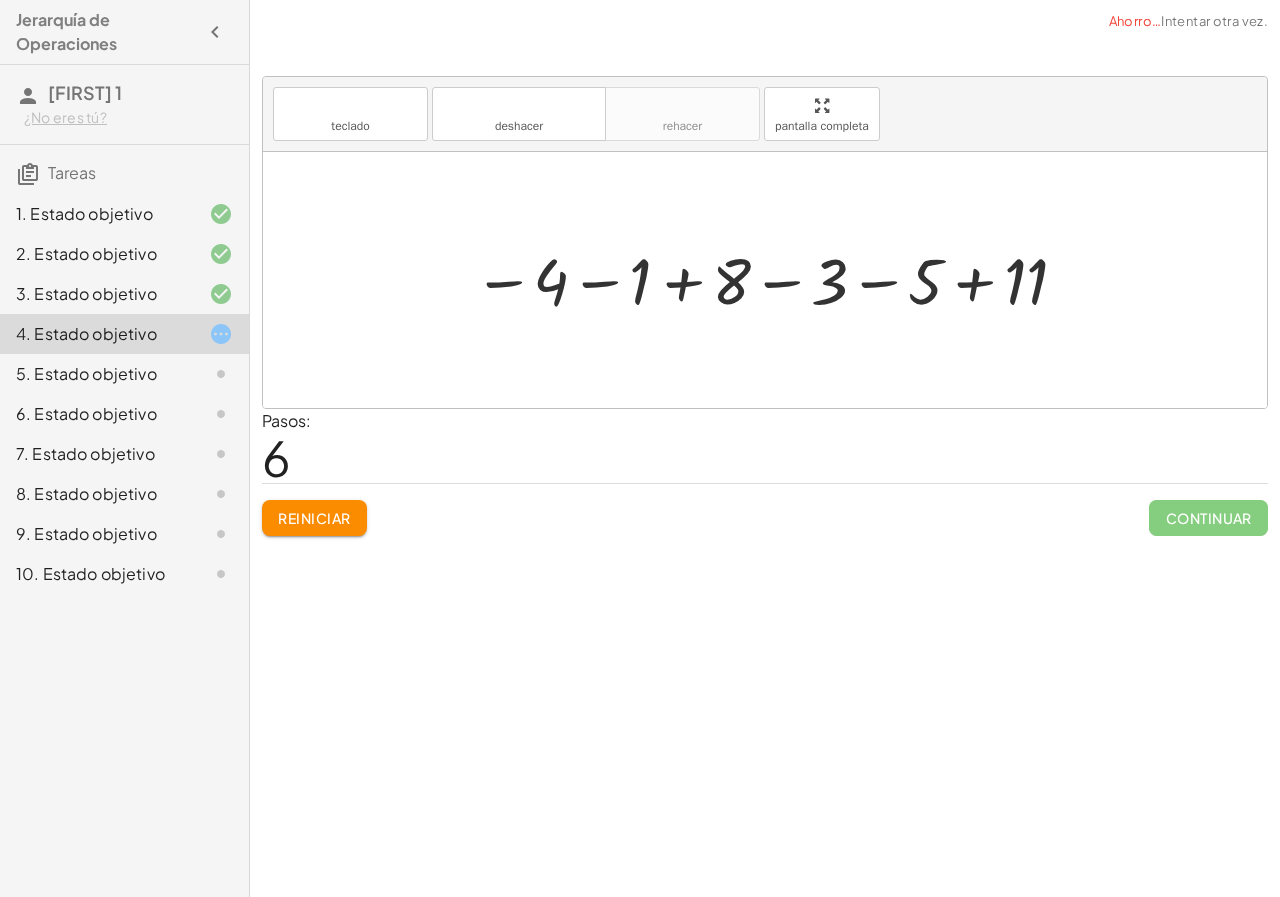 click at bounding box center [773, 280] 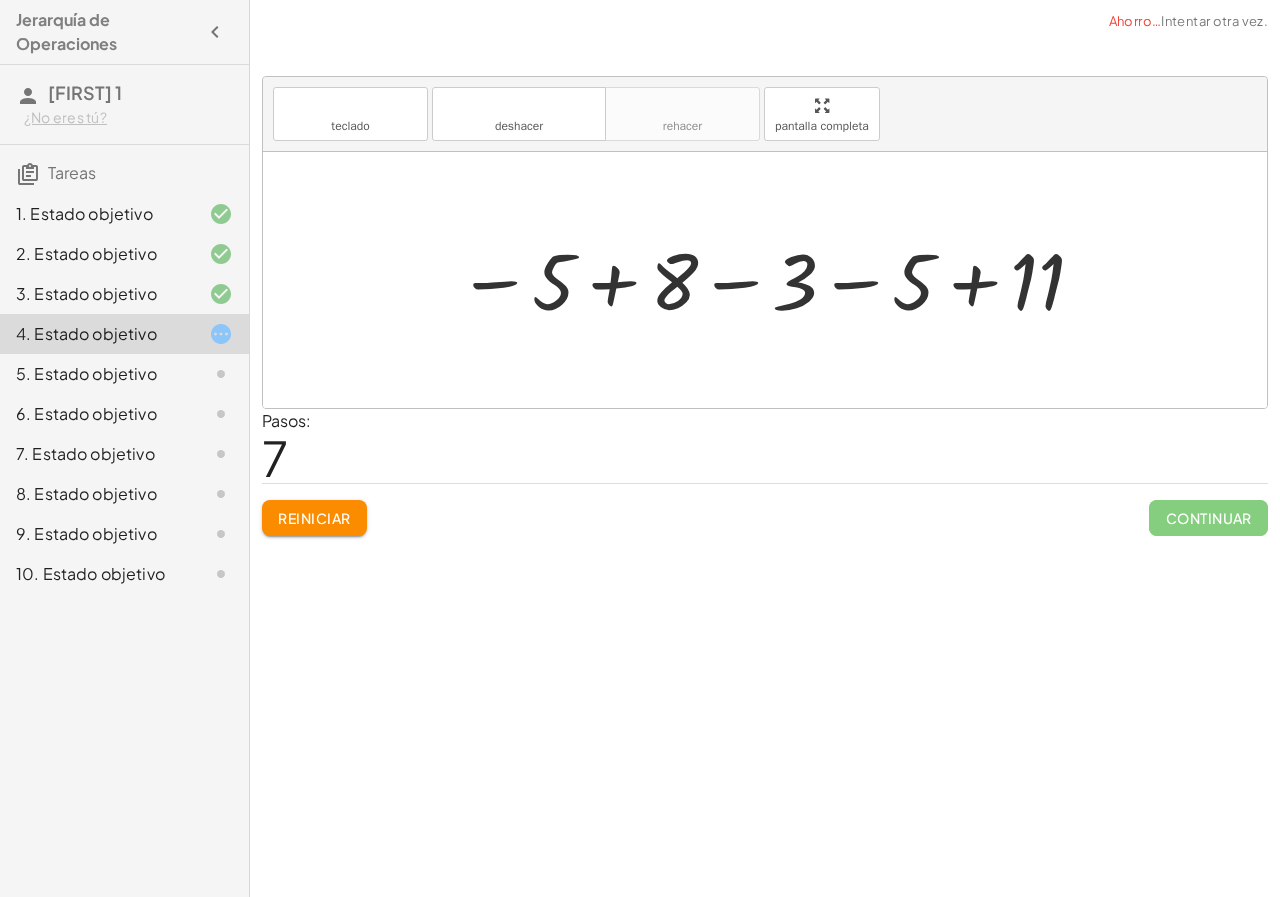 click at bounding box center (772, 280) 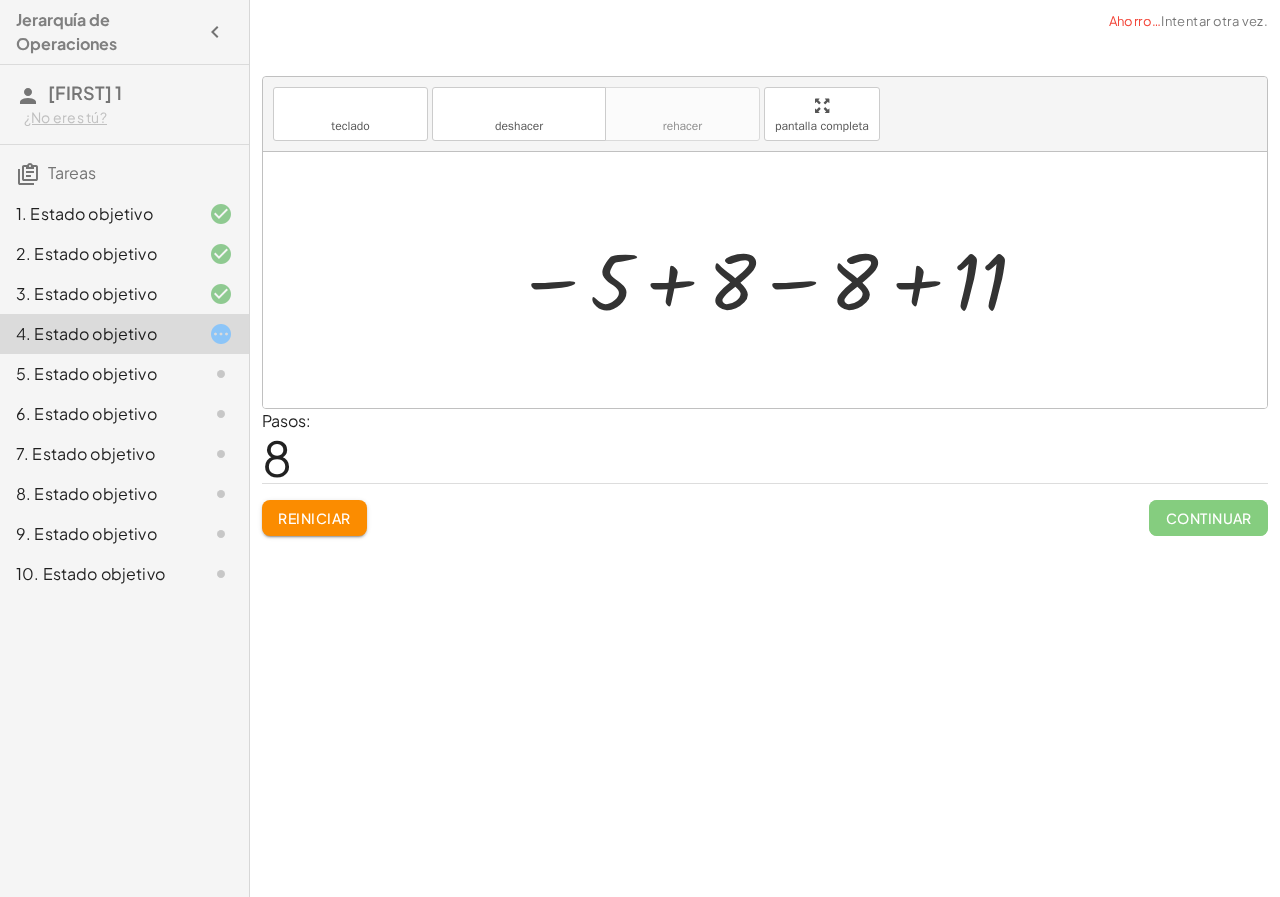 click at bounding box center (773, 280) 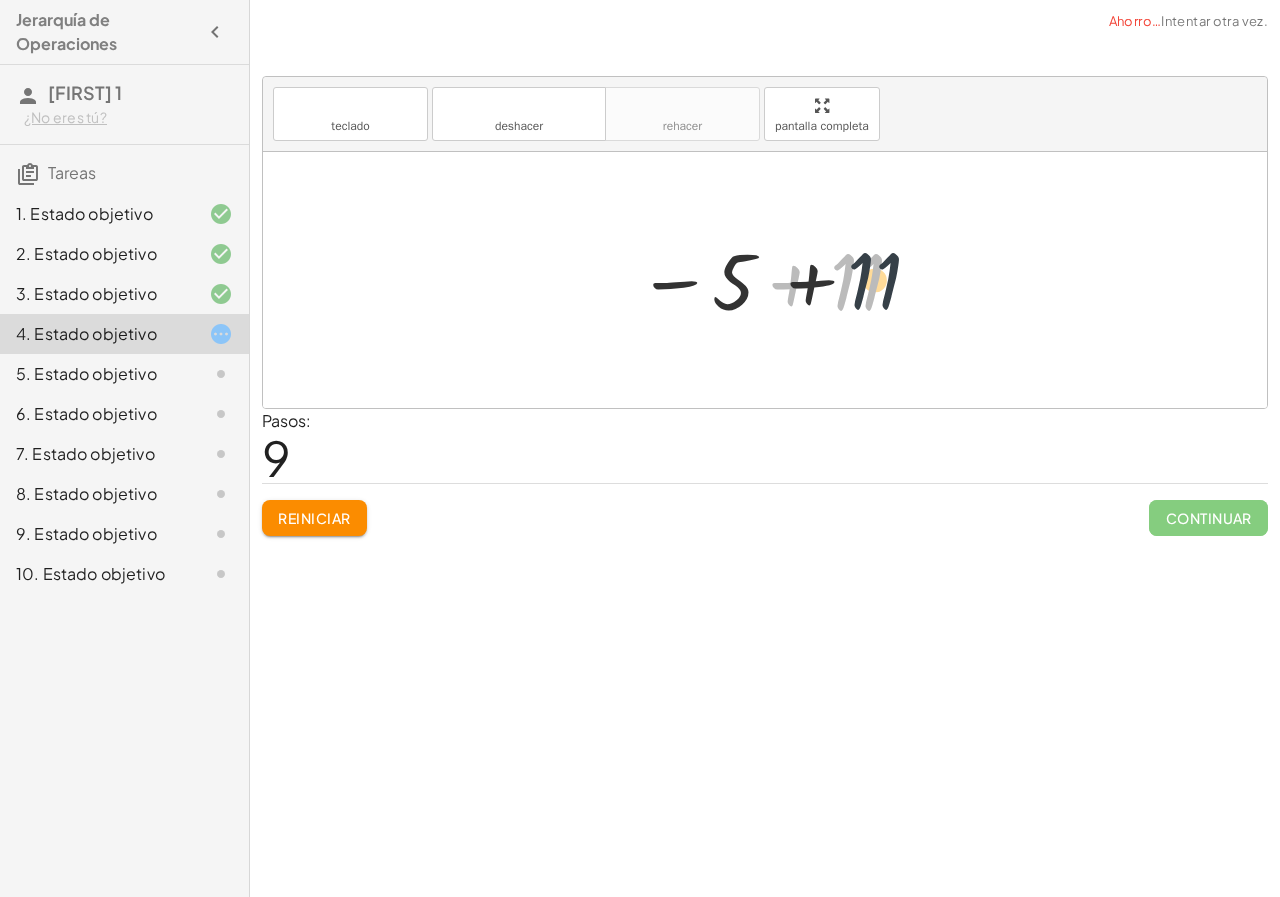 drag, startPoint x: 834, startPoint y: 290, endPoint x: 873, endPoint y: 288, distance: 39.051247 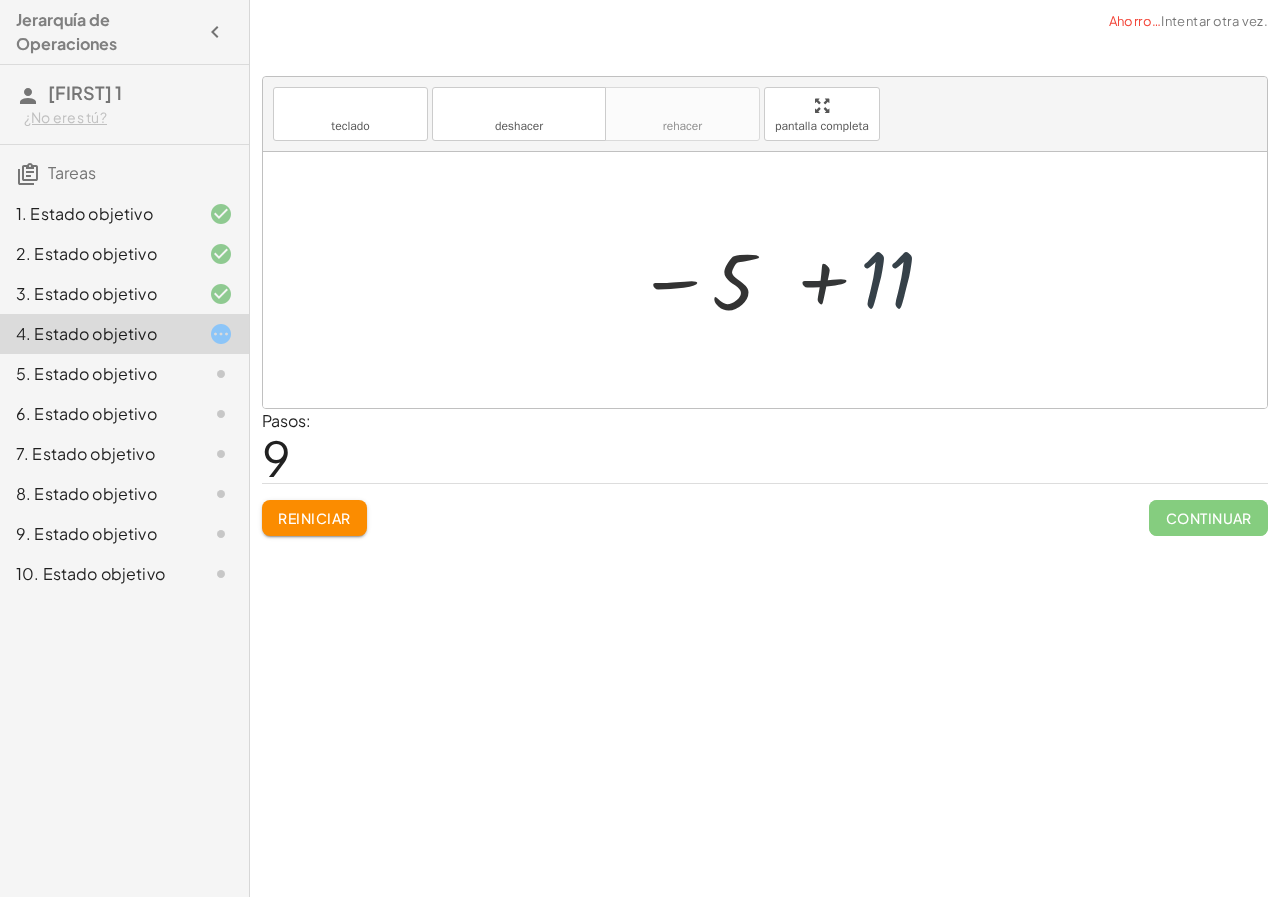 click at bounding box center (772, 280) 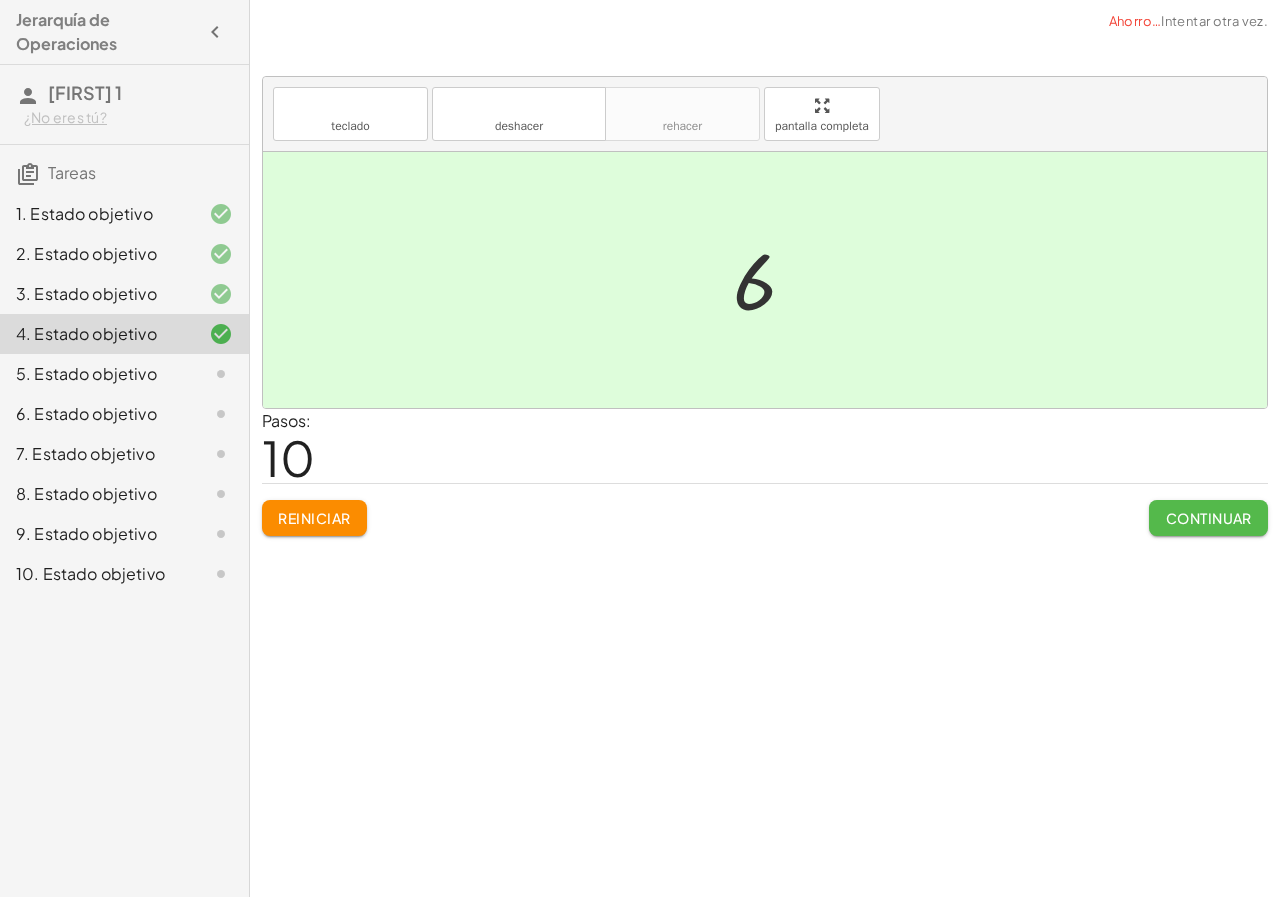 click on "Continuar" at bounding box center [1209, 518] 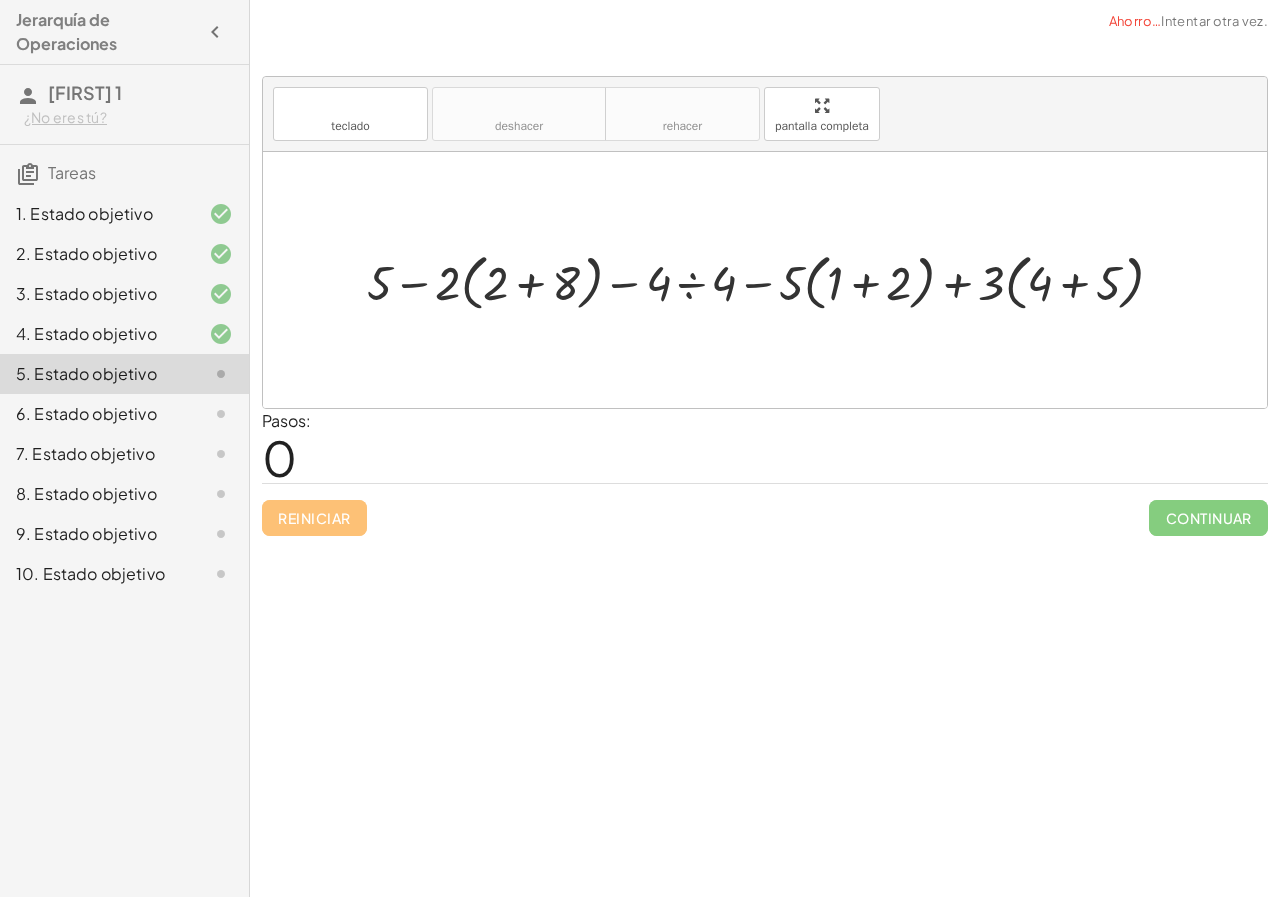 click at bounding box center (773, 280) 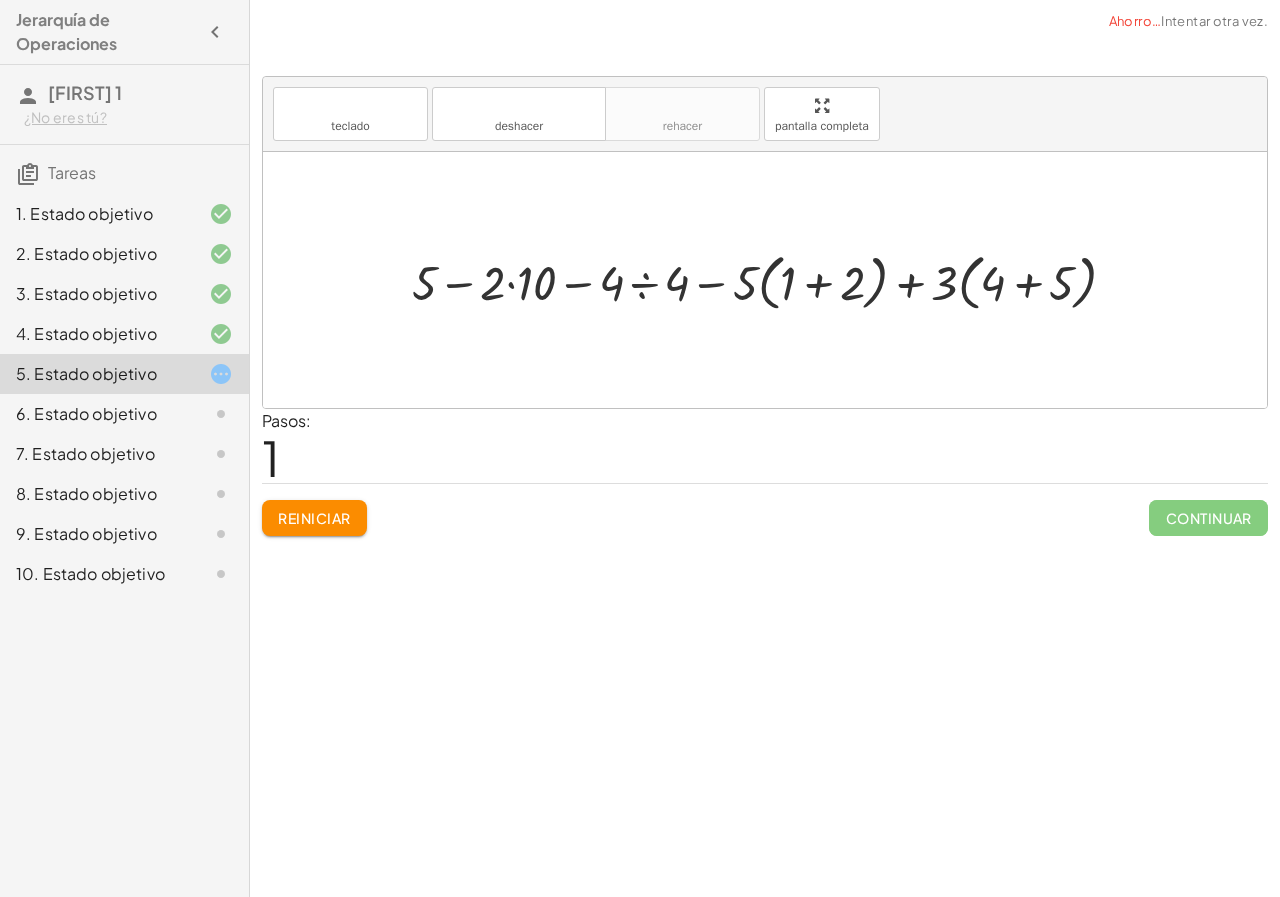 click at bounding box center (772, 280) 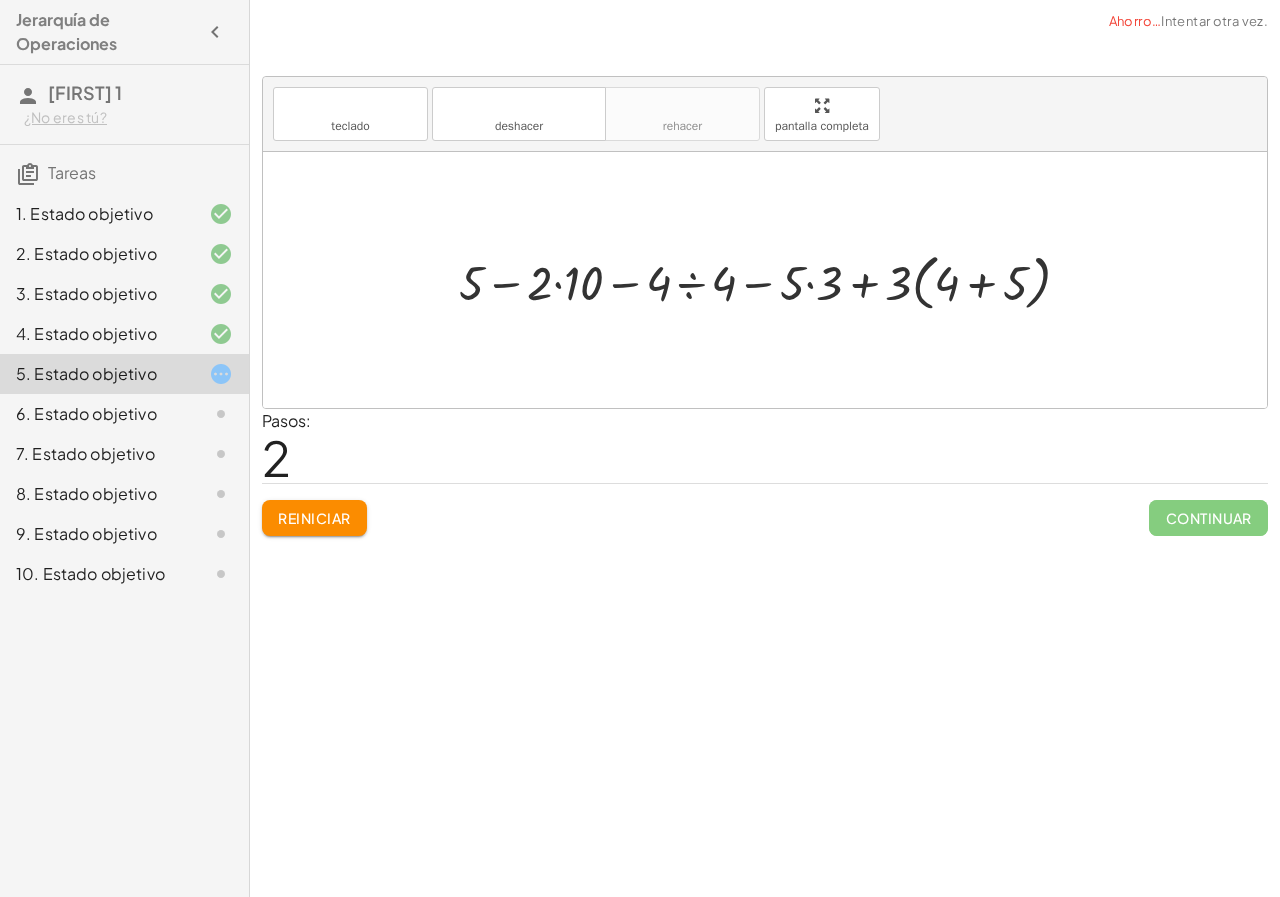 click at bounding box center [772, 280] 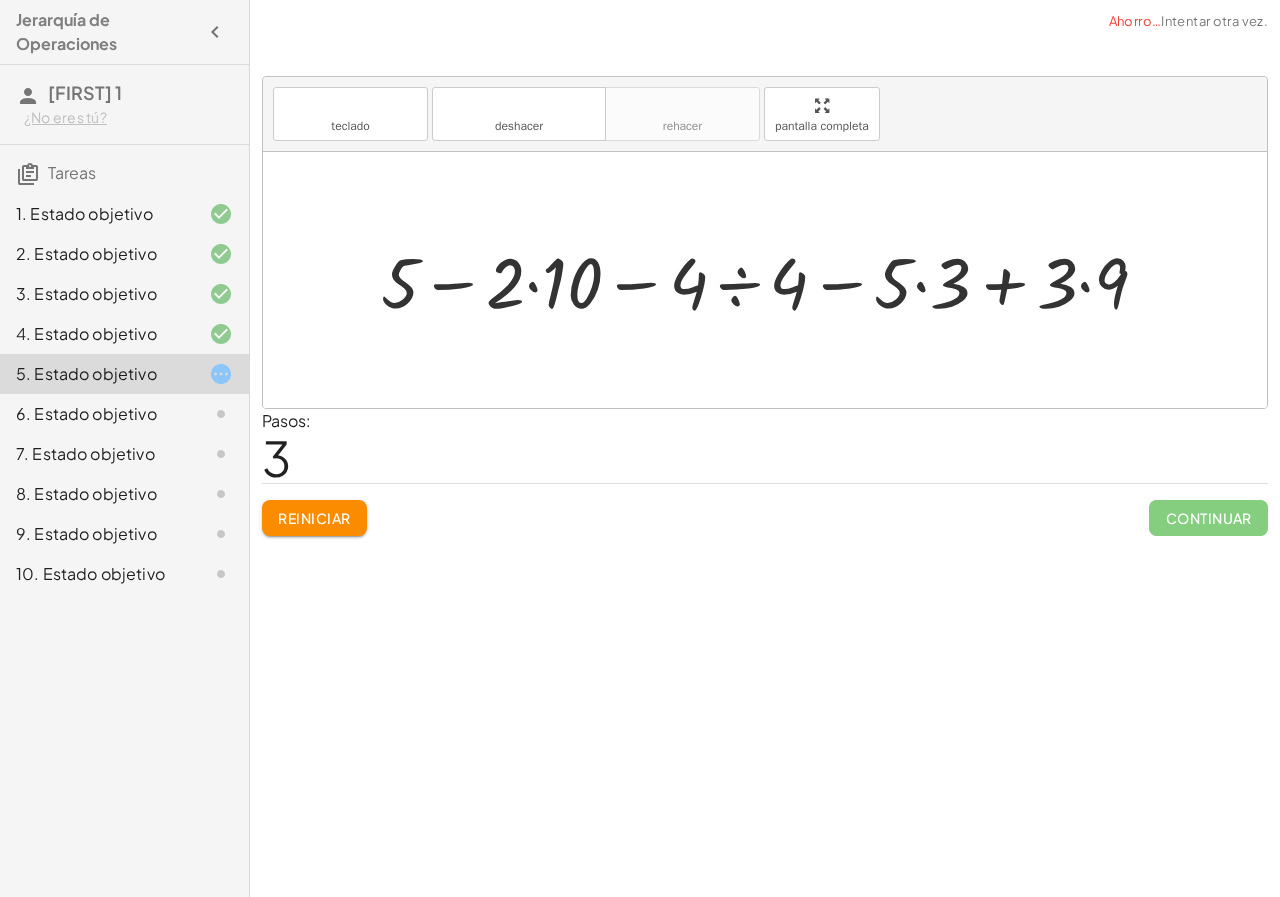 click at bounding box center (772, 280) 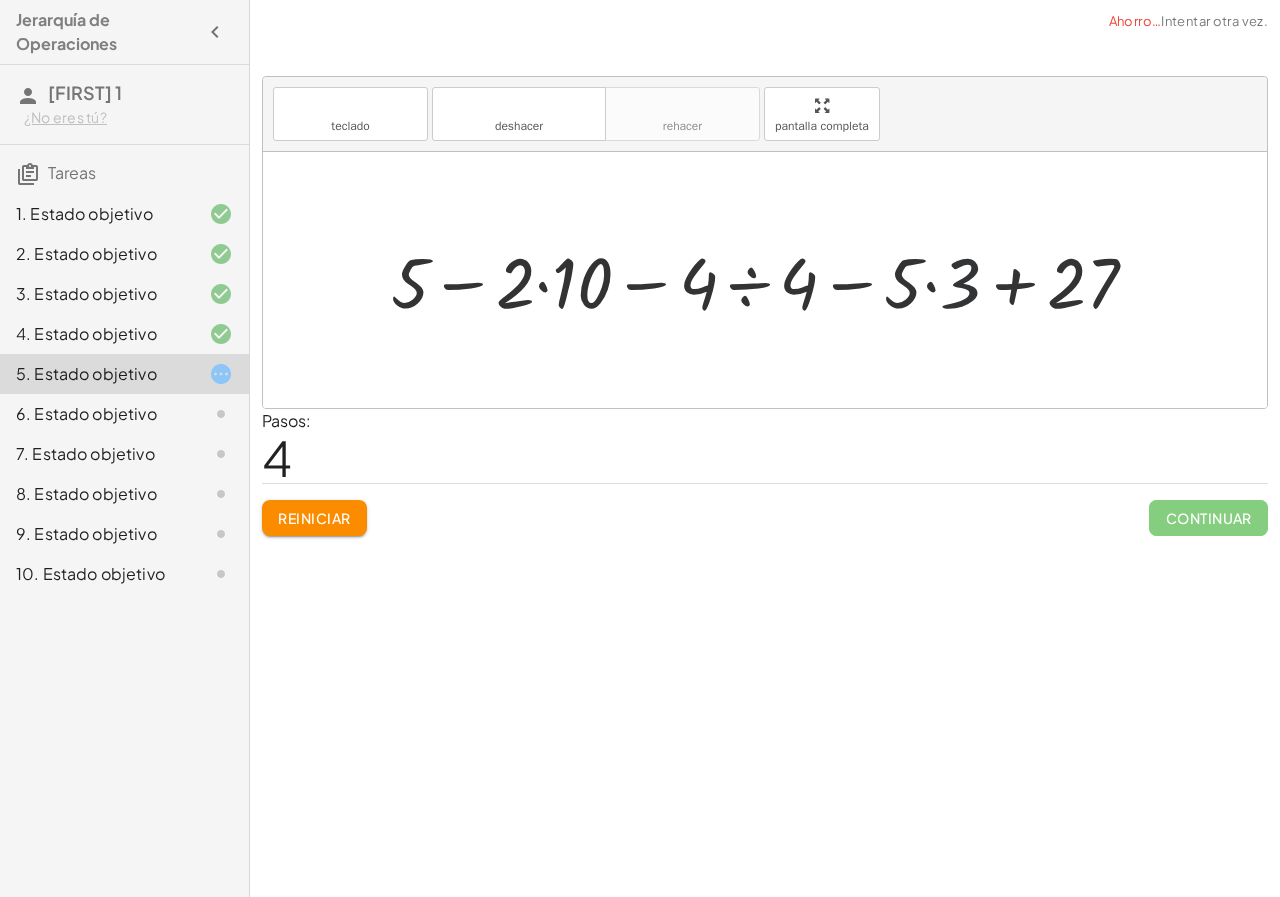 click at bounding box center (772, 280) 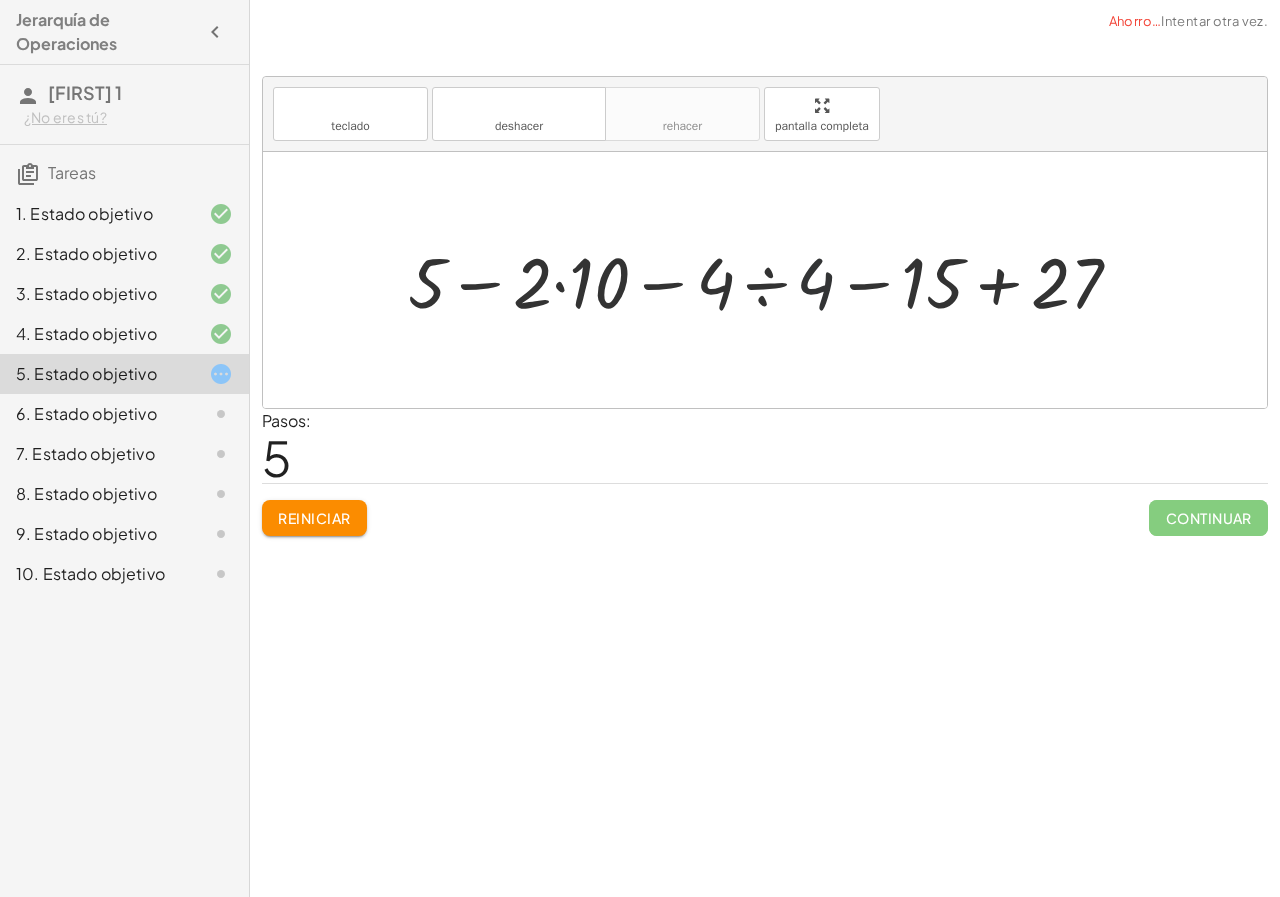 click at bounding box center (773, 280) 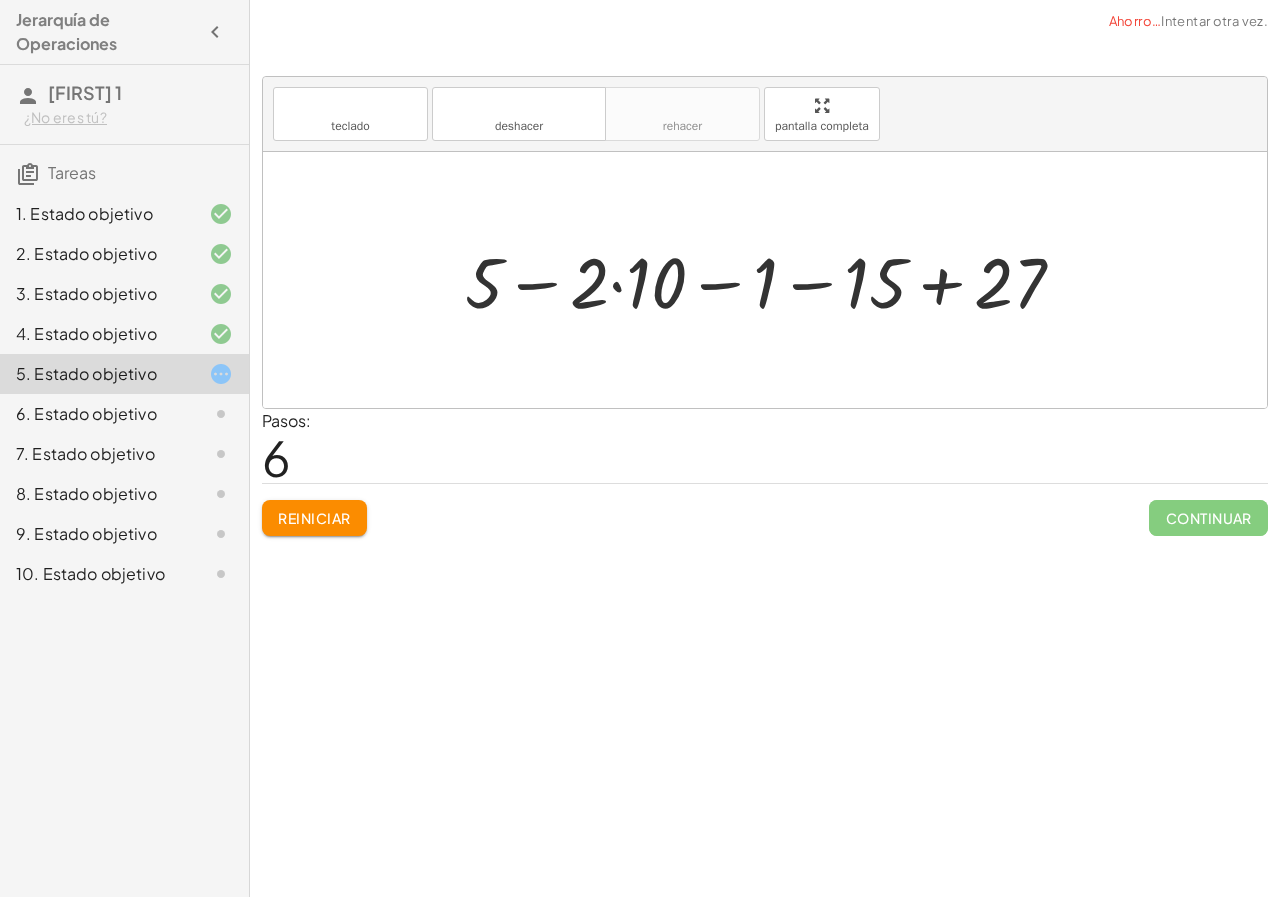 click at bounding box center (773, 280) 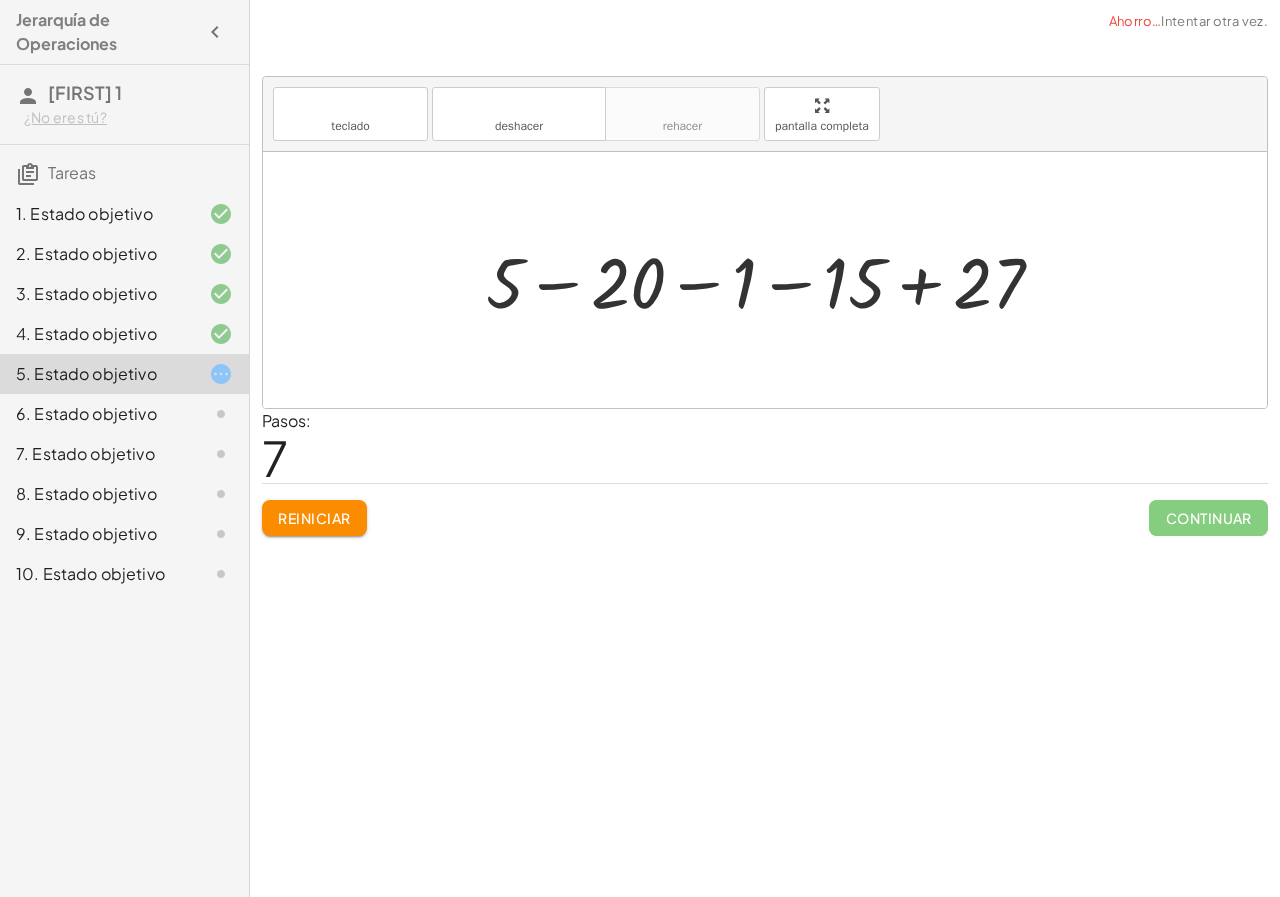 click at bounding box center [773, 280] 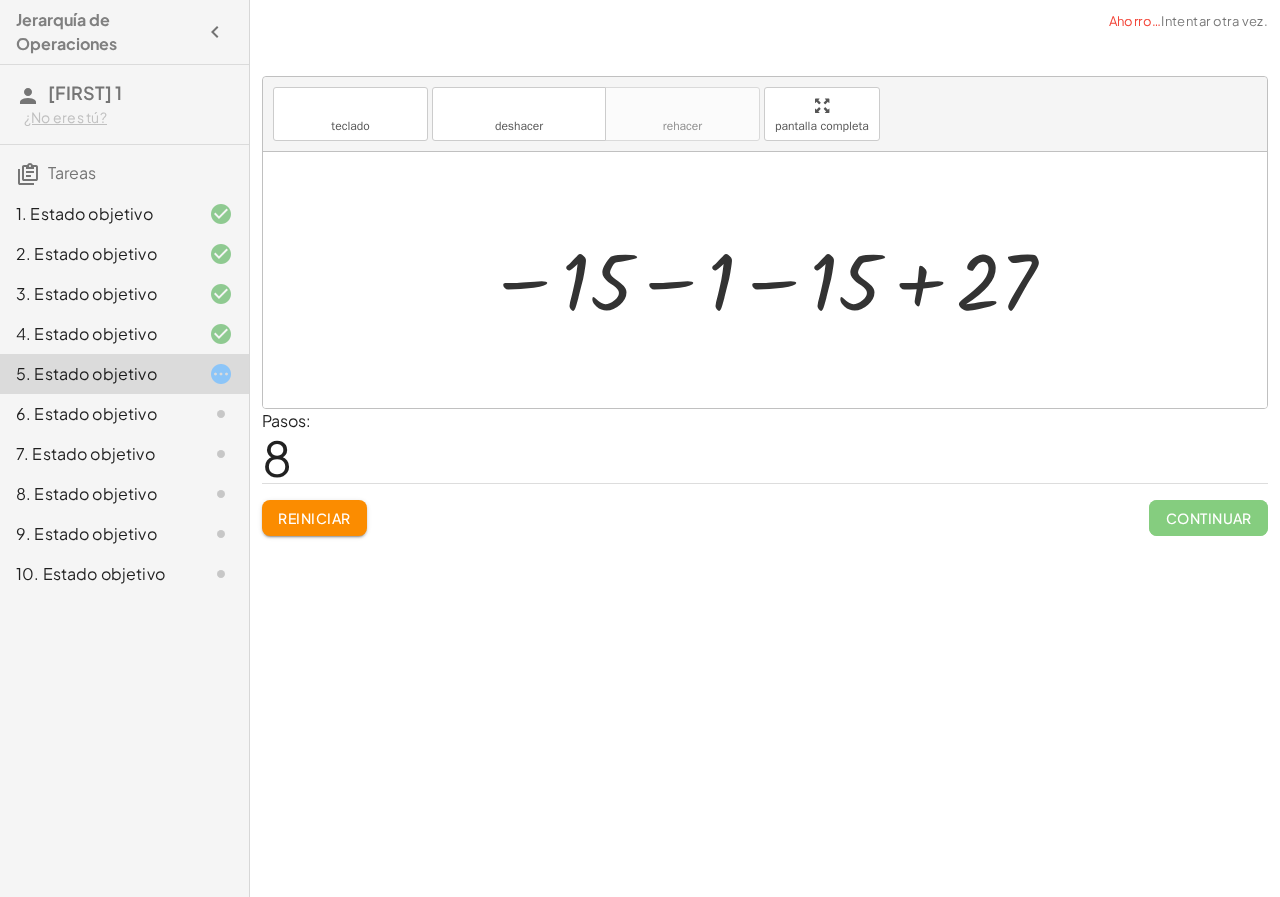 click at bounding box center [773, 280] 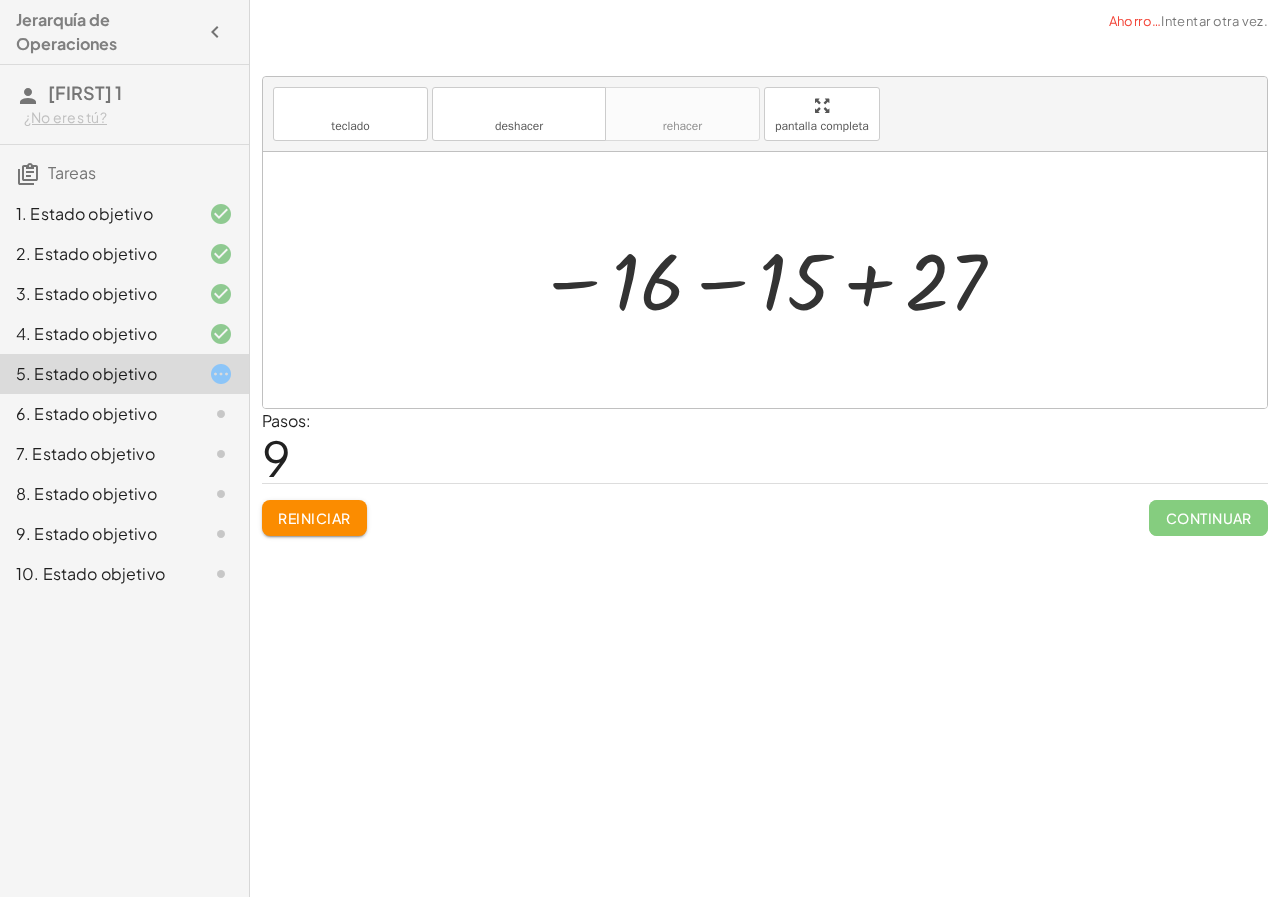 click at bounding box center [772, 280] 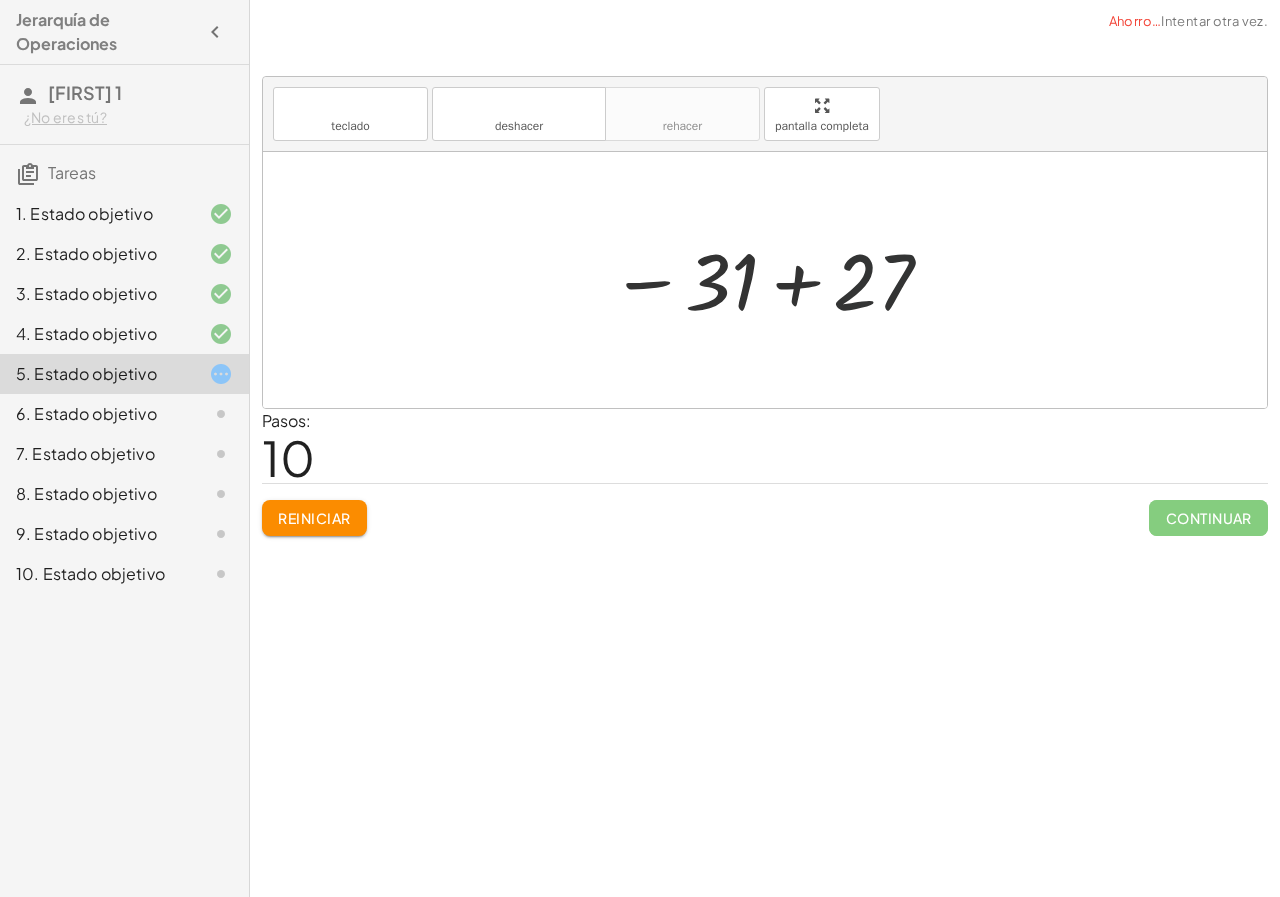 click at bounding box center [772, 280] 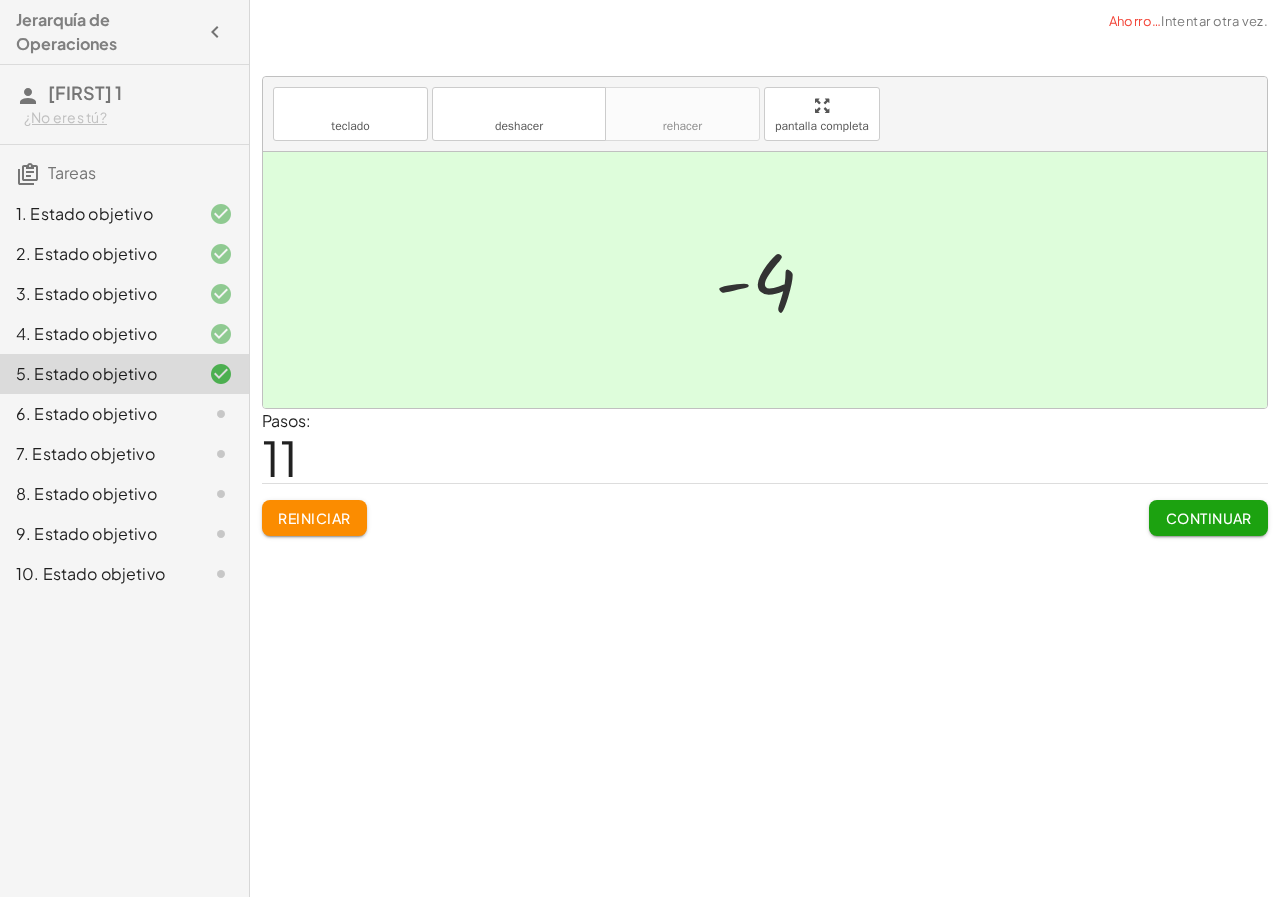 click on "Continuar" at bounding box center (1209, 518) 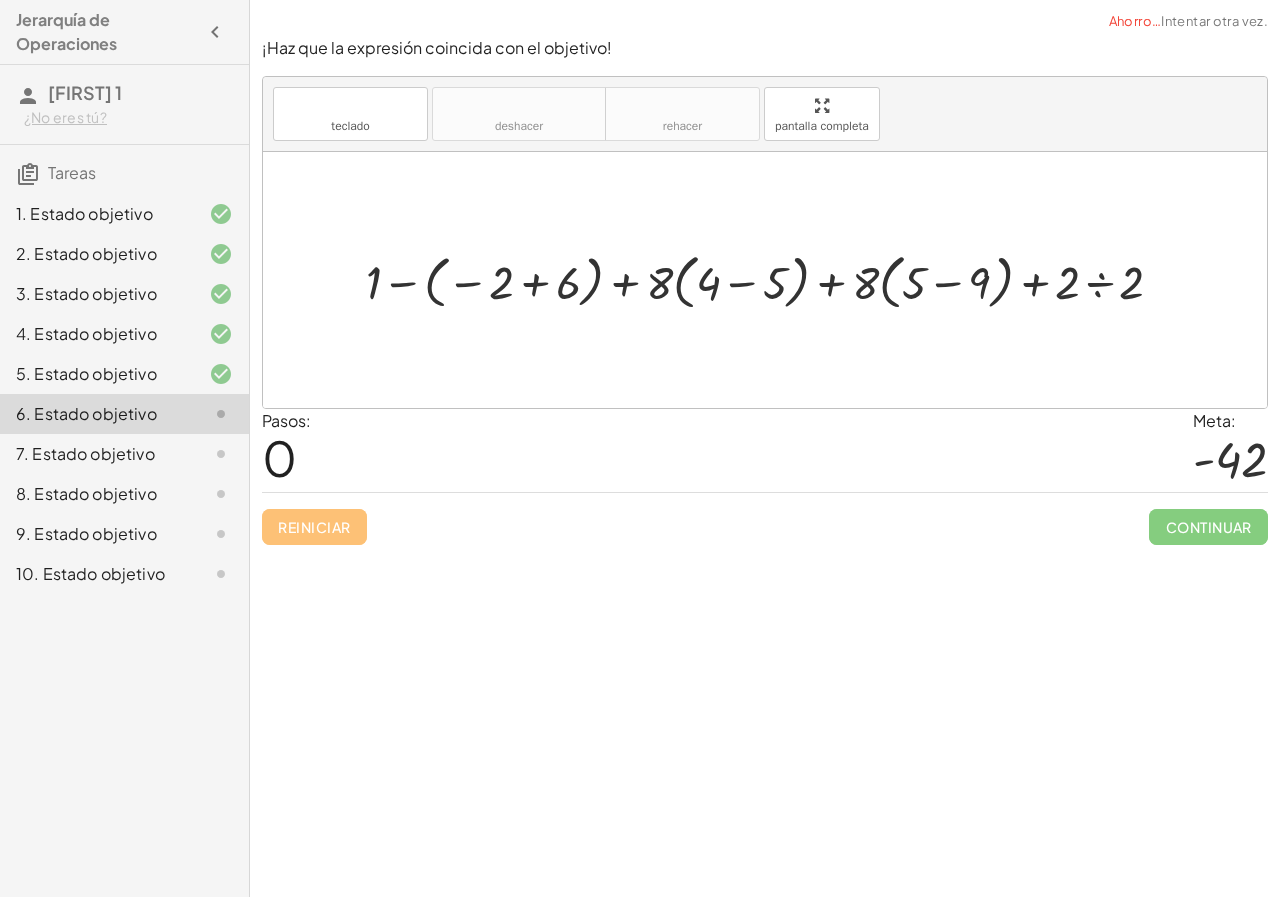 click at bounding box center (772, 279) 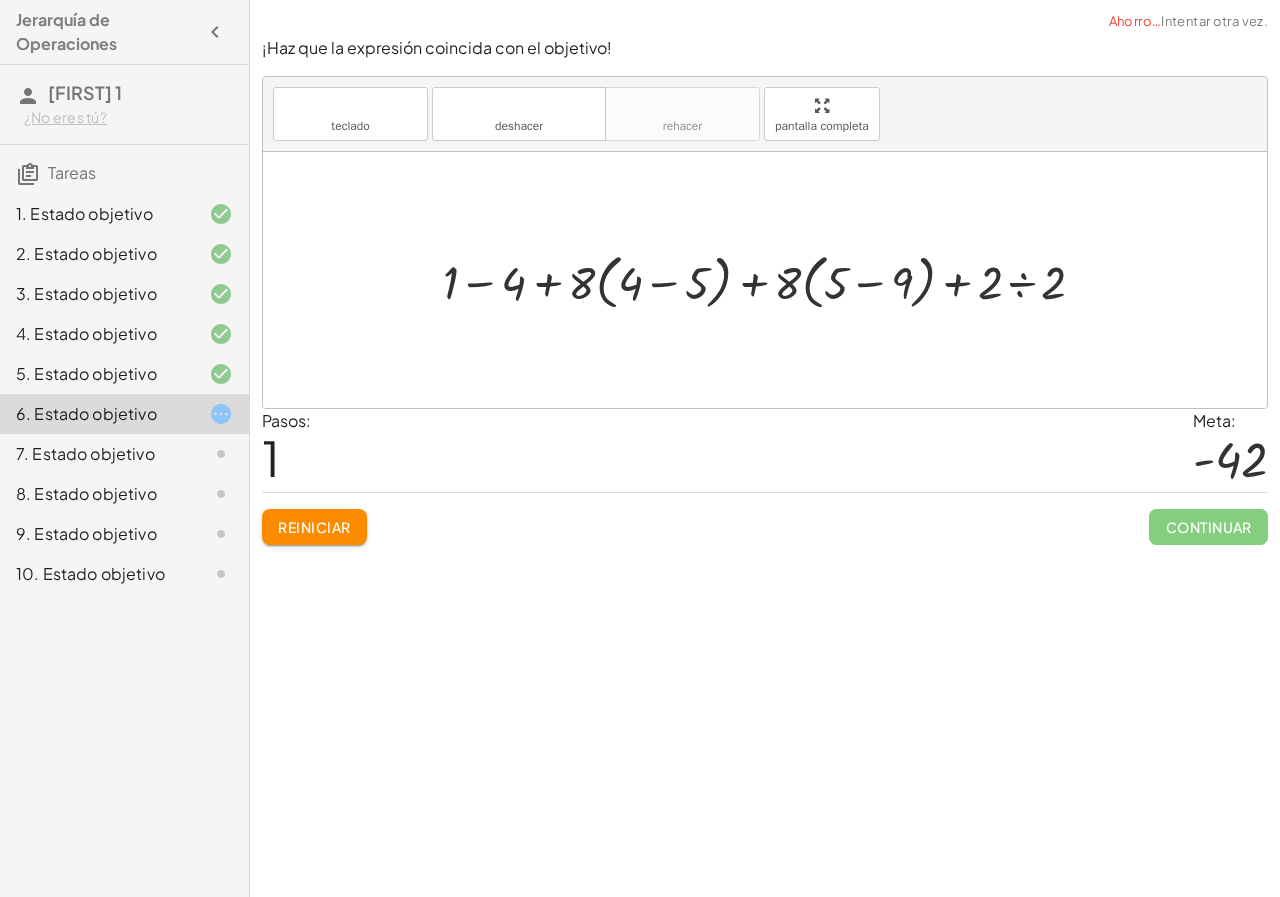 click at bounding box center (772, 279) 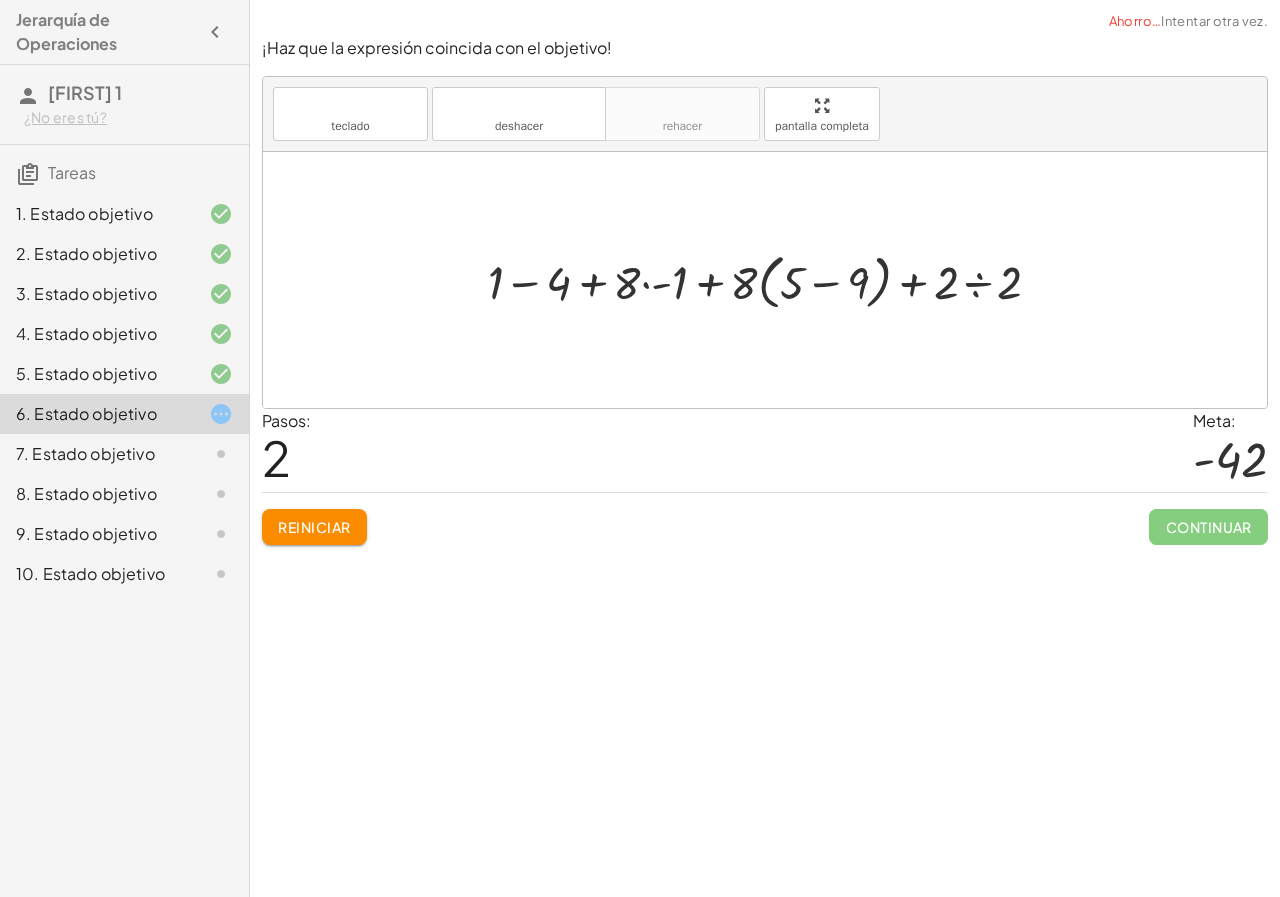 click at bounding box center (772, 279) 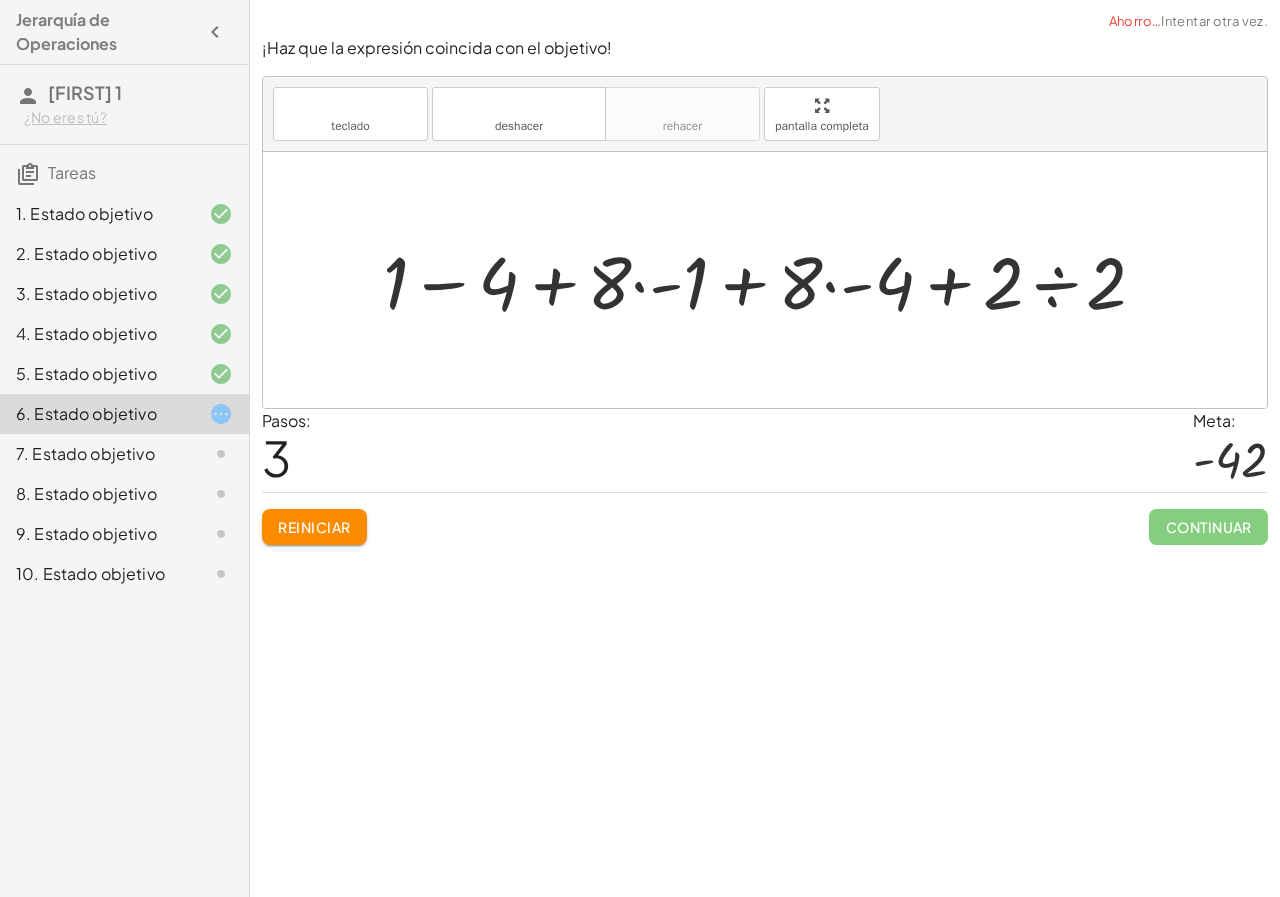 click at bounding box center (772, 280) 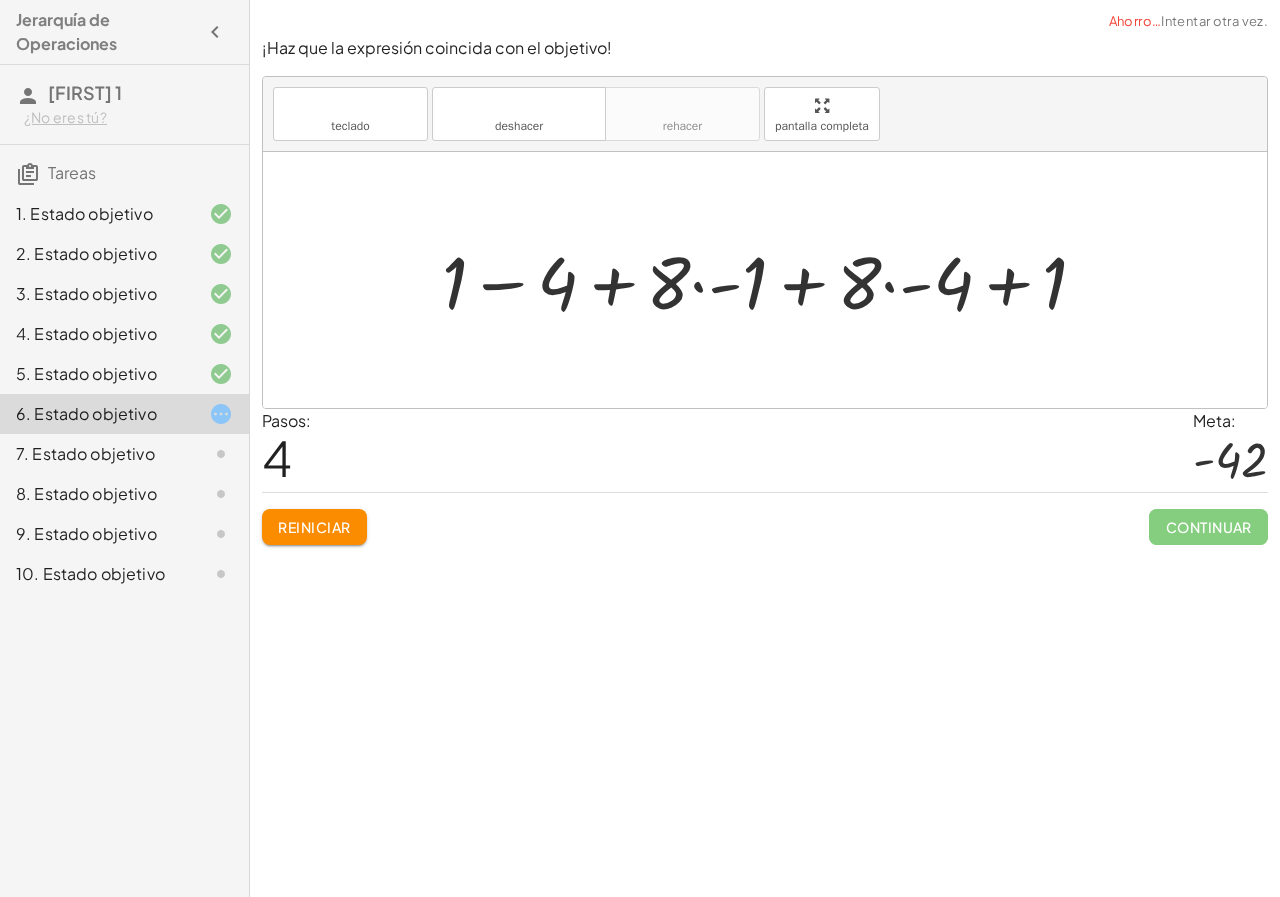 click at bounding box center [772, 280] 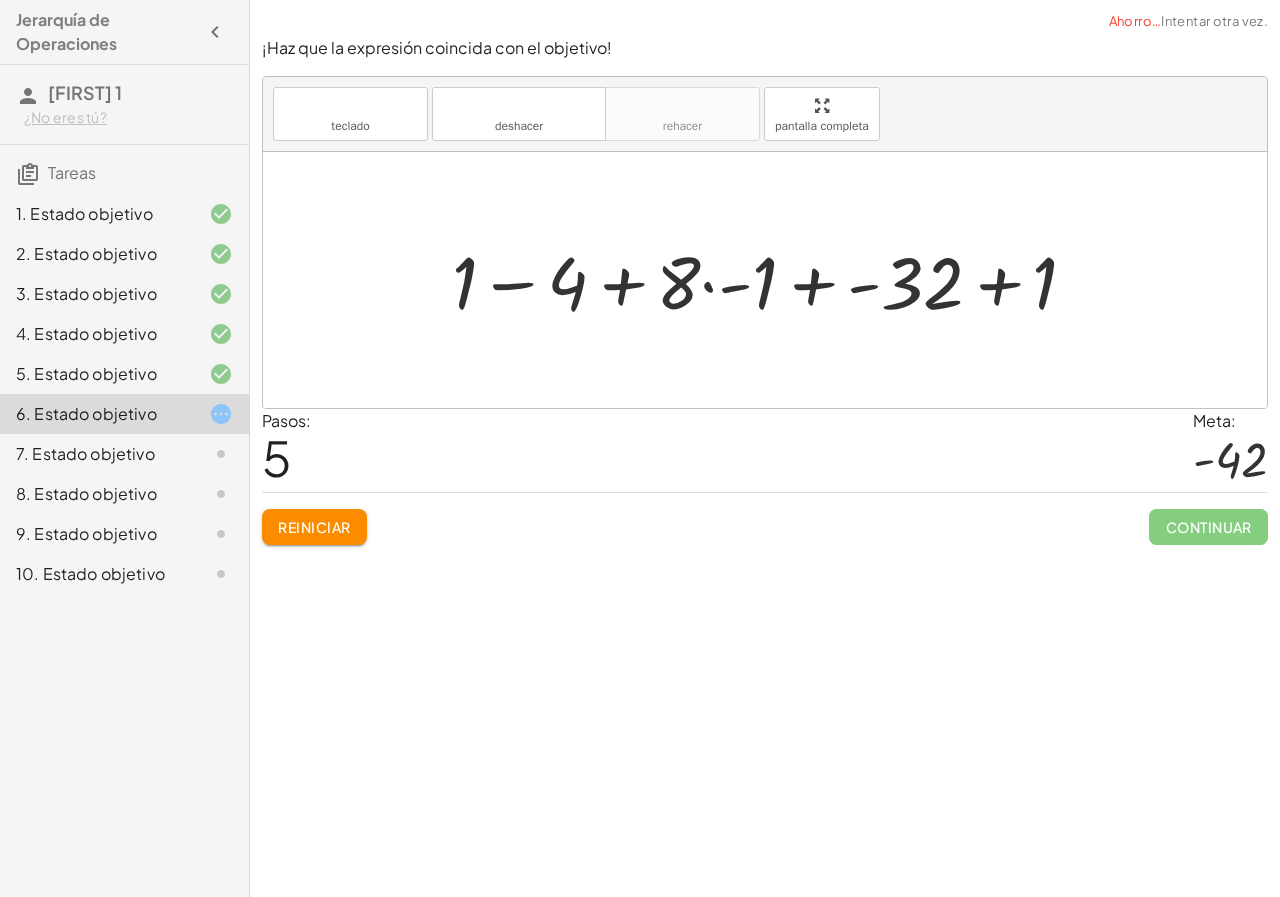 click at bounding box center (772, 280) 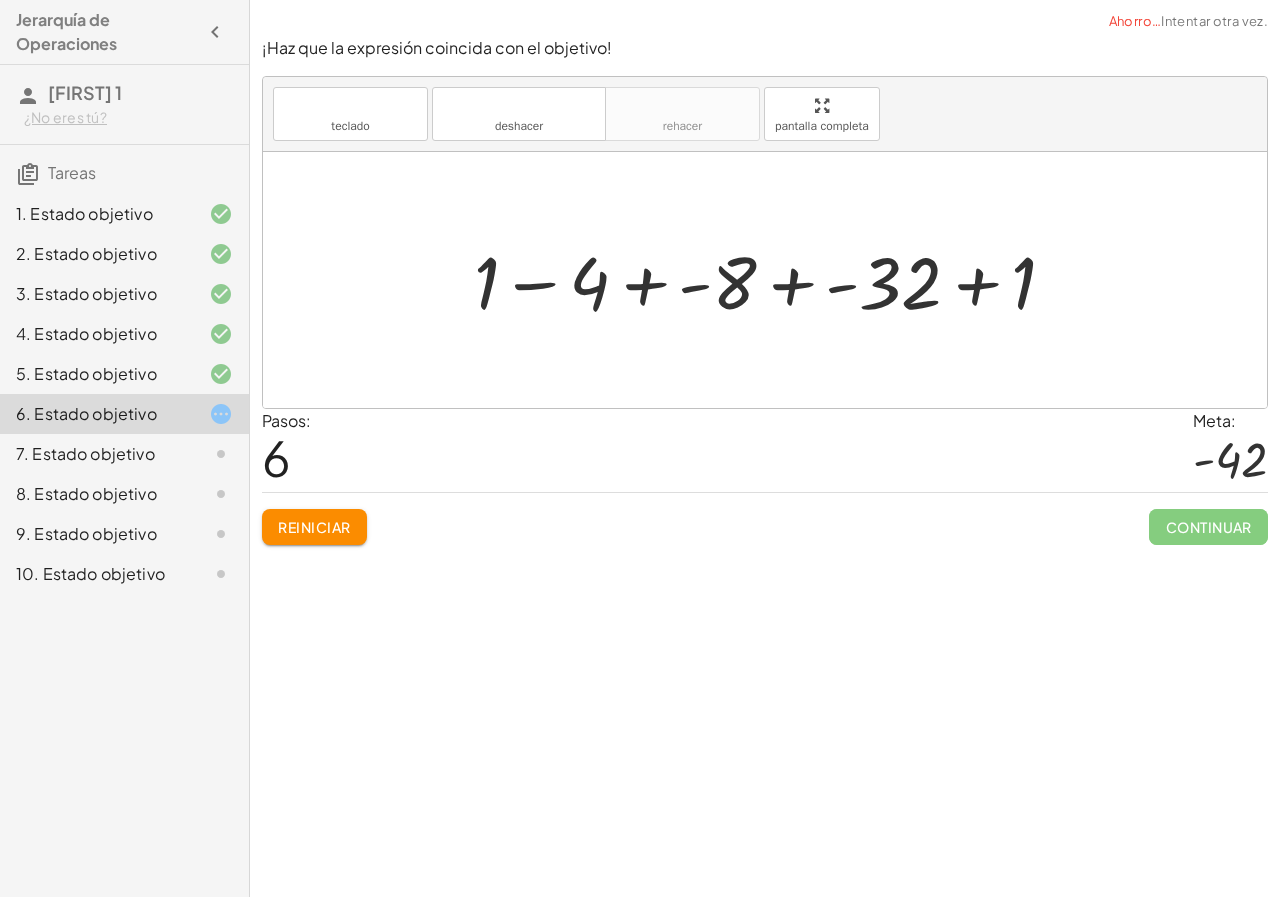 click at bounding box center (772, 280) 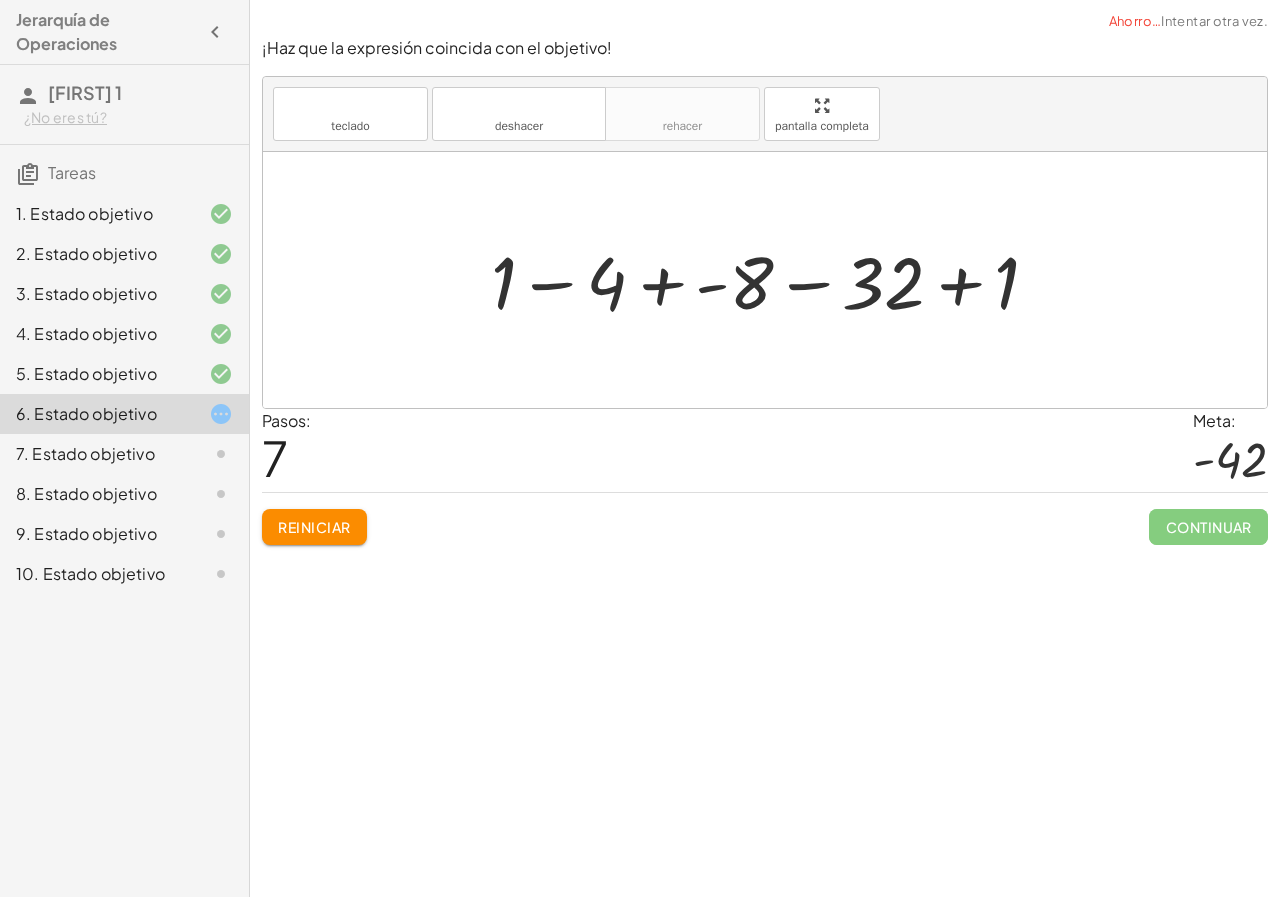 click at bounding box center [772, 280] 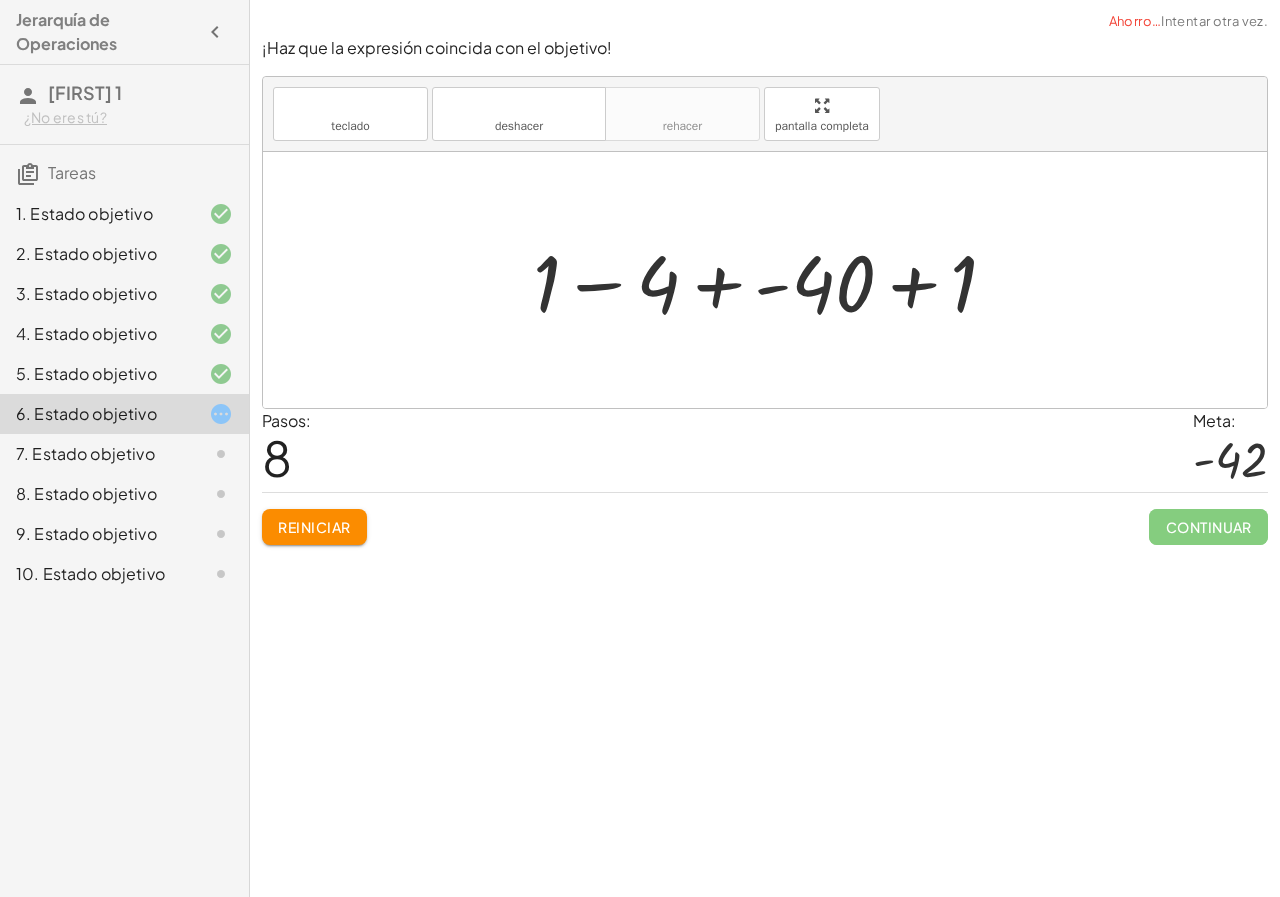 click at bounding box center (773, 280) 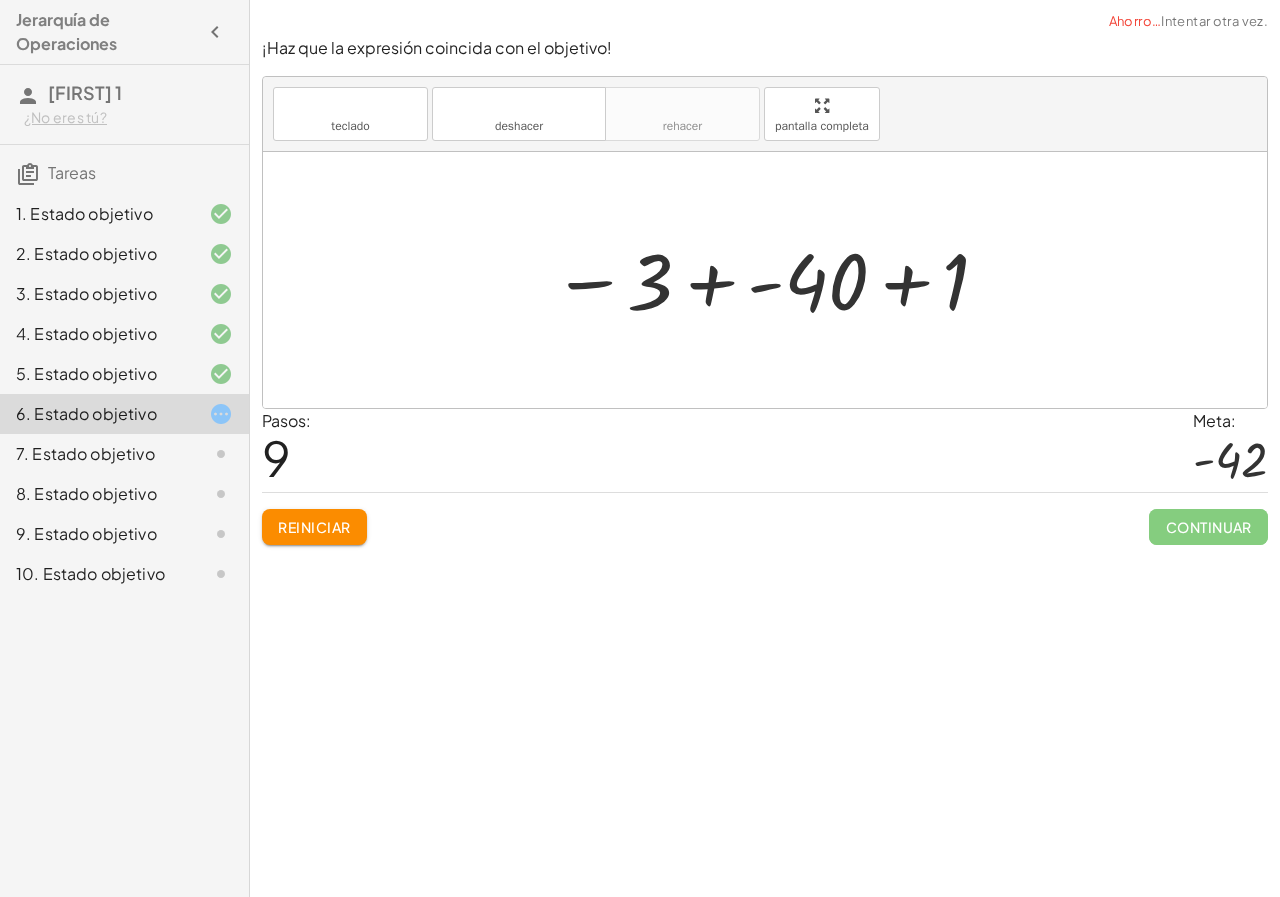 click at bounding box center [772, 280] 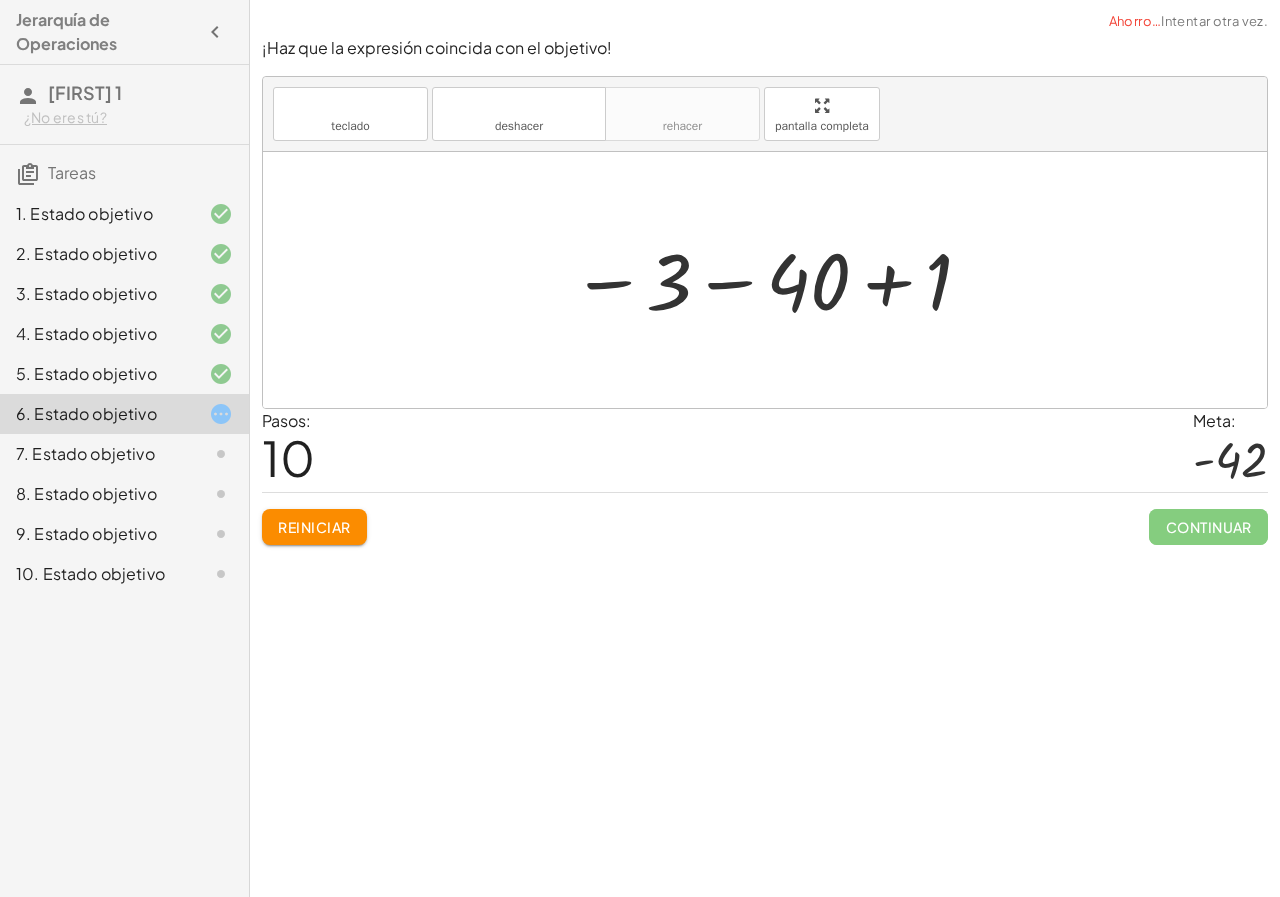 click at bounding box center [772, 280] 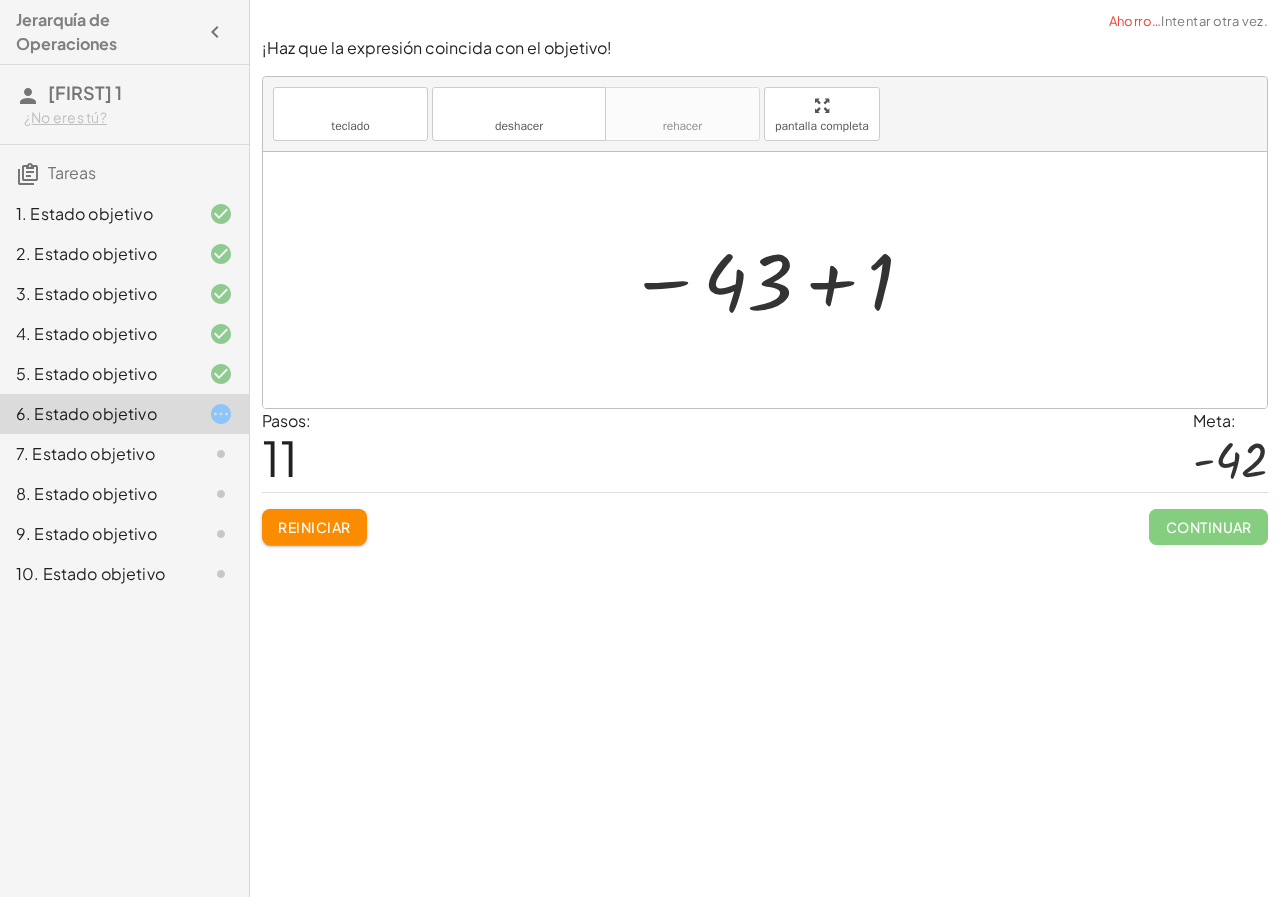 click at bounding box center [772, 280] 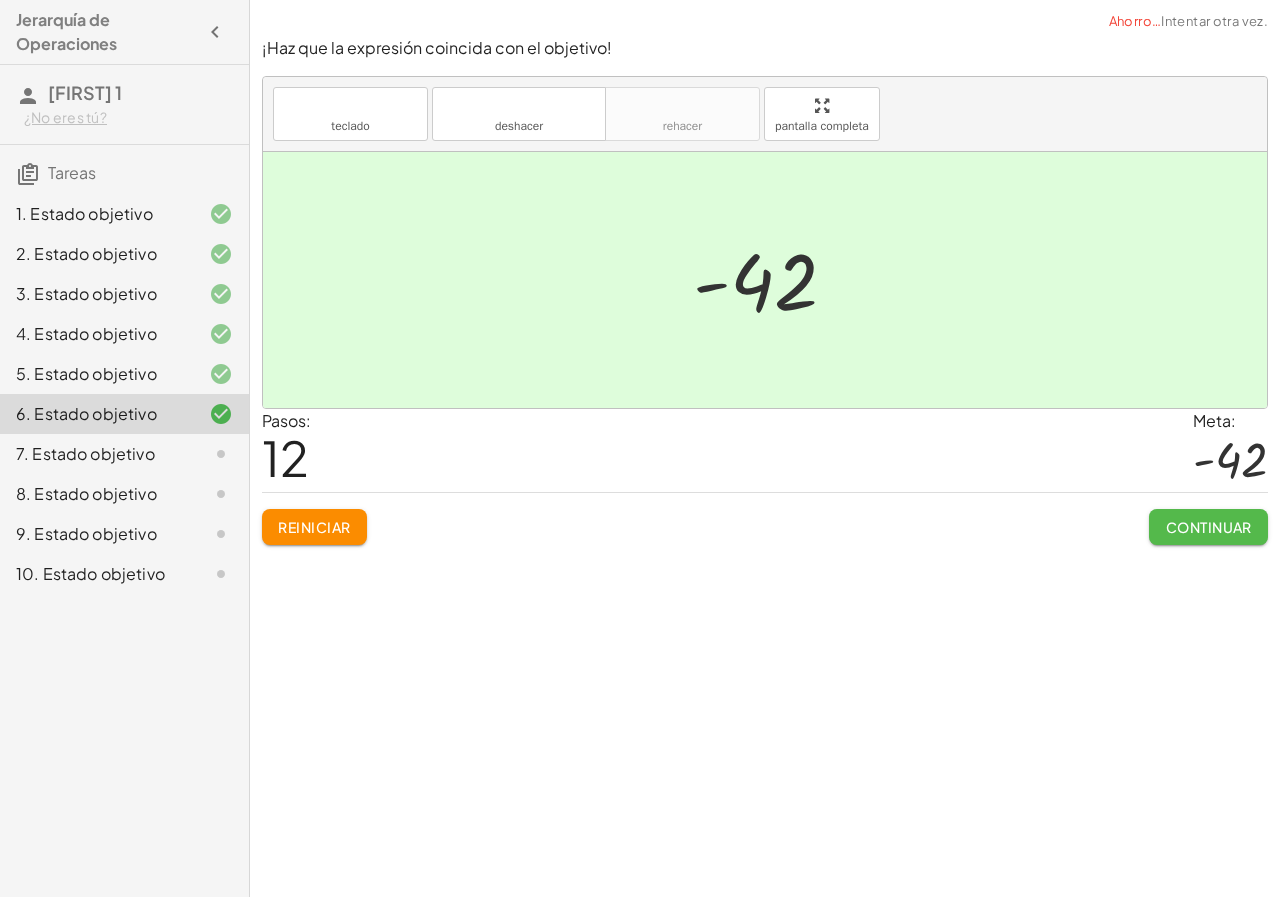 click on "Continuar" at bounding box center (1209, 527) 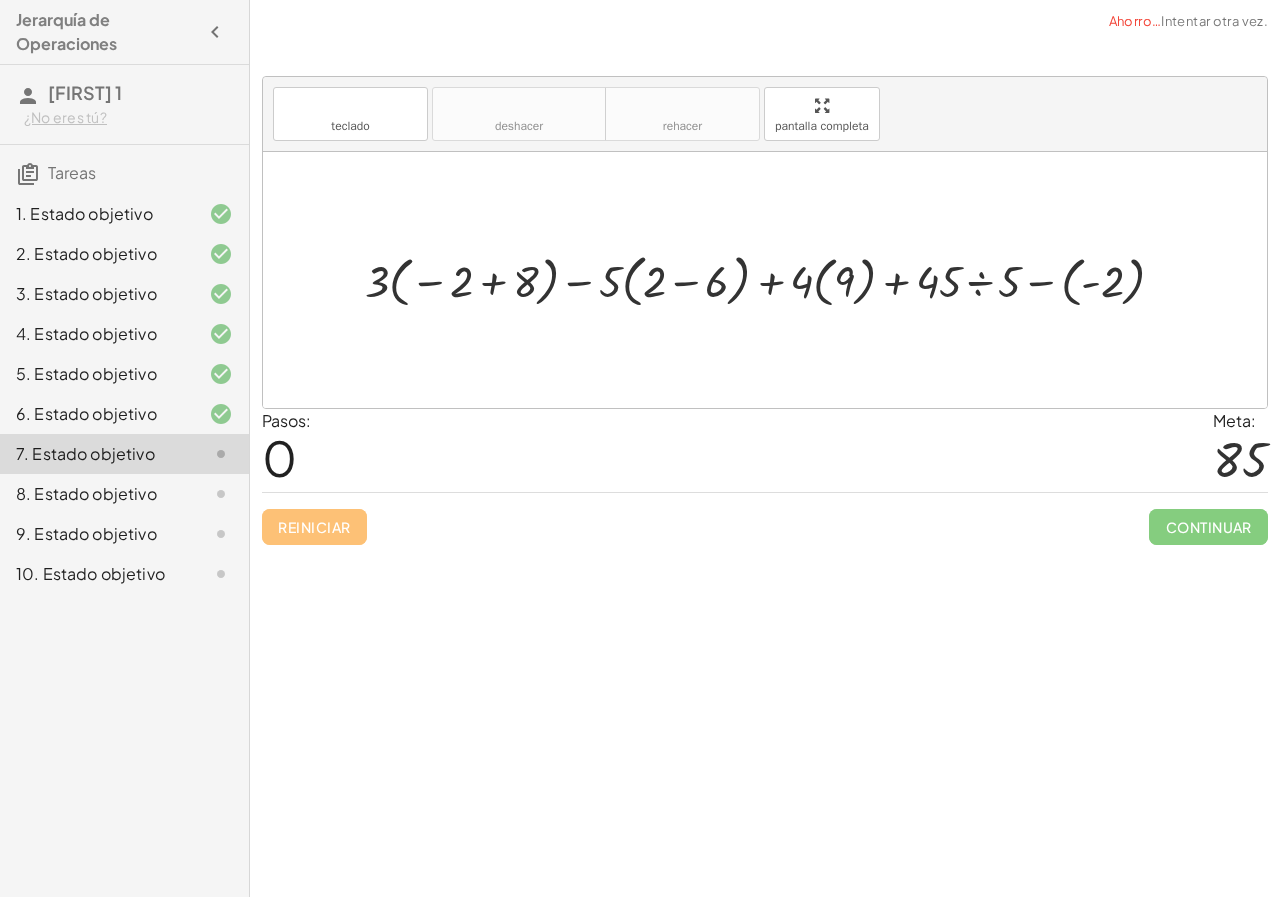 click at bounding box center (773, 280) 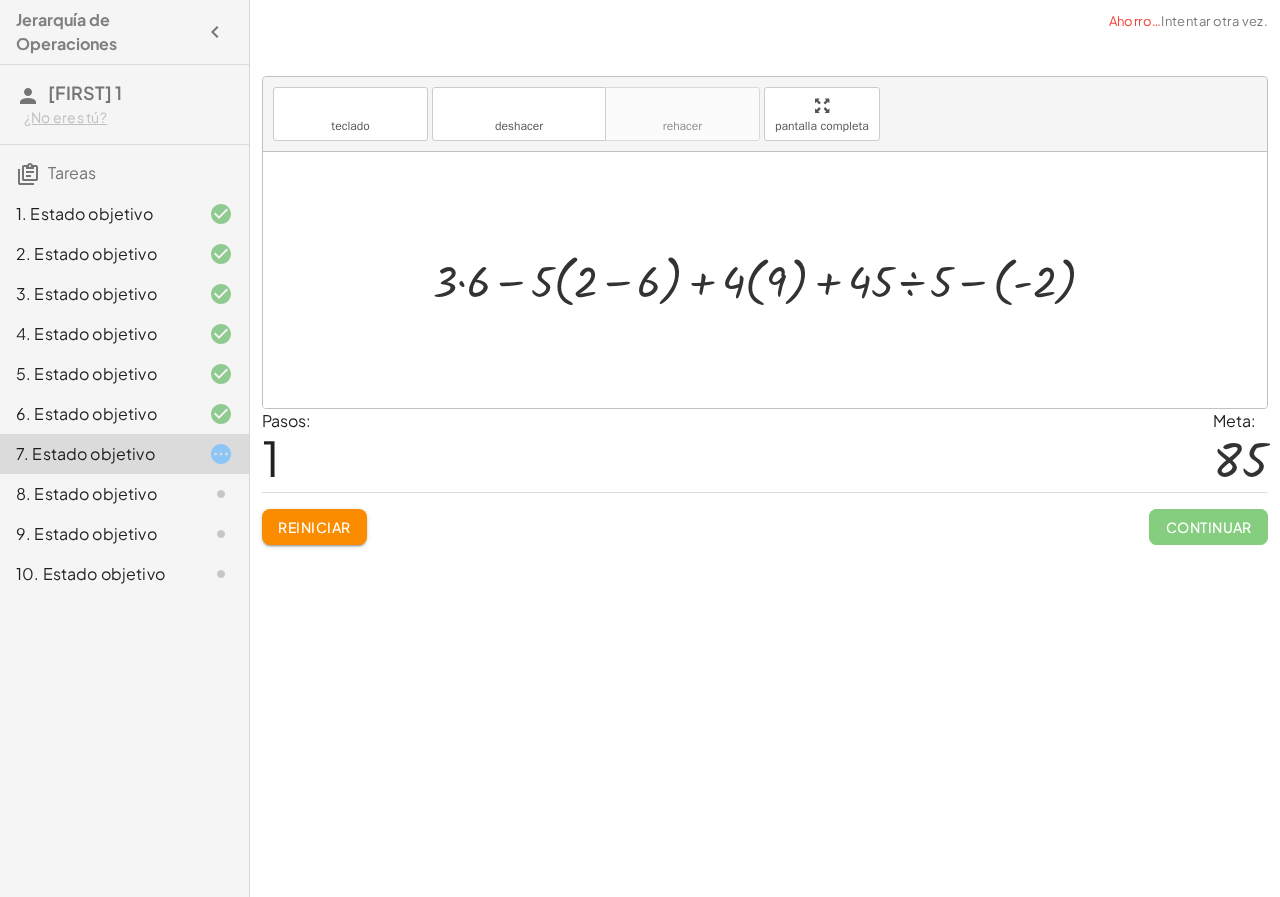 click at bounding box center [772, 280] 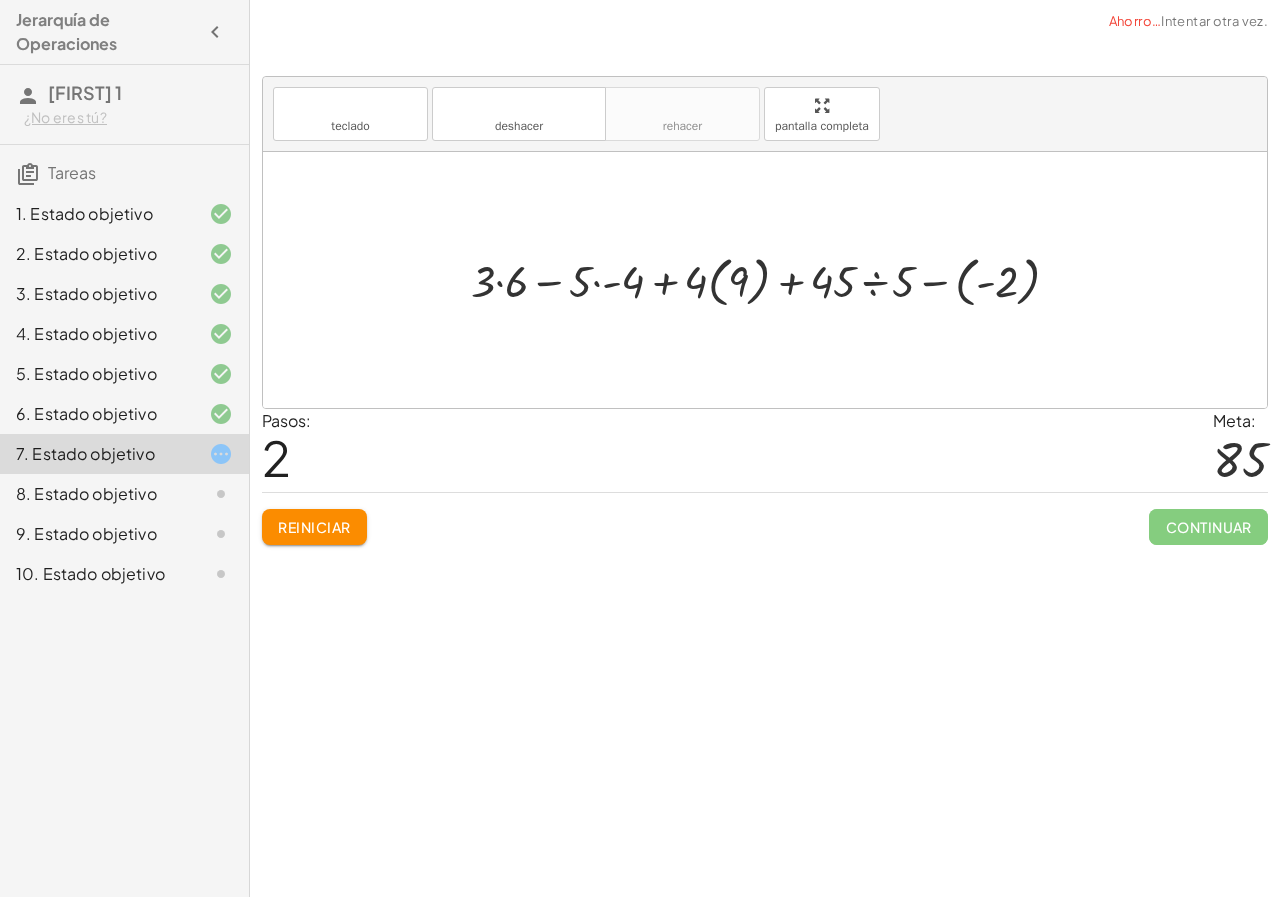 click at bounding box center [773, 279] 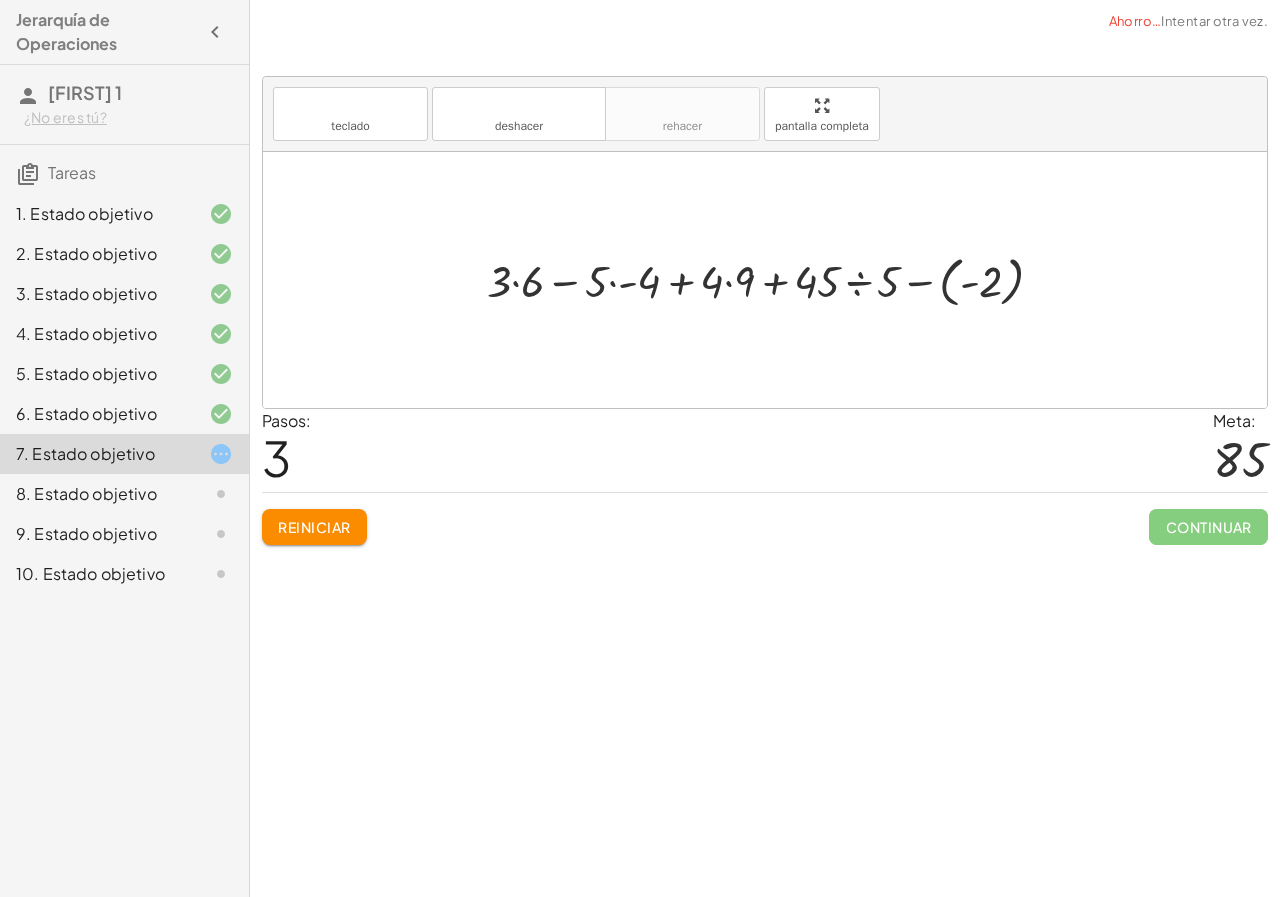 click at bounding box center [773, 279] 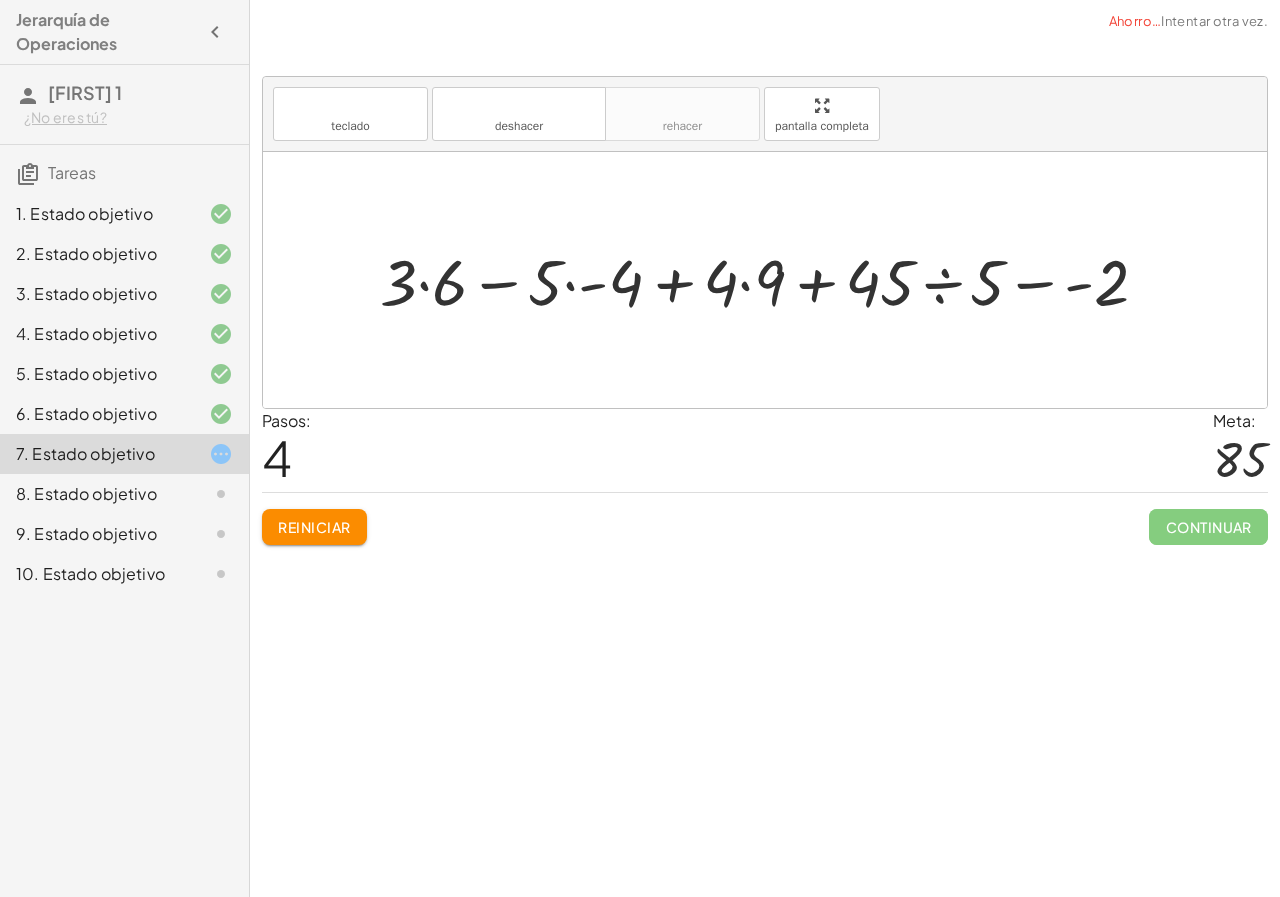 click at bounding box center [772, 280] 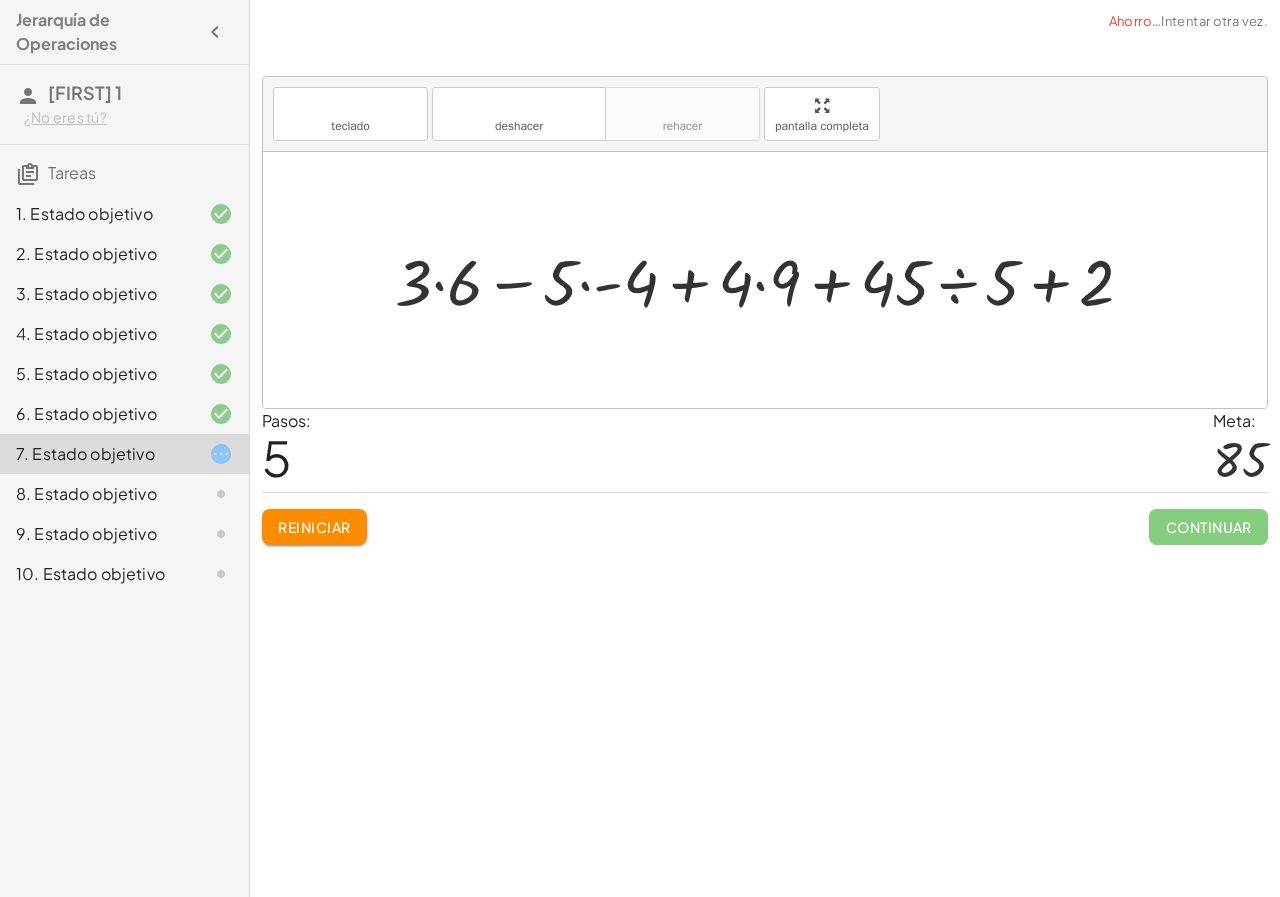 click at bounding box center (772, 280) 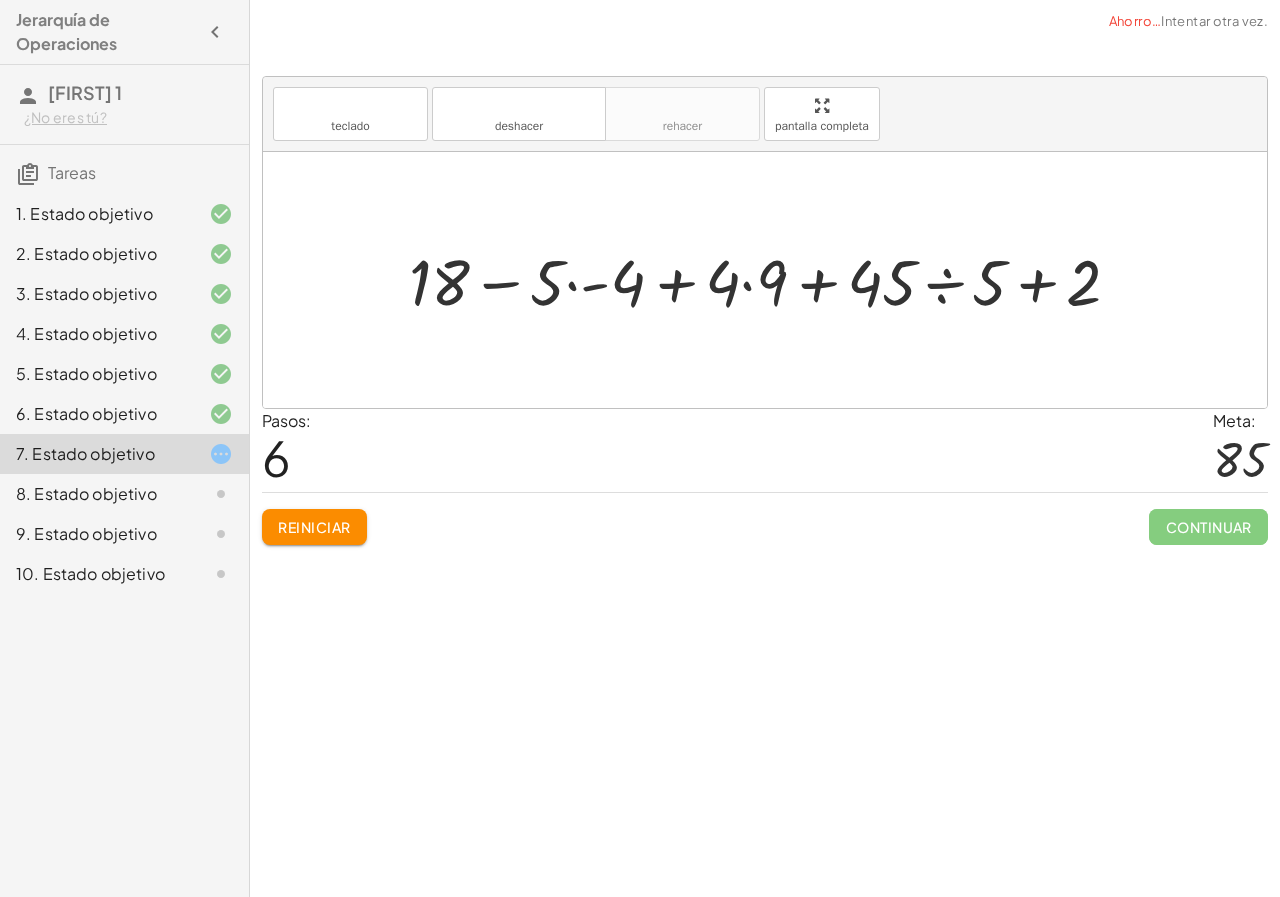 click at bounding box center [773, 280] 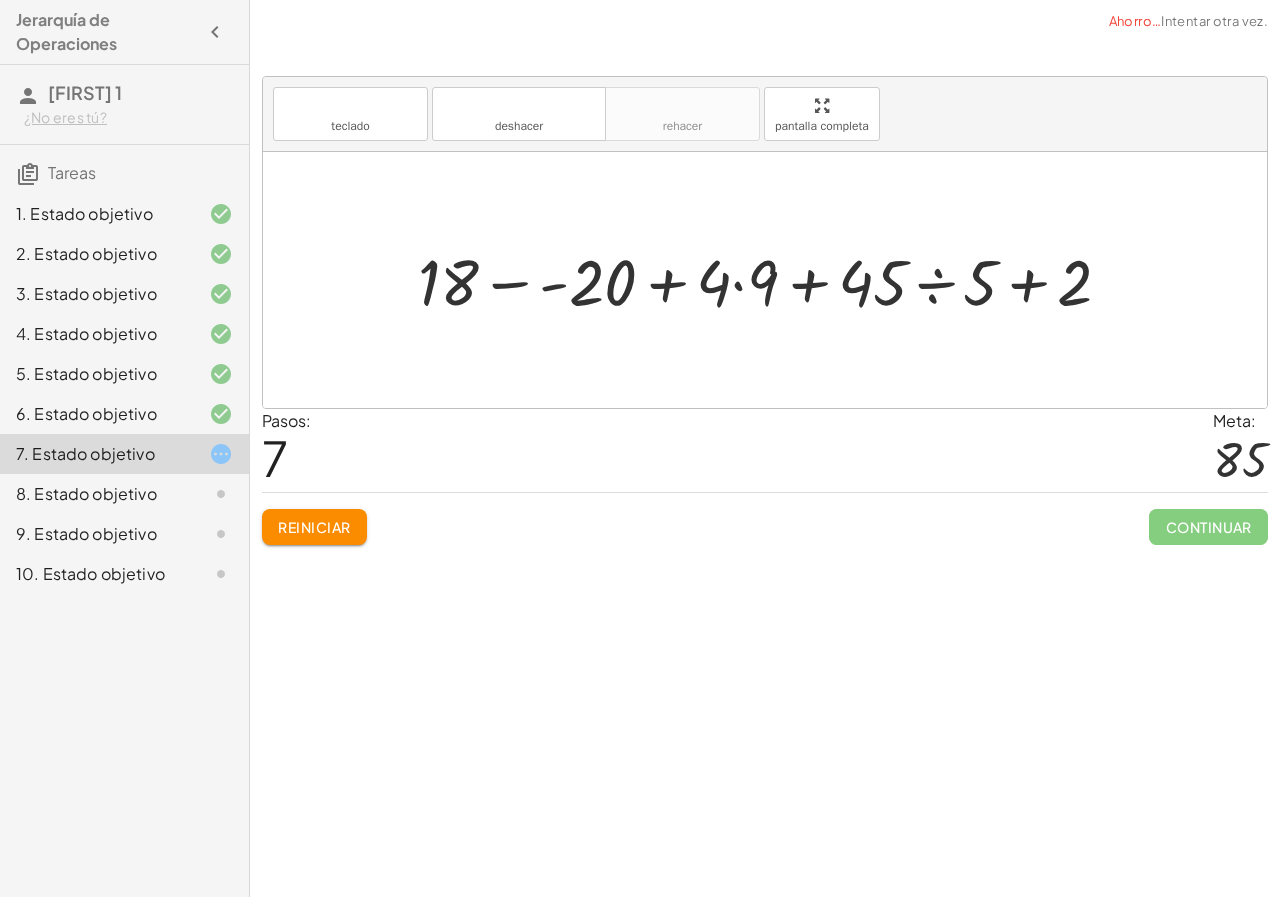 click at bounding box center (773, 280) 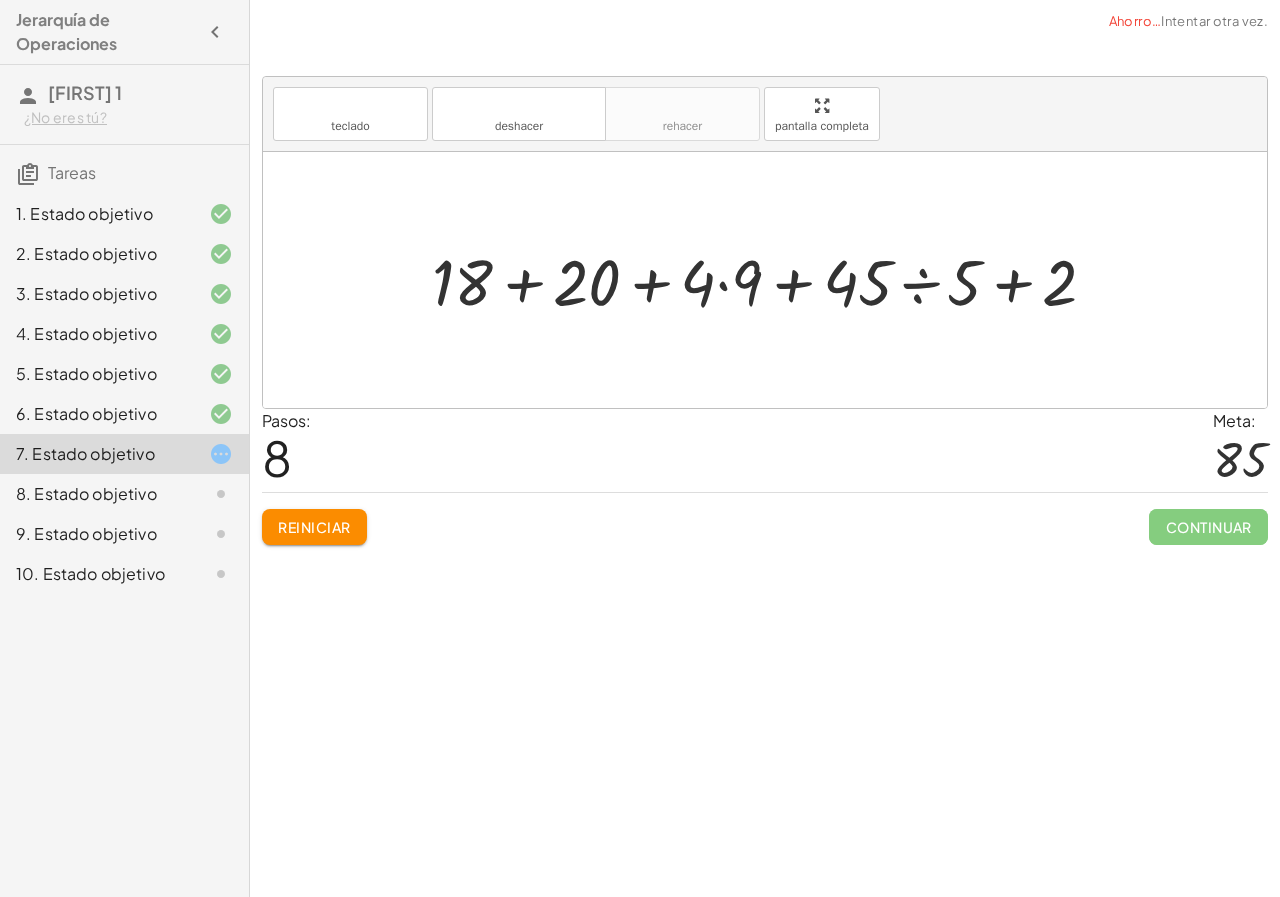 click at bounding box center (772, 280) 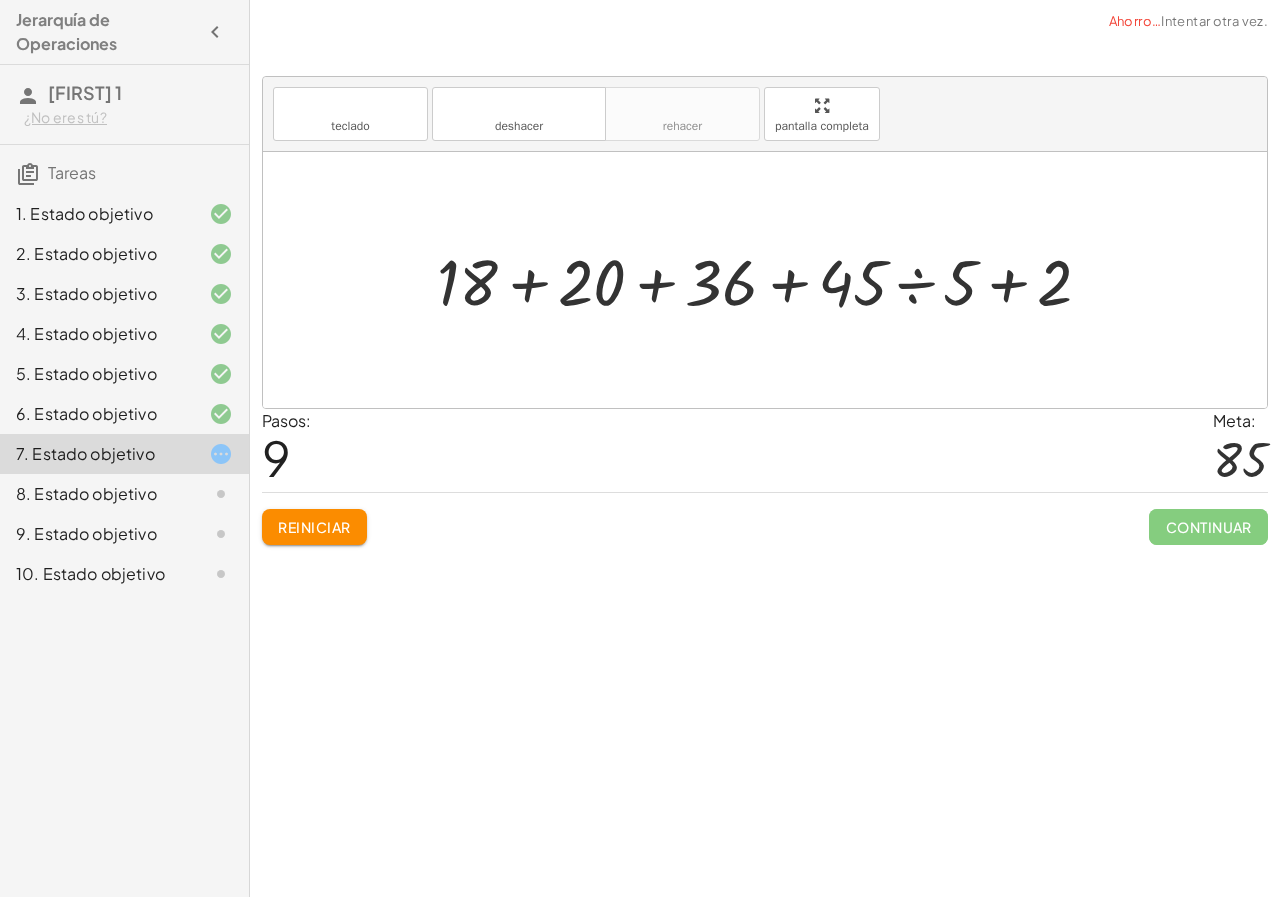 click at bounding box center (772, 280) 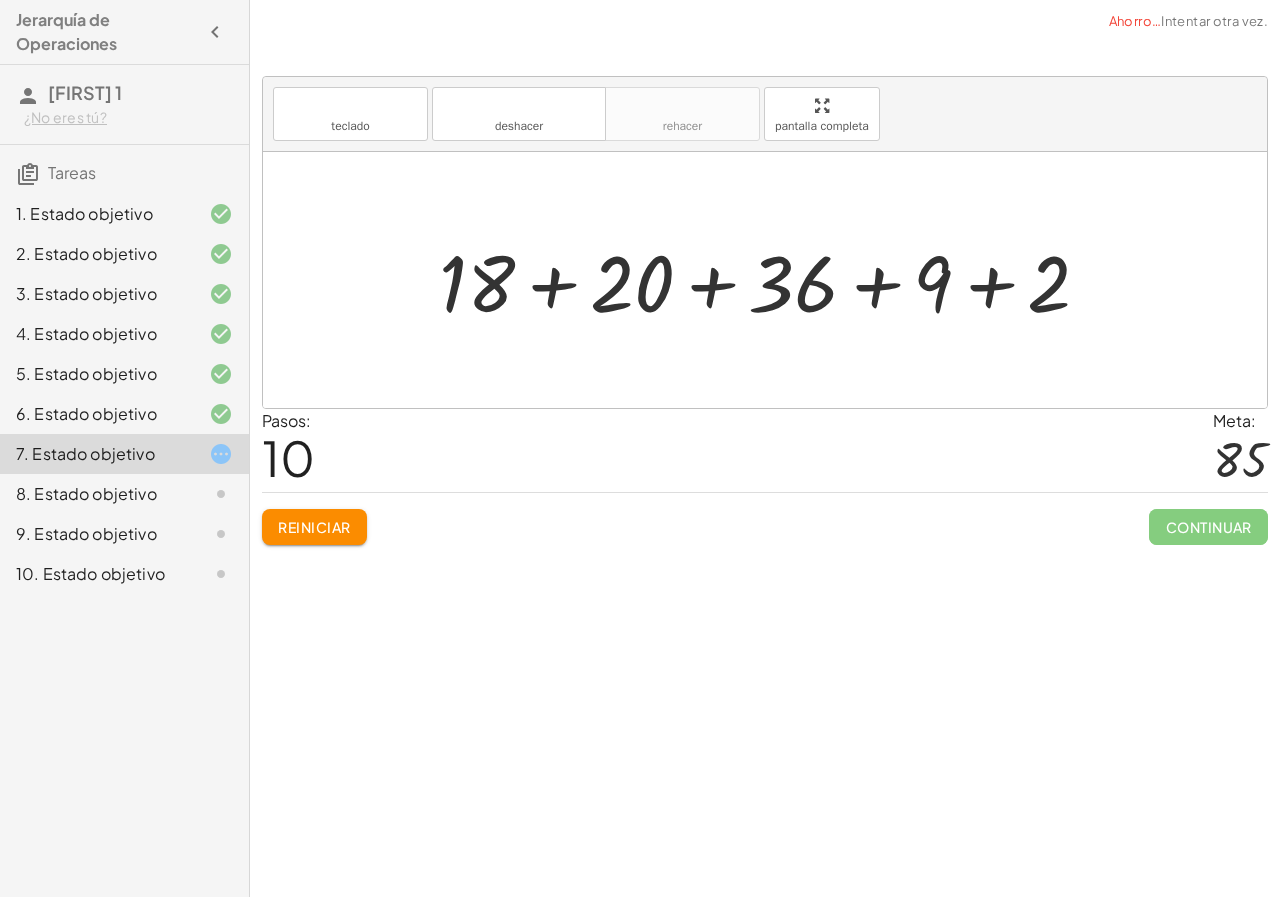 click at bounding box center (772, 280) 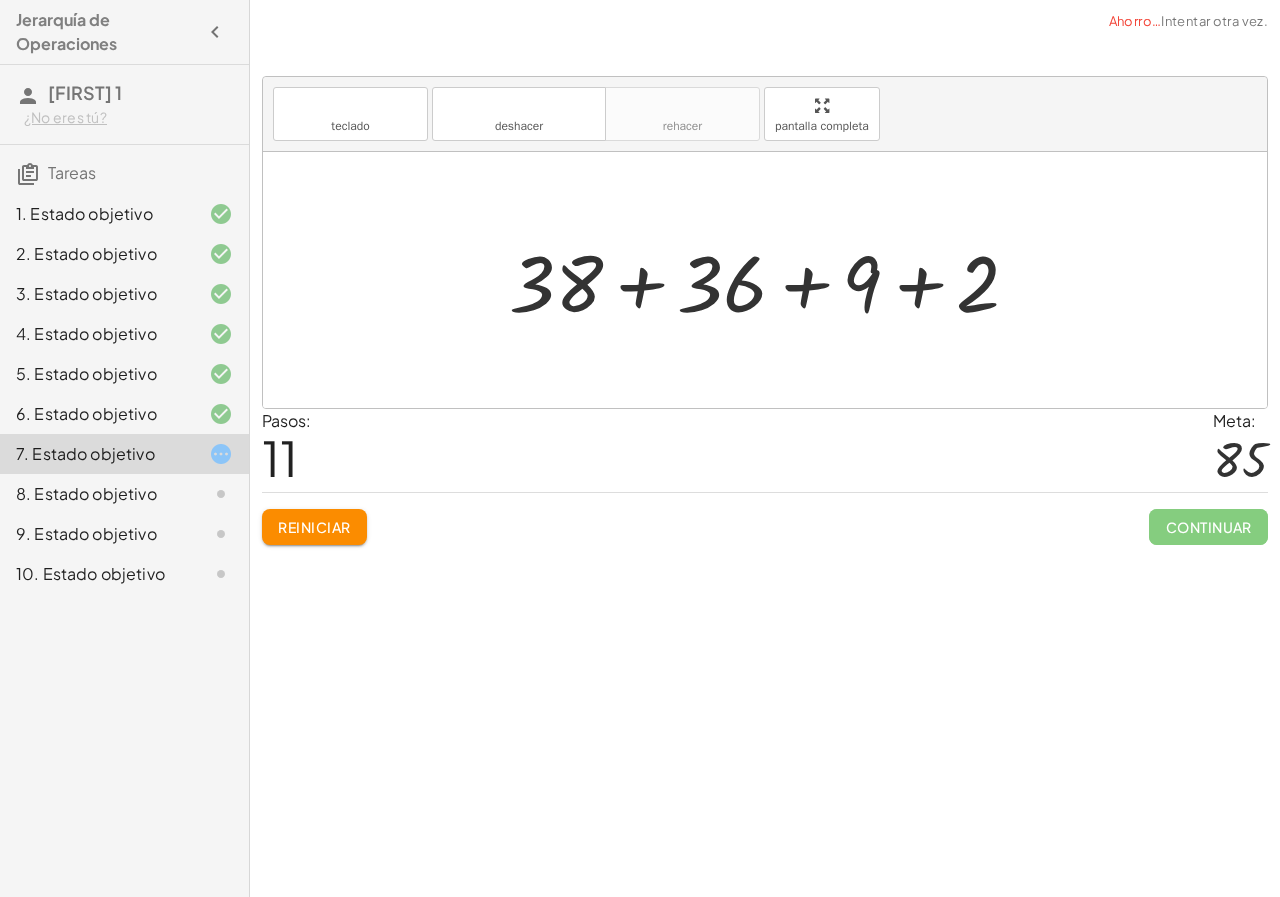 click at bounding box center [772, 280] 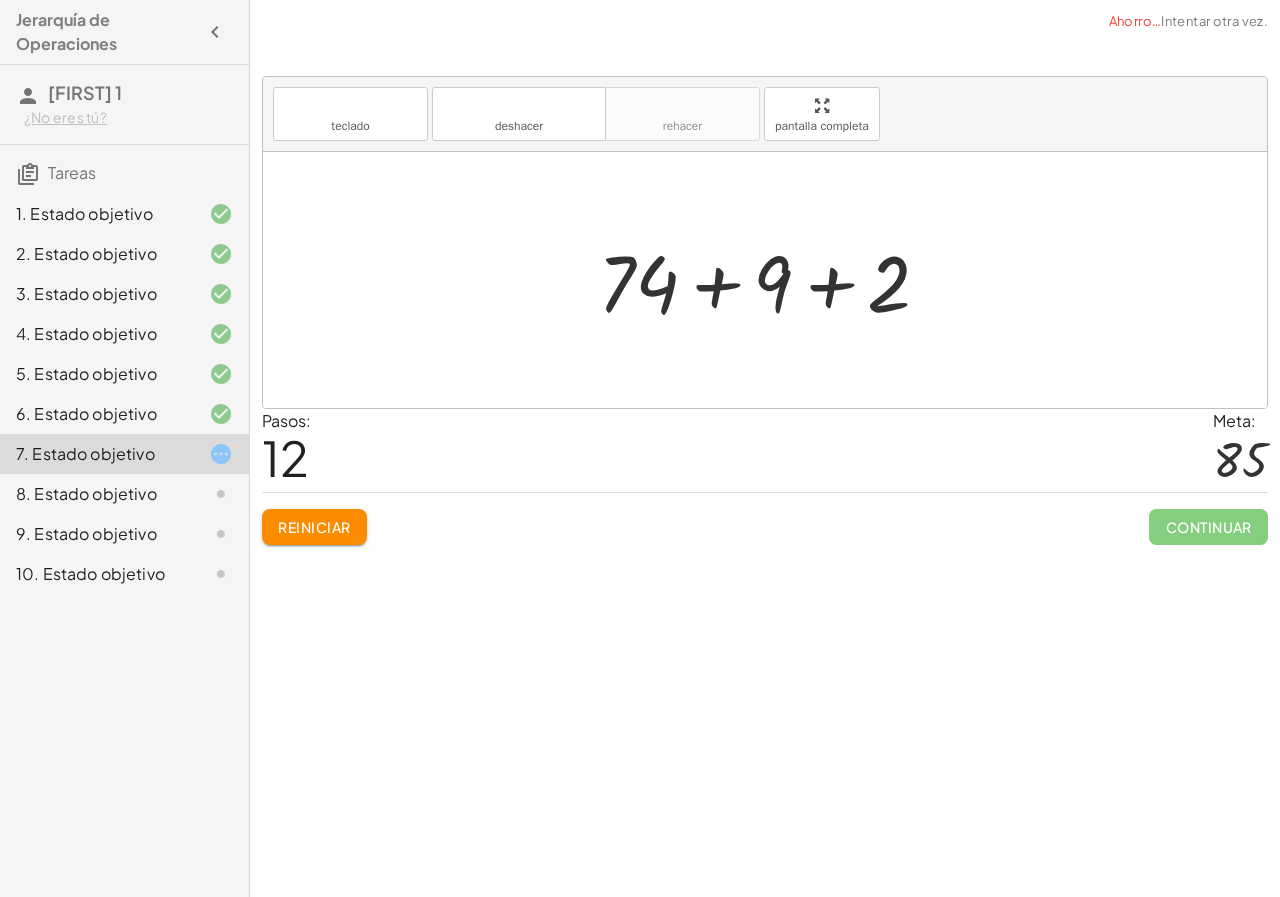 click at bounding box center (772, 280) 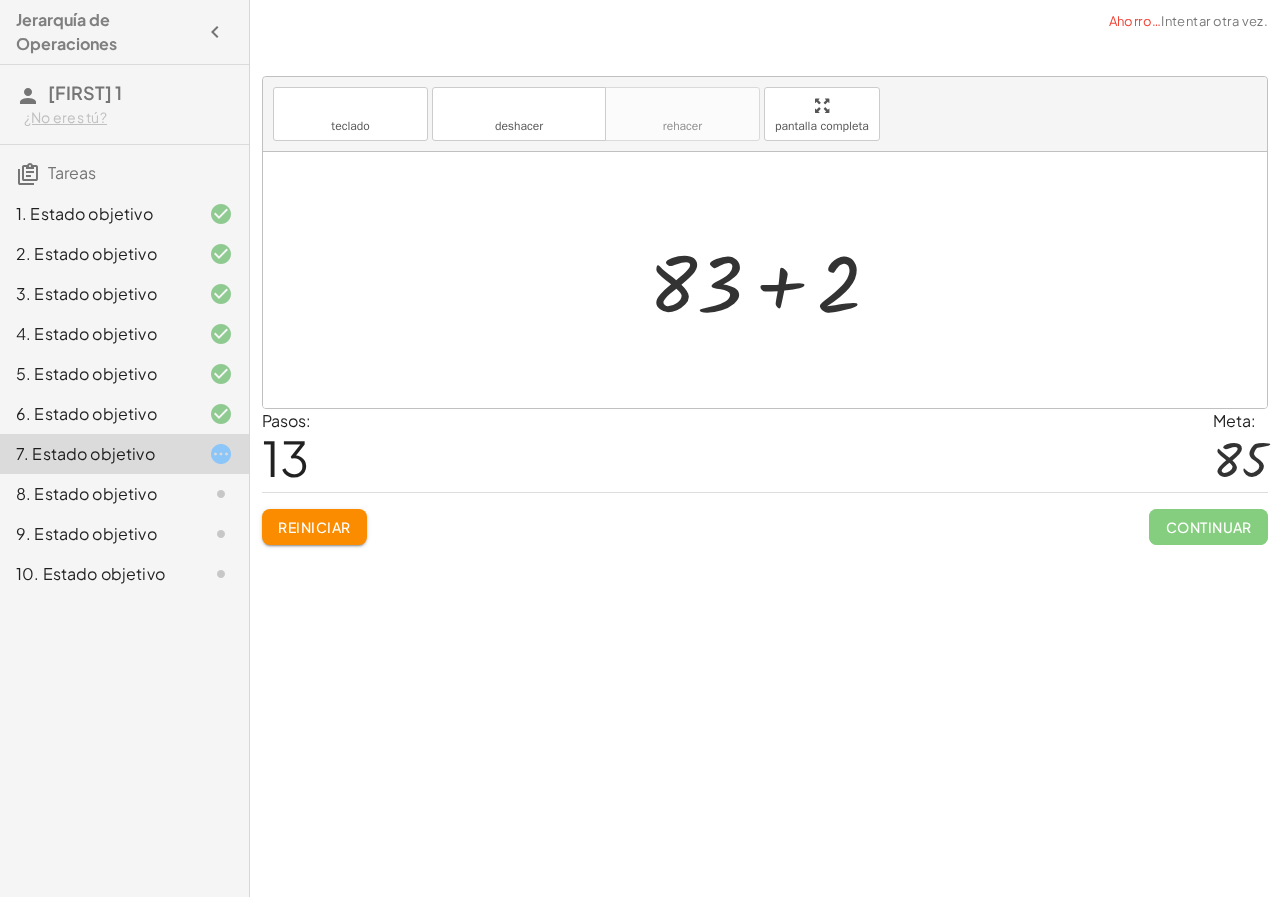 click at bounding box center (772, 280) 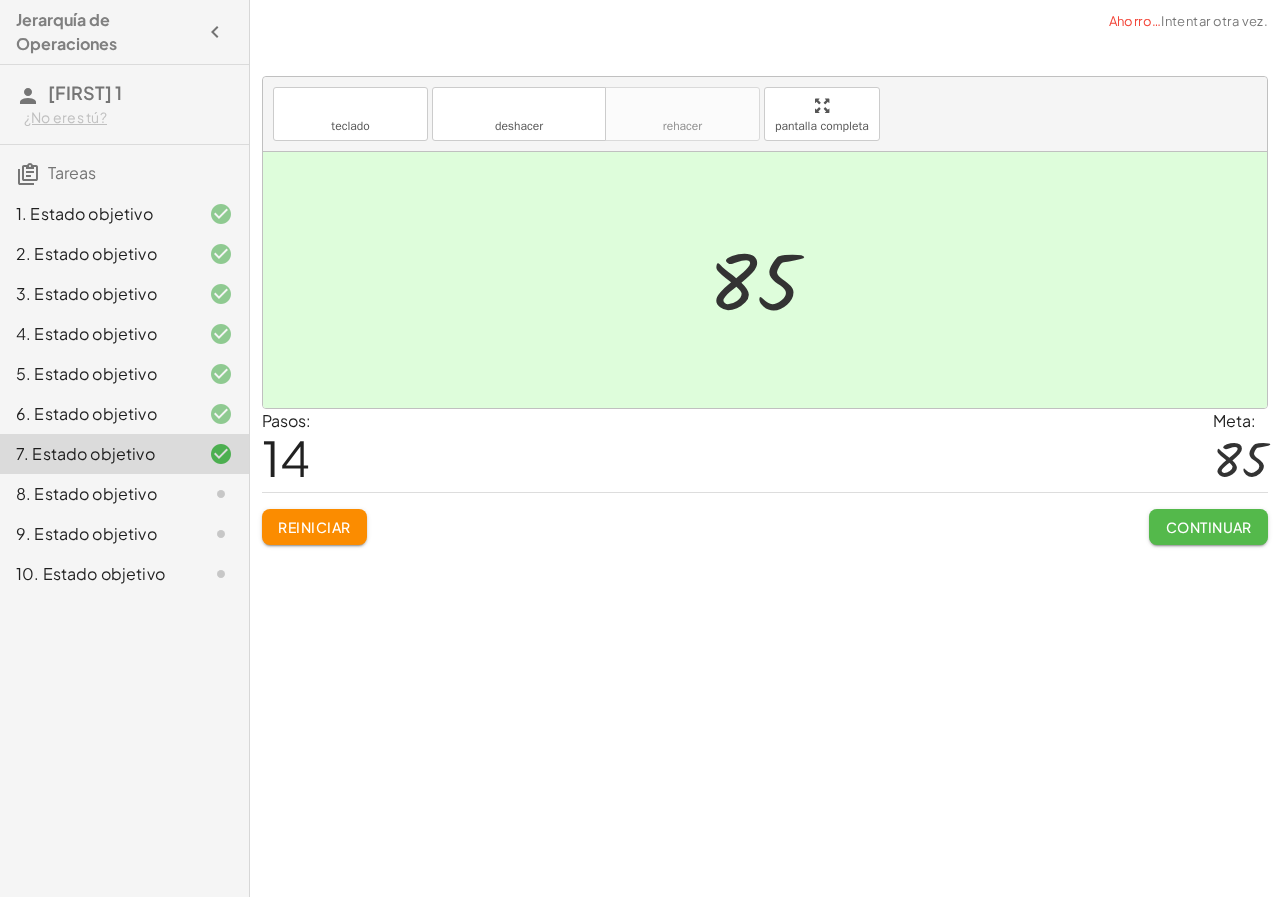 click on "Continuar" at bounding box center (1209, 527) 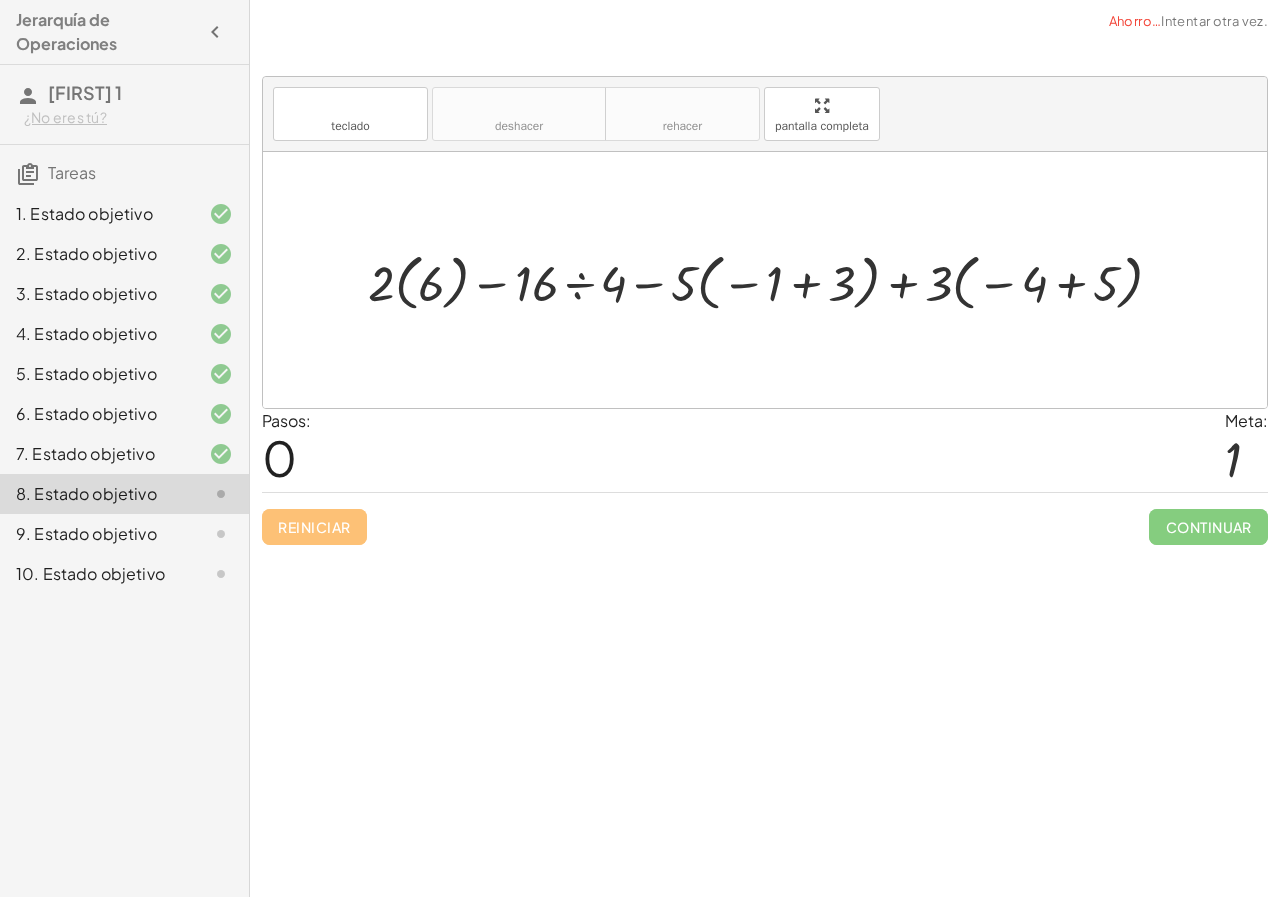 click at bounding box center (773, 280) 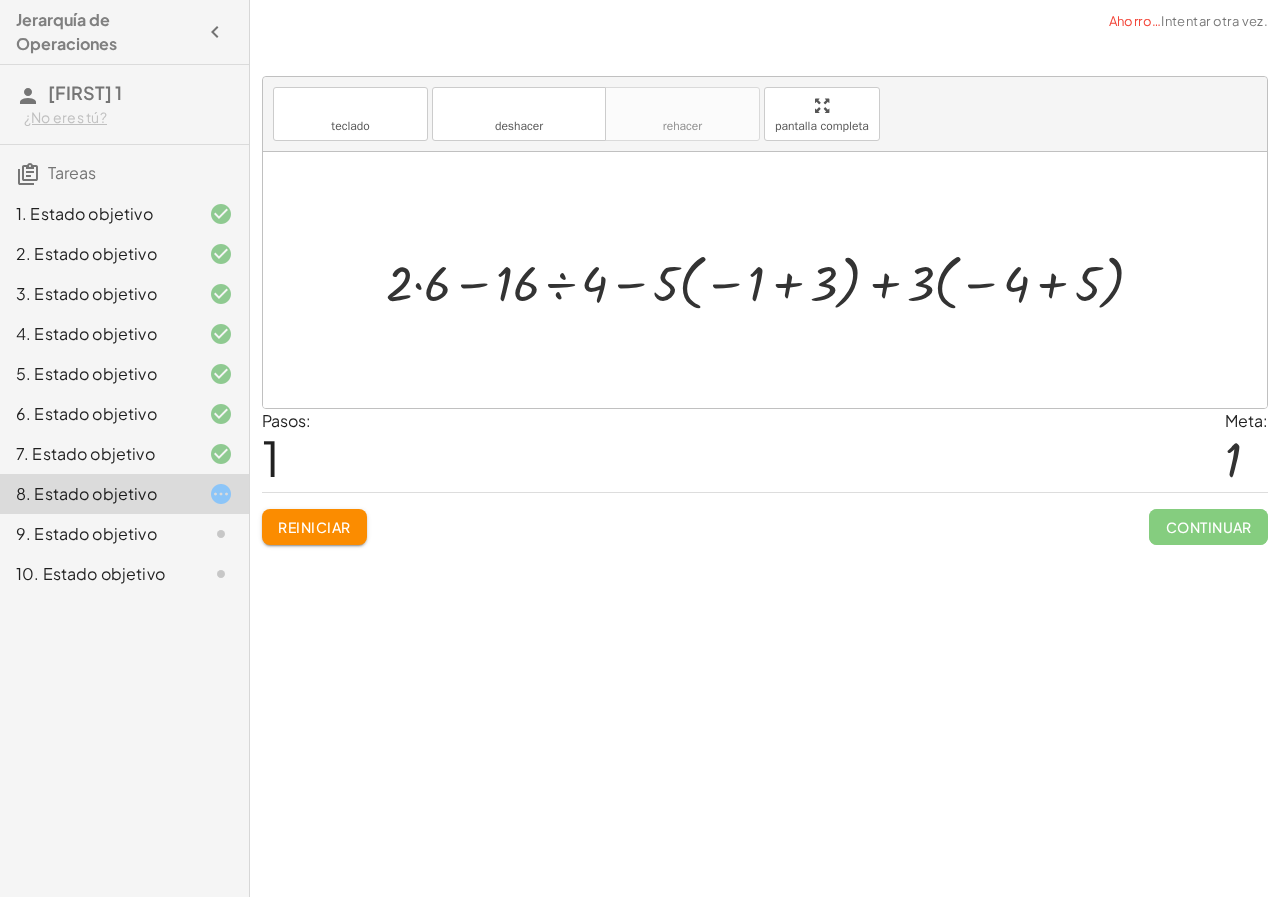 click at bounding box center (773, 280) 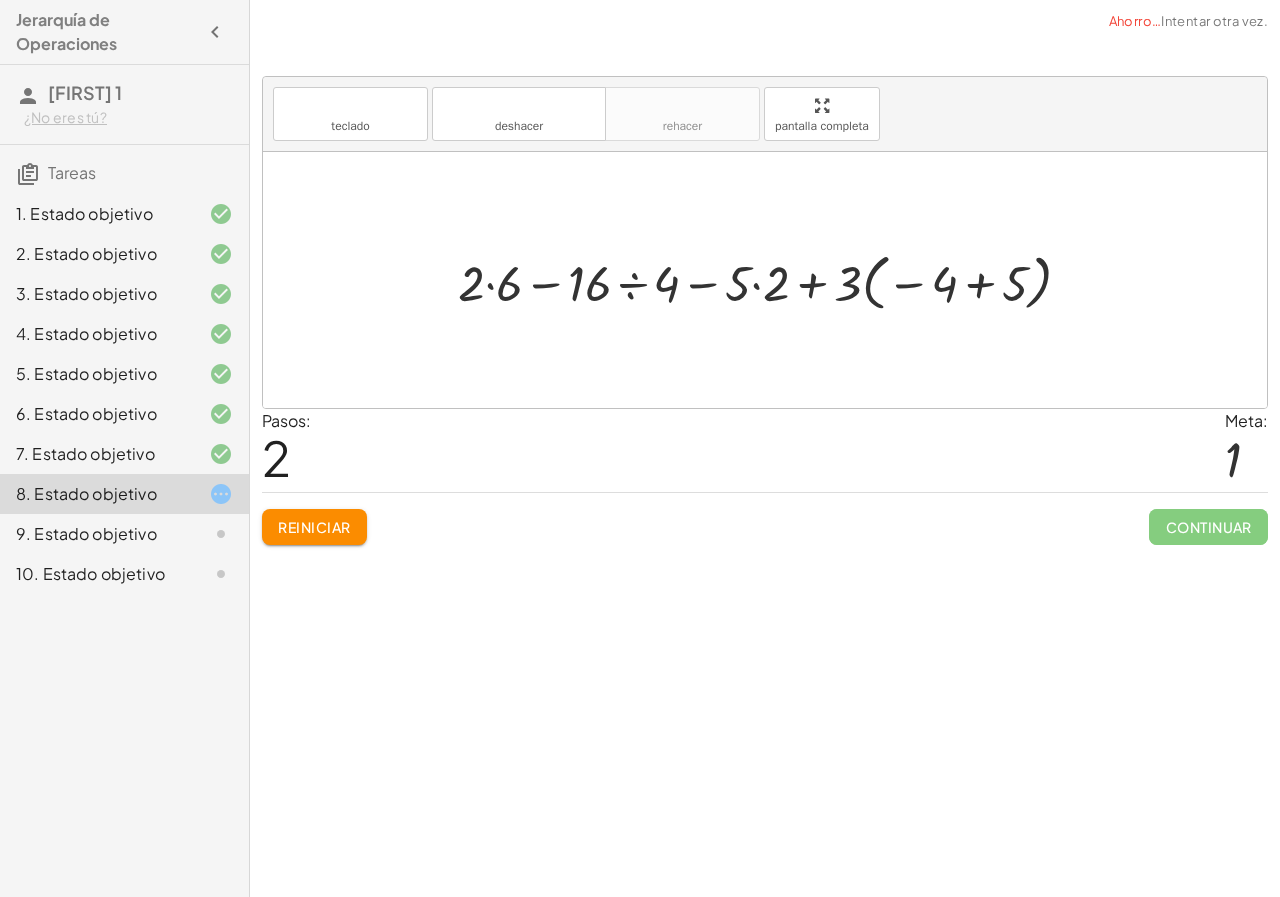 click at bounding box center (772, 280) 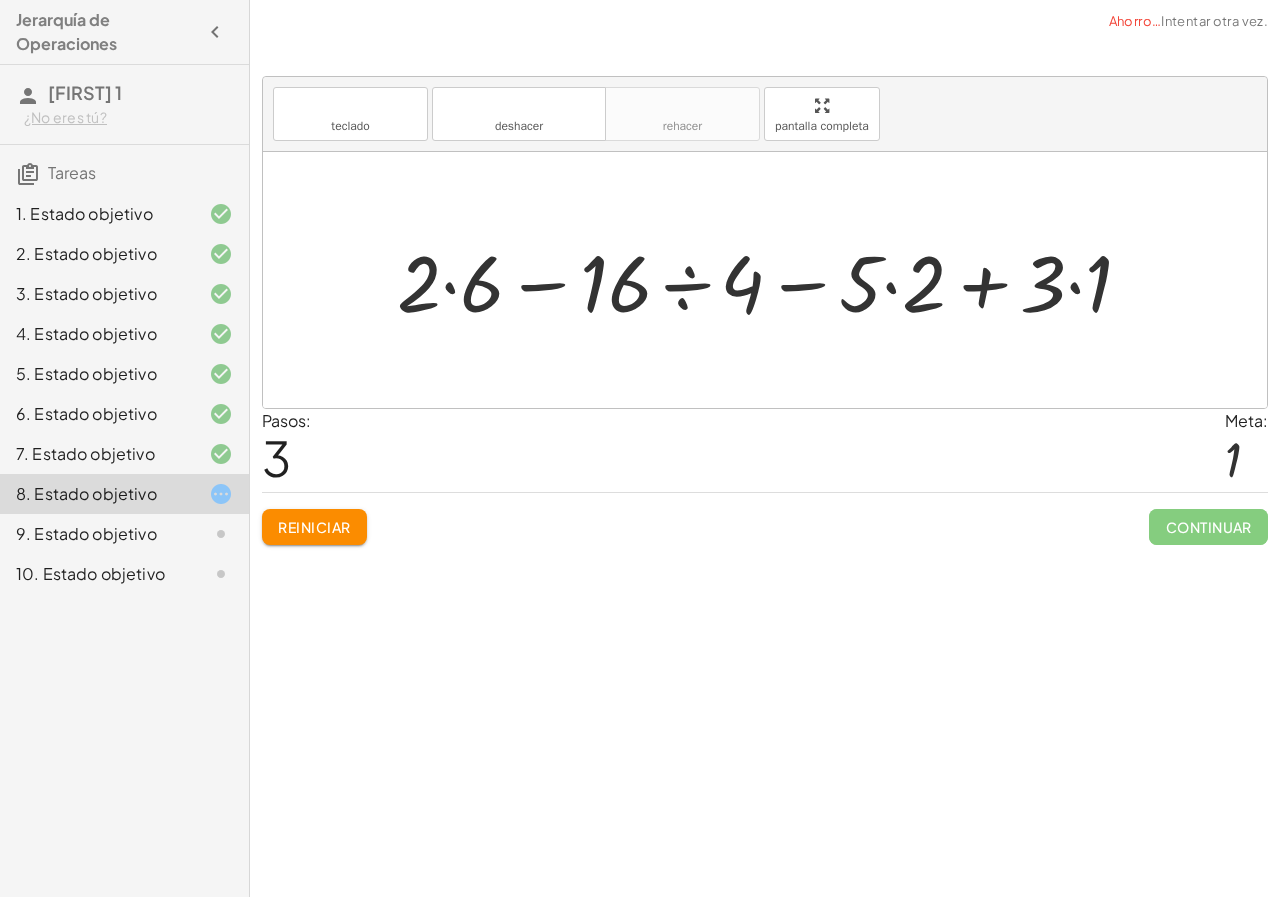 click at bounding box center [772, 280] 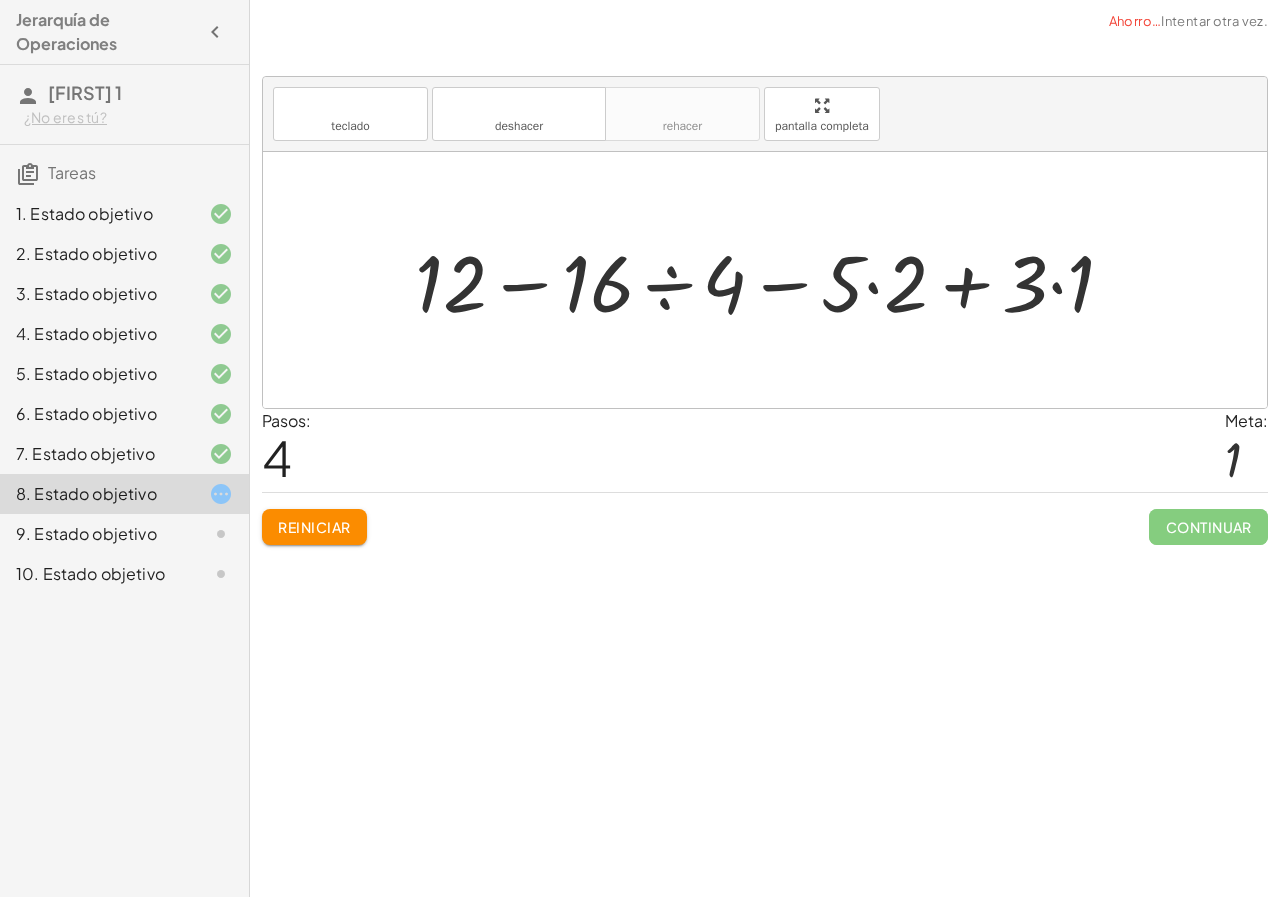 click at bounding box center [772, 280] 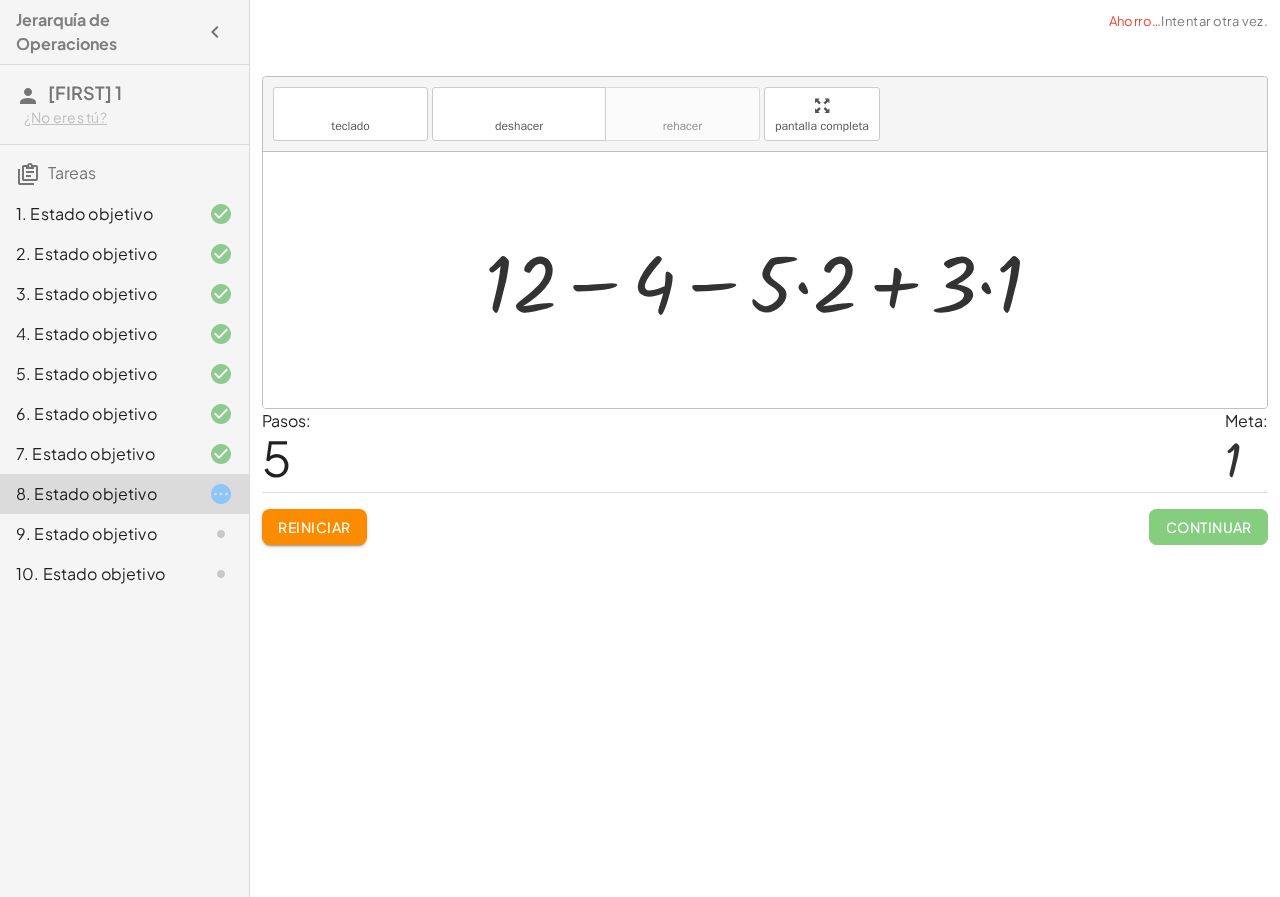 click at bounding box center [772, 280] 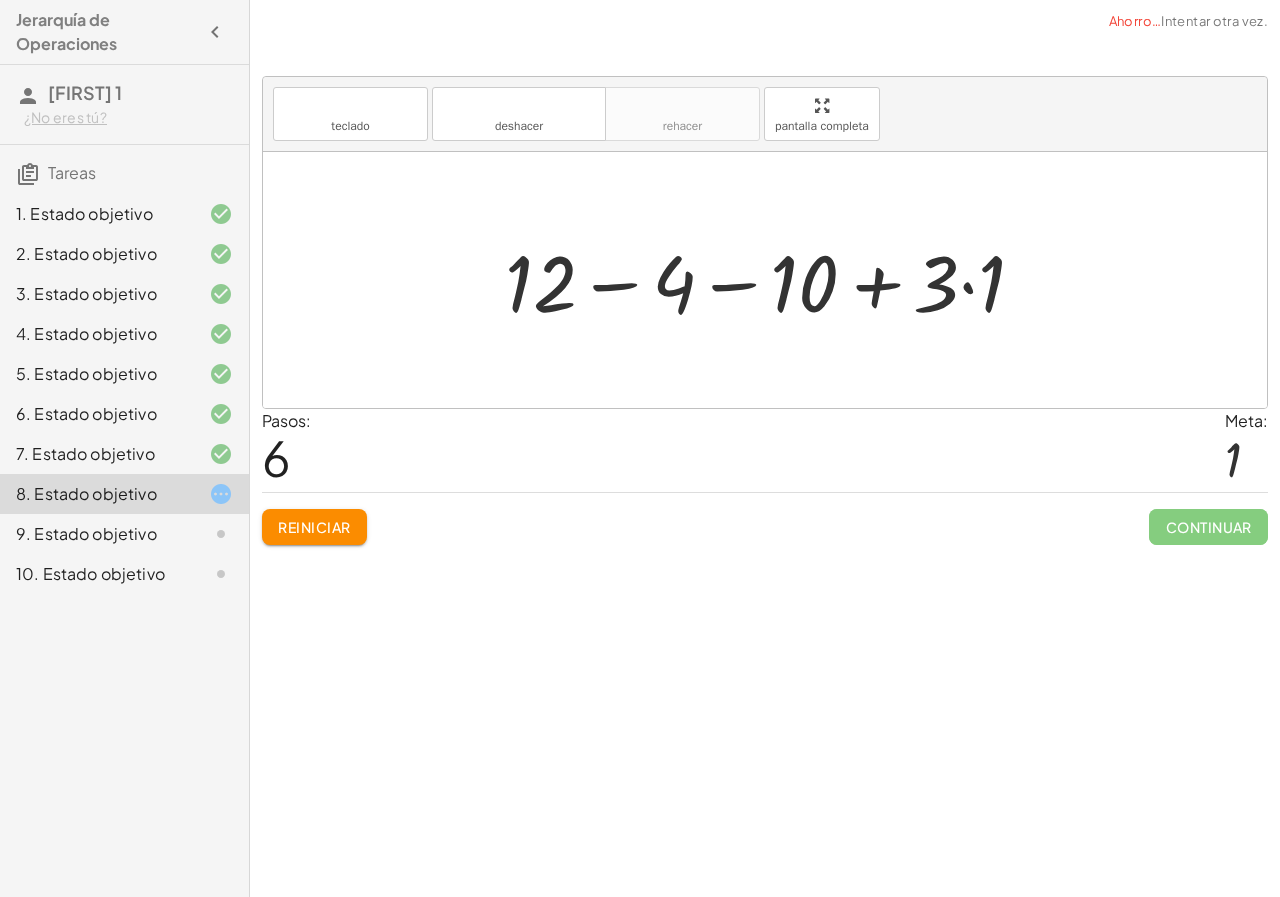 click at bounding box center (773, 280) 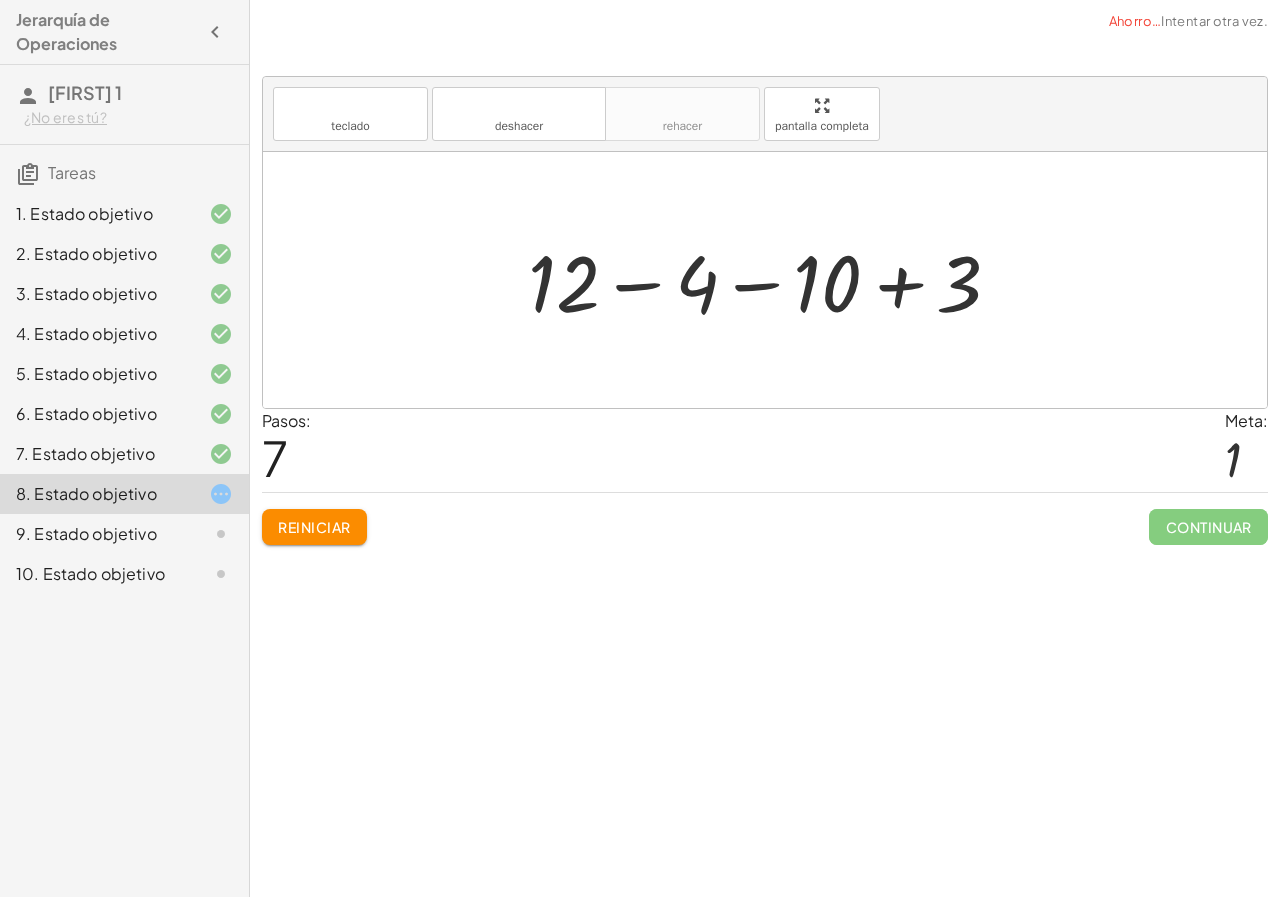 click at bounding box center [772, 280] 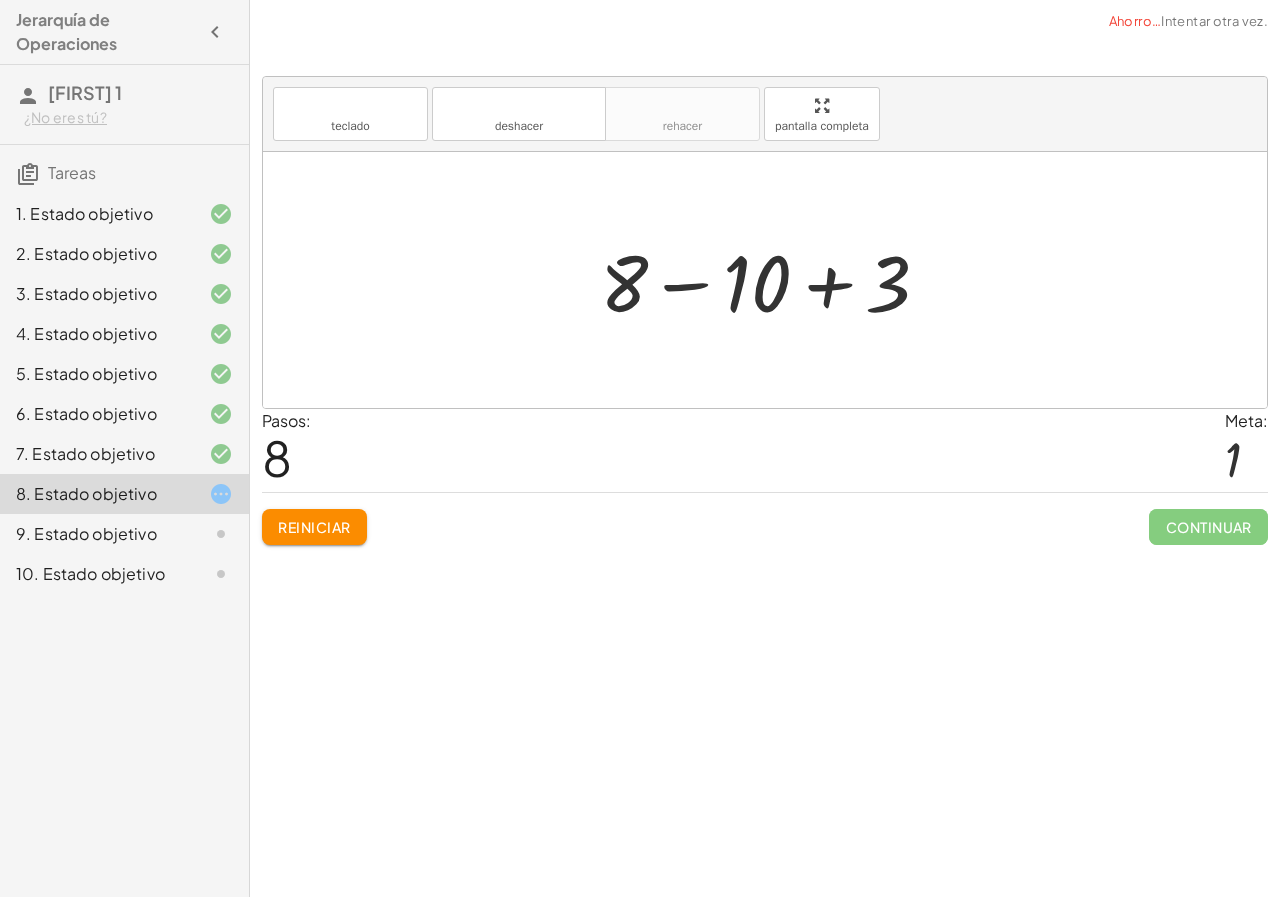 click at bounding box center (773, 280) 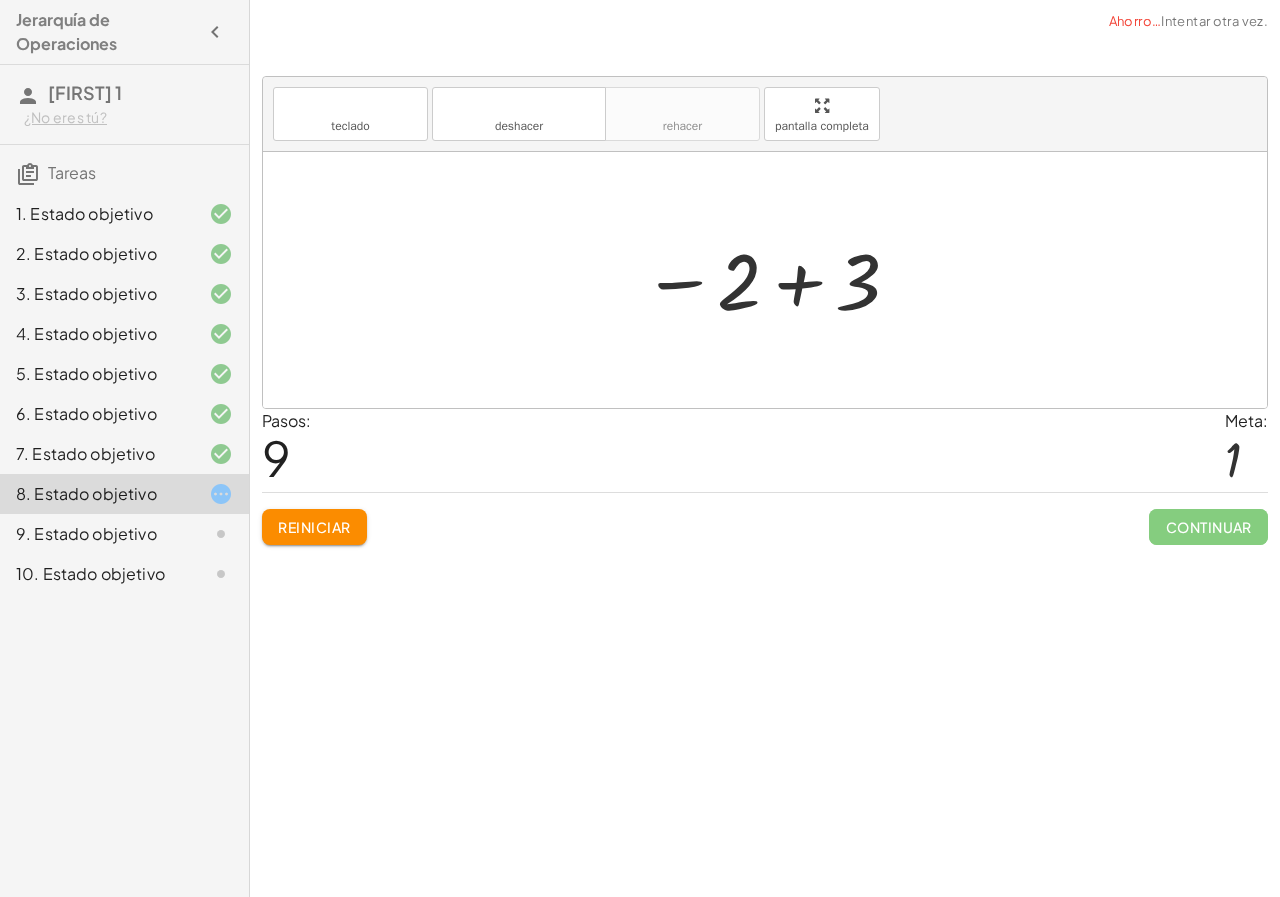 click at bounding box center (772, 280) 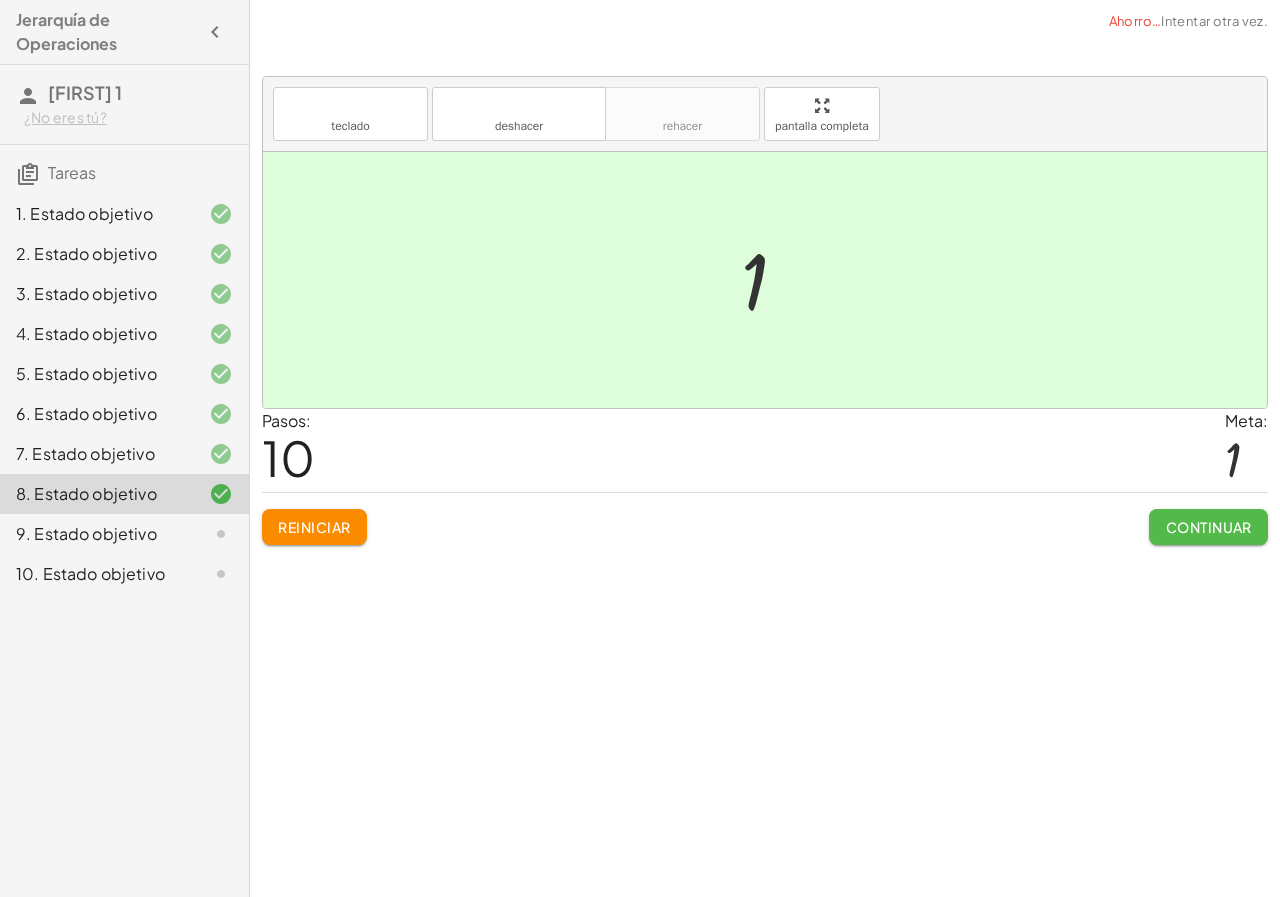 click on "Continuar" at bounding box center [1209, 527] 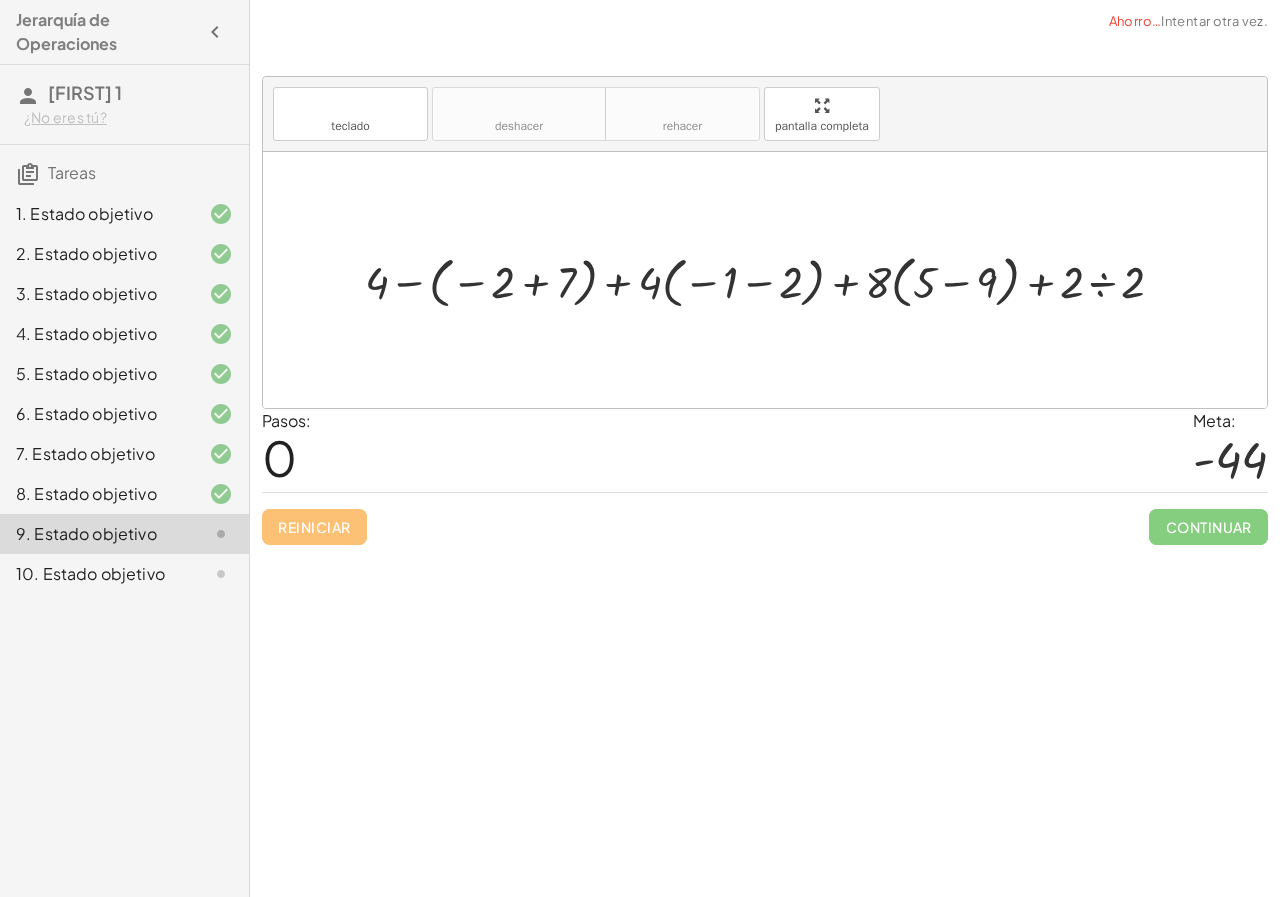 click at bounding box center (772, 280) 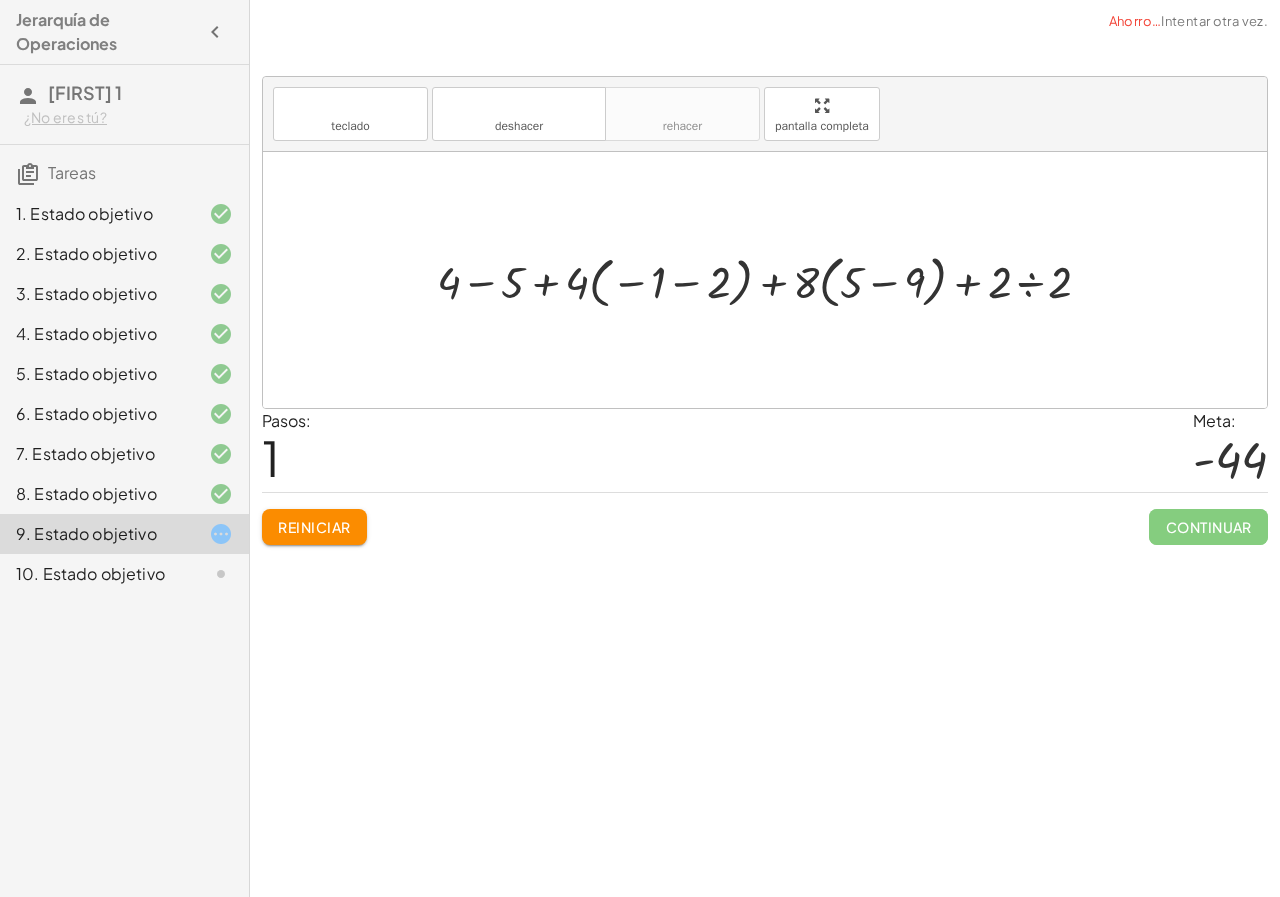click at bounding box center (772, 280) 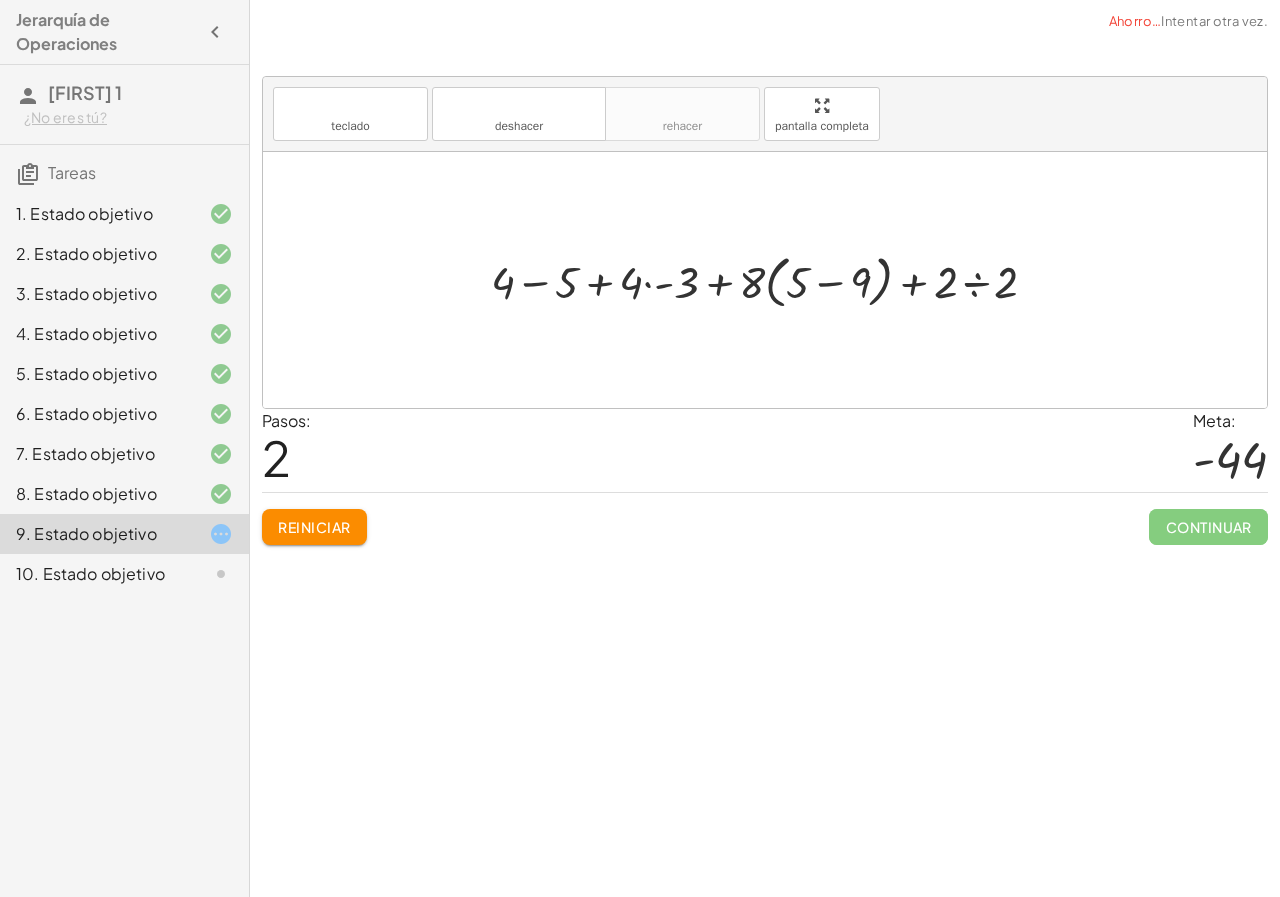 click at bounding box center (772, 280) 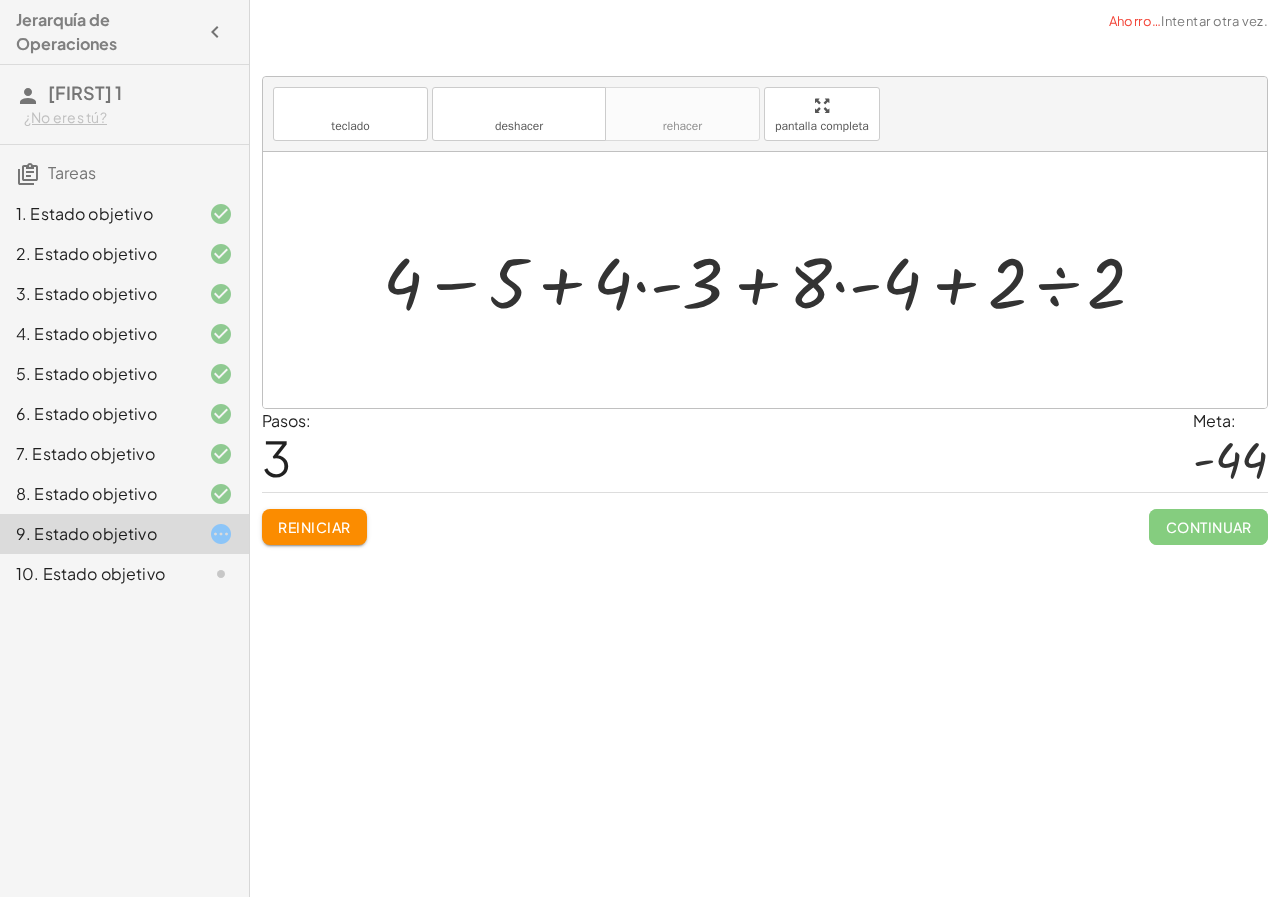 click at bounding box center [772, 280] 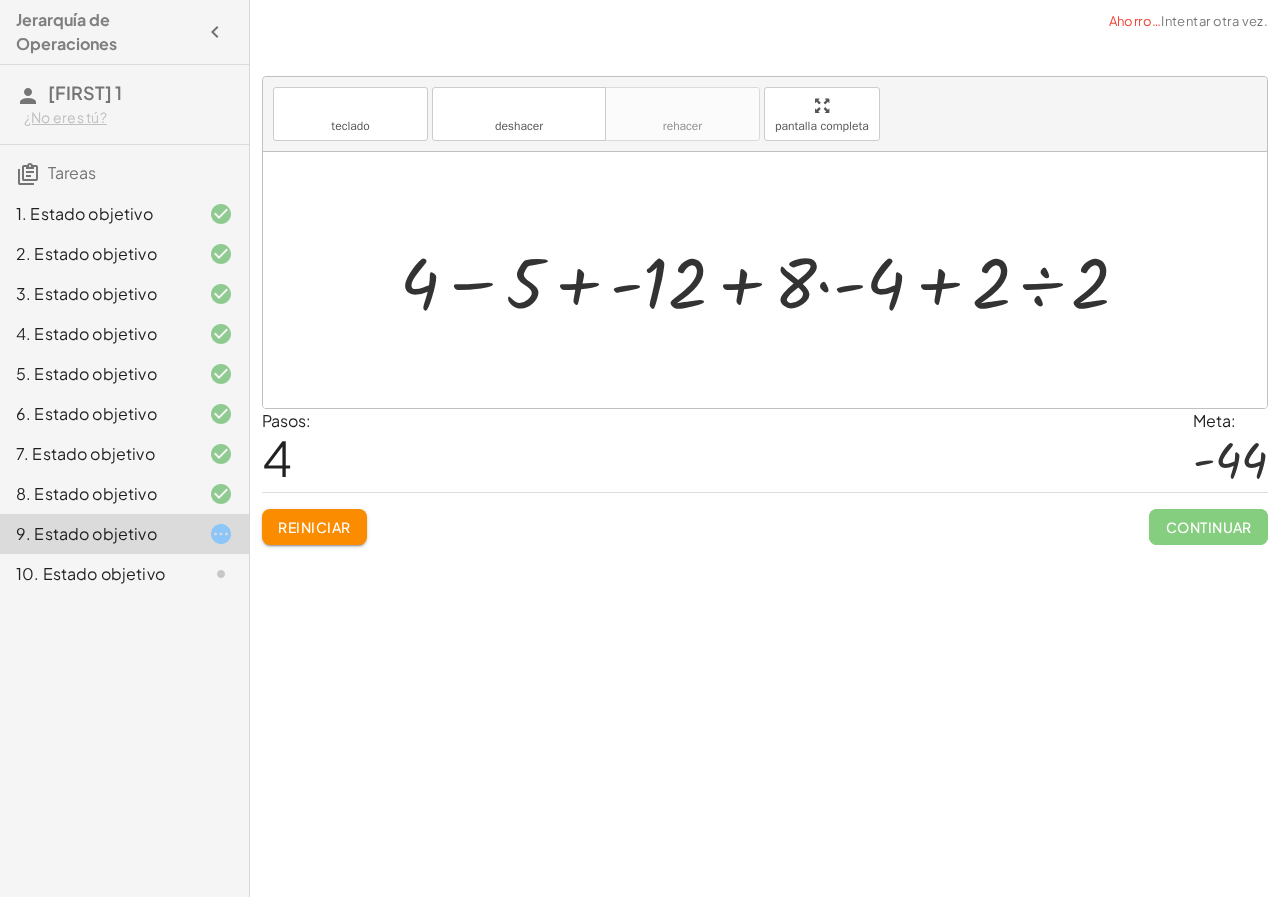 click at bounding box center [773, 280] 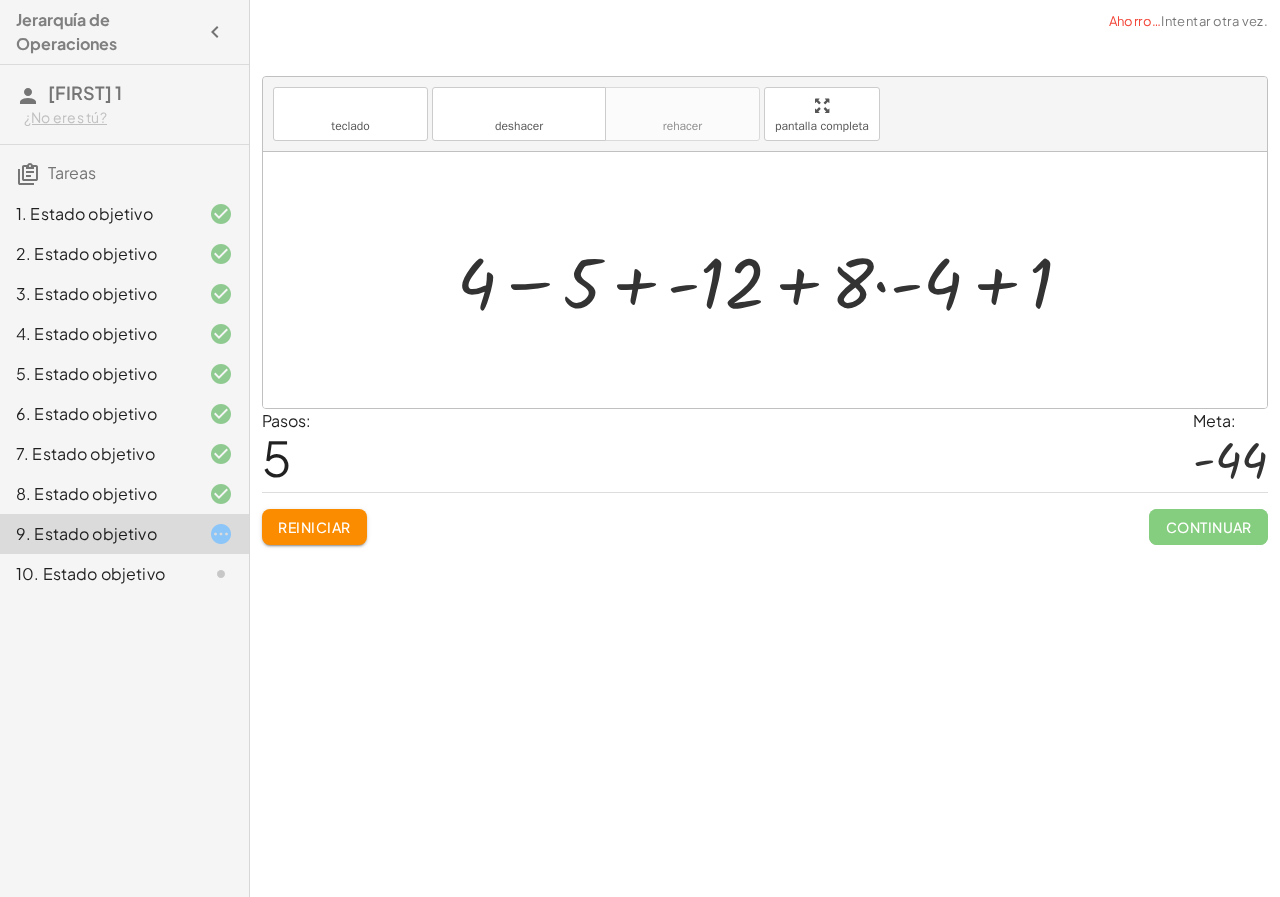 click at bounding box center [773, 280] 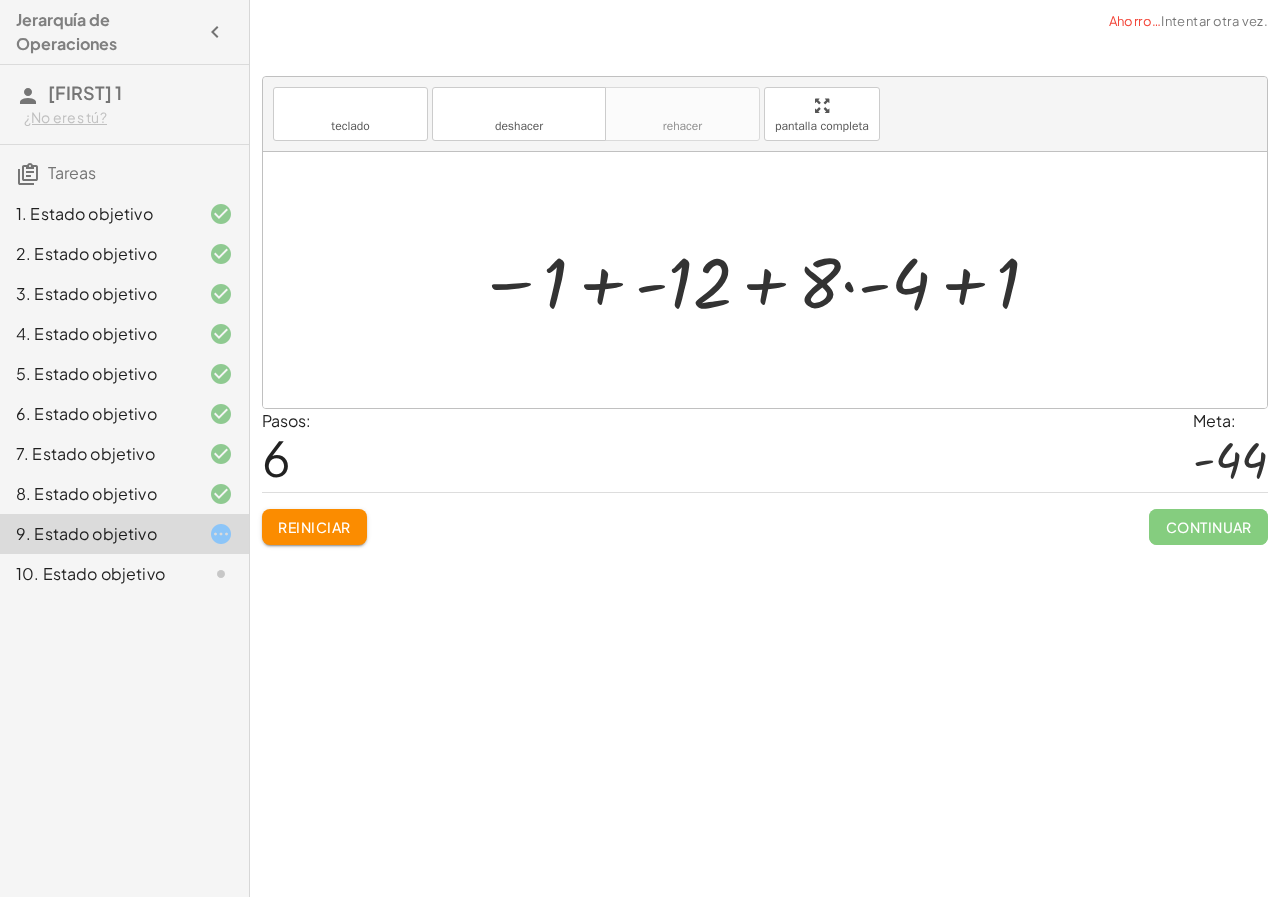 click at bounding box center [760, 280] 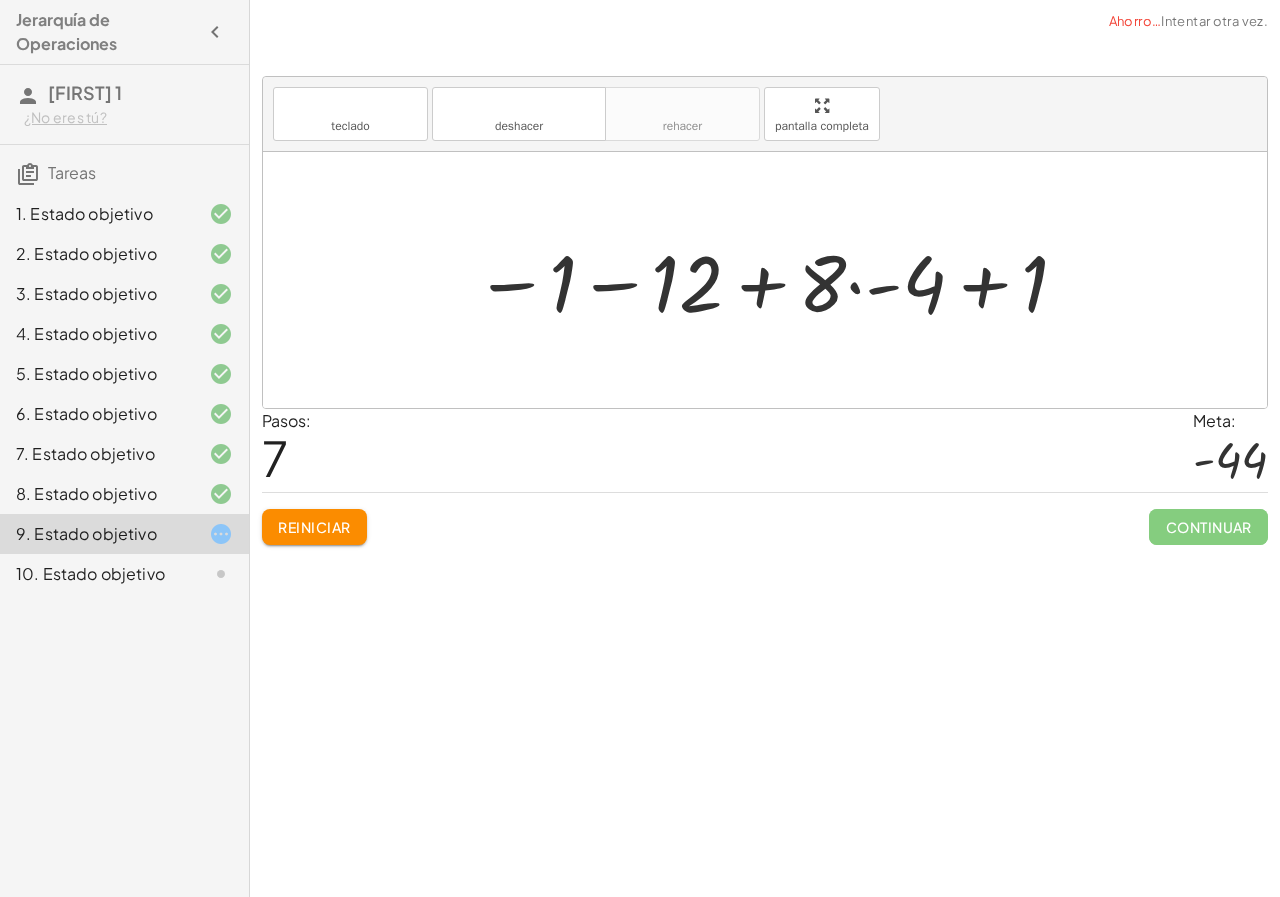 click at bounding box center [772, 280] 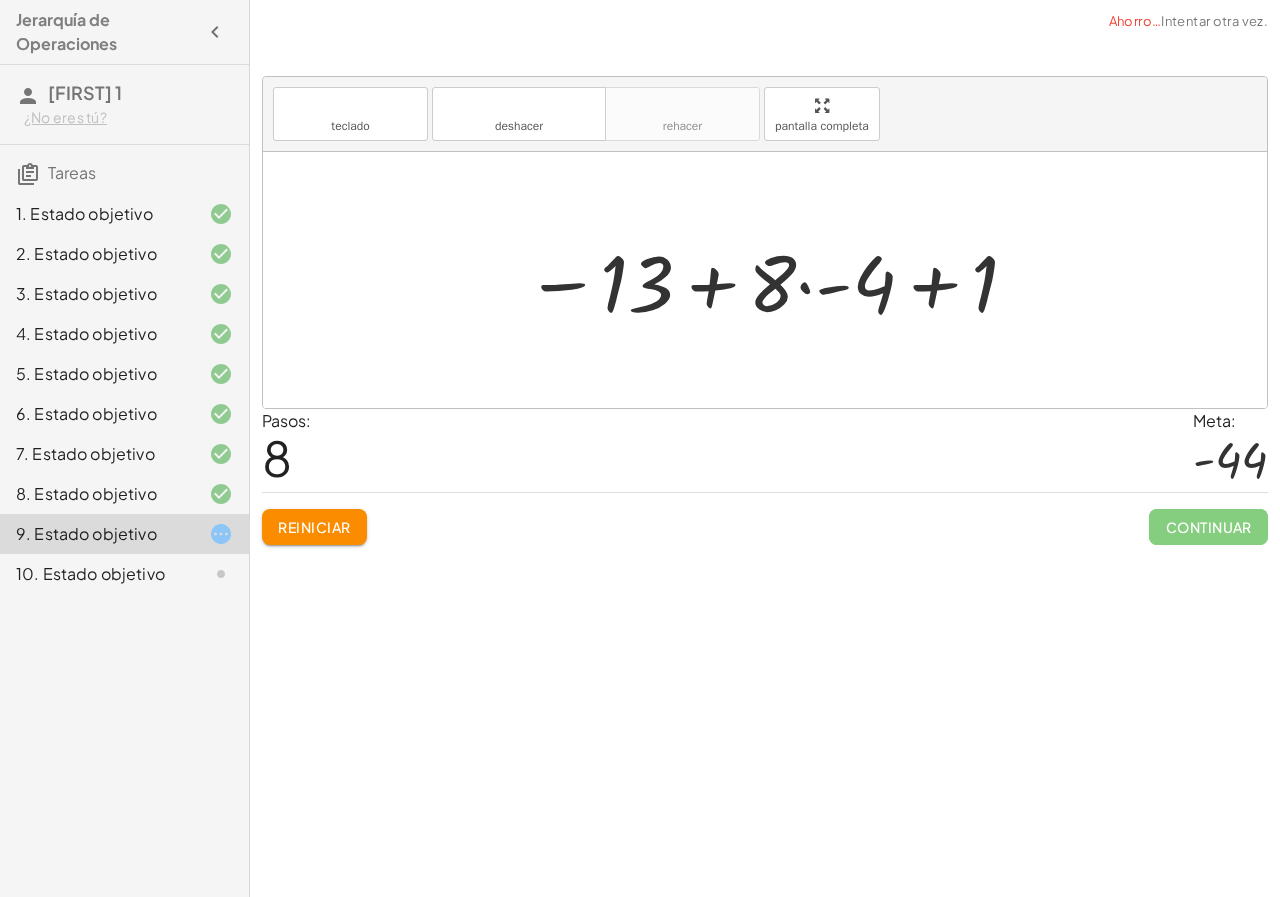 click at bounding box center [772, 280] 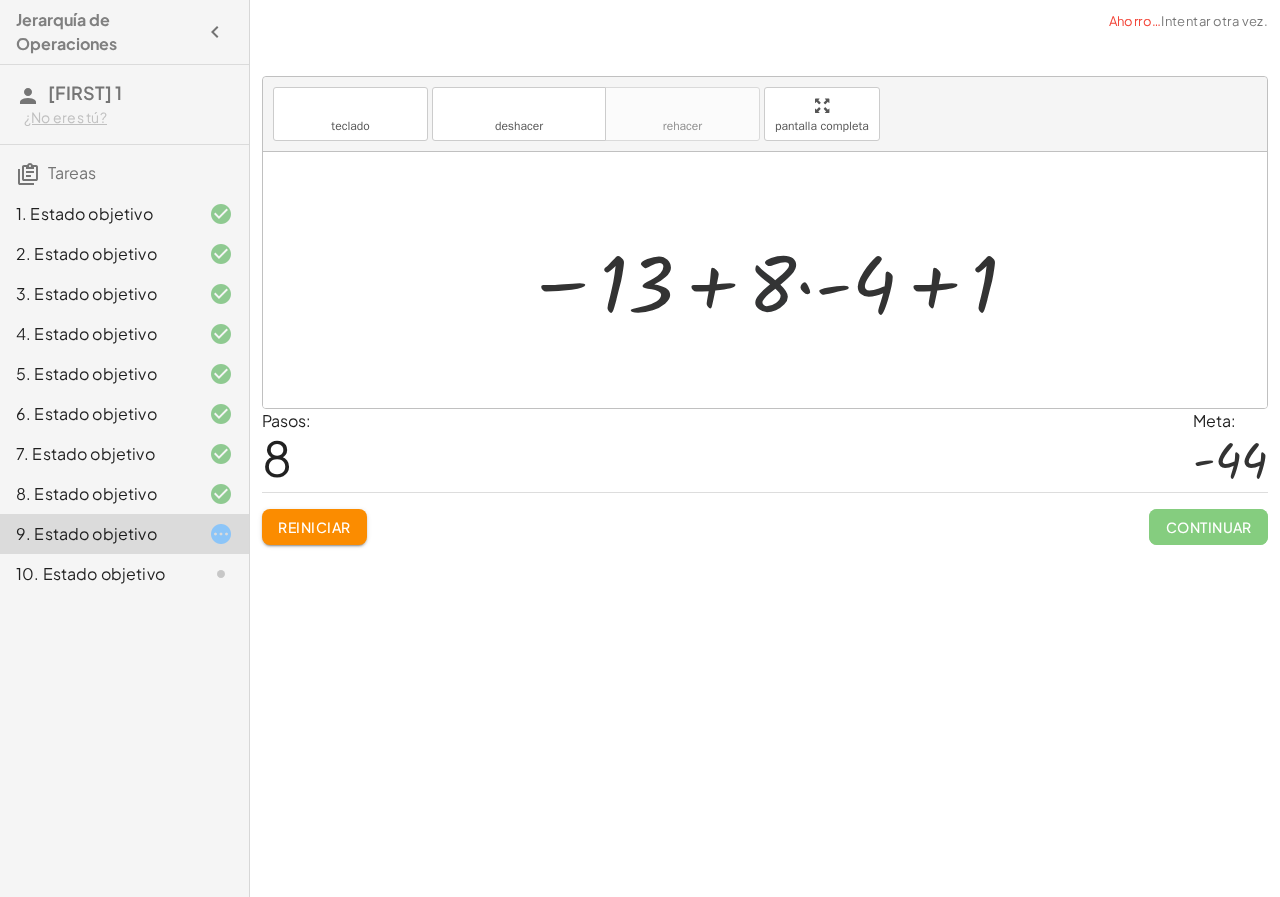 click at bounding box center [772, 280] 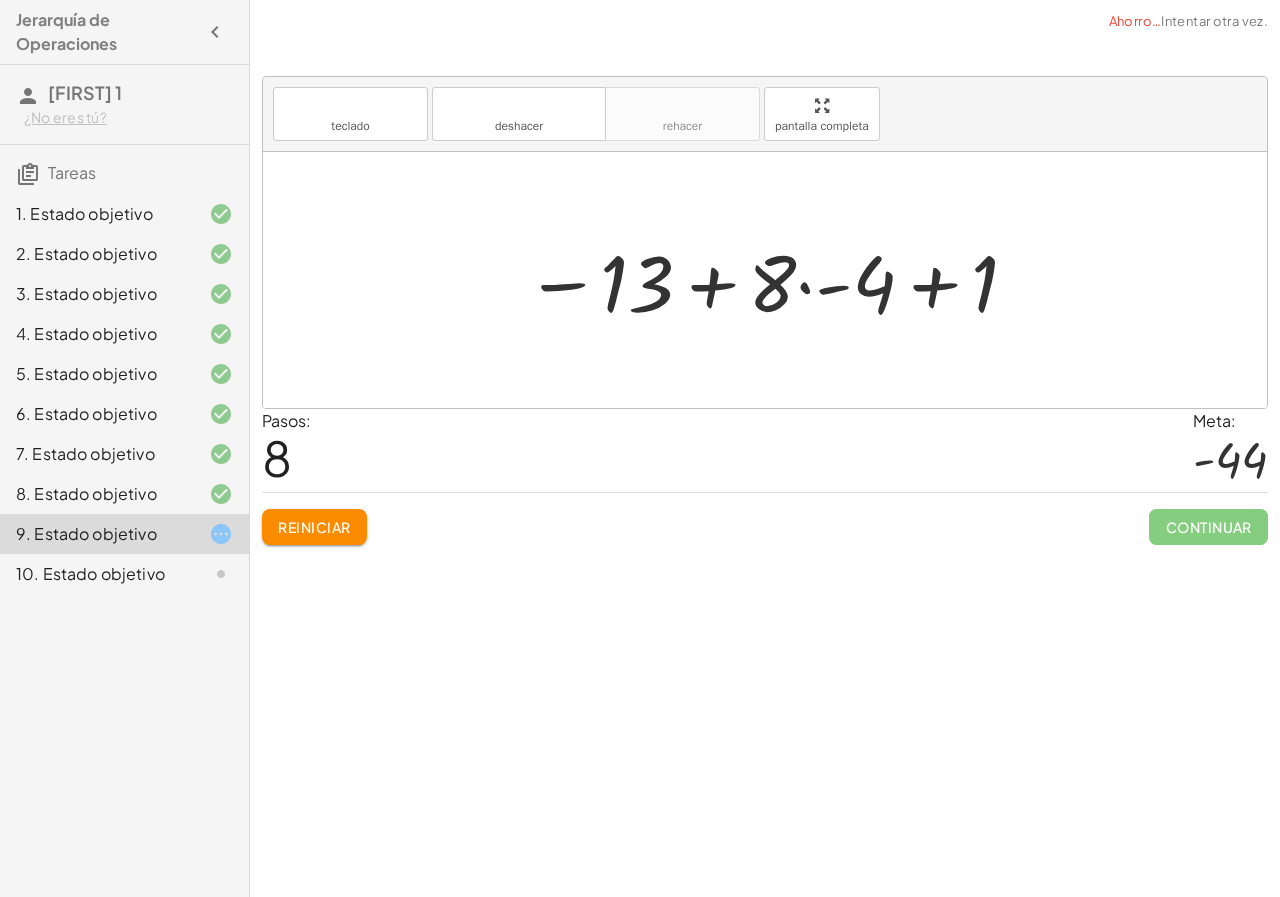 click at bounding box center (772, 280) 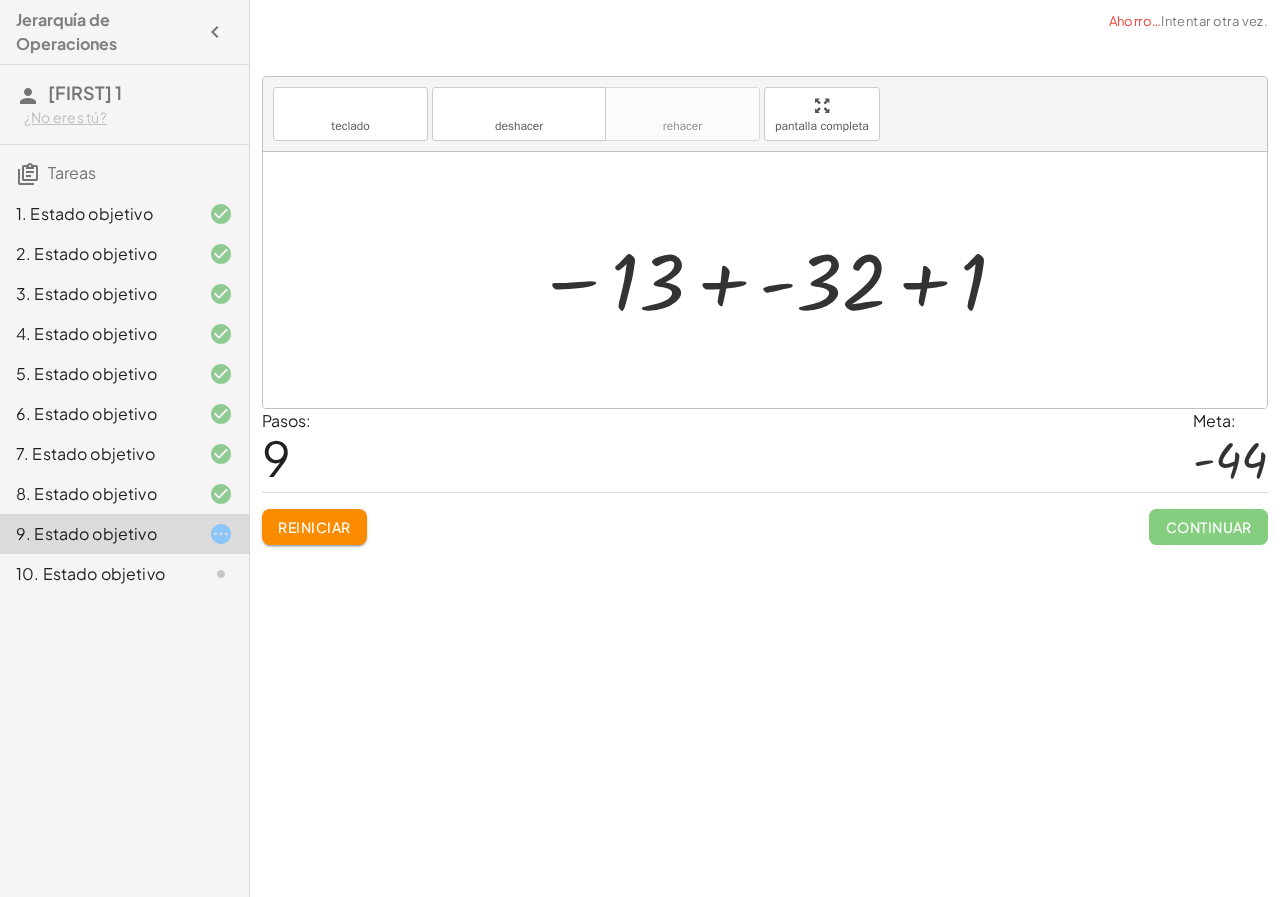 click at bounding box center [773, 280] 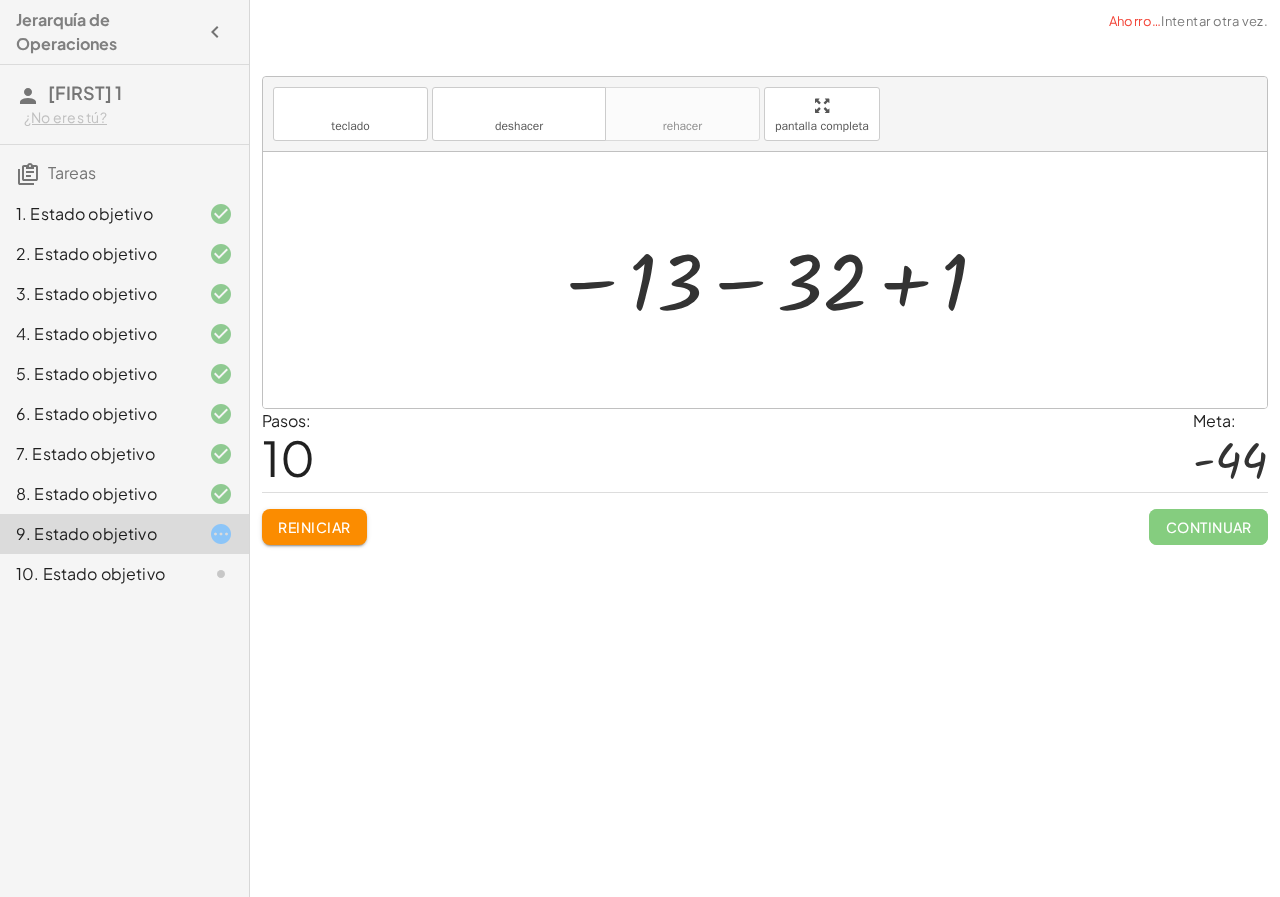 click at bounding box center [772, 280] 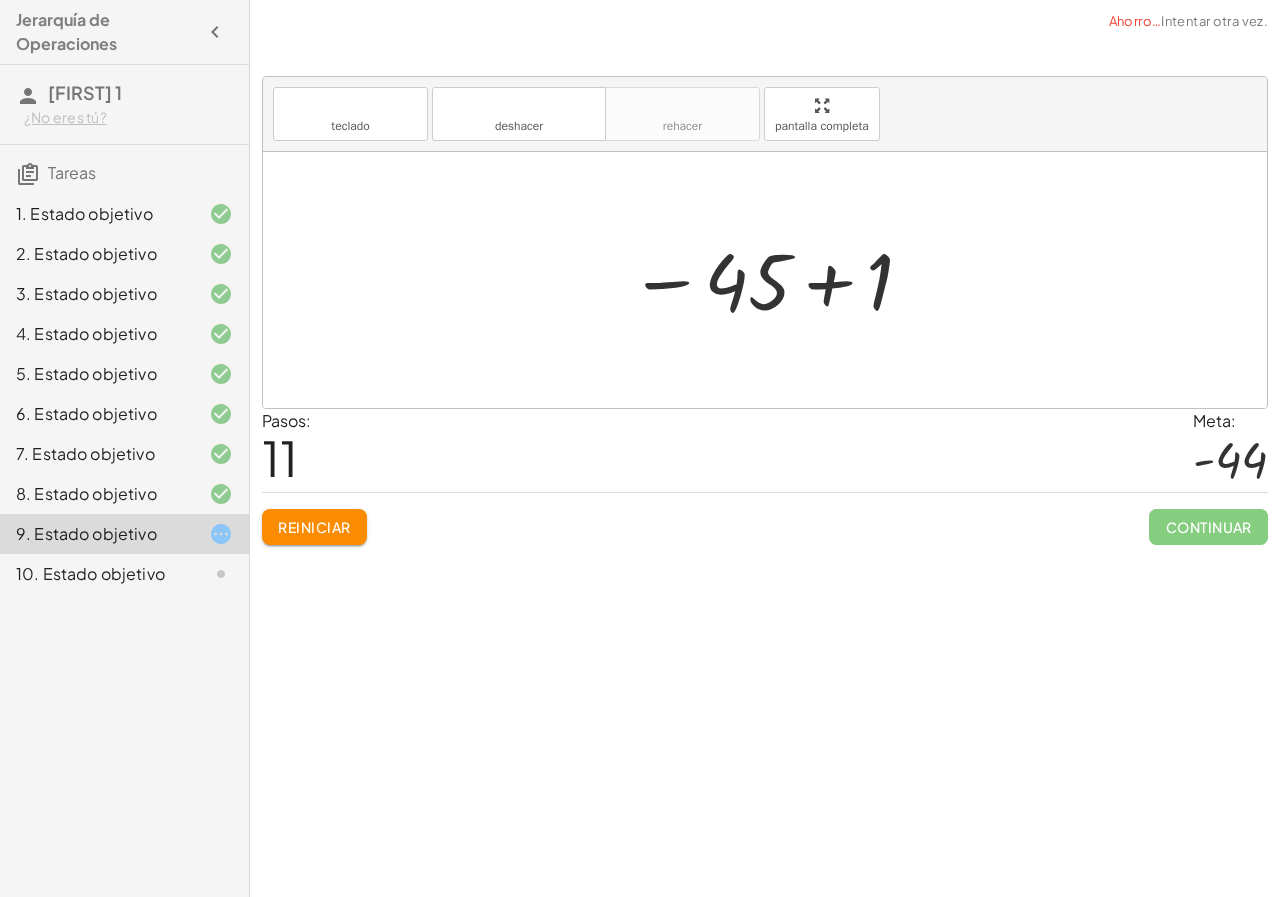 click at bounding box center [772, 280] 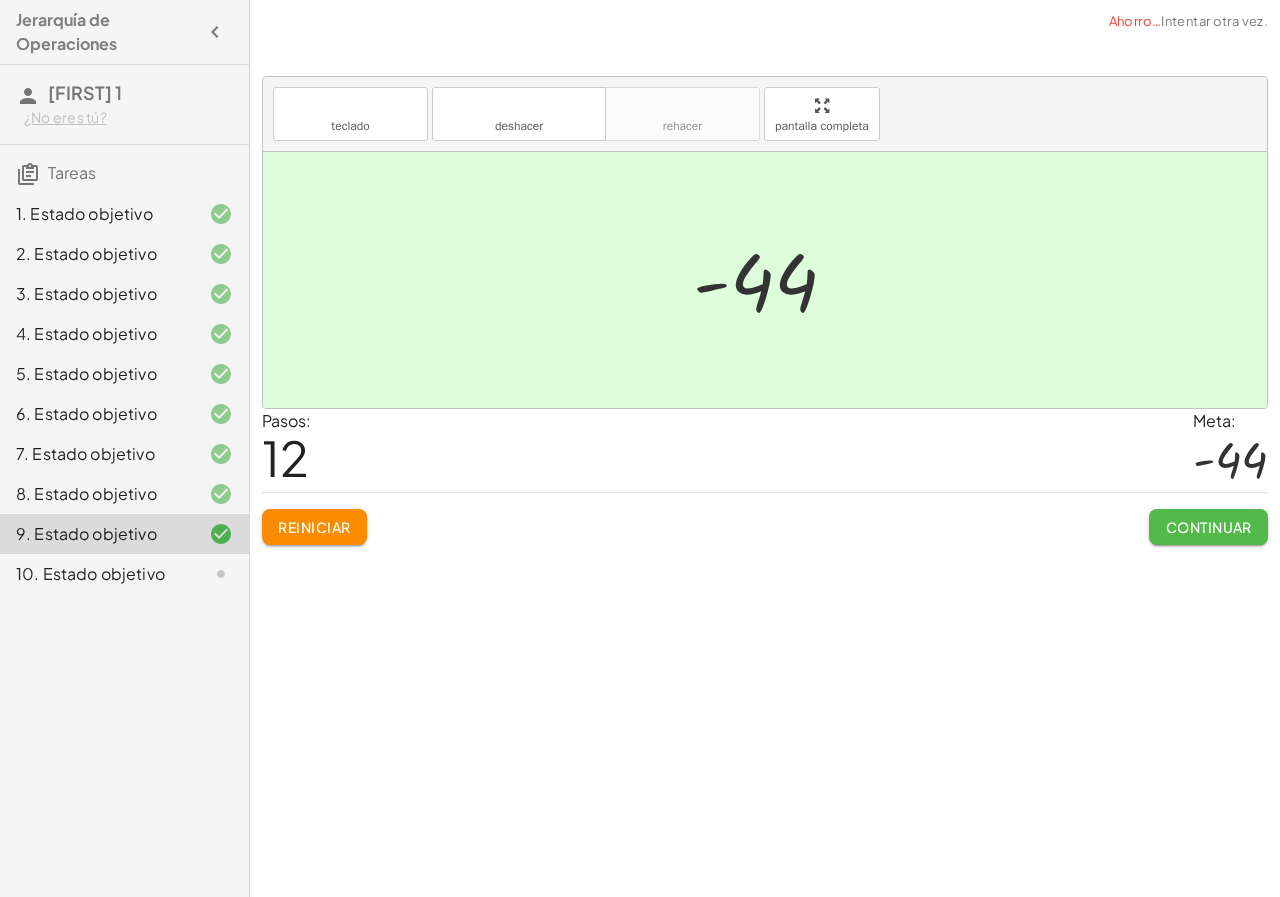 click on "Continuar" at bounding box center [1209, 527] 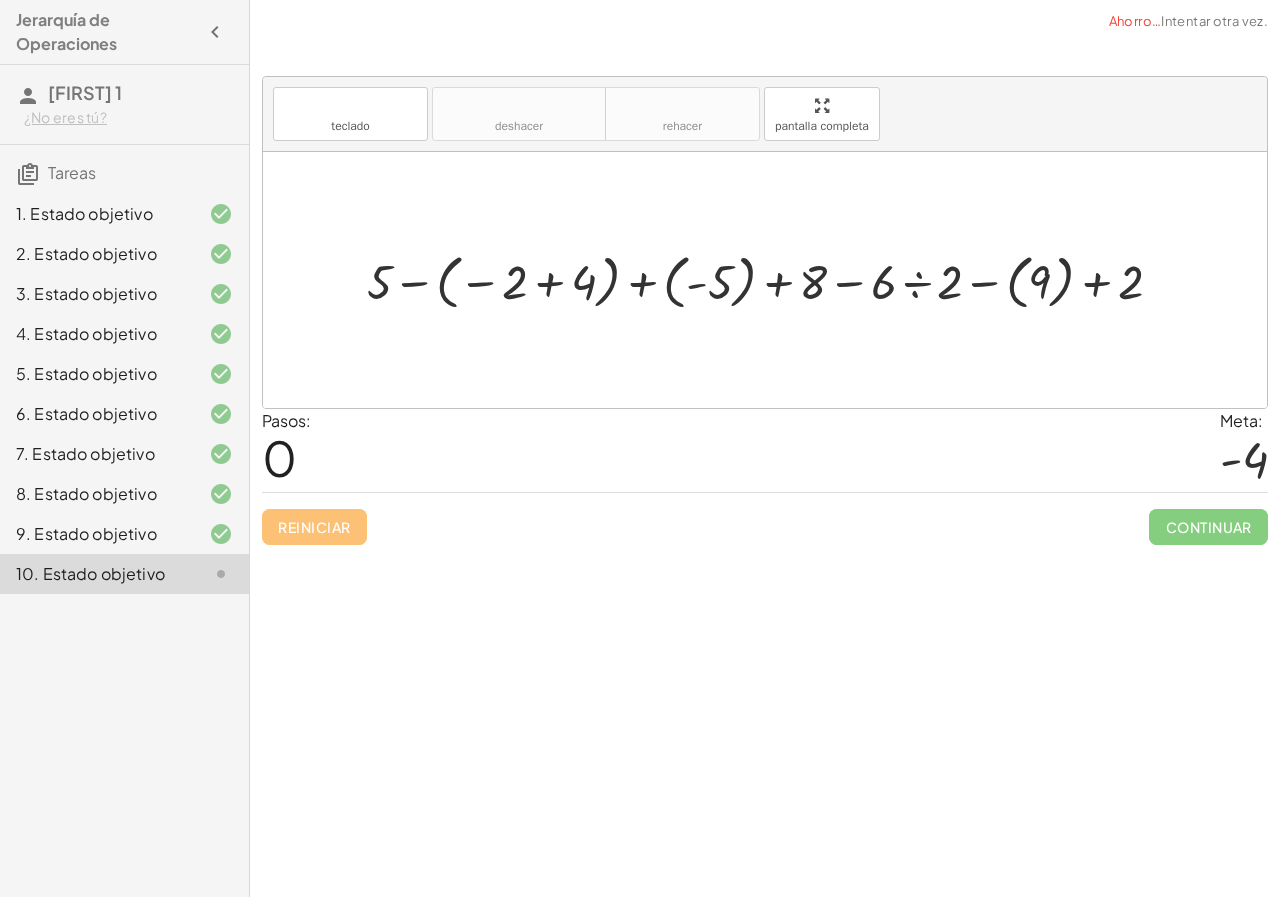 click at bounding box center [773, 280] 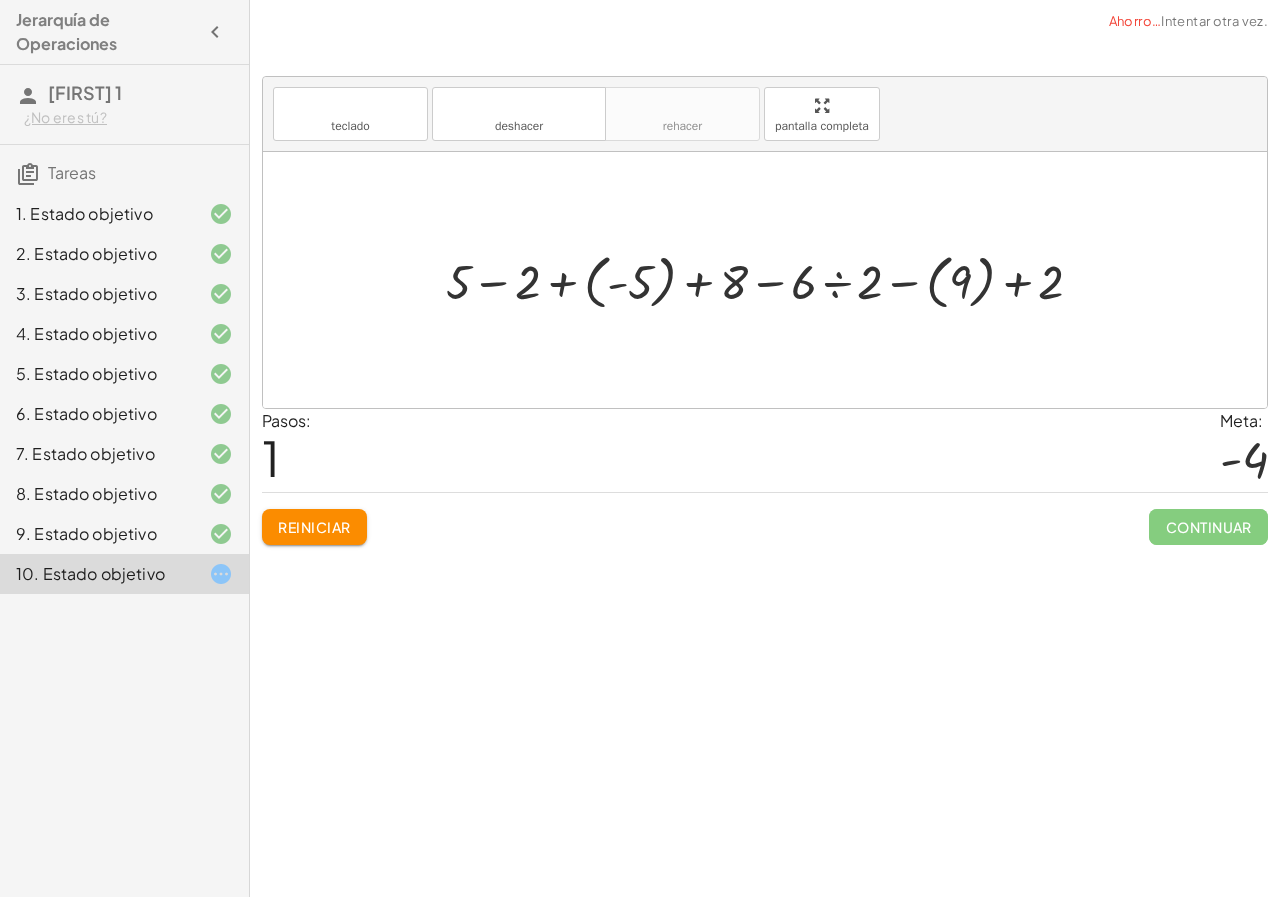 click at bounding box center (772, 280) 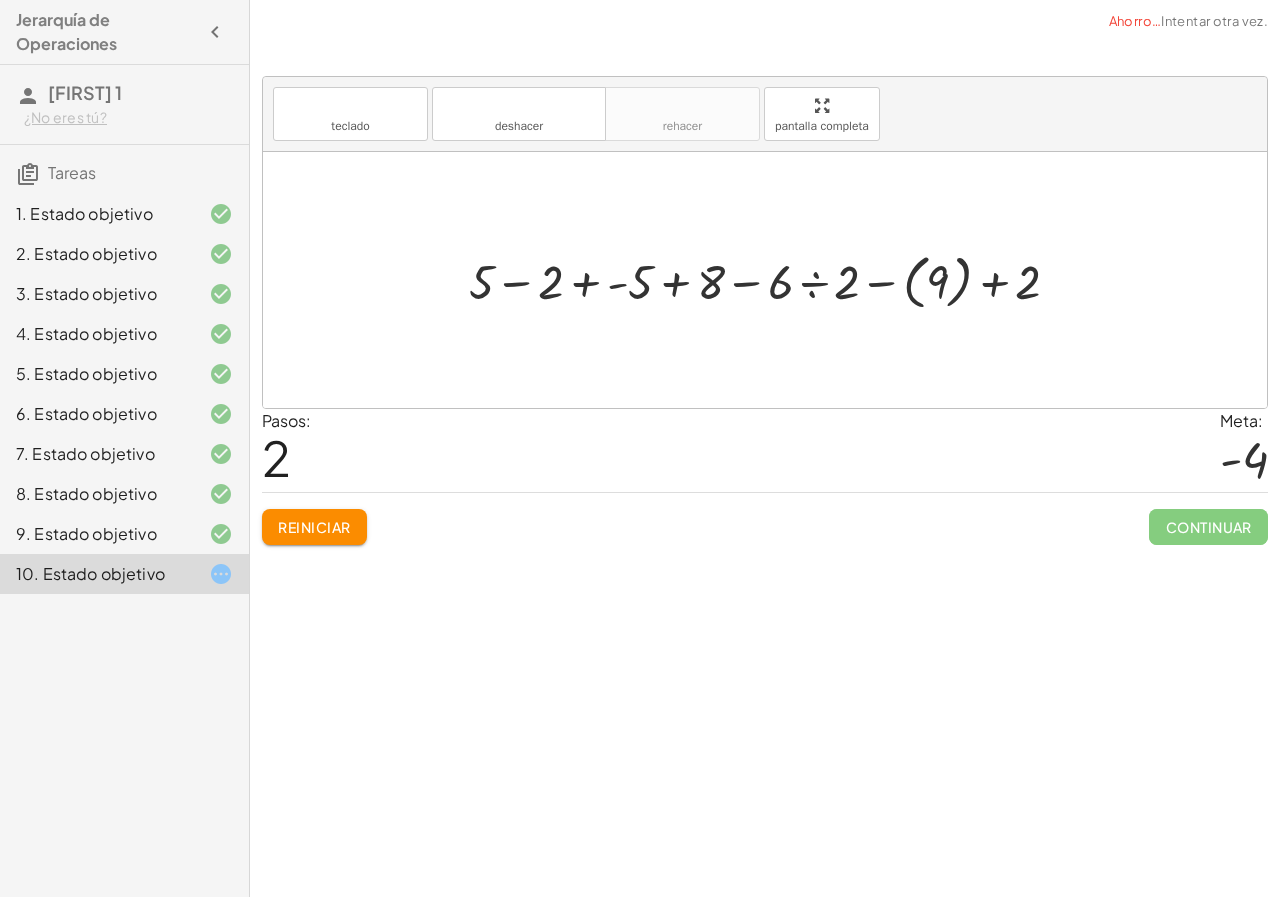 click at bounding box center [772, 280] 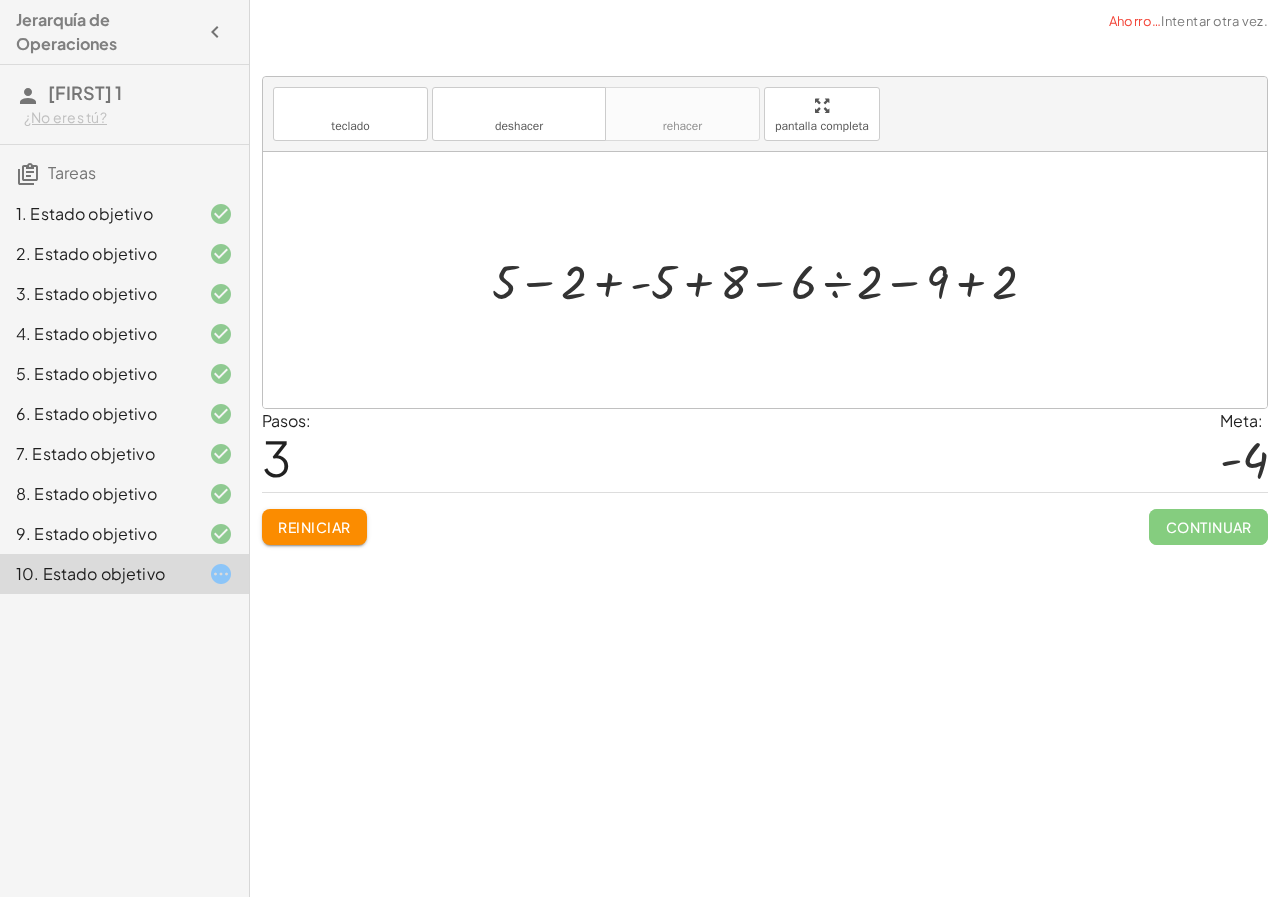 click at bounding box center [772, 280] 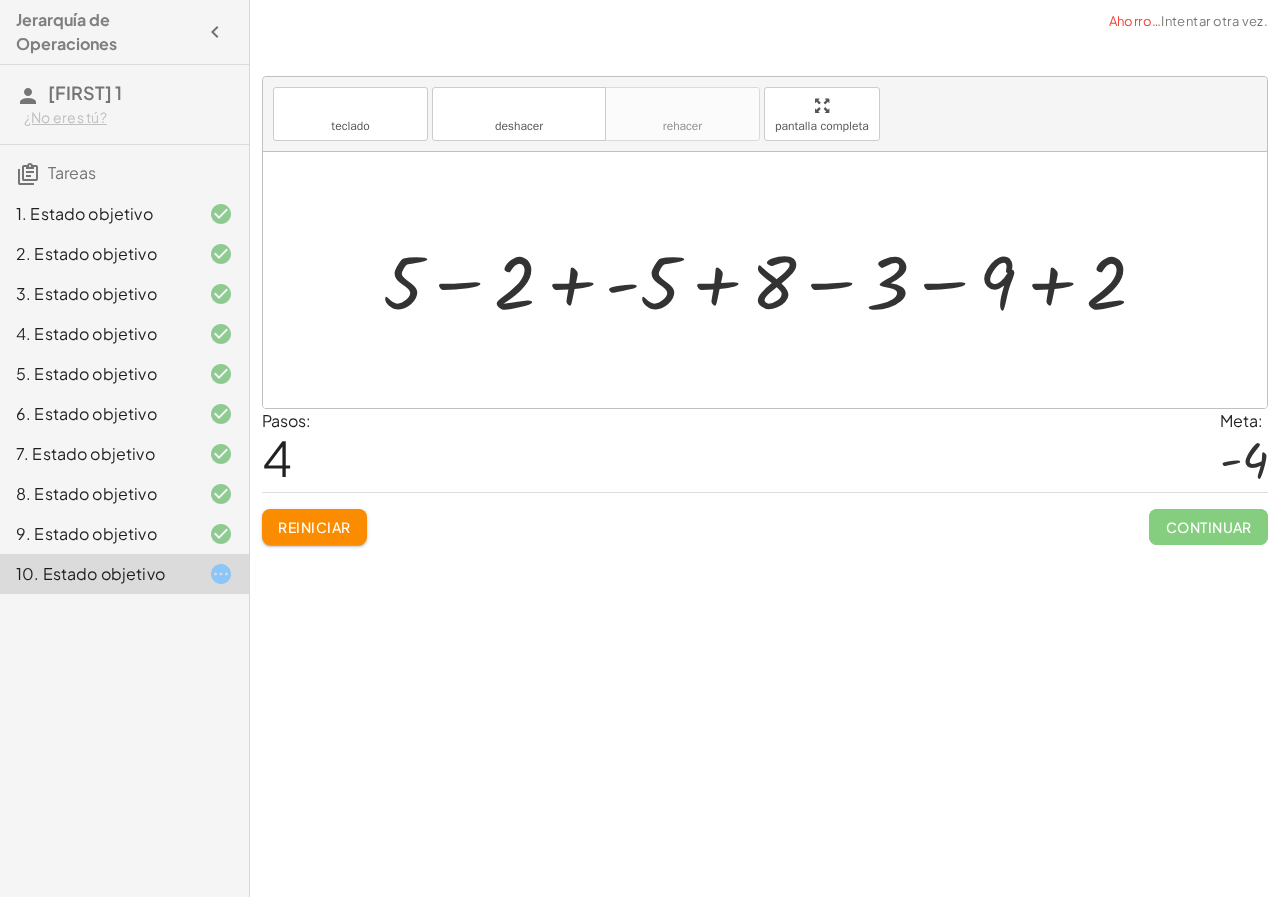 click at bounding box center [773, 279] 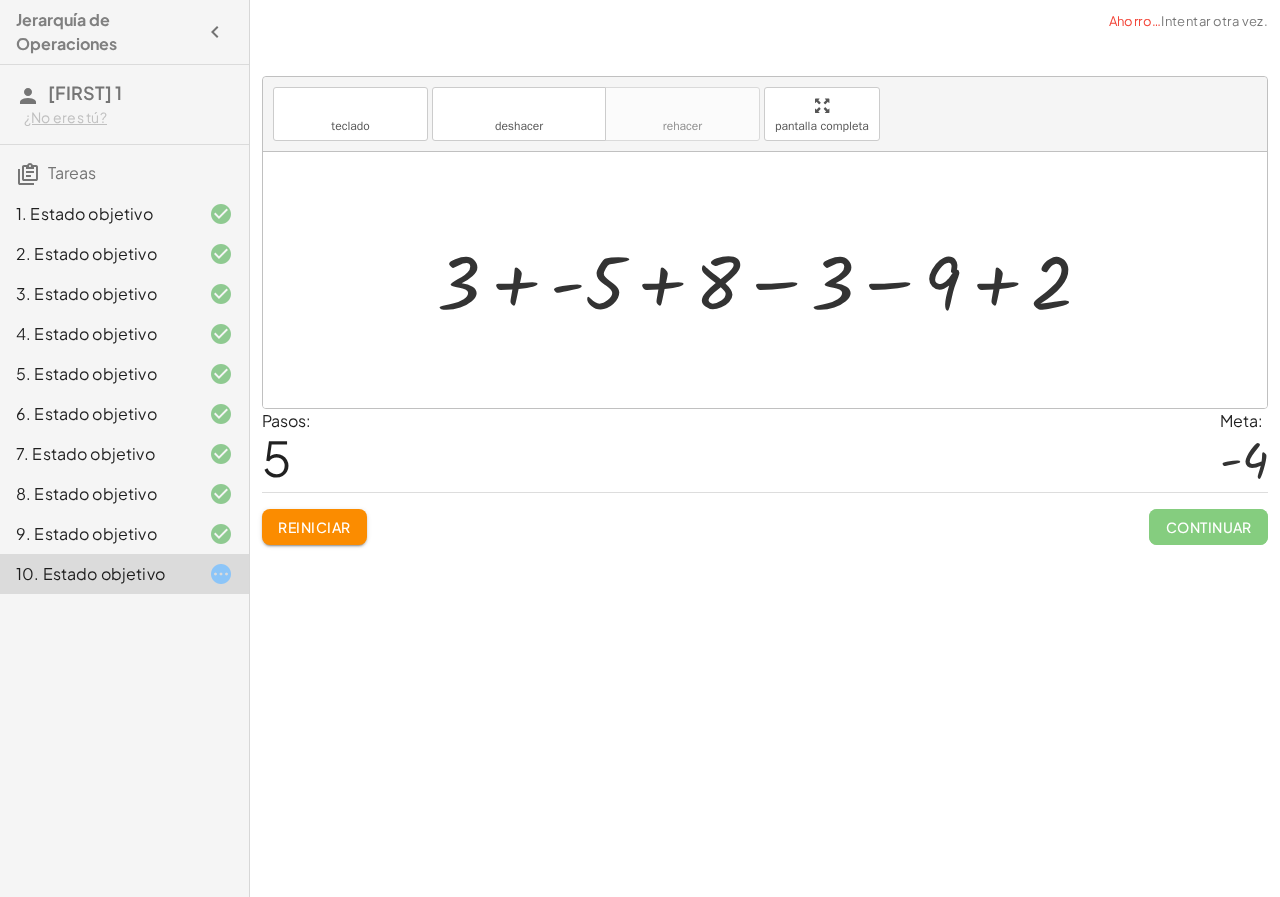 click at bounding box center [772, 279] 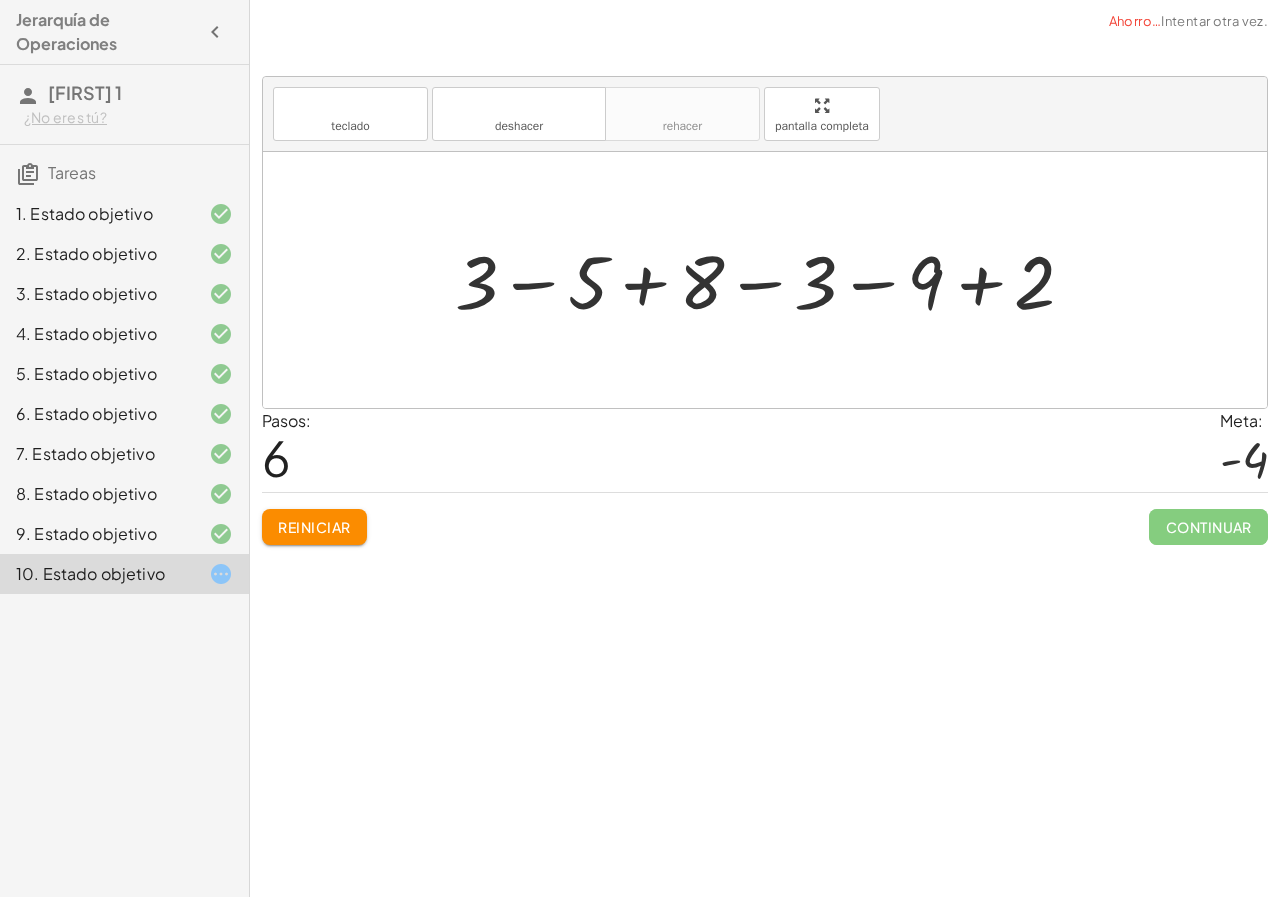 click at bounding box center [773, 279] 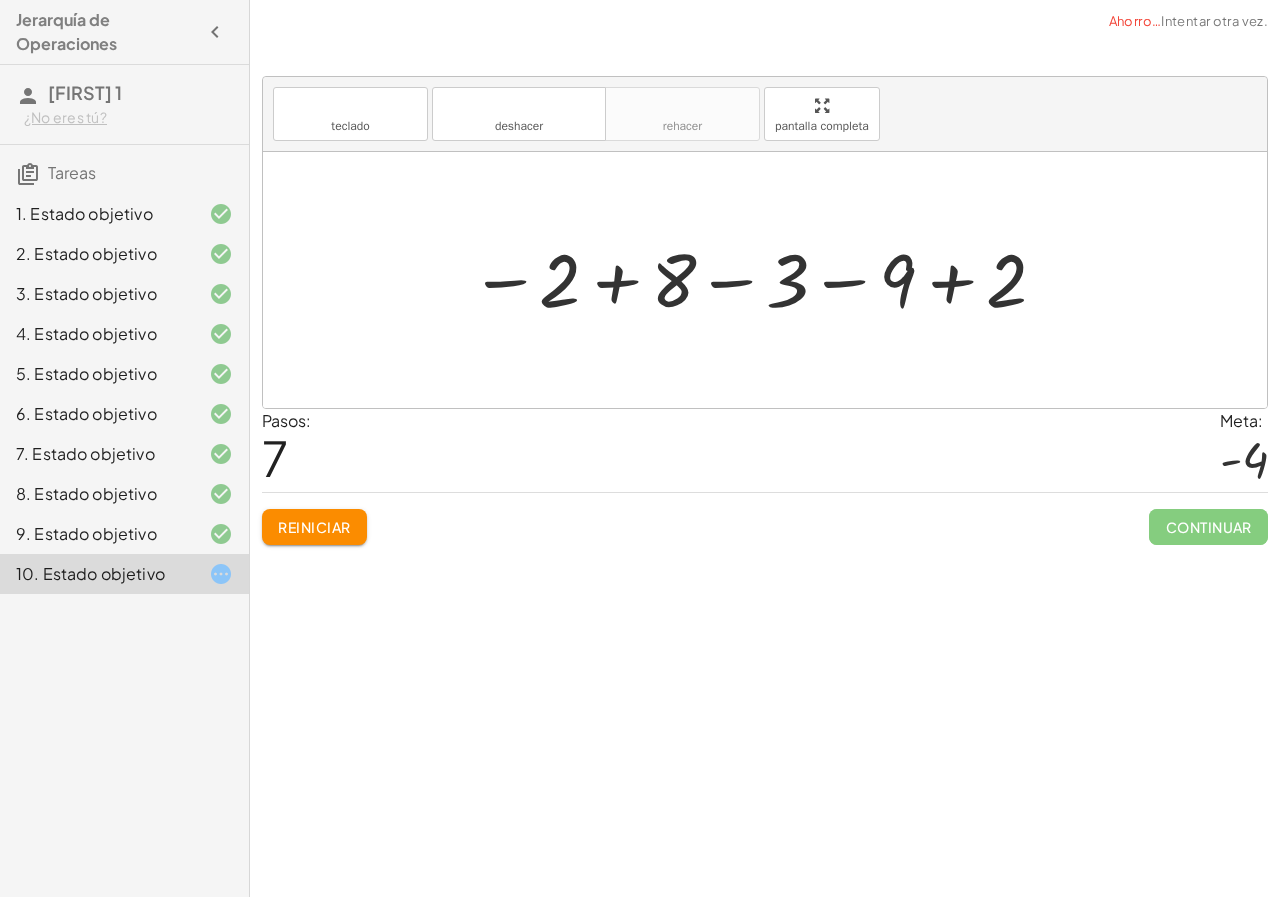 click at bounding box center [759, 279] 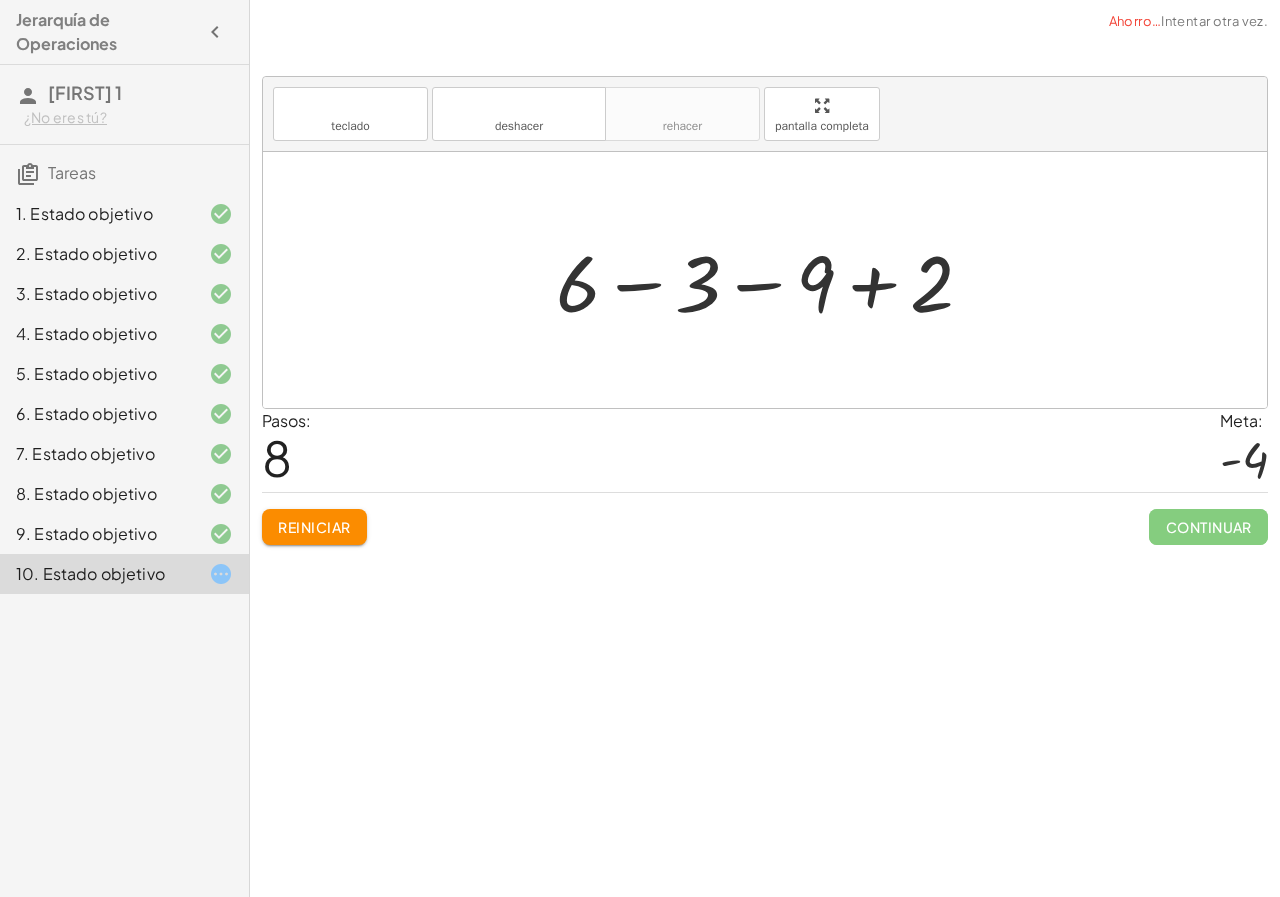 click at bounding box center (772, 280) 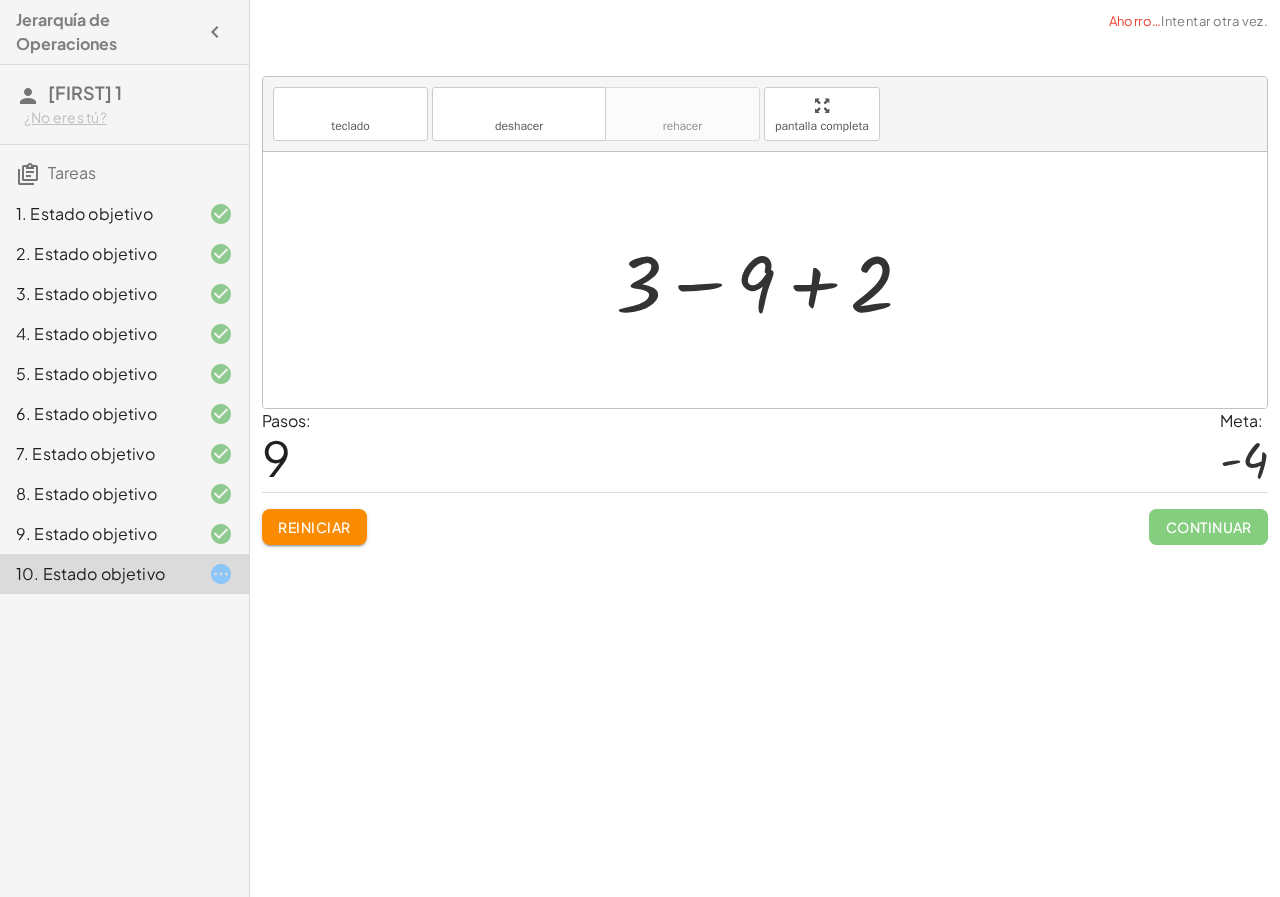 click at bounding box center (772, 280) 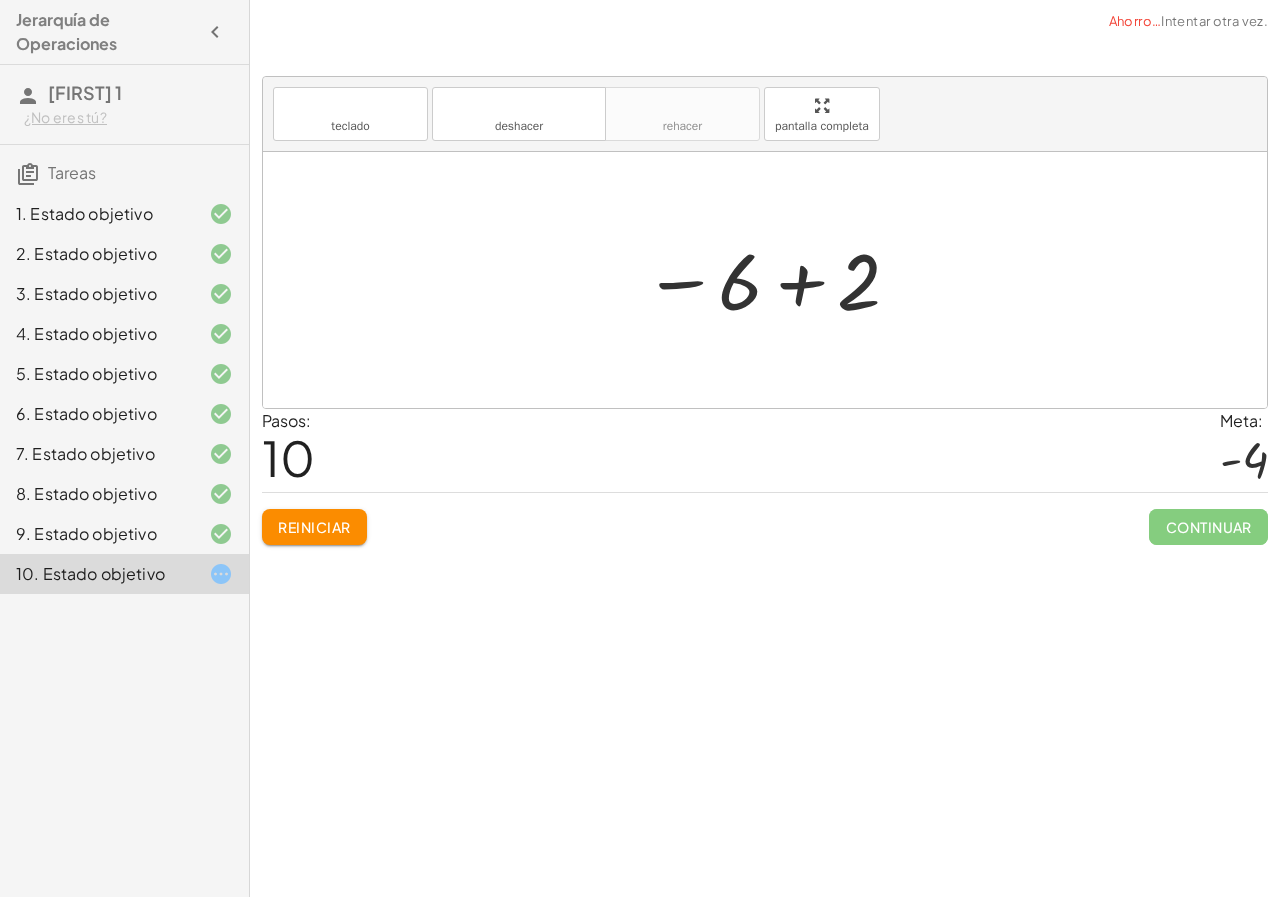 click at bounding box center [773, 280] 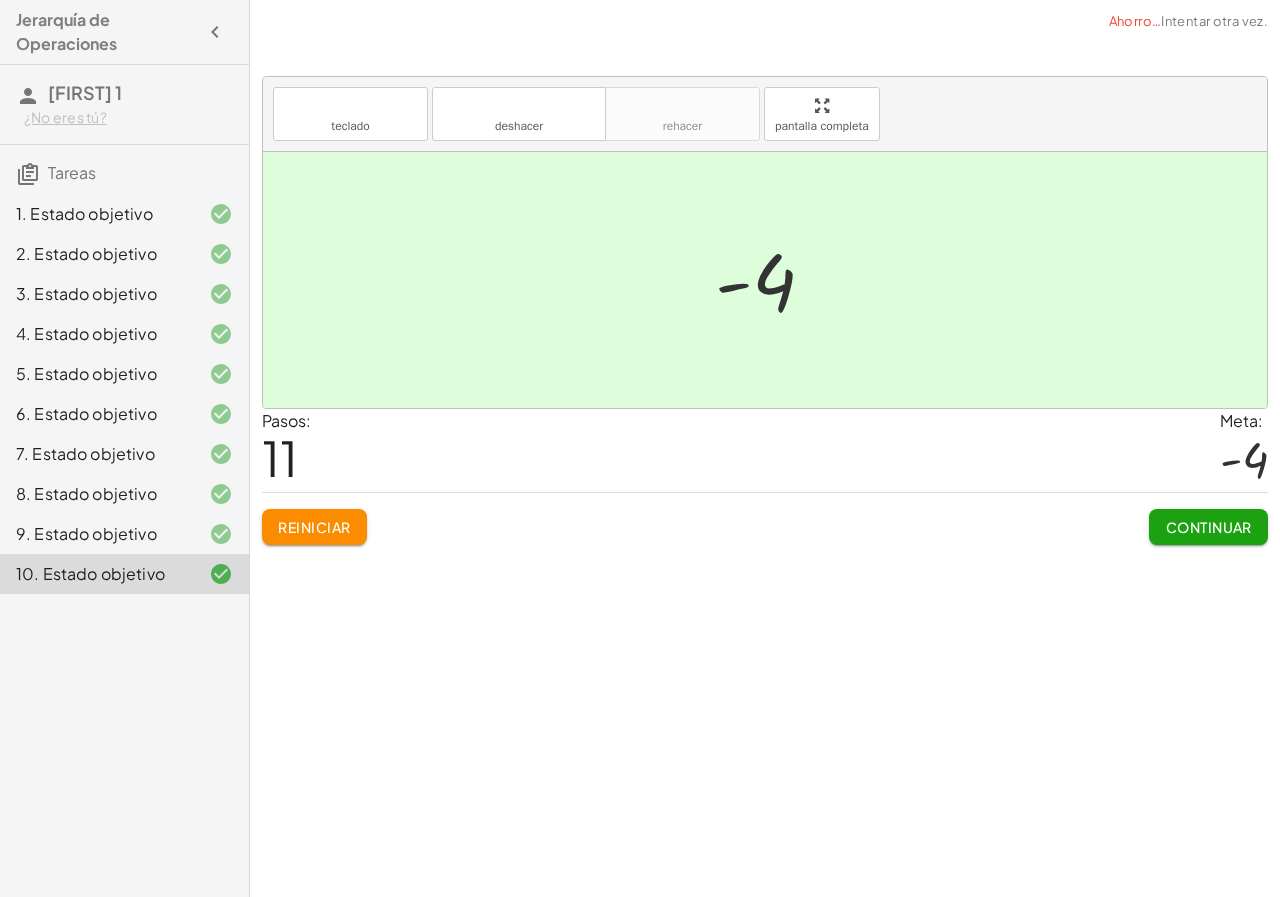 click on "Continuar" at bounding box center [1209, 527] 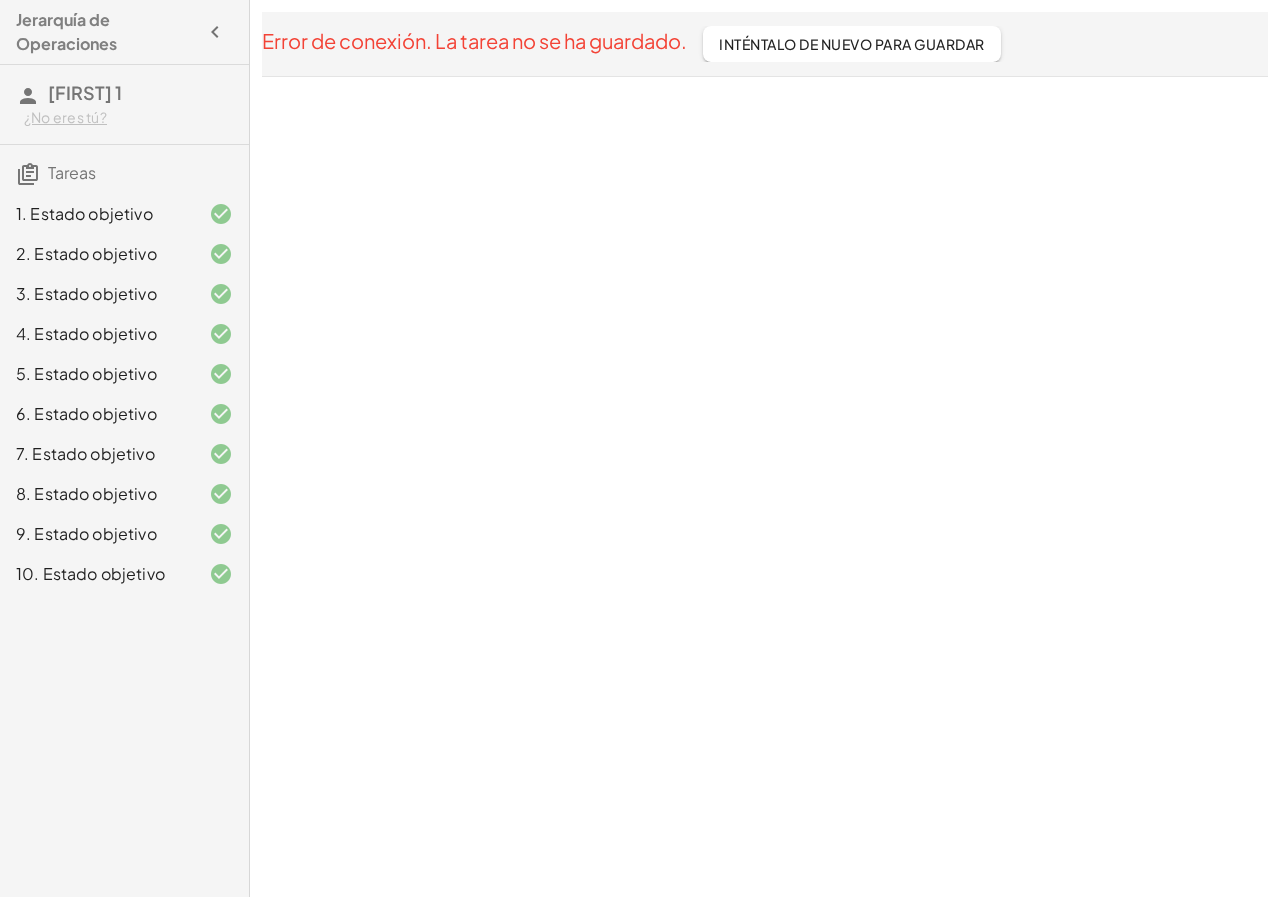 click on "Inténtalo de nuevo para guardar" at bounding box center (851, 44) 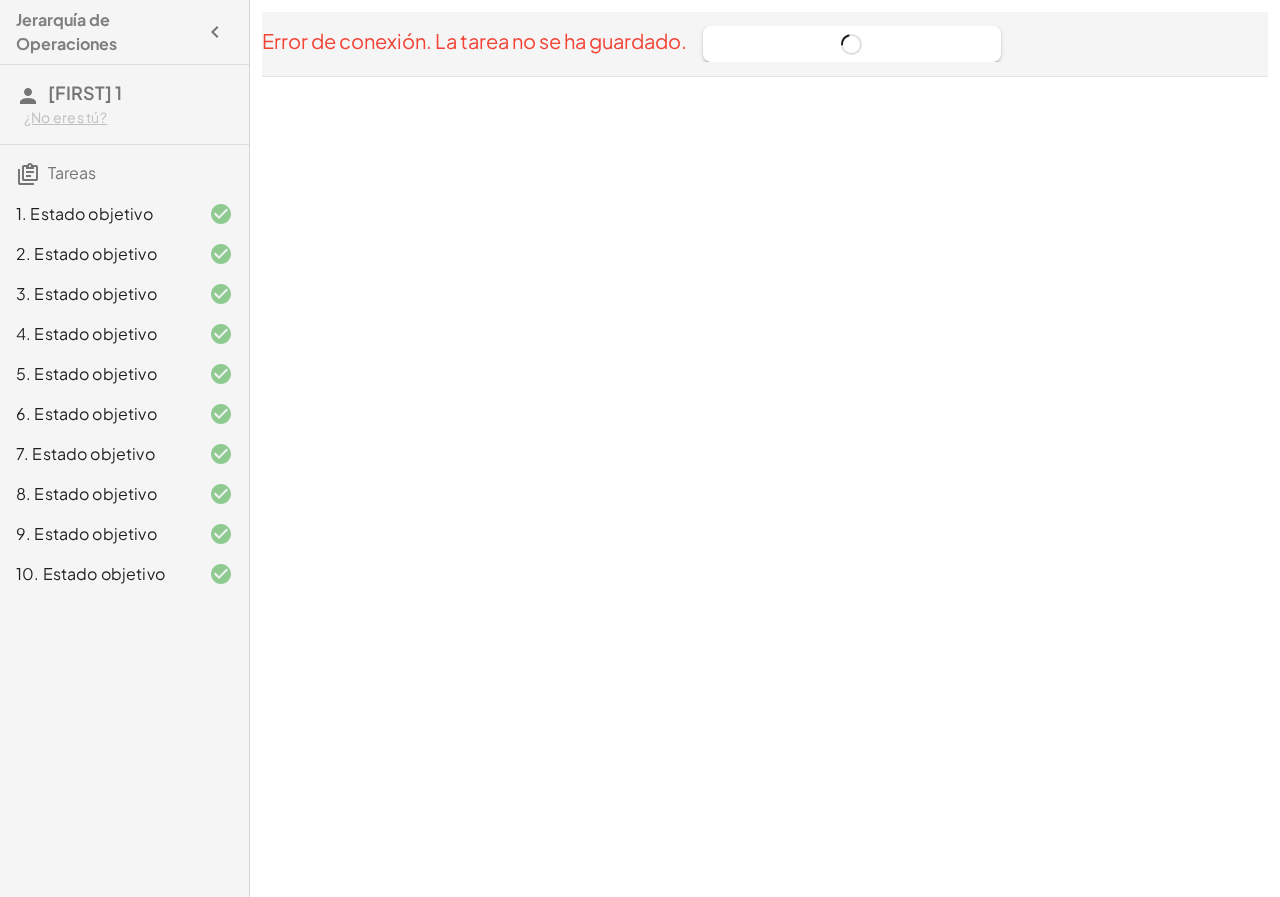 click on "Error de conexión. La tarea no se ha guardado. Inténtalo de nuevo para guardar" at bounding box center (765, 44) 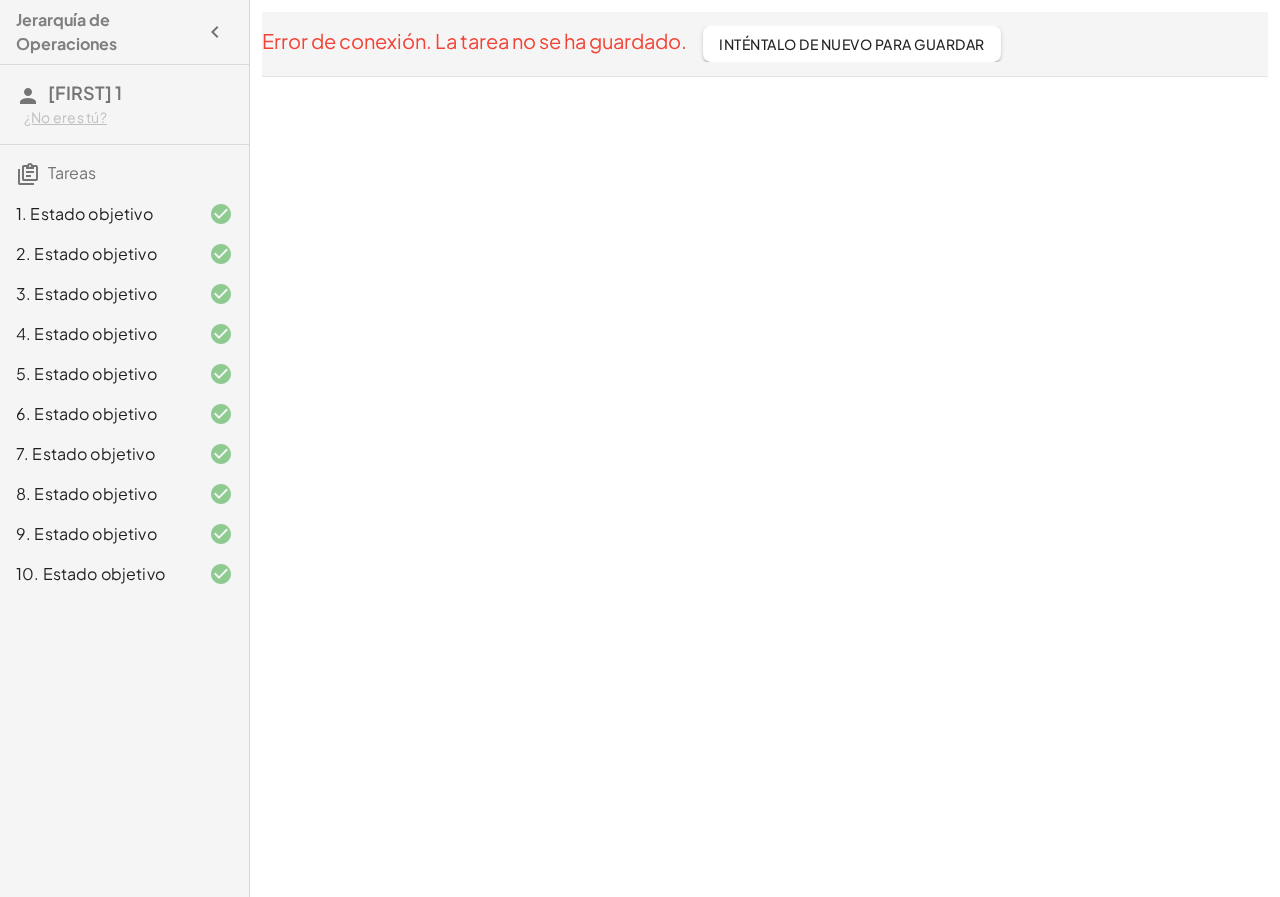 click on "Inténtalo de nuevo para guardar" at bounding box center [851, 44] 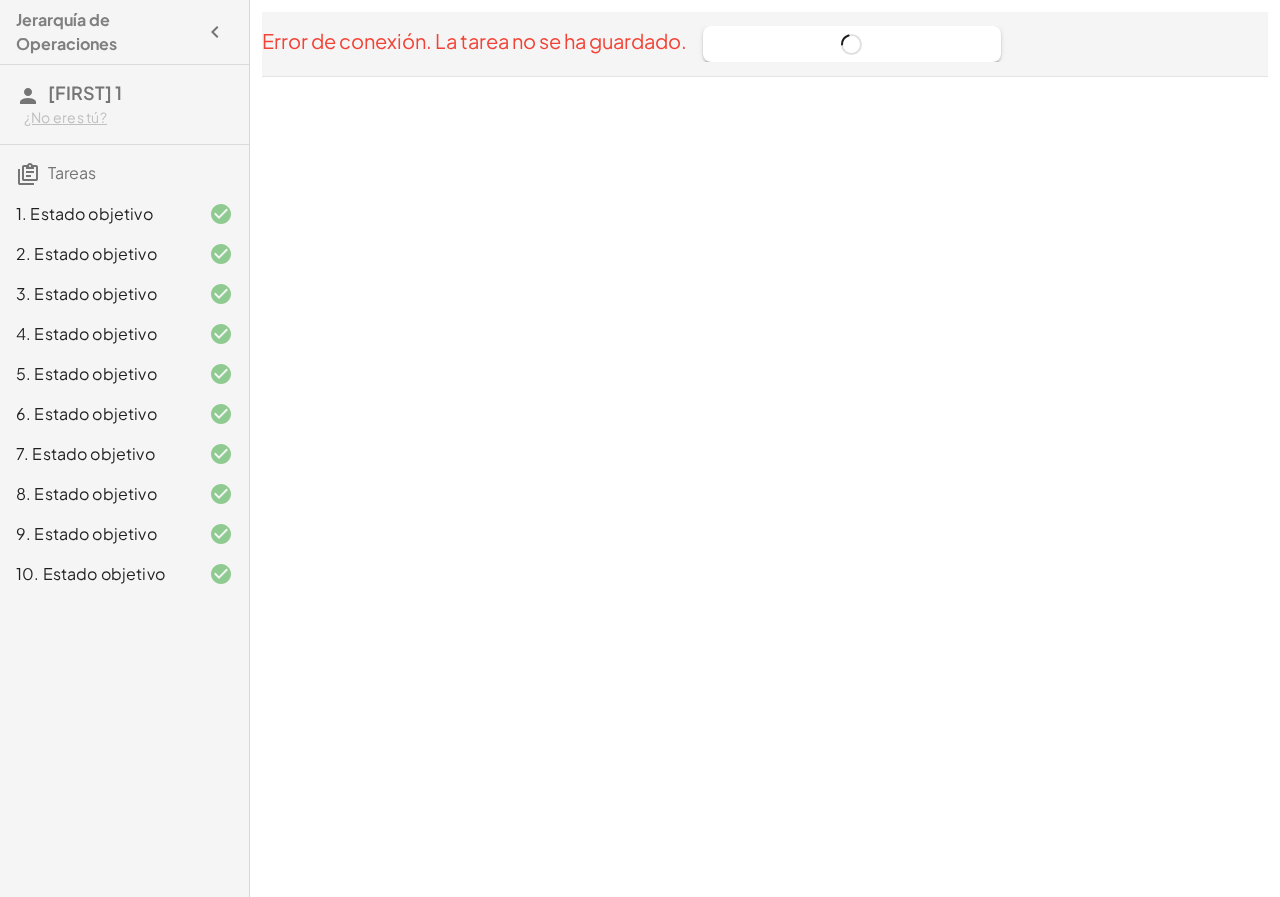 click on "Jerarquía de Operaciones" at bounding box center (66, 31) 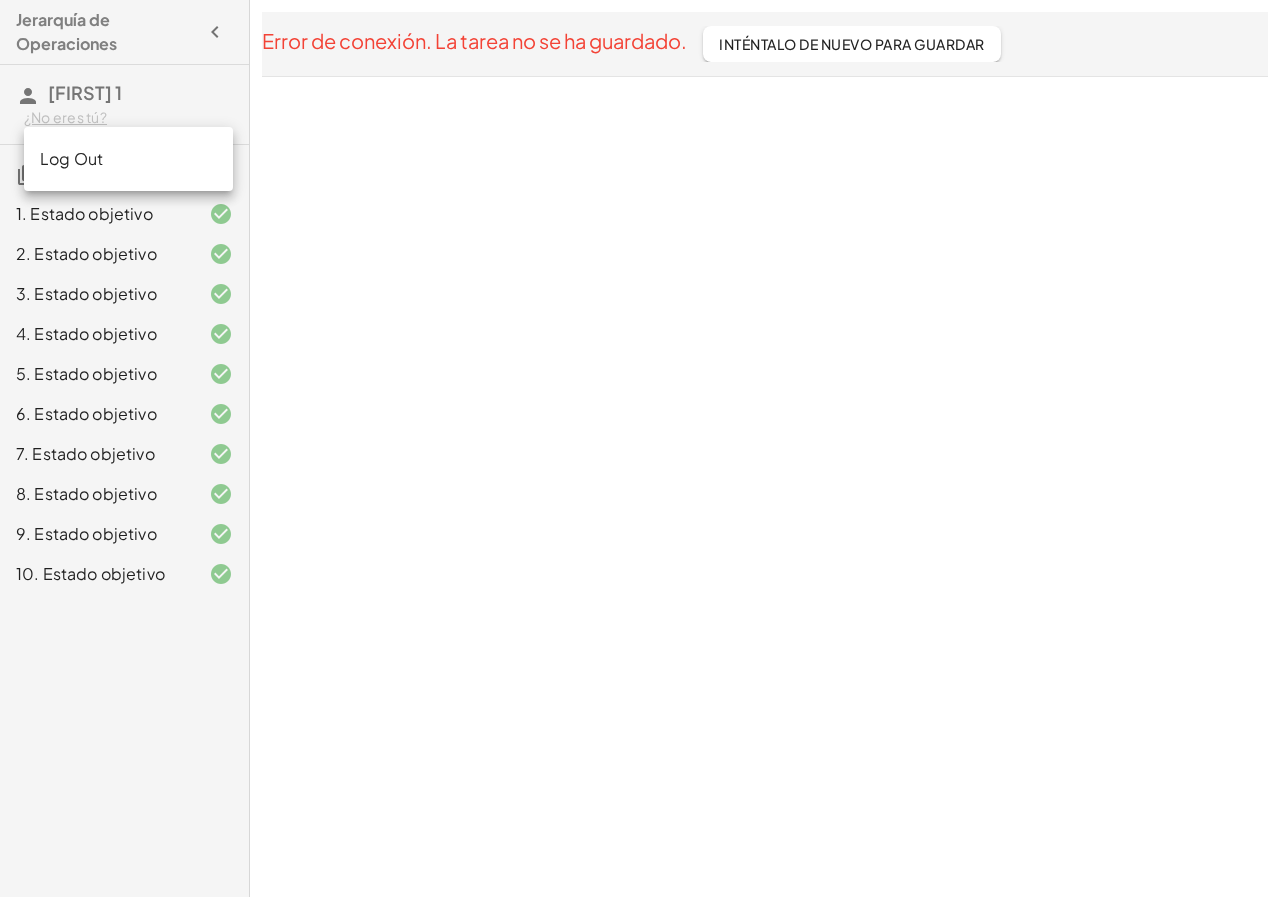 click on "[FIRST] [NUMBER]" at bounding box center [85, 92] 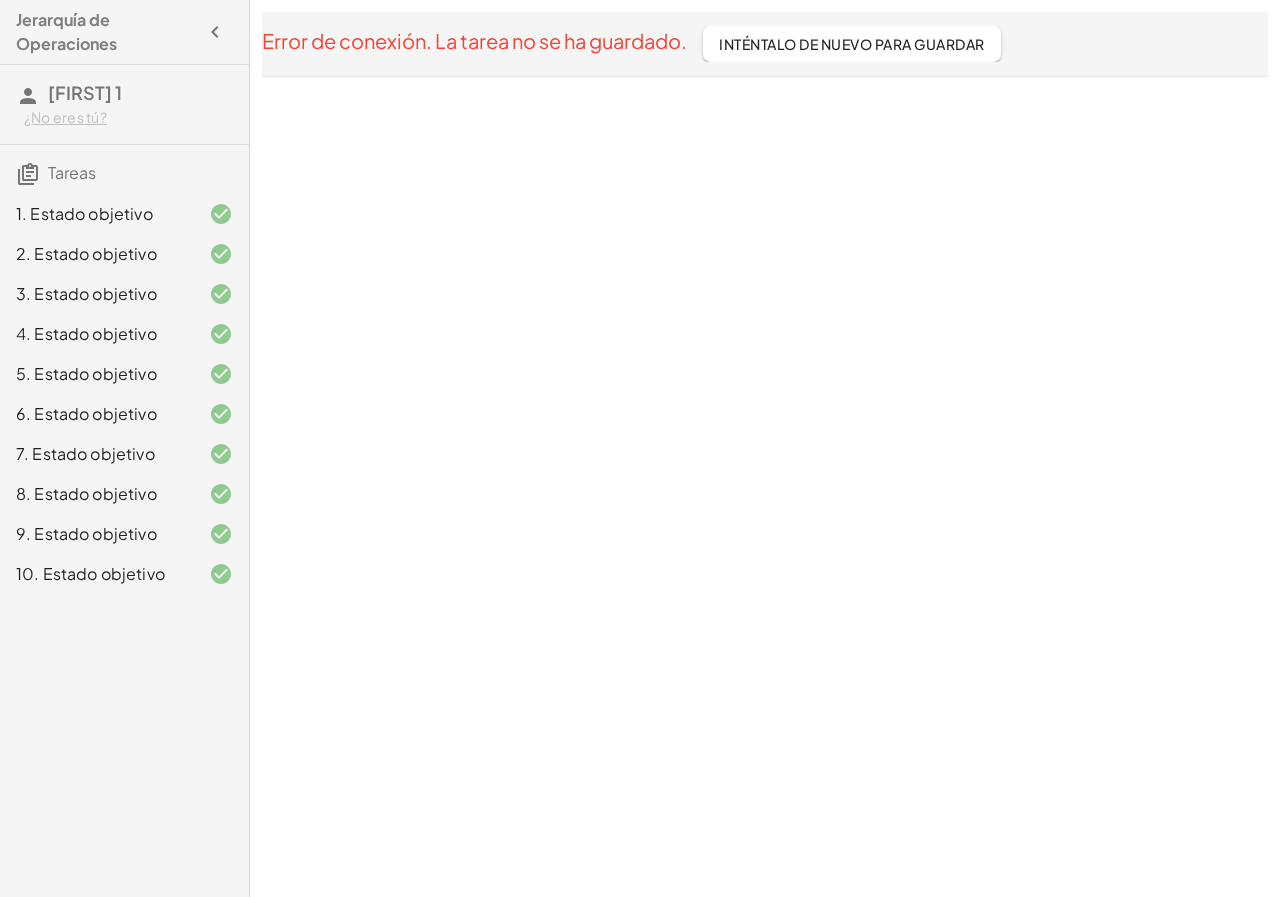 click on "Carmen 1 ¿No eres tú?" 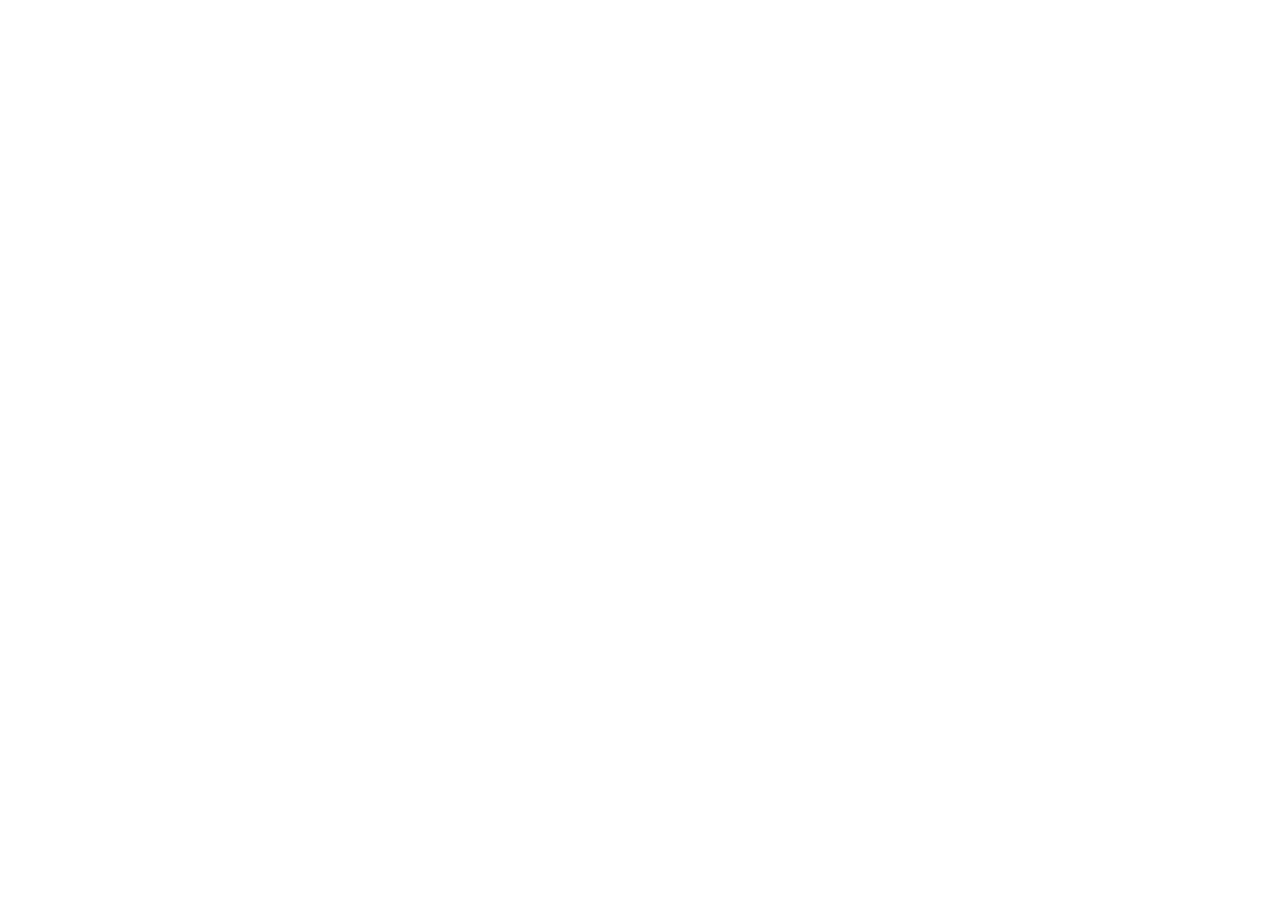 scroll, scrollTop: 0, scrollLeft: 0, axis: both 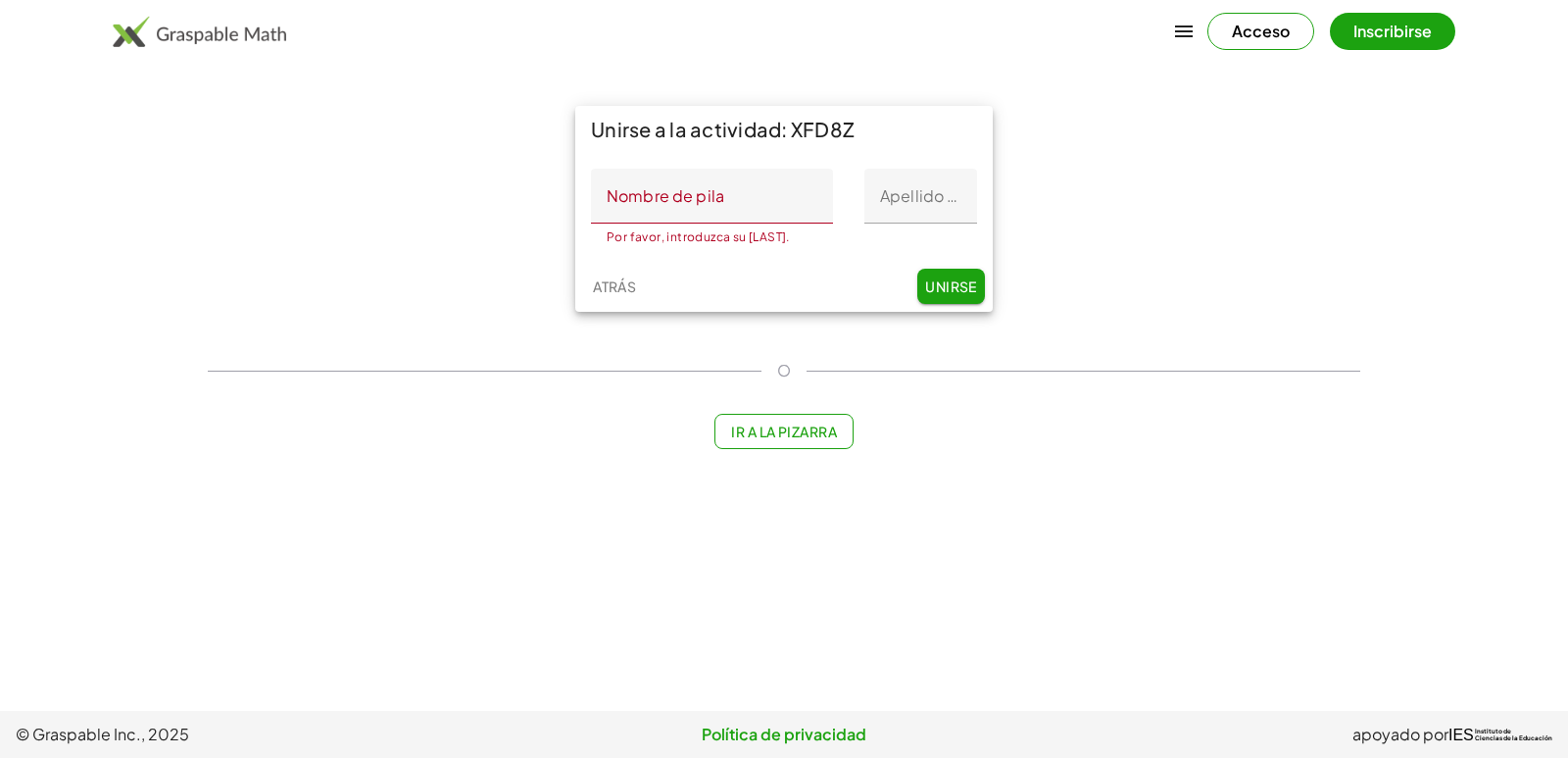 click on "Nombre de pila" 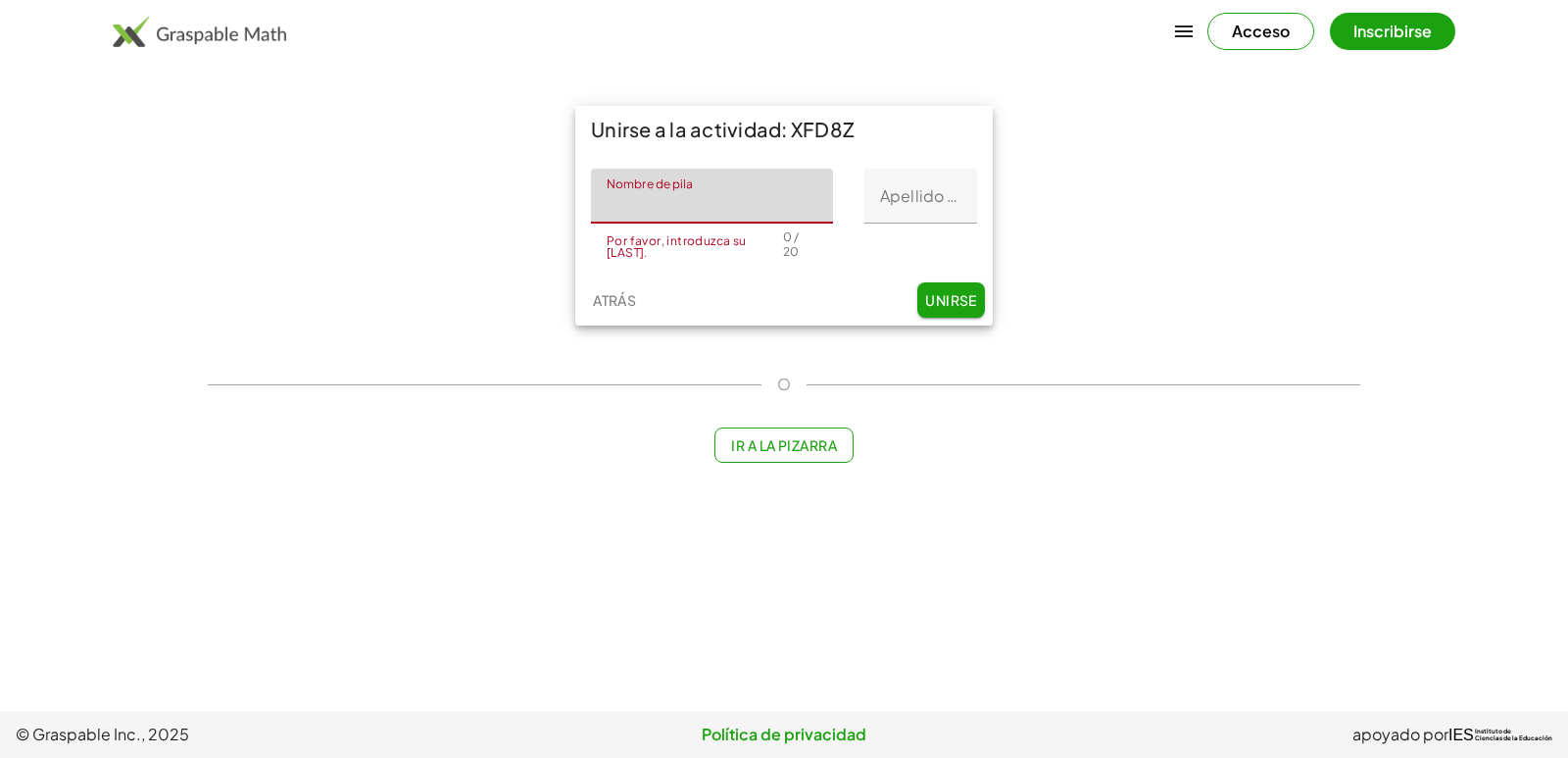 type on "******" 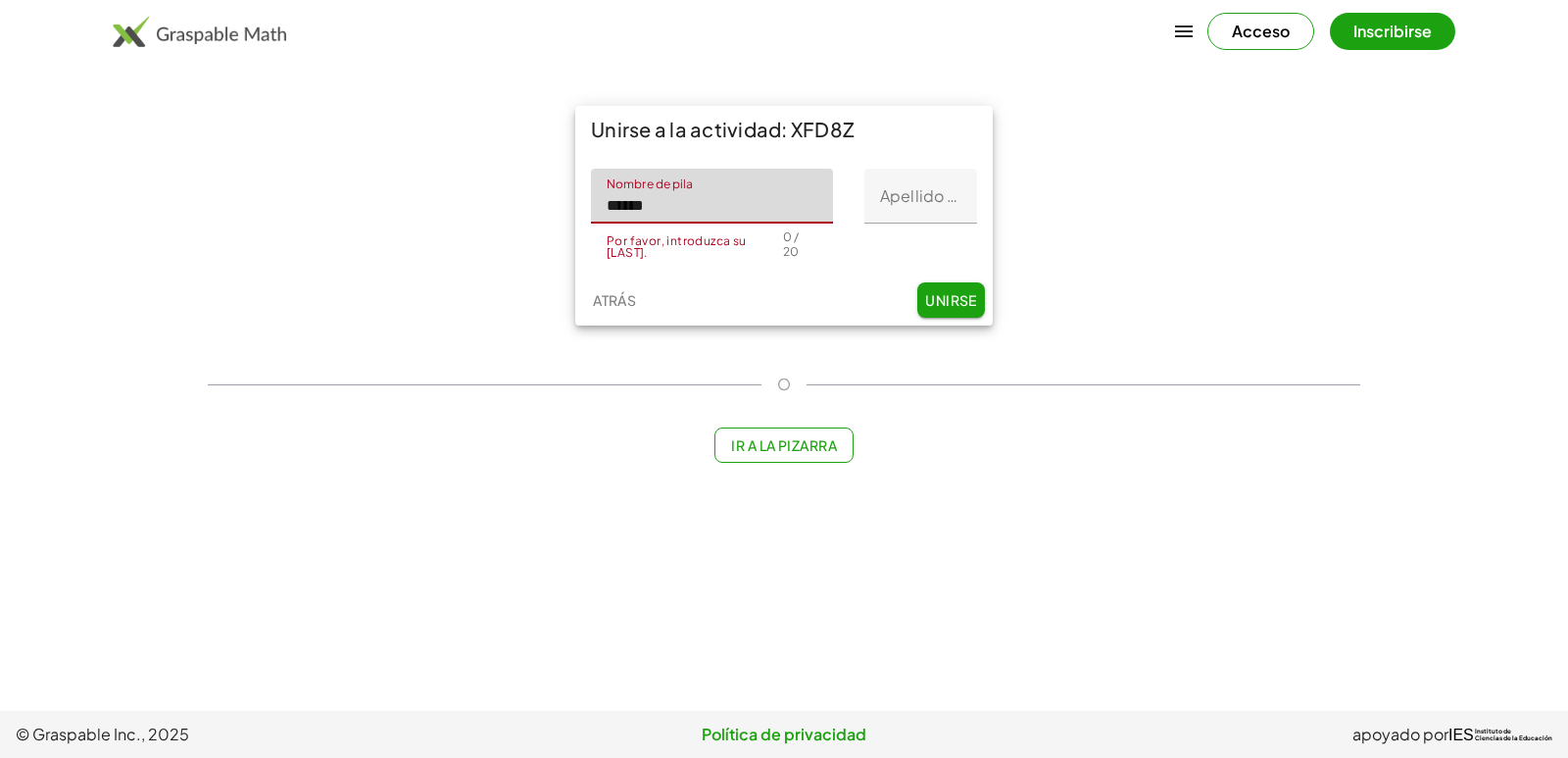 click on "Apellido inicial" 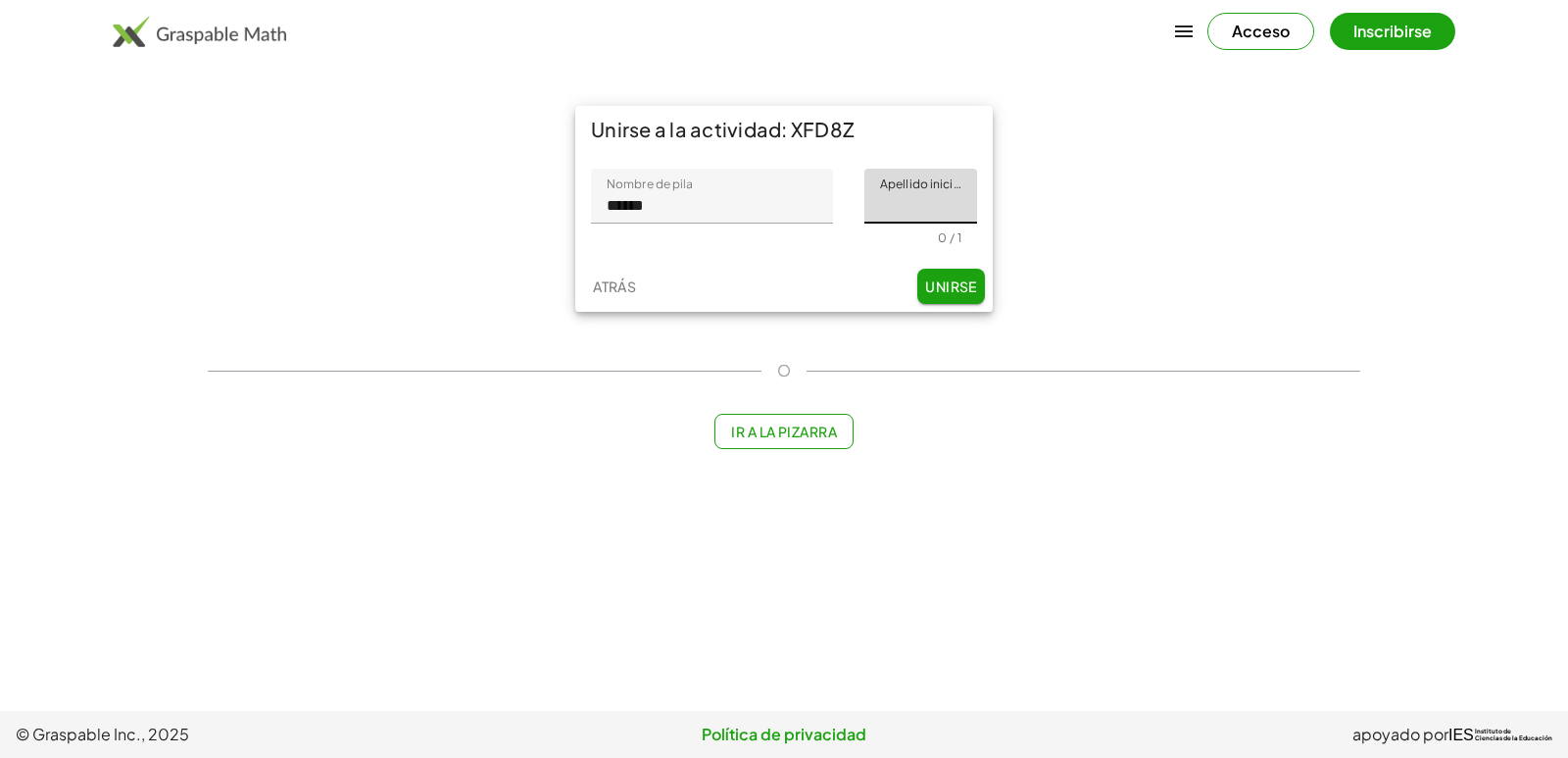 type on "*" 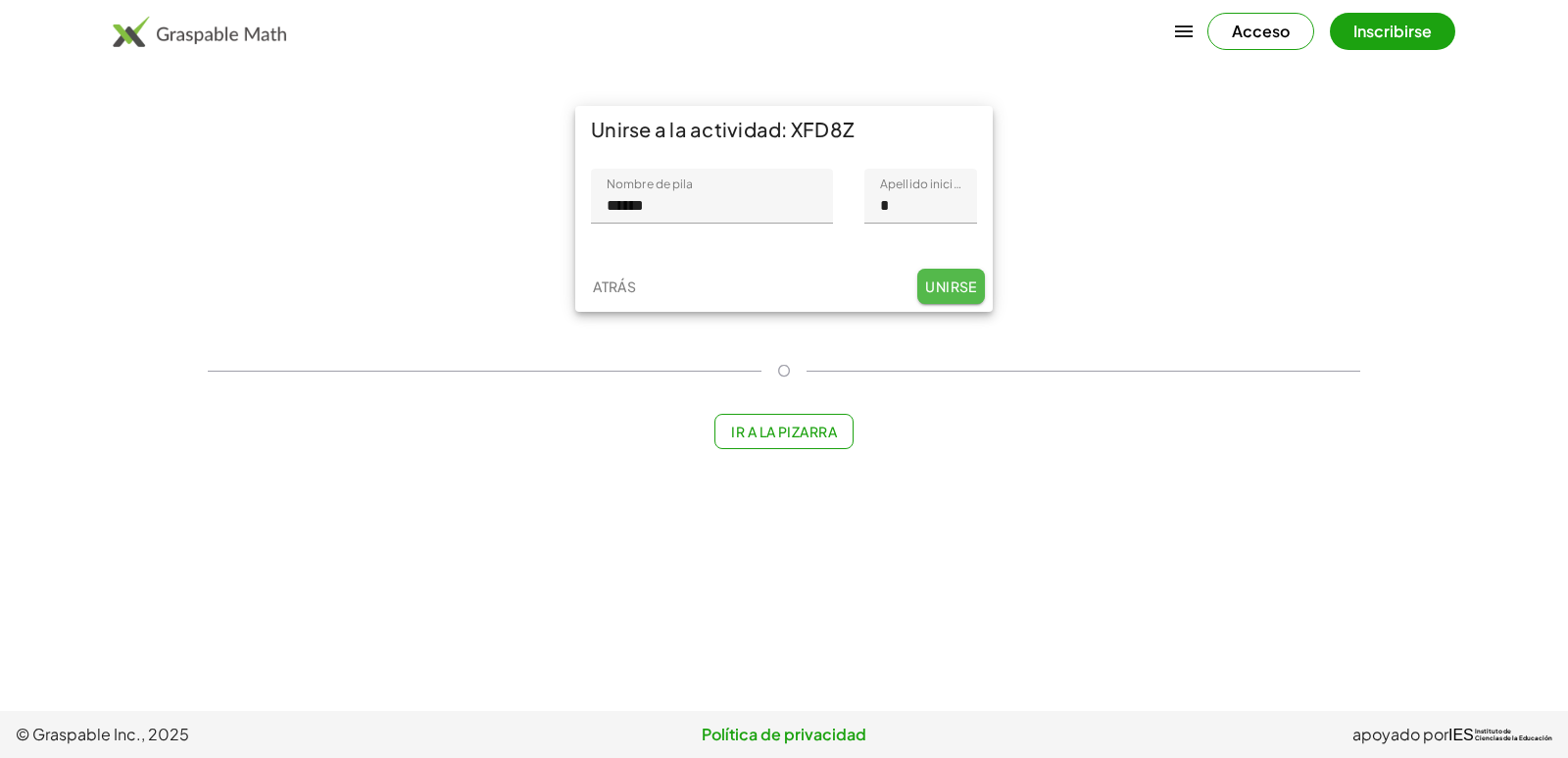click on "Unirse" 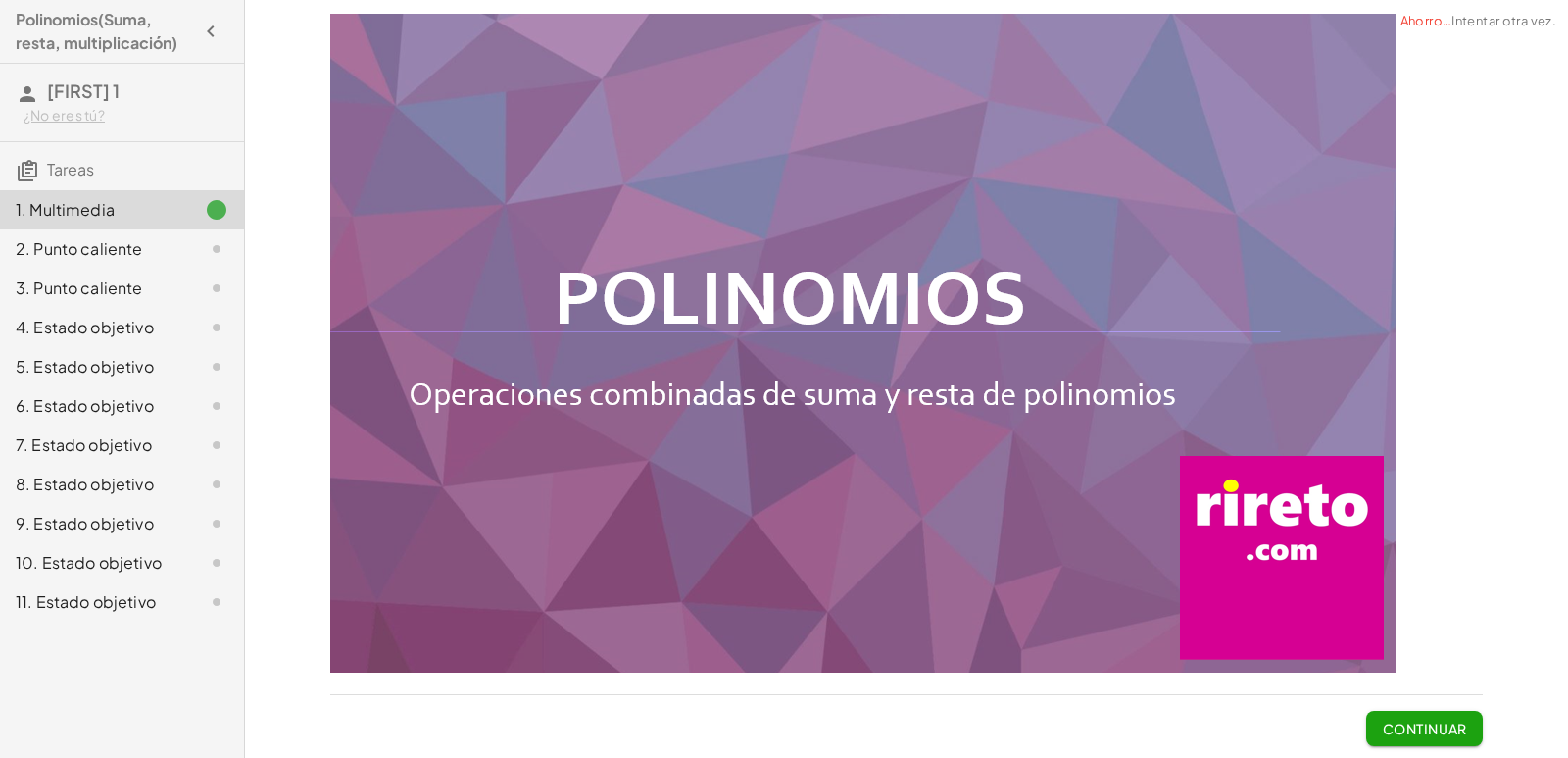 click 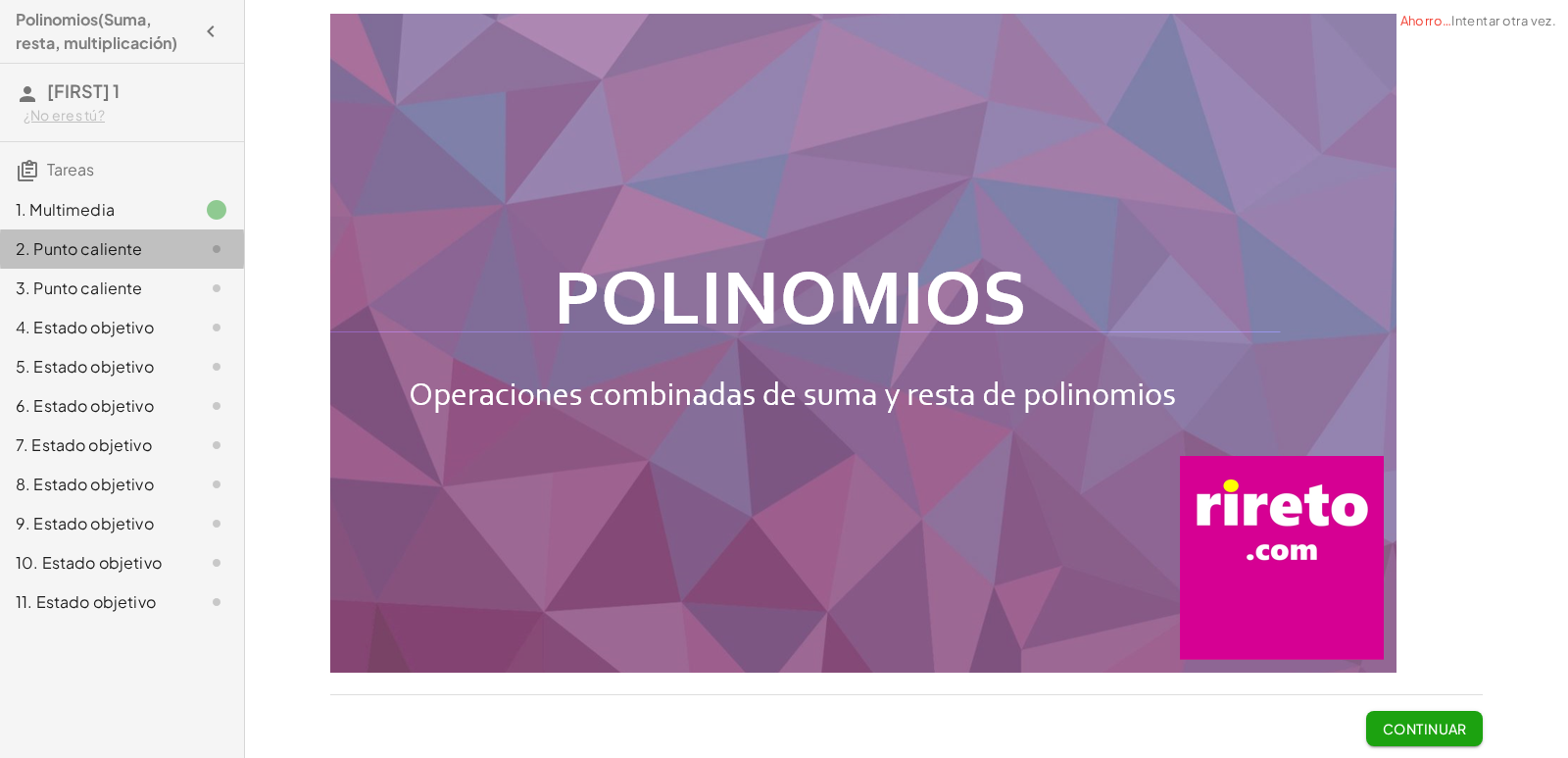 click on "2. Punto caliente" 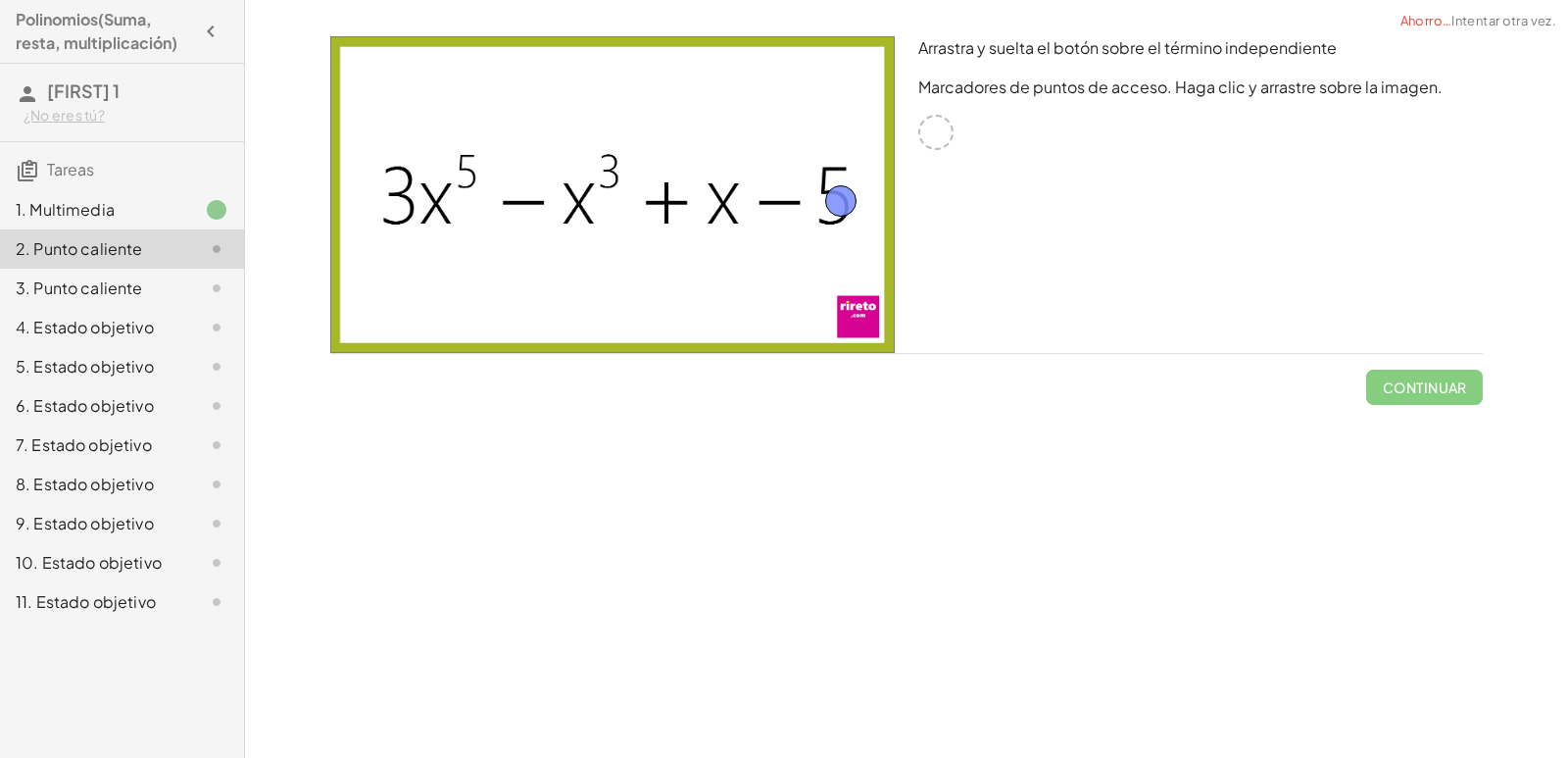 drag, startPoint x: 938, startPoint y: 130, endPoint x: 842, endPoint y: 200, distance: 118.810774 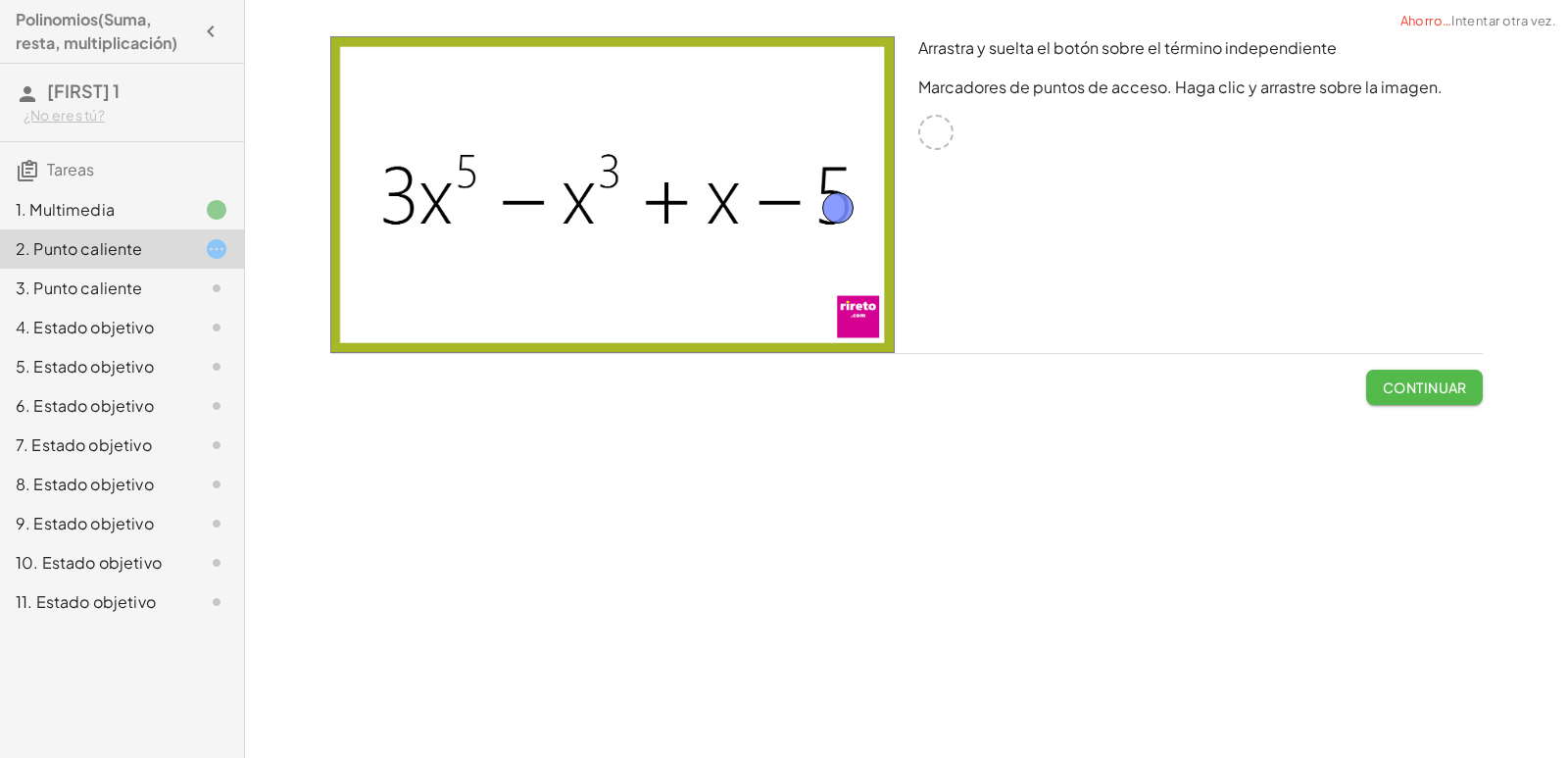 click on "Continuar" at bounding box center [1425, 387] 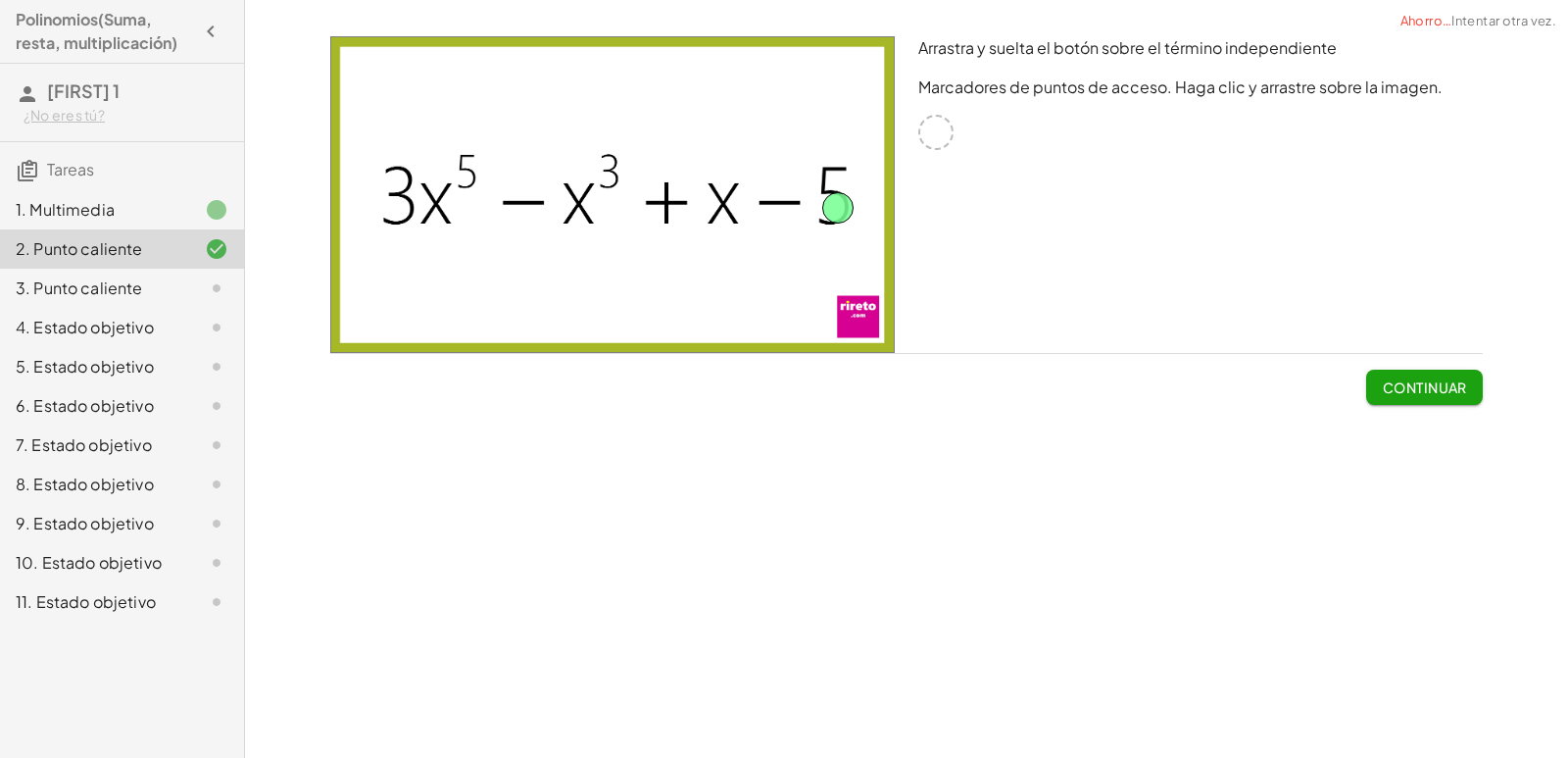 click on "Continuar" at bounding box center (1425, 387) 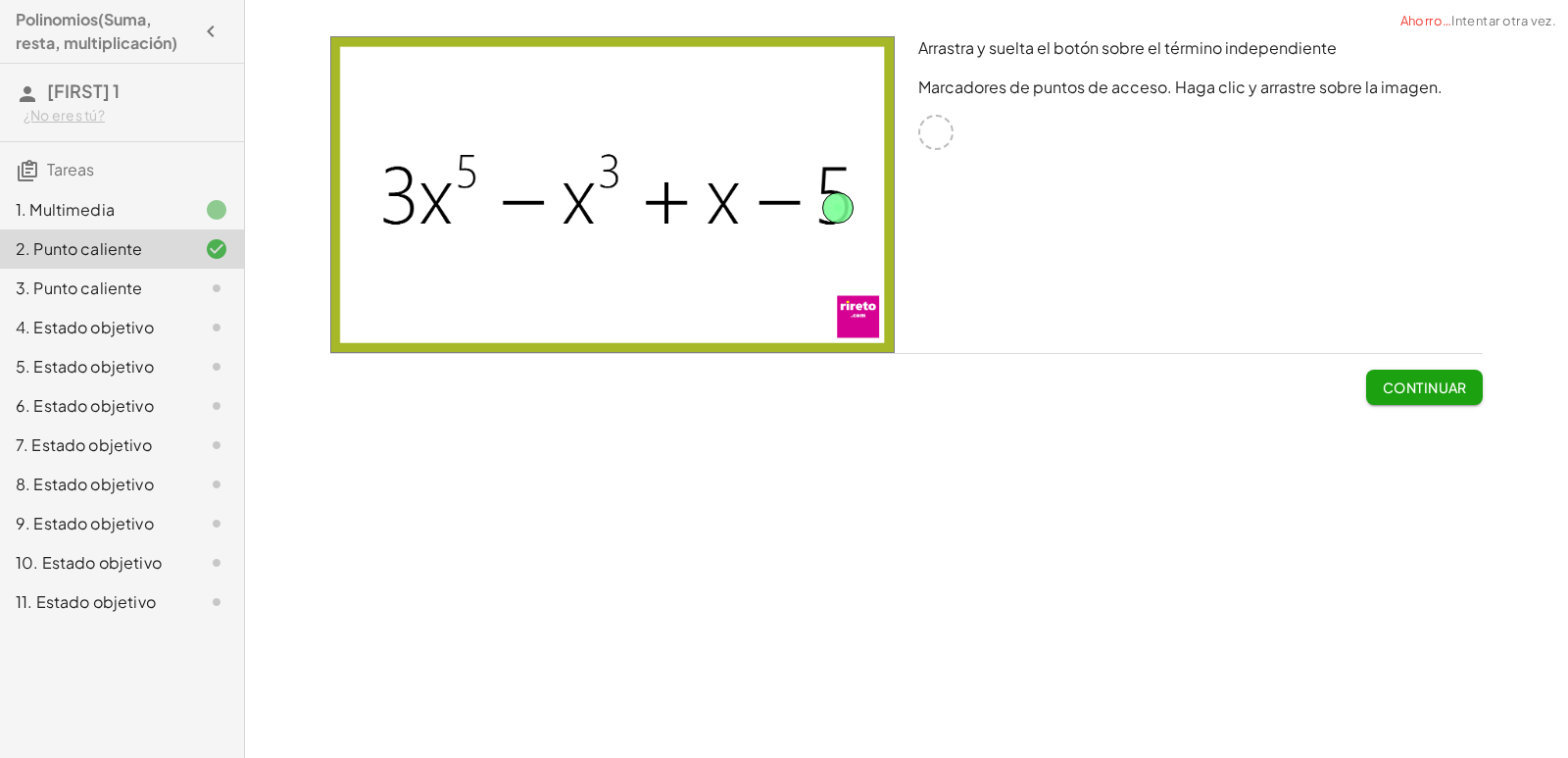 click on "Continuar" at bounding box center (1425, 387) 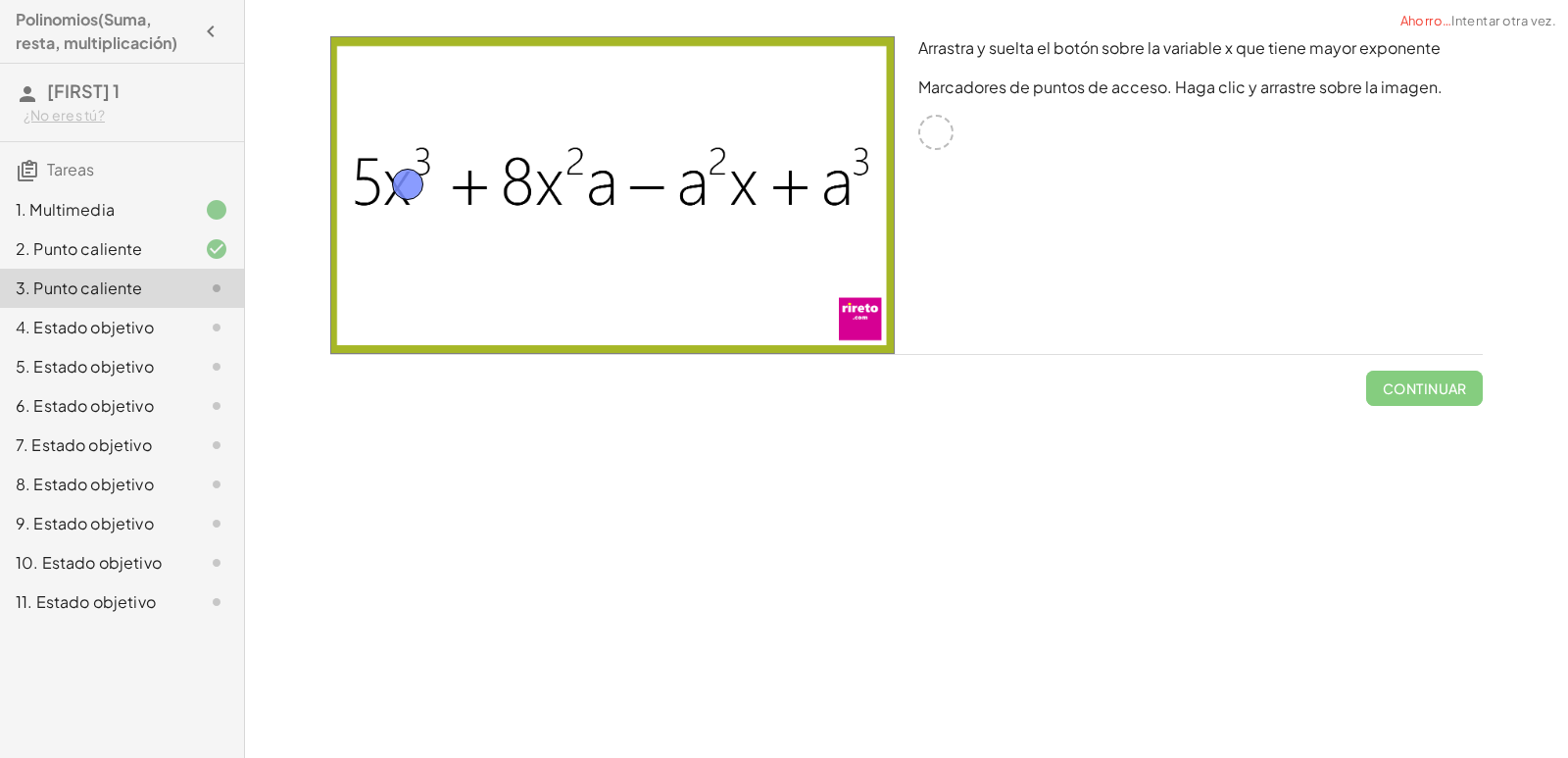 drag, startPoint x: 938, startPoint y: 132, endPoint x: 410, endPoint y: 184, distance: 530.5544 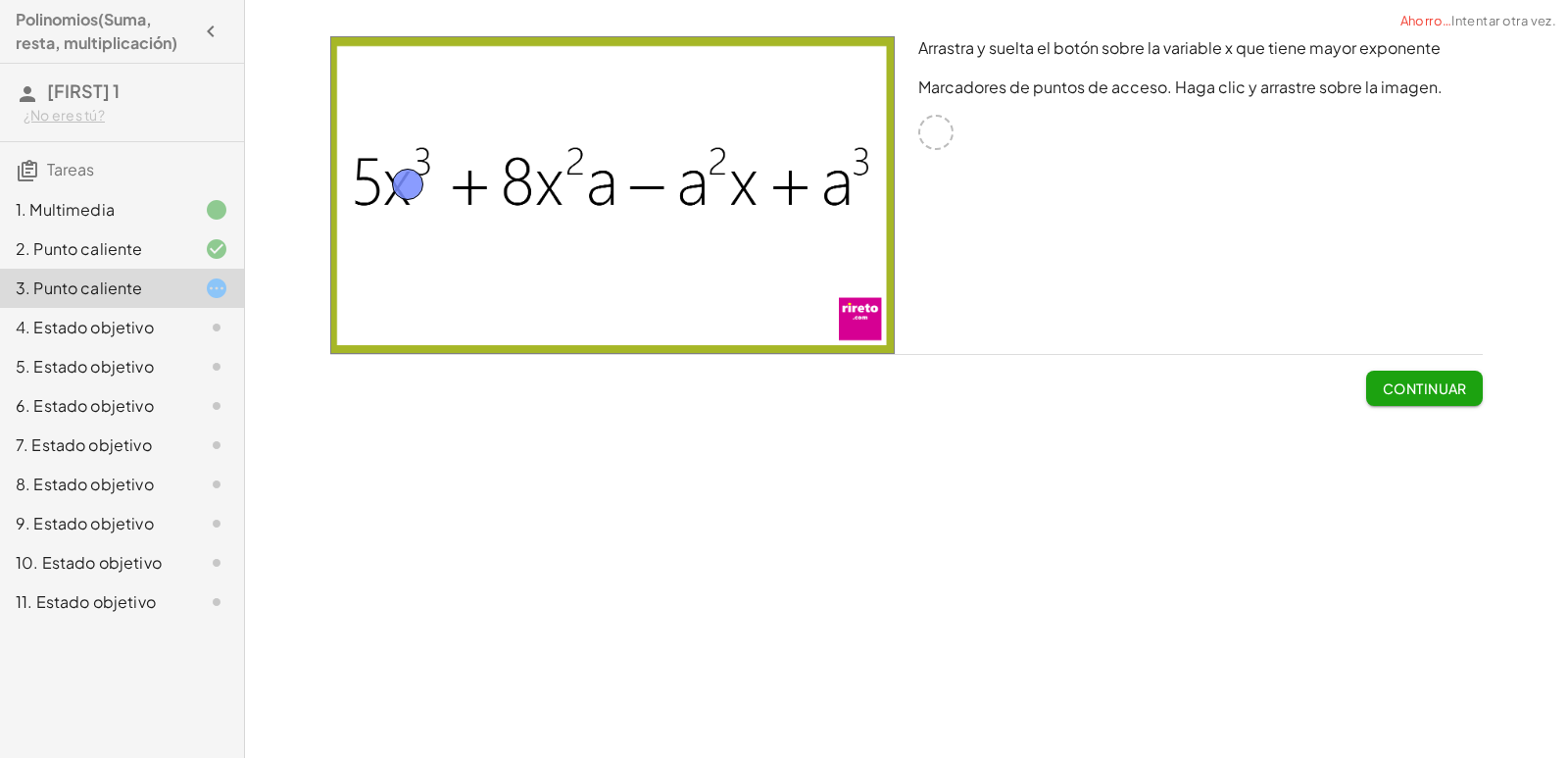 click on "Continuar" at bounding box center [1425, 388] 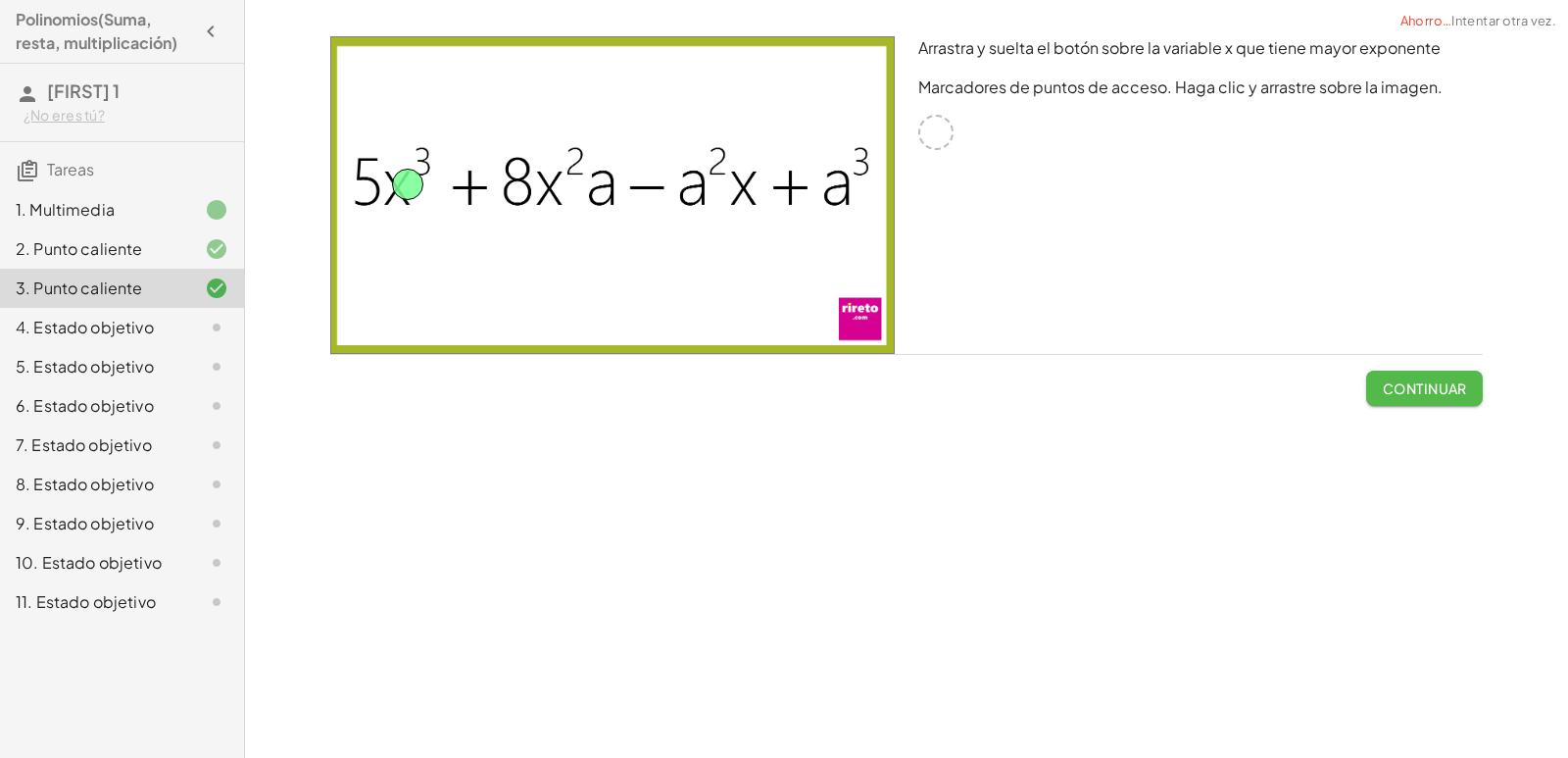 click on "Continuar" at bounding box center [1425, 388] 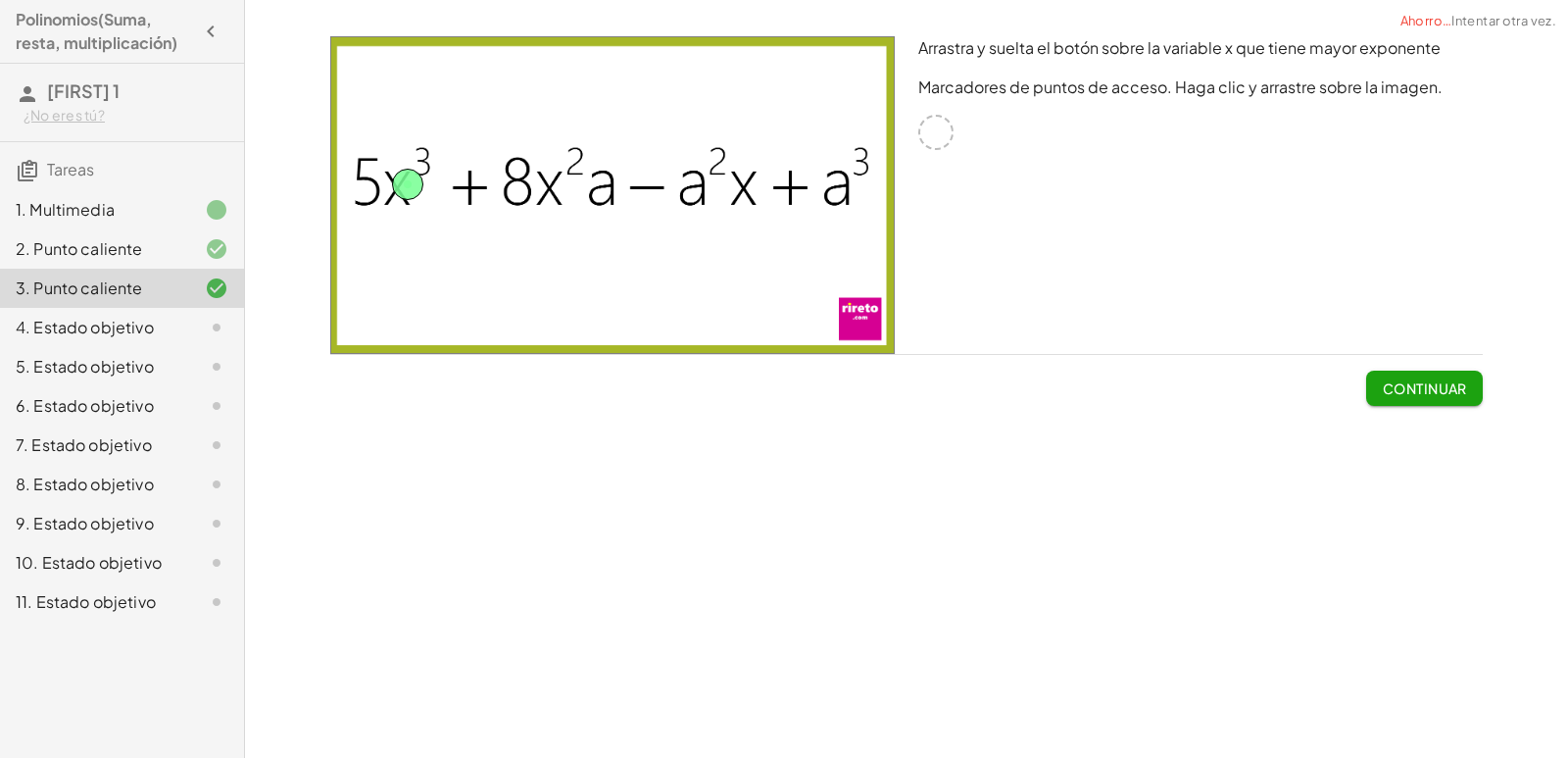click on "Continuar" at bounding box center [1425, 388] 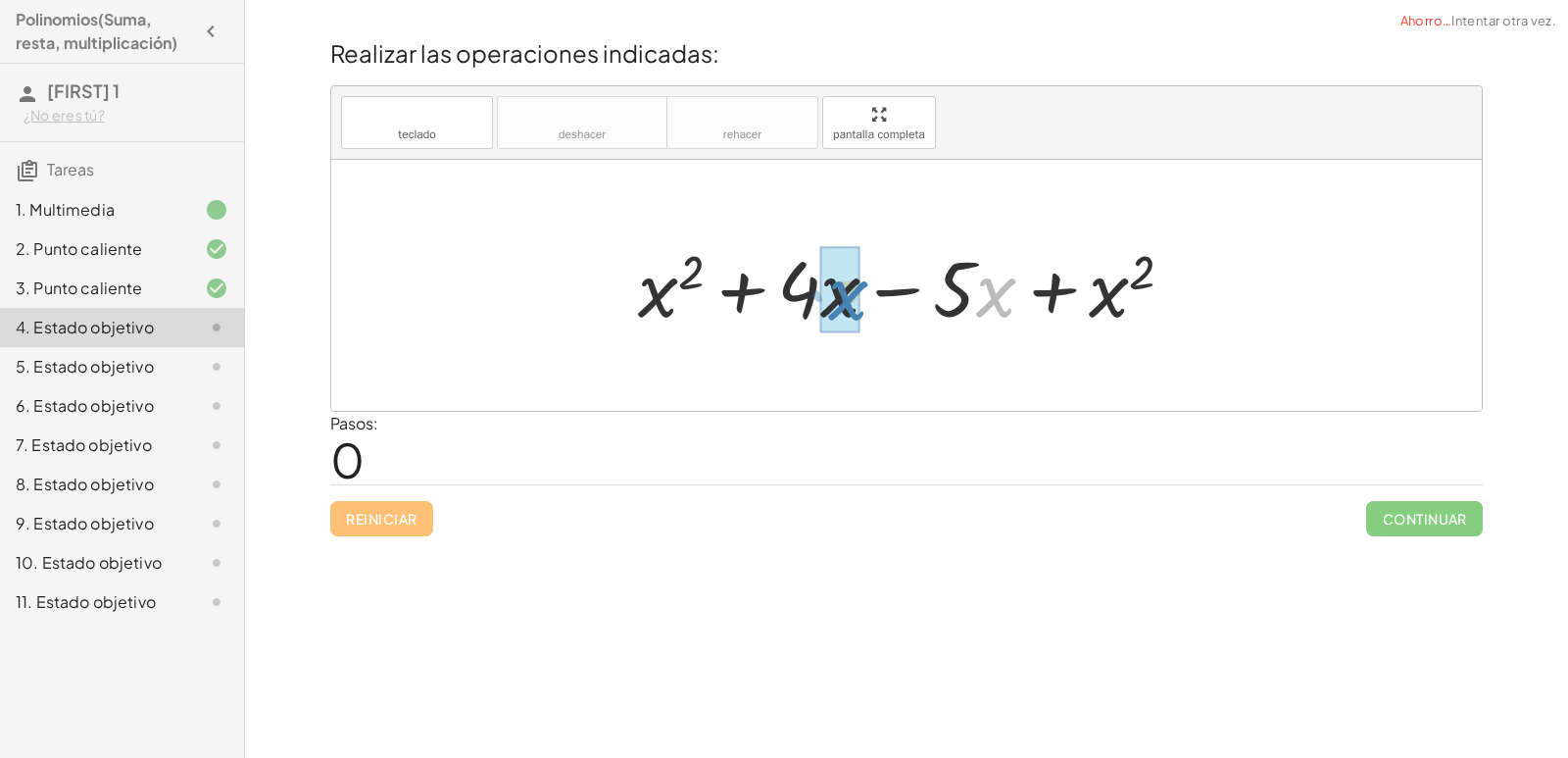 drag, startPoint x: 981, startPoint y: 291, endPoint x: 833, endPoint y: 294, distance: 148.0304 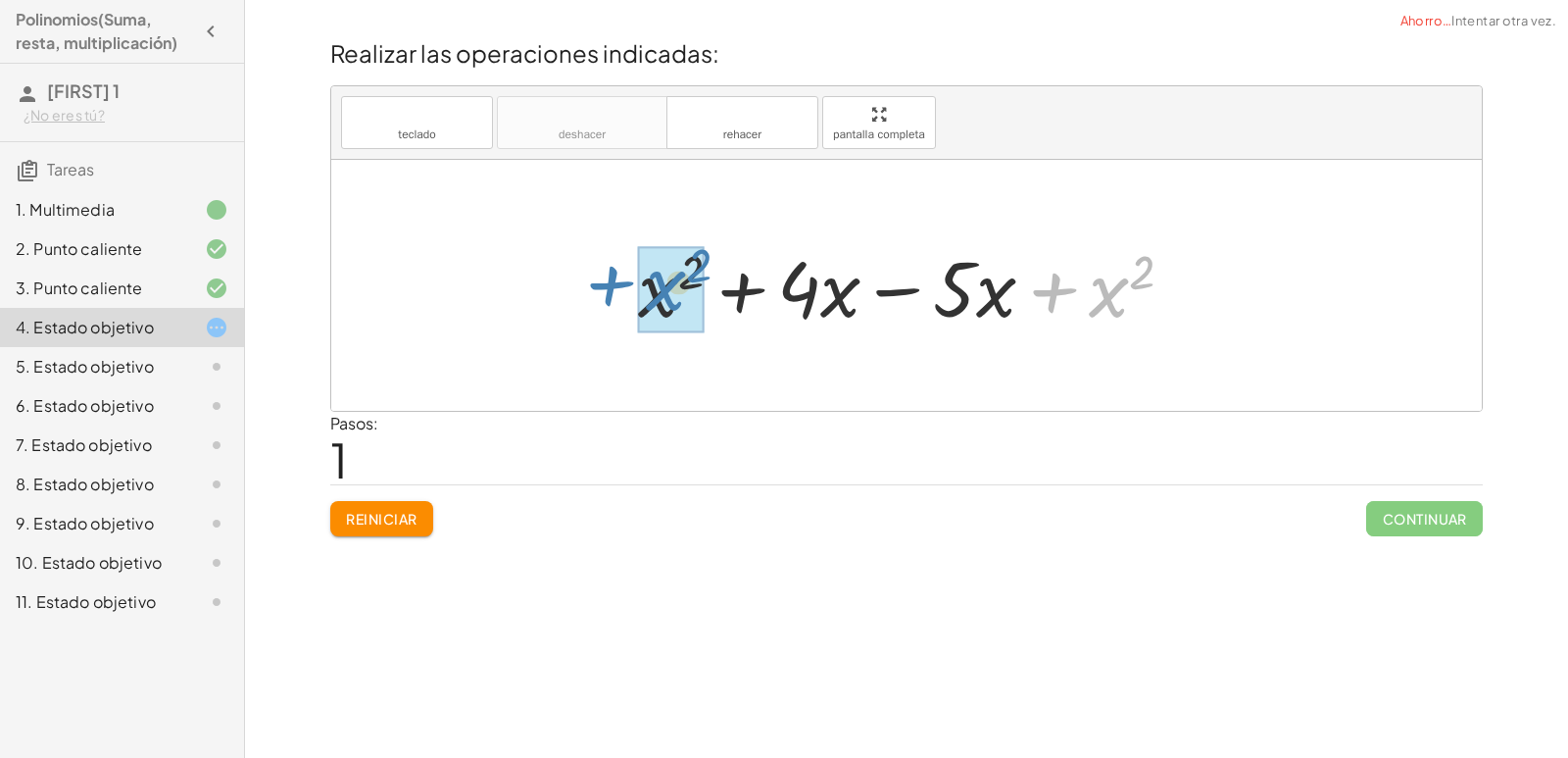 drag, startPoint x: 1110, startPoint y: 297, endPoint x: 667, endPoint y: 290, distance: 443.0553 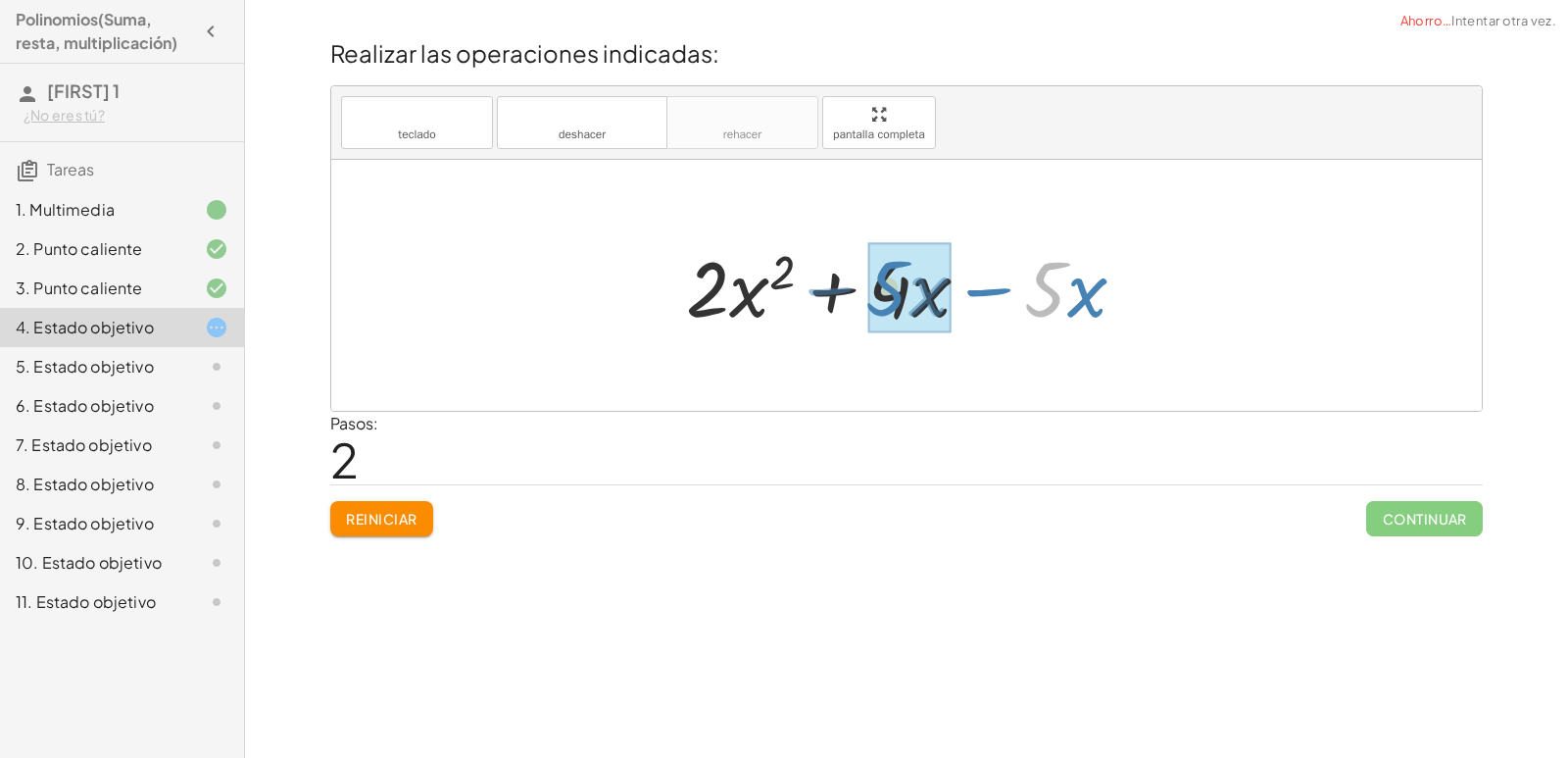 drag, startPoint x: 1065, startPoint y: 302, endPoint x: 906, endPoint y: 301, distance: 159.00314 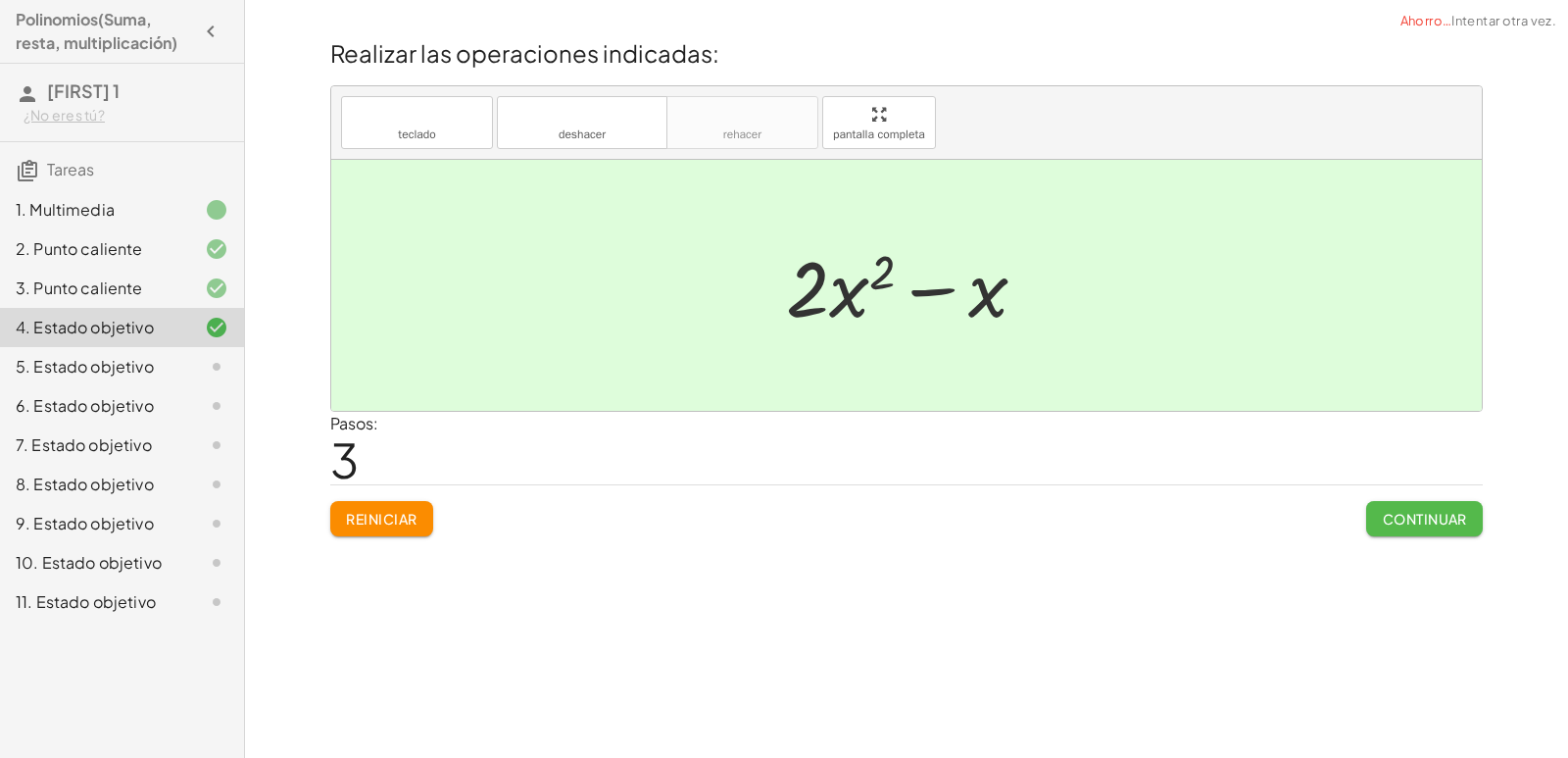 click on "Continuar" at bounding box center (1425, 519) 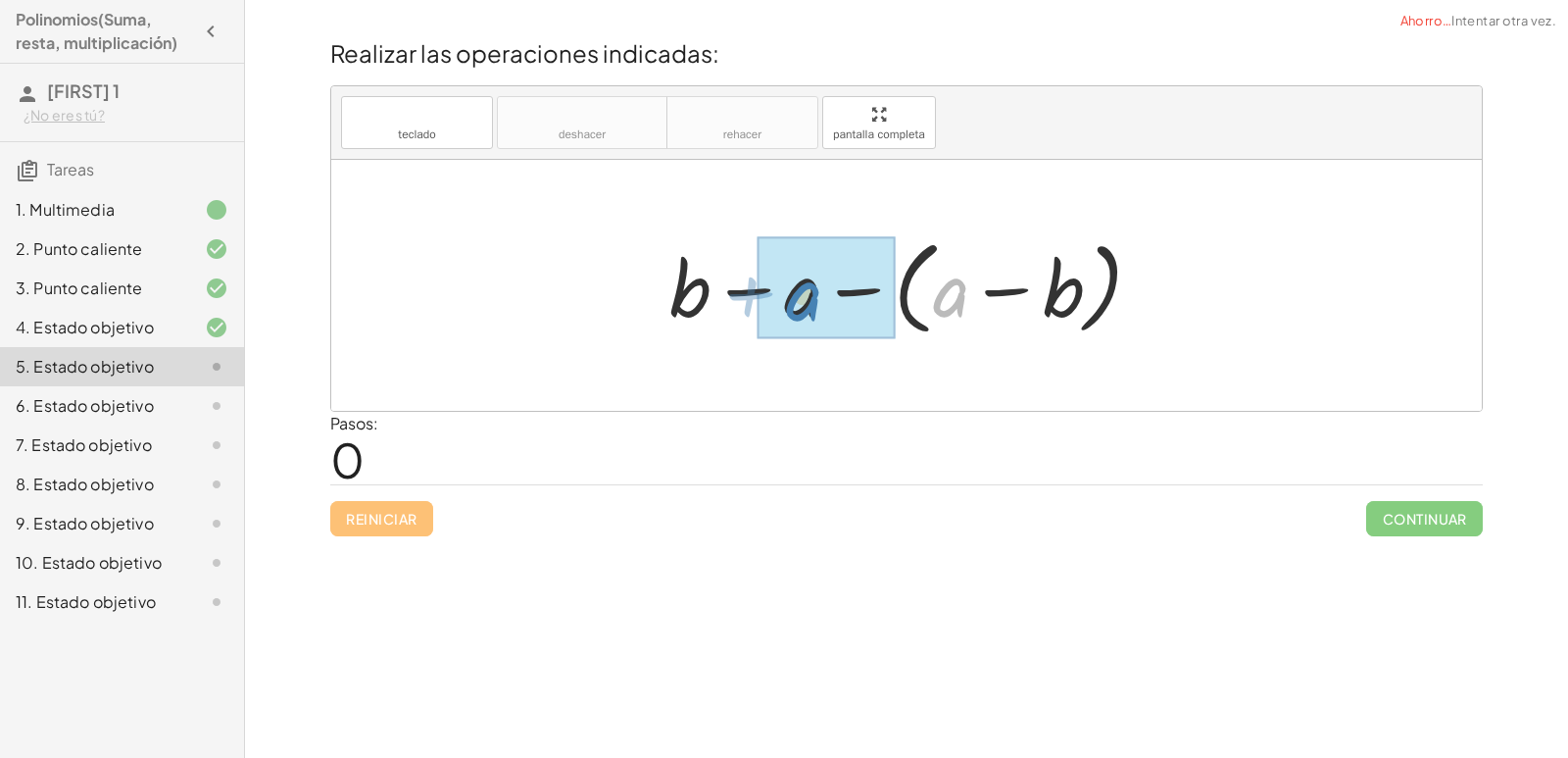 drag, startPoint x: 953, startPoint y: 296, endPoint x: 805, endPoint y: 300, distance: 148.05404 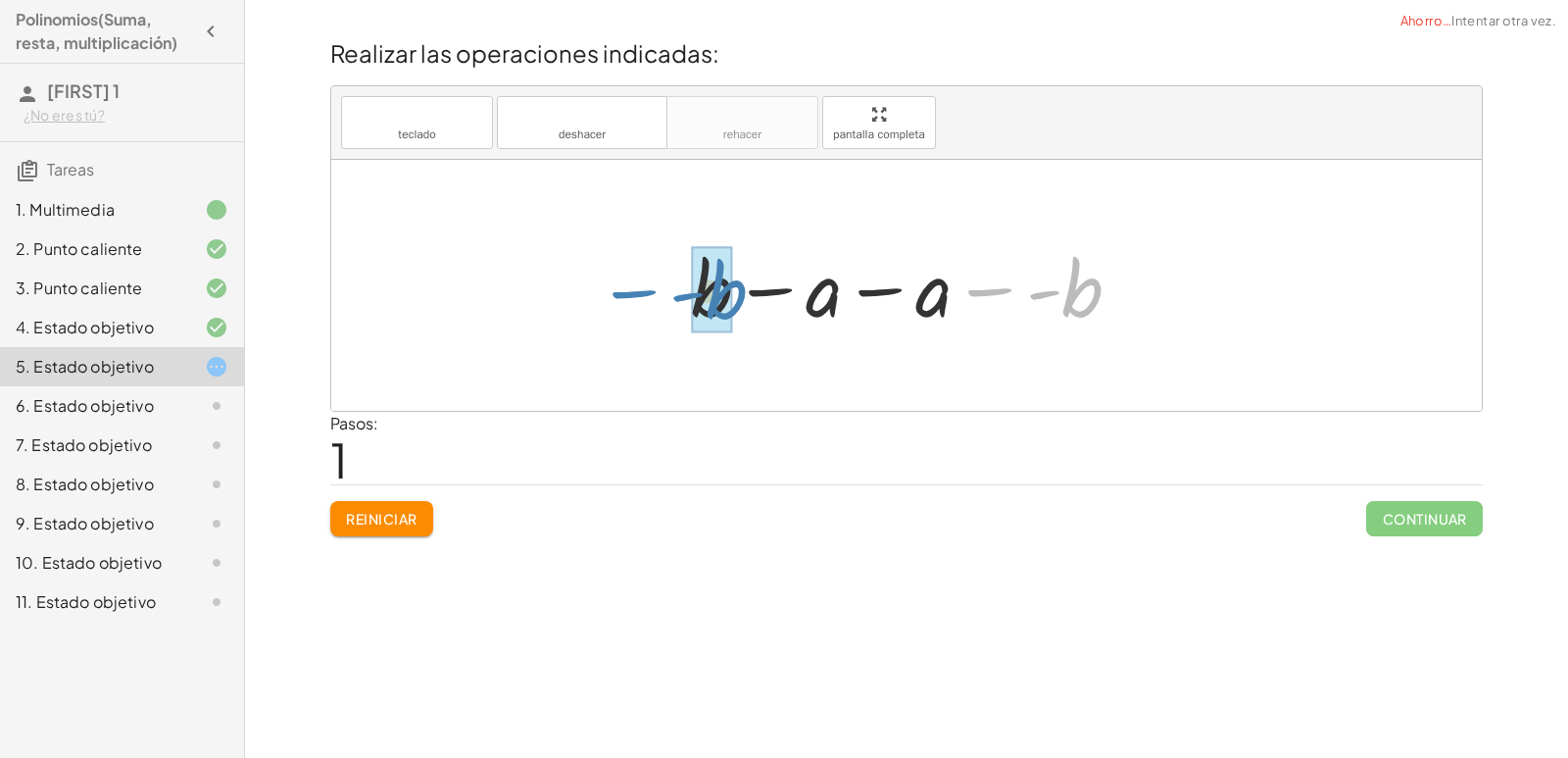drag, startPoint x: 1072, startPoint y: 293, endPoint x: 716, endPoint y: 295, distance: 356.00562 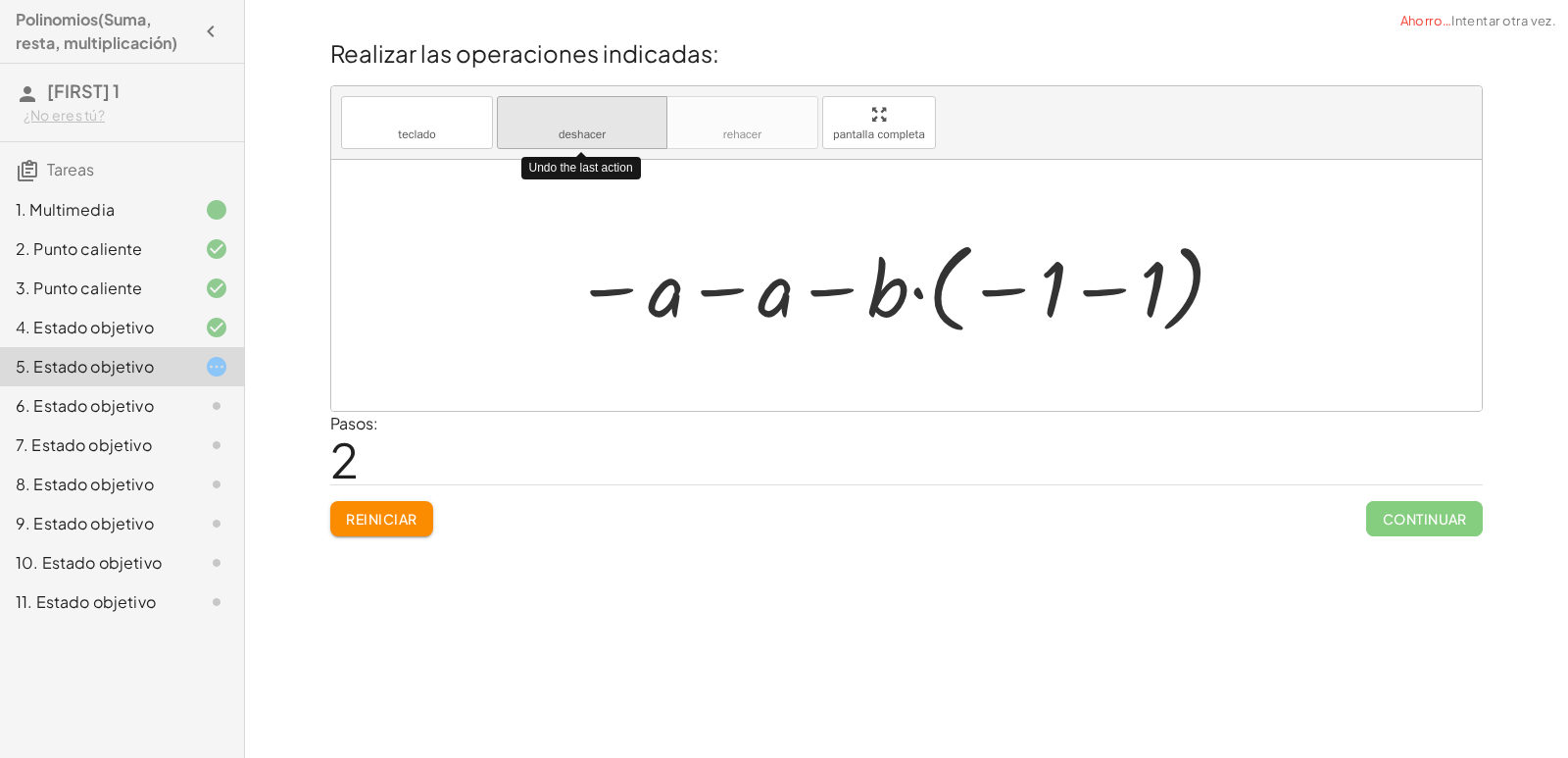 click on "deshacer" at bounding box center [582, 114] 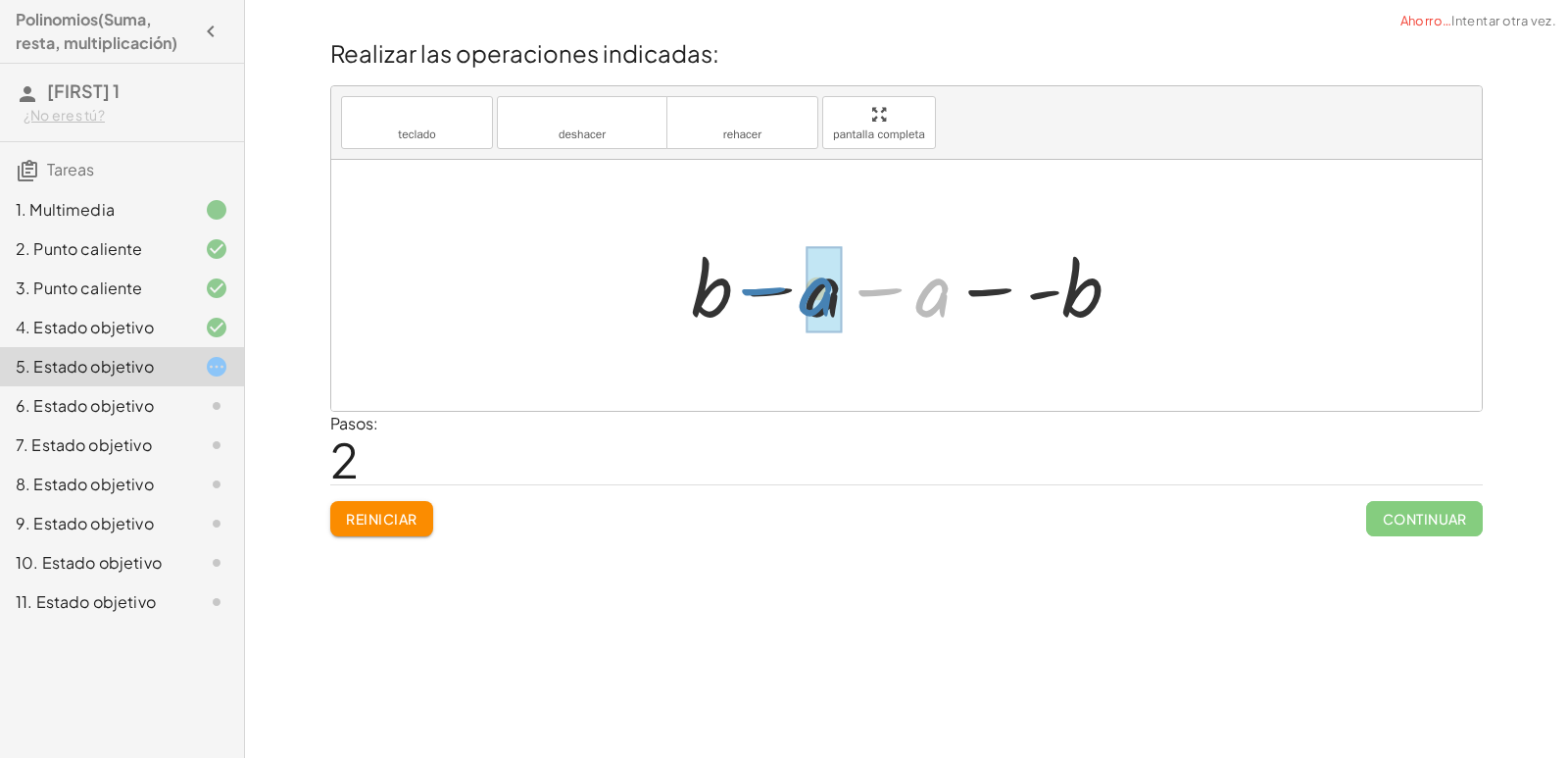 drag, startPoint x: 934, startPoint y: 307, endPoint x: 817, endPoint y: 306, distance: 117.0043 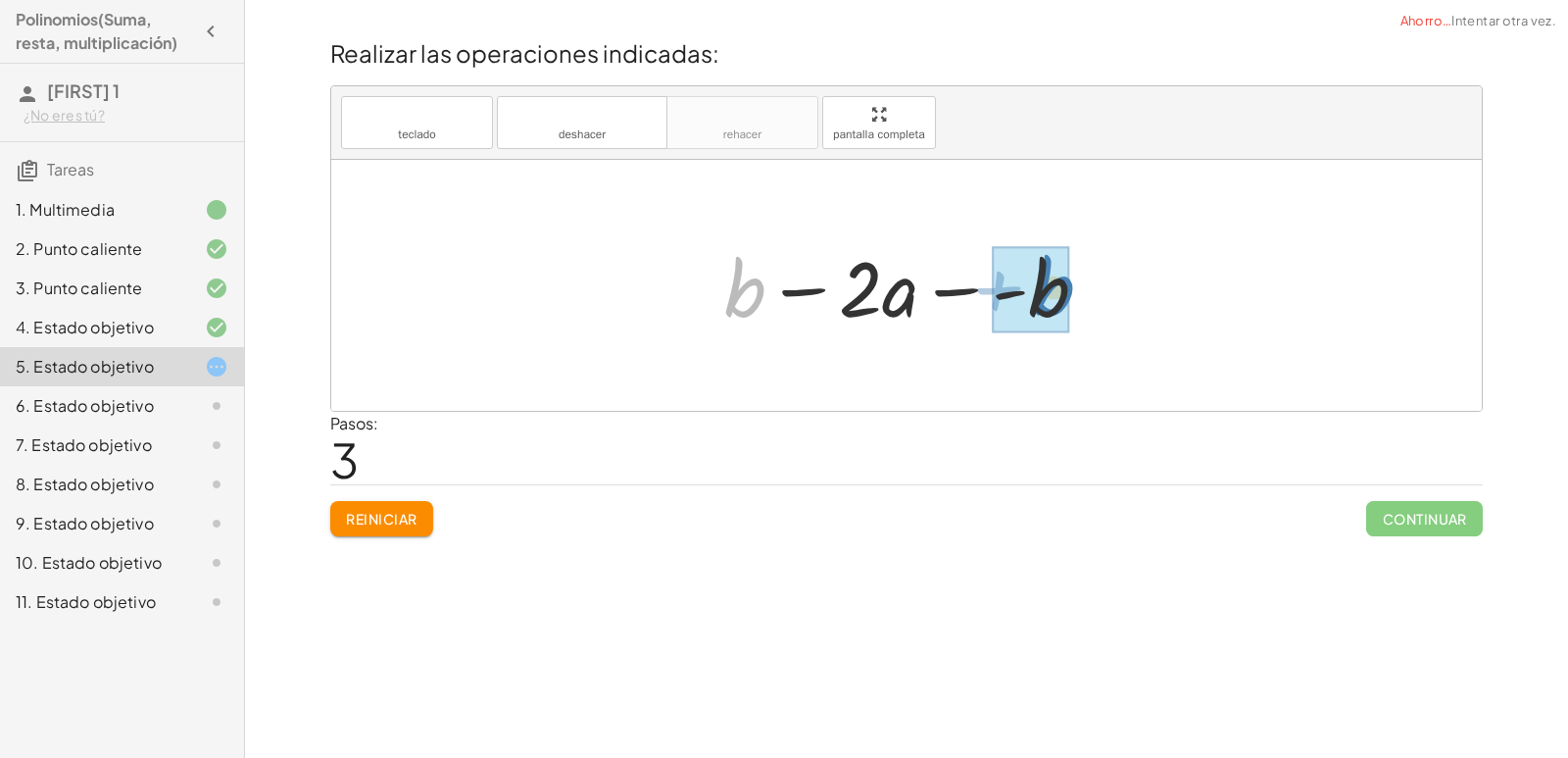 drag, startPoint x: 759, startPoint y: 283, endPoint x: 1067, endPoint y: 281, distance: 308.00649 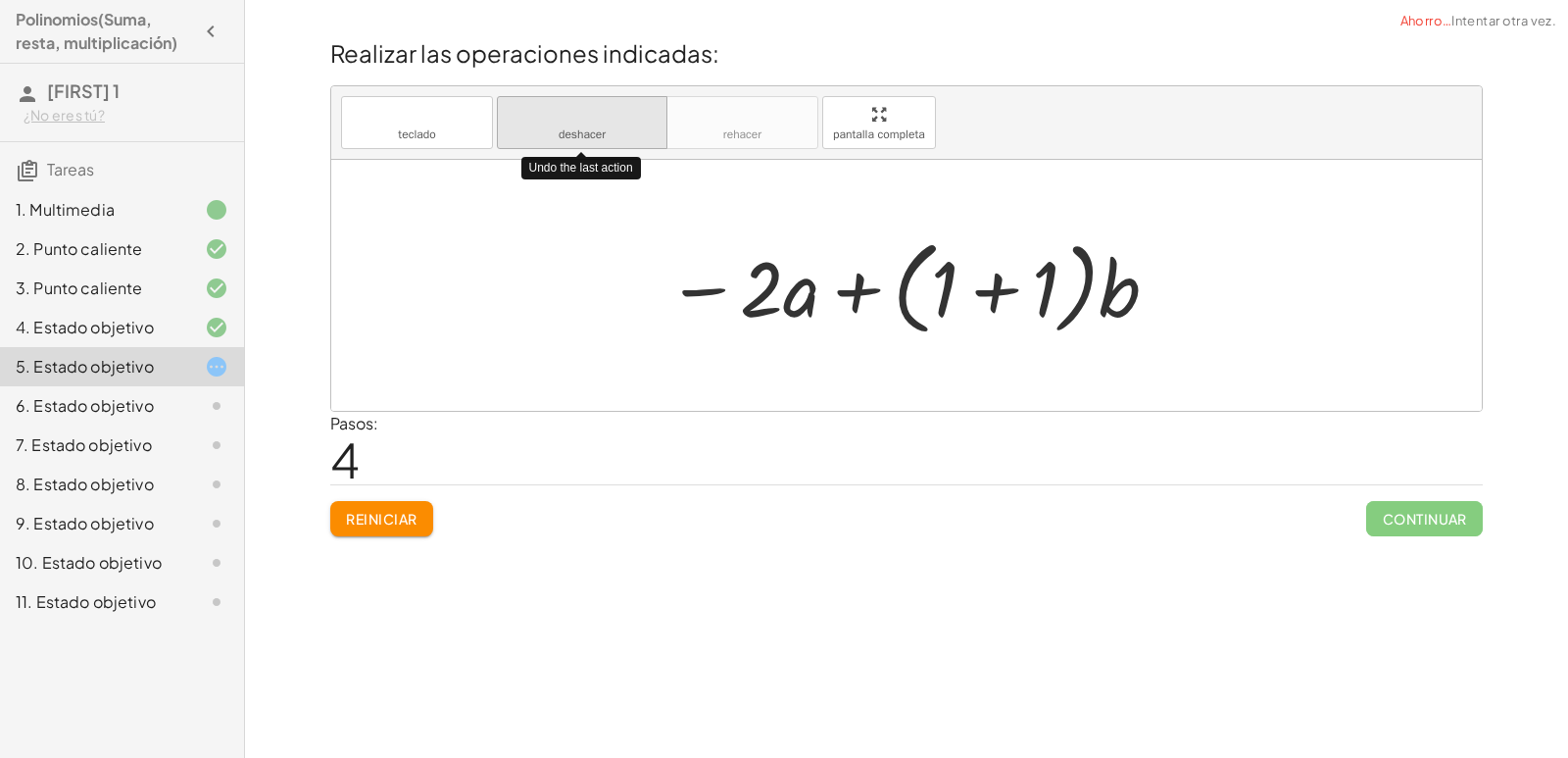click on "deshacer" at bounding box center [582, 134] 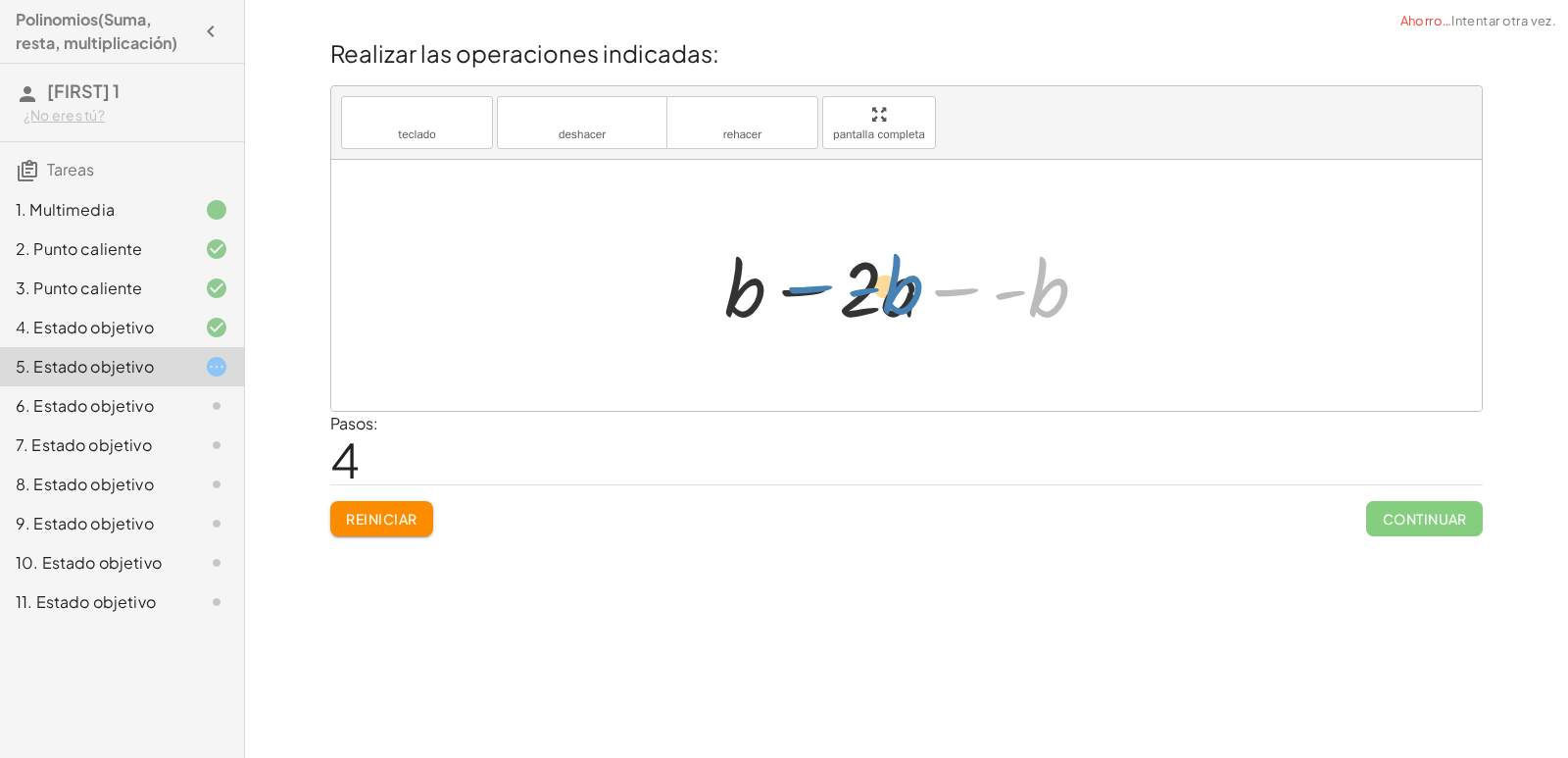 drag, startPoint x: 1030, startPoint y: 294, endPoint x: 884, endPoint y: 291, distance: 146.0308 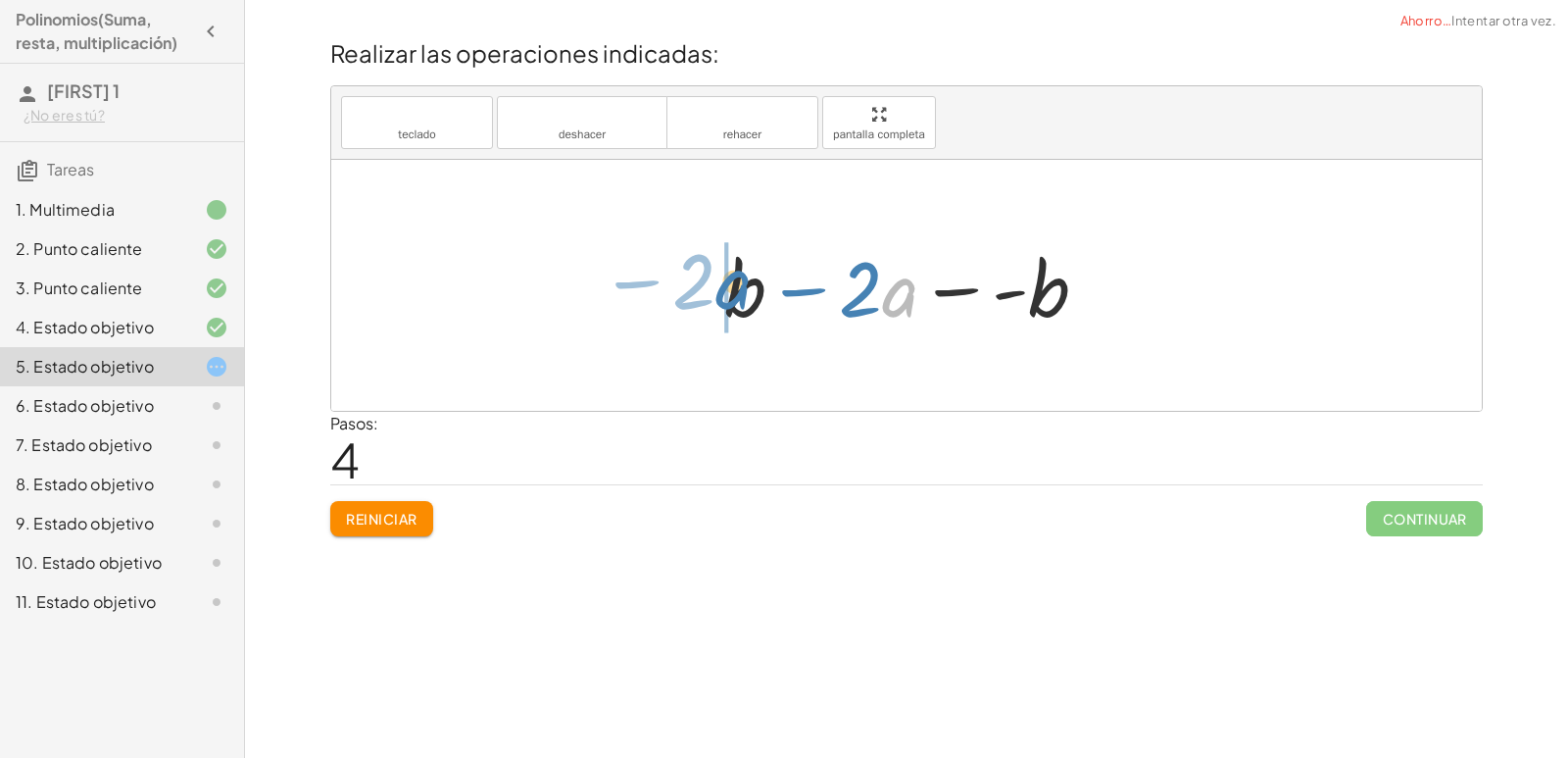 drag, startPoint x: 886, startPoint y: 306, endPoint x: 719, endPoint y: 298, distance: 167.19151 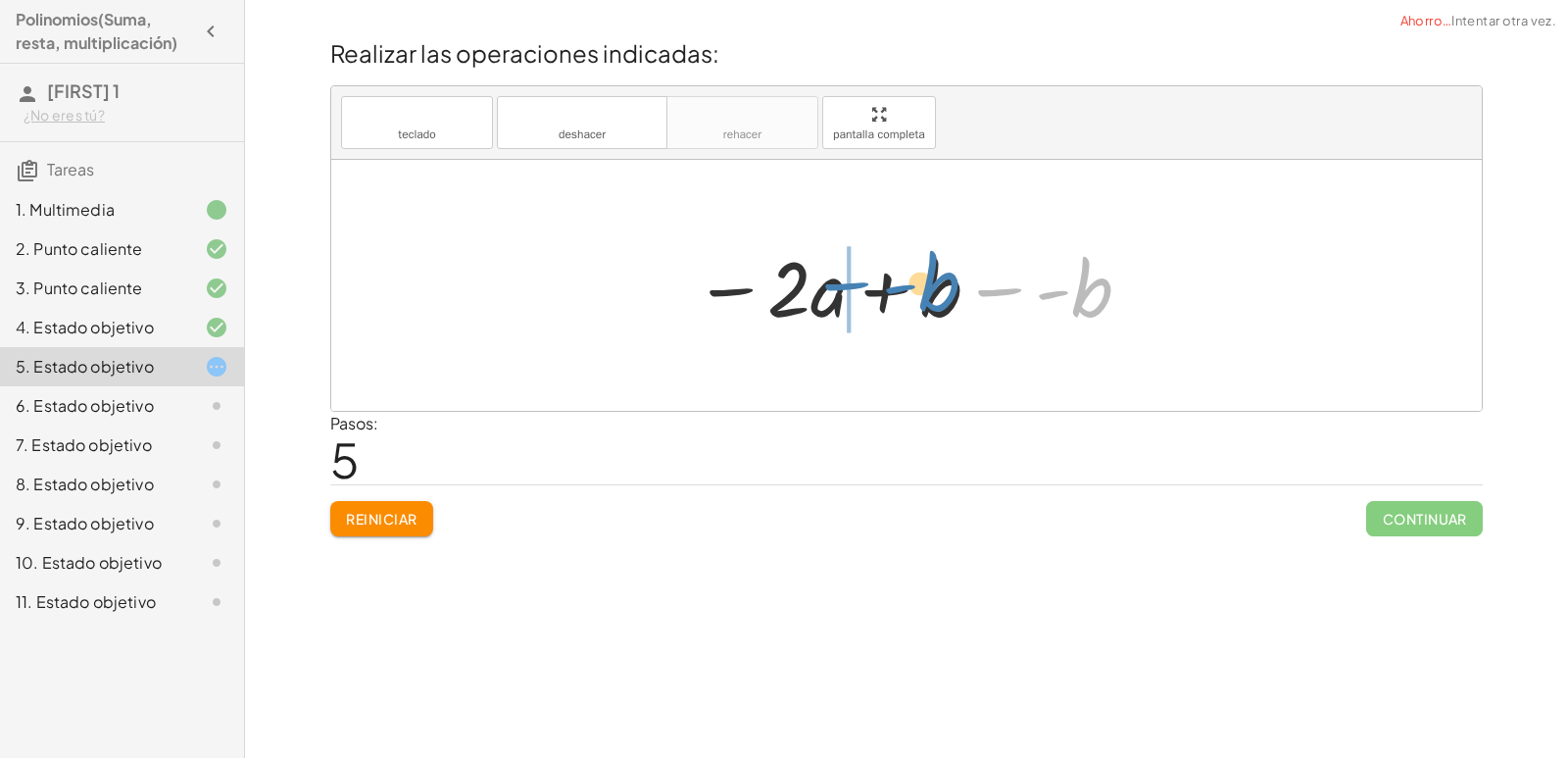 drag, startPoint x: 1098, startPoint y: 298, endPoint x: 945, endPoint y: 292, distance: 153.1176 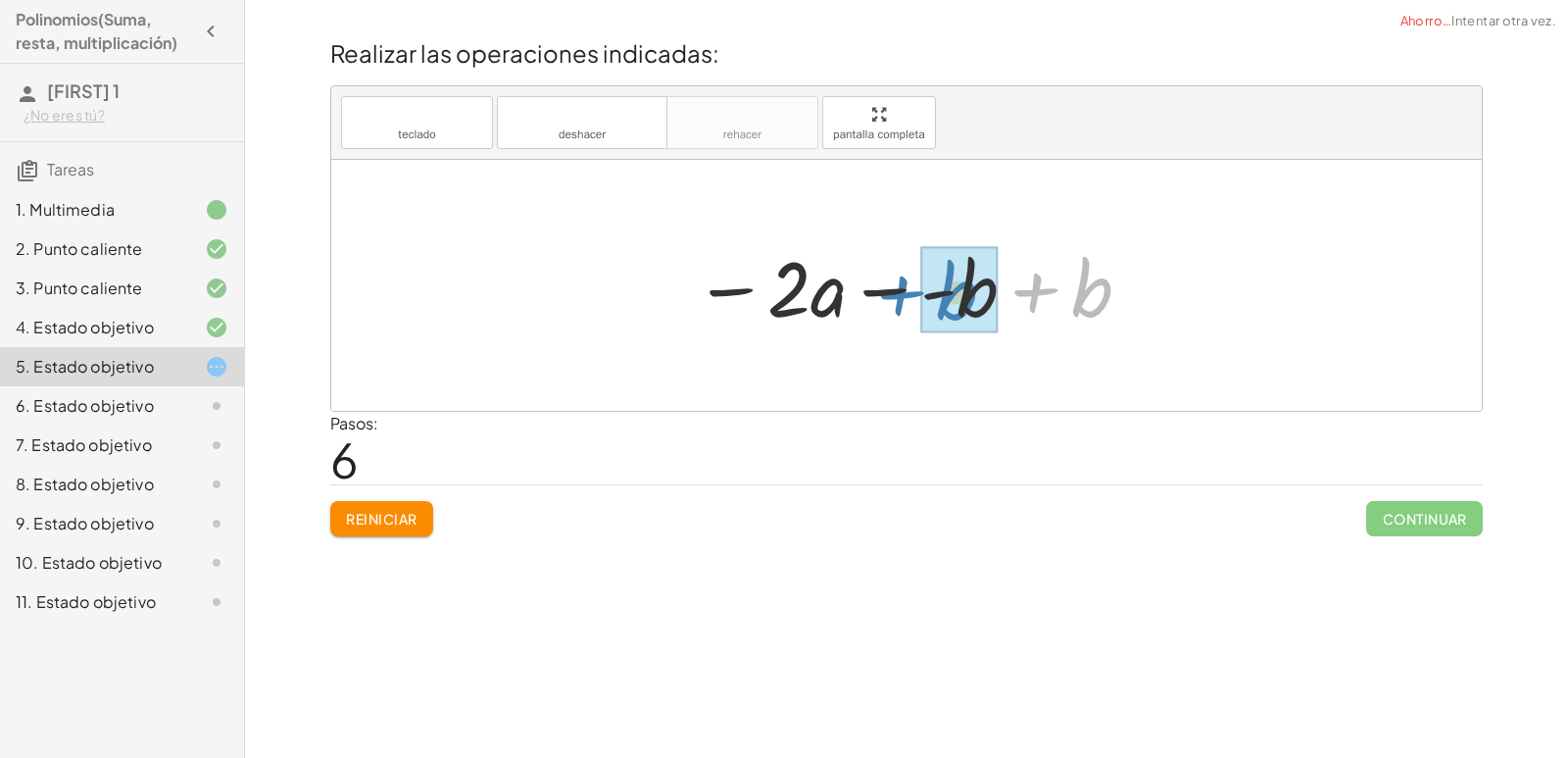 drag, startPoint x: 1095, startPoint y: 285, endPoint x: 961, endPoint y: 288, distance: 134.03358 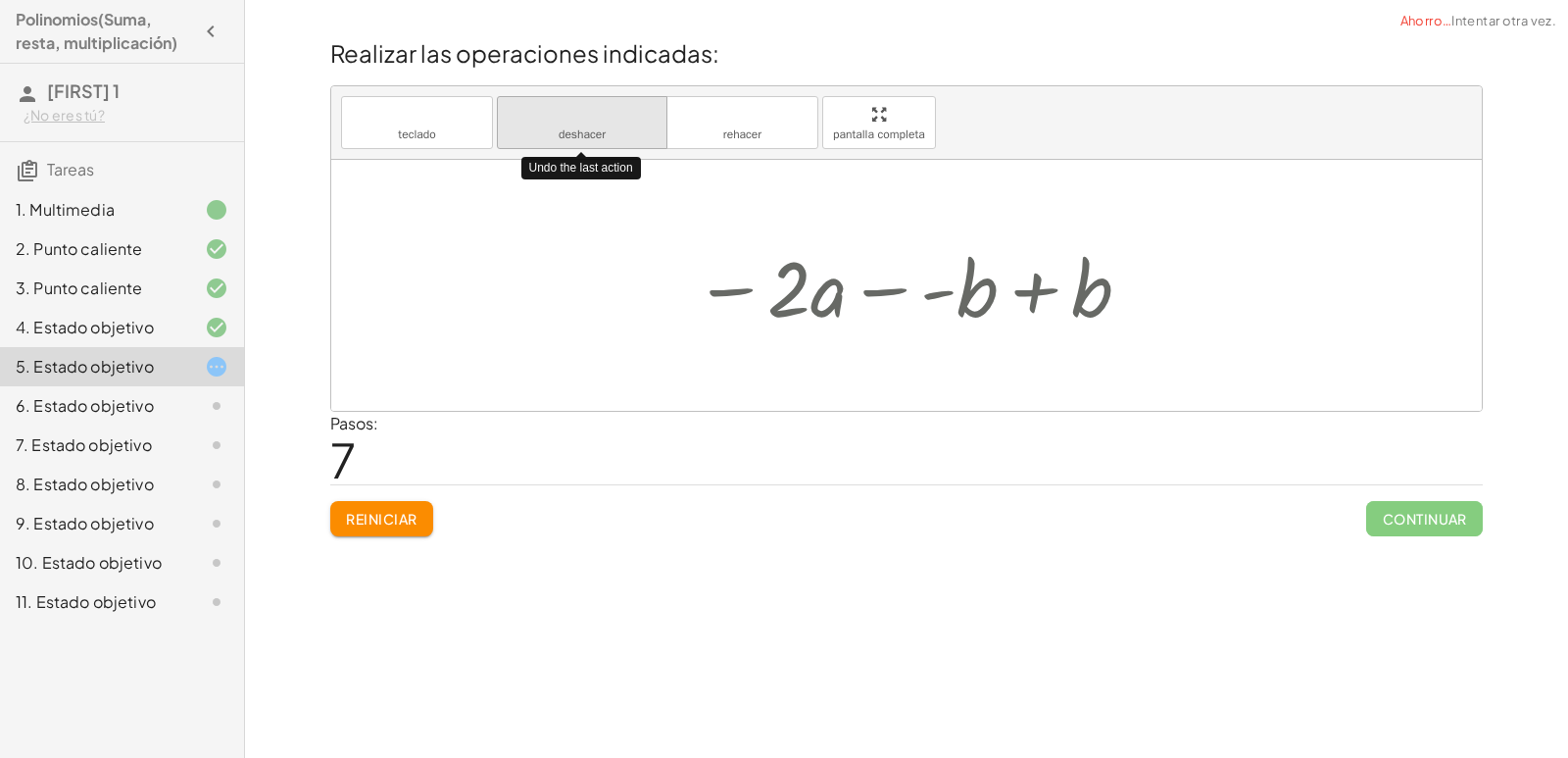 click on "deshacer" at bounding box center [582, 134] 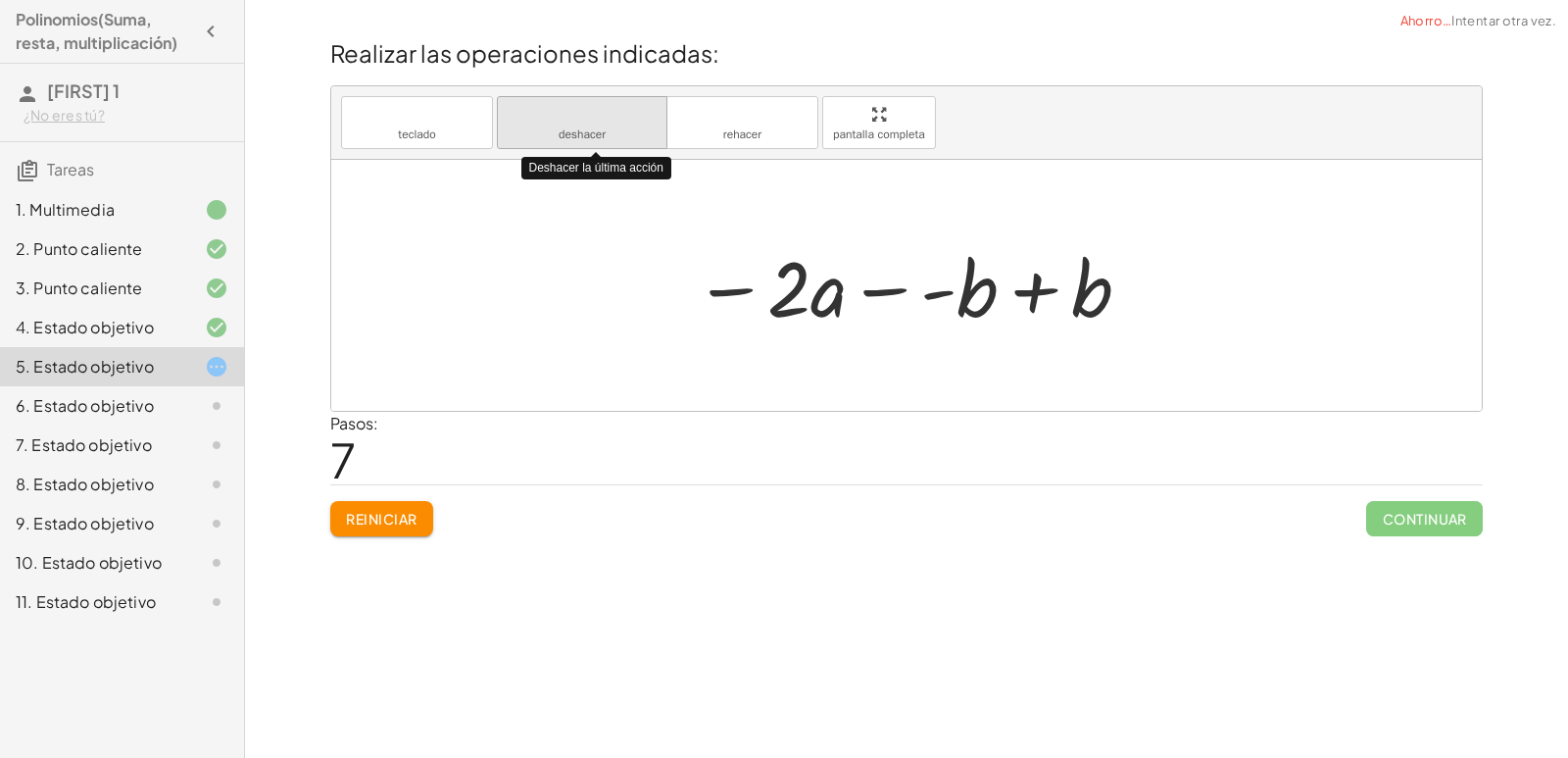 click on "deshacer" at bounding box center (582, 134) 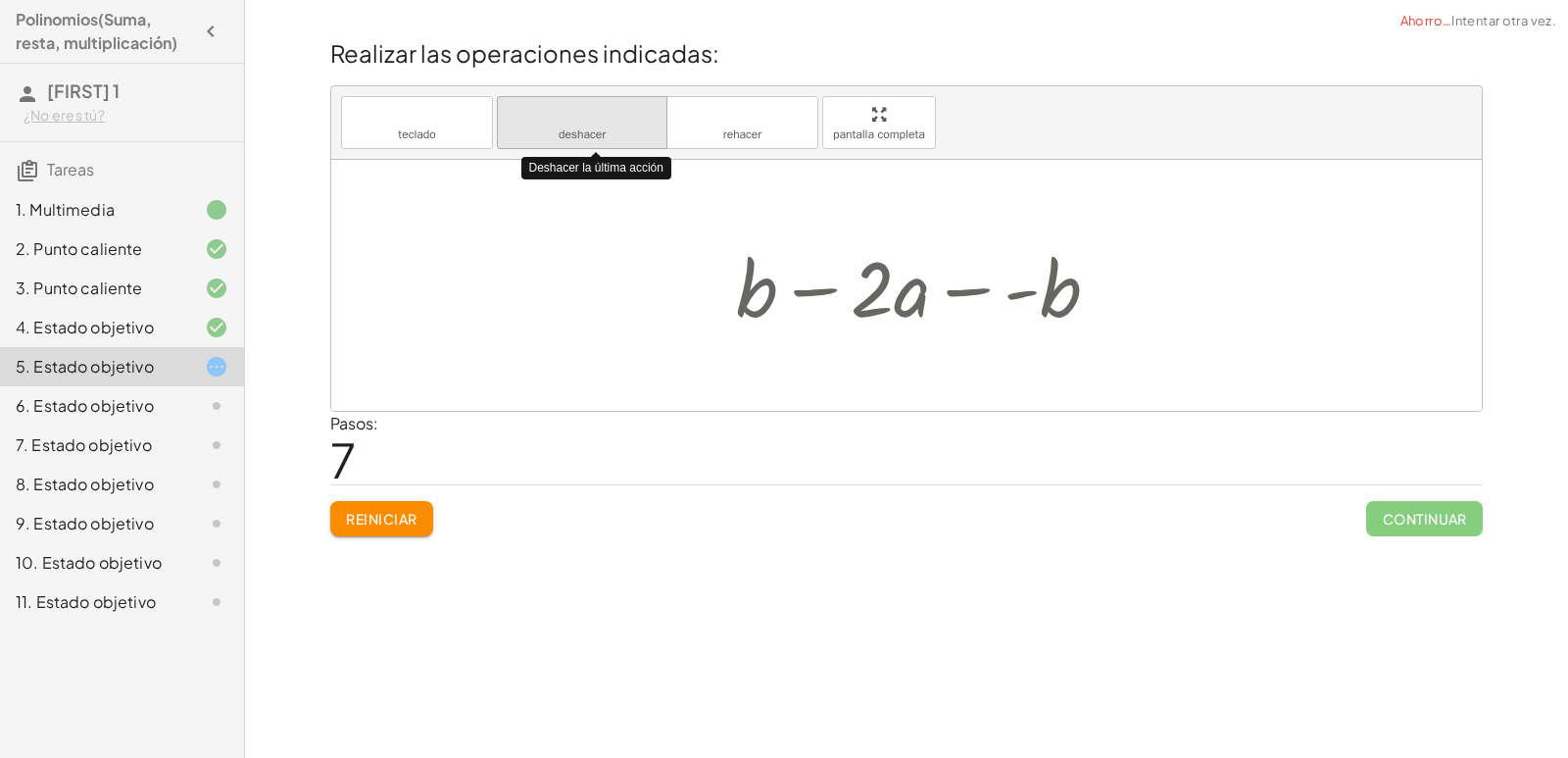 click on "deshacer" at bounding box center [582, 134] 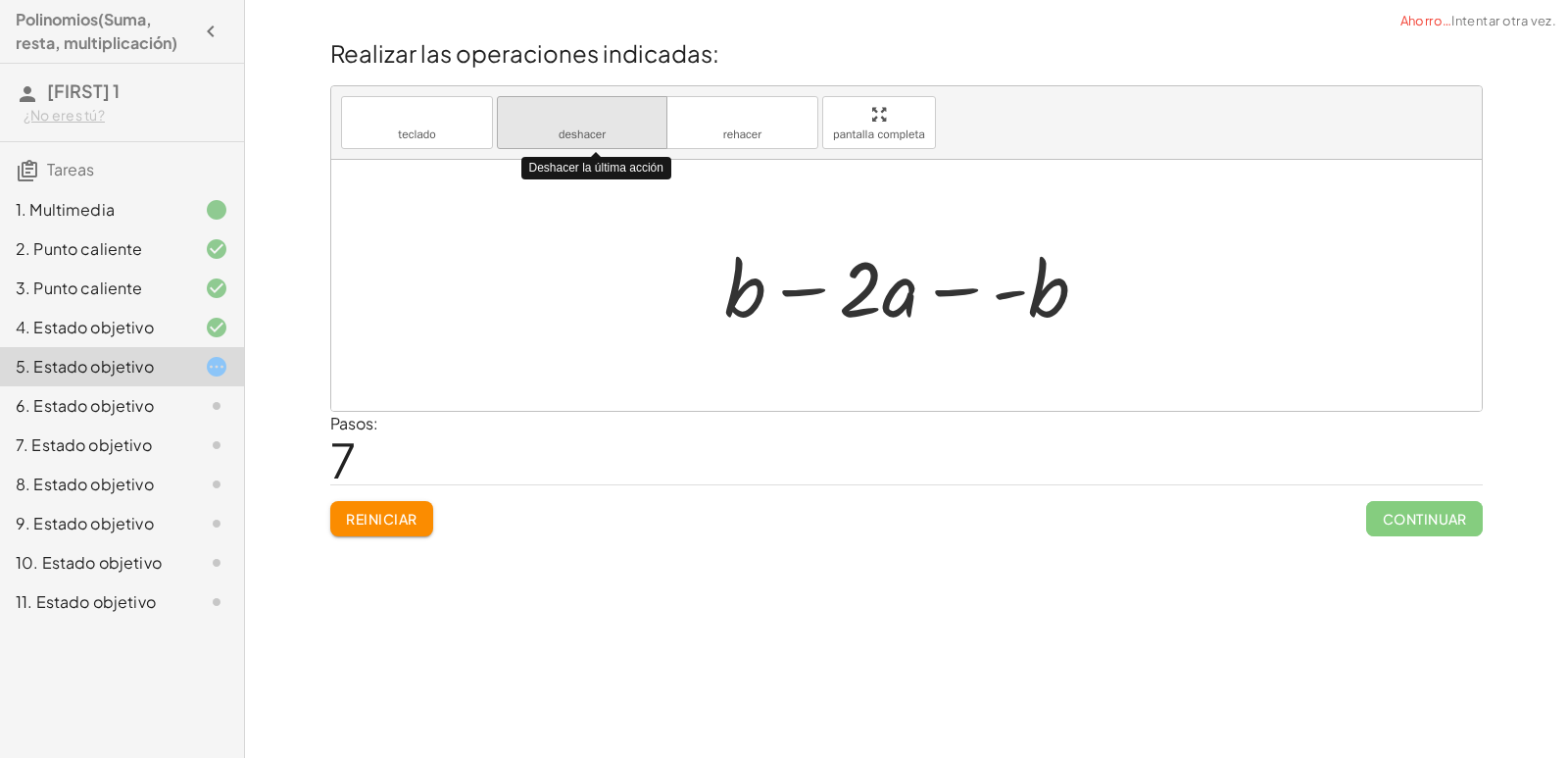 click on "deshacer deshacer" at bounding box center [582, 123] 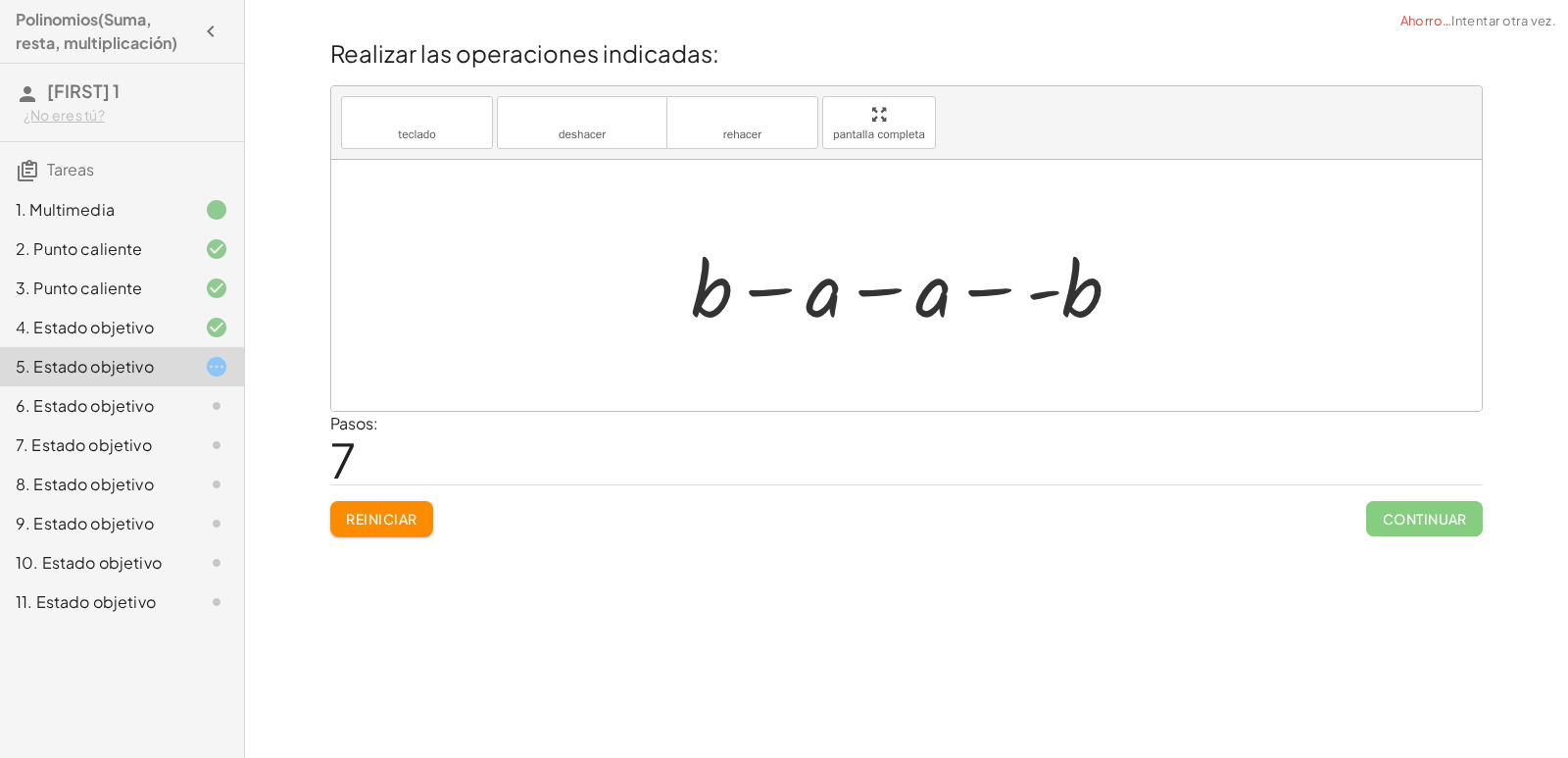 click on "Reiniciar" at bounding box center [381, 519] 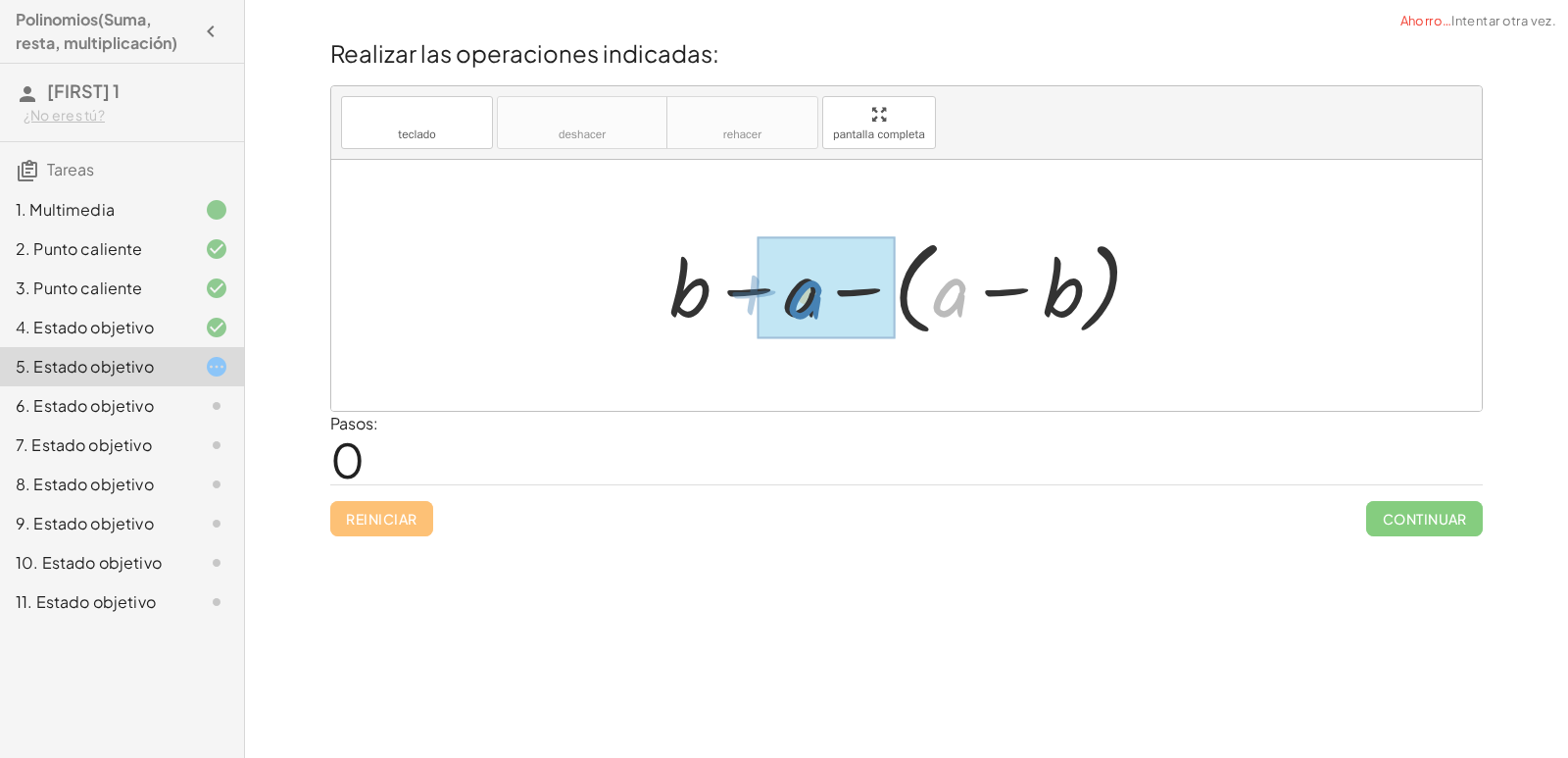 drag, startPoint x: 958, startPoint y: 302, endPoint x: 814, endPoint y: 304, distance: 144.01389 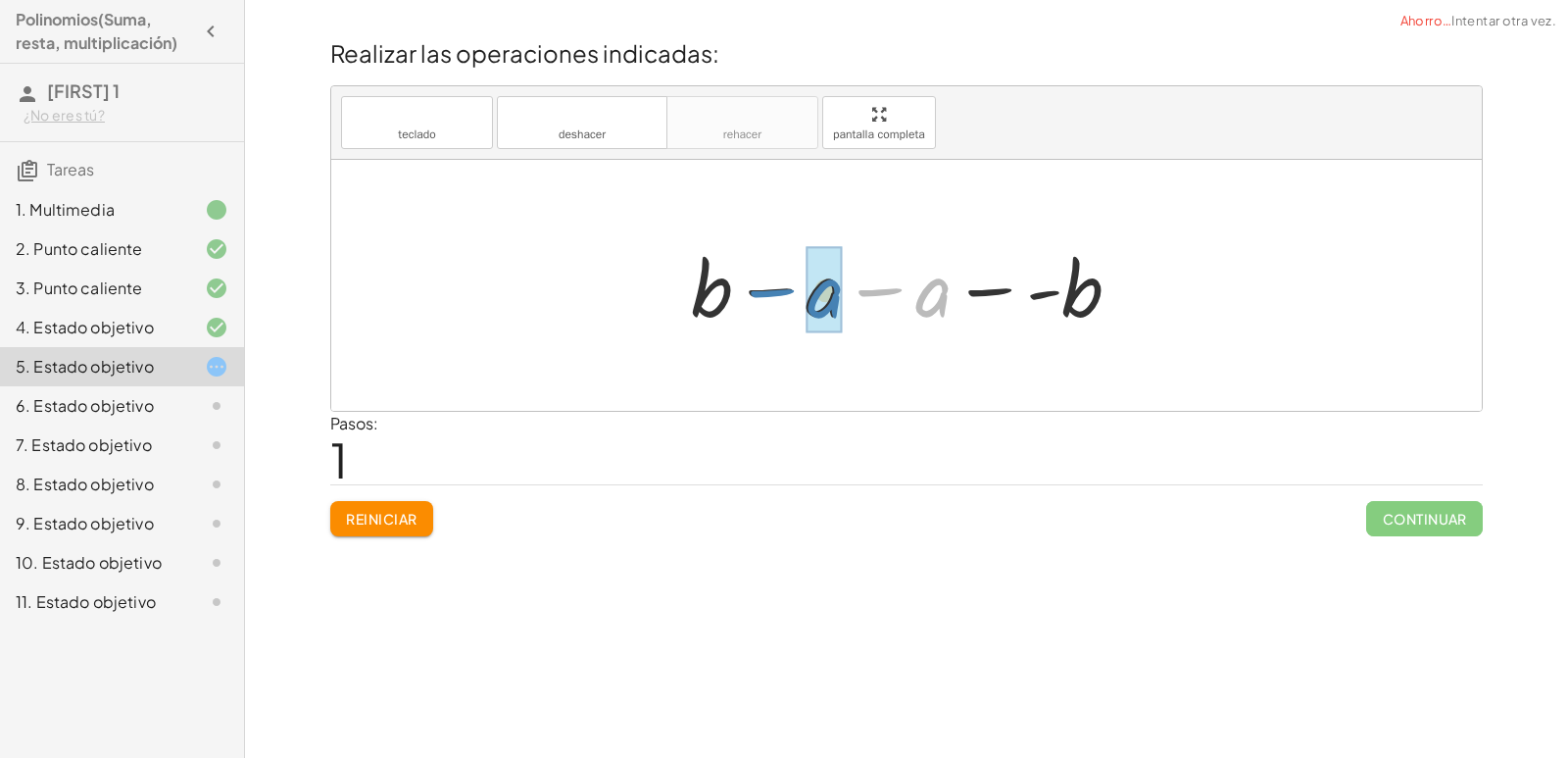 drag, startPoint x: 934, startPoint y: 307, endPoint x: 826, endPoint y: 308, distance: 108.00463 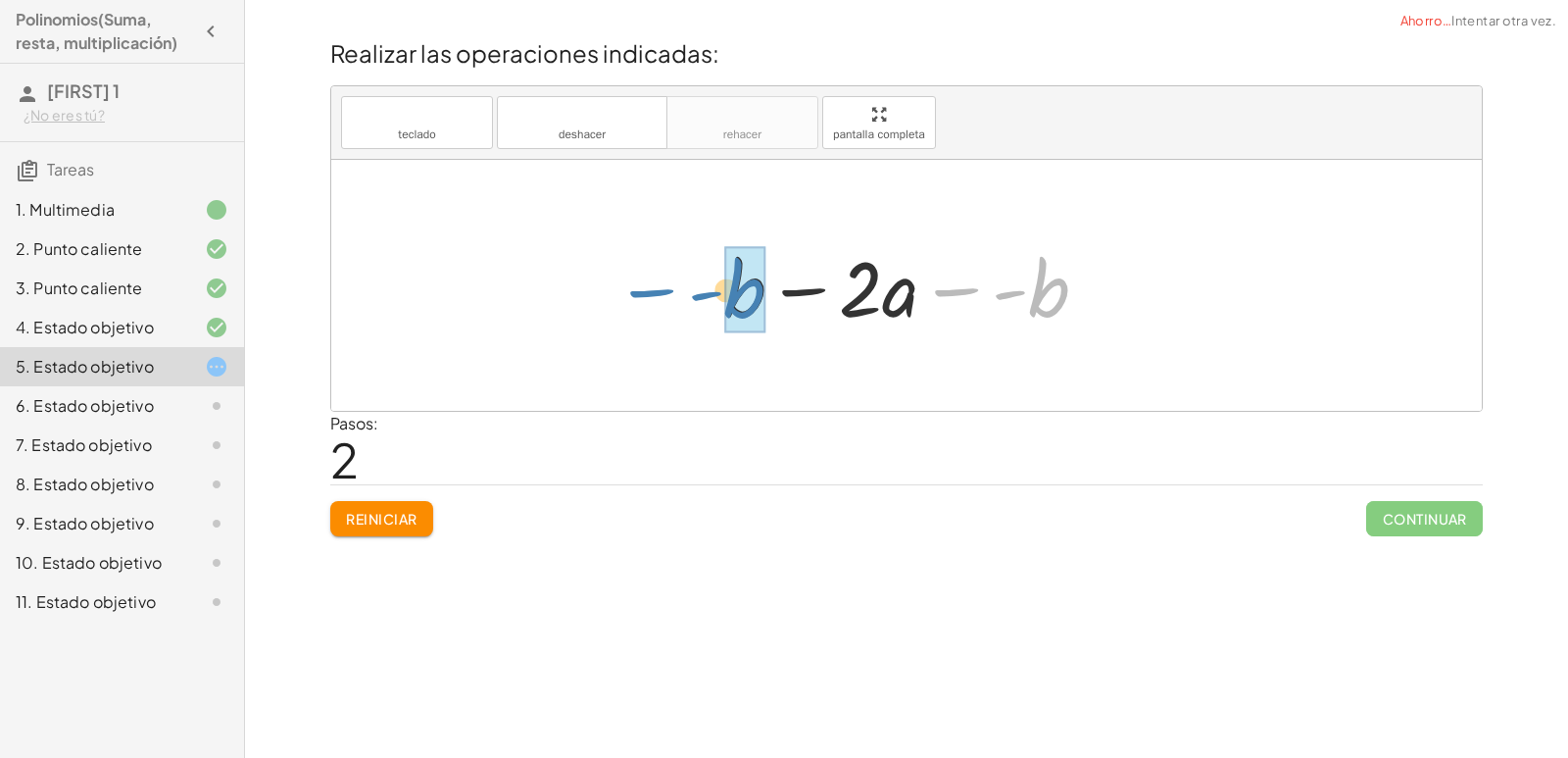 drag, startPoint x: 1036, startPoint y: 302, endPoint x: 731, endPoint y: 303, distance: 305.00164 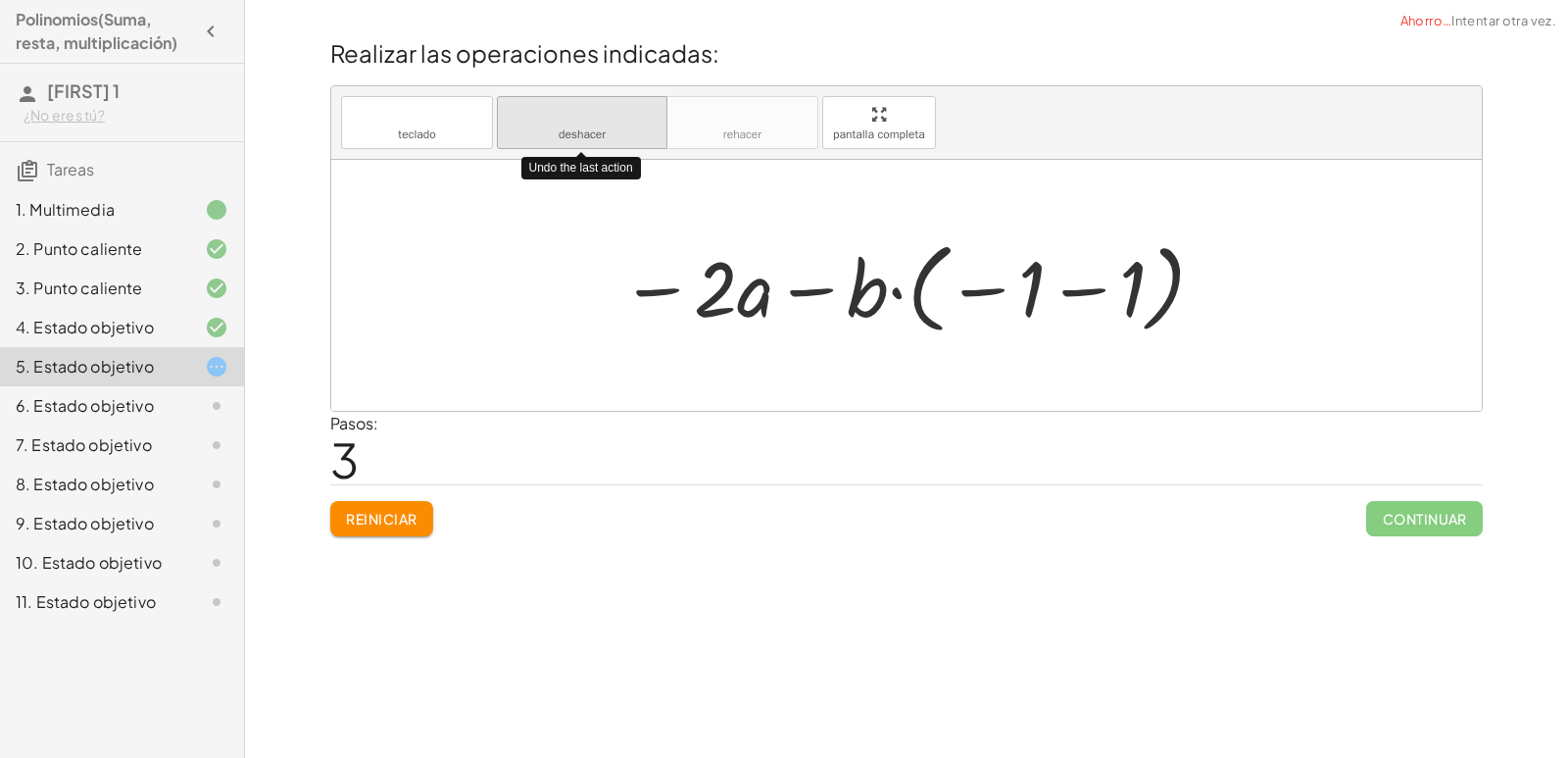 click on "deshacer" at bounding box center (582, 134) 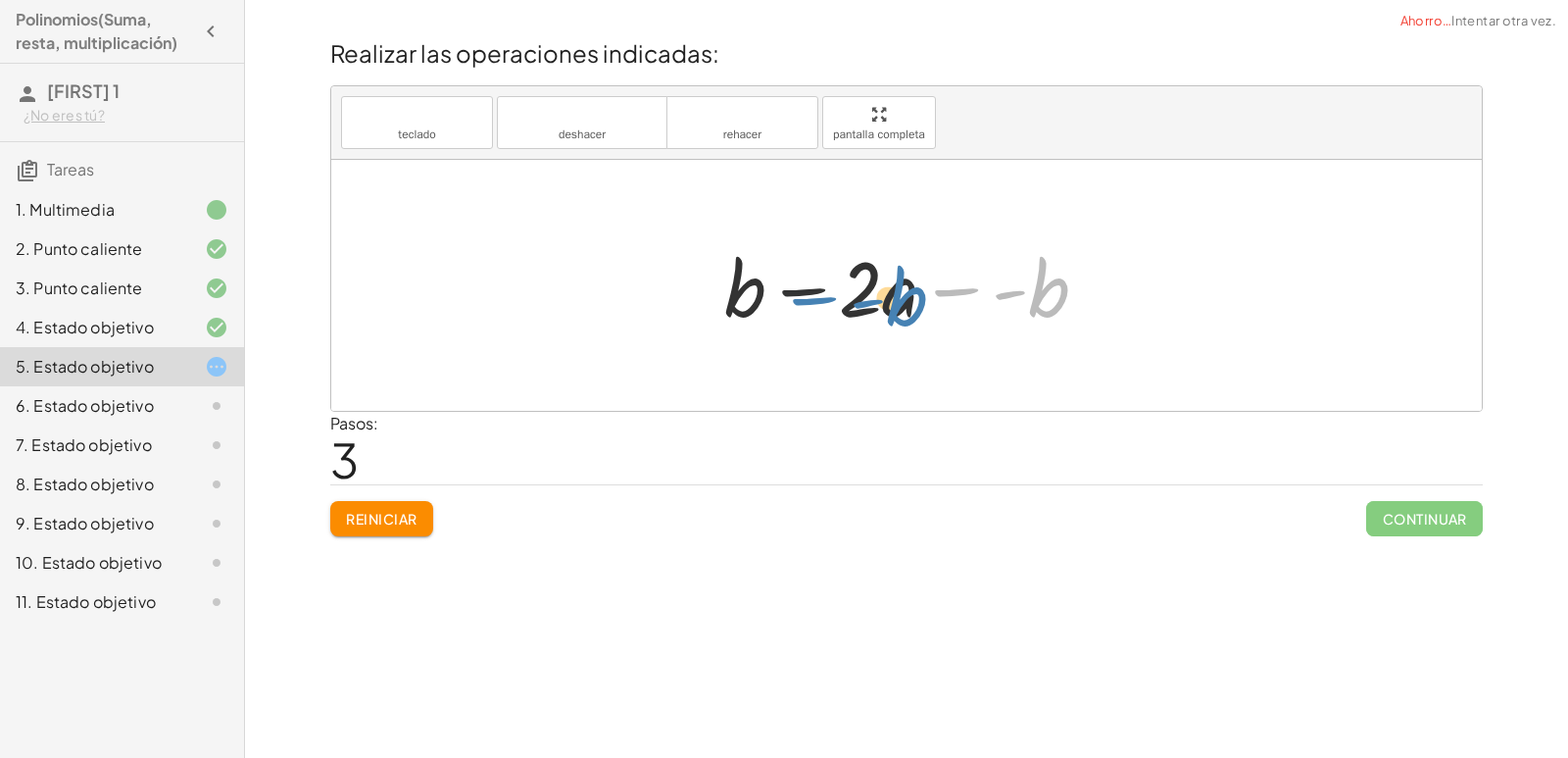 drag, startPoint x: 1051, startPoint y: 296, endPoint x: 907, endPoint y: 305, distance: 144.28098 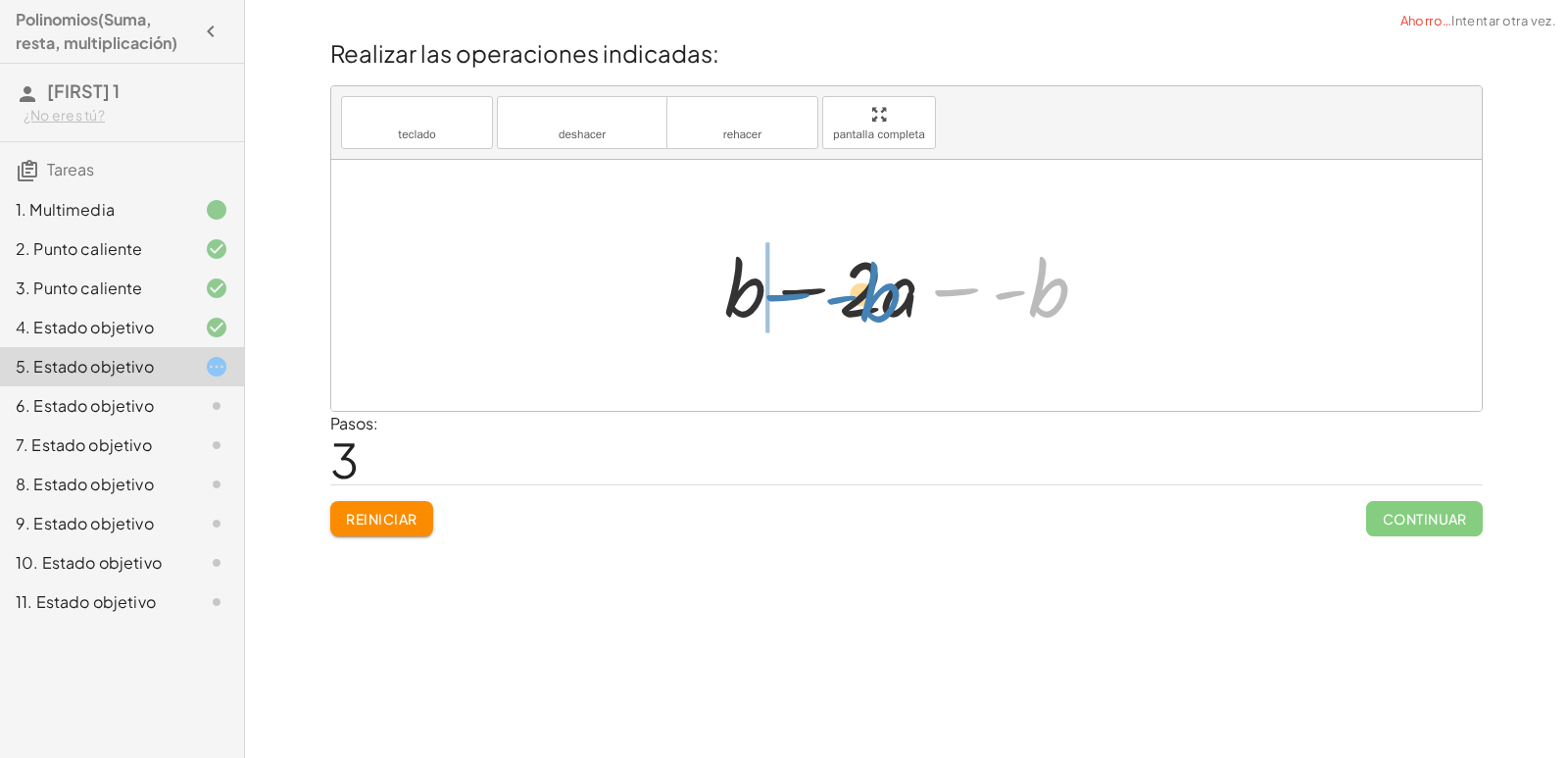 drag, startPoint x: 1035, startPoint y: 270, endPoint x: 866, endPoint y: 275, distance: 169.07395 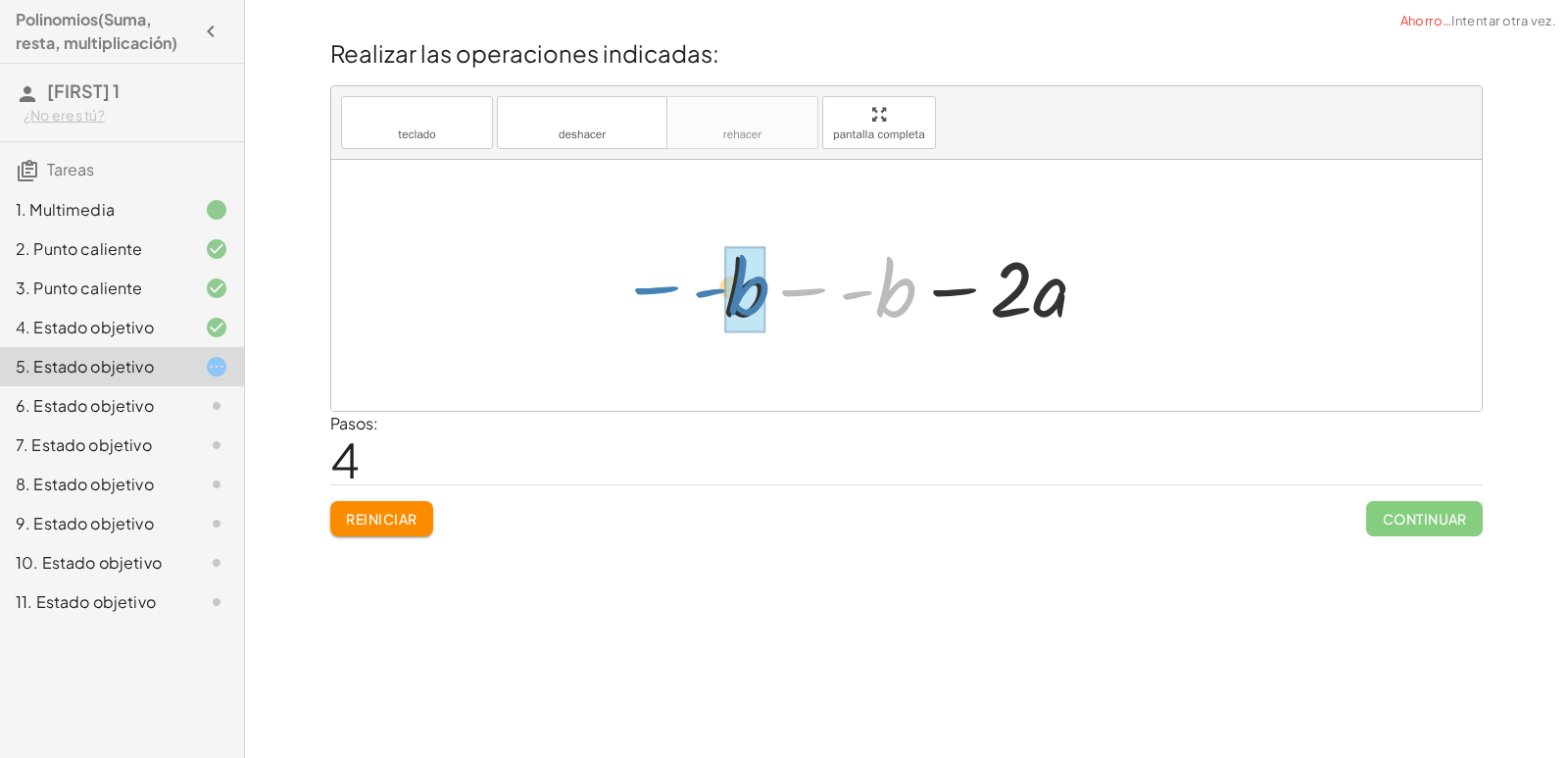 drag, startPoint x: 882, startPoint y: 288, endPoint x: 734, endPoint y: 286, distance: 148.01351 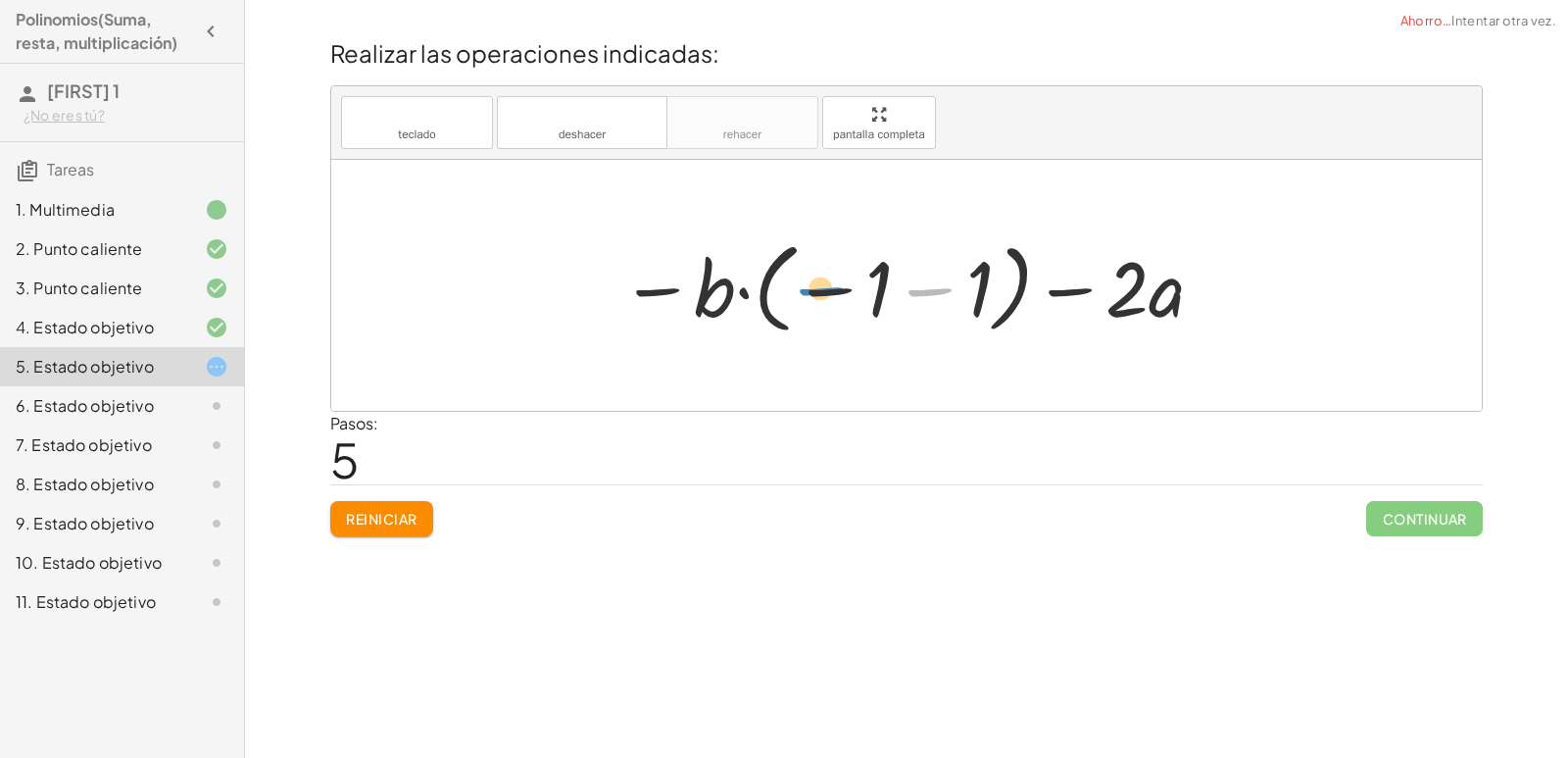 drag, startPoint x: 958, startPoint y: 289, endPoint x: 850, endPoint y: 288, distance: 108.0046 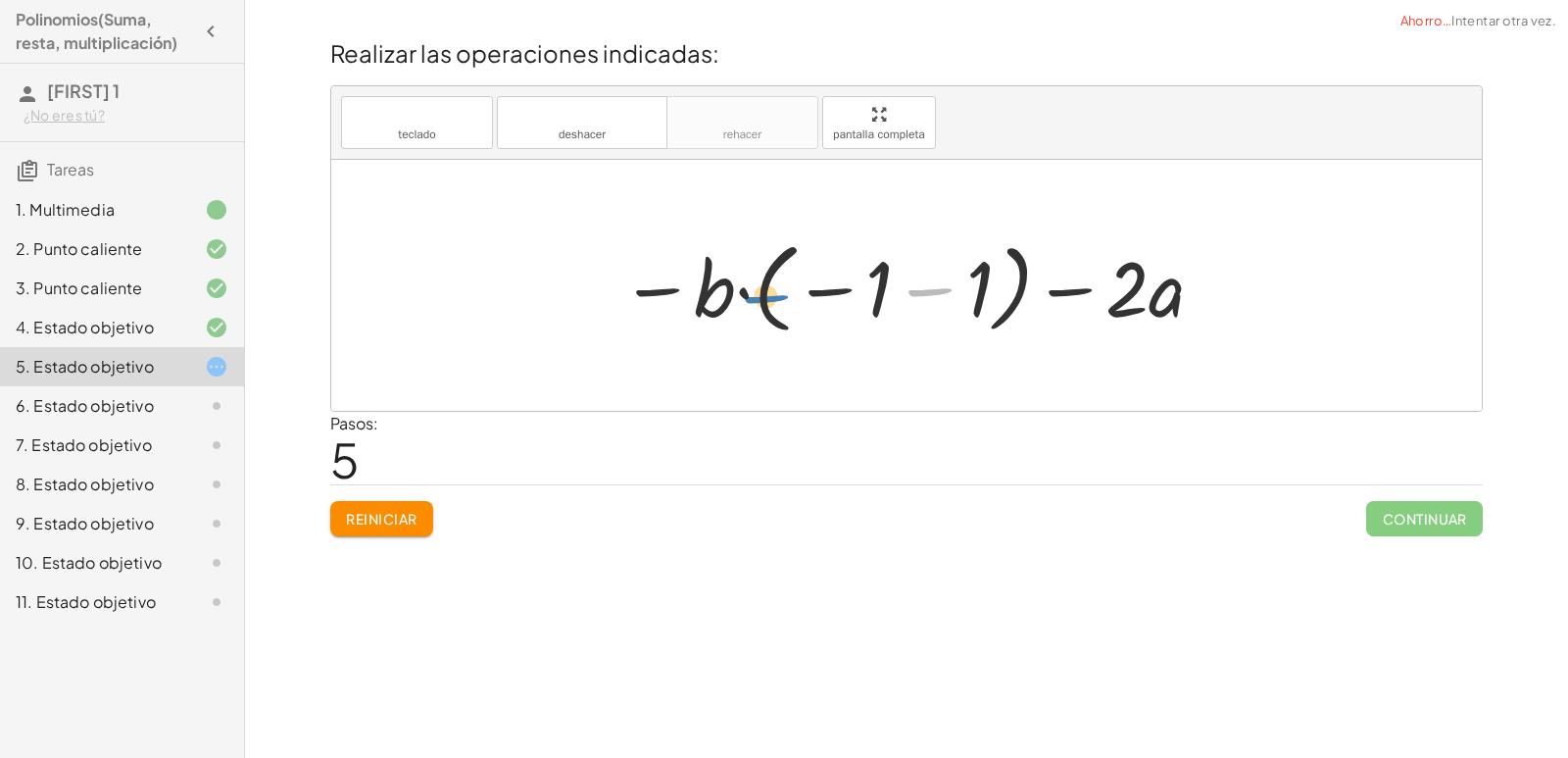 drag, startPoint x: 916, startPoint y: 293, endPoint x: 752, endPoint y: 300, distance: 164.14932 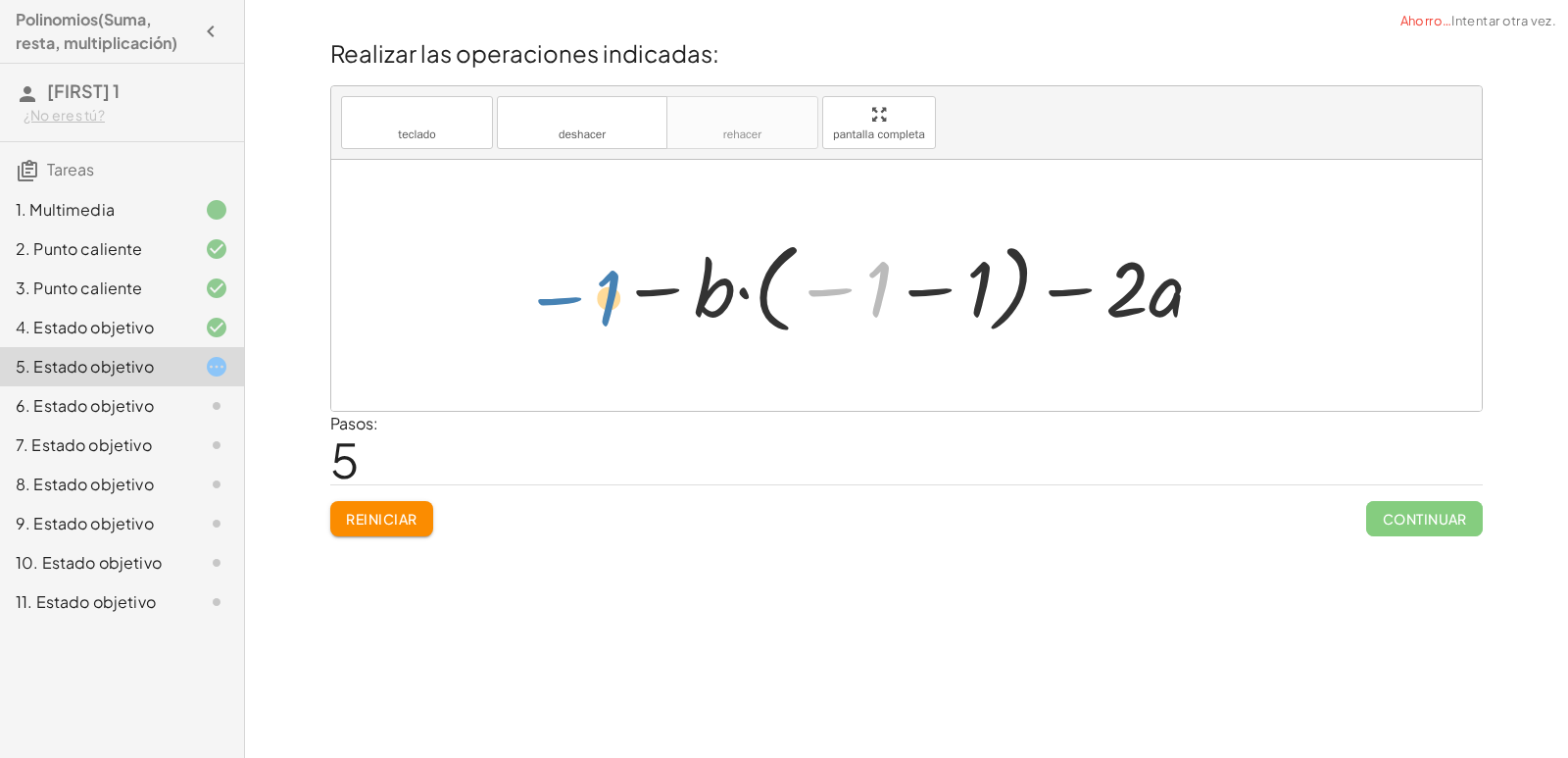 drag, startPoint x: 882, startPoint y: 285, endPoint x: 612, endPoint y: 294, distance: 270.14996 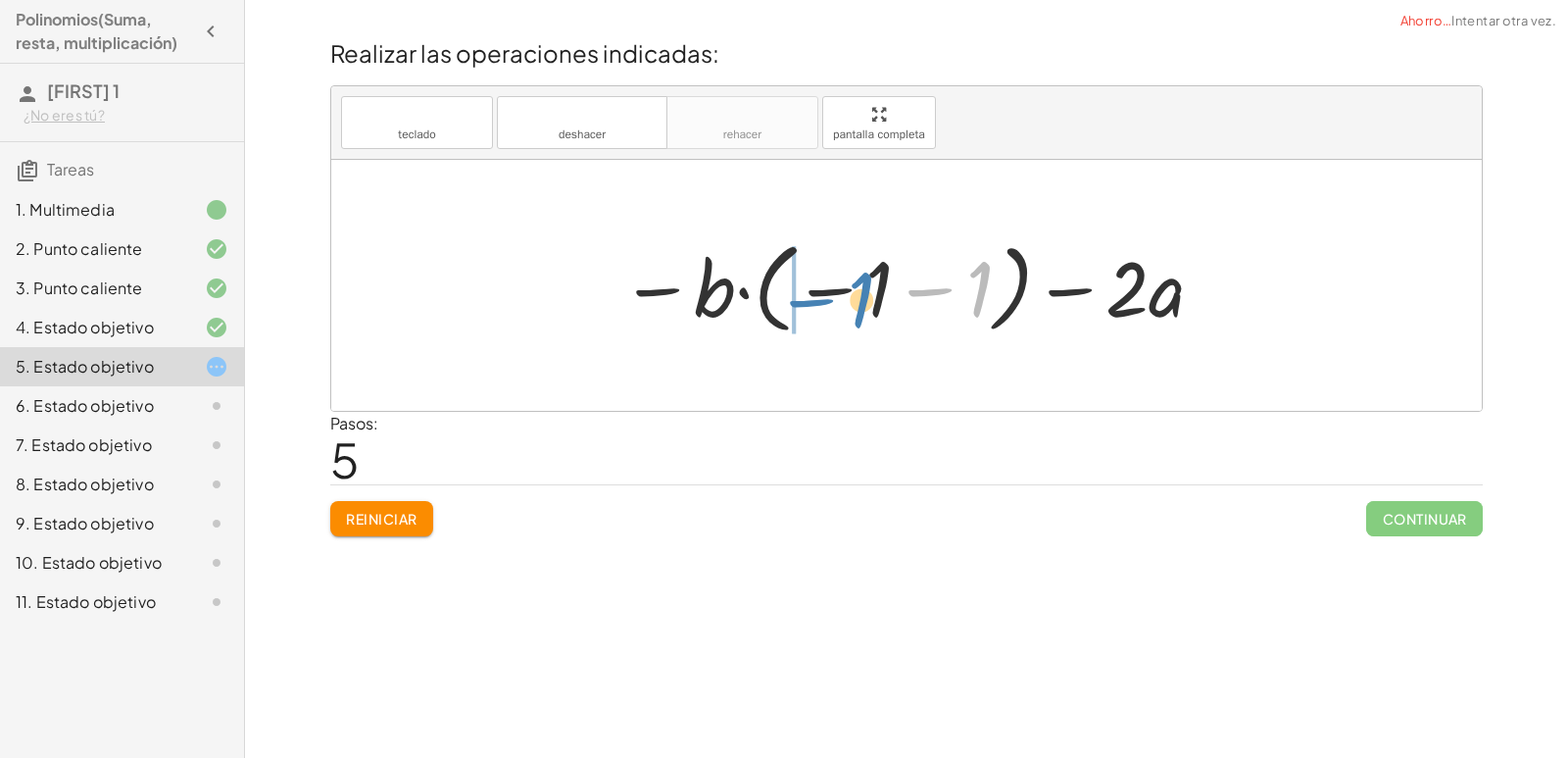 drag, startPoint x: 977, startPoint y: 281, endPoint x: 858, endPoint y: 292, distance: 119.50732 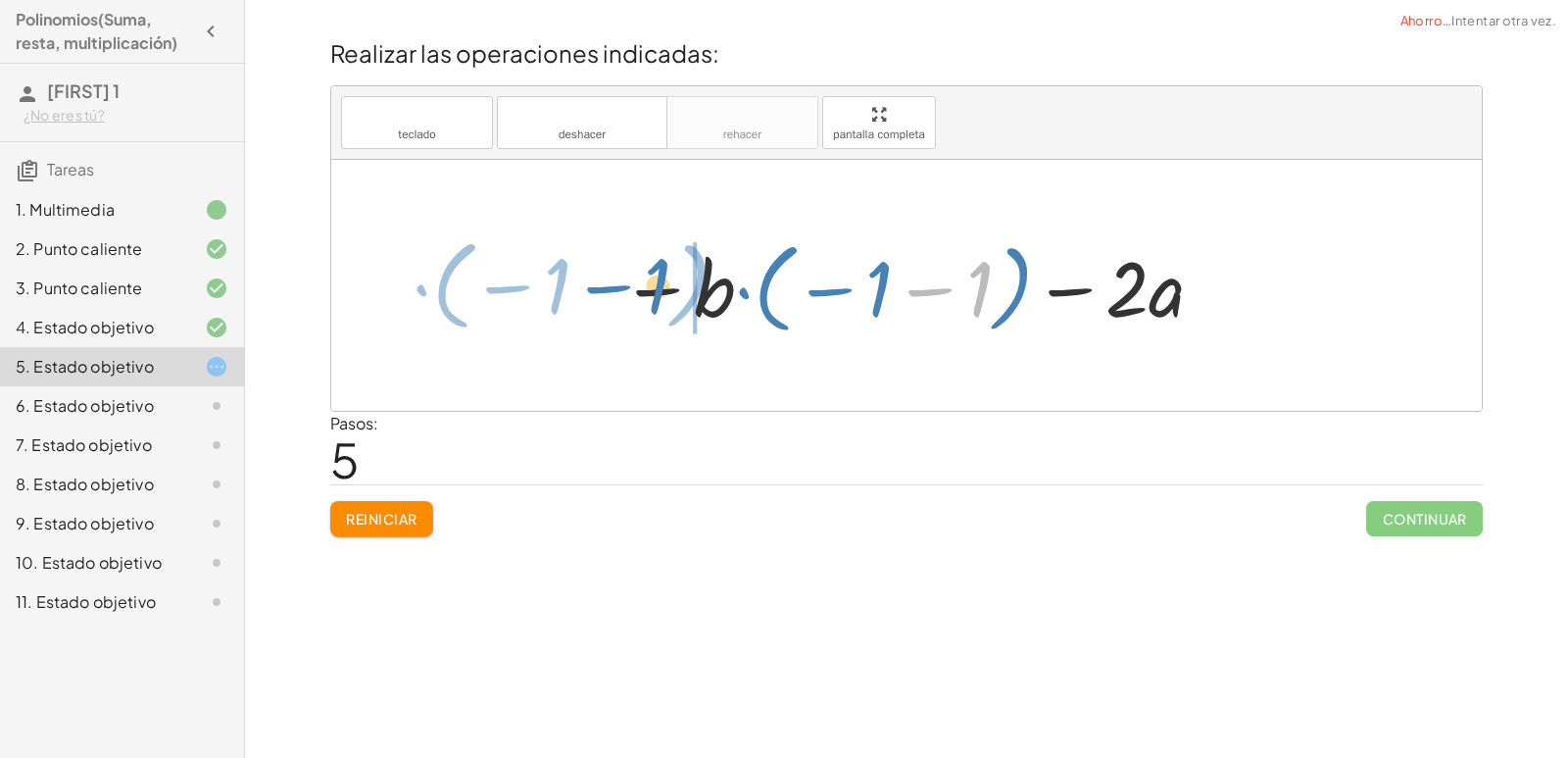 drag, startPoint x: 993, startPoint y: 280, endPoint x: 672, endPoint y: 275, distance: 321.03894 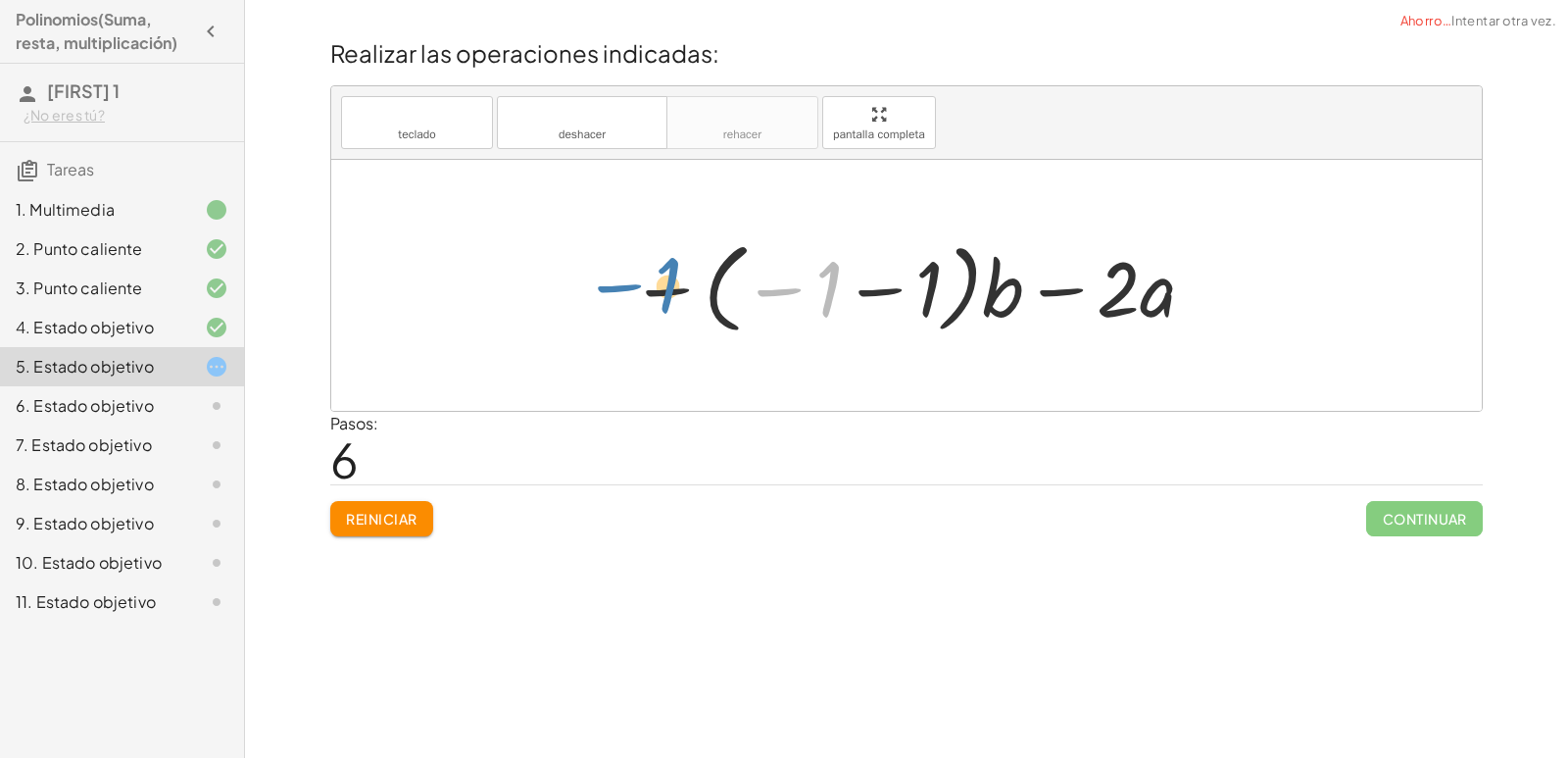 drag, startPoint x: 831, startPoint y: 279, endPoint x: 672, endPoint y: 275, distance: 159.05031 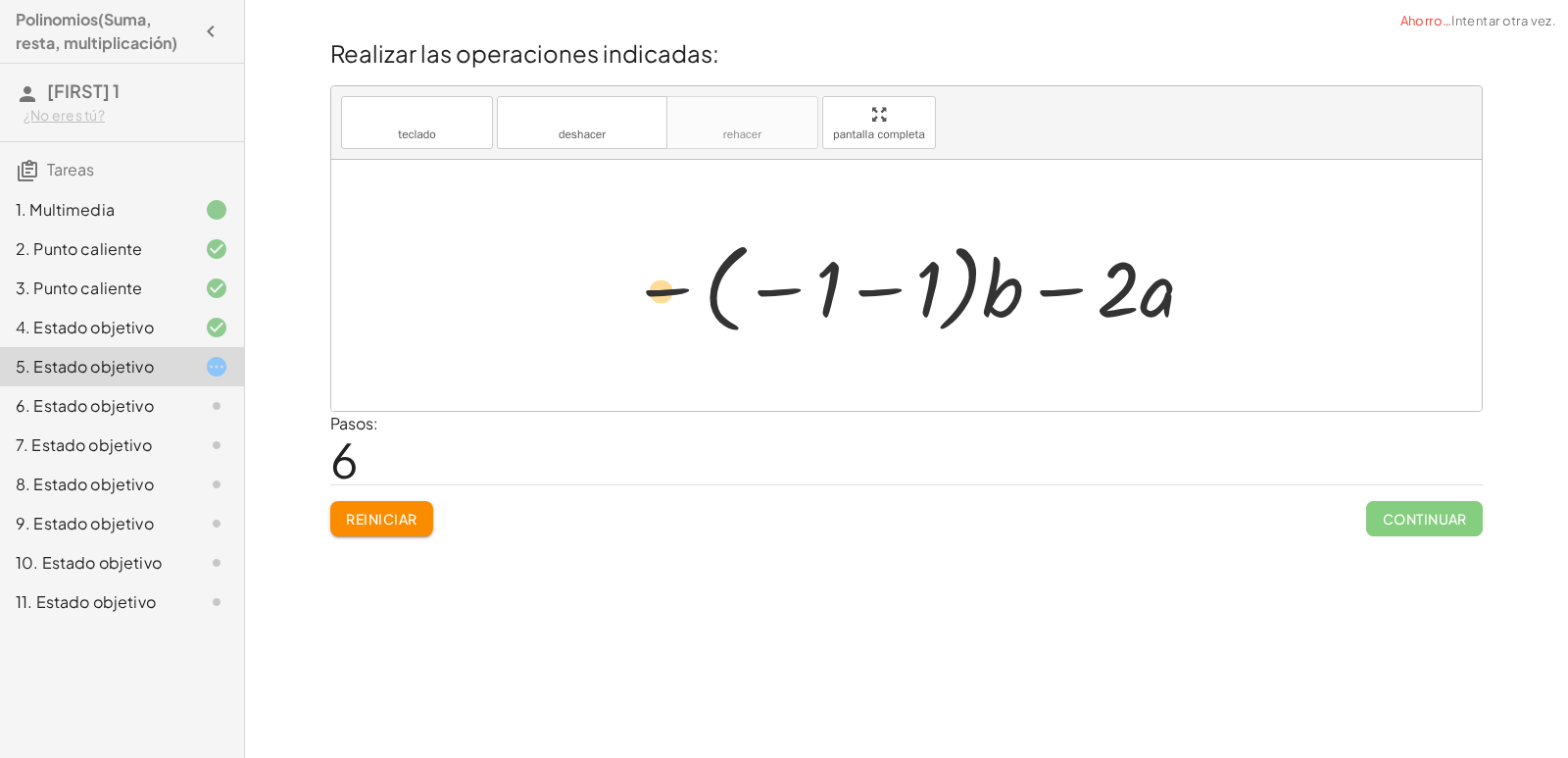 drag, startPoint x: 930, startPoint y: 285, endPoint x: 662, endPoint y: 287, distance: 268.00746 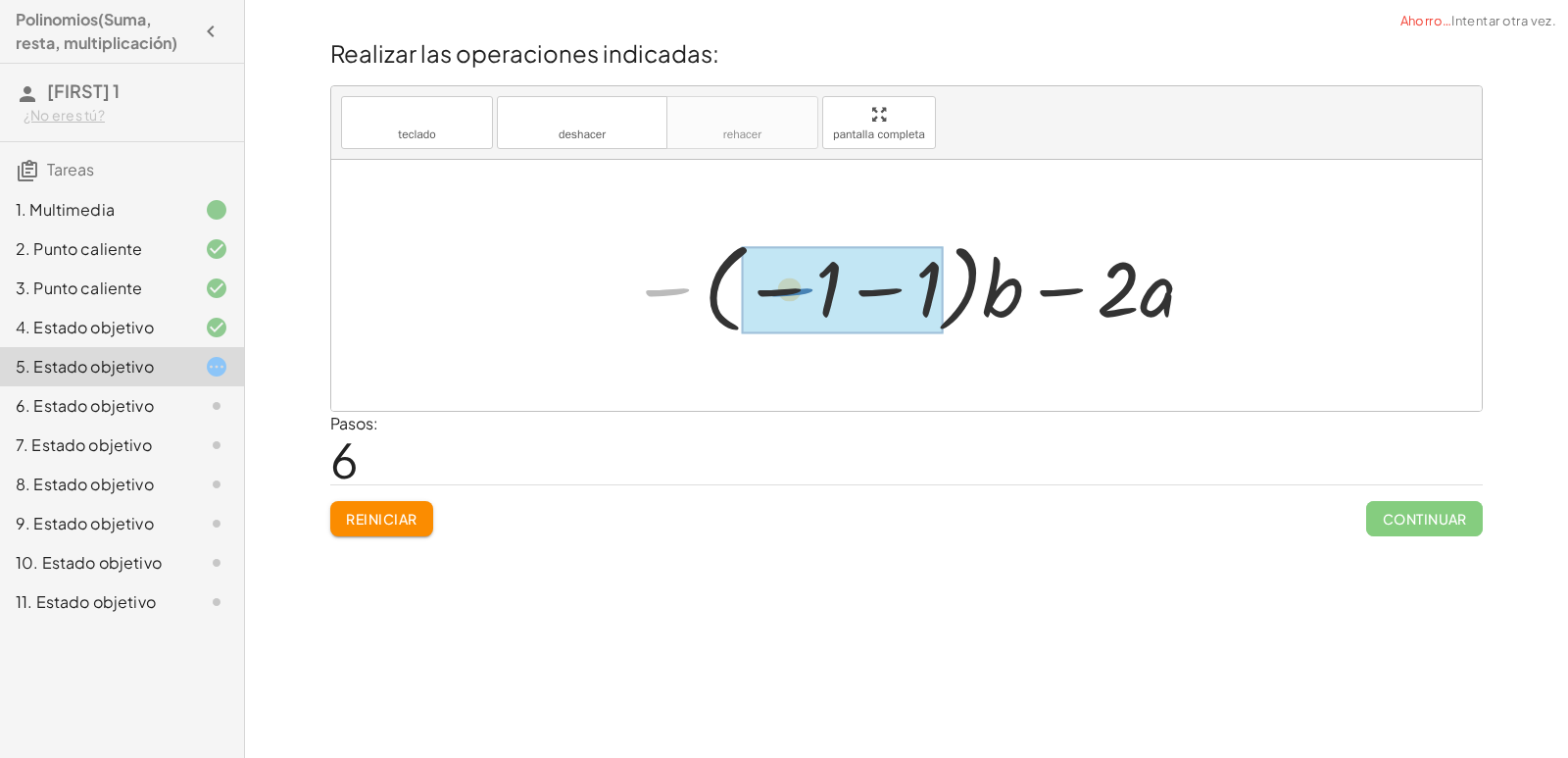 drag, startPoint x: 662, startPoint y: 287, endPoint x: 784, endPoint y: 287, distance: 122 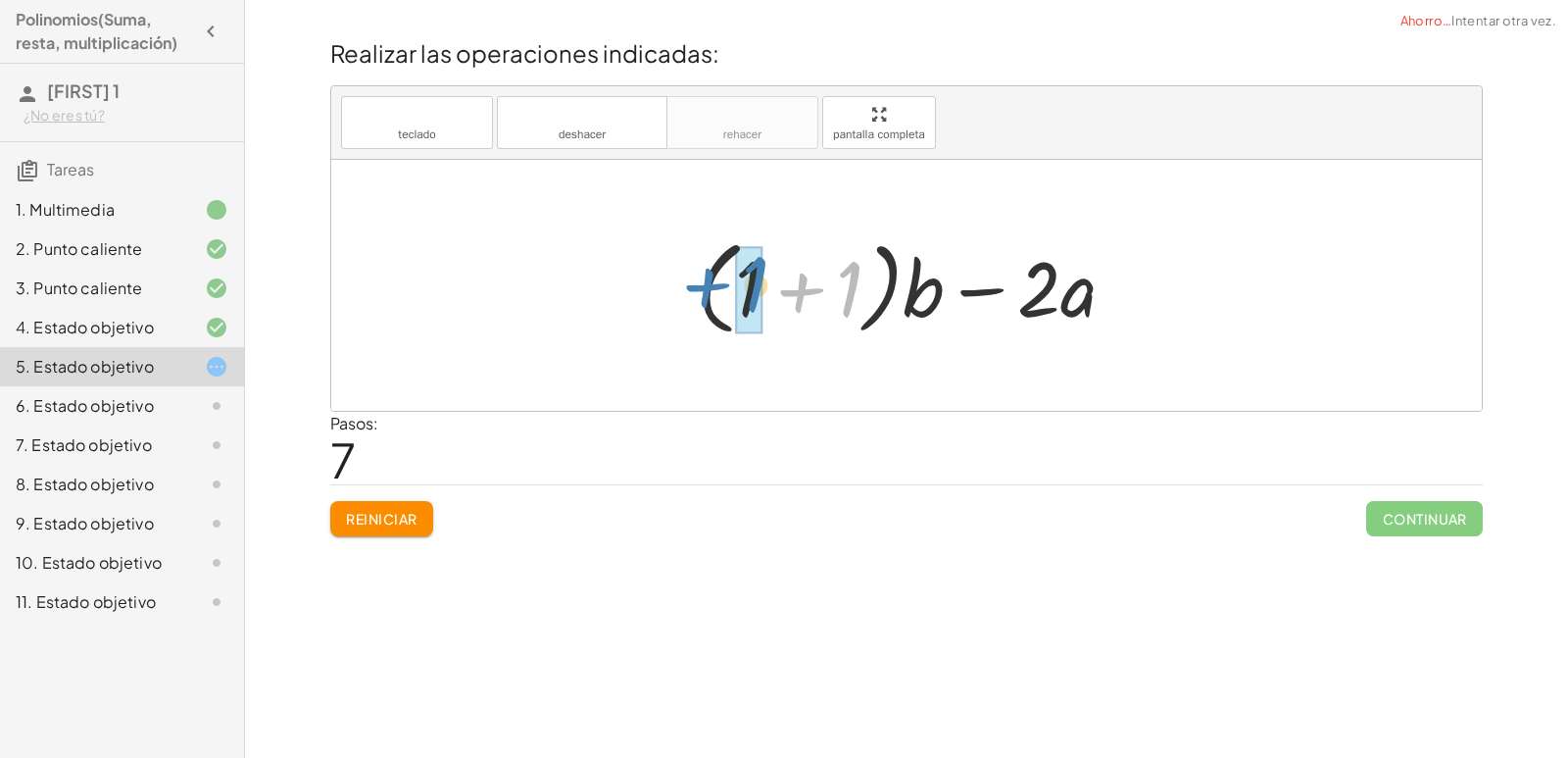 drag, startPoint x: 850, startPoint y: 305, endPoint x: 755, endPoint y: 300, distance: 95.131488 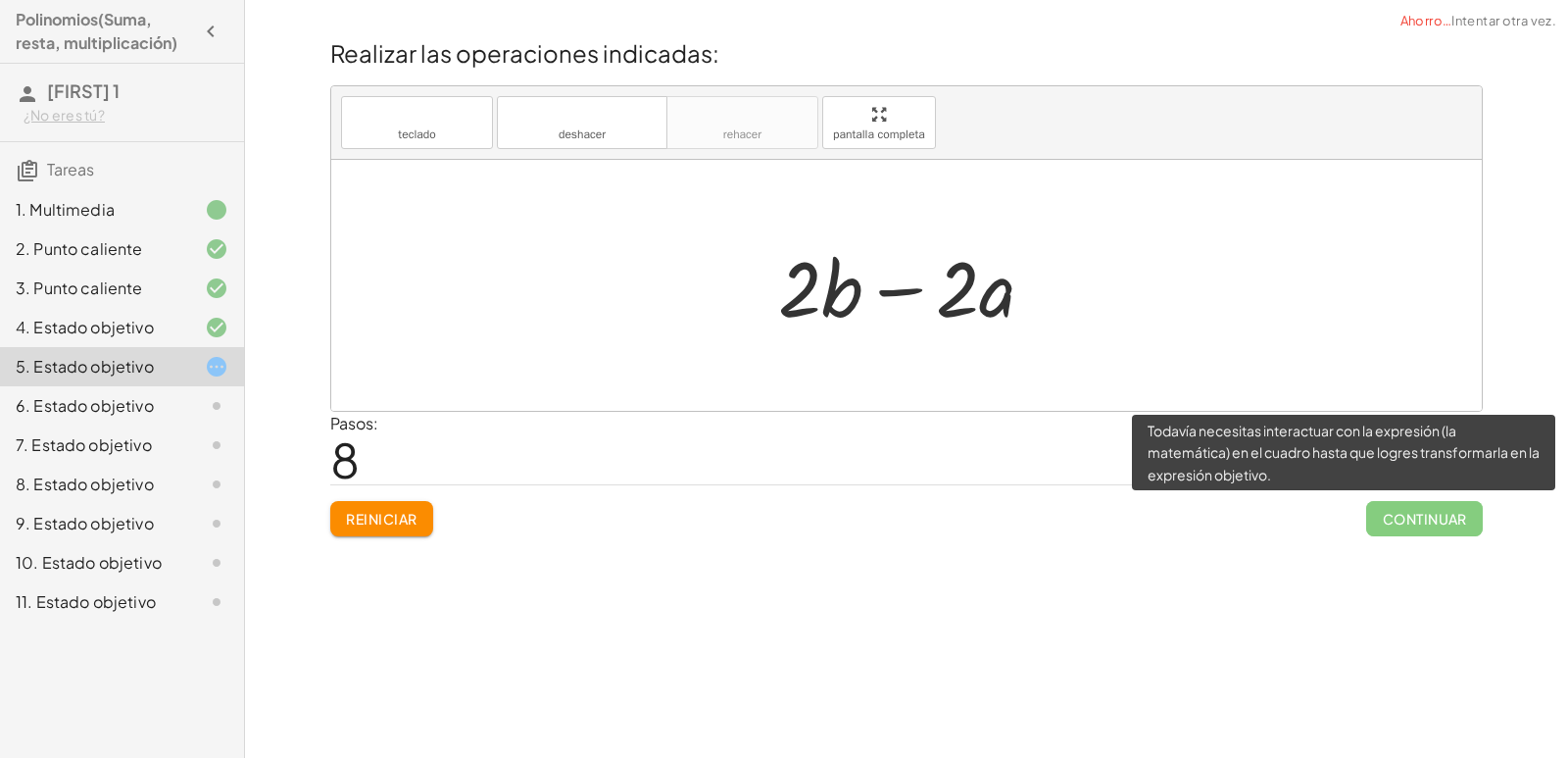 click on "Continuar" 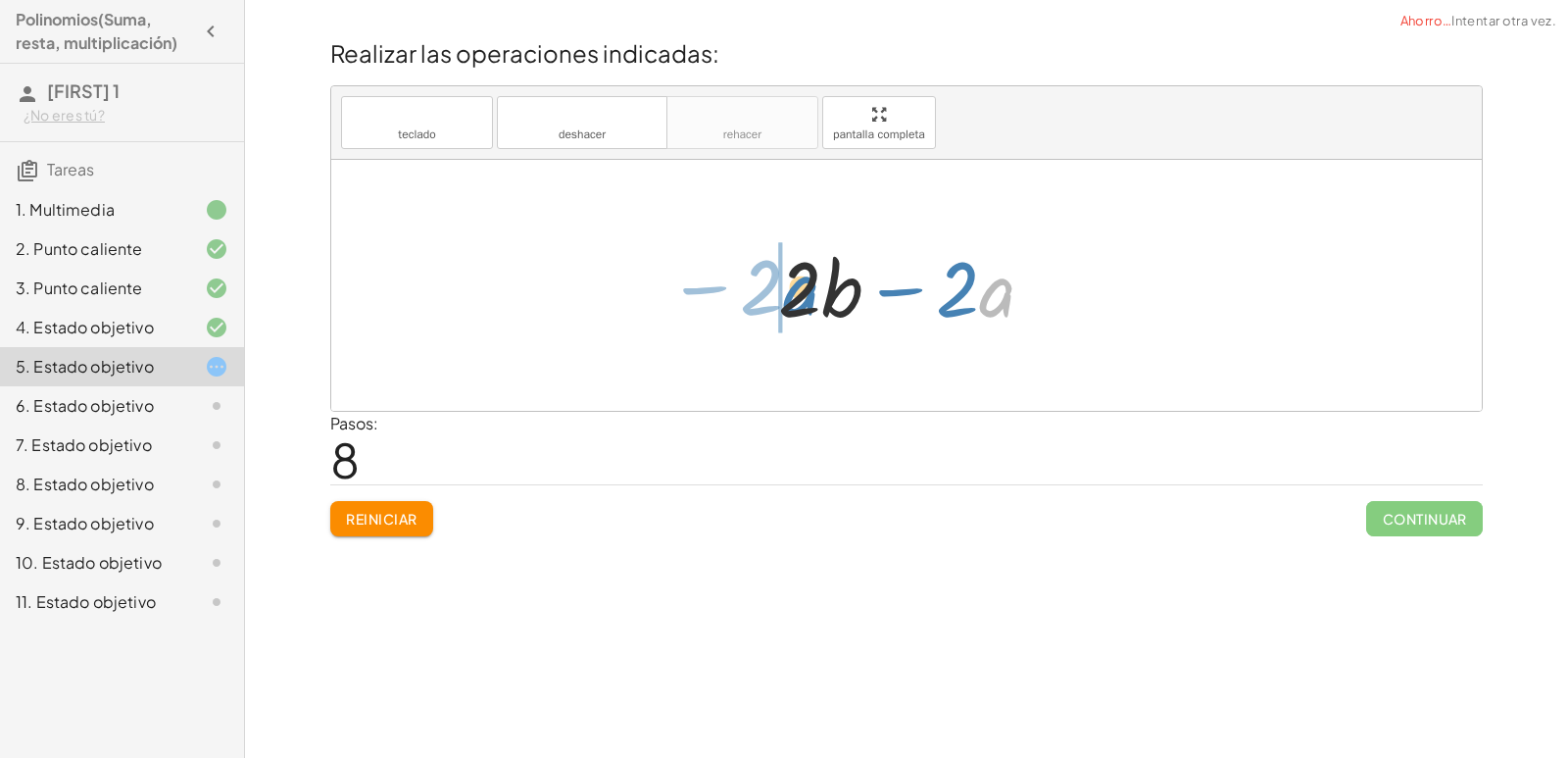 drag, startPoint x: 993, startPoint y: 307, endPoint x: 797, endPoint y: 305, distance: 196.01 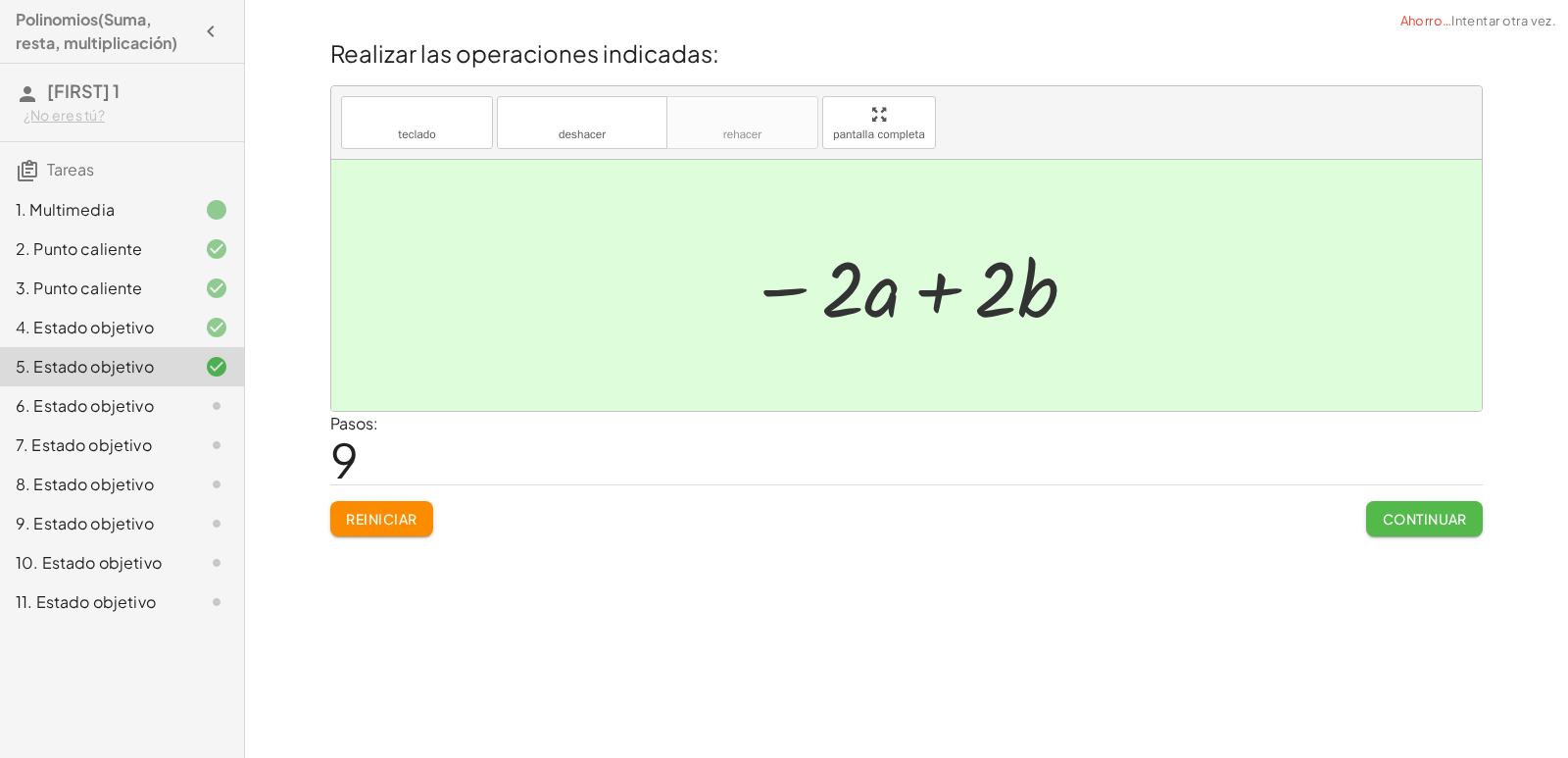 click on "Continuar" at bounding box center (1425, 519) 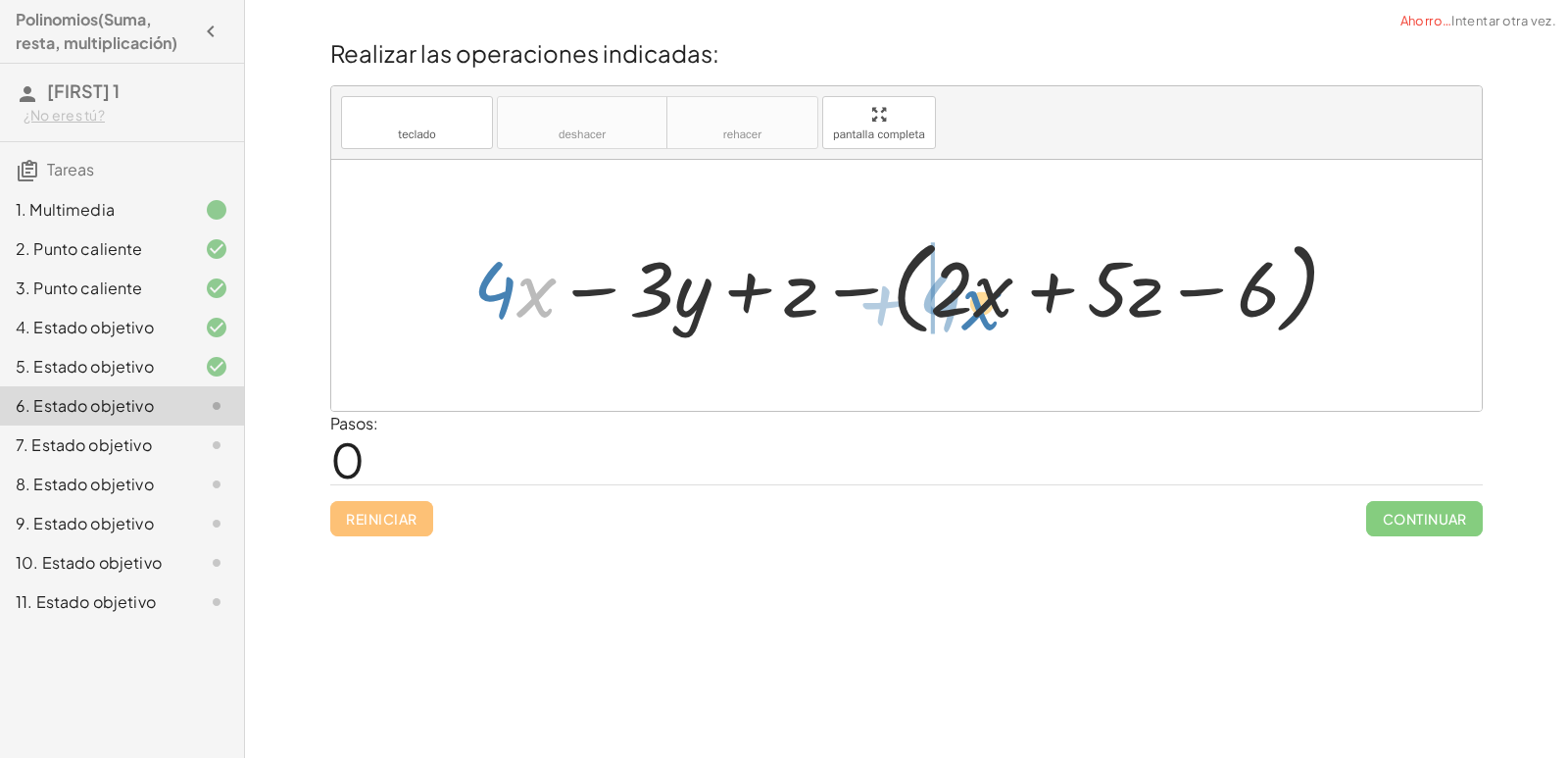 drag, startPoint x: 521, startPoint y: 299, endPoint x: 966, endPoint y: 312, distance: 445.1898 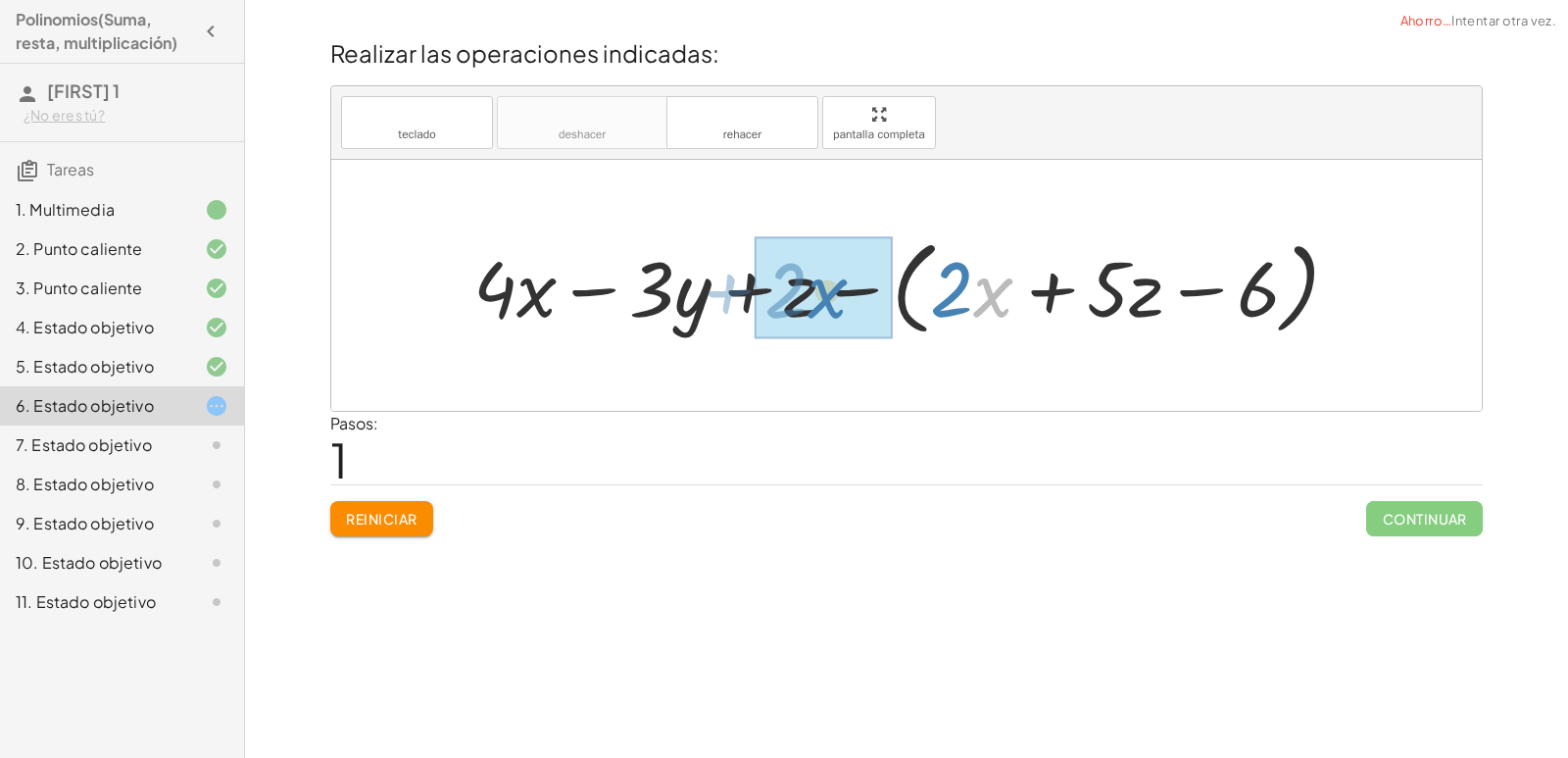 drag, startPoint x: 980, startPoint y: 294, endPoint x: 813, endPoint y: 295, distance: 167.00299 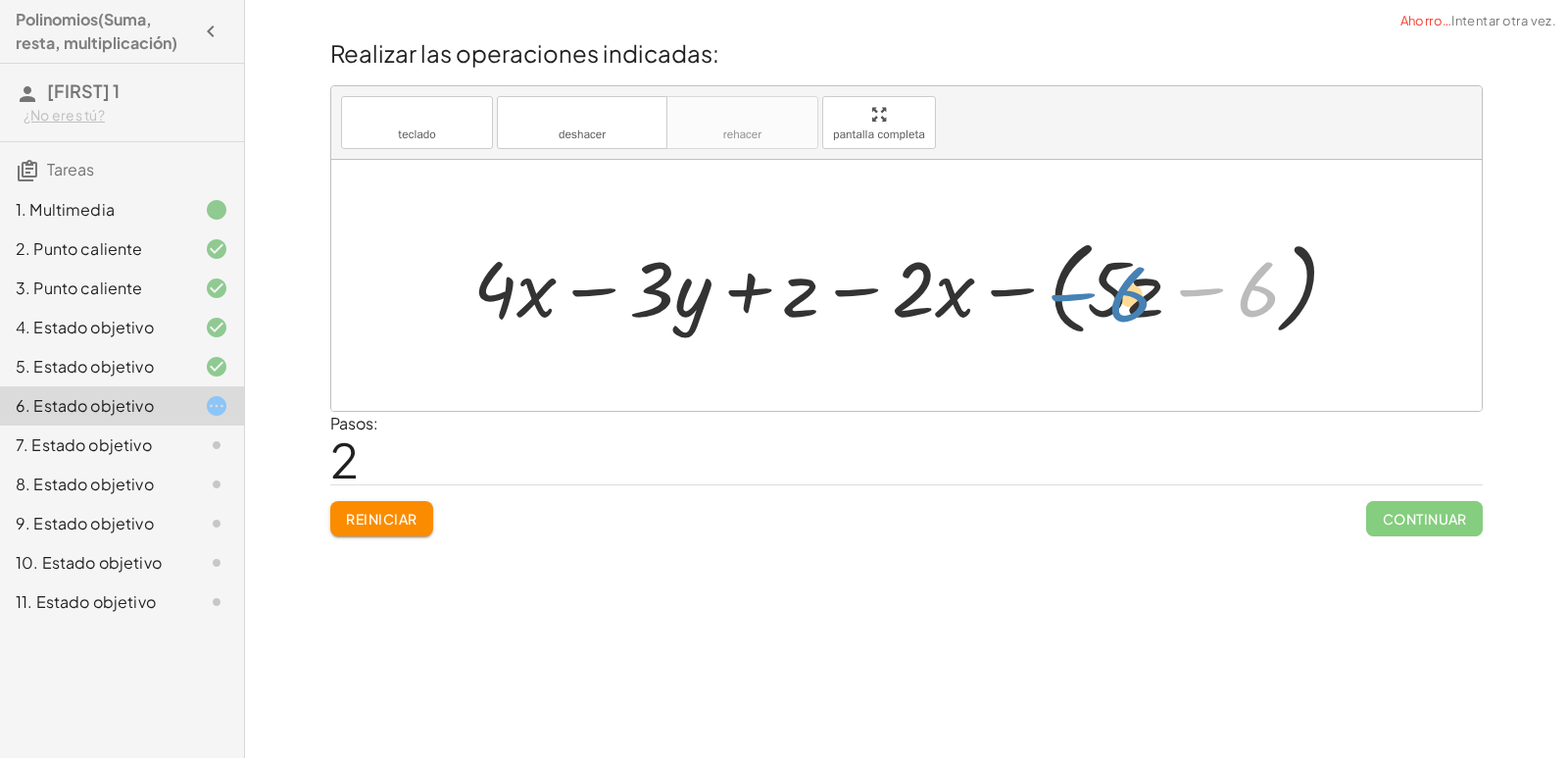 drag, startPoint x: 1263, startPoint y: 306, endPoint x: 1135, endPoint y: 311, distance: 128.09762 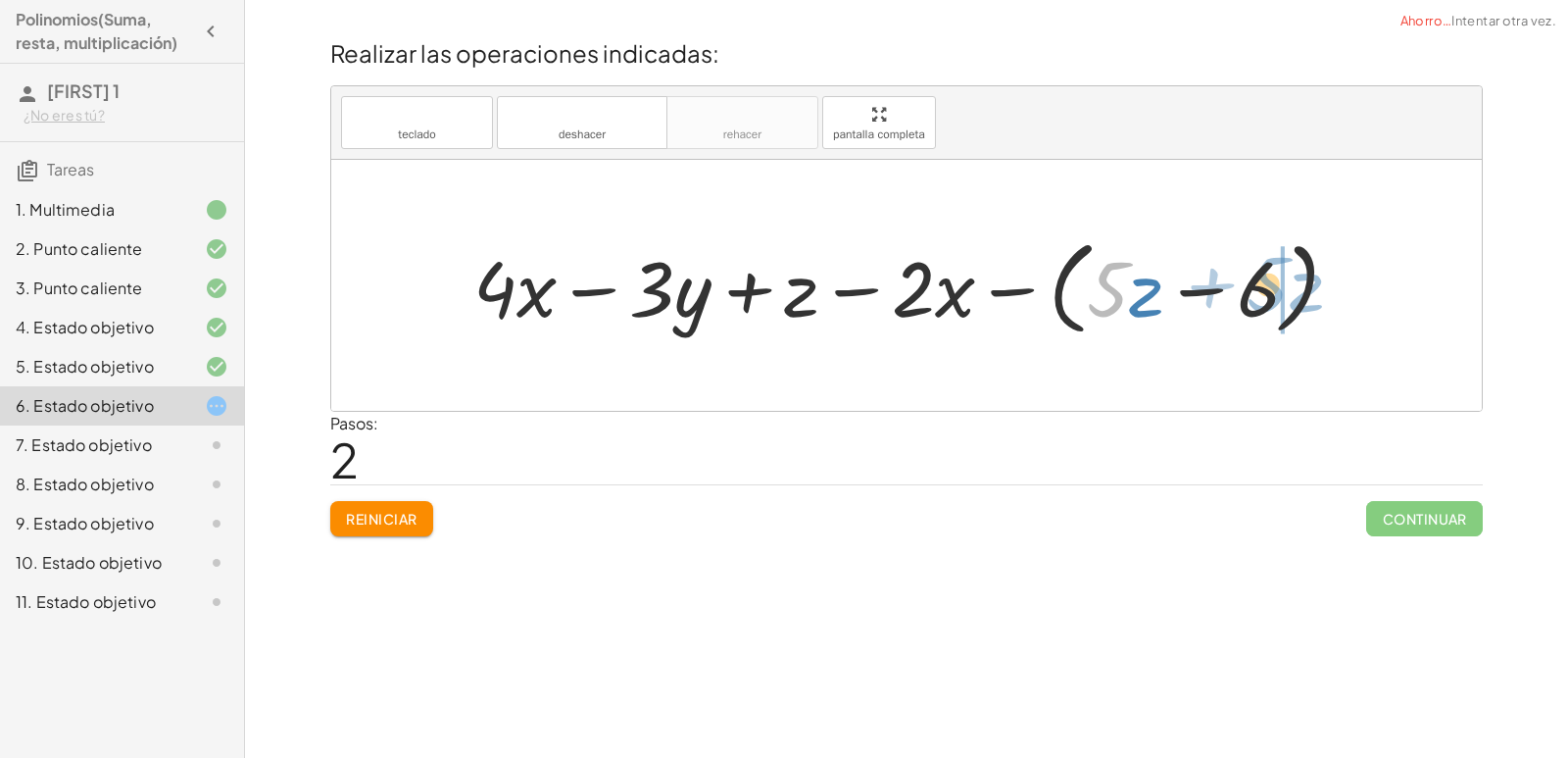 drag, startPoint x: 1128, startPoint y: 305, endPoint x: 1288, endPoint y: 300, distance: 160.07811 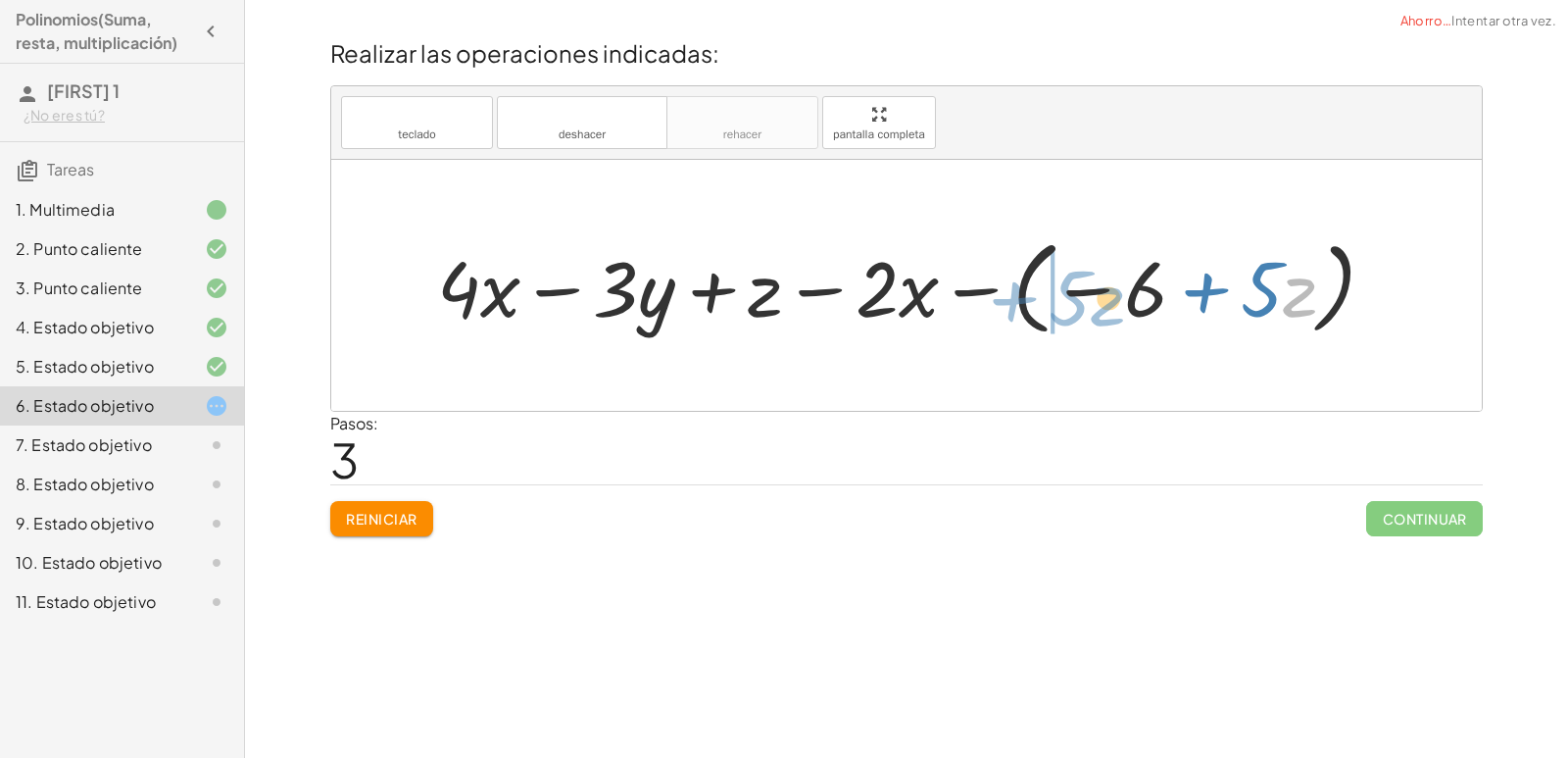 drag, startPoint x: 1288, startPoint y: 300, endPoint x: 1097, endPoint y: 309, distance: 191.21192 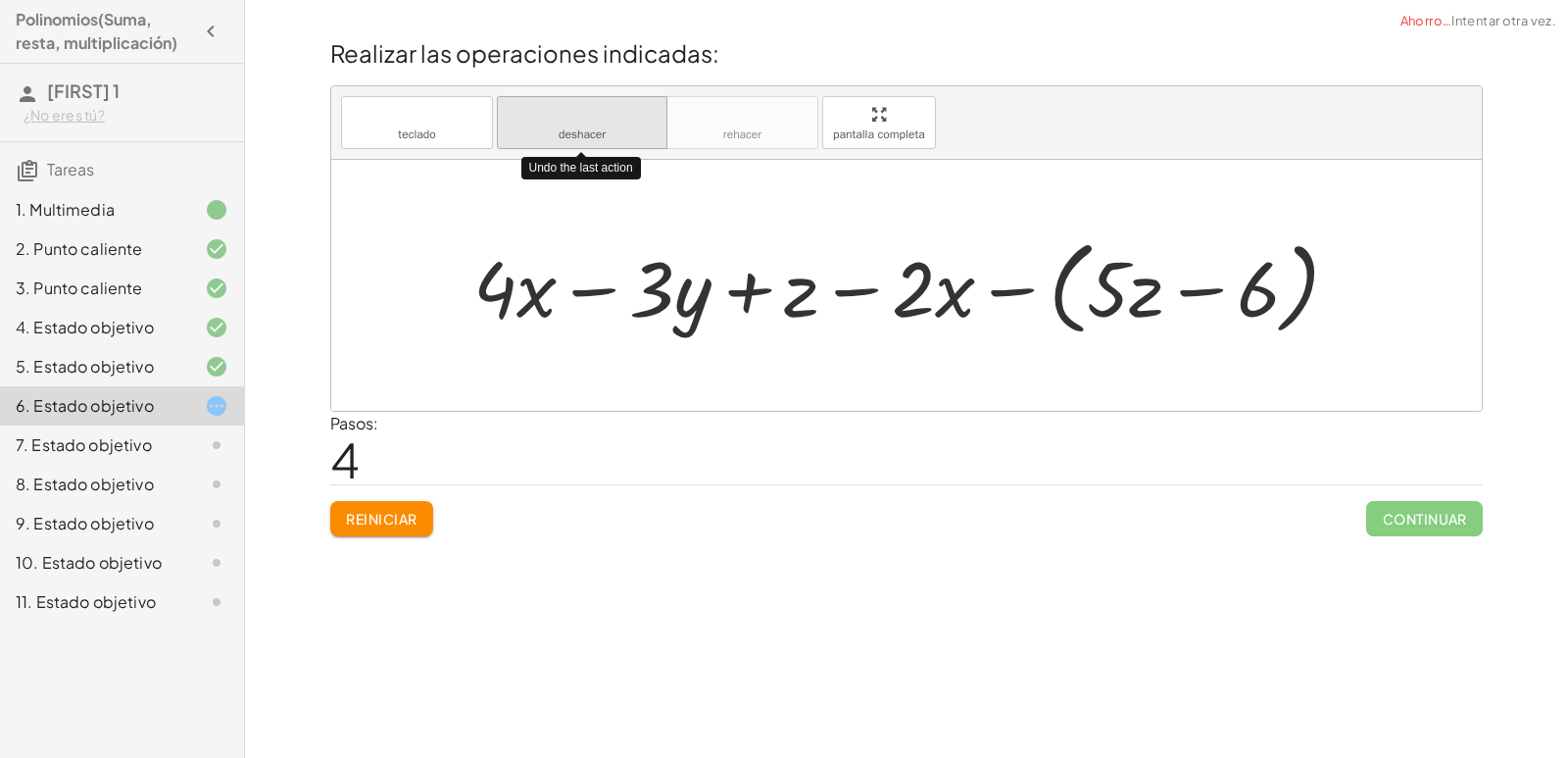click on "deshacer deshacer" at bounding box center (582, 123) 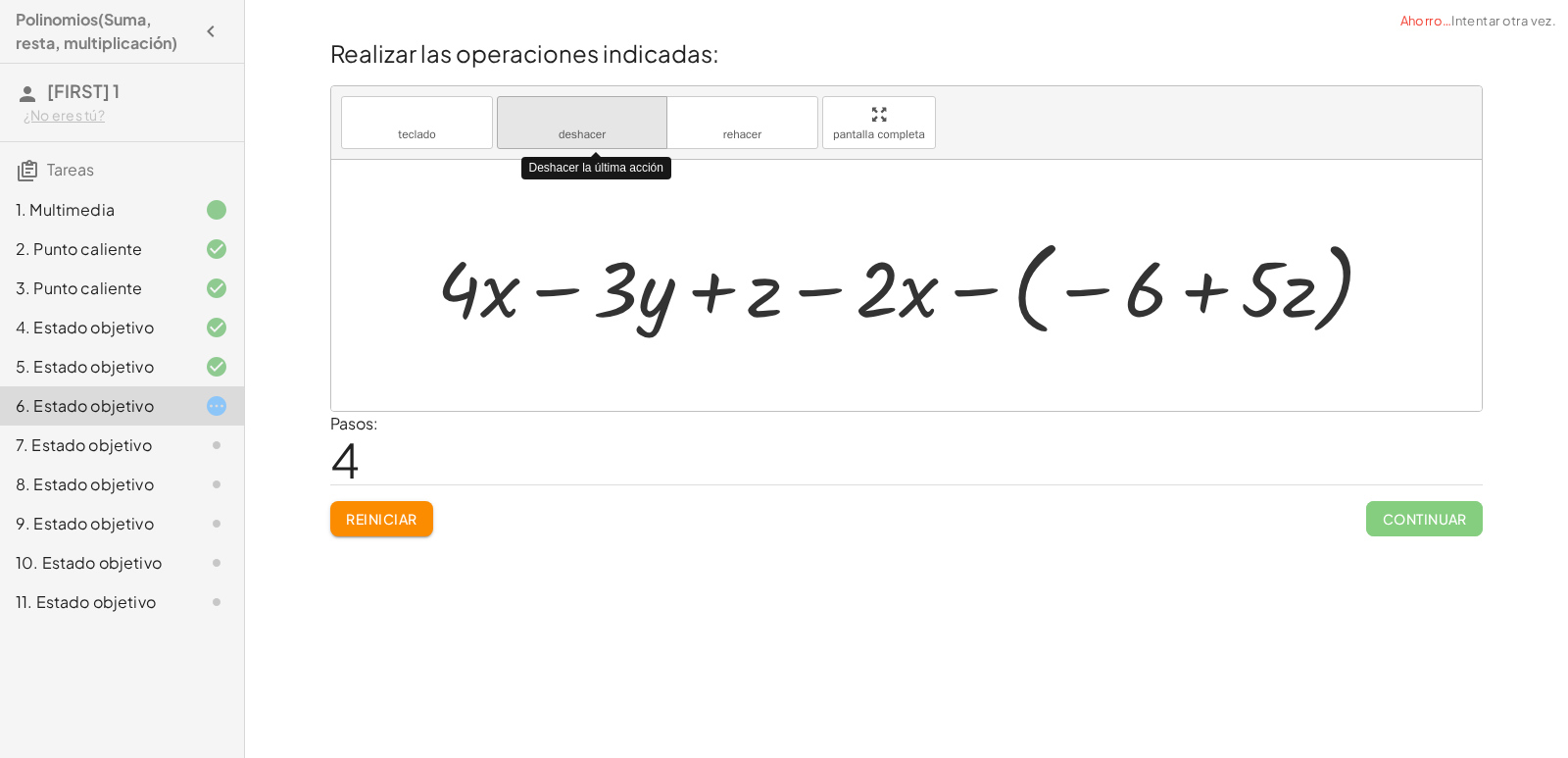 click on "deshacer deshacer" at bounding box center (582, 123) 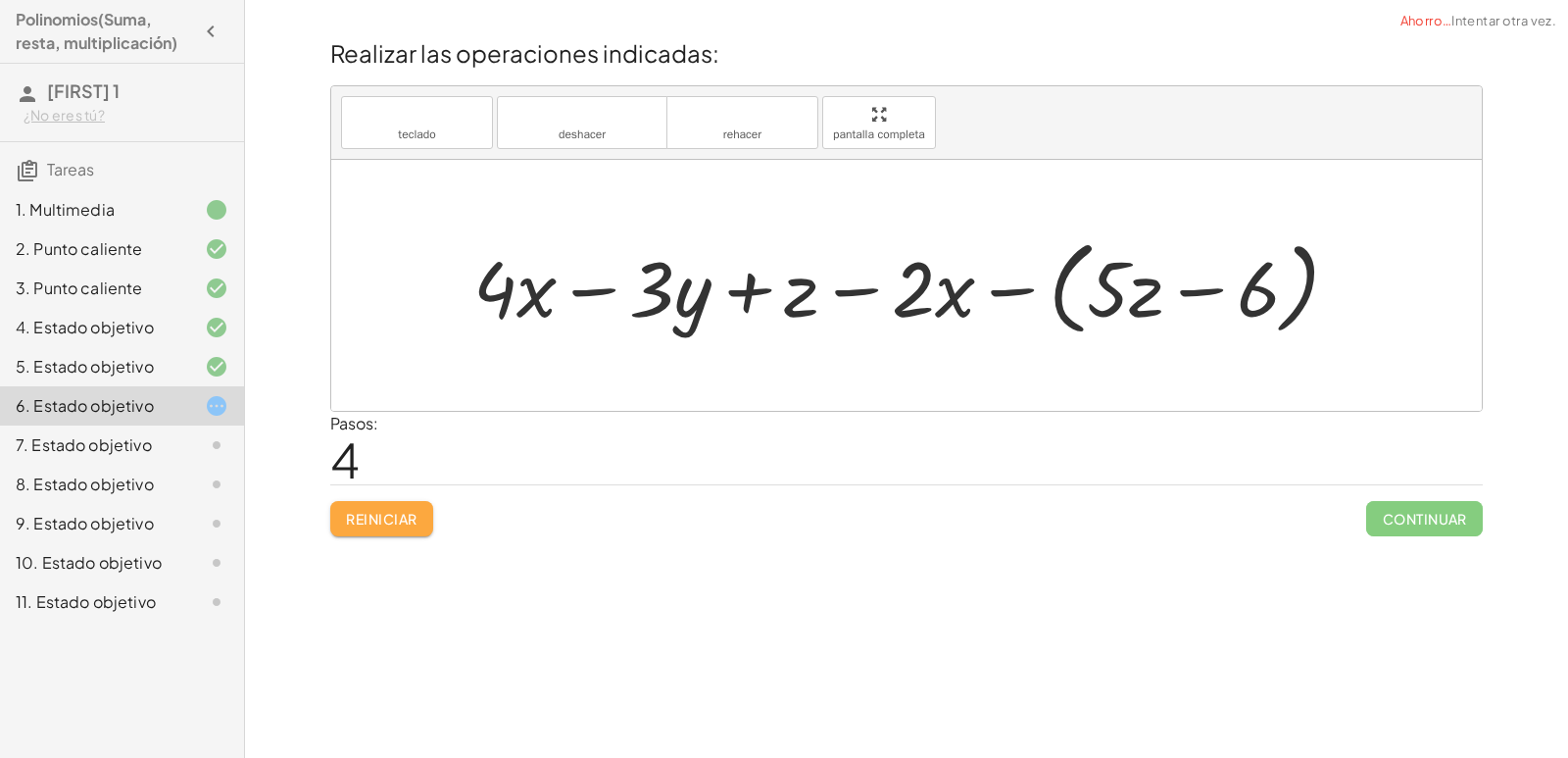 click on "Reiniciar" at bounding box center [381, 519] 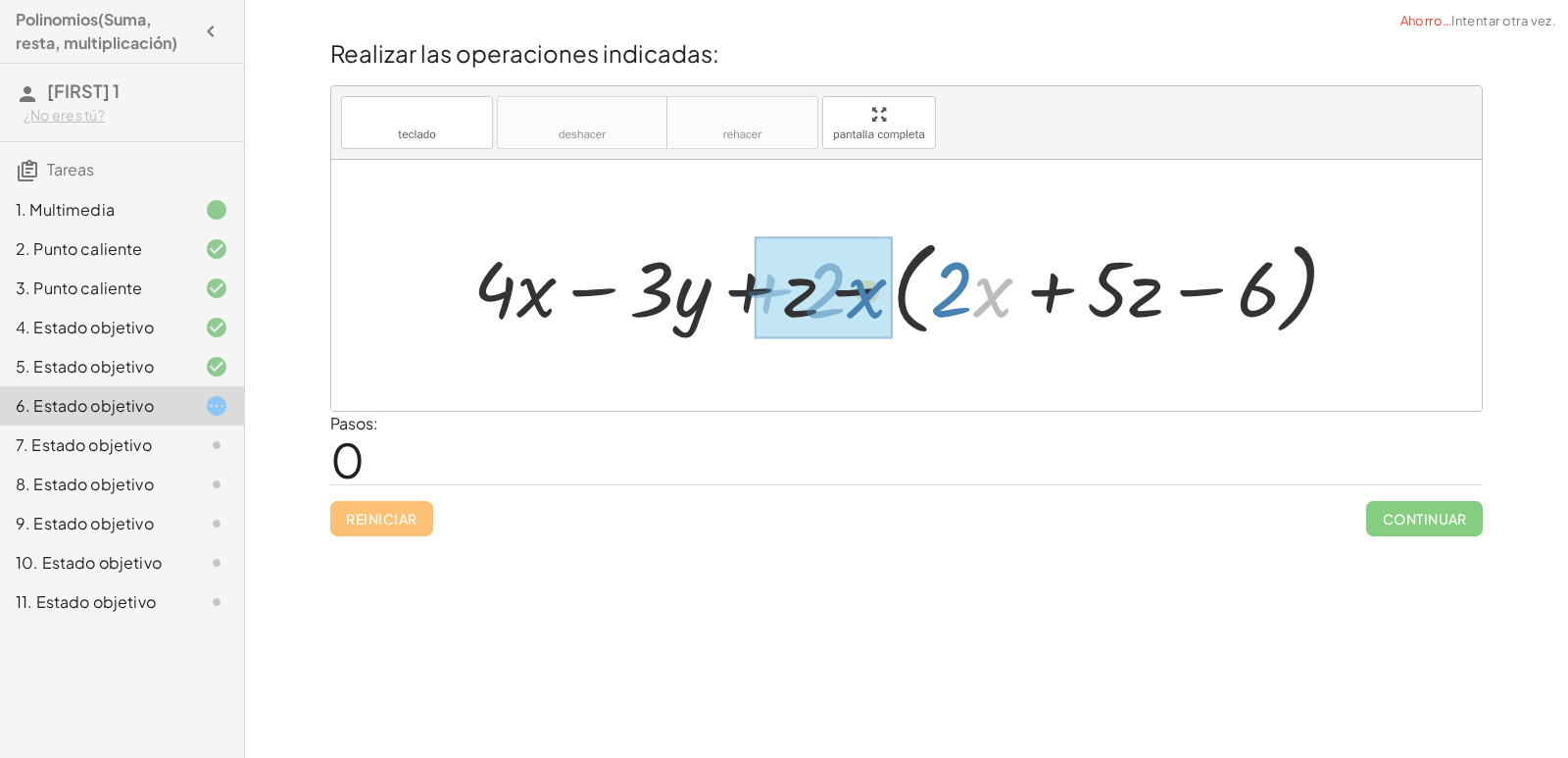 drag, startPoint x: 994, startPoint y: 312, endPoint x: 867, endPoint y: 313, distance: 127.00394 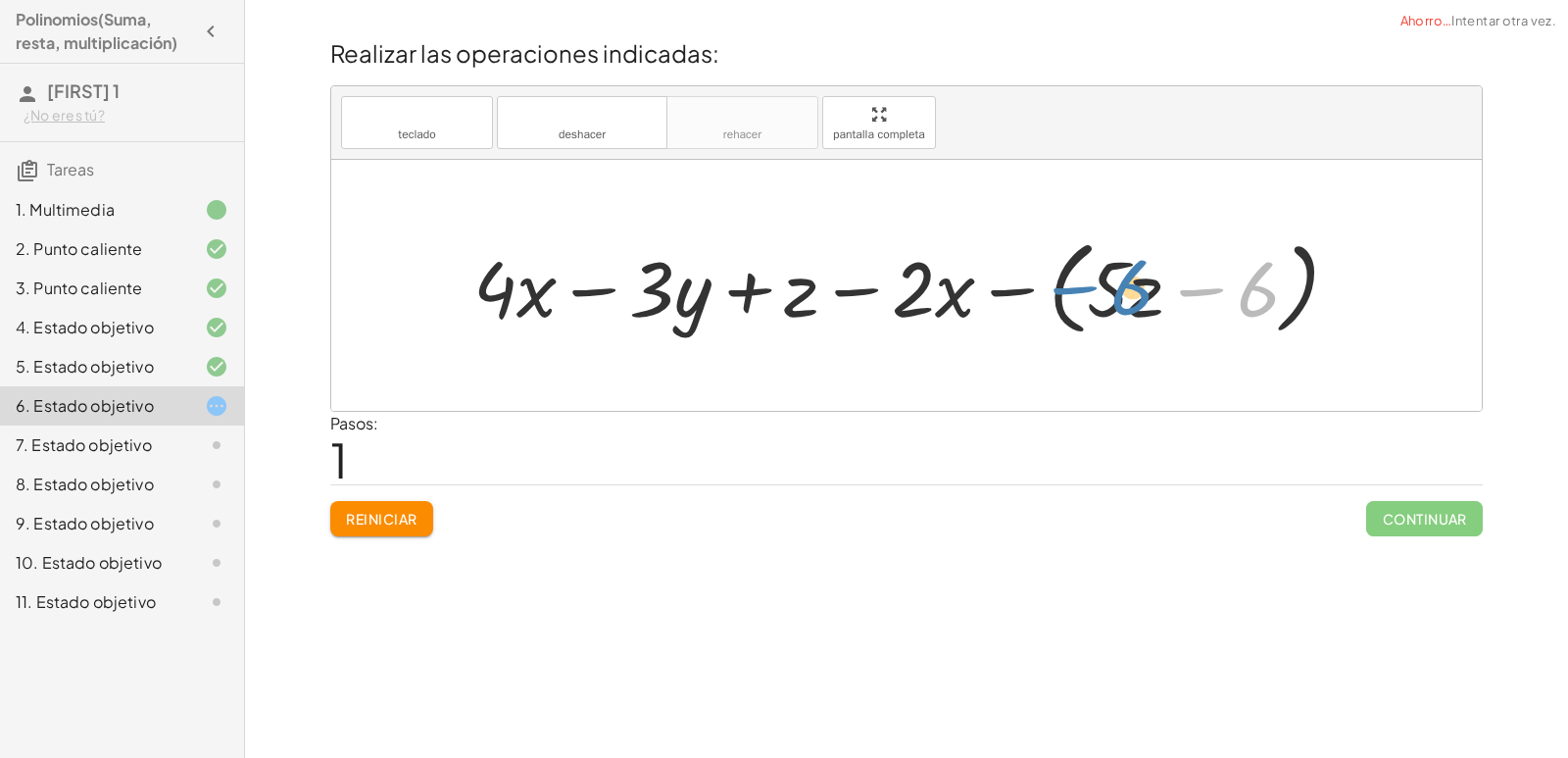 drag, startPoint x: 1257, startPoint y: 308, endPoint x: 1128, endPoint y: 307, distance: 129.00388 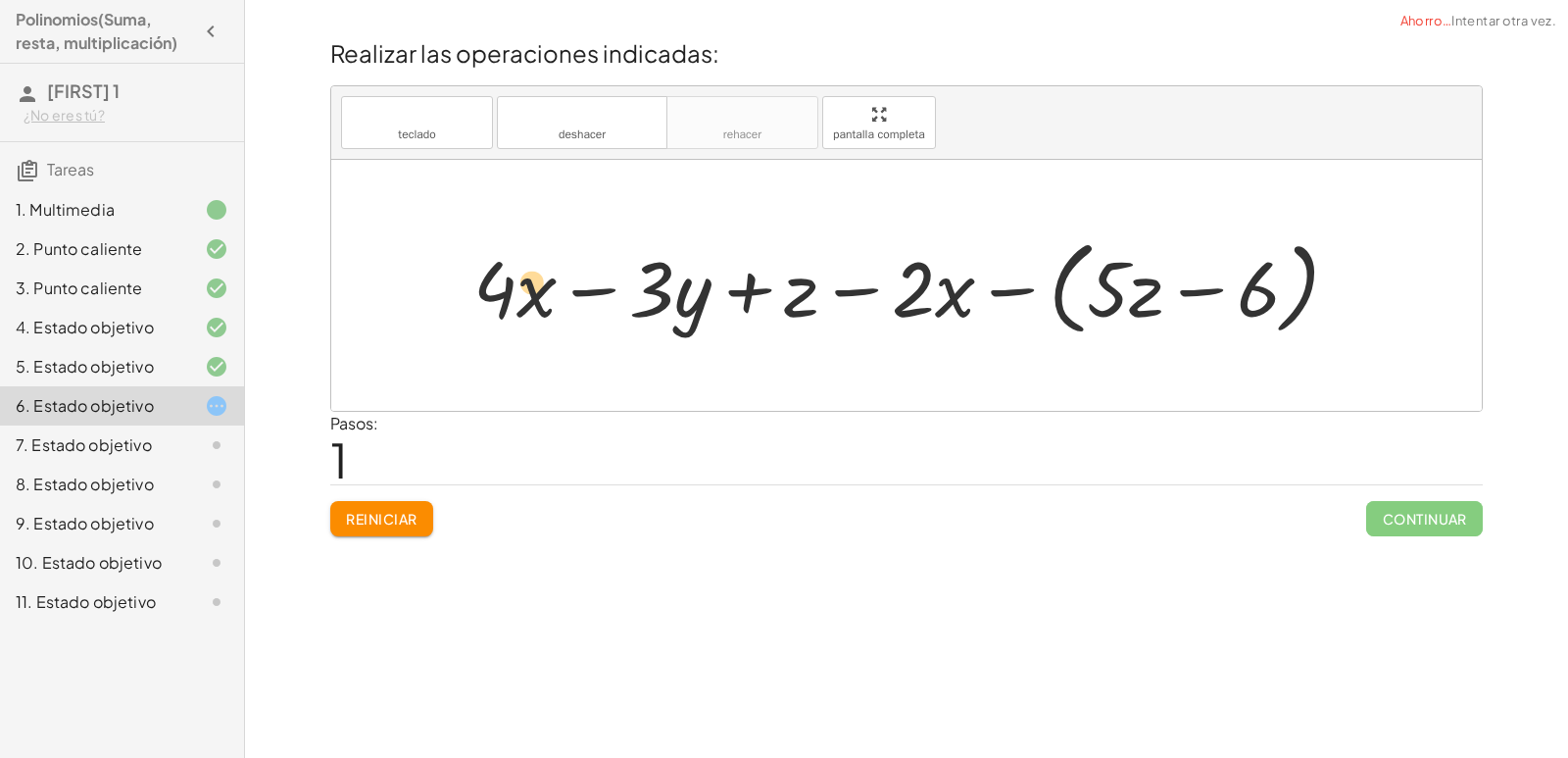 drag, startPoint x: 681, startPoint y: 301, endPoint x: 520, endPoint y: 293, distance: 161.199 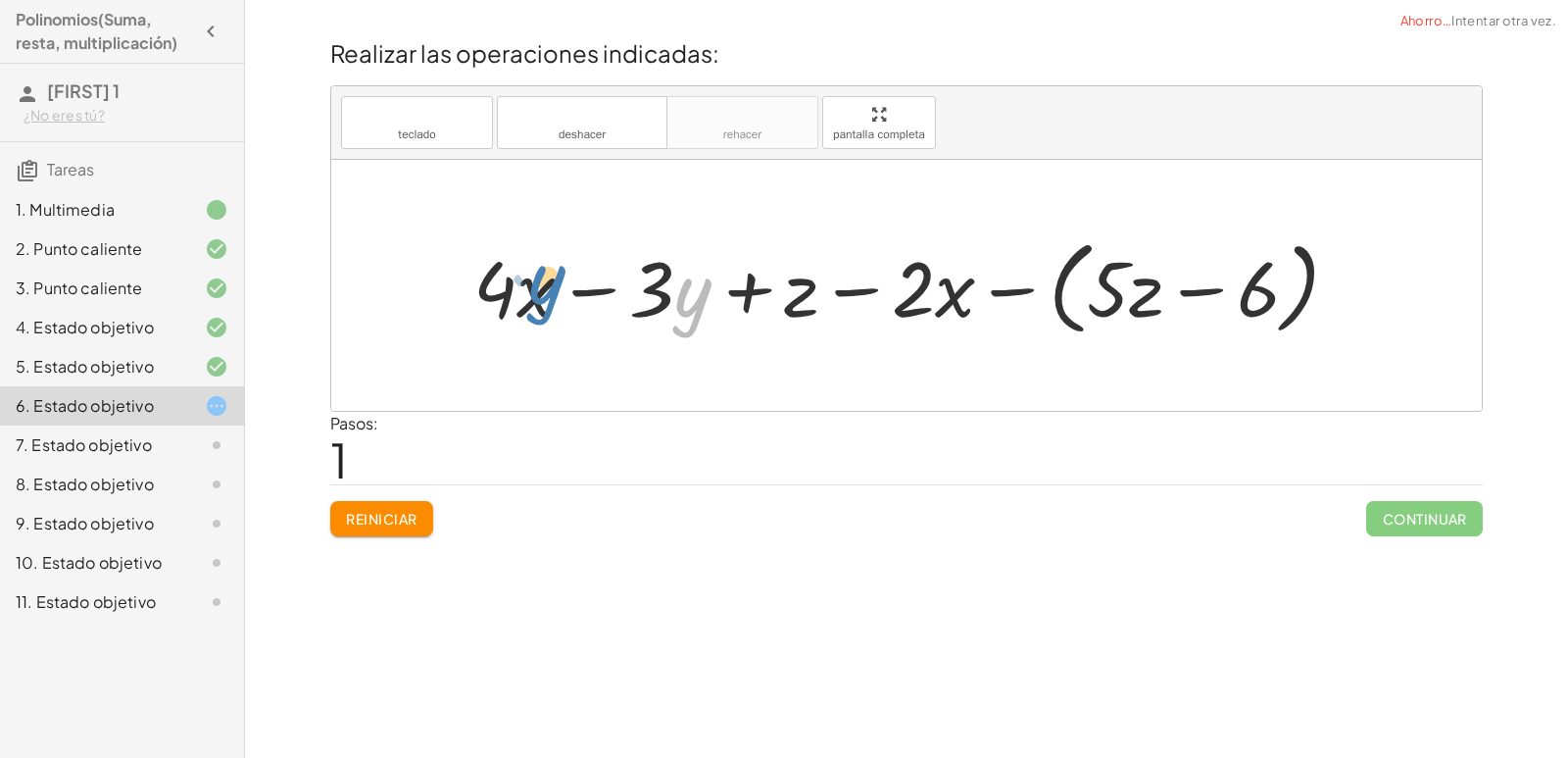 drag, startPoint x: 698, startPoint y: 304, endPoint x: 552, endPoint y: 291, distance: 146.57762 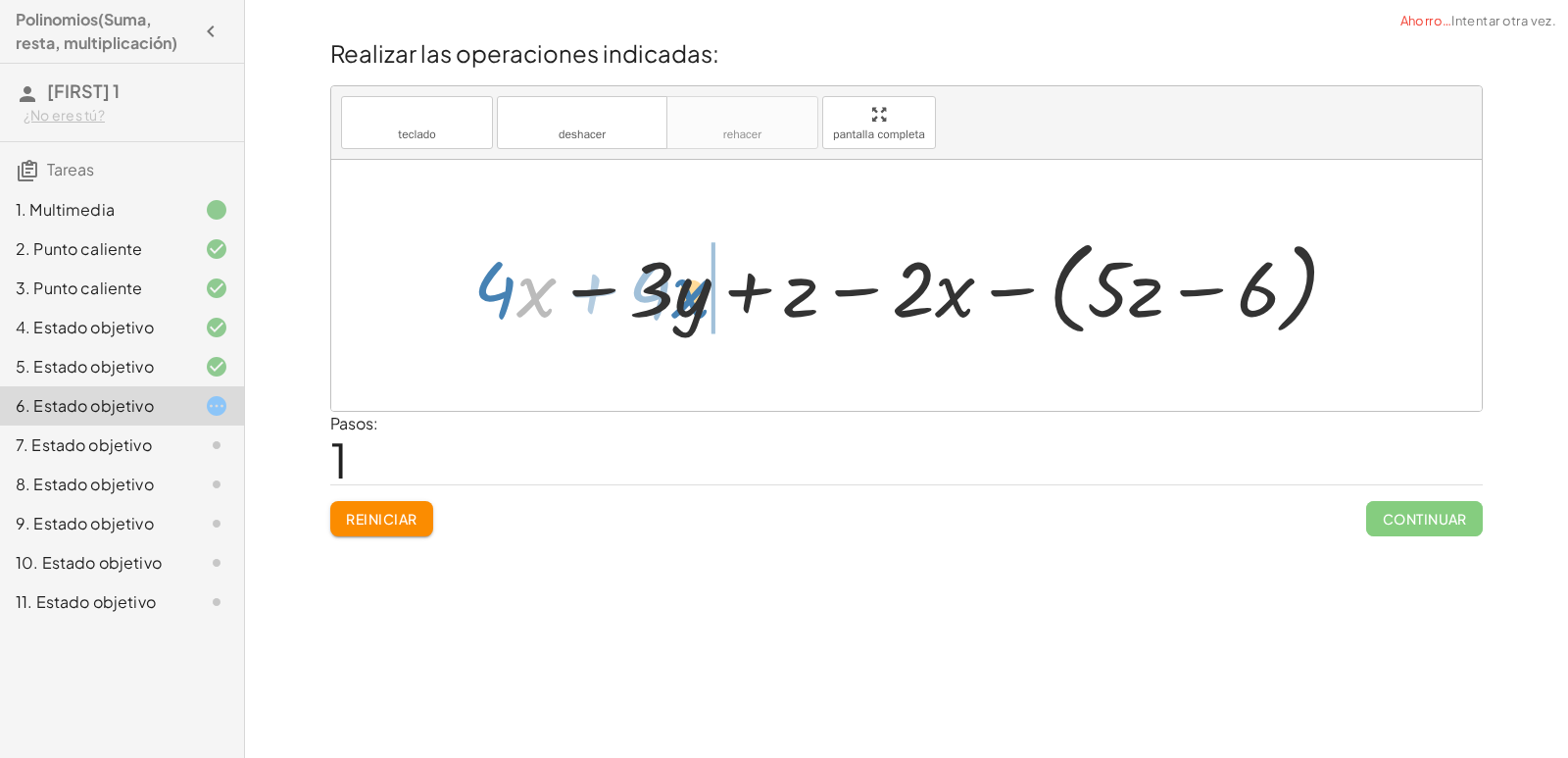 drag, startPoint x: 531, startPoint y: 288, endPoint x: 686, endPoint y: 289, distance: 155.00323 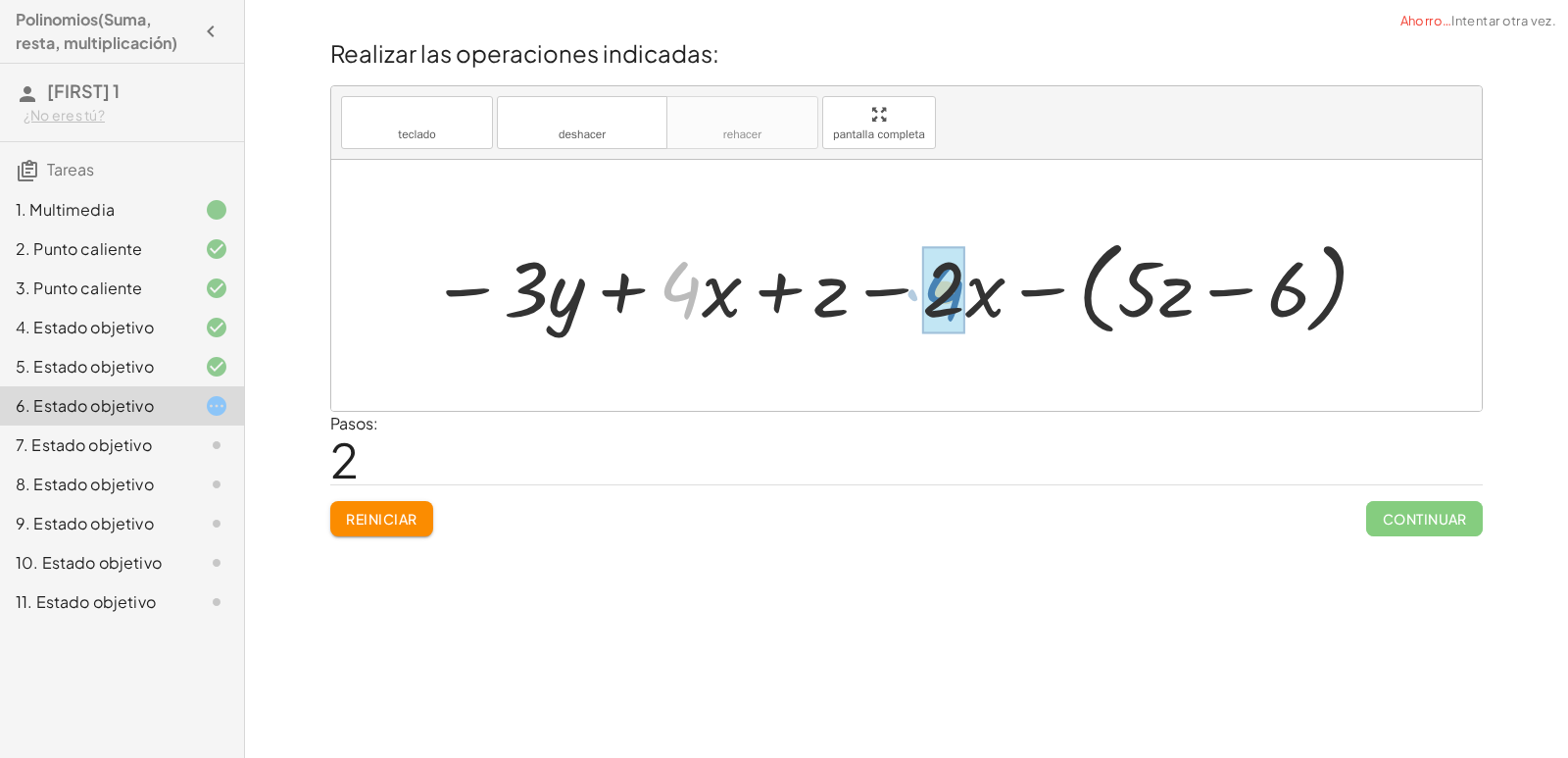 drag, startPoint x: 686, startPoint y: 289, endPoint x: 951, endPoint y: 291, distance: 265.00755 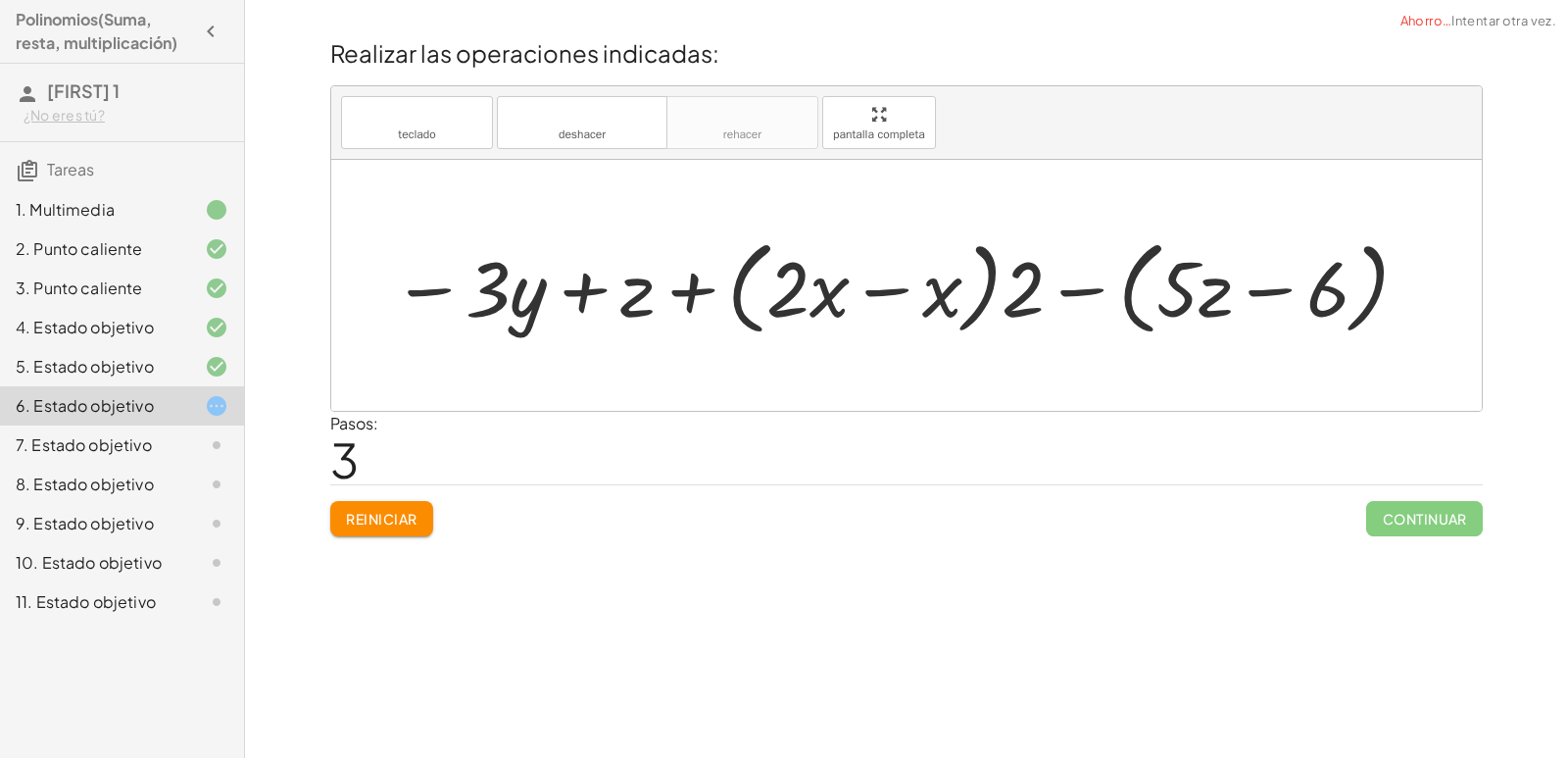 click on "Reiniciar" at bounding box center [381, 519] 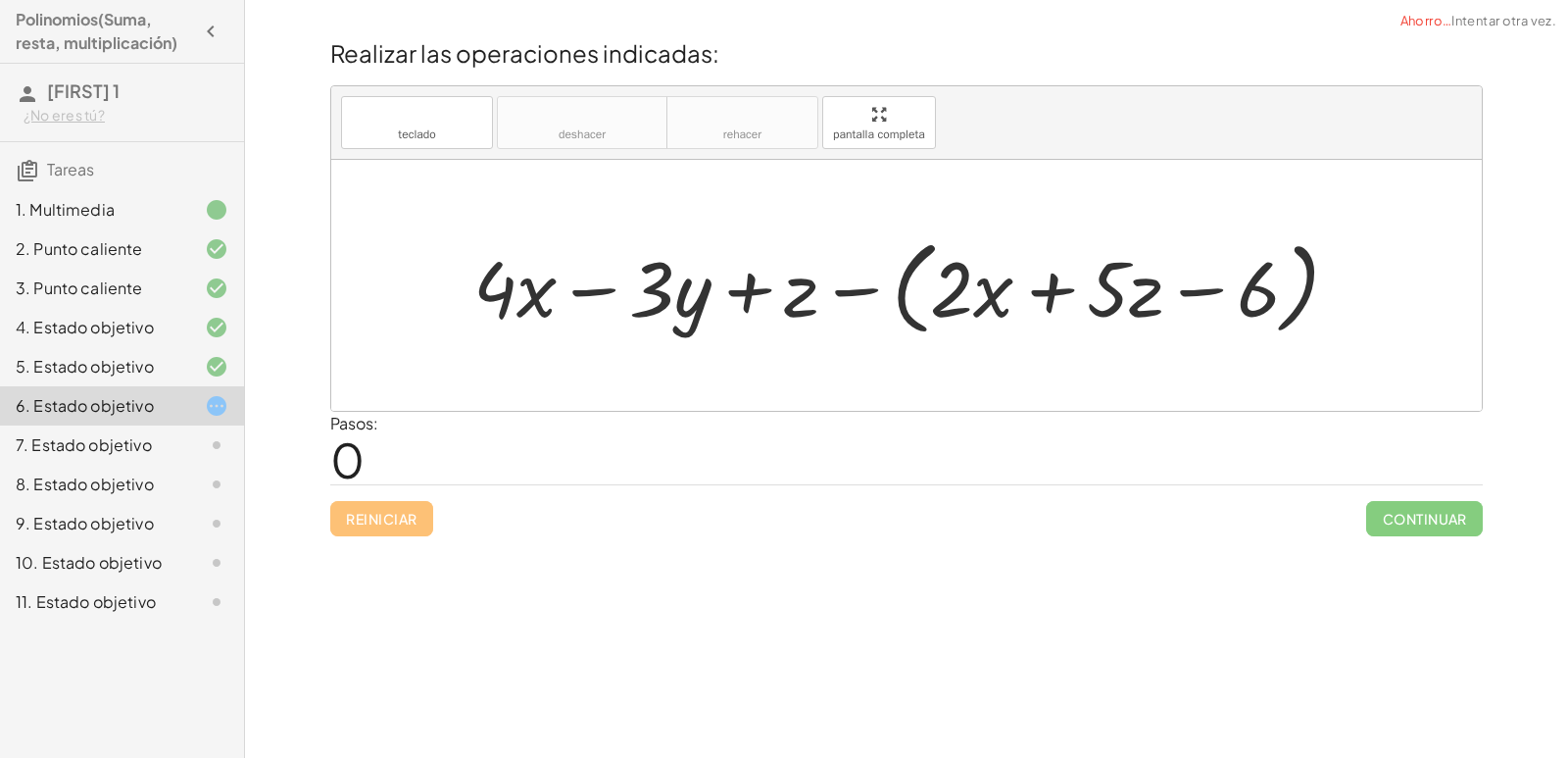 click on "7. Estado objetivo" at bounding box center (83, 444) 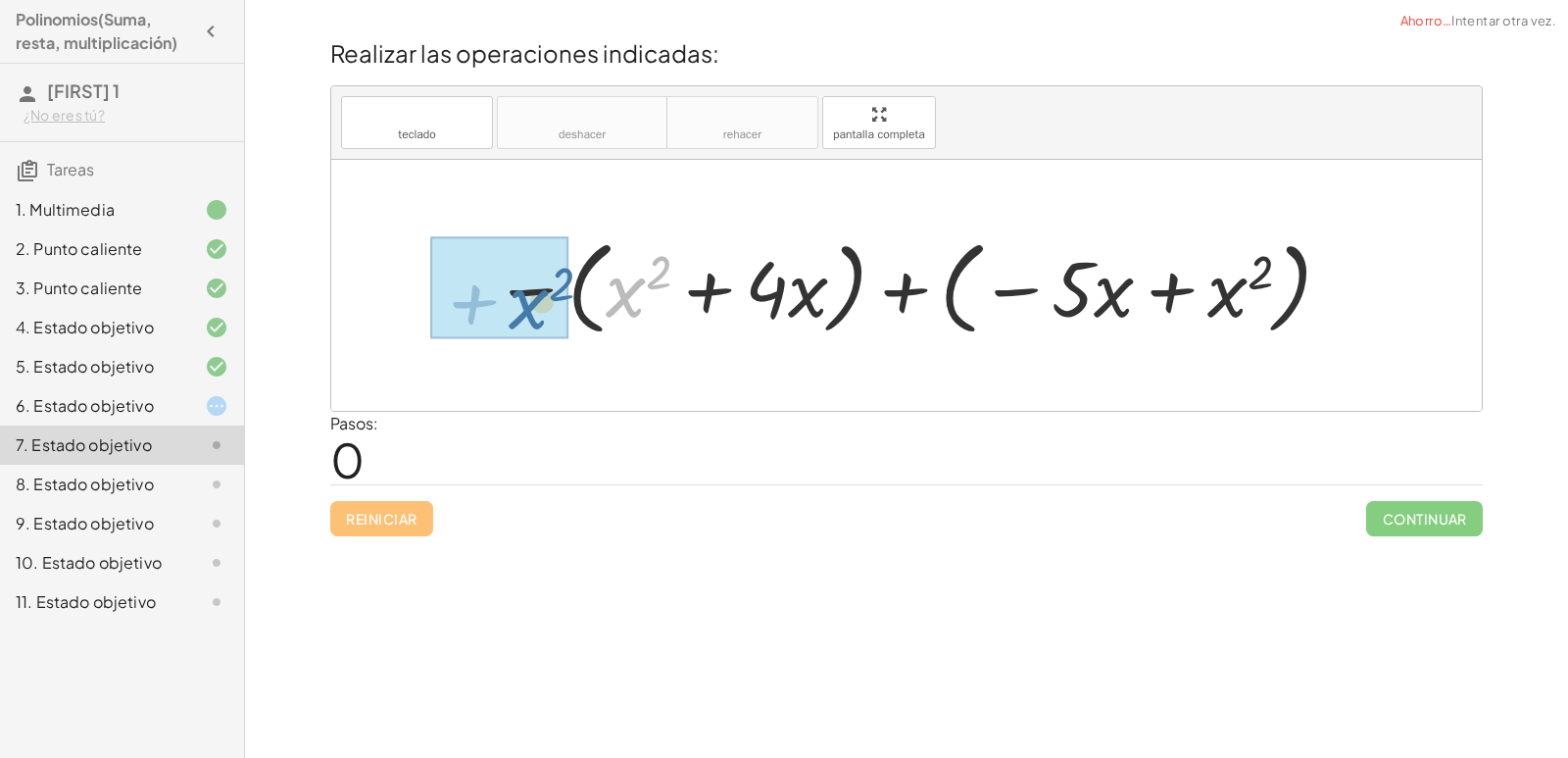 drag, startPoint x: 626, startPoint y: 298, endPoint x: 528, endPoint y: 310, distance: 98.73196 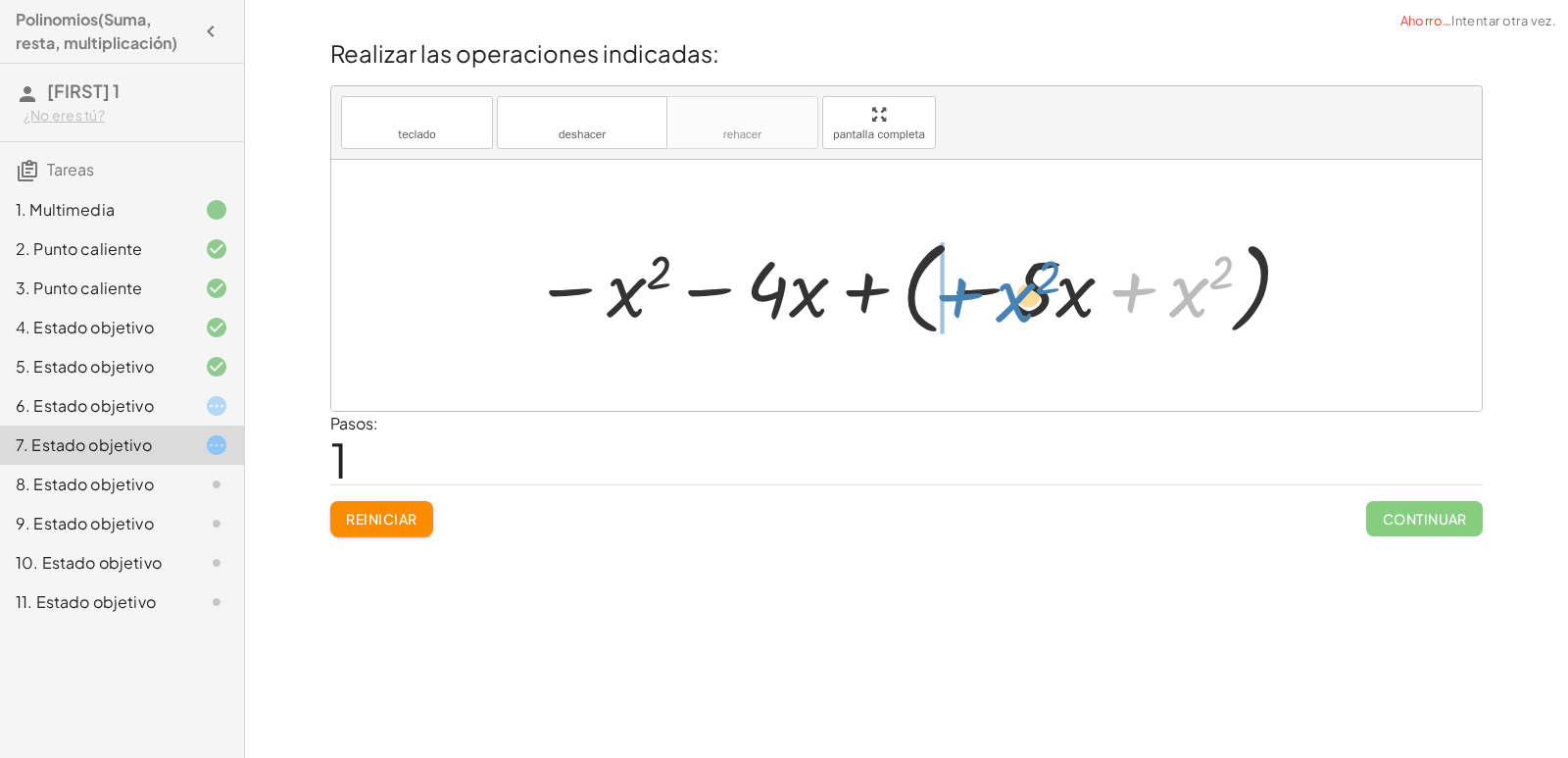 drag, startPoint x: 1187, startPoint y: 290, endPoint x: 1013, endPoint y: 295, distance: 174.0718 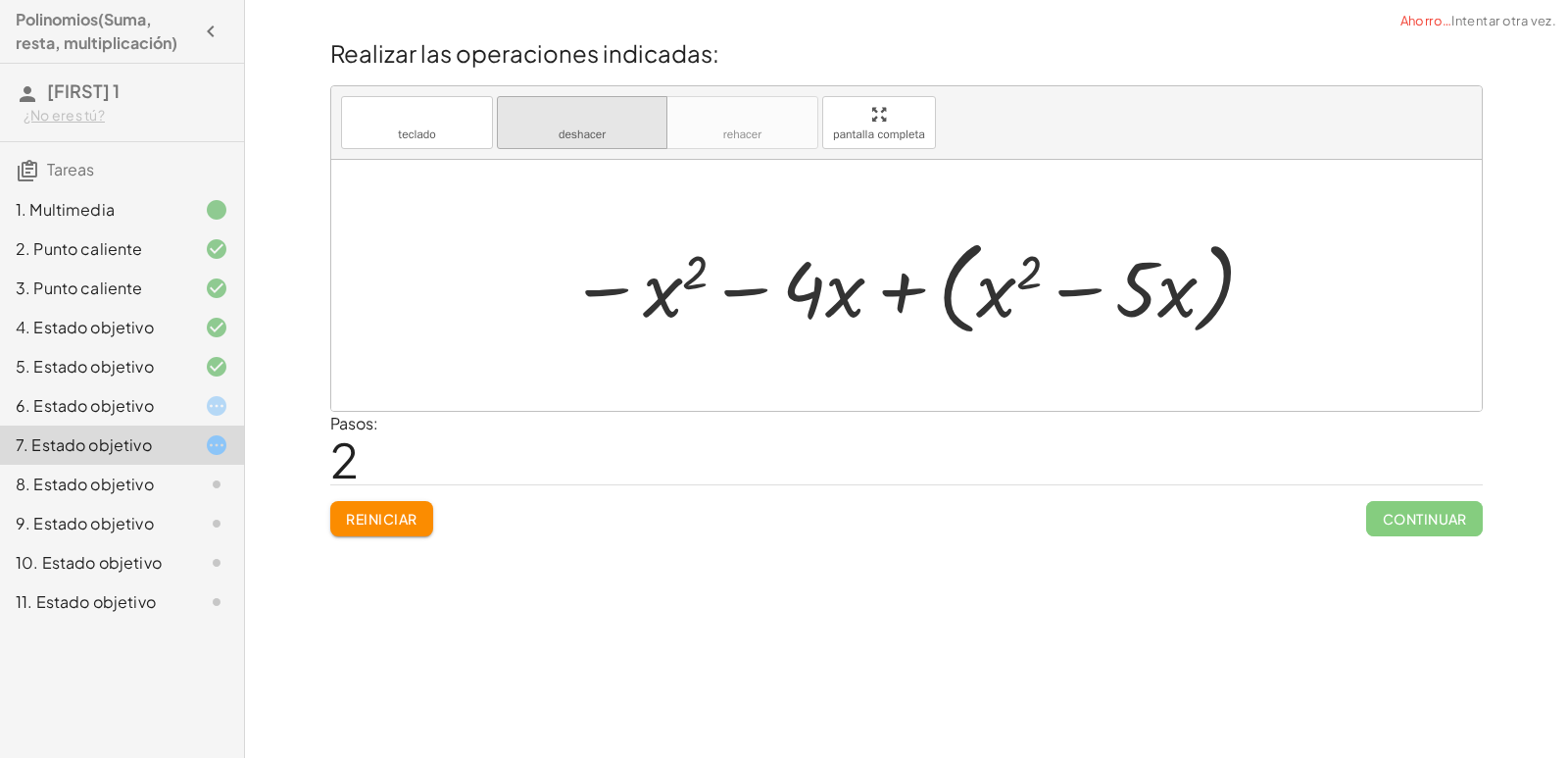 click on "deshacer" at bounding box center (582, 114) 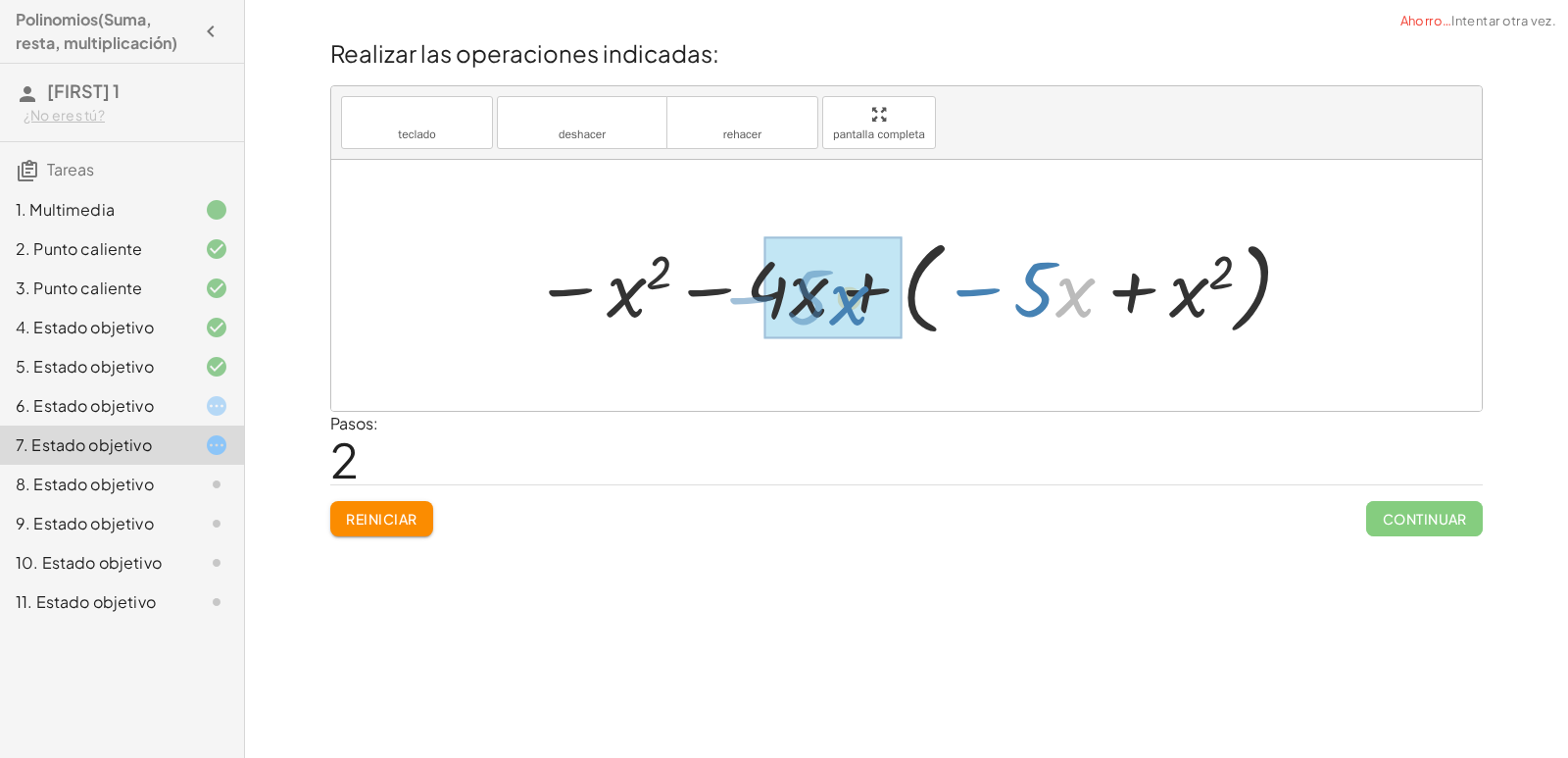 drag, startPoint x: 1061, startPoint y: 312, endPoint x: 835, endPoint y: 320, distance: 226.14155 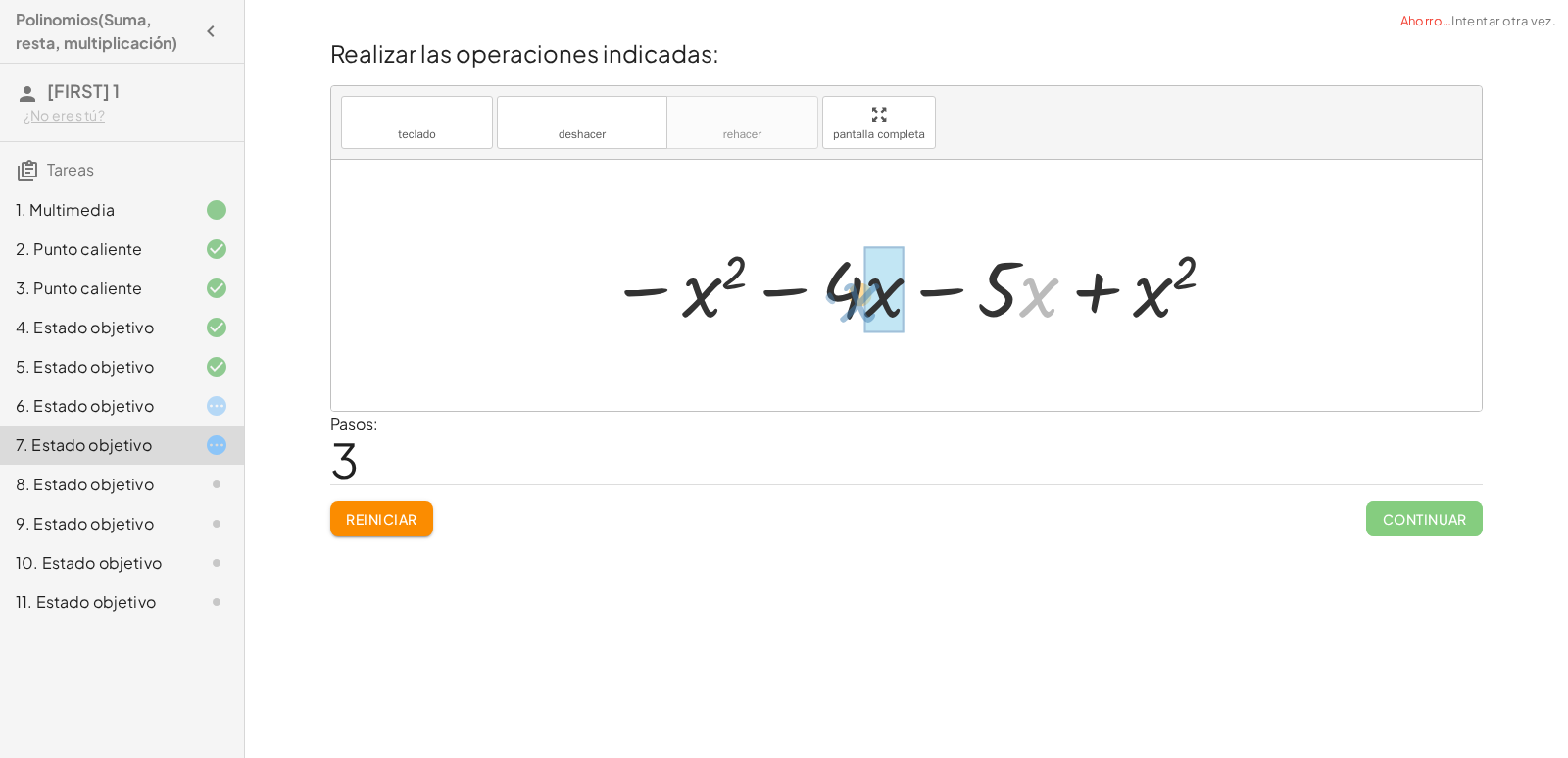 drag, startPoint x: 1025, startPoint y: 303, endPoint x: 846, endPoint y: 308, distance: 179.0698 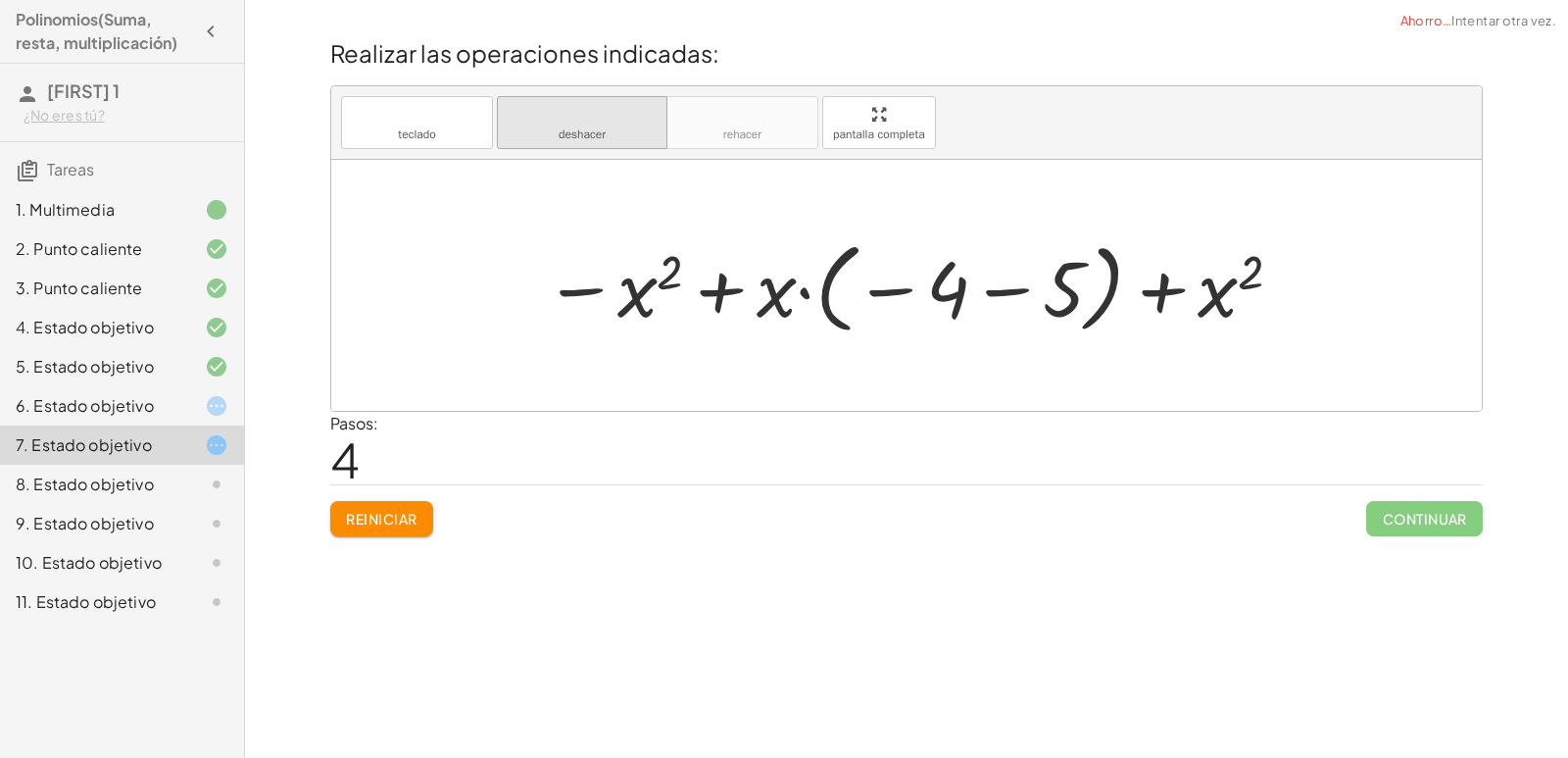 click on "deshacer" at bounding box center [582, 134] 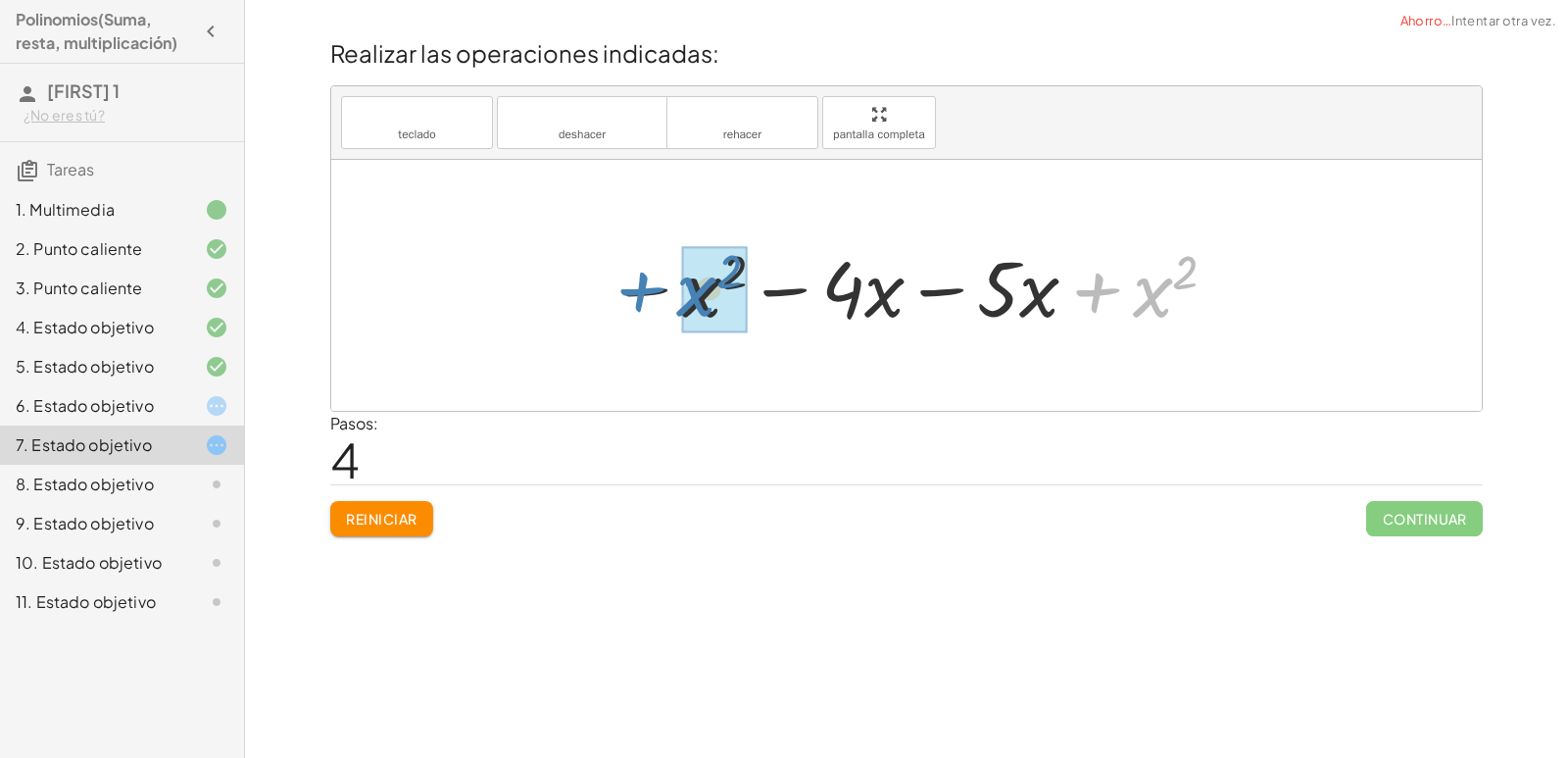 drag, startPoint x: 1152, startPoint y: 290, endPoint x: 695, endPoint y: 289, distance: 457.00109 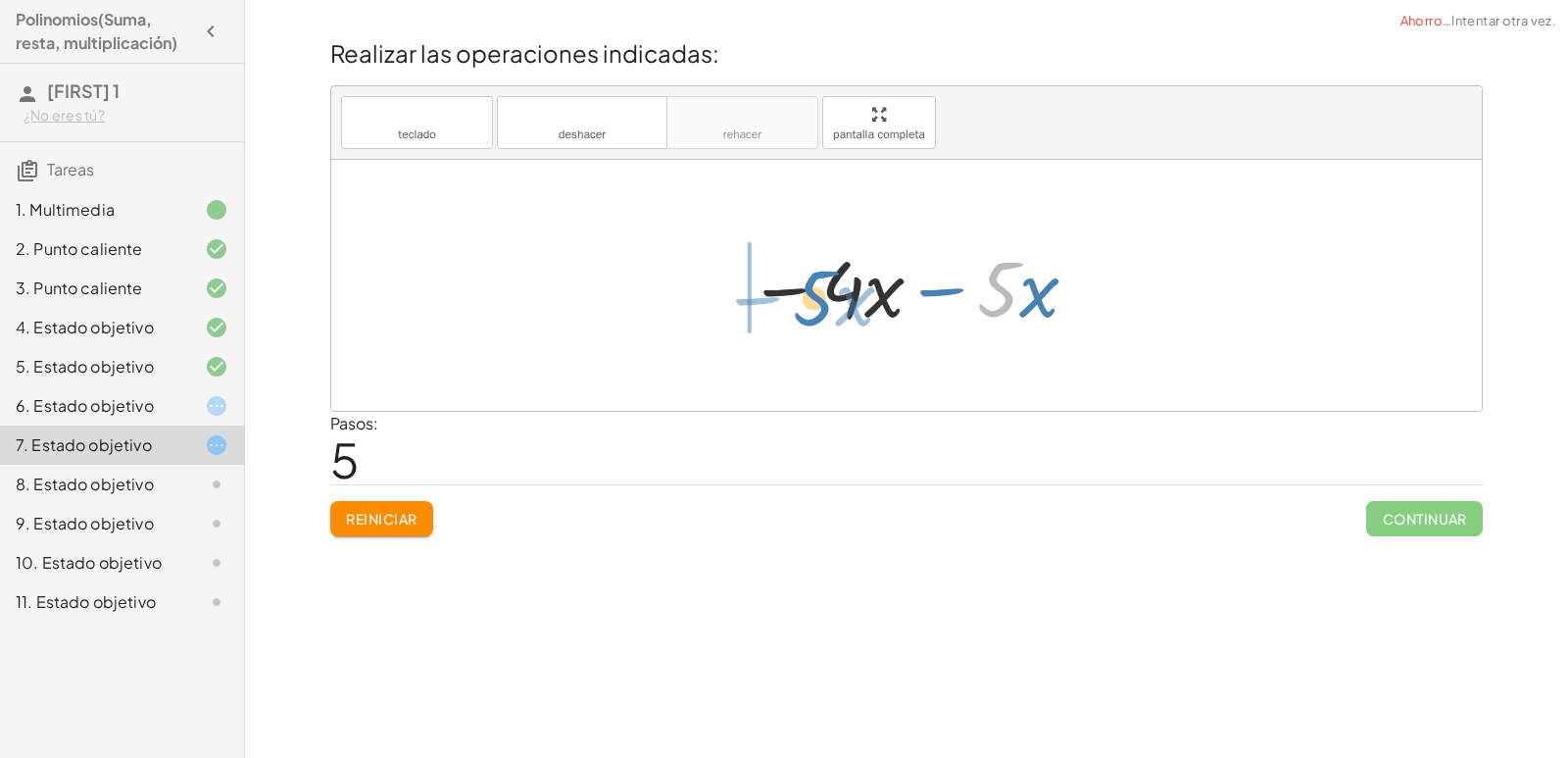 drag, startPoint x: 987, startPoint y: 301, endPoint x: 803, endPoint y: 310, distance: 184.22 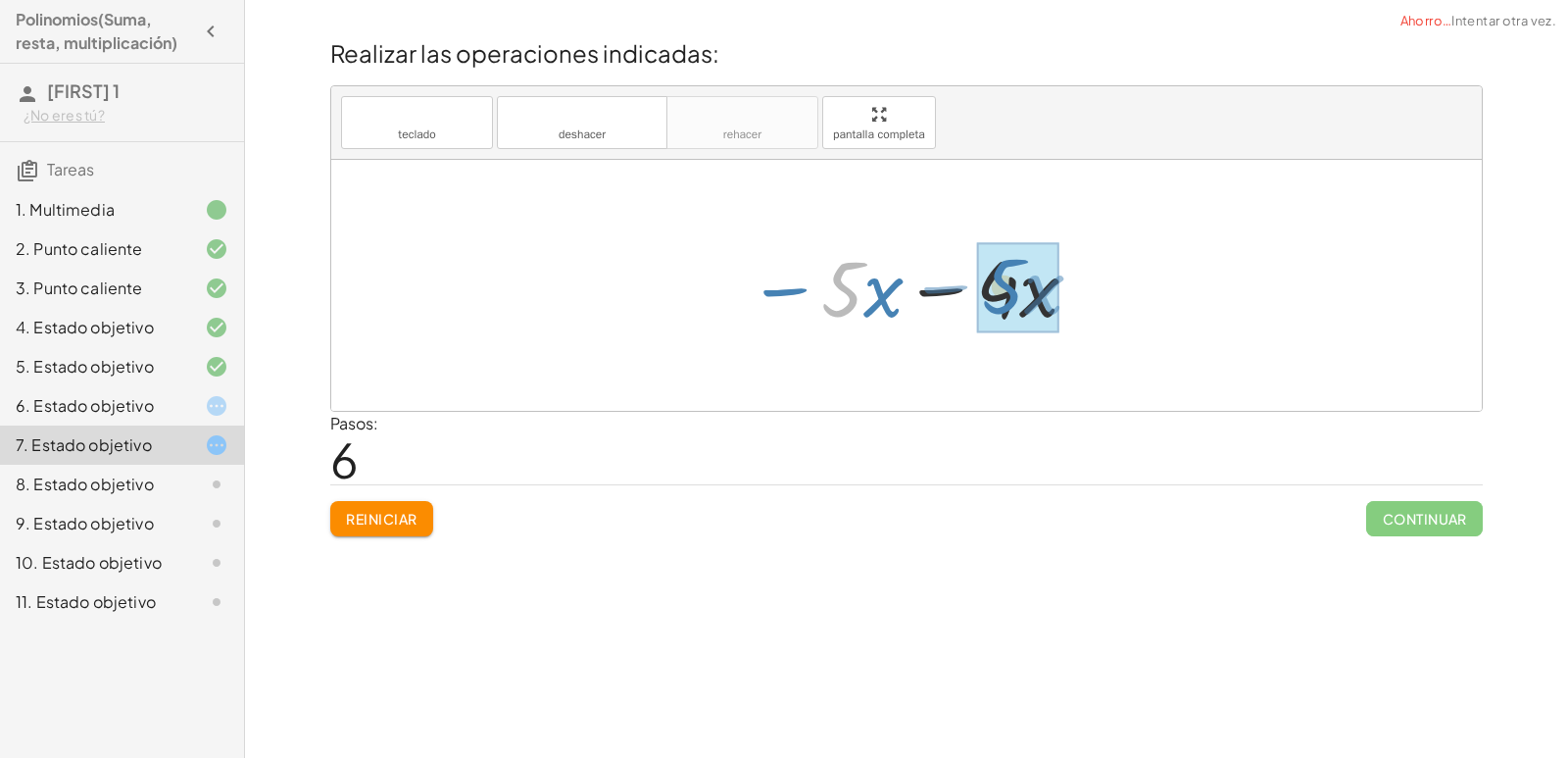 drag, startPoint x: 841, startPoint y: 306, endPoint x: 1002, endPoint y: 303, distance: 161.02795 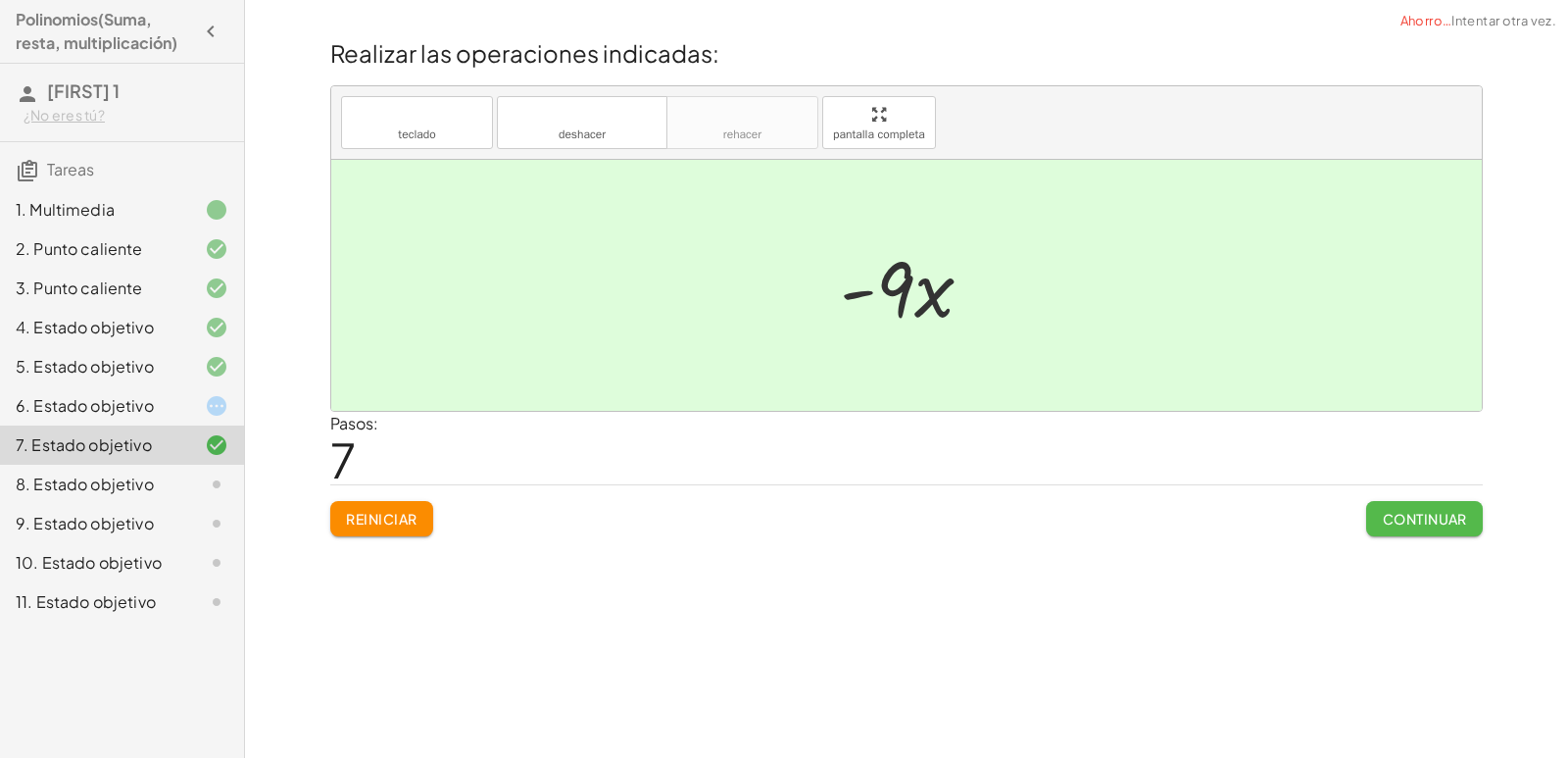 click on "Continuar" at bounding box center (1425, 519) 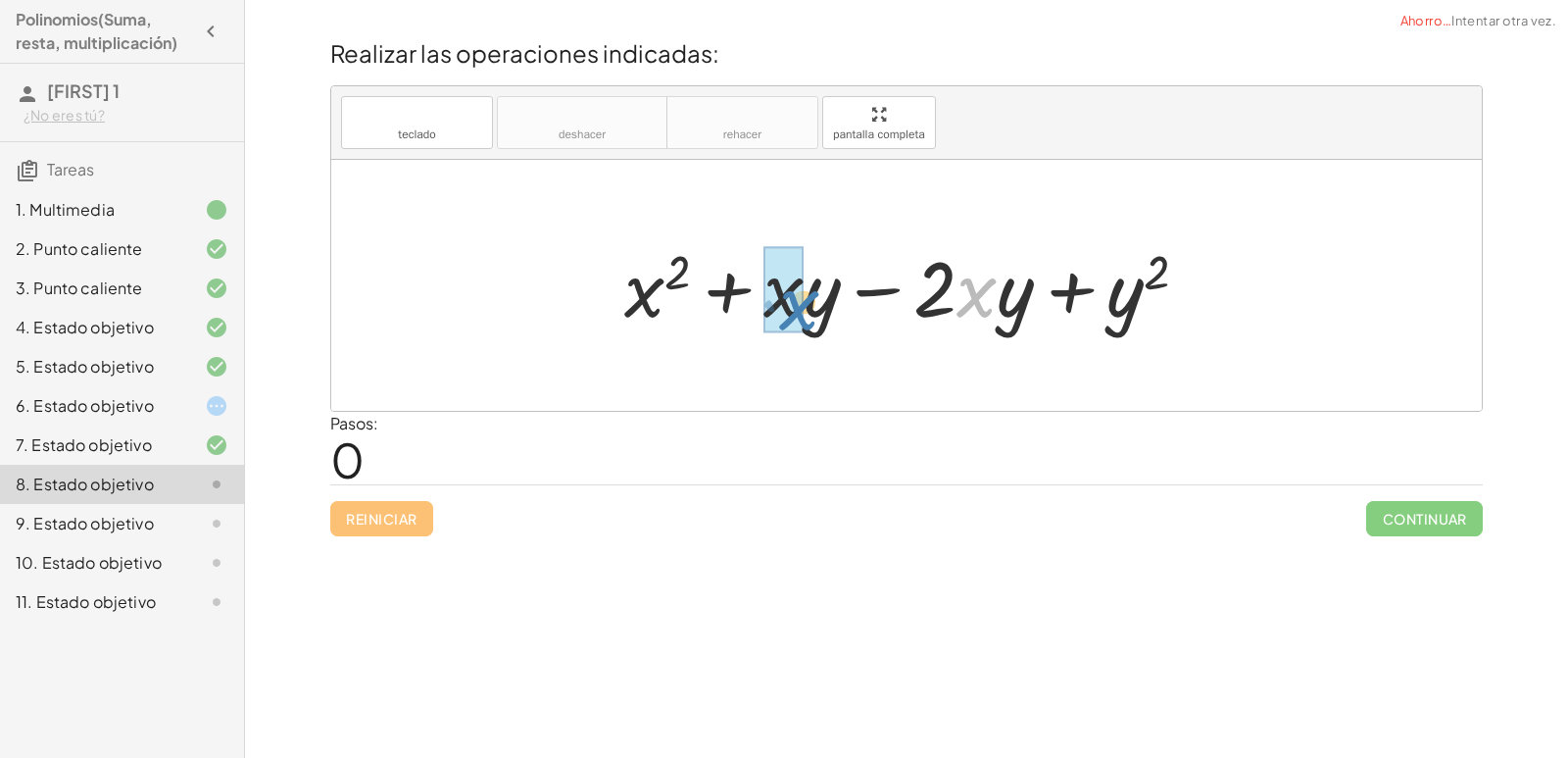 drag, startPoint x: 987, startPoint y: 303, endPoint x: 804, endPoint y: 315, distance: 183.39302 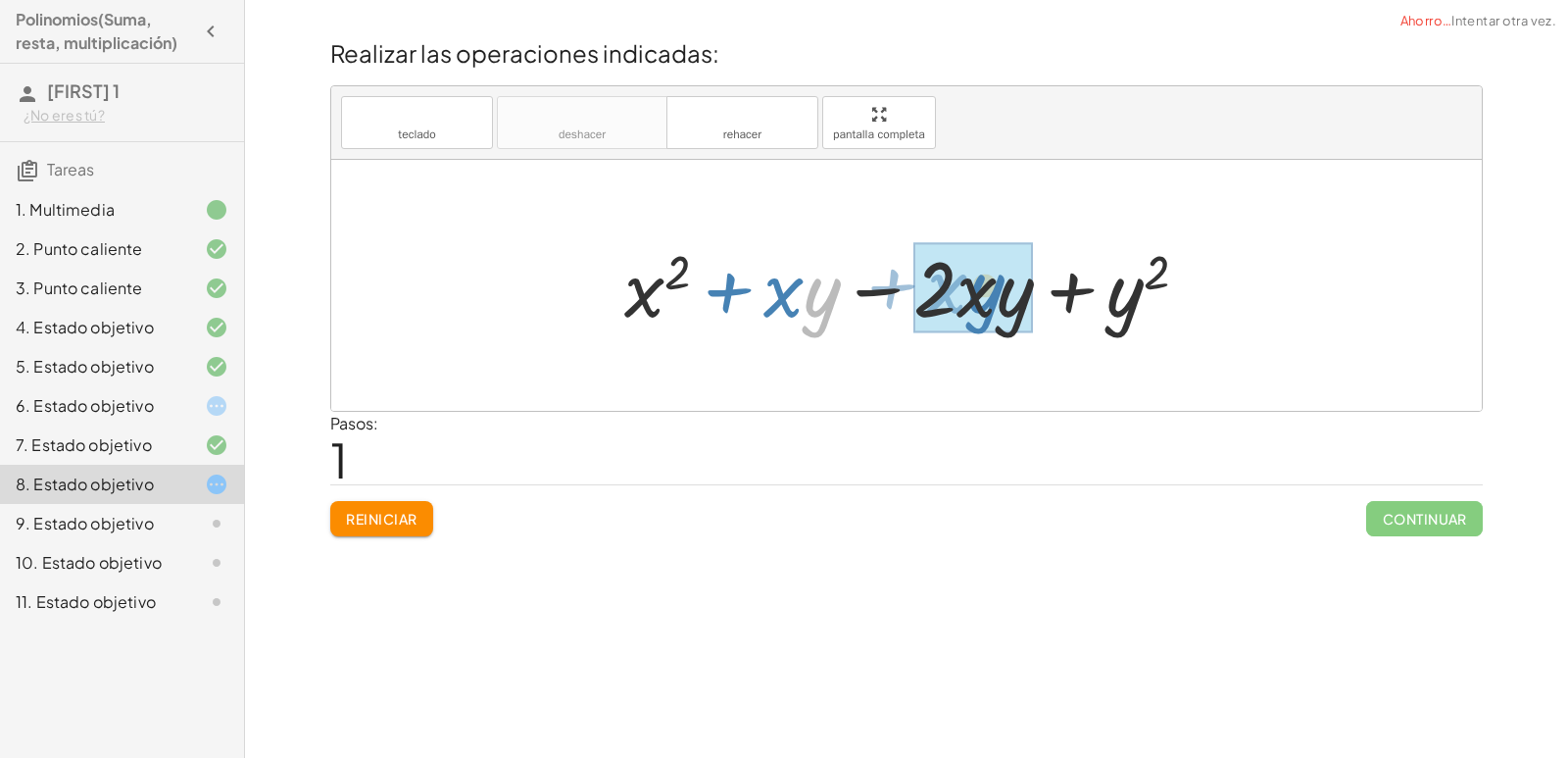 drag, startPoint x: 810, startPoint y: 295, endPoint x: 974, endPoint y: 291, distance: 164.0488 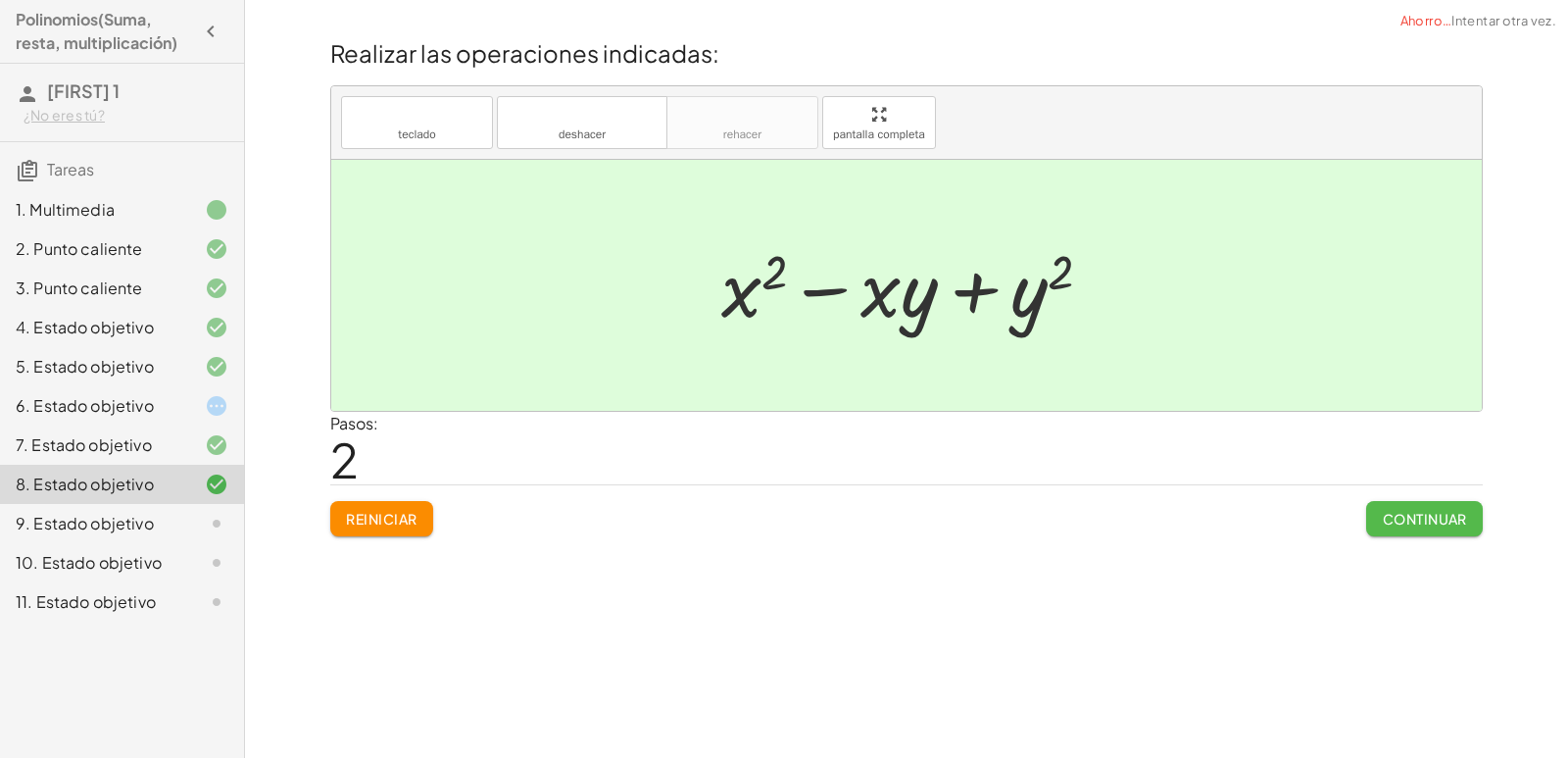 click on "Continuar" at bounding box center (1425, 519) 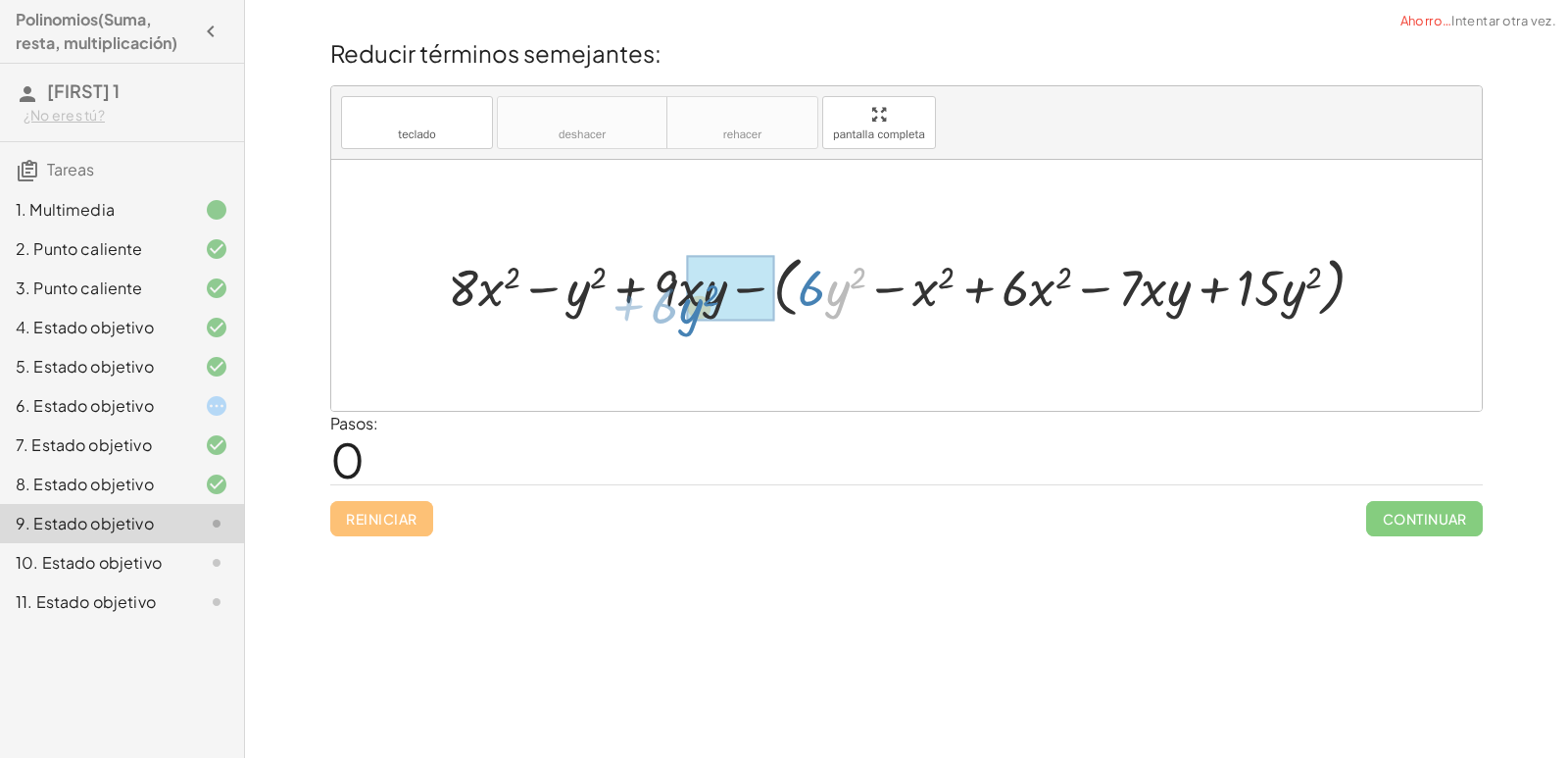 drag, startPoint x: 833, startPoint y: 292, endPoint x: 686, endPoint y: 310, distance: 148.09794 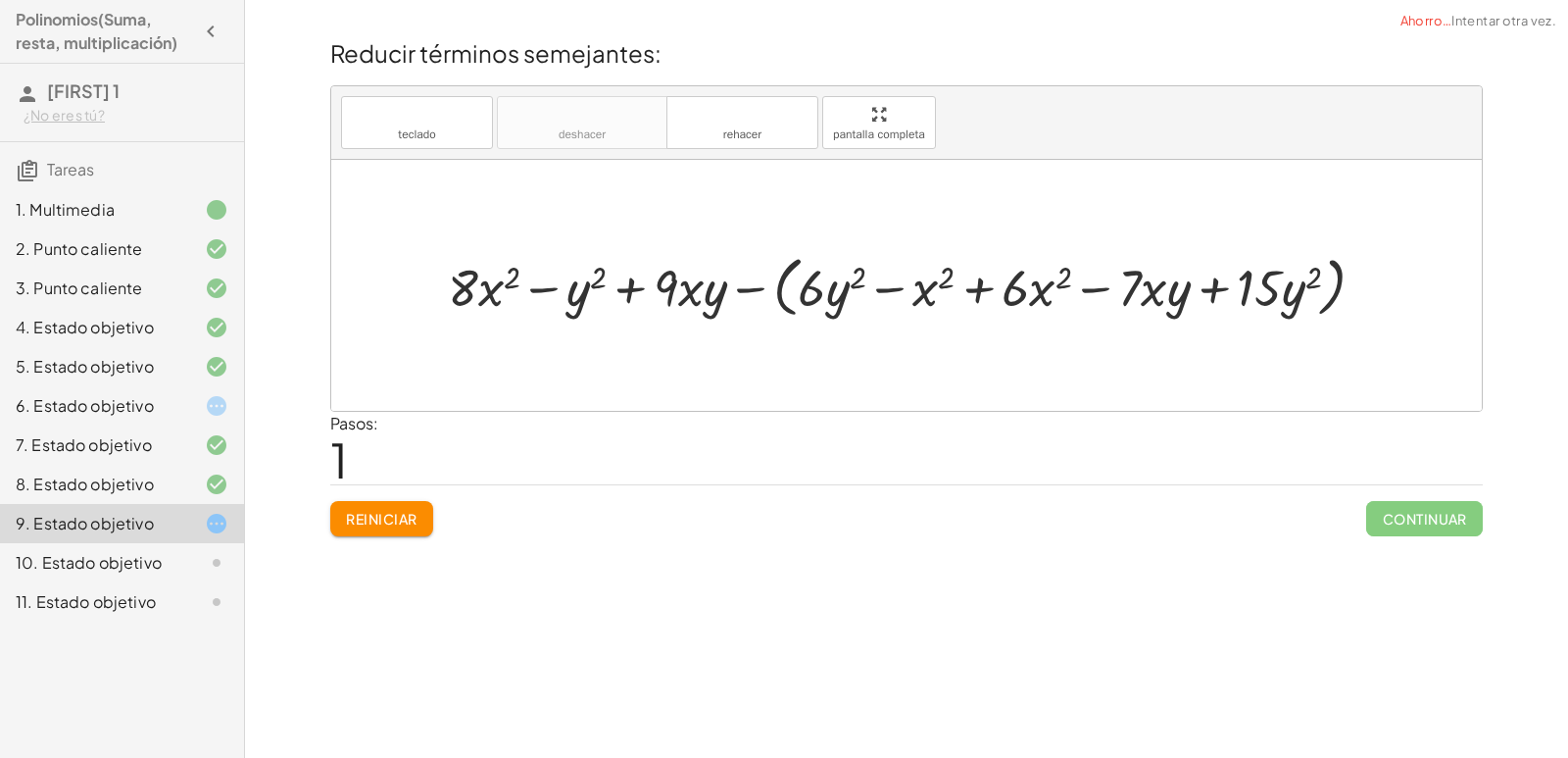 click on "Reiniciar" at bounding box center (381, 519) 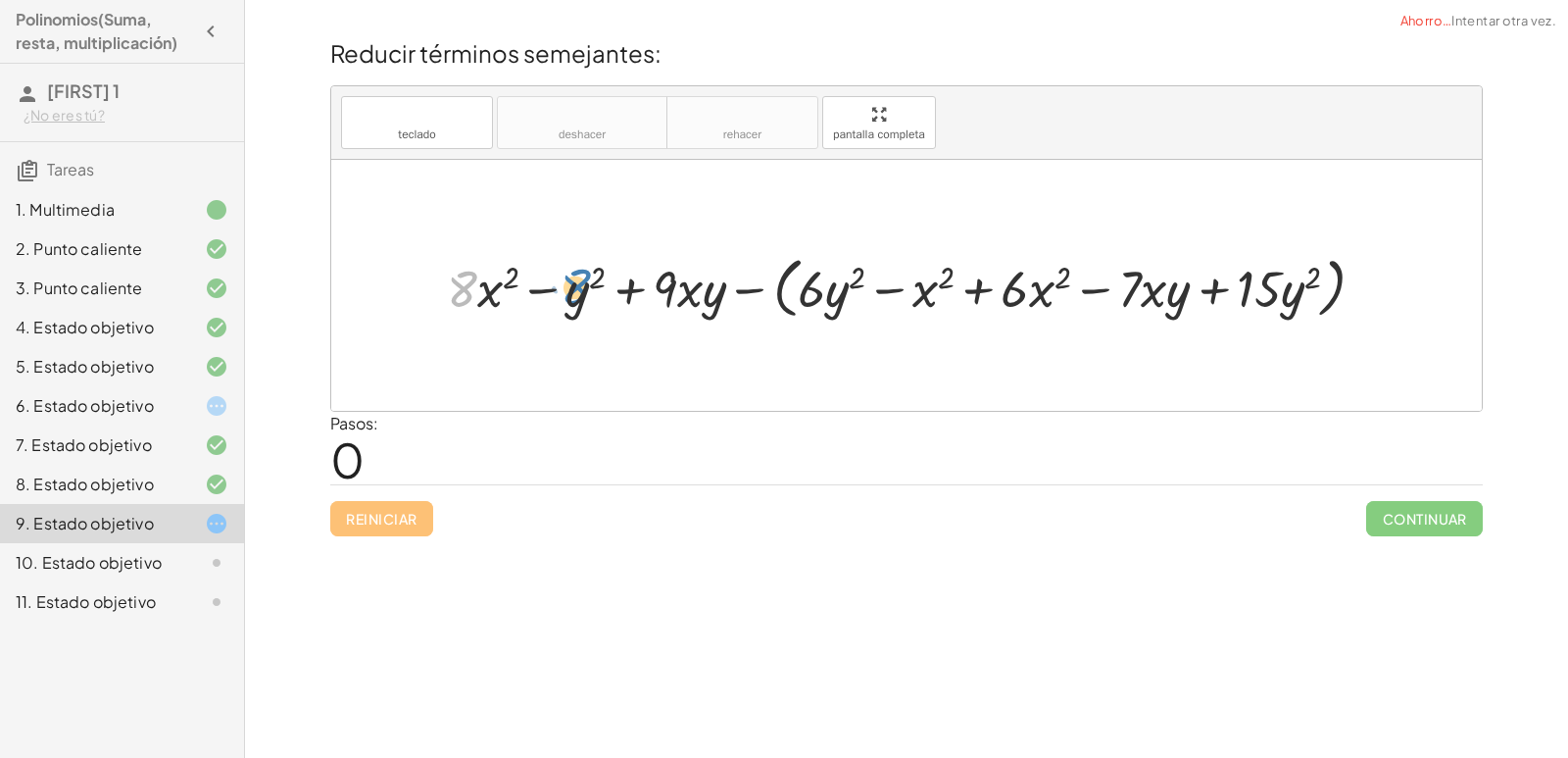 drag, startPoint x: 473, startPoint y: 305, endPoint x: 587, endPoint y: 303, distance: 114.01754 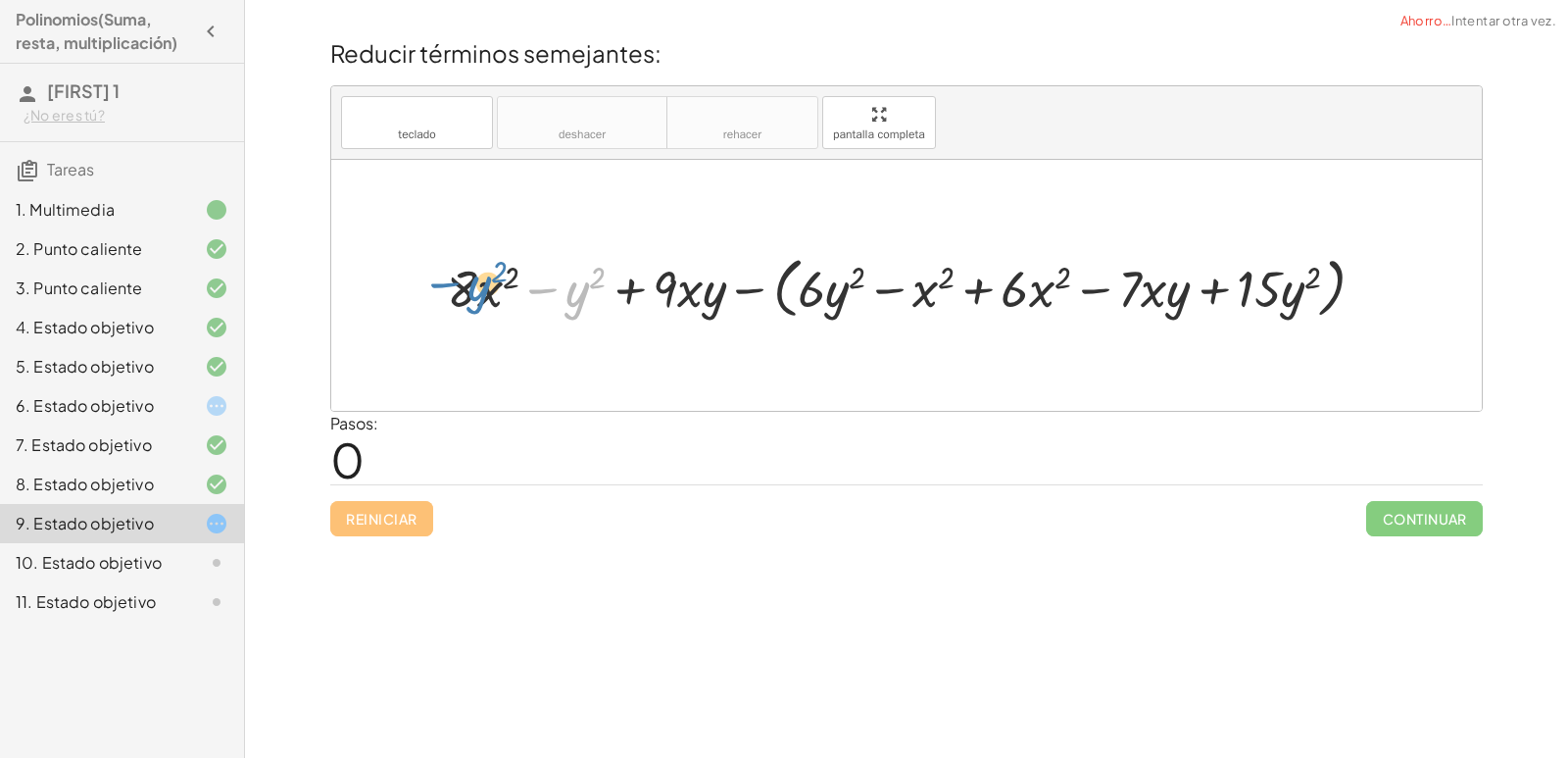 drag, startPoint x: 582, startPoint y: 298, endPoint x: 484, endPoint y: 292, distance: 98.1835 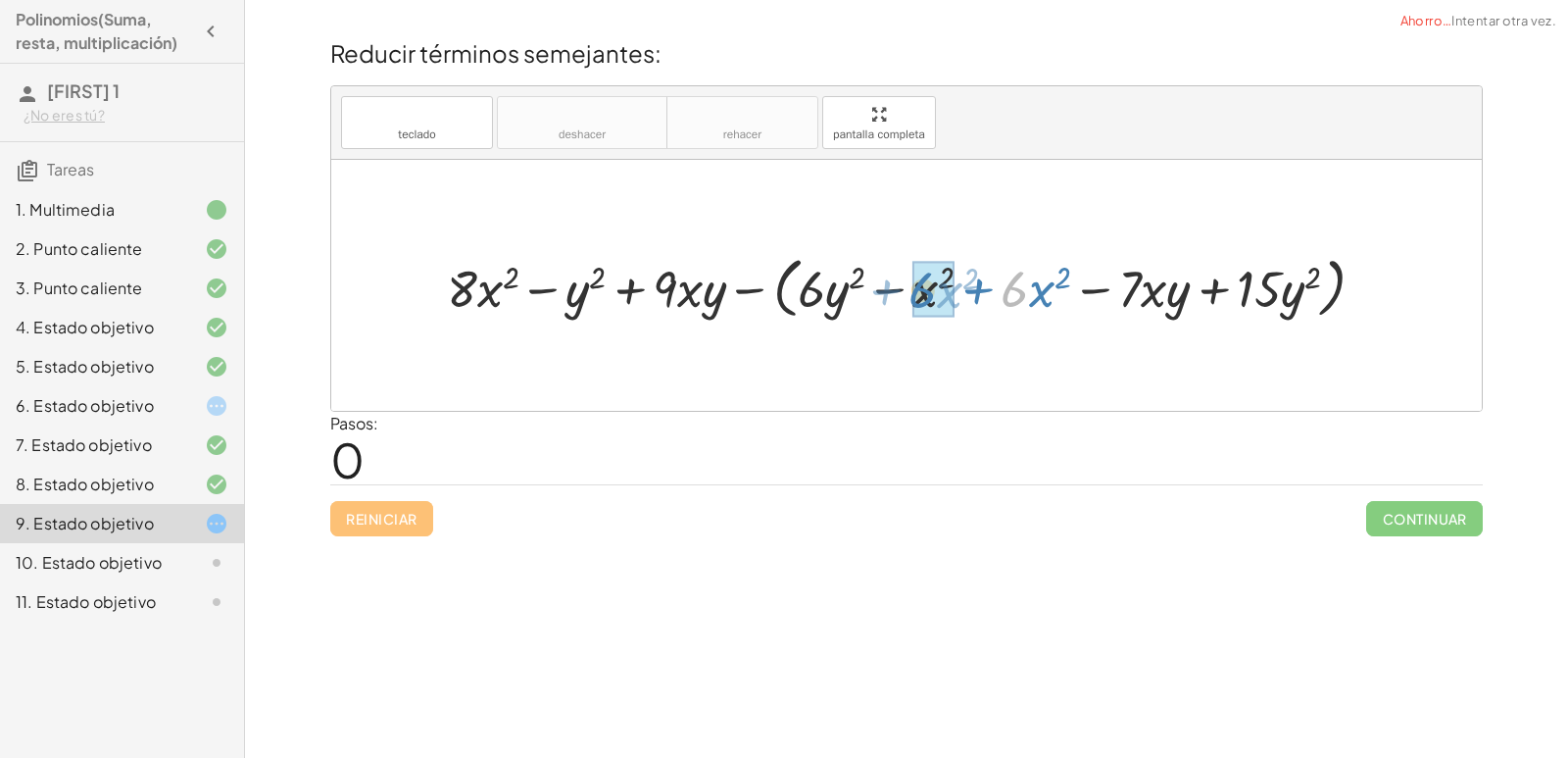 drag, startPoint x: 1024, startPoint y: 286, endPoint x: 932, endPoint y: 287, distance: 92.00543 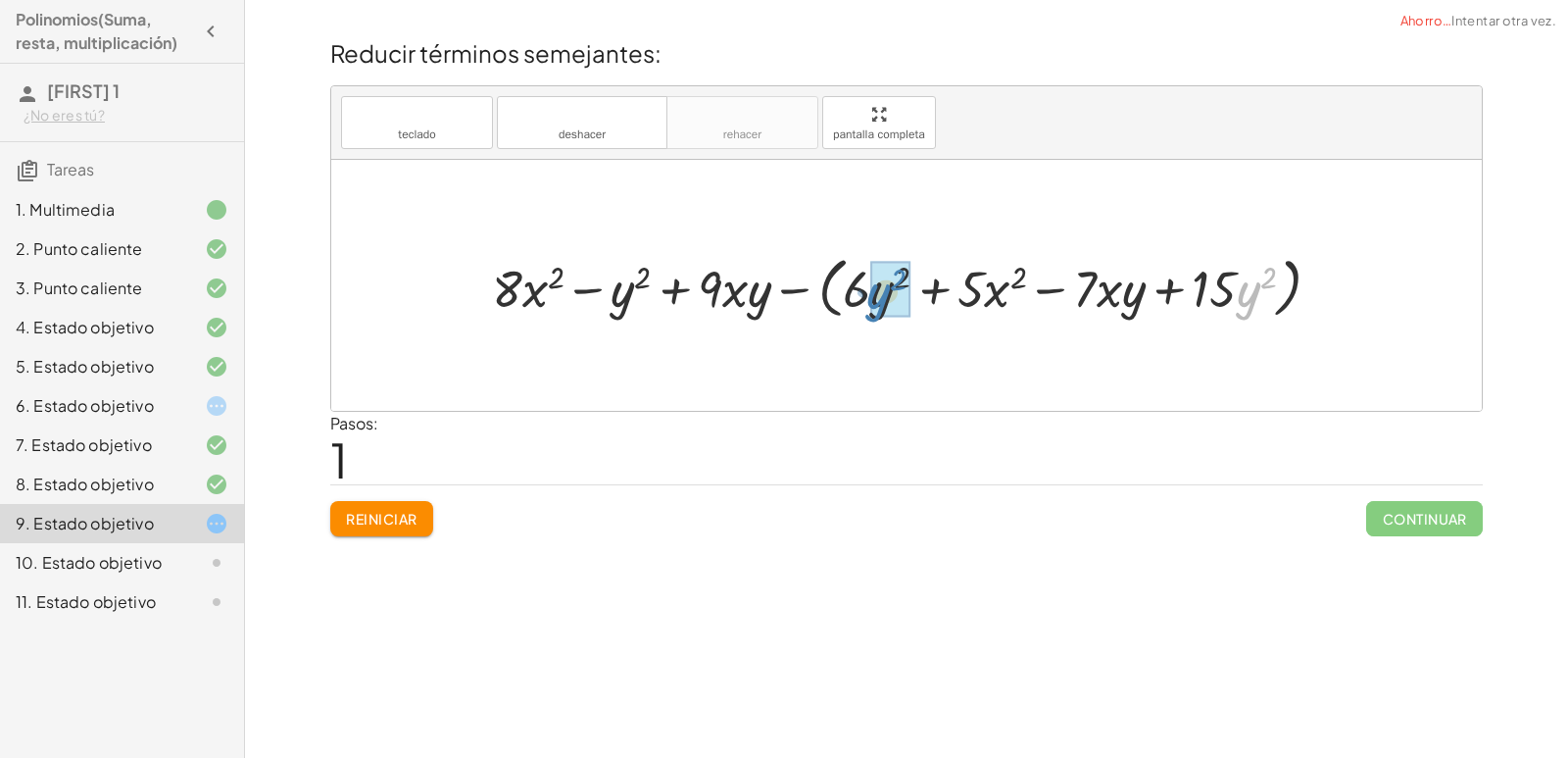 drag, startPoint x: 1243, startPoint y: 295, endPoint x: 872, endPoint y: 297, distance: 371.00539 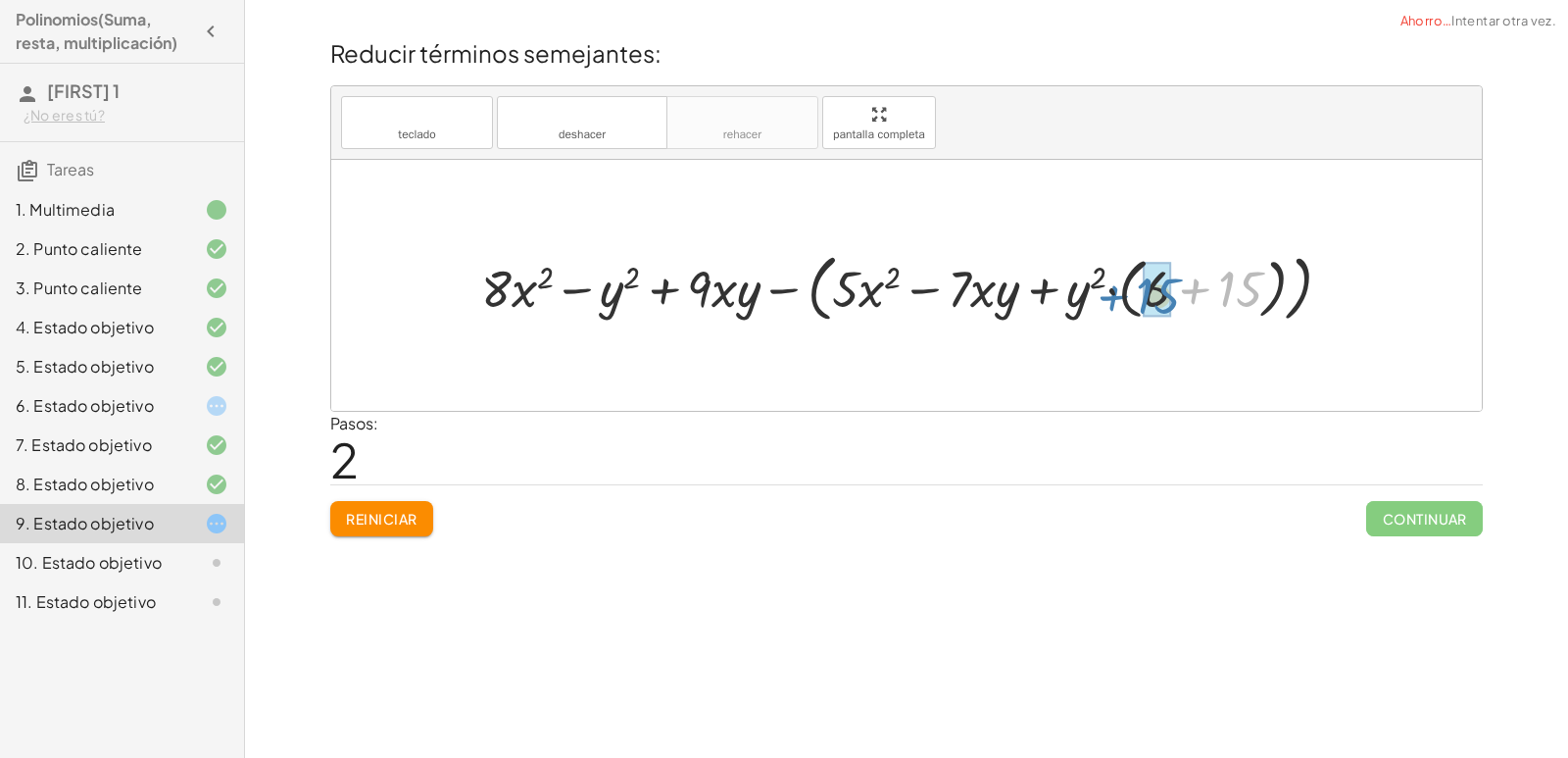 drag, startPoint x: 1241, startPoint y: 288, endPoint x: 1158, endPoint y: 295, distance: 83.29466 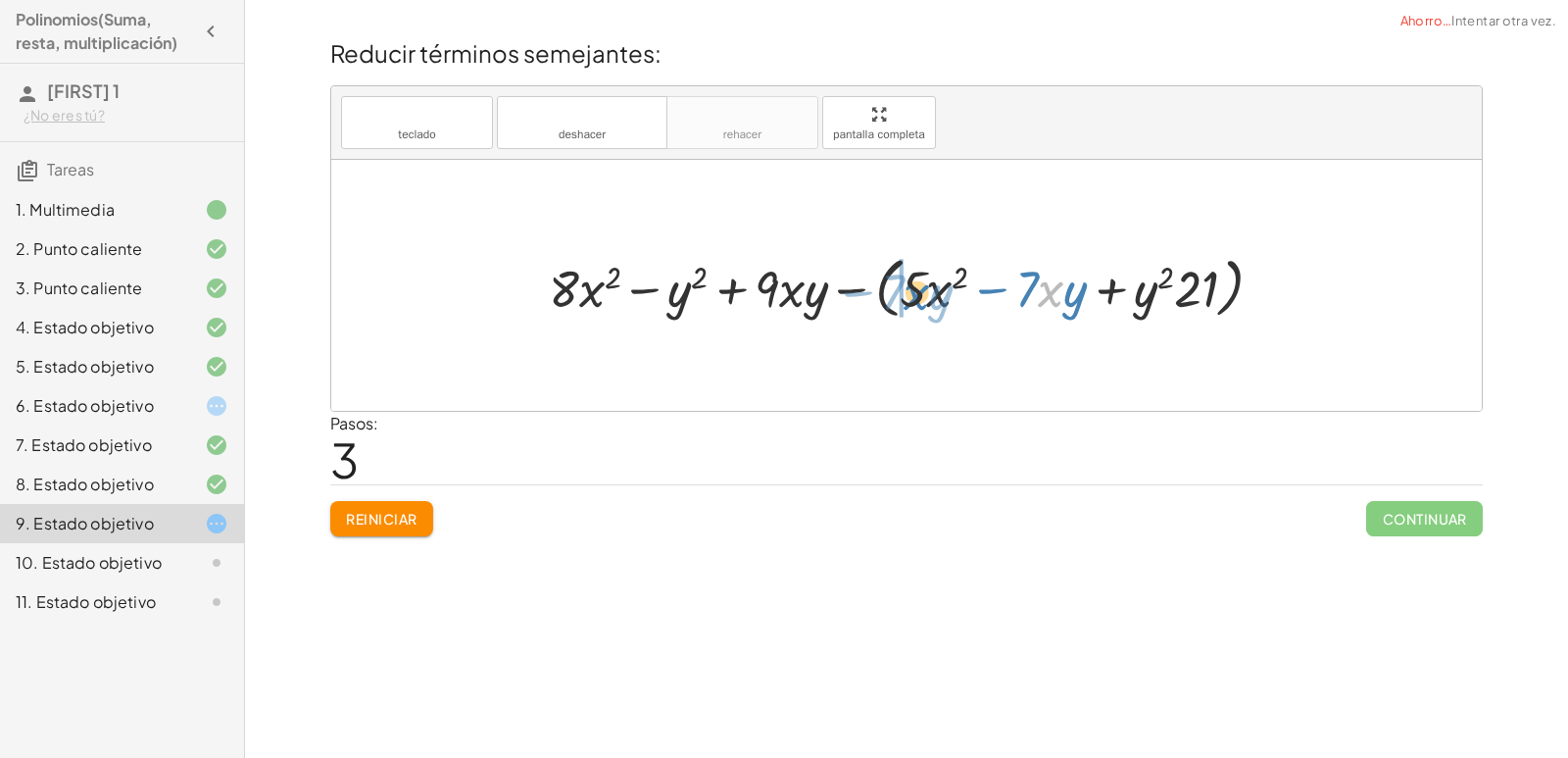 drag, startPoint x: 1062, startPoint y: 296, endPoint x: 928, endPoint y: 299, distance: 134.03358 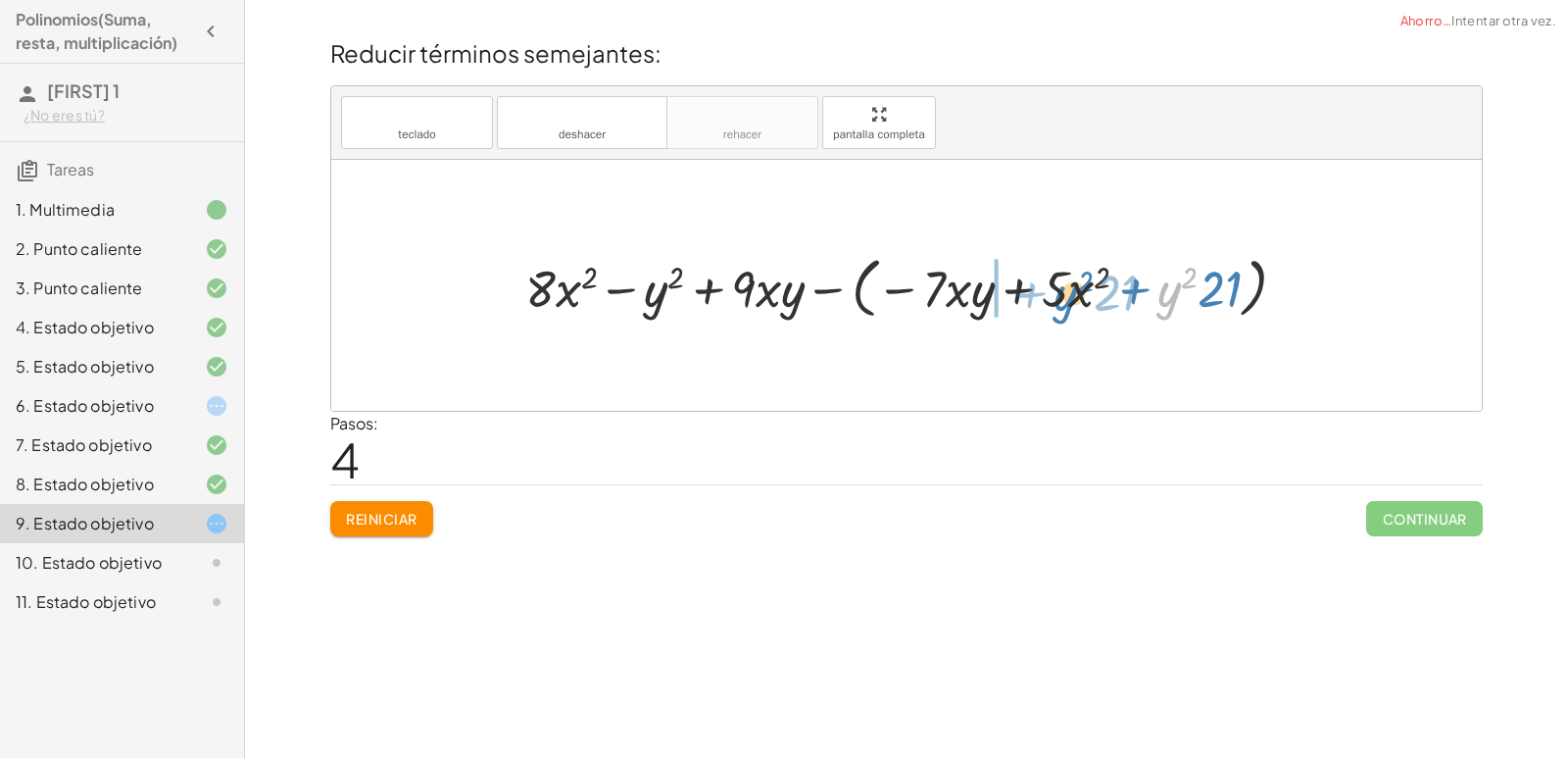 drag, startPoint x: 1178, startPoint y: 300, endPoint x: 1074, endPoint y: 304, distance: 104.07689 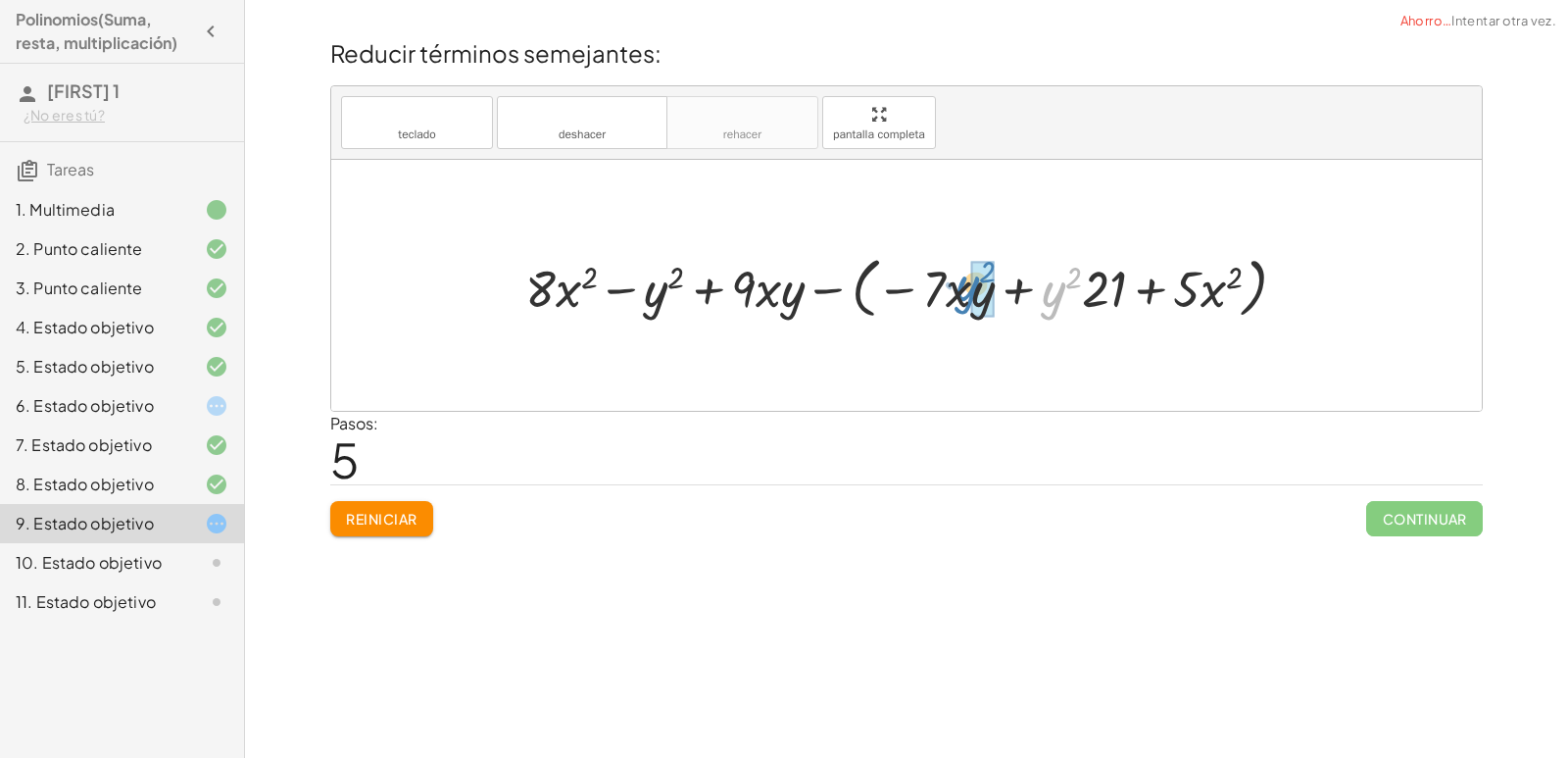 drag, startPoint x: 1056, startPoint y: 297, endPoint x: 970, endPoint y: 291, distance: 86.20905 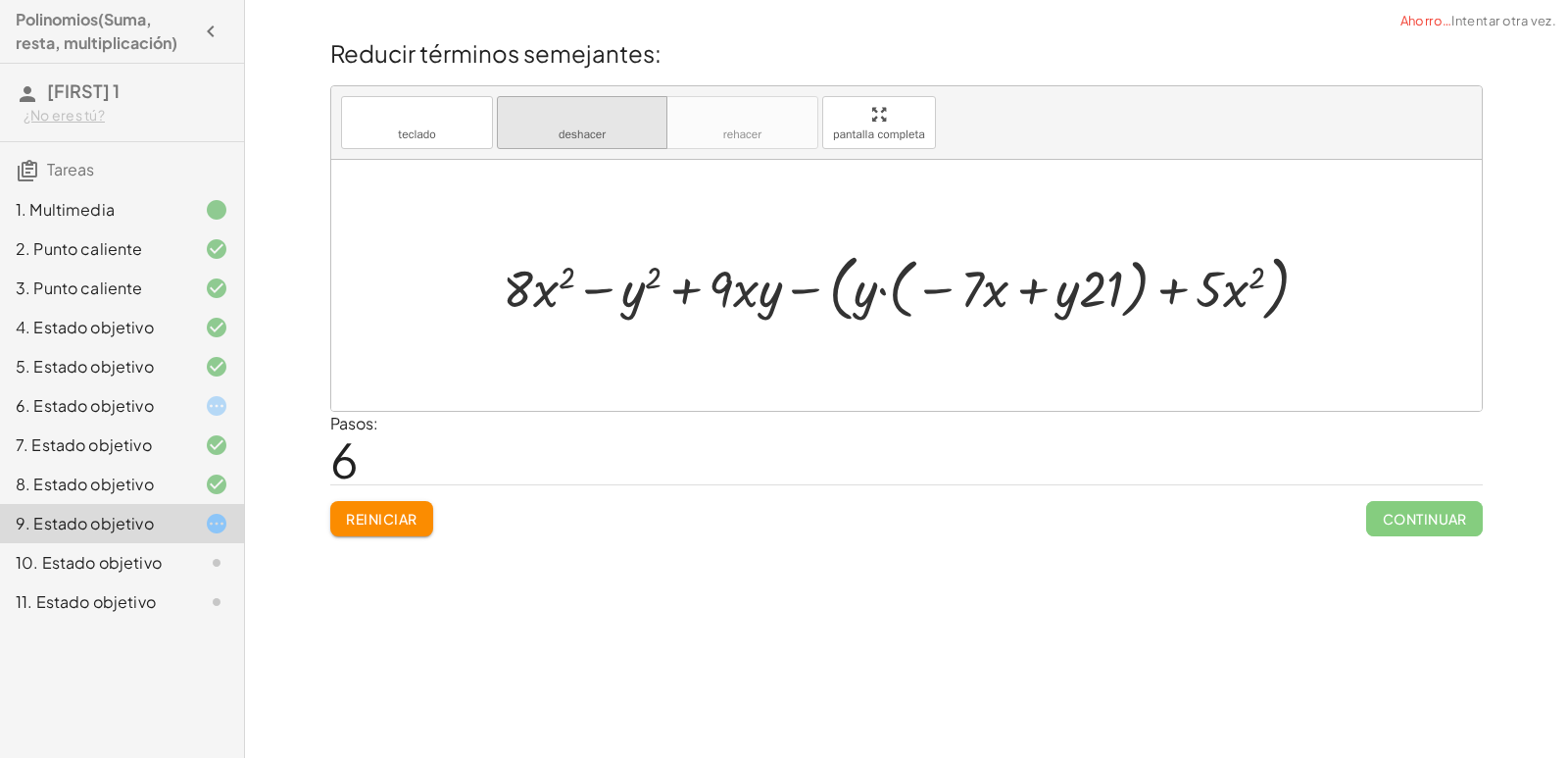 click on "deshacer" at bounding box center (582, 134) 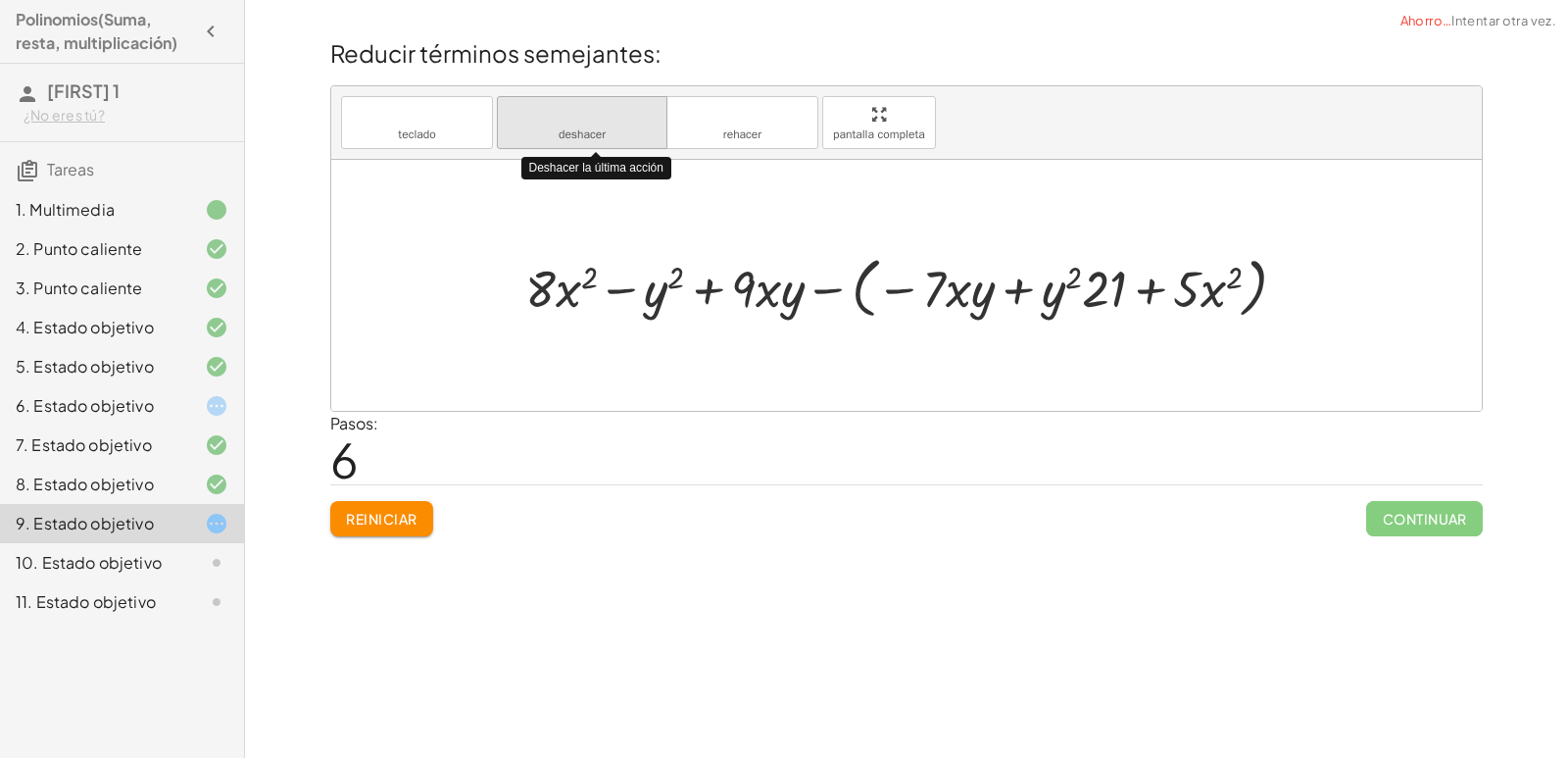 click on "deshacer" at bounding box center [582, 134] 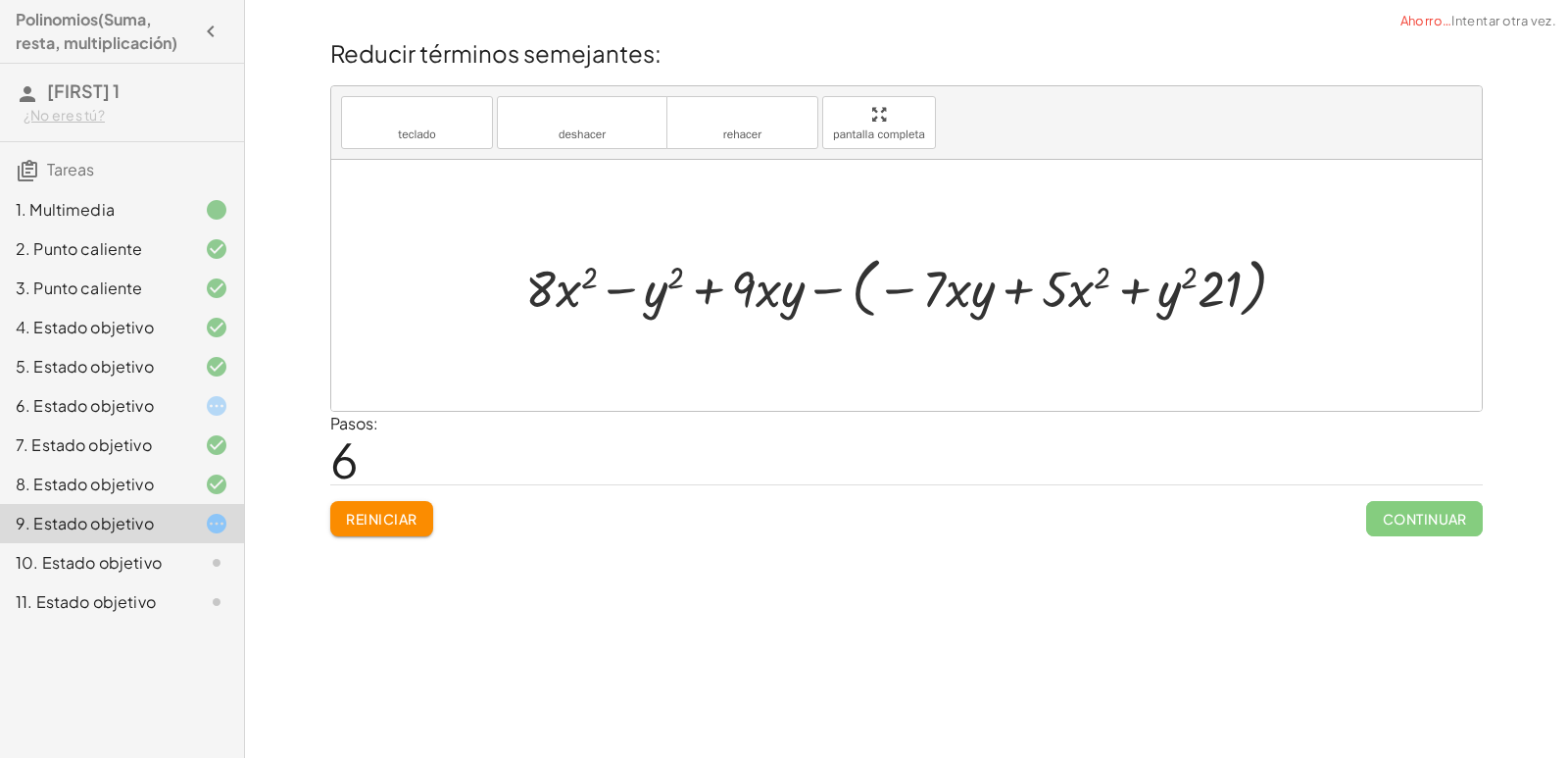 click on "Reiniciar" at bounding box center [381, 519] 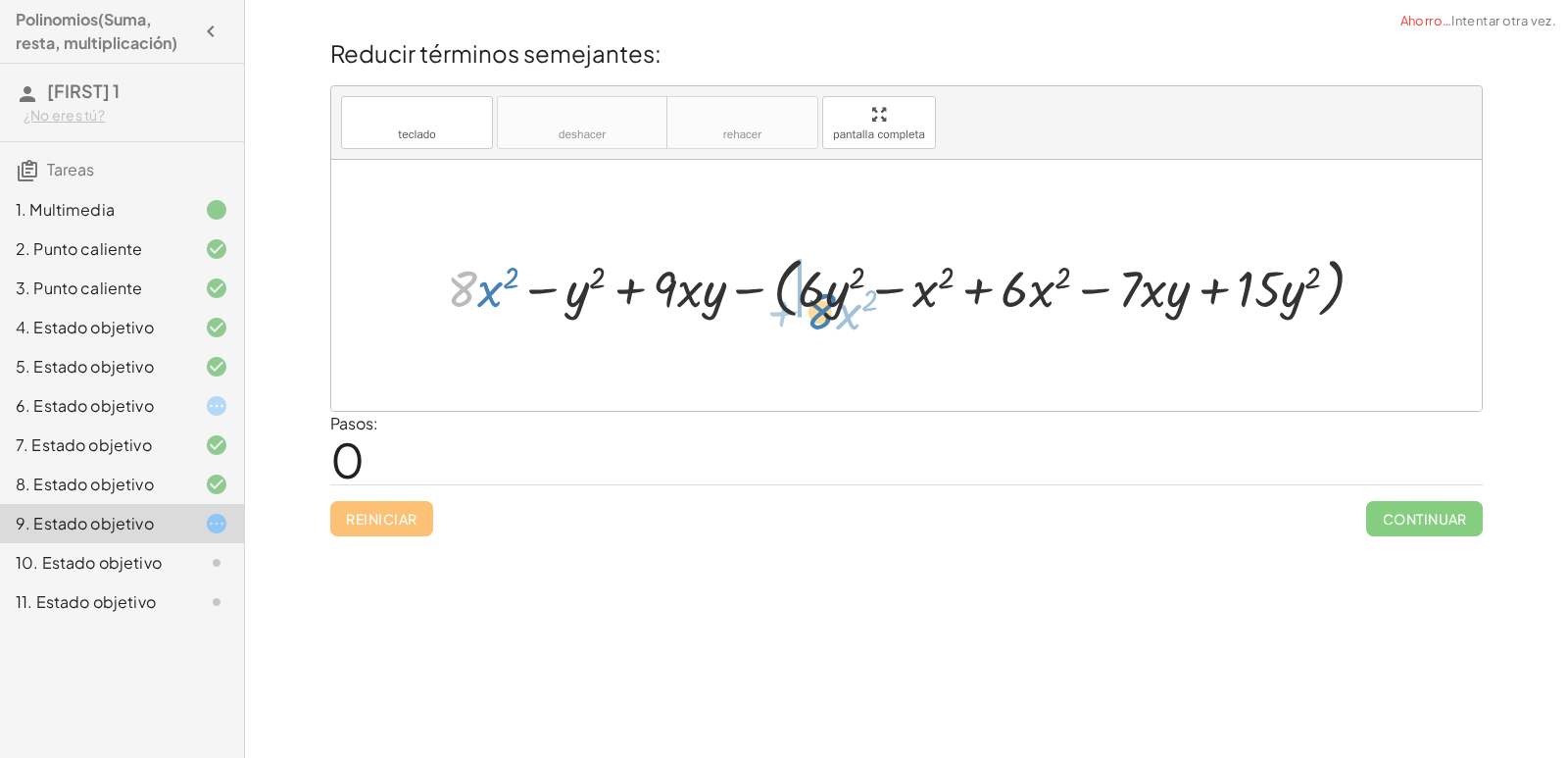 drag, startPoint x: 474, startPoint y: 295, endPoint x: 833, endPoint y: 318, distance: 359.73601 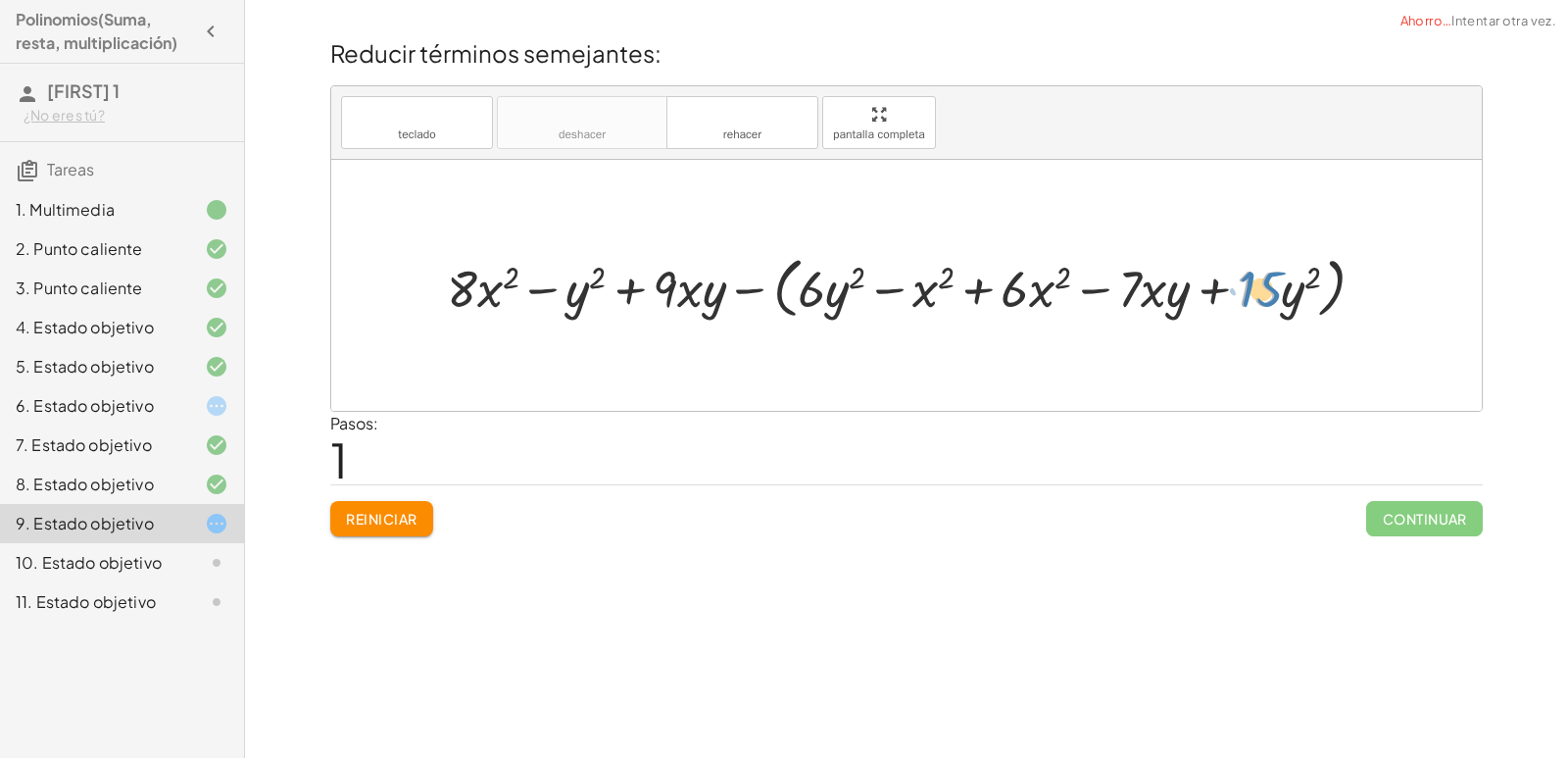 click at bounding box center [913, 285] 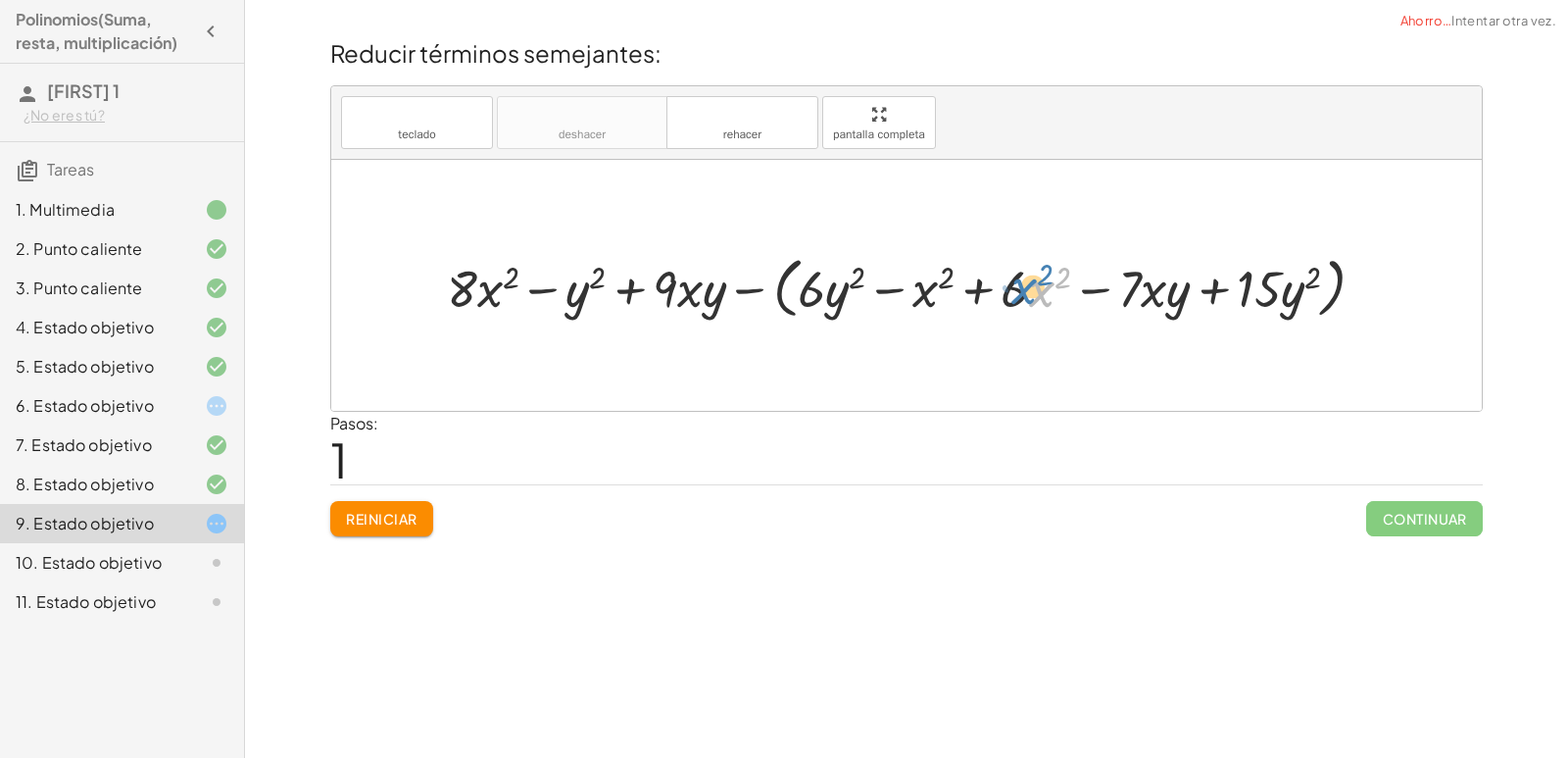 drag, startPoint x: 1037, startPoint y: 292, endPoint x: 1020, endPoint y: 289, distance: 17.262677 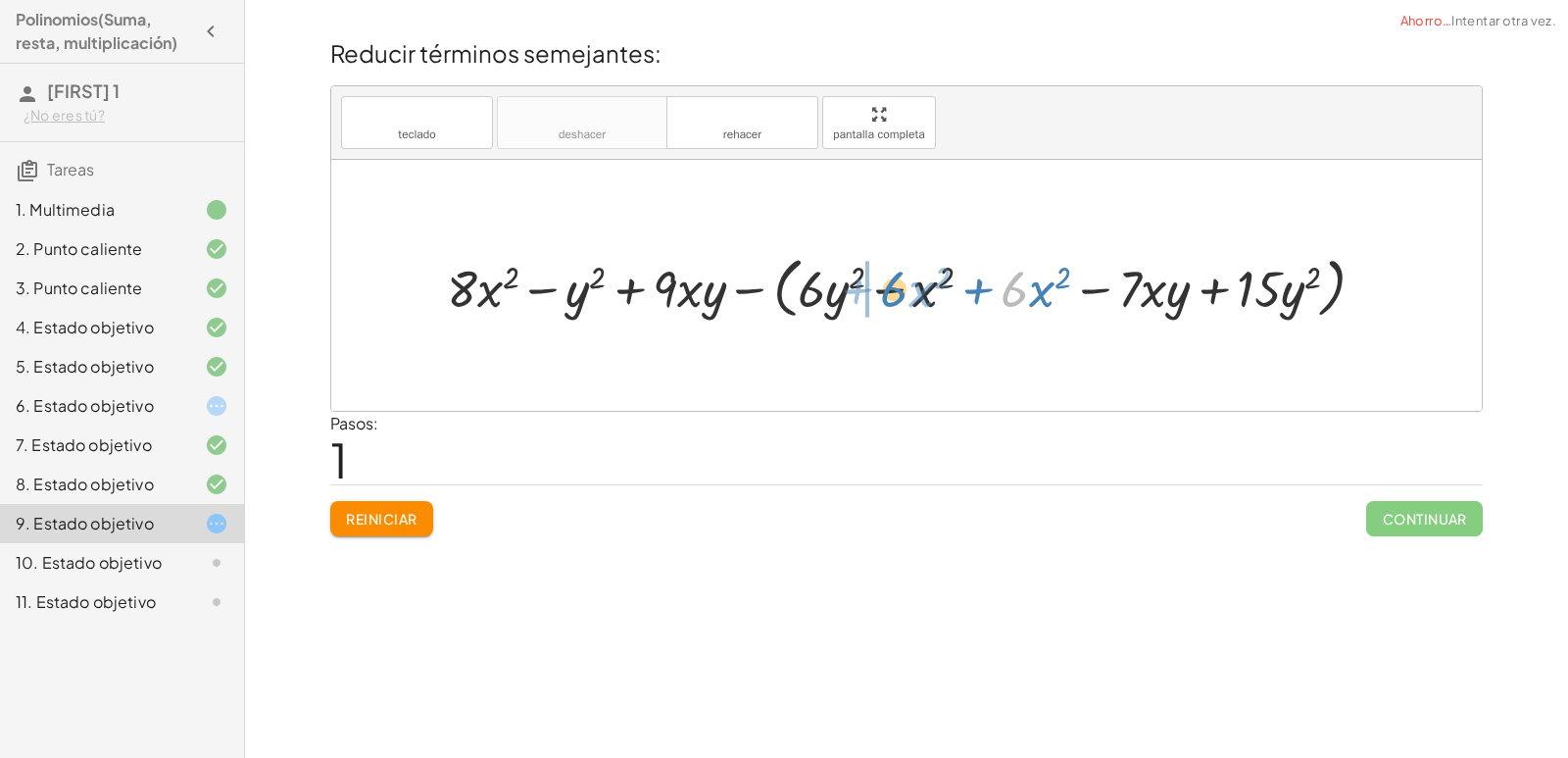 drag, startPoint x: 1016, startPoint y: 302, endPoint x: 896, endPoint y: 302, distance: 120 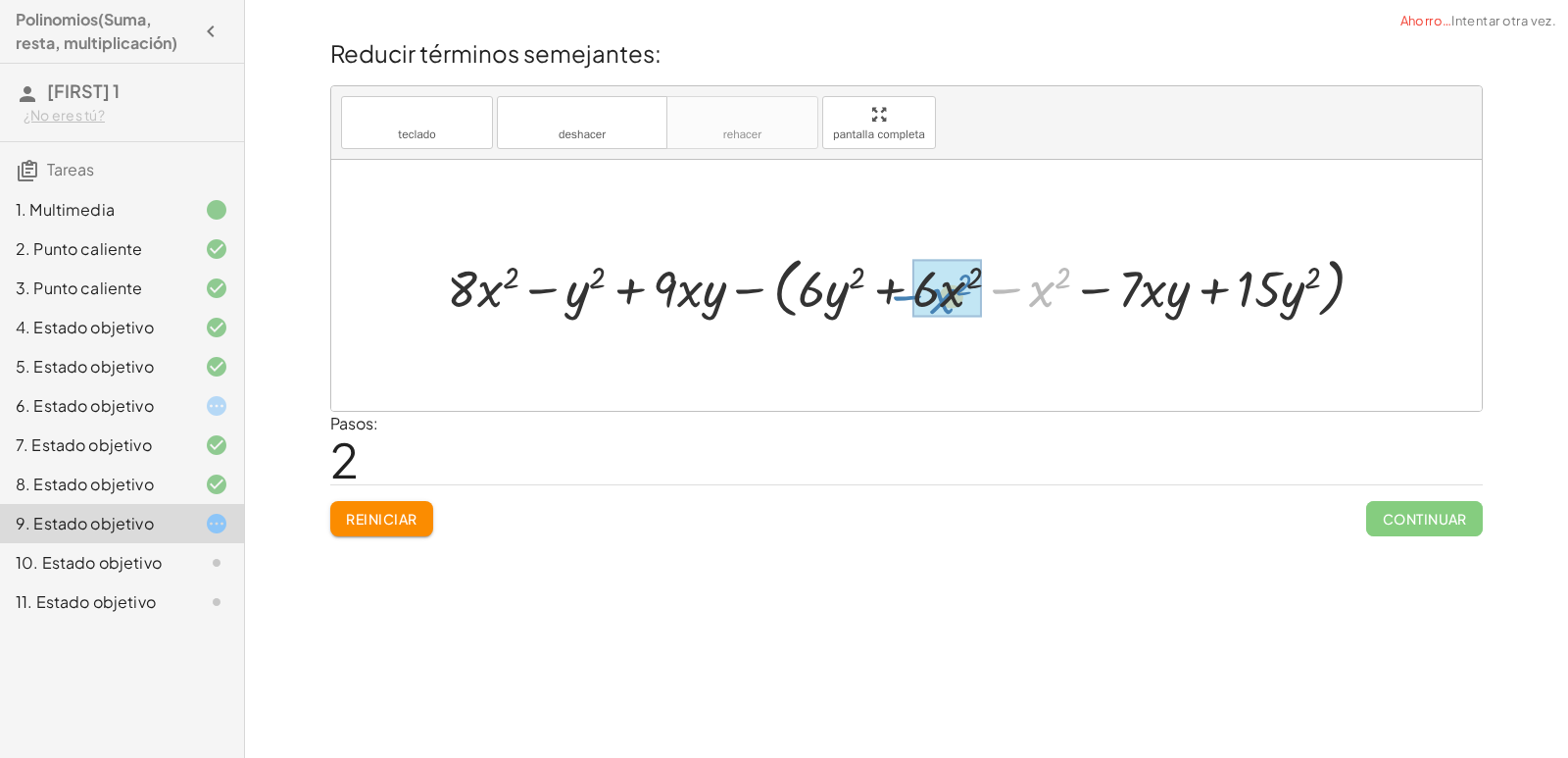 drag, startPoint x: 1041, startPoint y: 289, endPoint x: 942, endPoint y: 296, distance: 99.24717 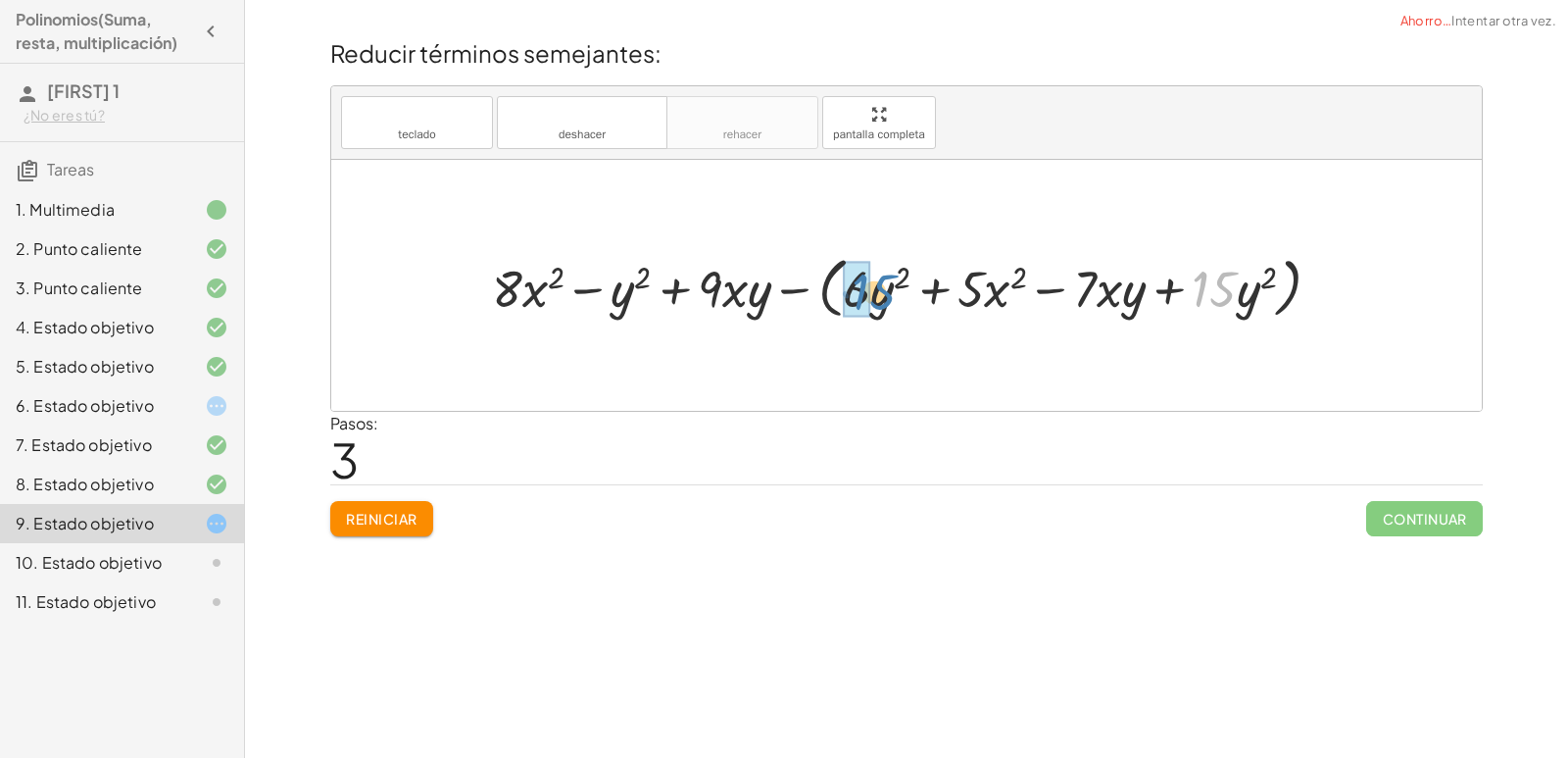 drag, startPoint x: 1231, startPoint y: 296, endPoint x: 891, endPoint y: 299, distance: 340.01324 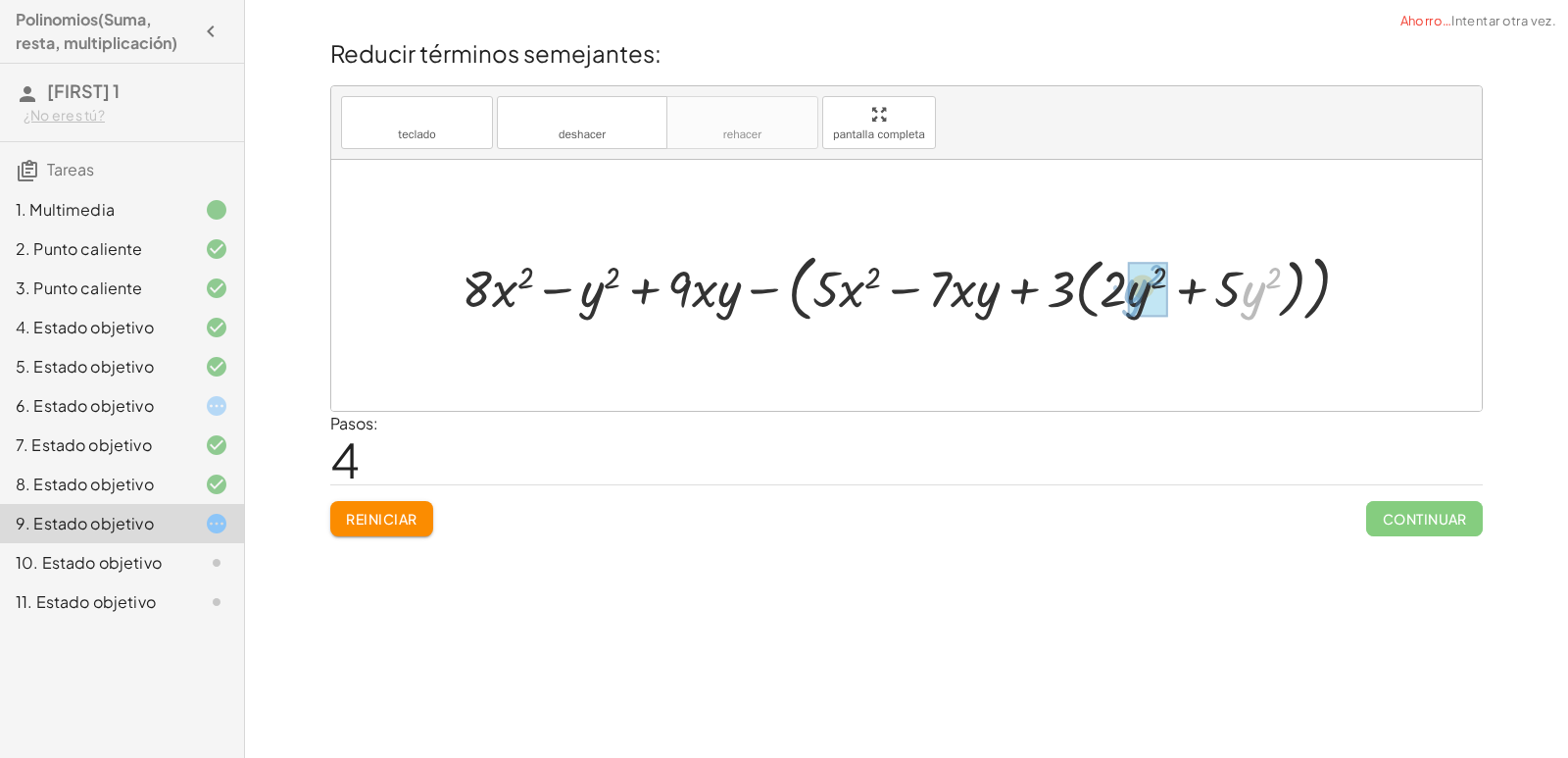 drag, startPoint x: 1250, startPoint y: 295, endPoint x: 1131, endPoint y: 292, distance: 119.037809 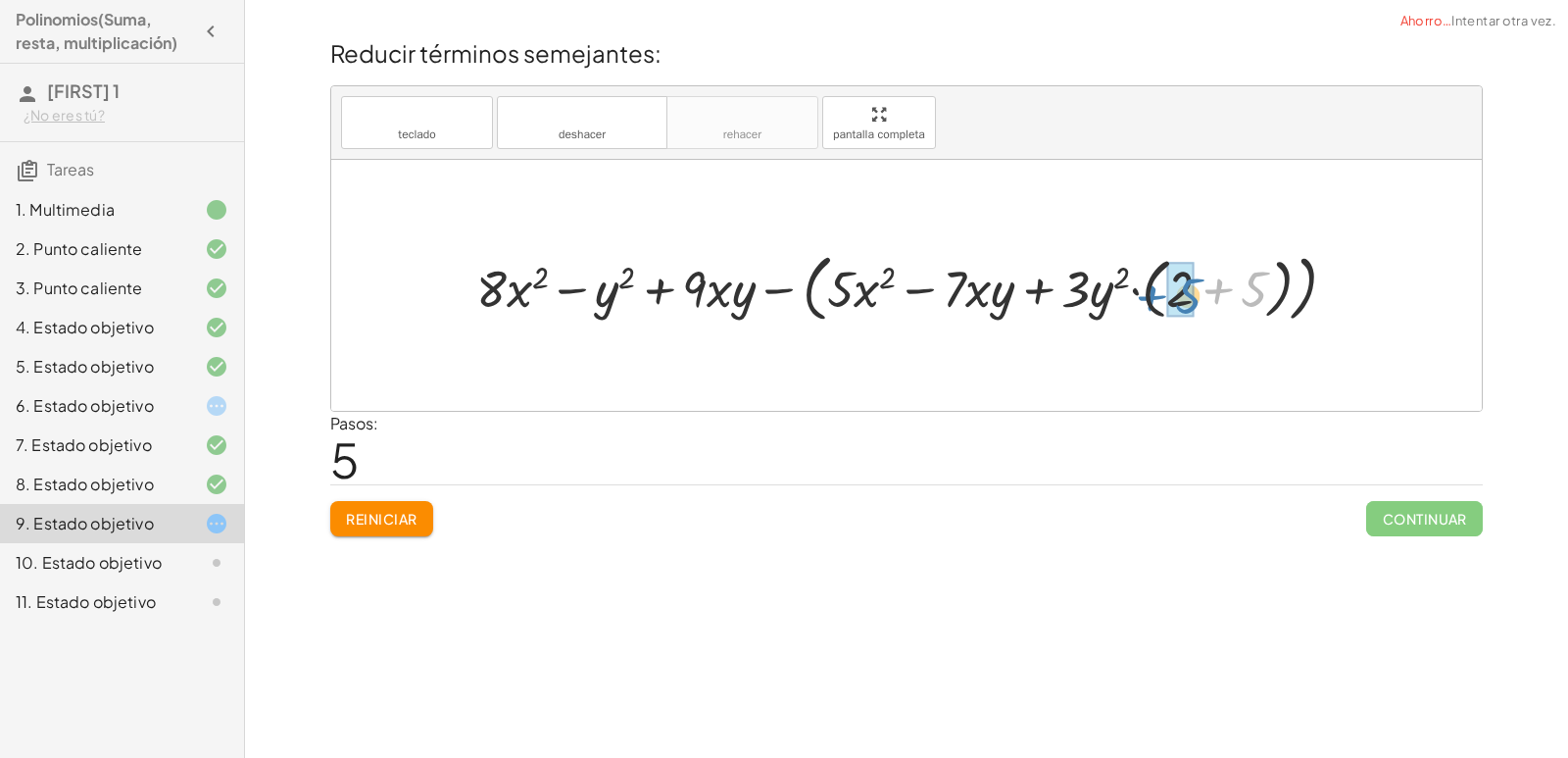 drag, startPoint x: 1262, startPoint y: 285, endPoint x: 1196, endPoint y: 292, distance: 66.370174 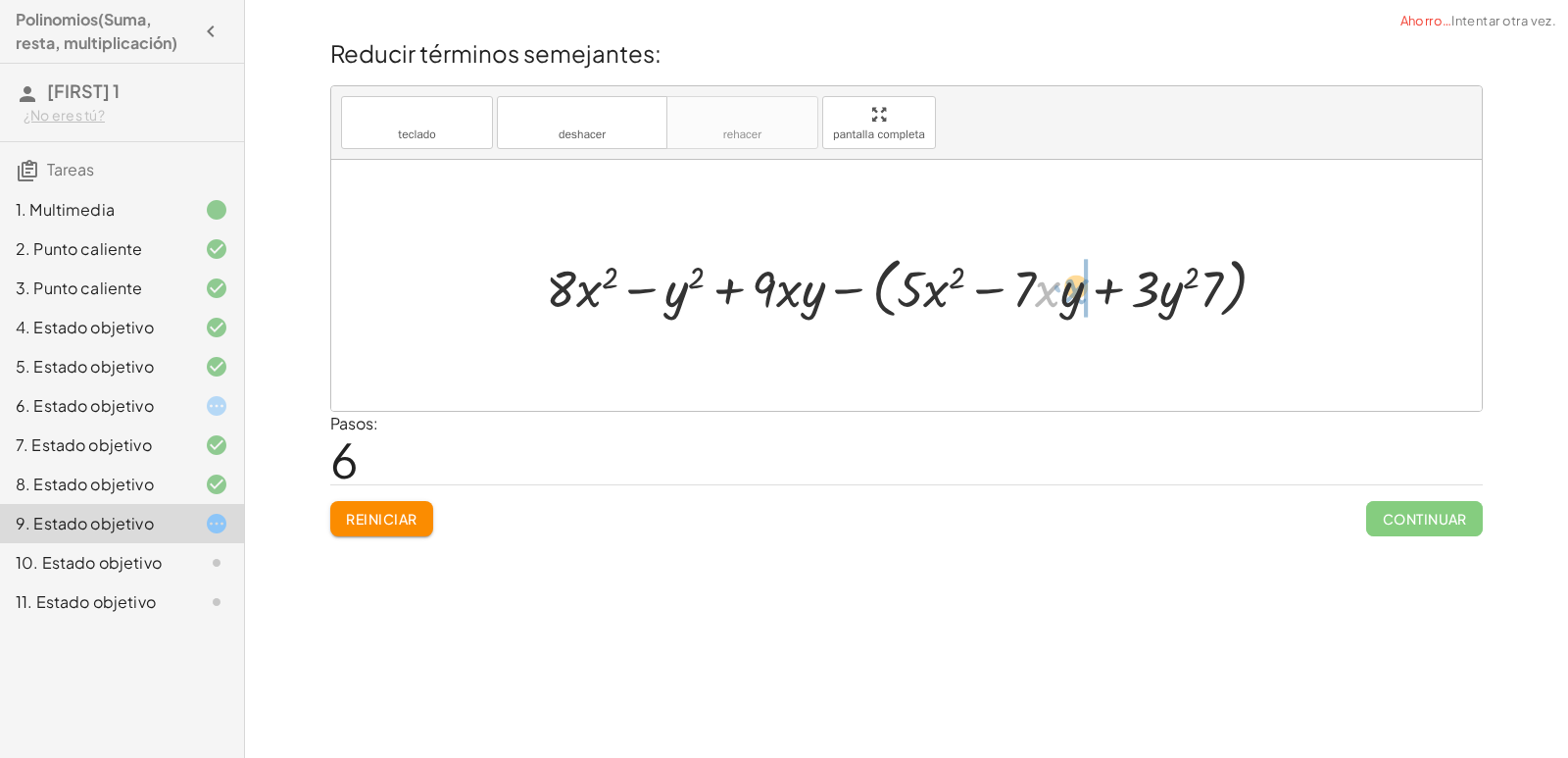 drag, startPoint x: 1054, startPoint y: 297, endPoint x: 1082, endPoint y: 294, distance: 28.16026 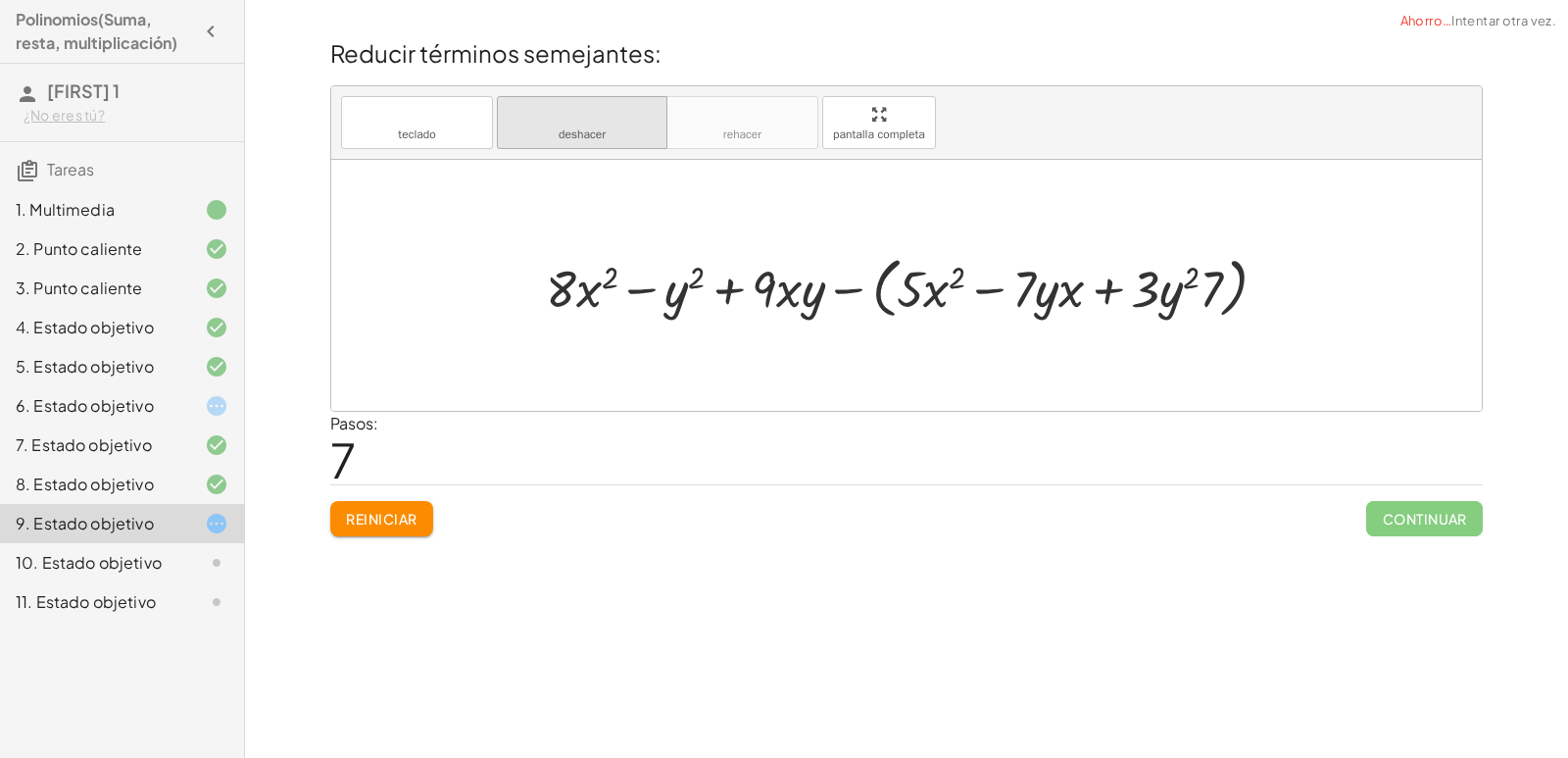 click on "deshacer" at bounding box center [582, 134] 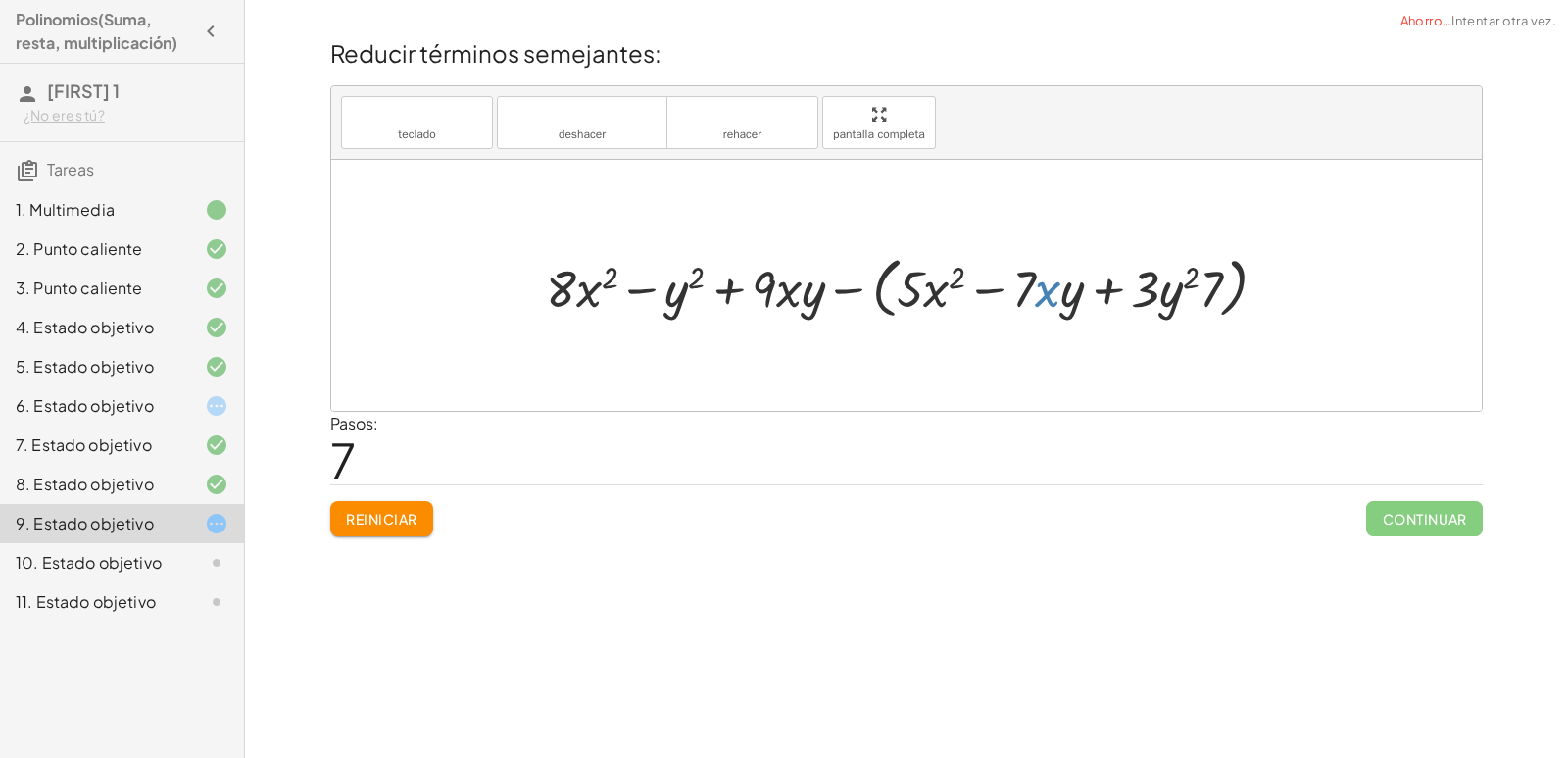 click at bounding box center [913, 285] 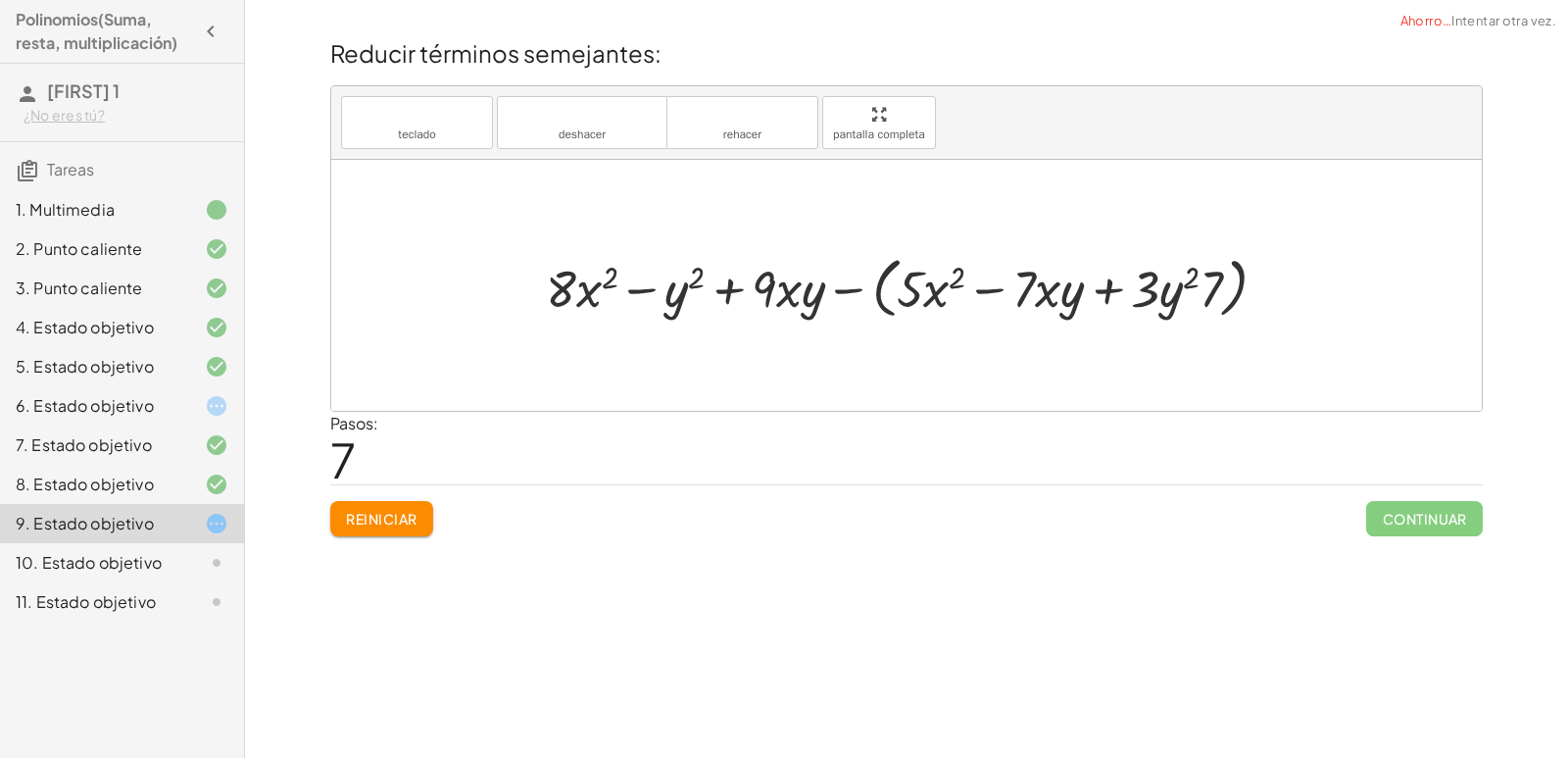 click on "Reiniciar" at bounding box center [381, 519] 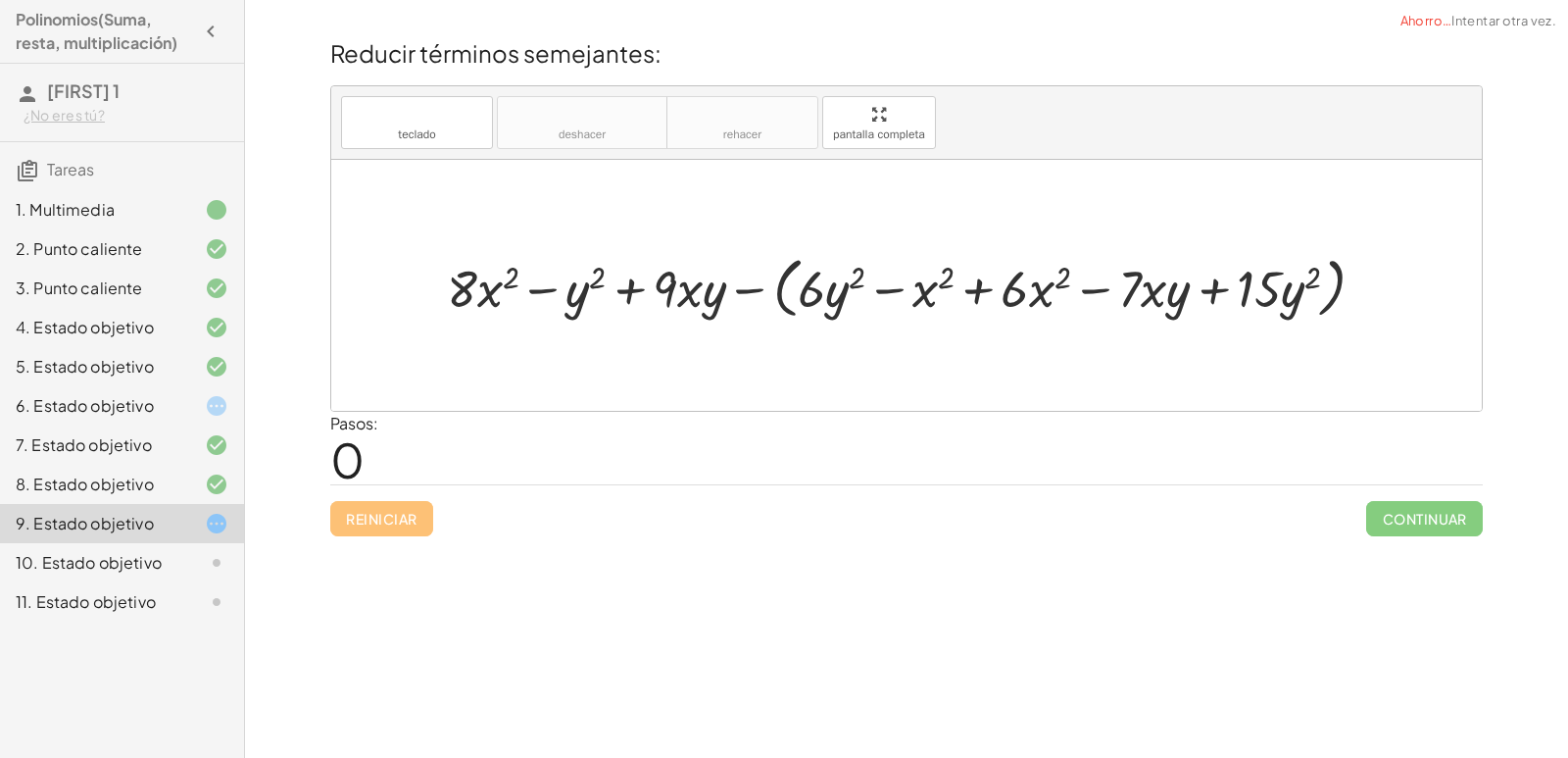 click on "10. Estado objetivo" at bounding box center [88, 562] 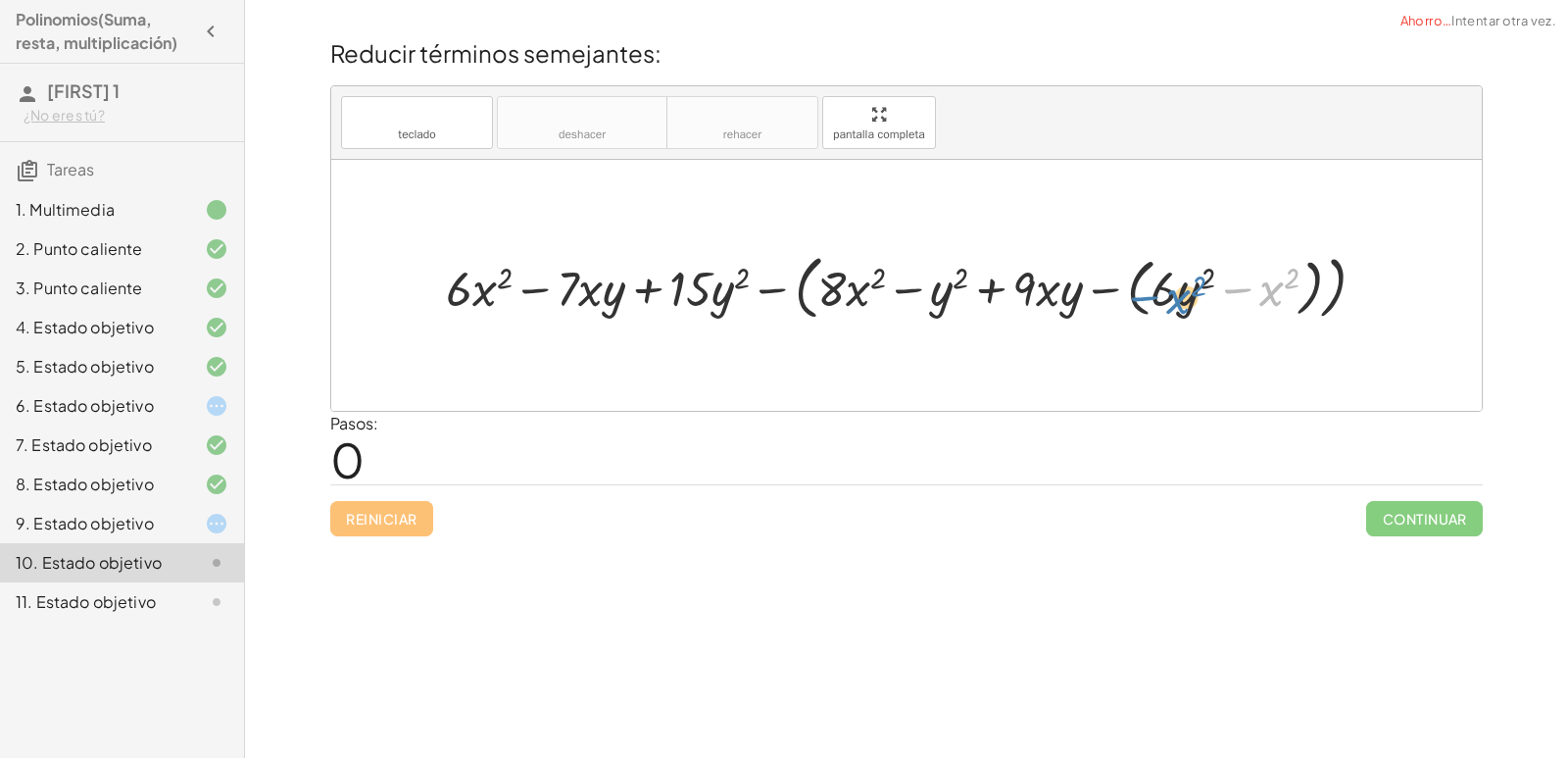 drag, startPoint x: 1268, startPoint y: 291, endPoint x: 1175, endPoint y: 299, distance: 93.34345 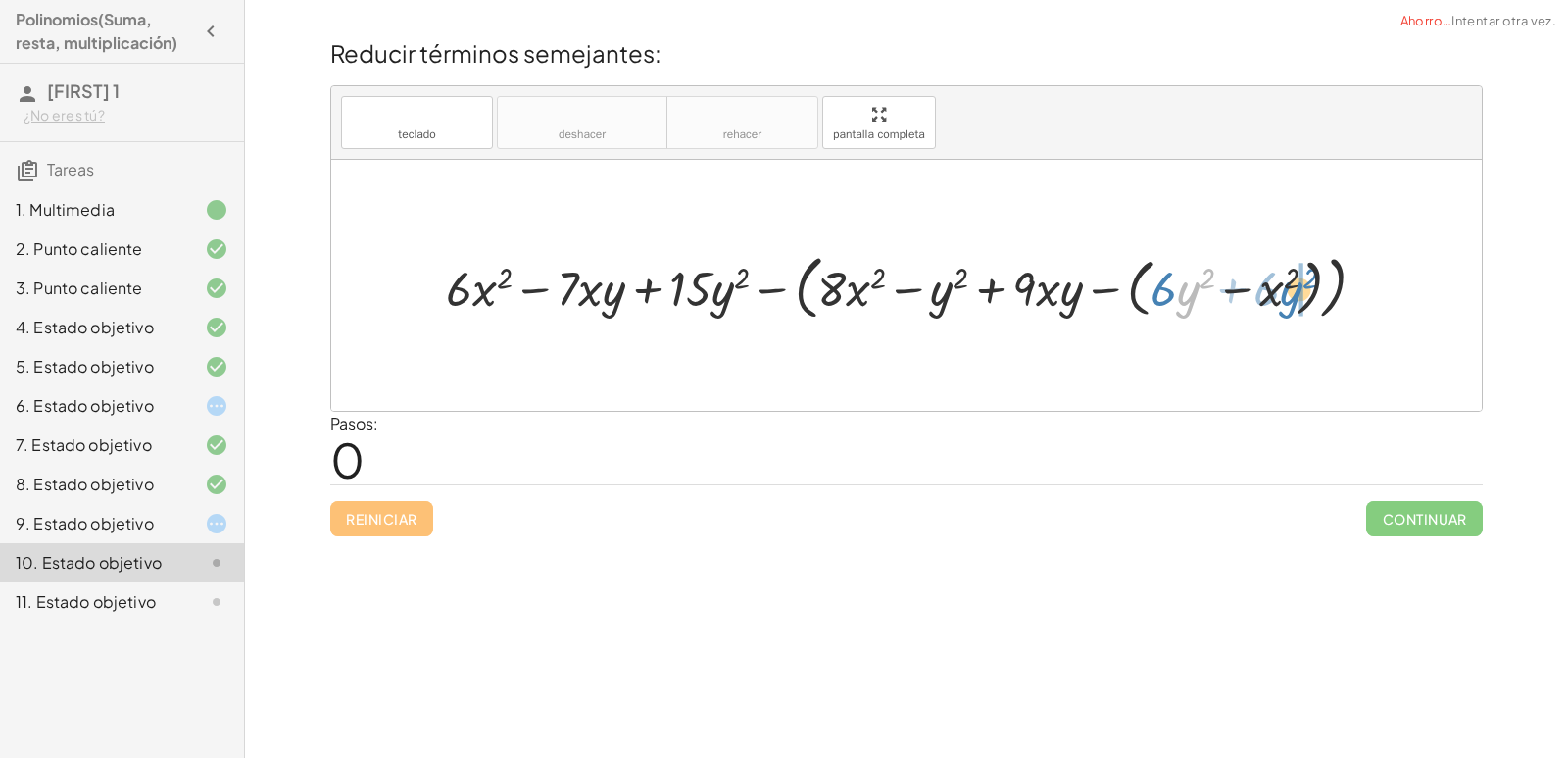 drag, startPoint x: 1181, startPoint y: 292, endPoint x: 1284, endPoint y: 292, distance: 103 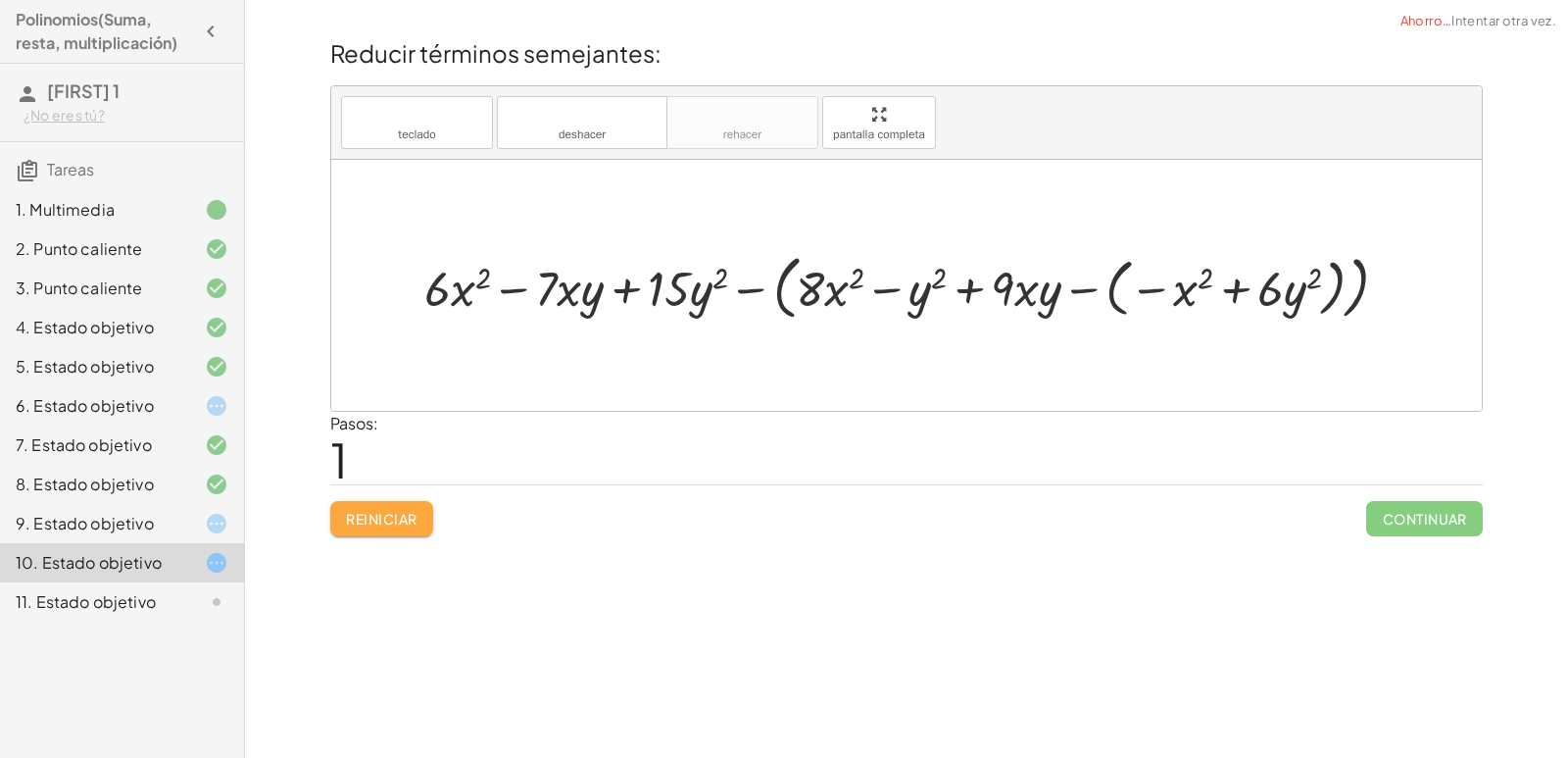click on "Reiniciar" at bounding box center (381, 519) 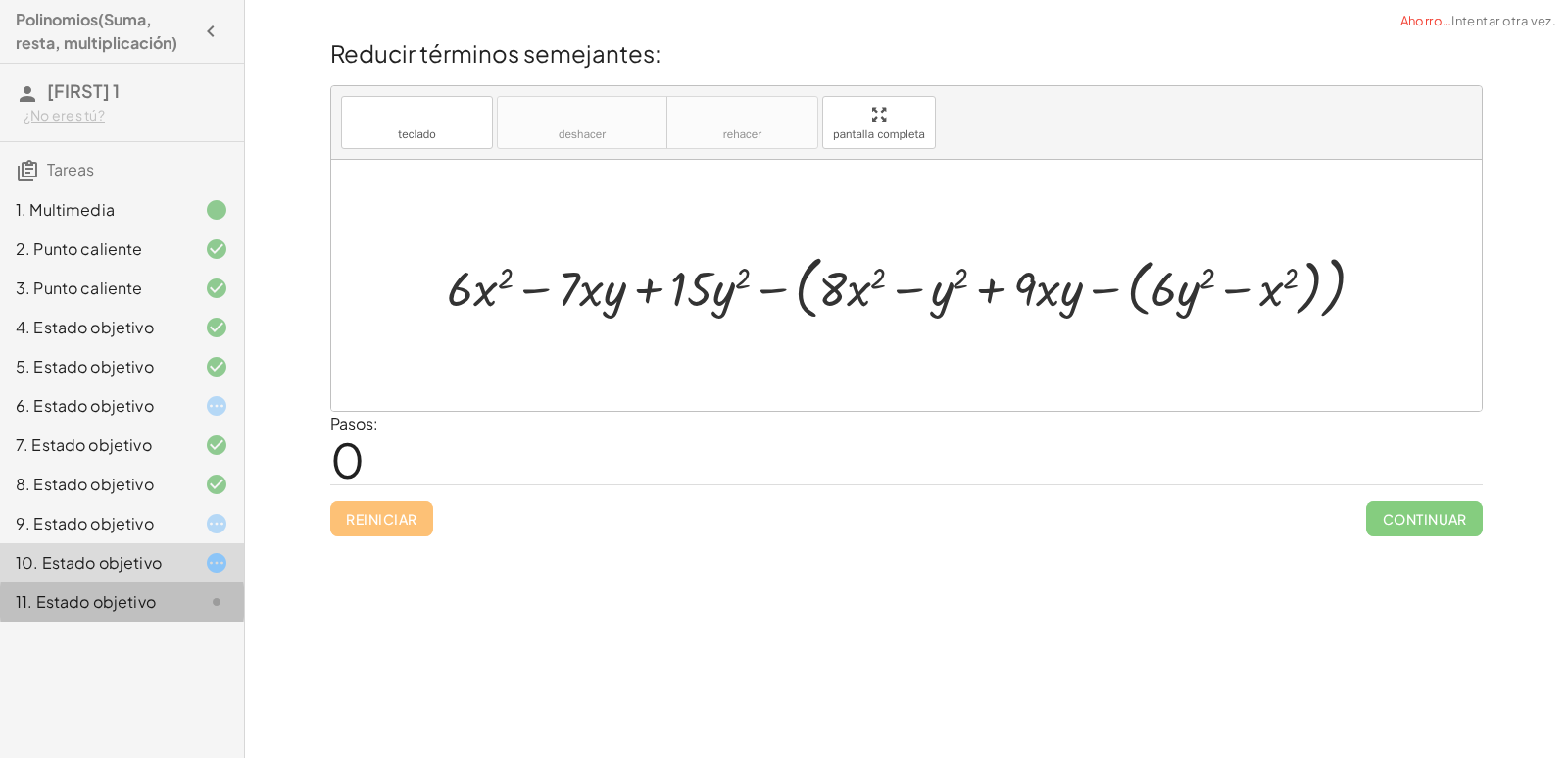 click on "11. Estado objetivo" at bounding box center [85, 601] 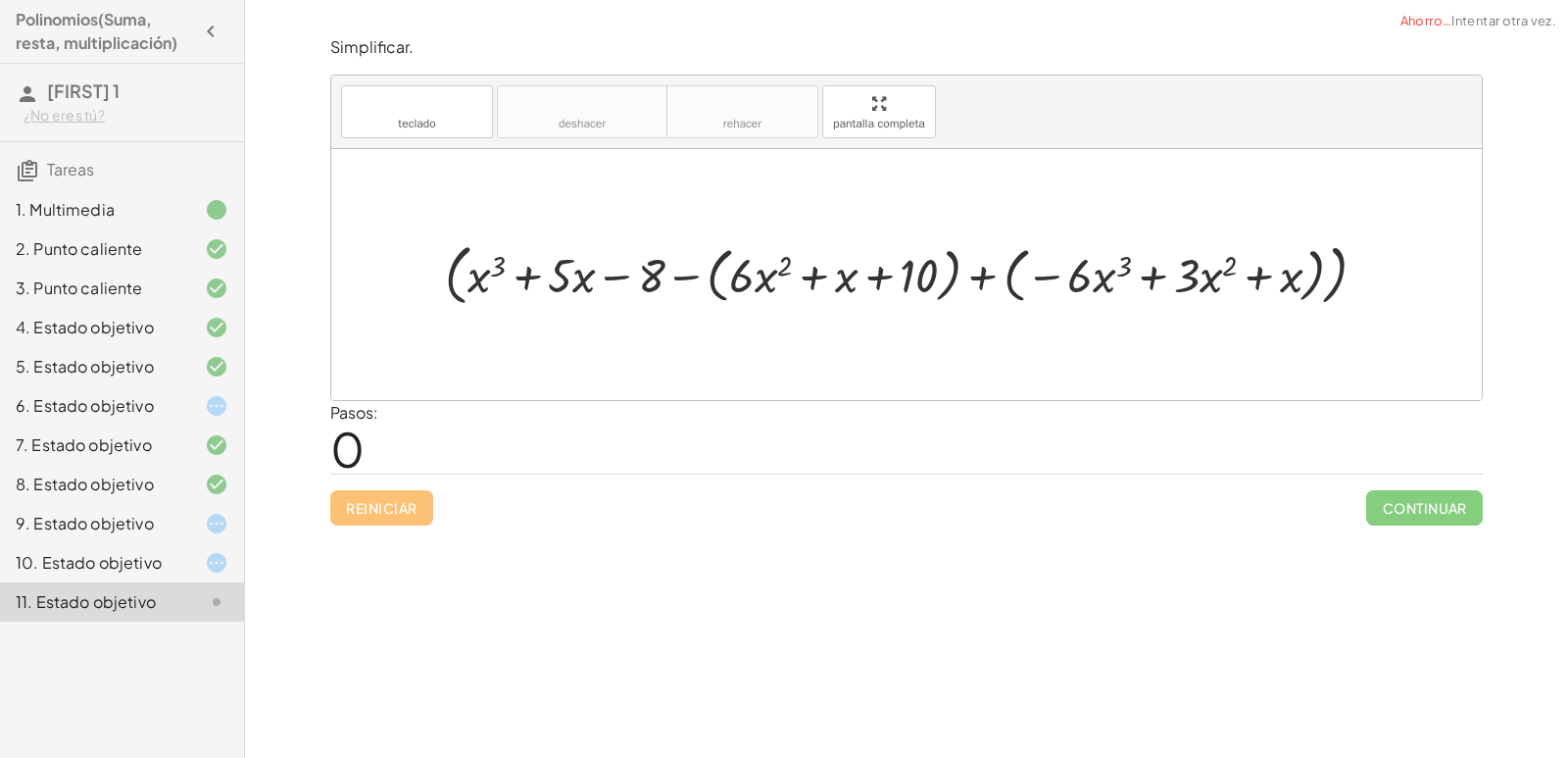 click on "6. Estado objetivo" 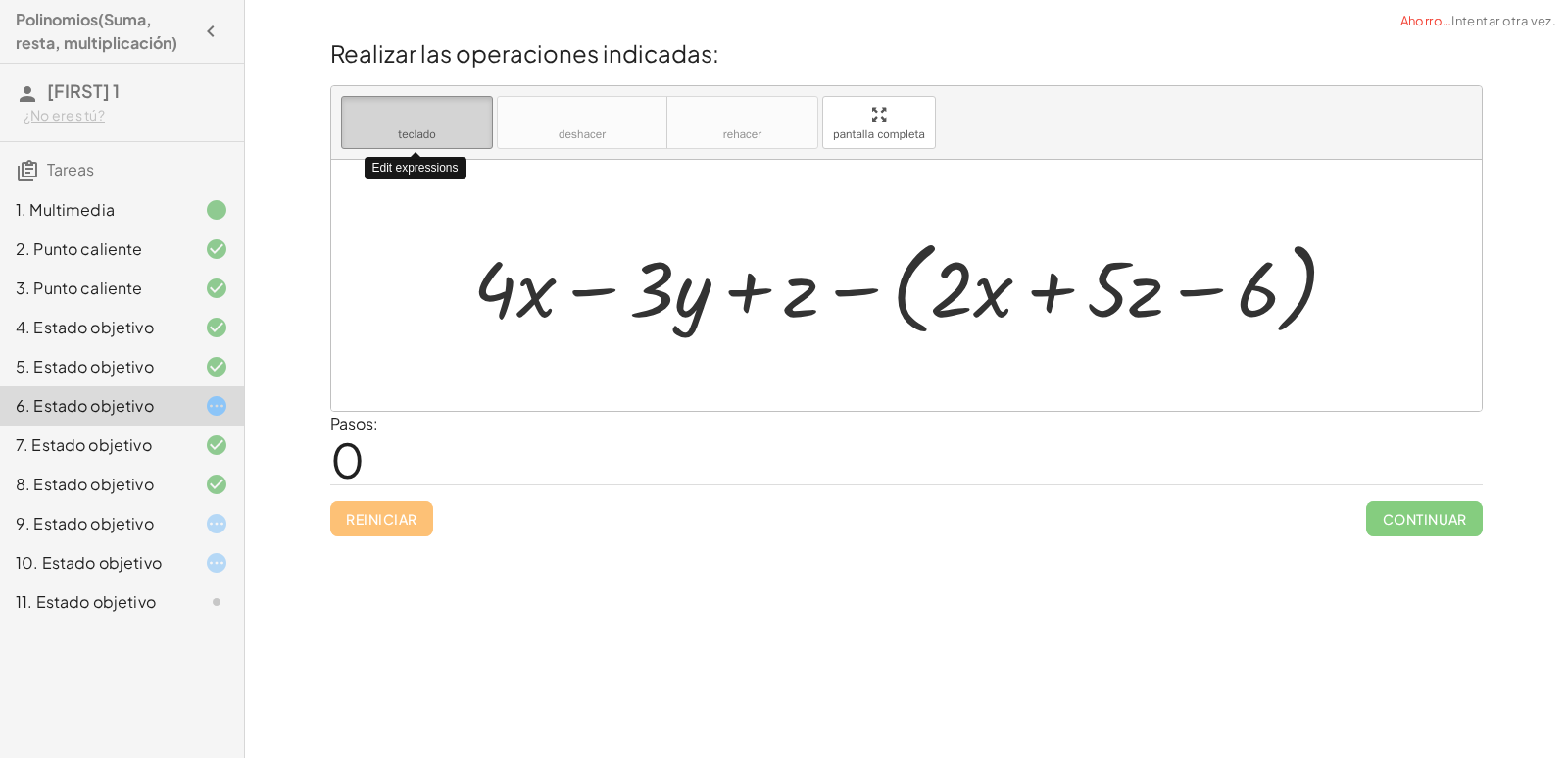 click on "teclado" at bounding box center (416, 134) 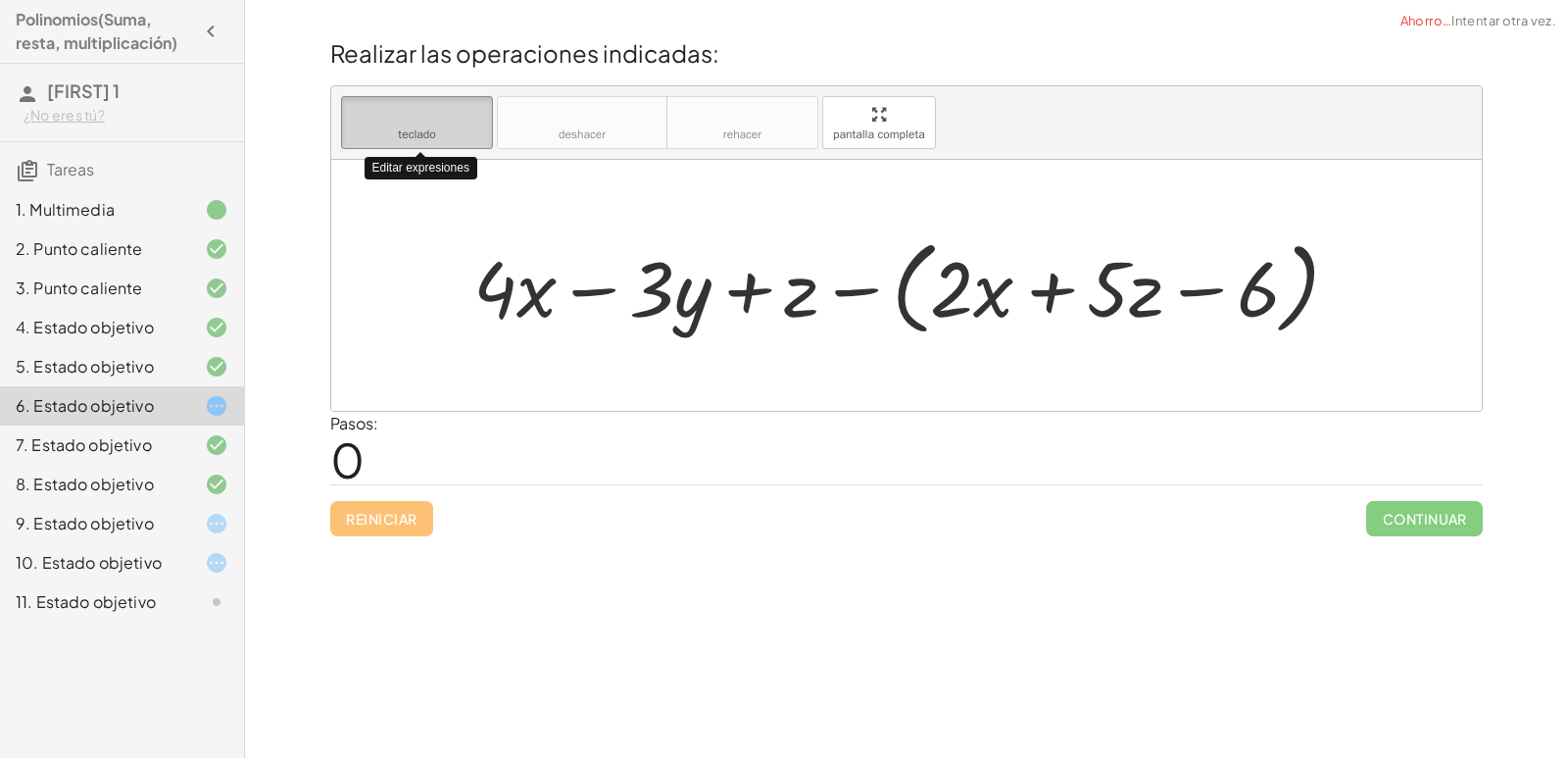 click on "teclado" at bounding box center (416, 134) 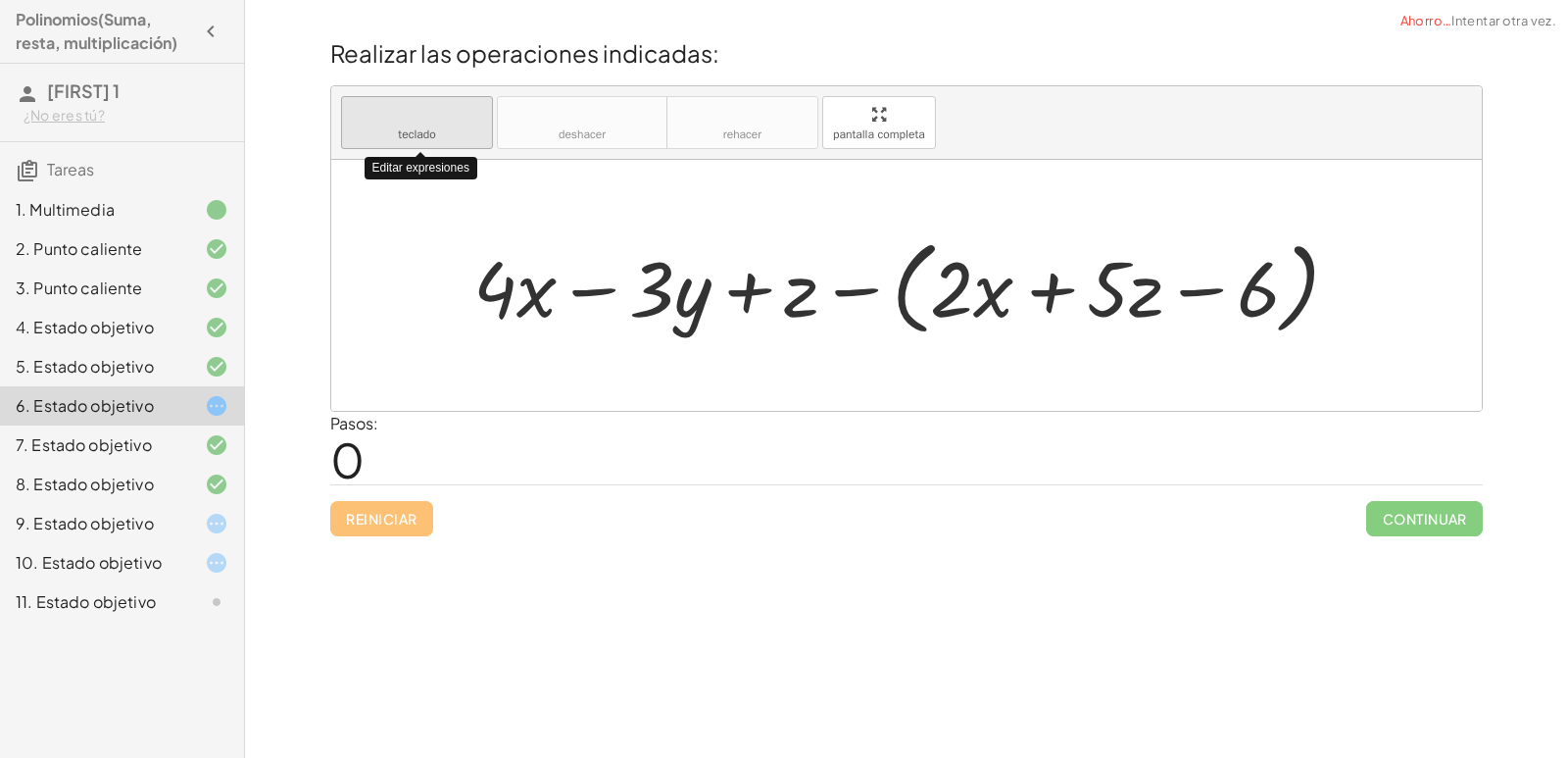 click on "teclado" at bounding box center [416, 134] 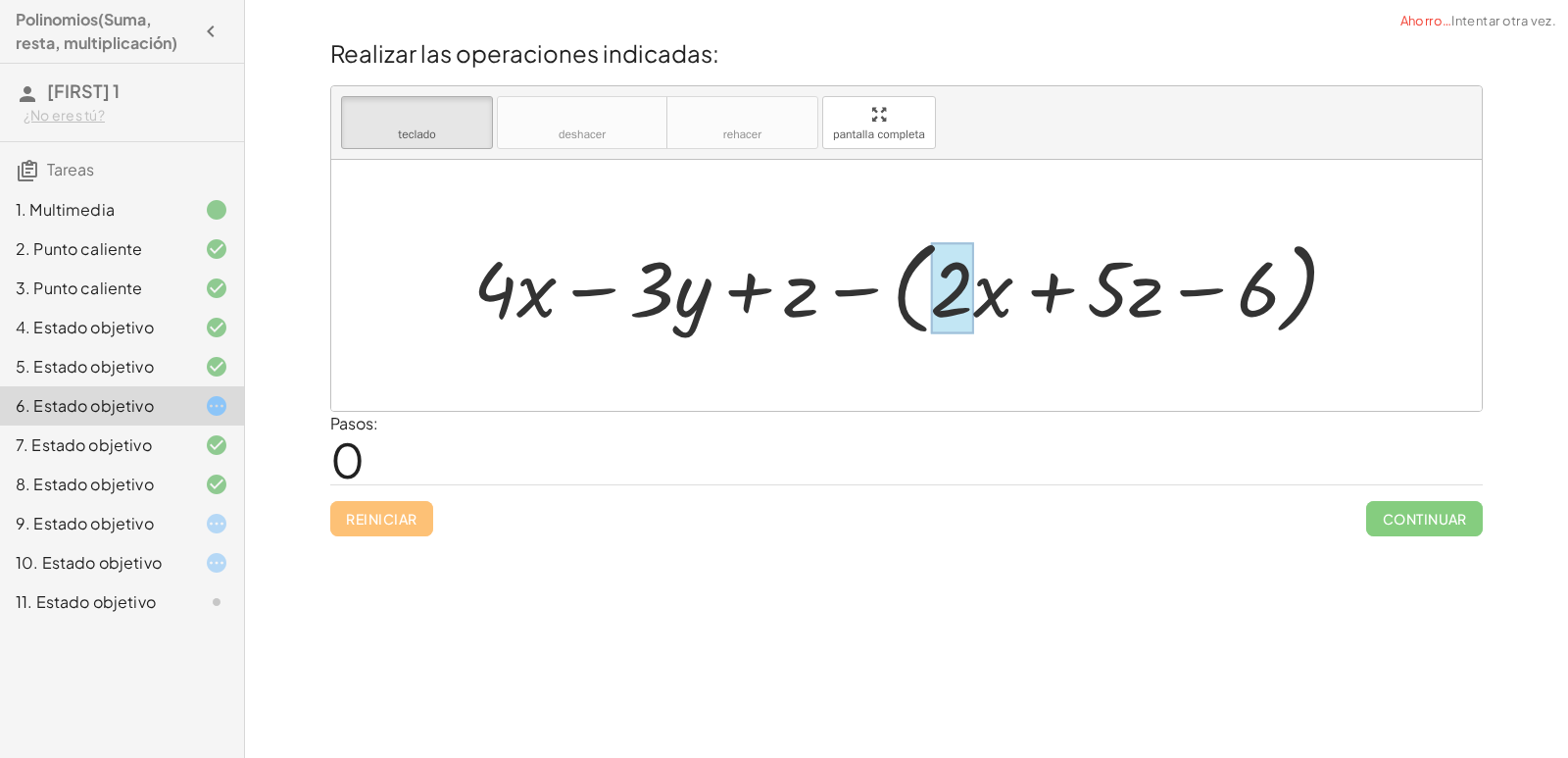 drag, startPoint x: 546, startPoint y: 309, endPoint x: 931, endPoint y: 319, distance: 385.1298 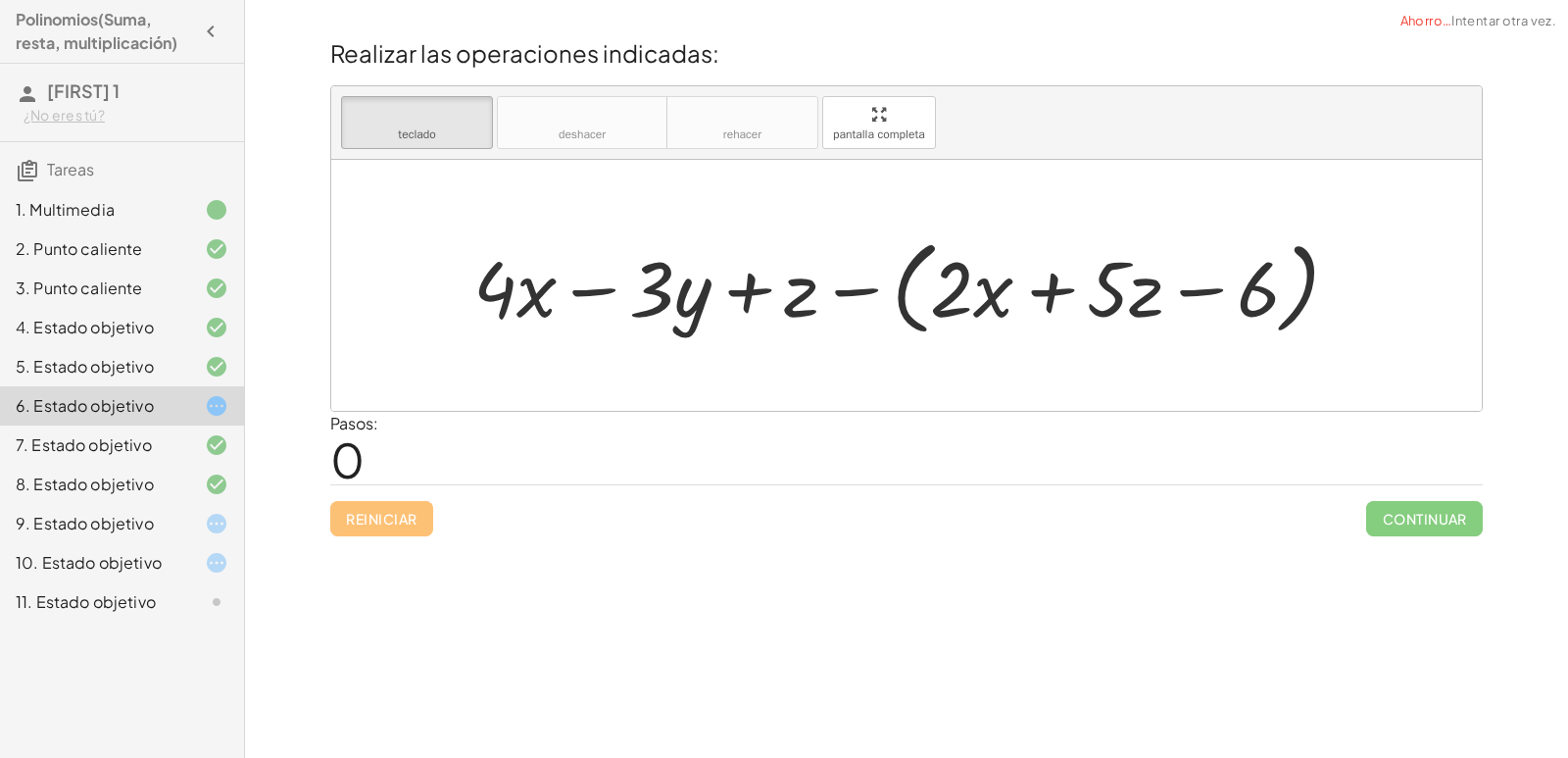 click at bounding box center [906, 285] 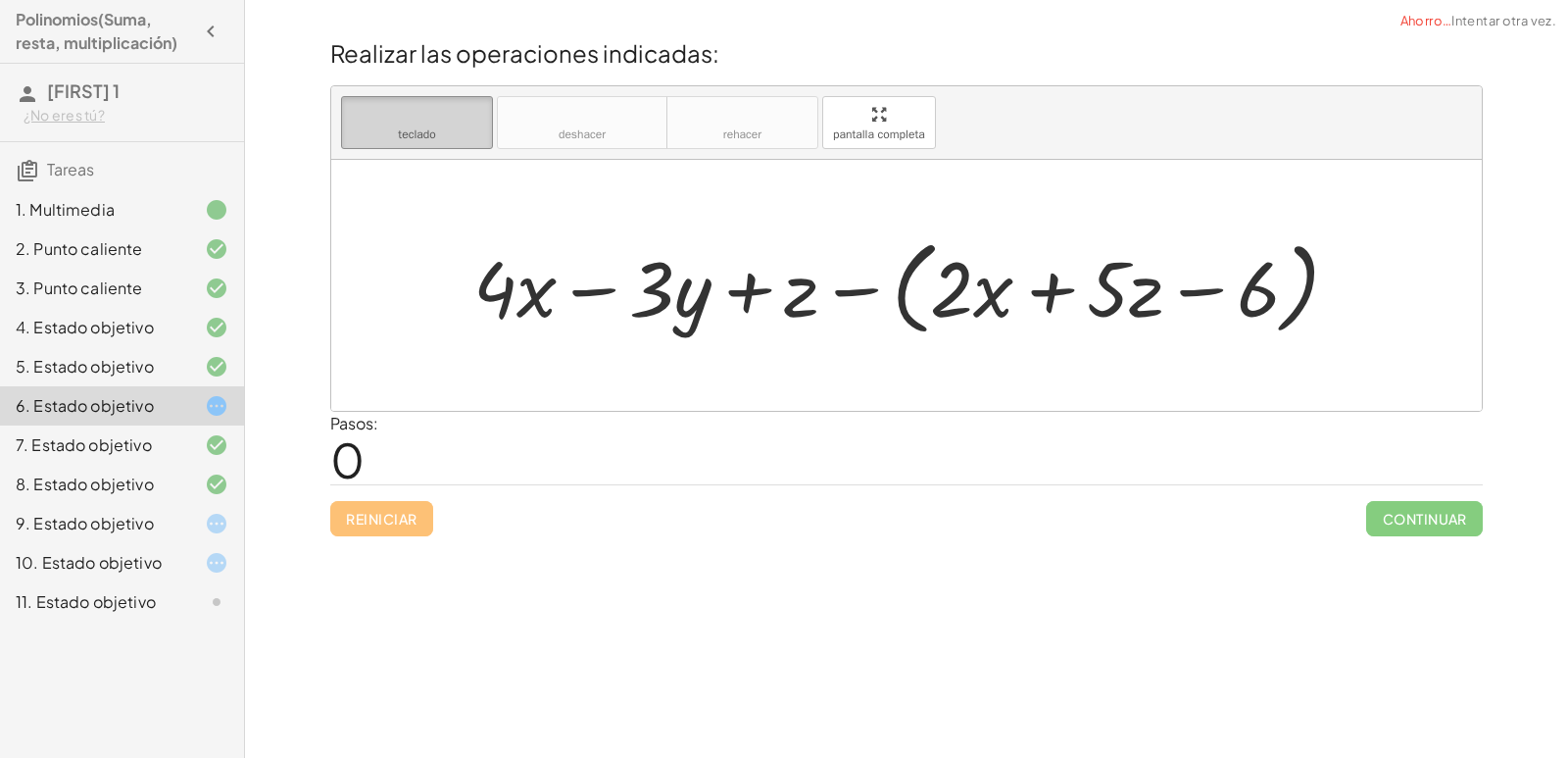 click on "teclado" at bounding box center [416, 115] 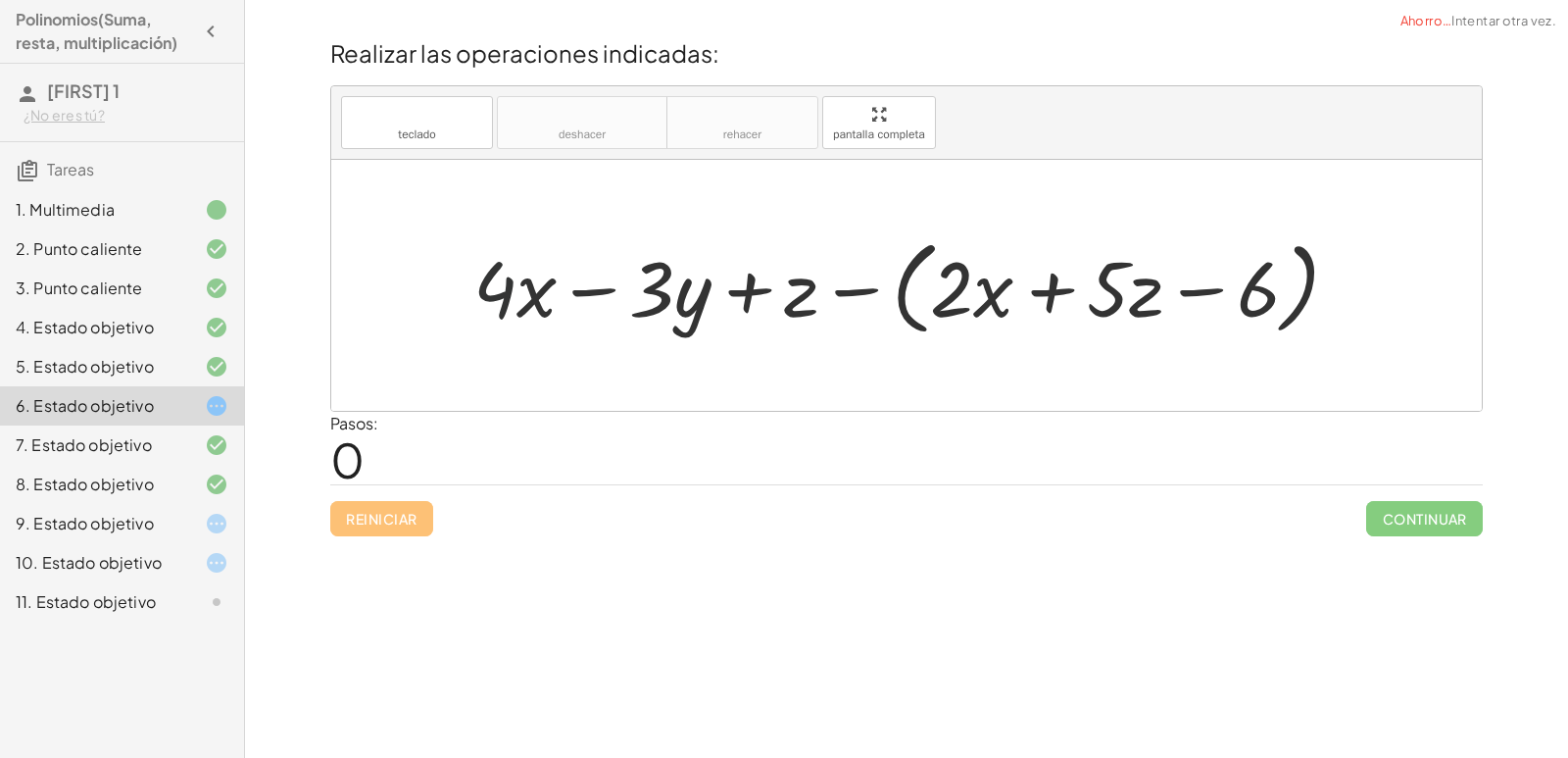 click at bounding box center [913, 285] 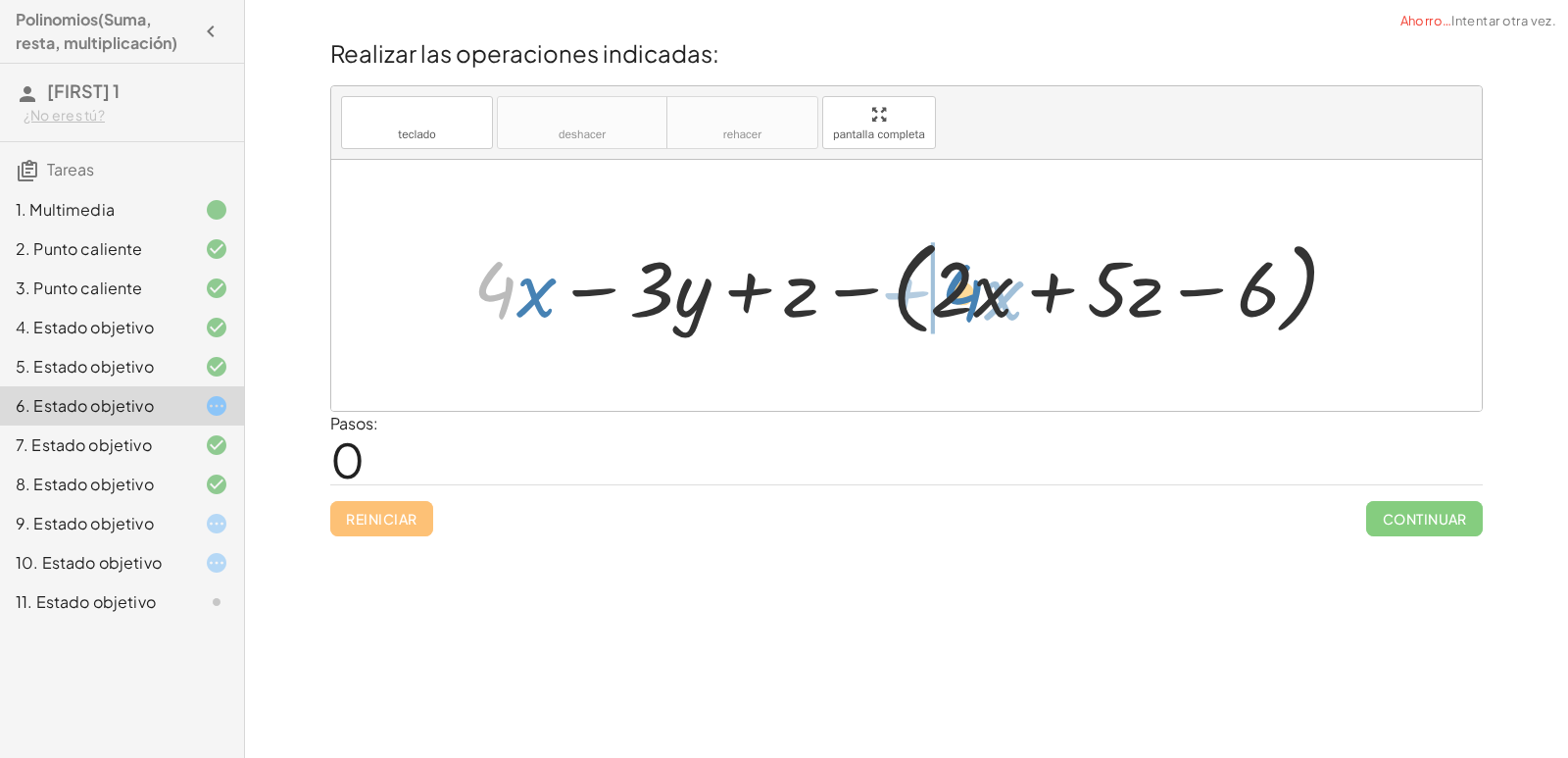 drag, startPoint x: 496, startPoint y: 298, endPoint x: 963, endPoint y: 301, distance: 467.00964 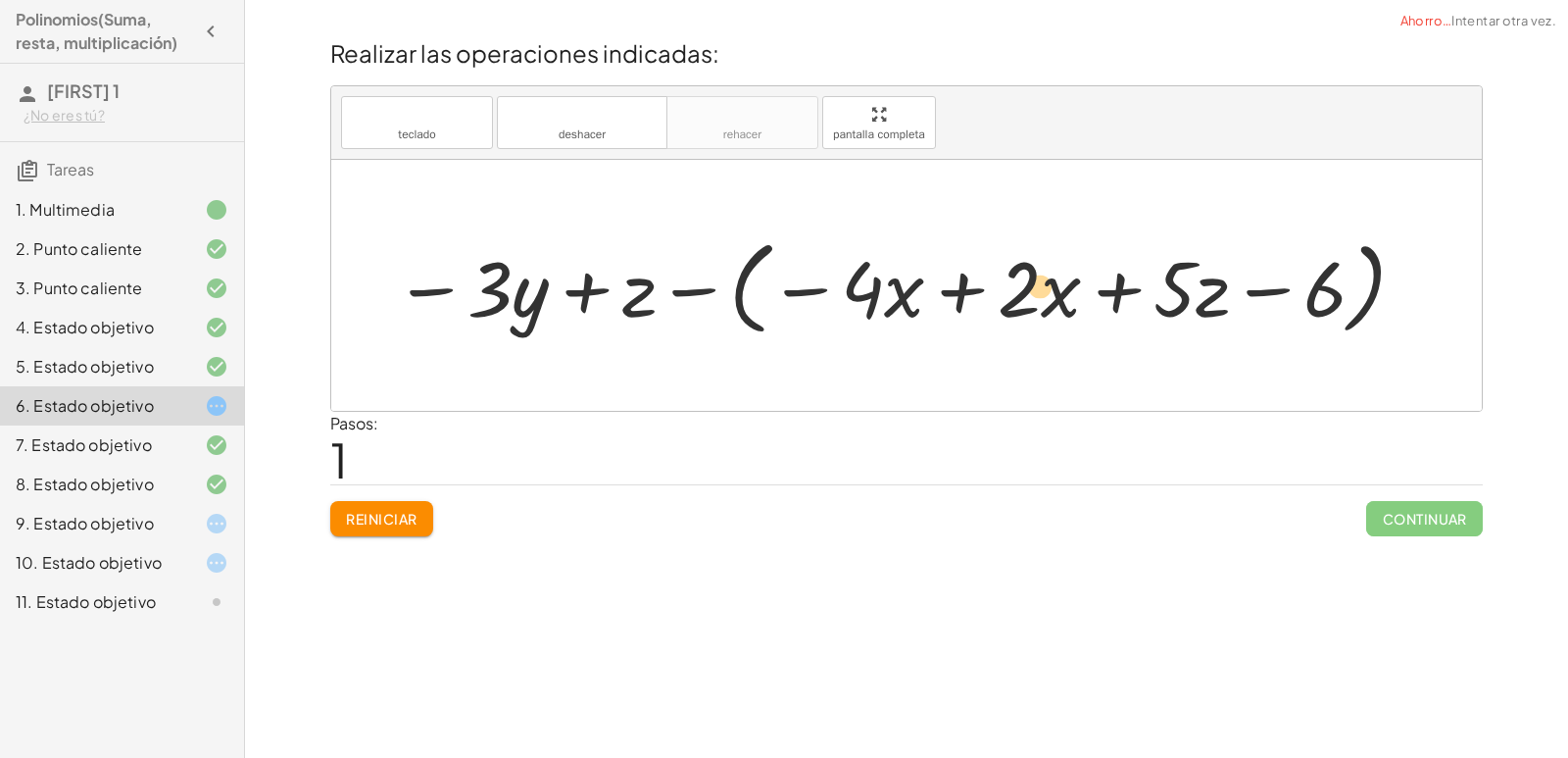 drag, startPoint x: 1056, startPoint y: 305, endPoint x: 1036, endPoint y: 301, distance: 20.396078 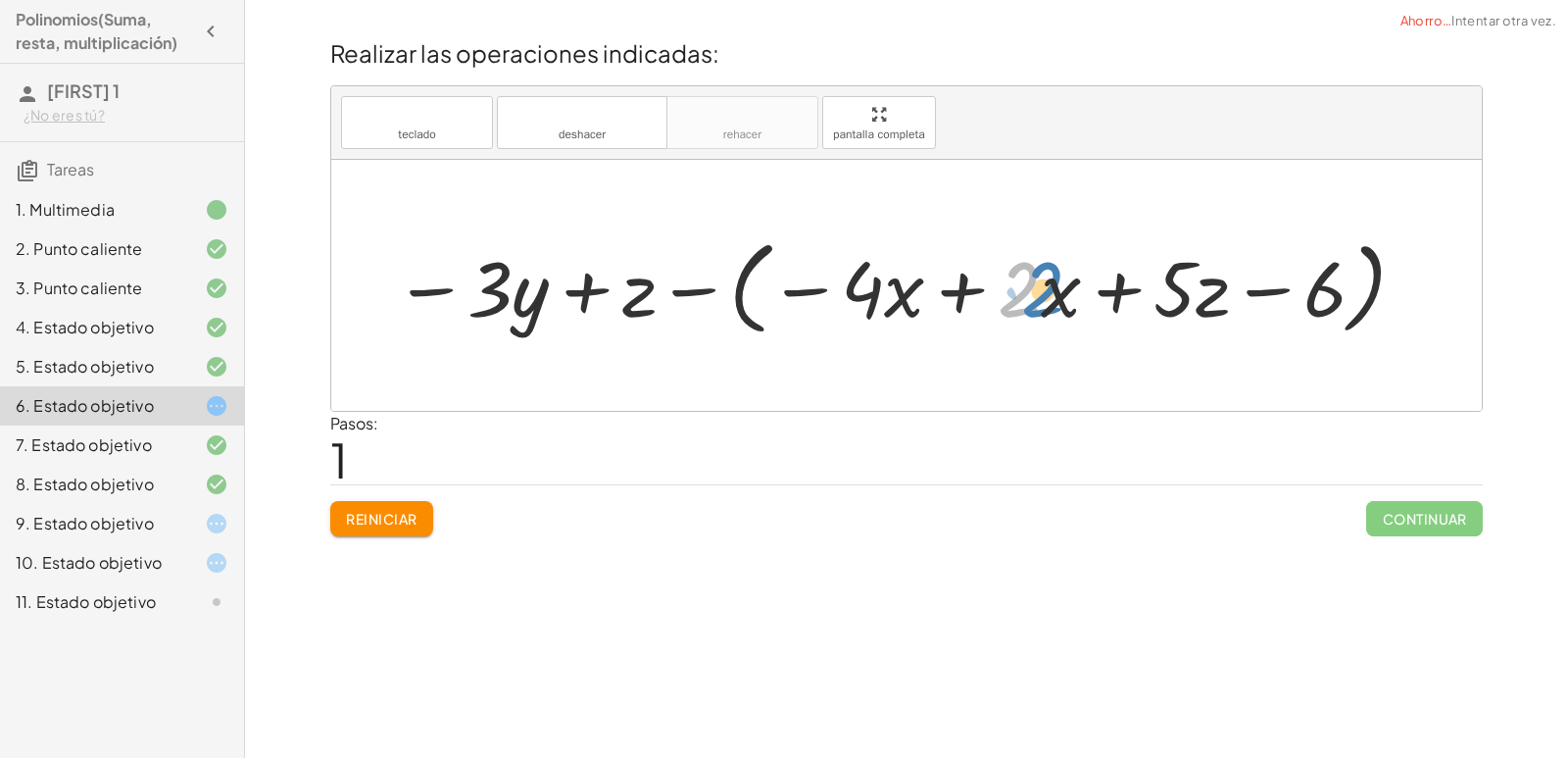 drag, startPoint x: 1031, startPoint y: 283, endPoint x: 1055, endPoint y: 283, distance: 24 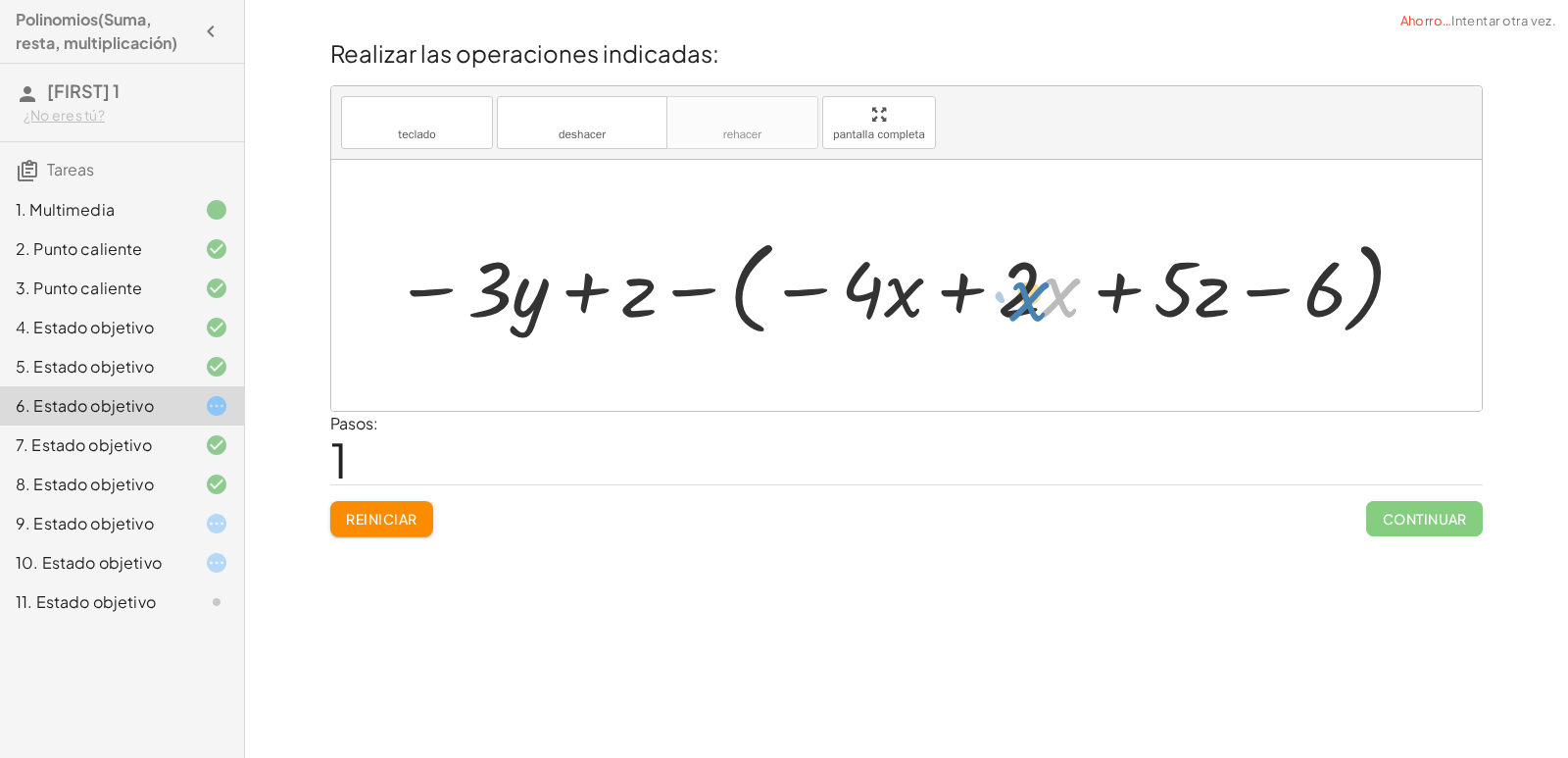 drag, startPoint x: 1044, startPoint y: 282, endPoint x: 1024, endPoint y: 284, distance: 20.09975 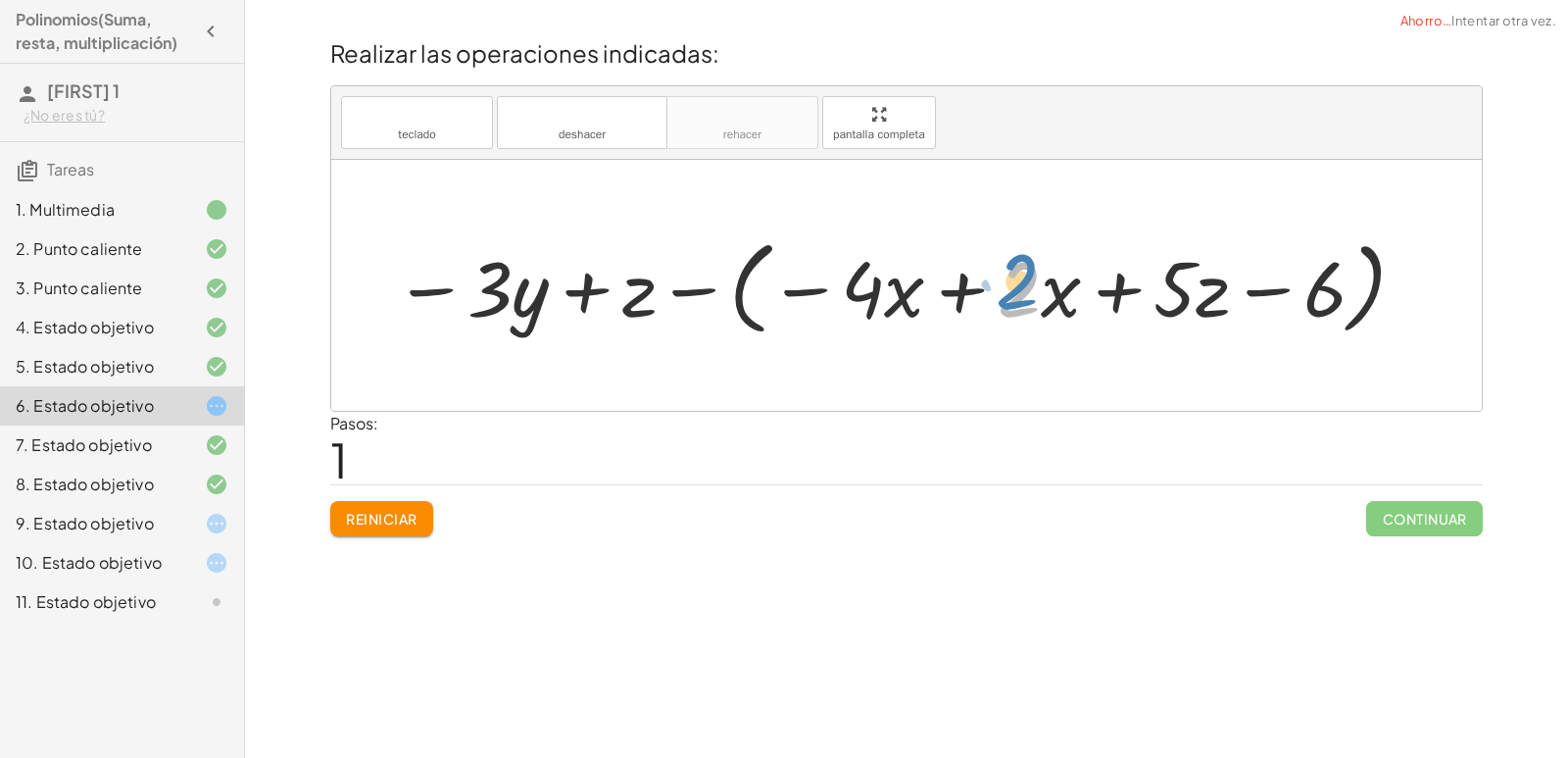 drag, startPoint x: 1026, startPoint y: 269, endPoint x: 1025, endPoint y: 258, distance: 11.045361 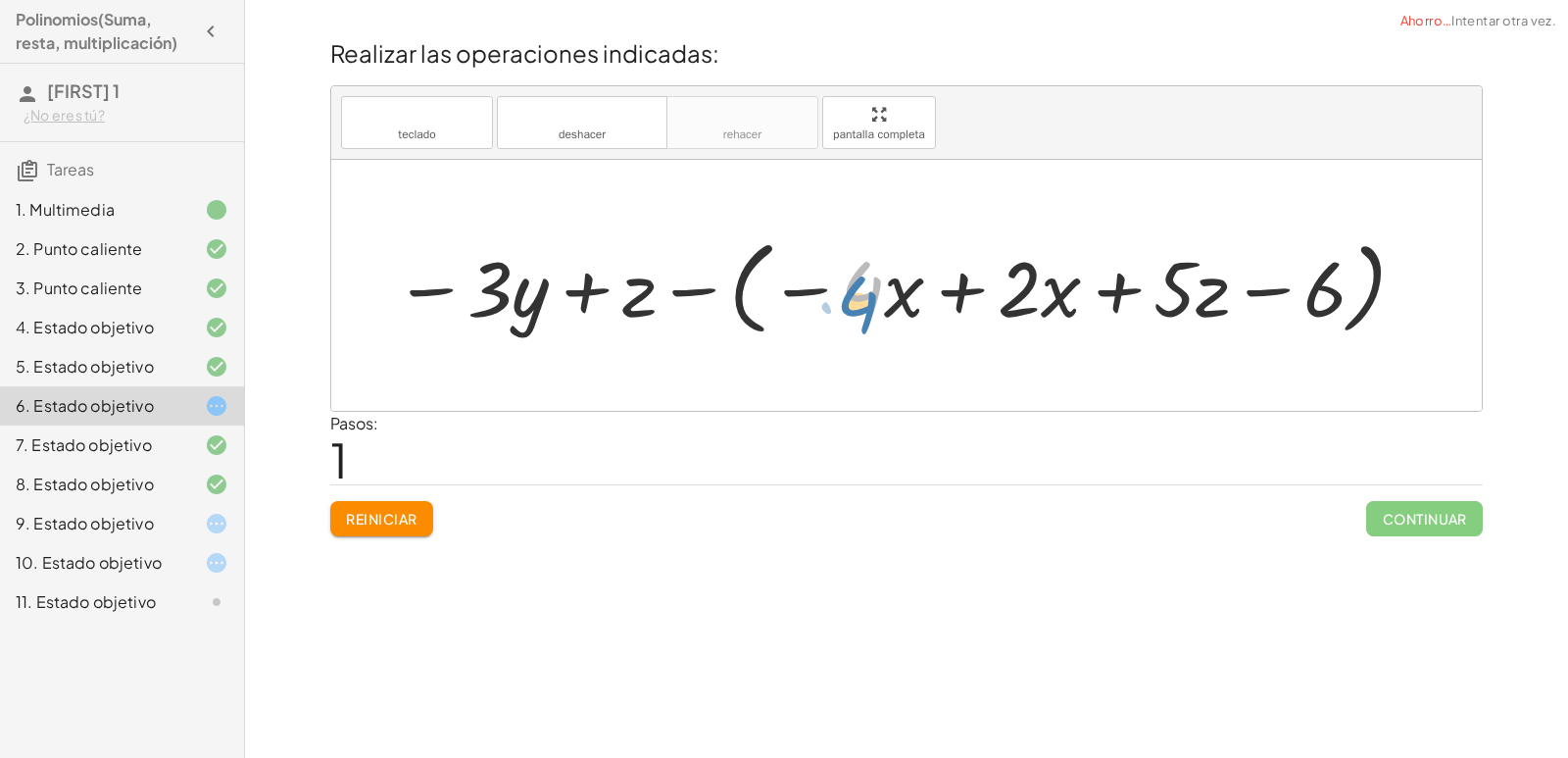click at bounding box center [901, 285] 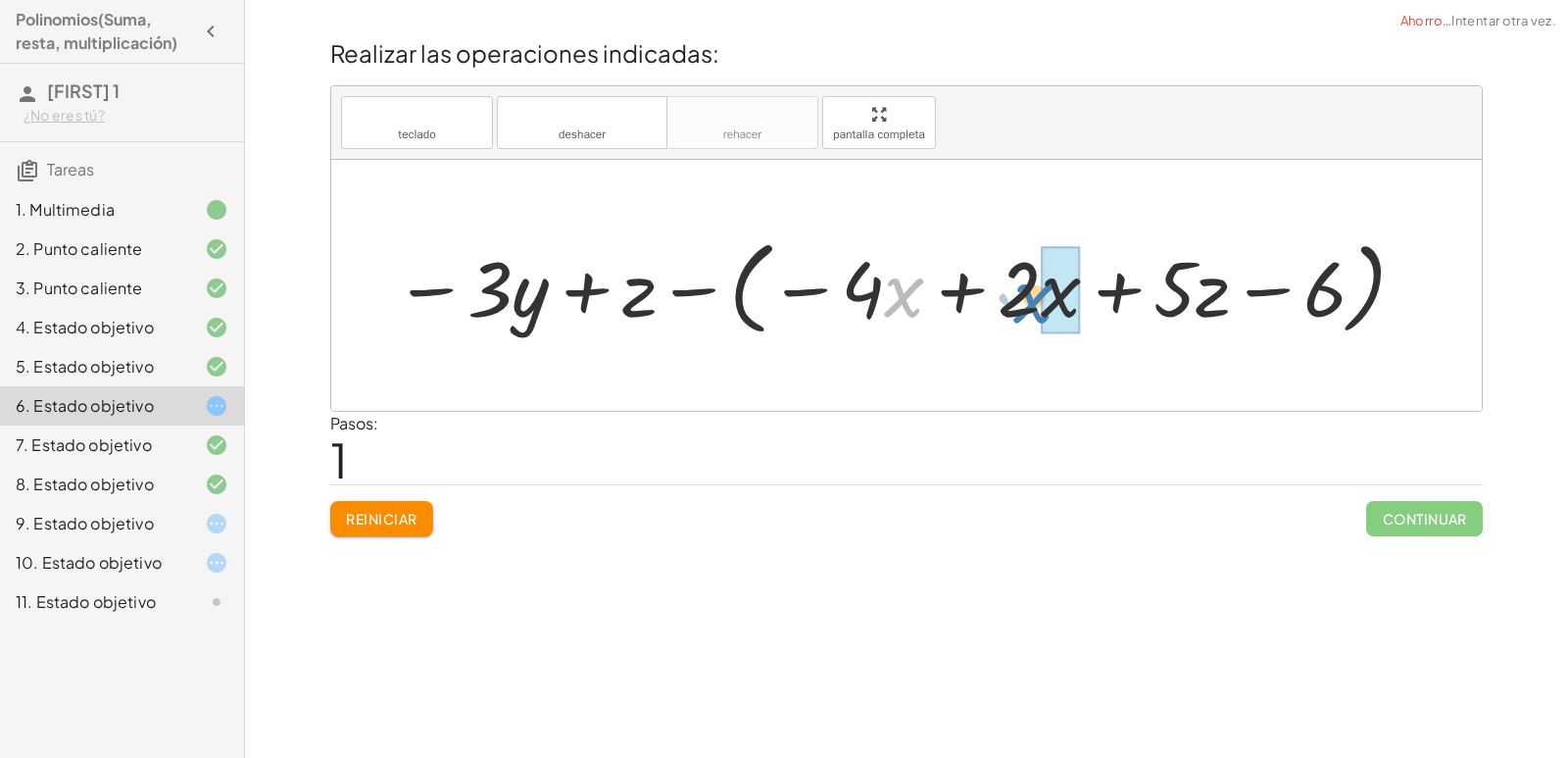 drag, startPoint x: 901, startPoint y: 296, endPoint x: 1030, endPoint y: 302, distance: 129.13946 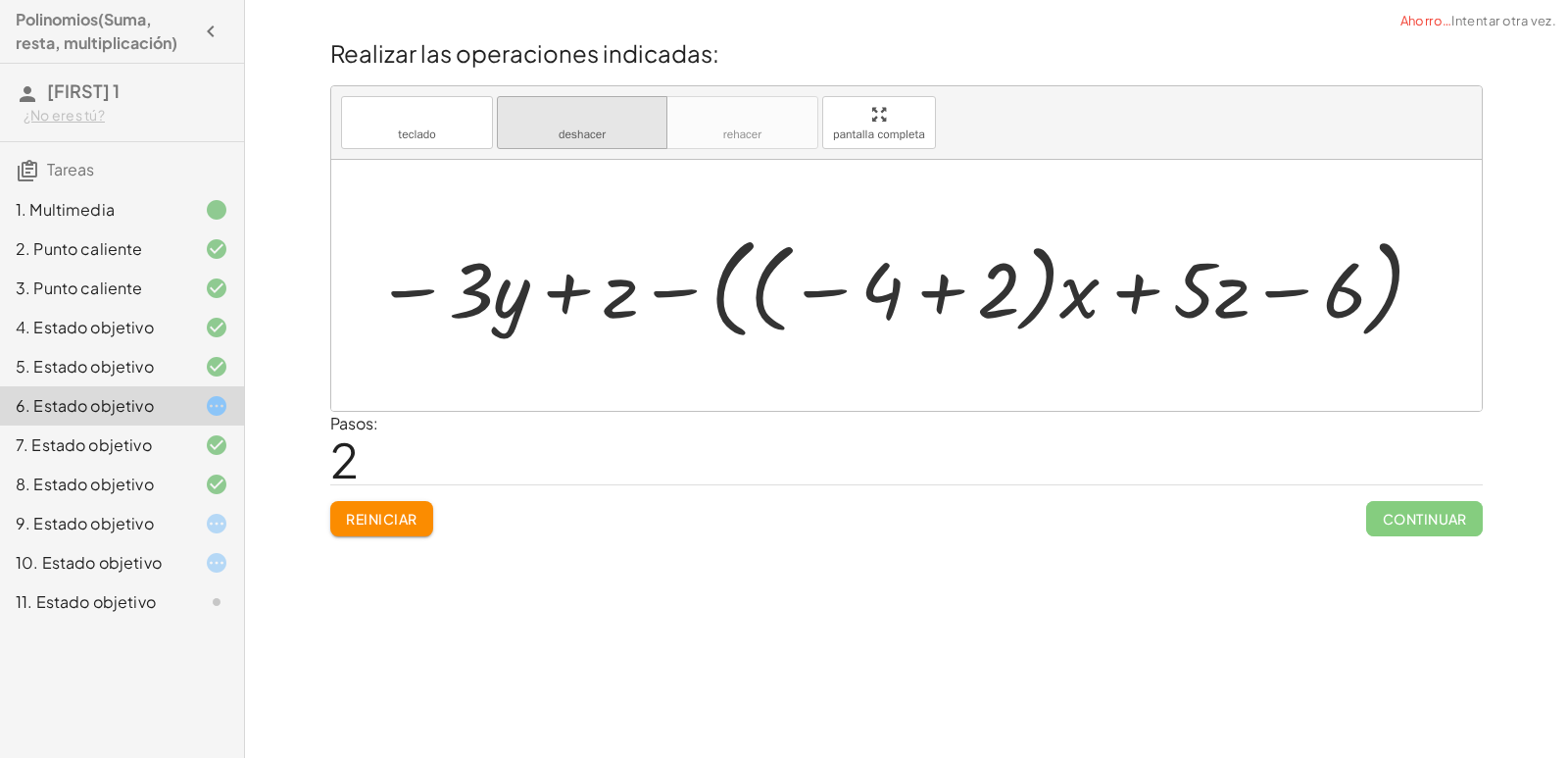 click on "deshacer" at bounding box center [582, 134] 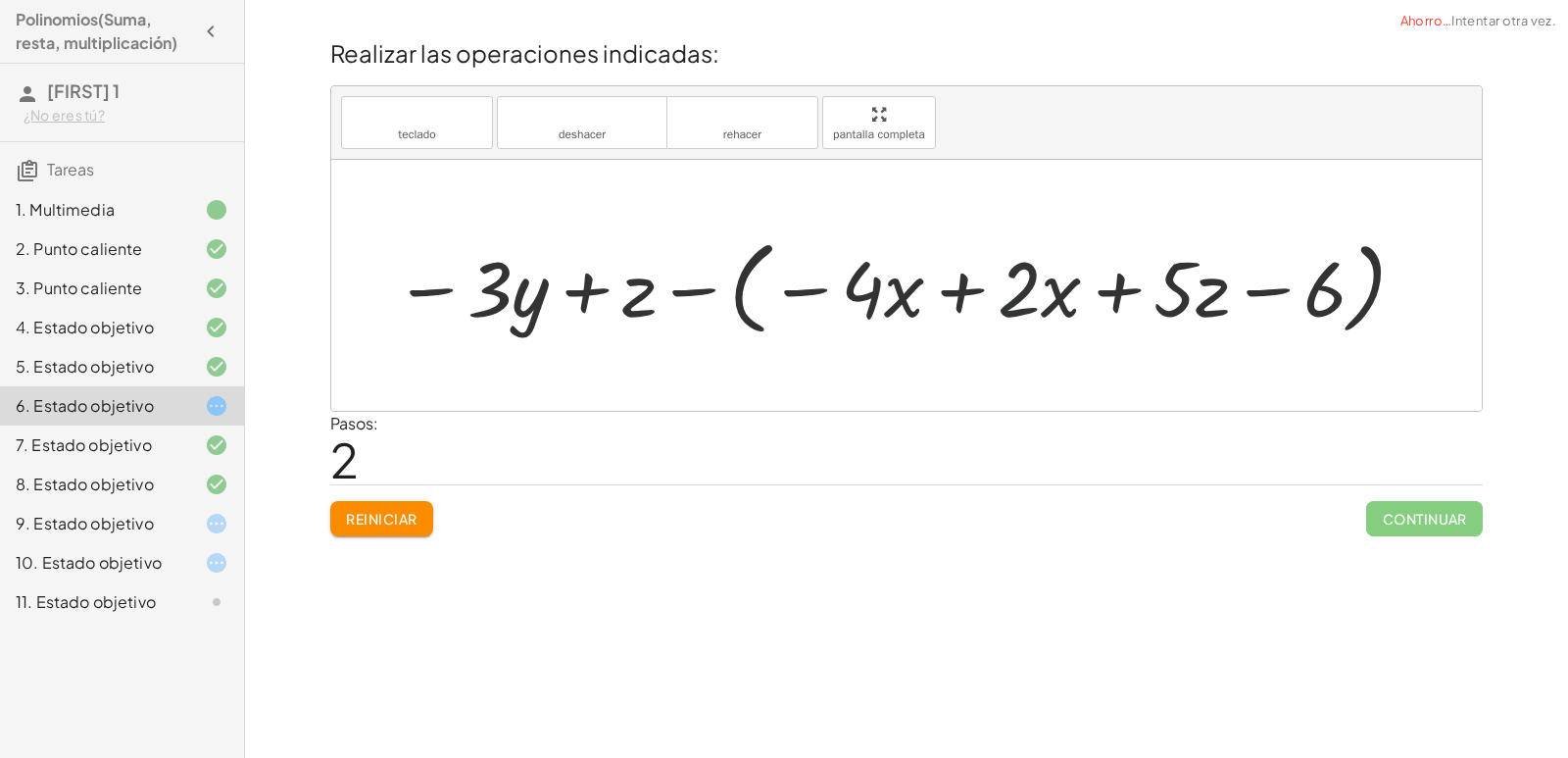 click at bounding box center [901, 285] 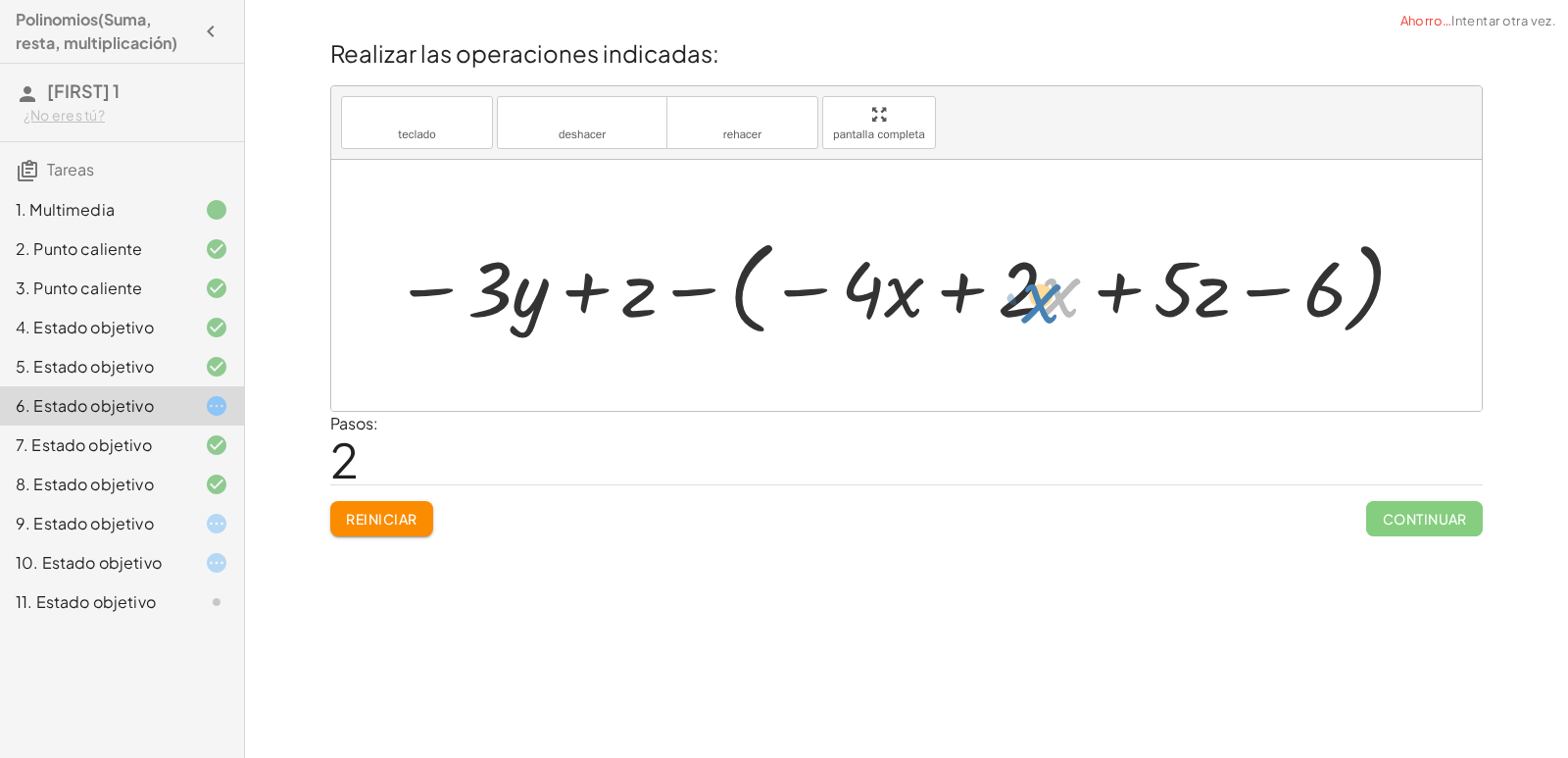 click at bounding box center [901, 285] 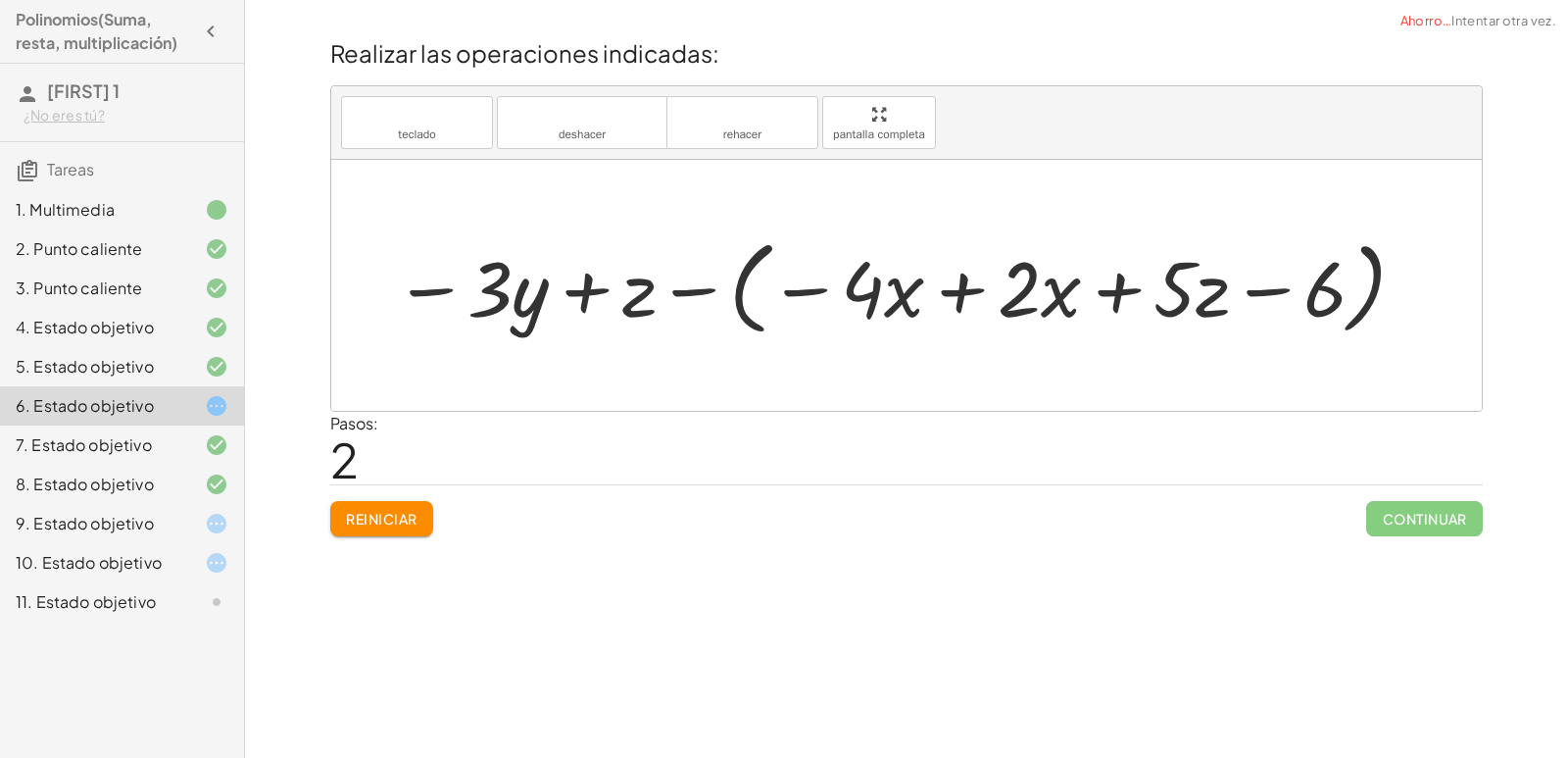 click at bounding box center [901, 285] 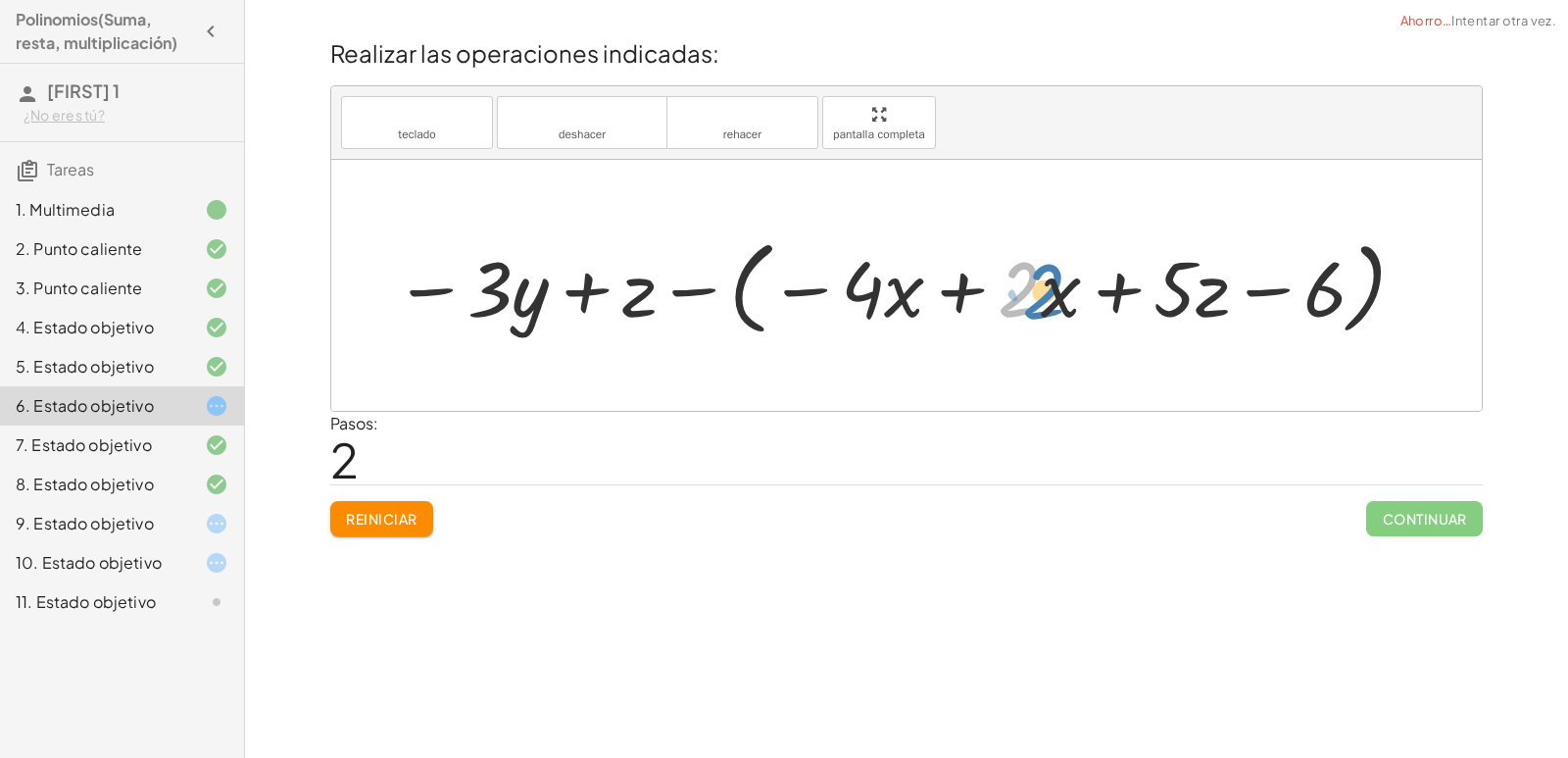 drag, startPoint x: 1037, startPoint y: 276, endPoint x: 1061, endPoint y: 278, distance: 24.083189 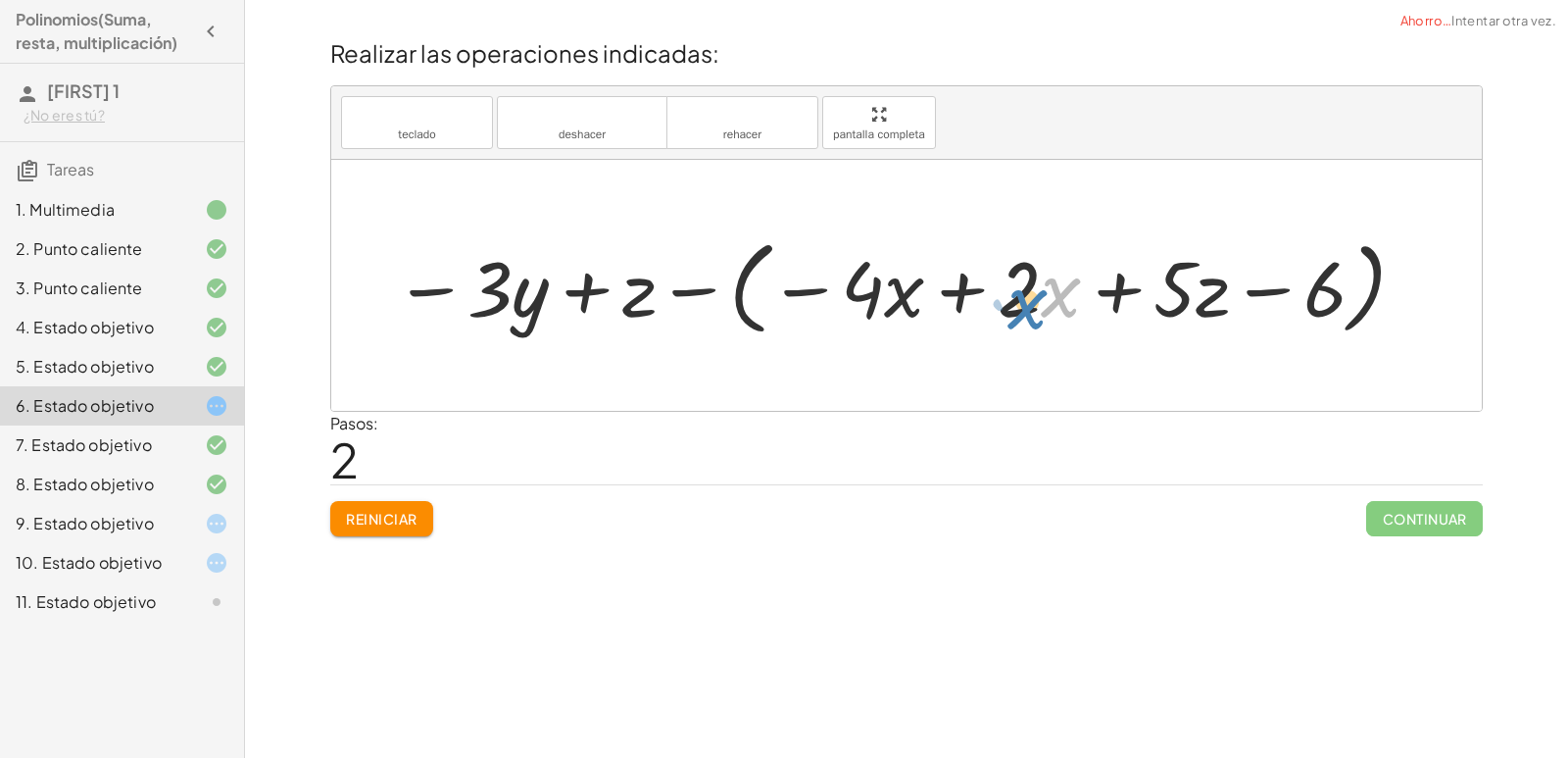 click at bounding box center [901, 285] 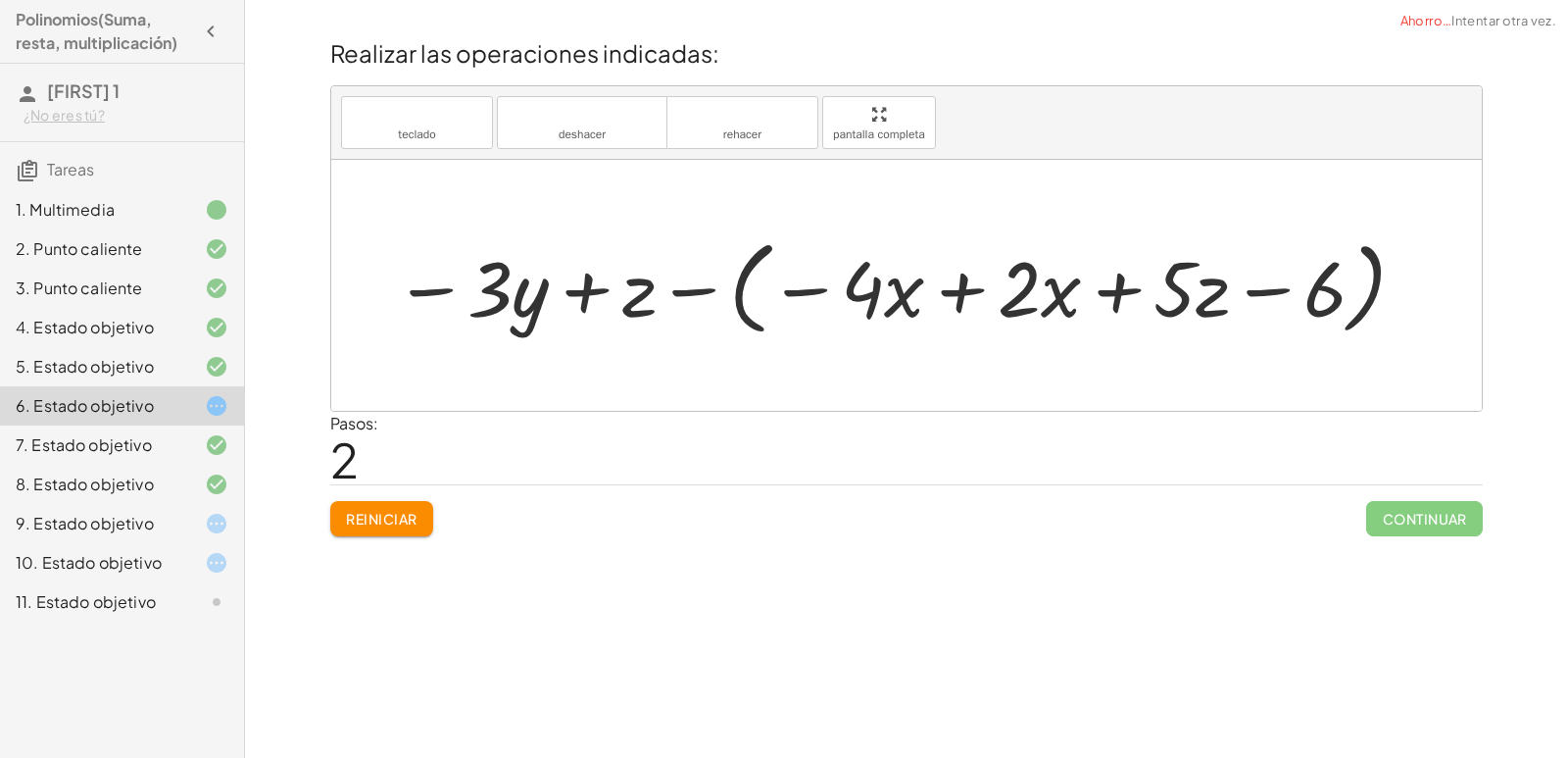 click at bounding box center [901, 285] 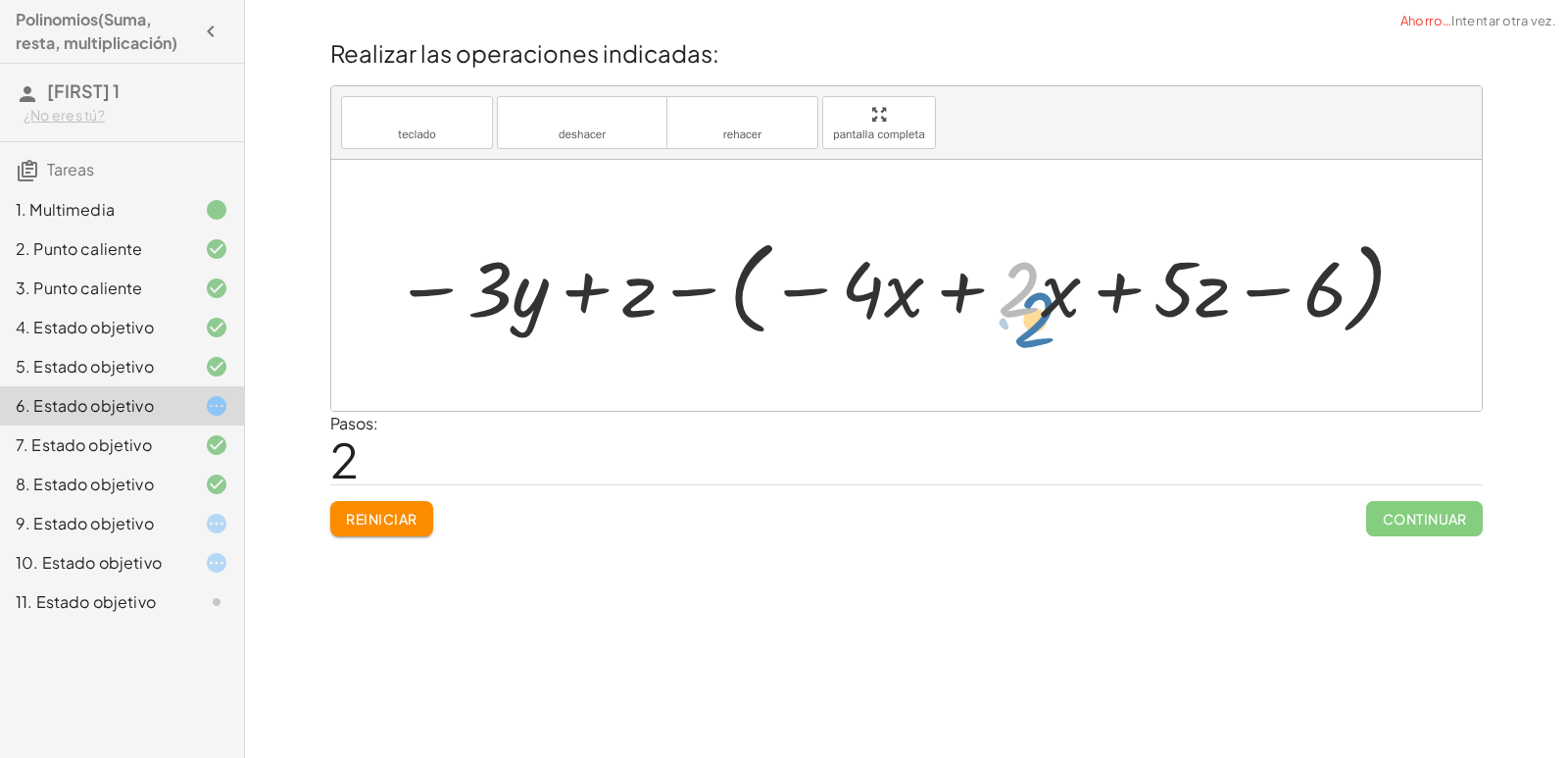 drag, startPoint x: 1021, startPoint y: 293, endPoint x: 1025, endPoint y: 303, distance: 10.77033 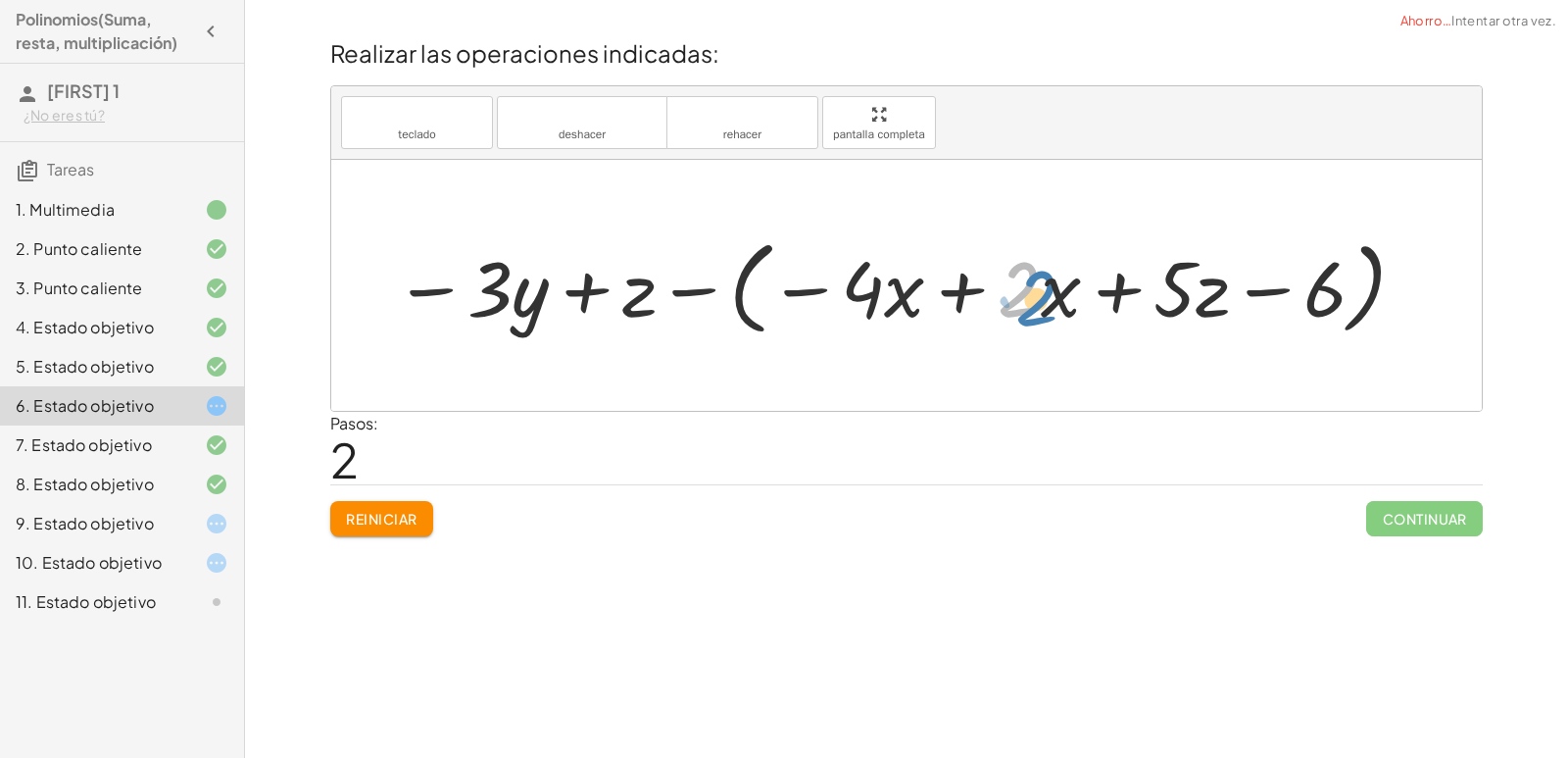 drag, startPoint x: 1039, startPoint y: 295, endPoint x: 1056, endPoint y: 304, distance: 19.23538 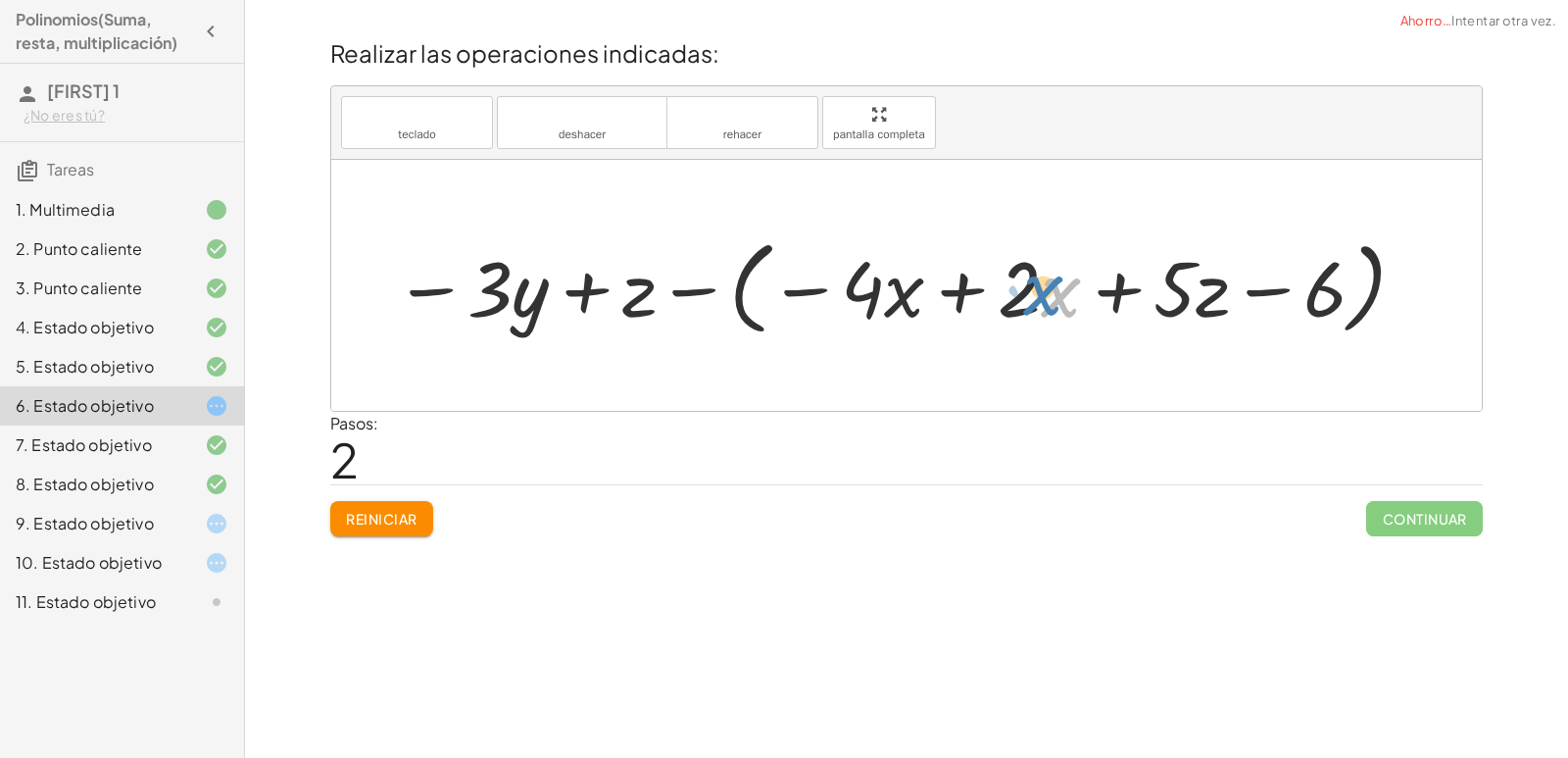 click at bounding box center (901, 285) 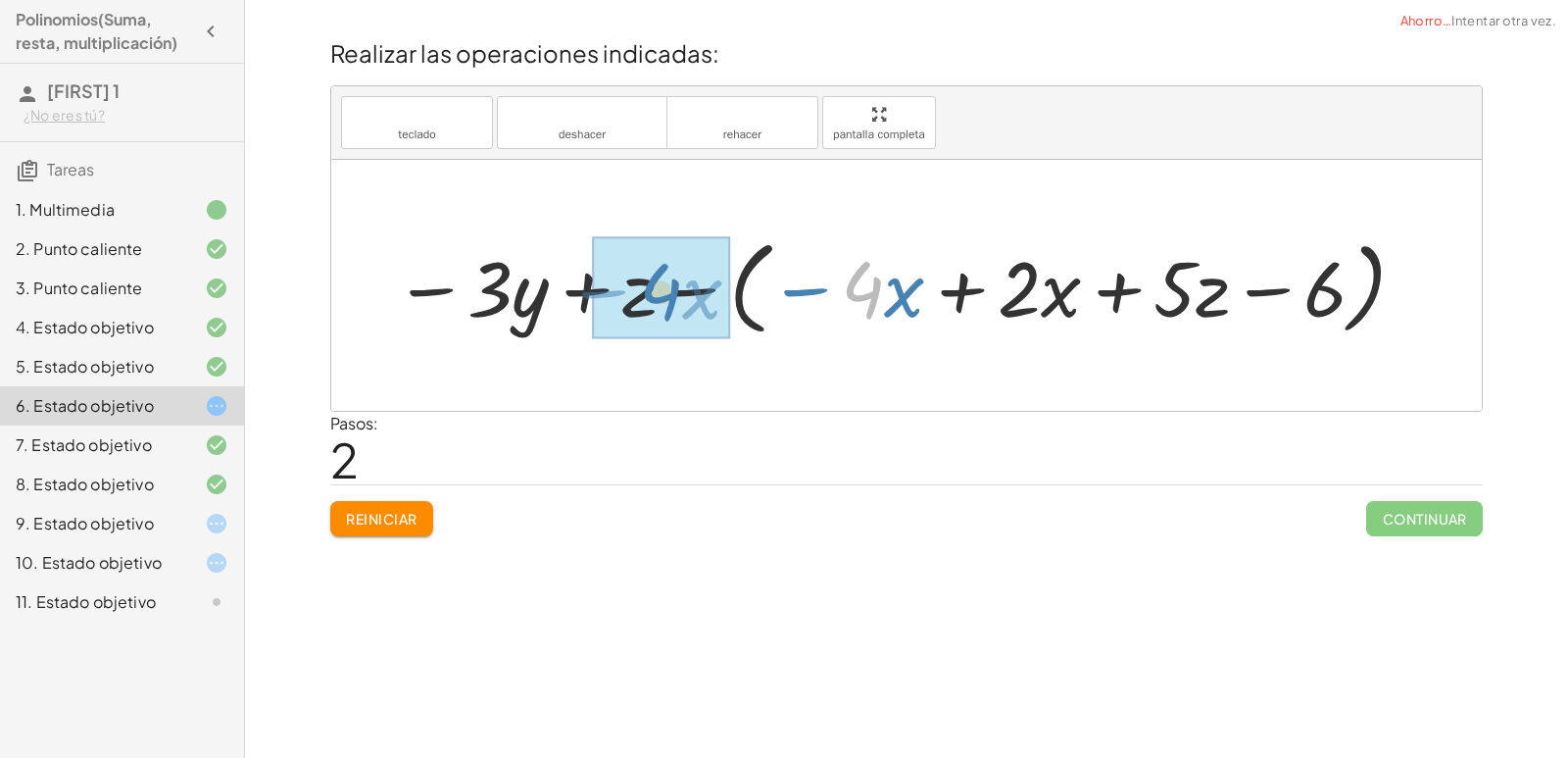 drag, startPoint x: 884, startPoint y: 292, endPoint x: 682, endPoint y: 294, distance: 202.0099 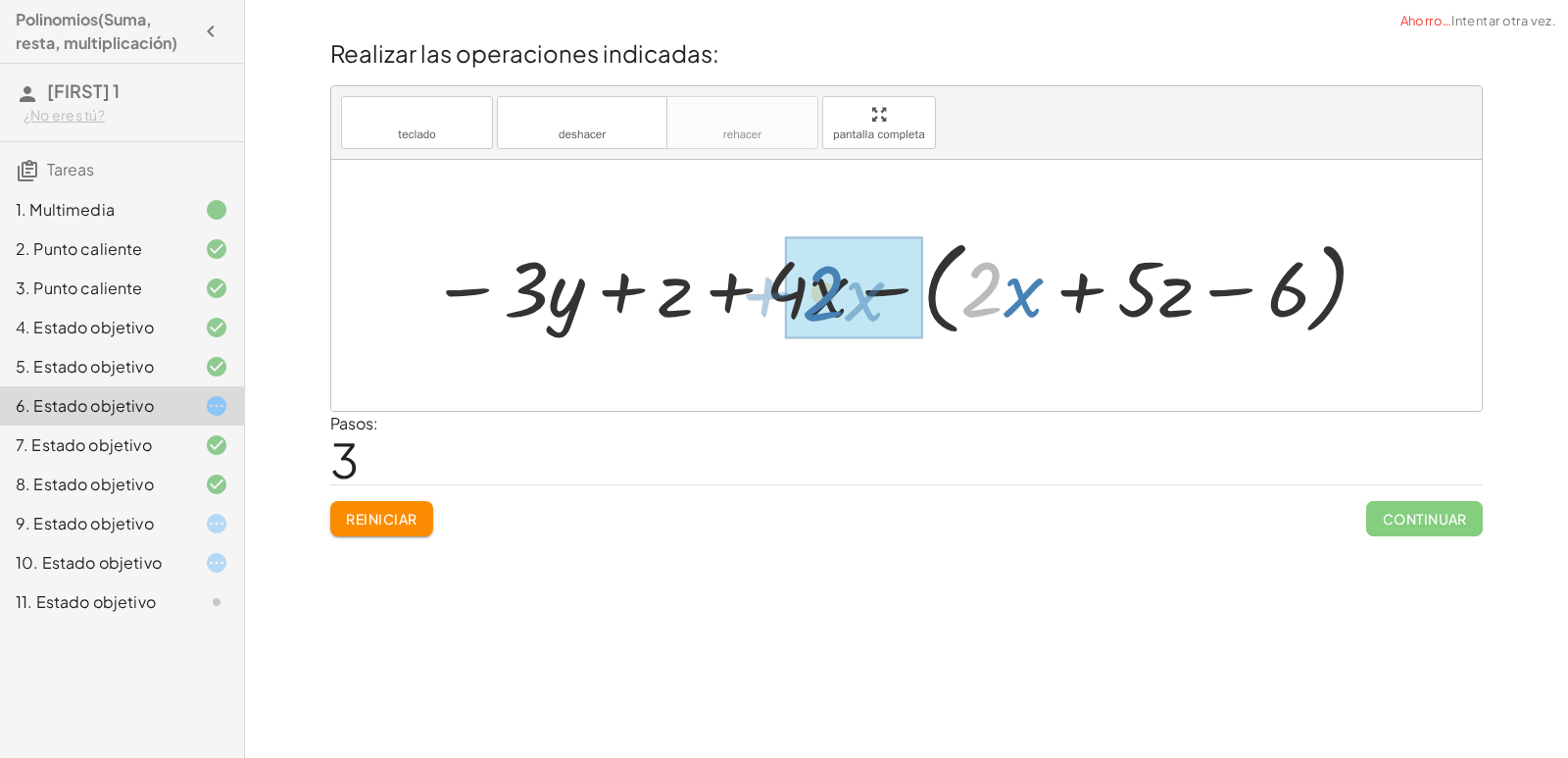 drag, startPoint x: 1002, startPoint y: 292, endPoint x: 842, endPoint y: 296, distance: 160.04999 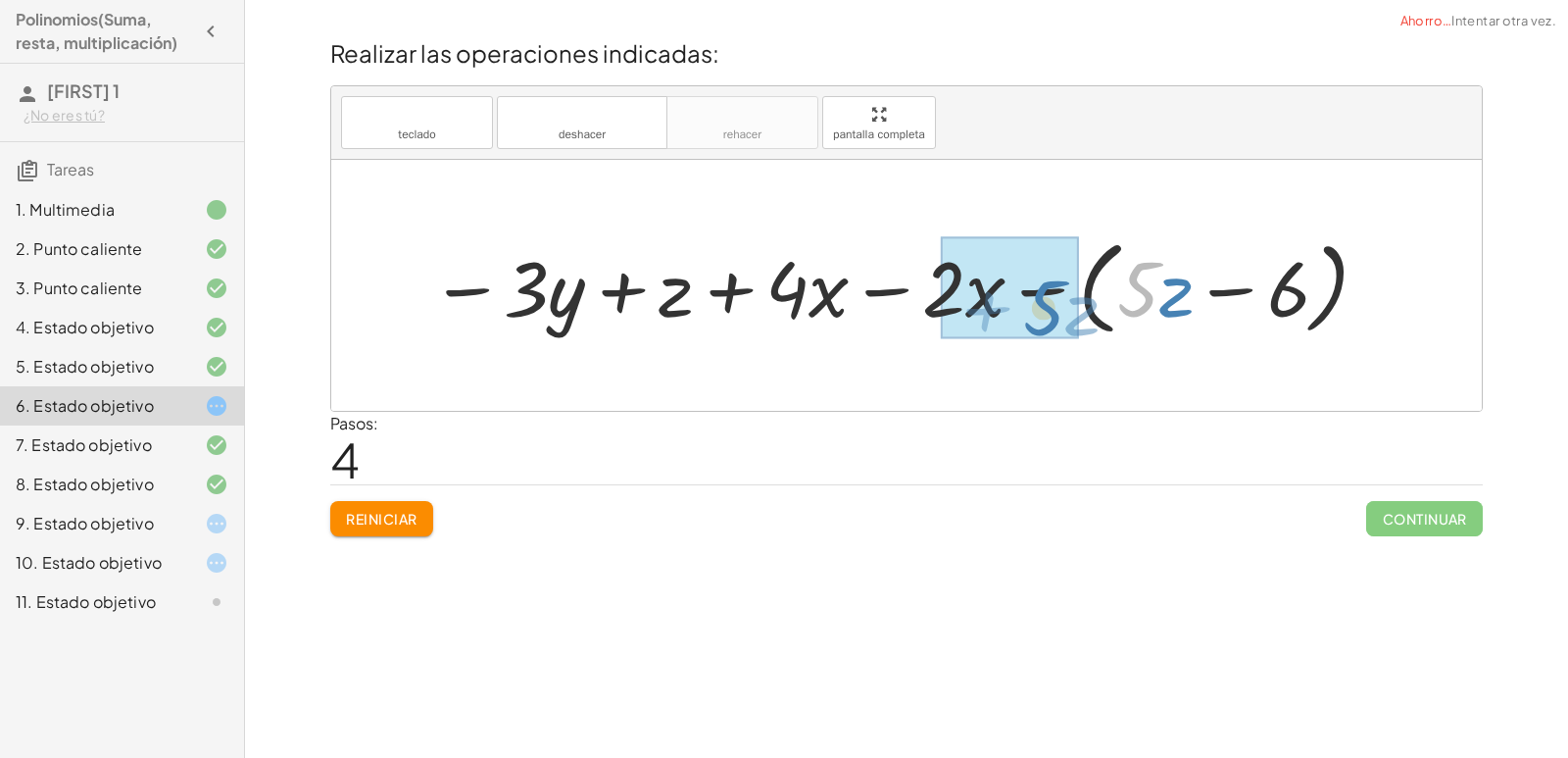 drag, startPoint x: 1143, startPoint y: 285, endPoint x: 1049, endPoint y: 302, distance: 95.52487 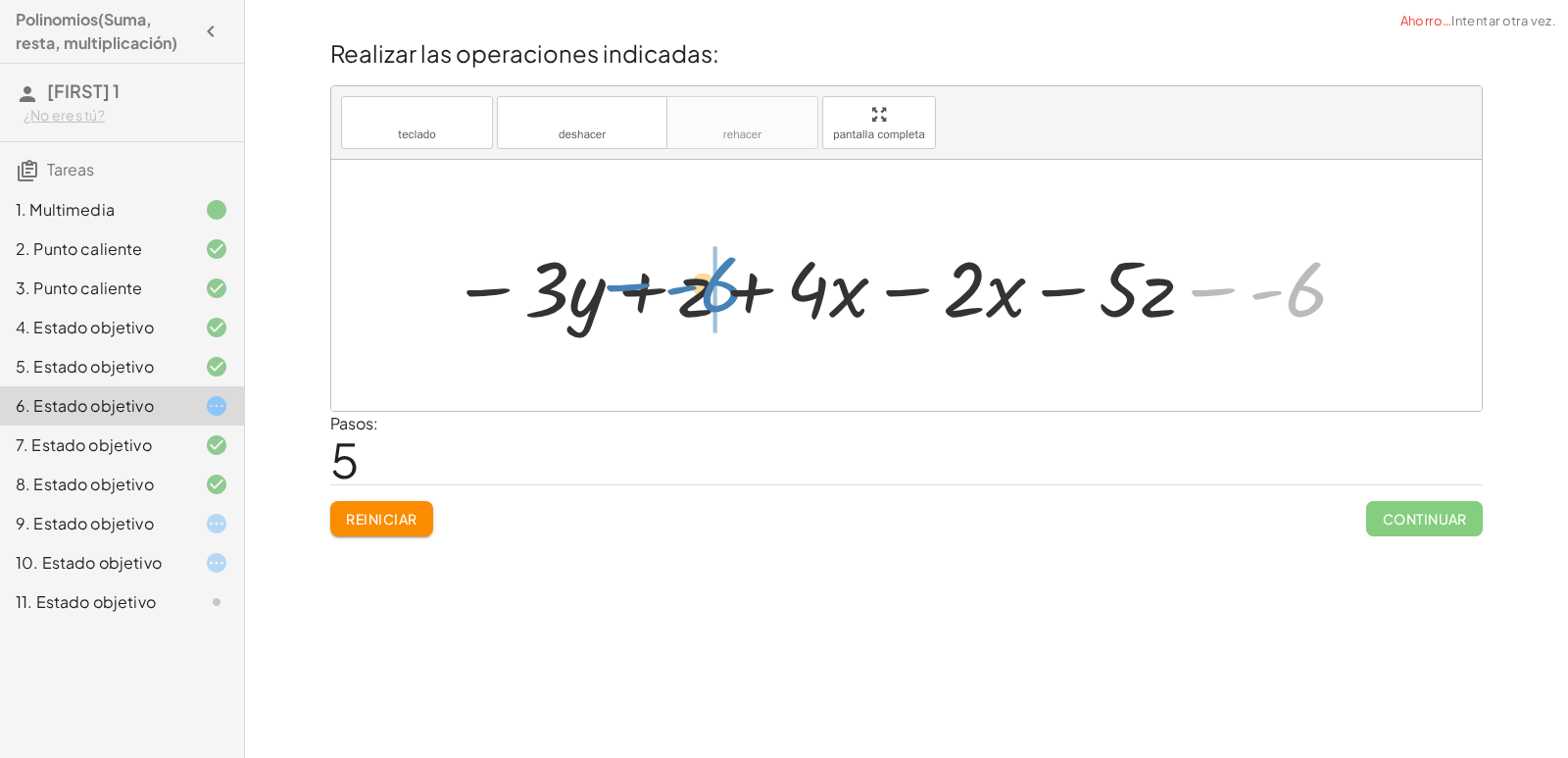 drag, startPoint x: 1307, startPoint y: 287, endPoint x: 722, endPoint y: 282, distance: 585.02137 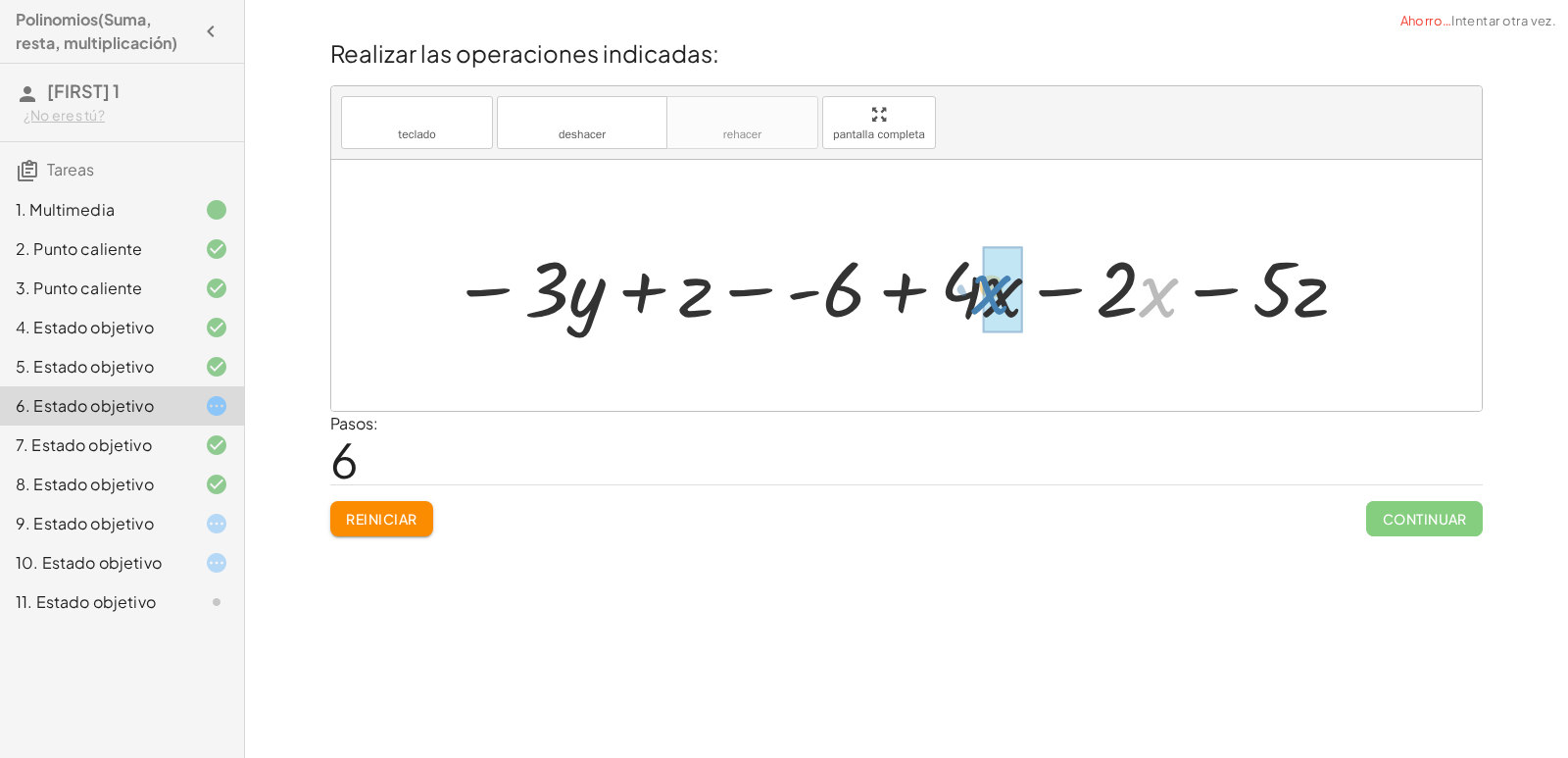 drag, startPoint x: 1160, startPoint y: 303, endPoint x: 993, endPoint y: 300, distance: 167.0269 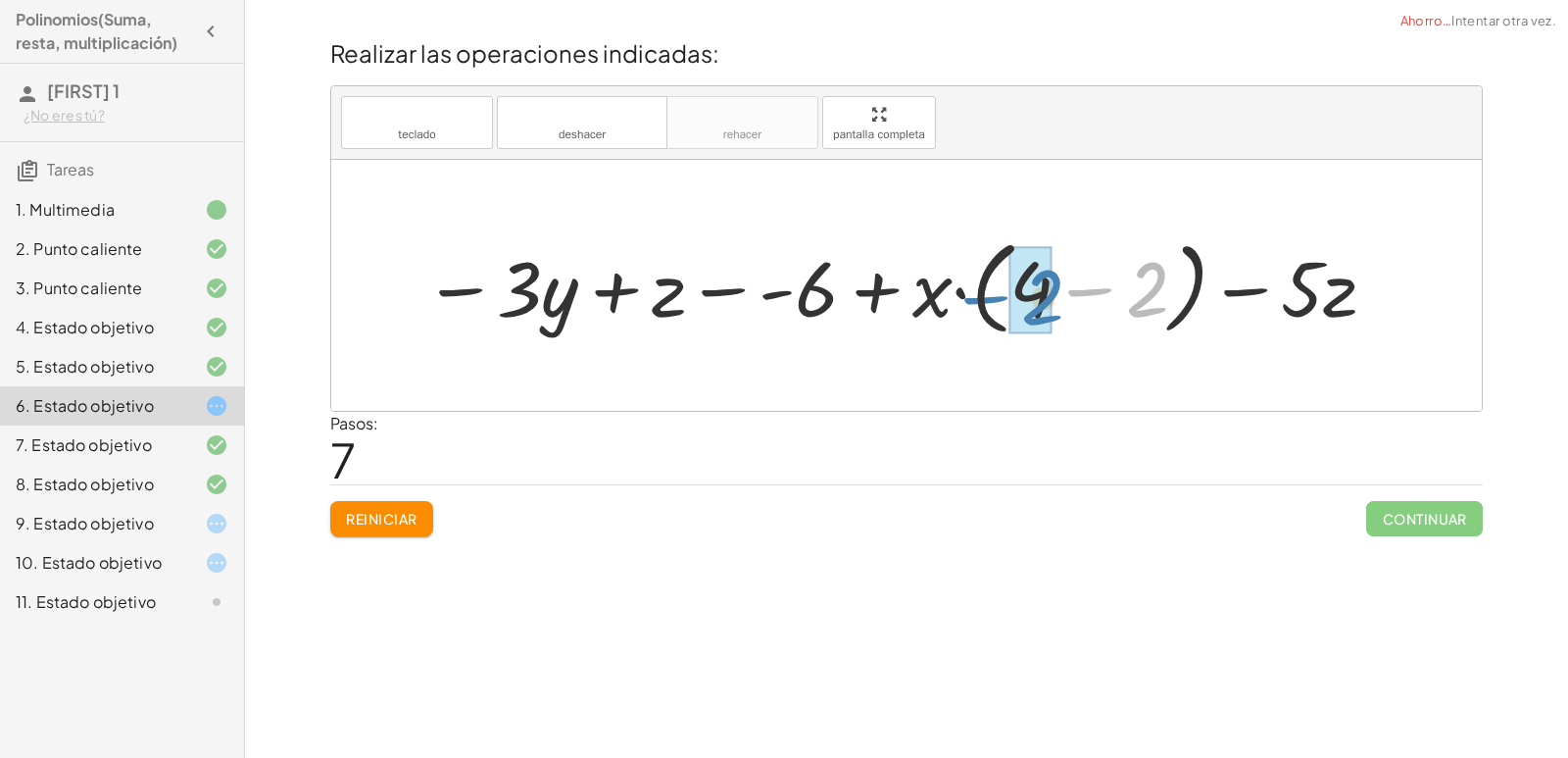 drag, startPoint x: 1148, startPoint y: 278, endPoint x: 1043, endPoint y: 285, distance: 105.233075 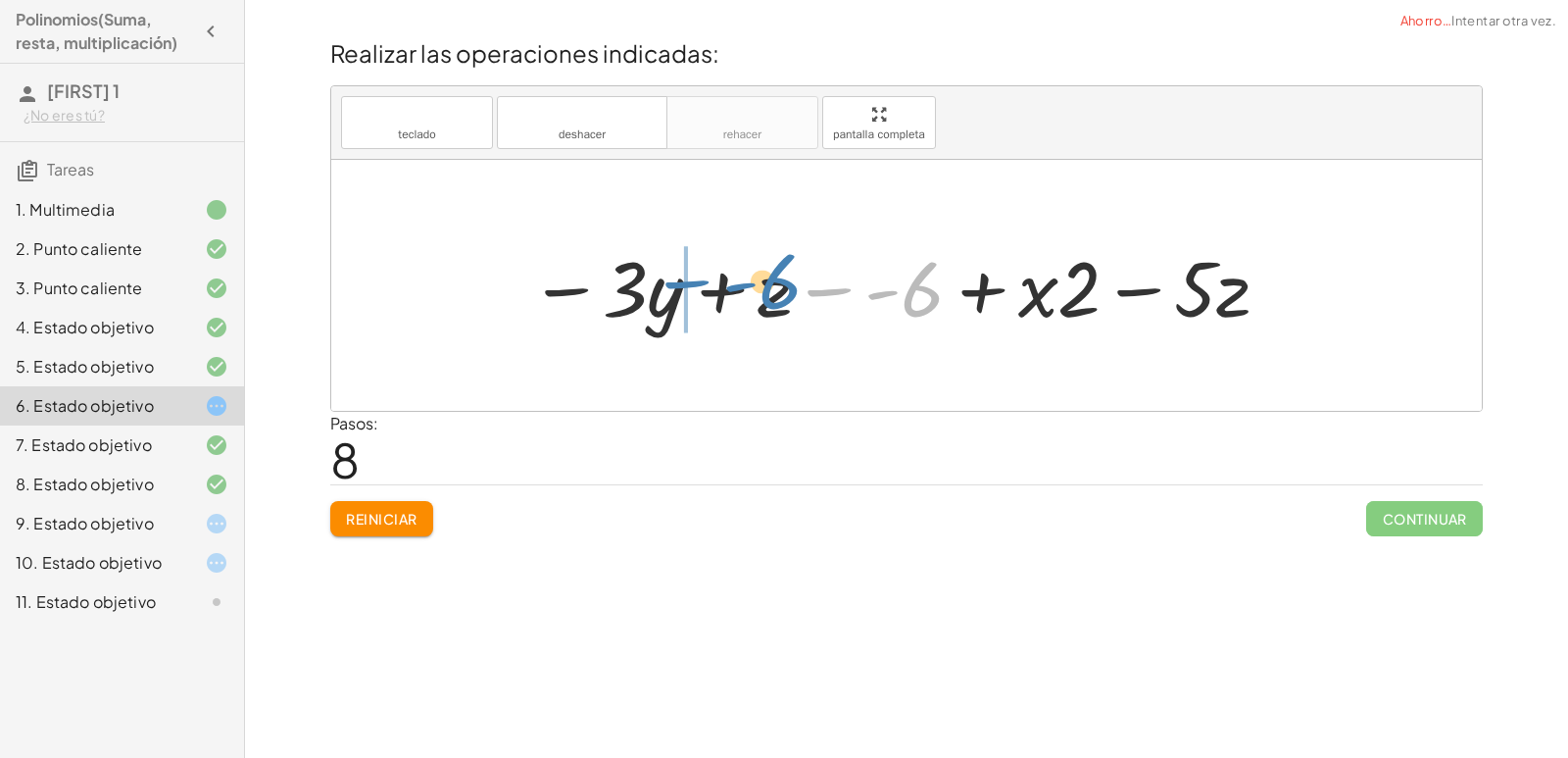 drag, startPoint x: 916, startPoint y: 299, endPoint x: 774, endPoint y: 291, distance: 142.22517 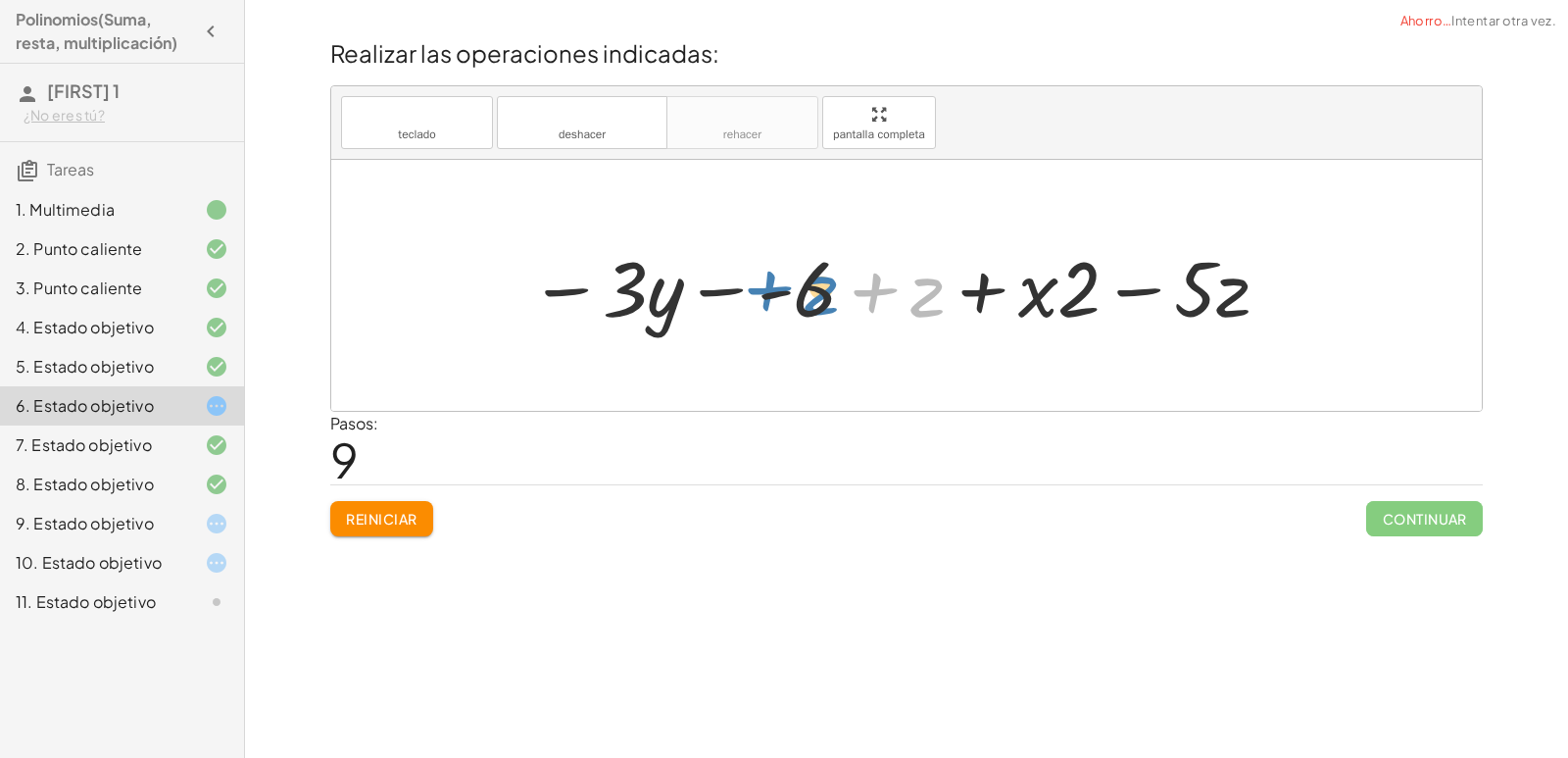 drag, startPoint x: 929, startPoint y: 299, endPoint x: 822, endPoint y: 296, distance: 107.042048 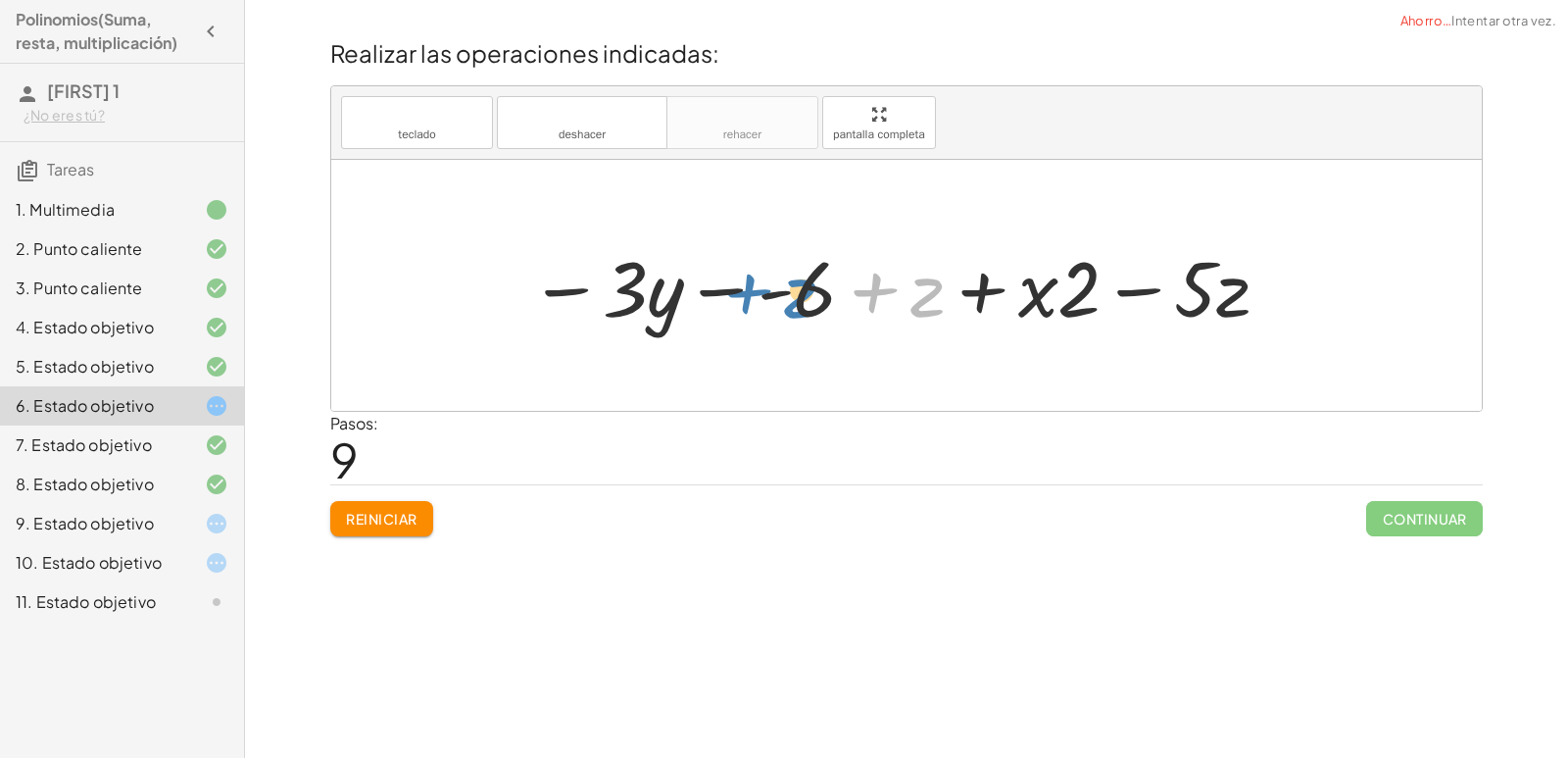 drag, startPoint x: 933, startPoint y: 287, endPoint x: 807, endPoint y: 288, distance: 126.00397 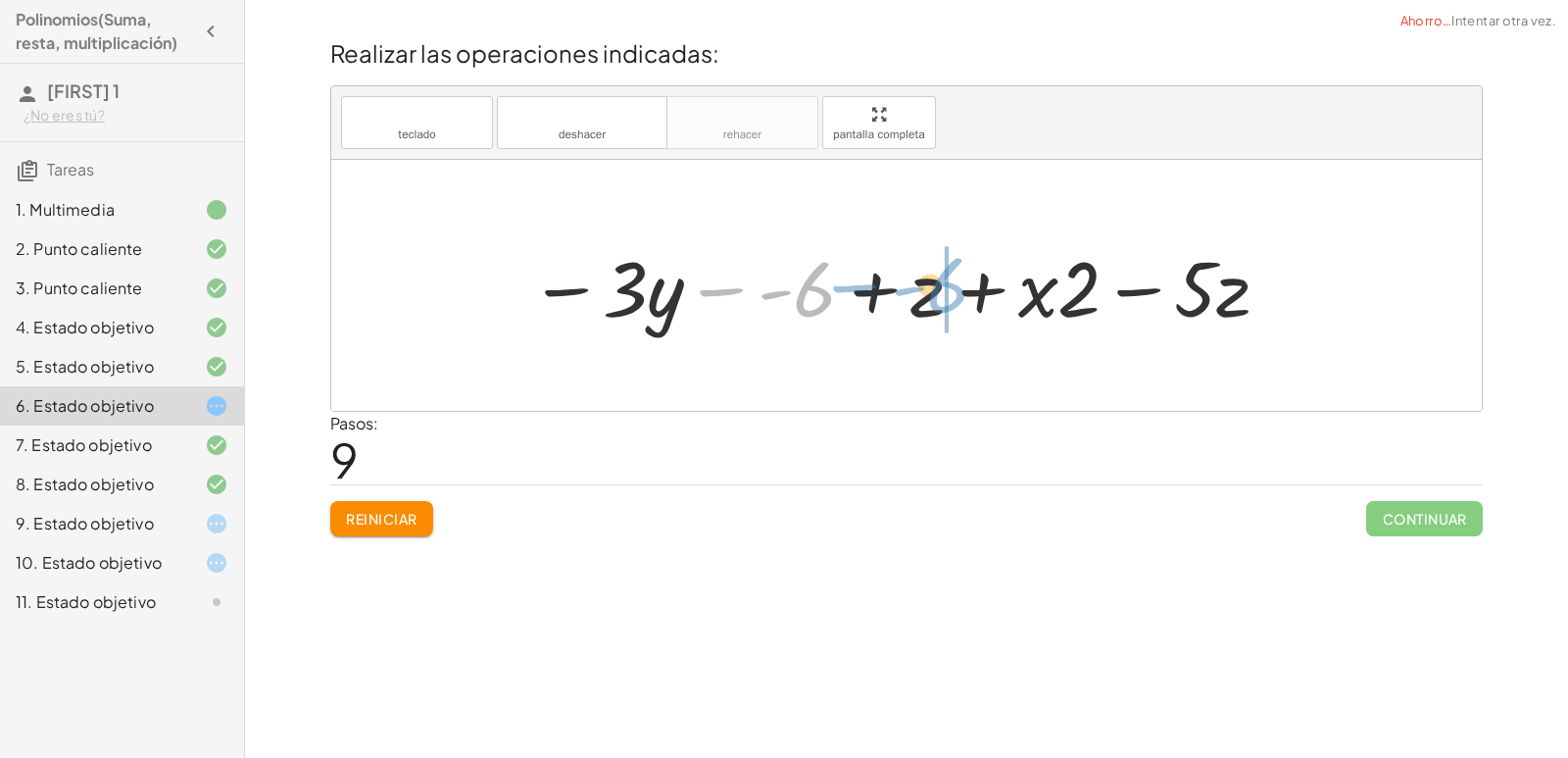 drag, startPoint x: 807, startPoint y: 288, endPoint x: 940, endPoint y: 284, distance: 133.0601 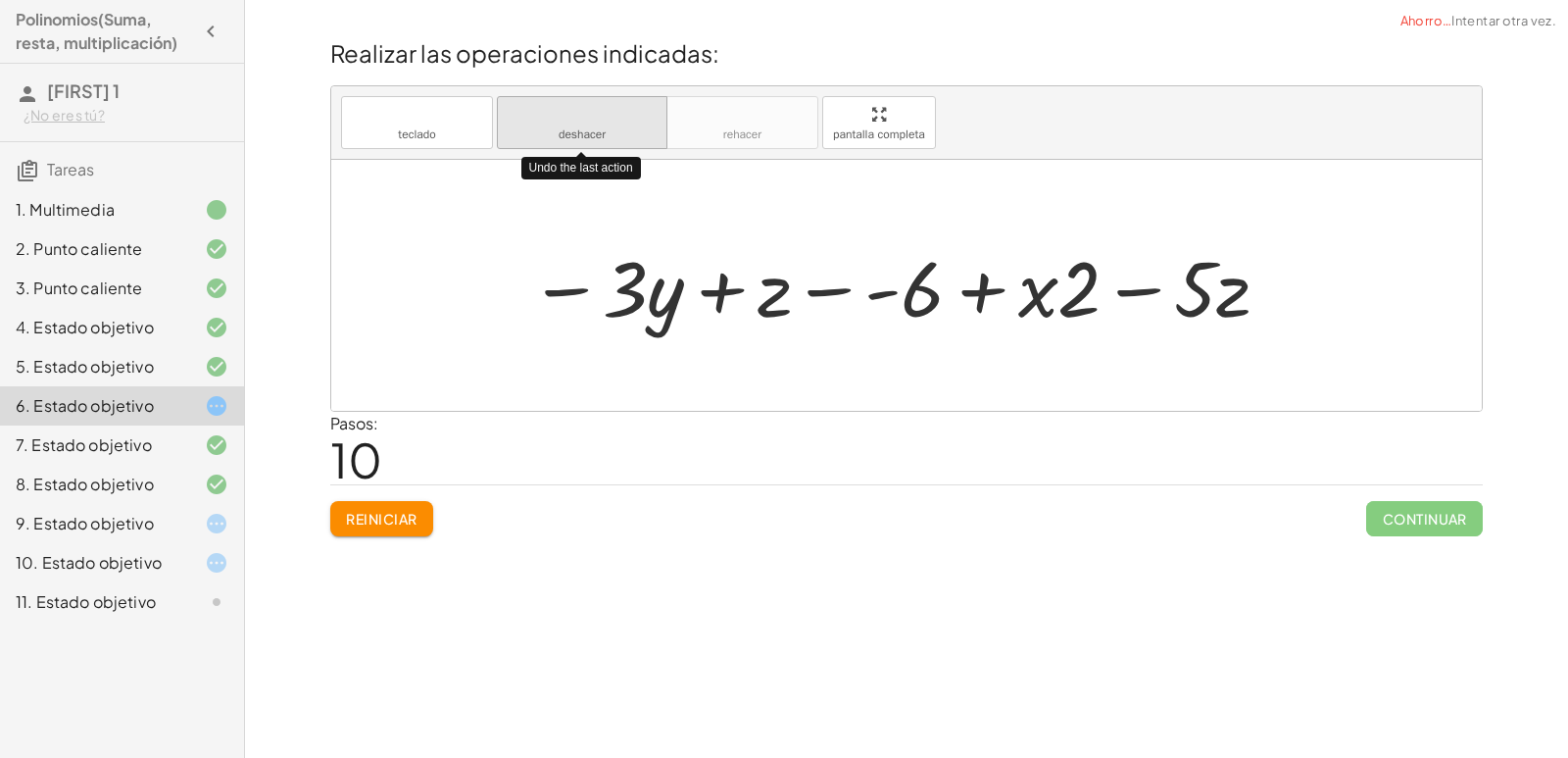 click on "deshacer deshacer" at bounding box center [582, 123] 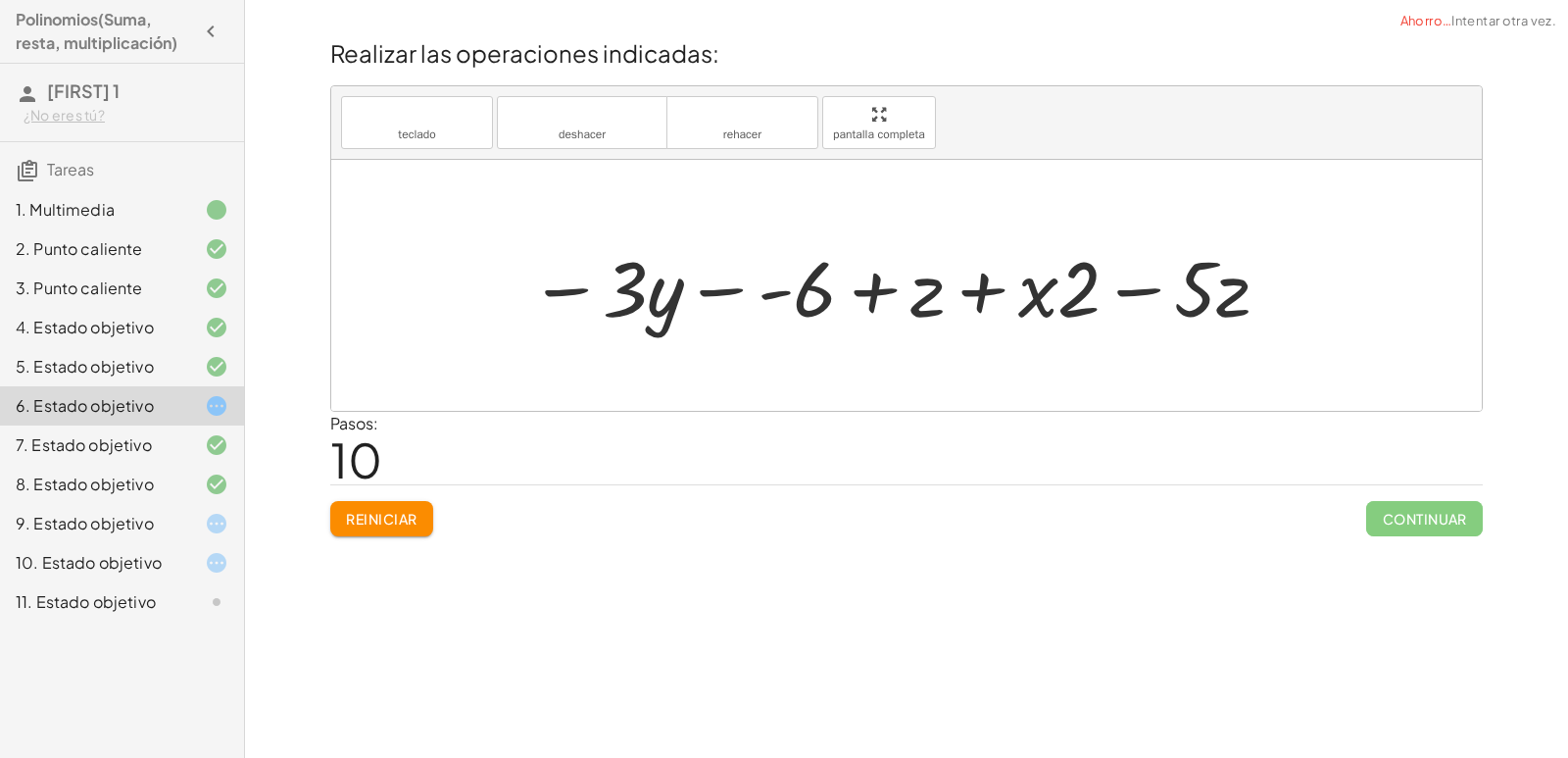 click on "Reiniciar" at bounding box center [381, 519] 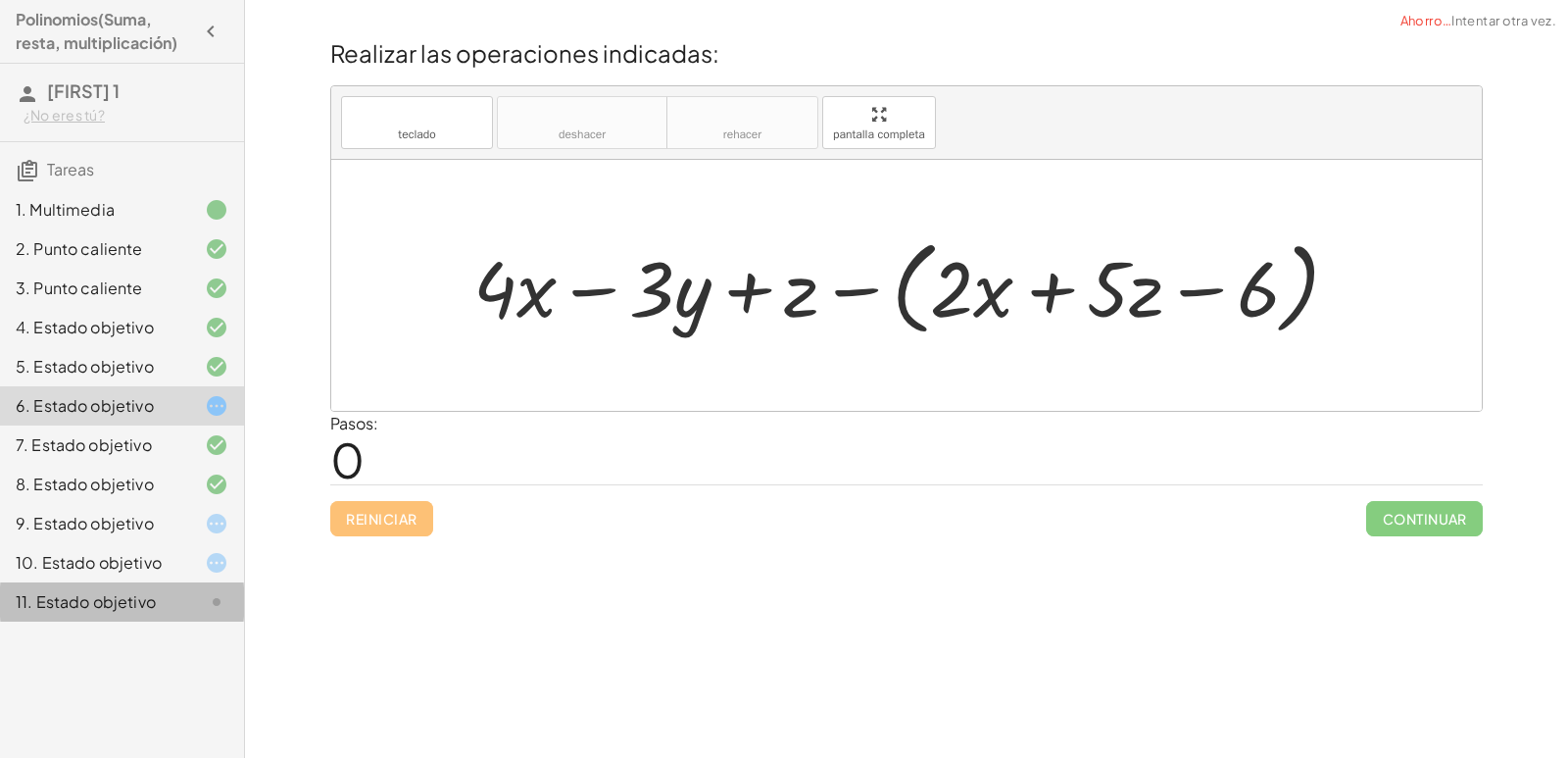 click on "11. Estado objetivo" 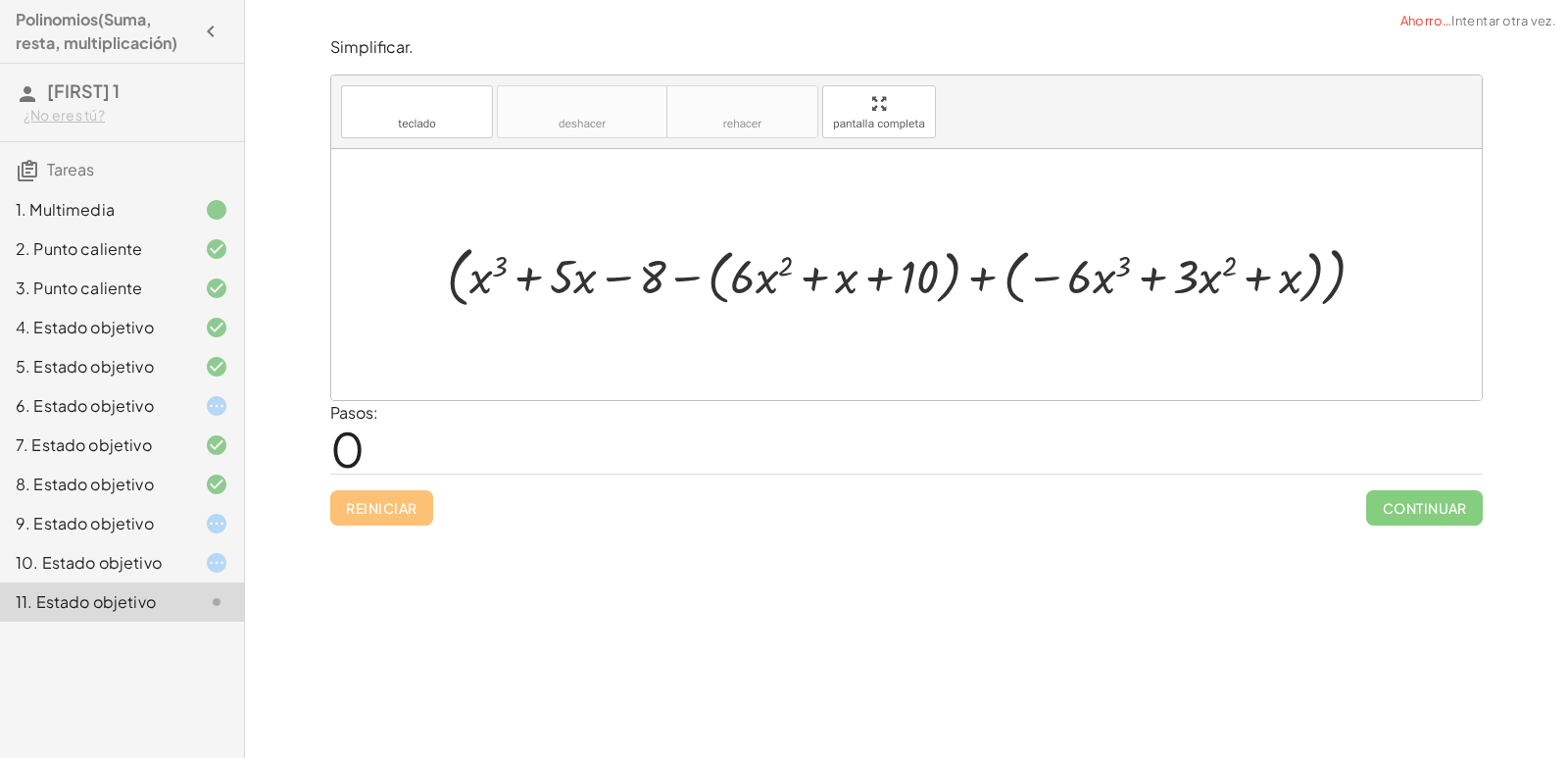 click on "11. Estado objetivo" at bounding box center (85, 601) 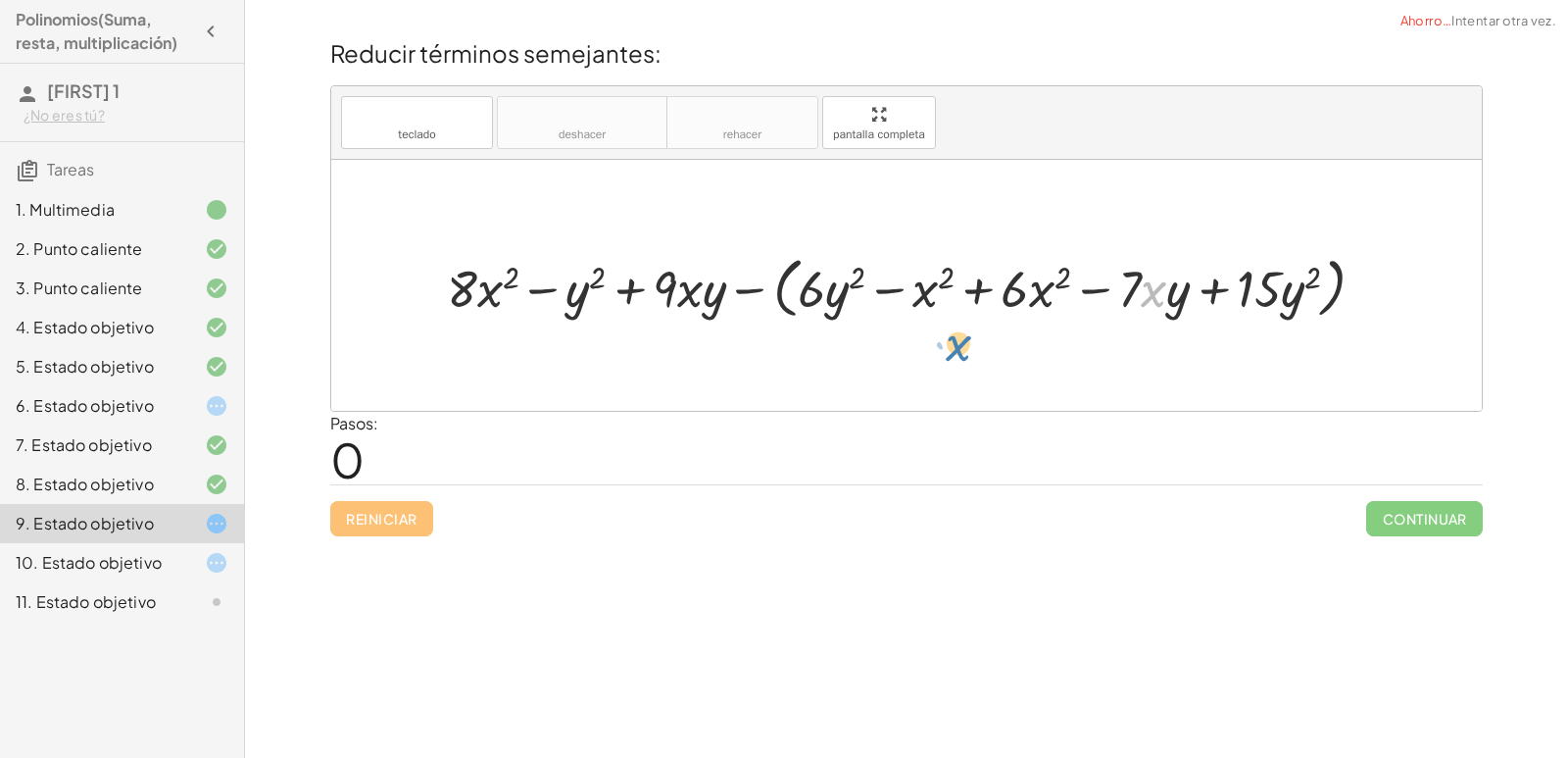 drag, startPoint x: 1163, startPoint y: 290, endPoint x: 1146, endPoint y: 328, distance: 41.629317 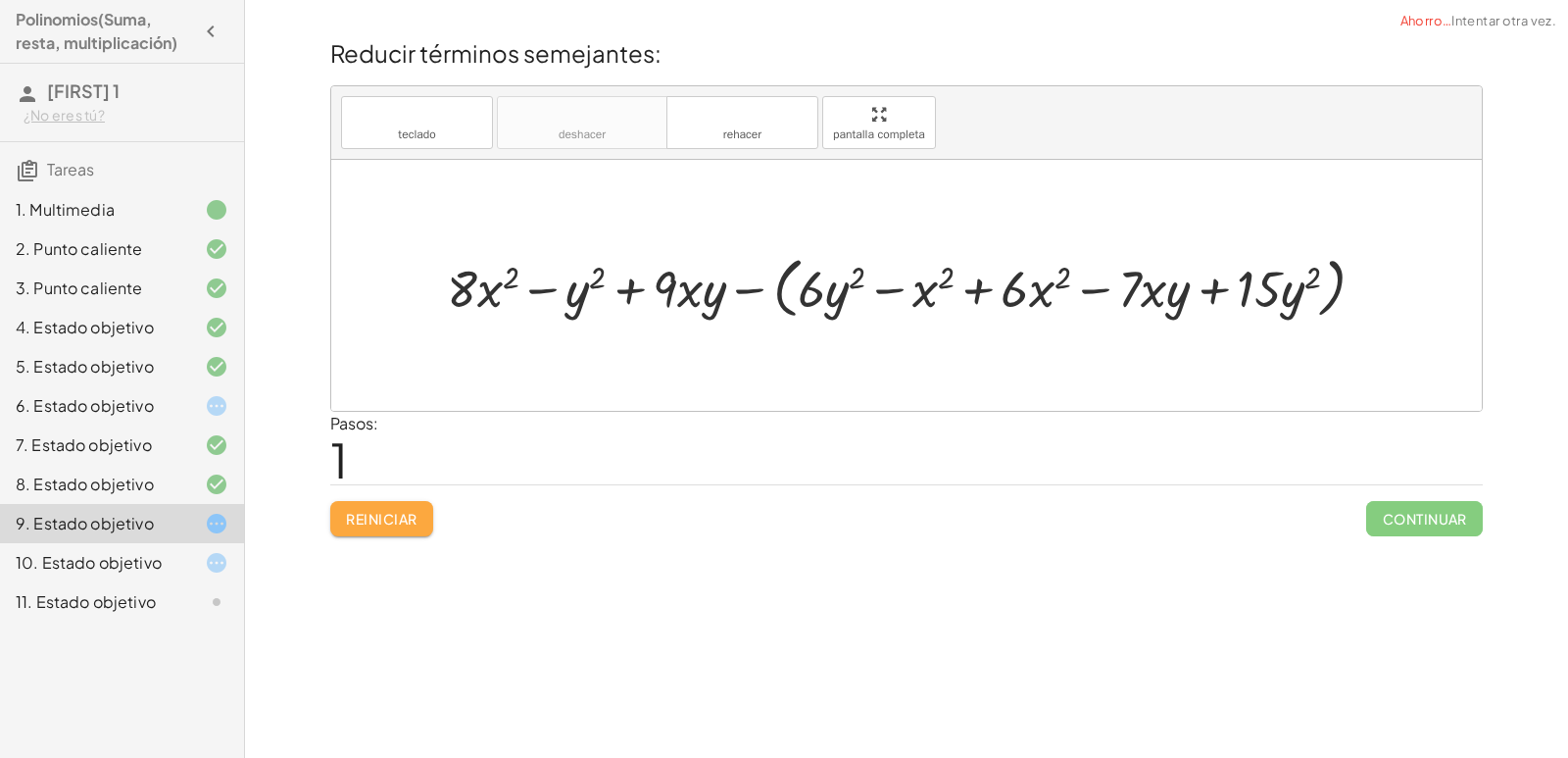 click on "Reiniciar" at bounding box center (381, 519) 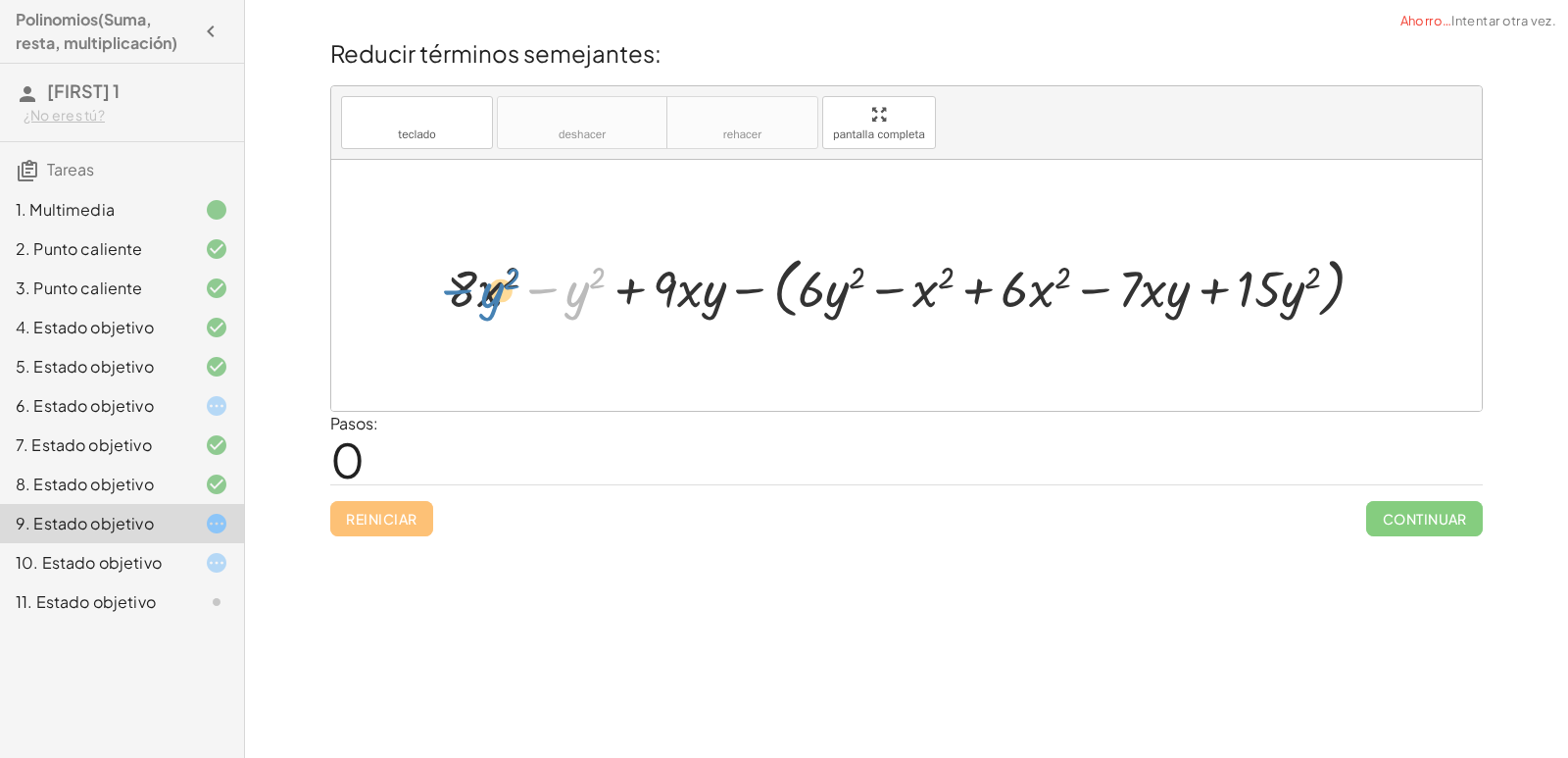 drag, startPoint x: 582, startPoint y: 297, endPoint x: 497, endPoint y: 298, distance: 85.005882 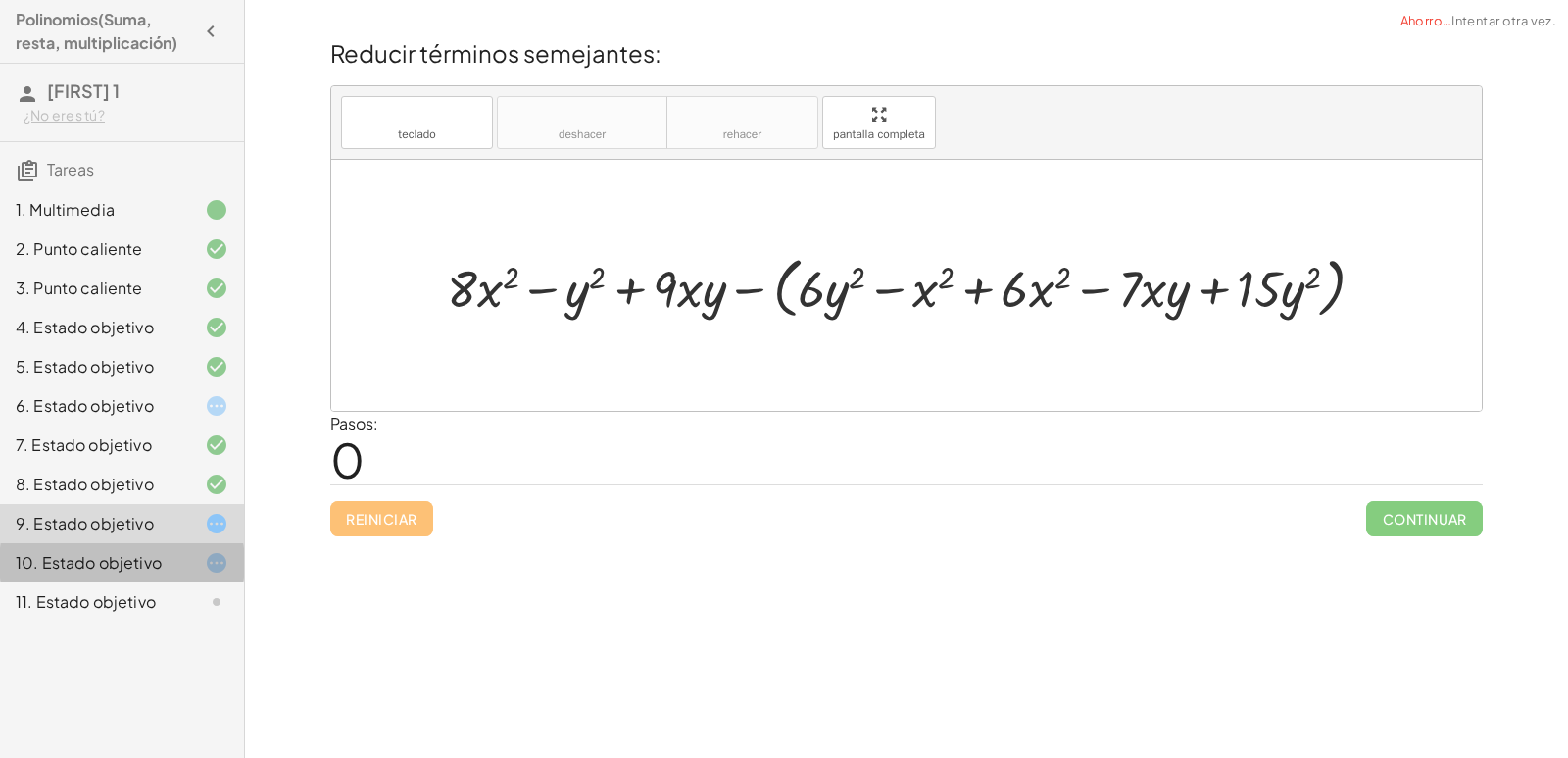 click 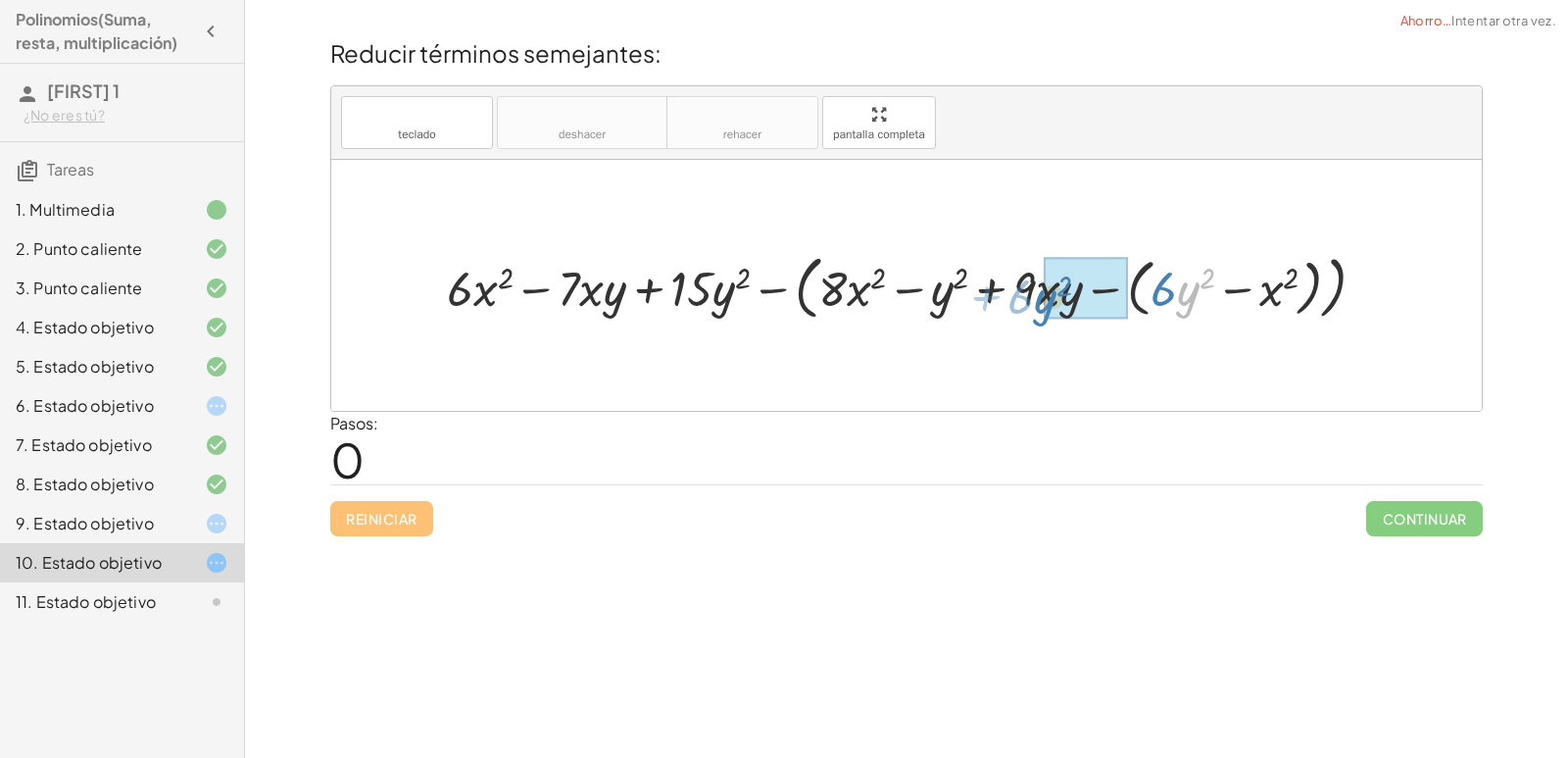 drag, startPoint x: 1185, startPoint y: 301, endPoint x: 1042, endPoint y: 309, distance: 143.2236 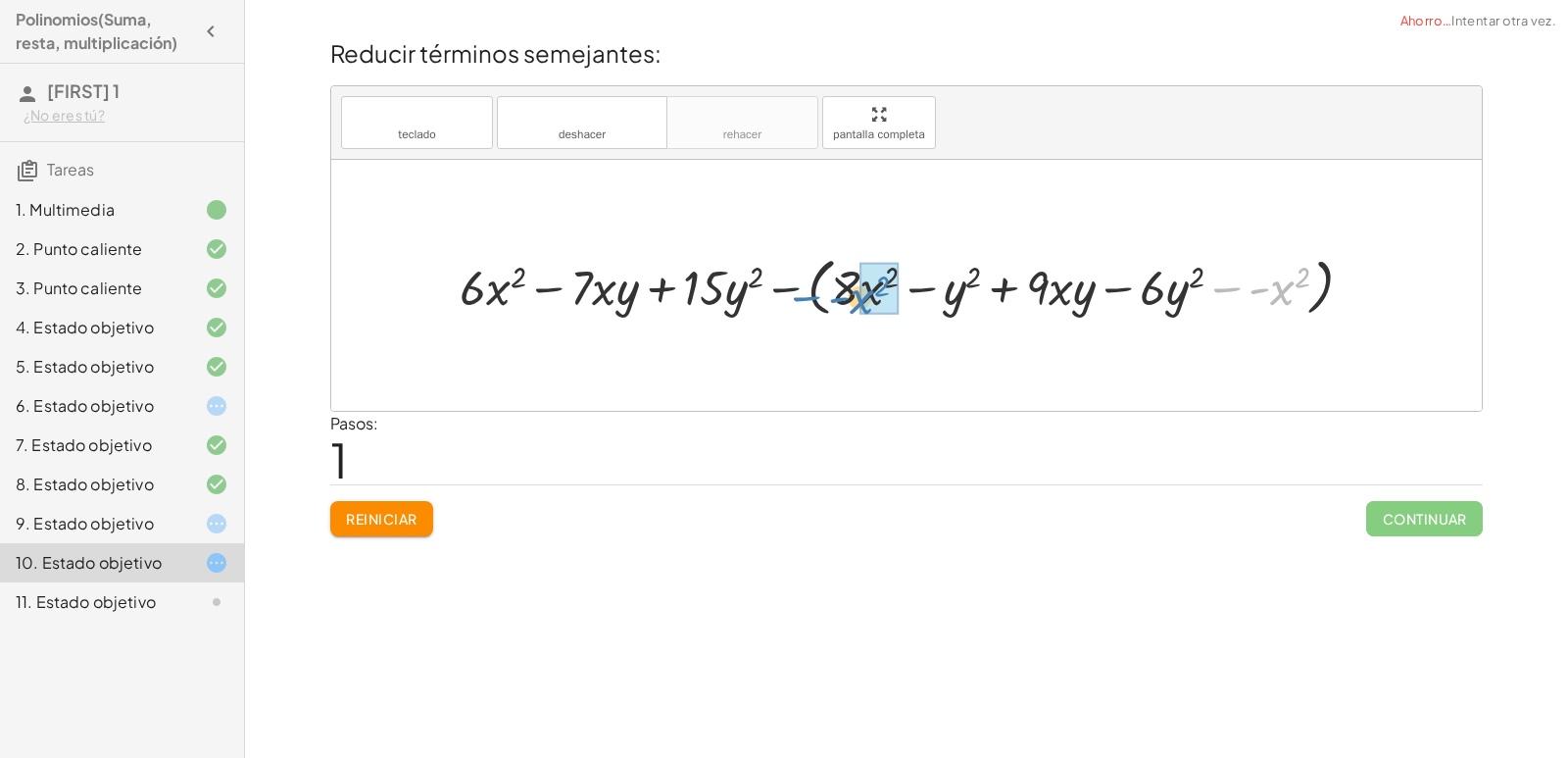 drag, startPoint x: 1283, startPoint y: 290, endPoint x: 862, endPoint y: 299, distance: 421.0962 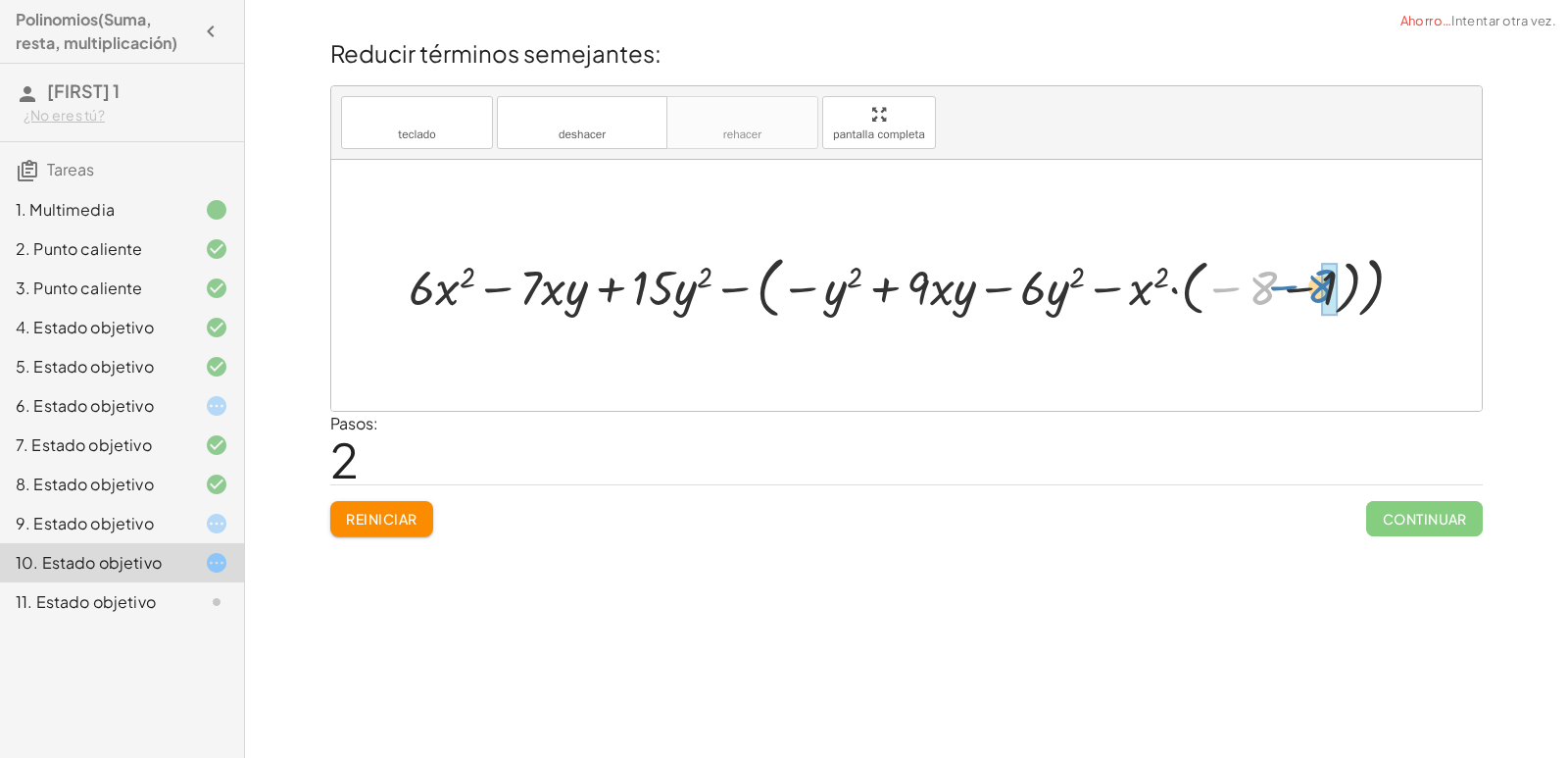 drag, startPoint x: 1250, startPoint y: 296, endPoint x: 1308, endPoint y: 294, distance: 58.03447 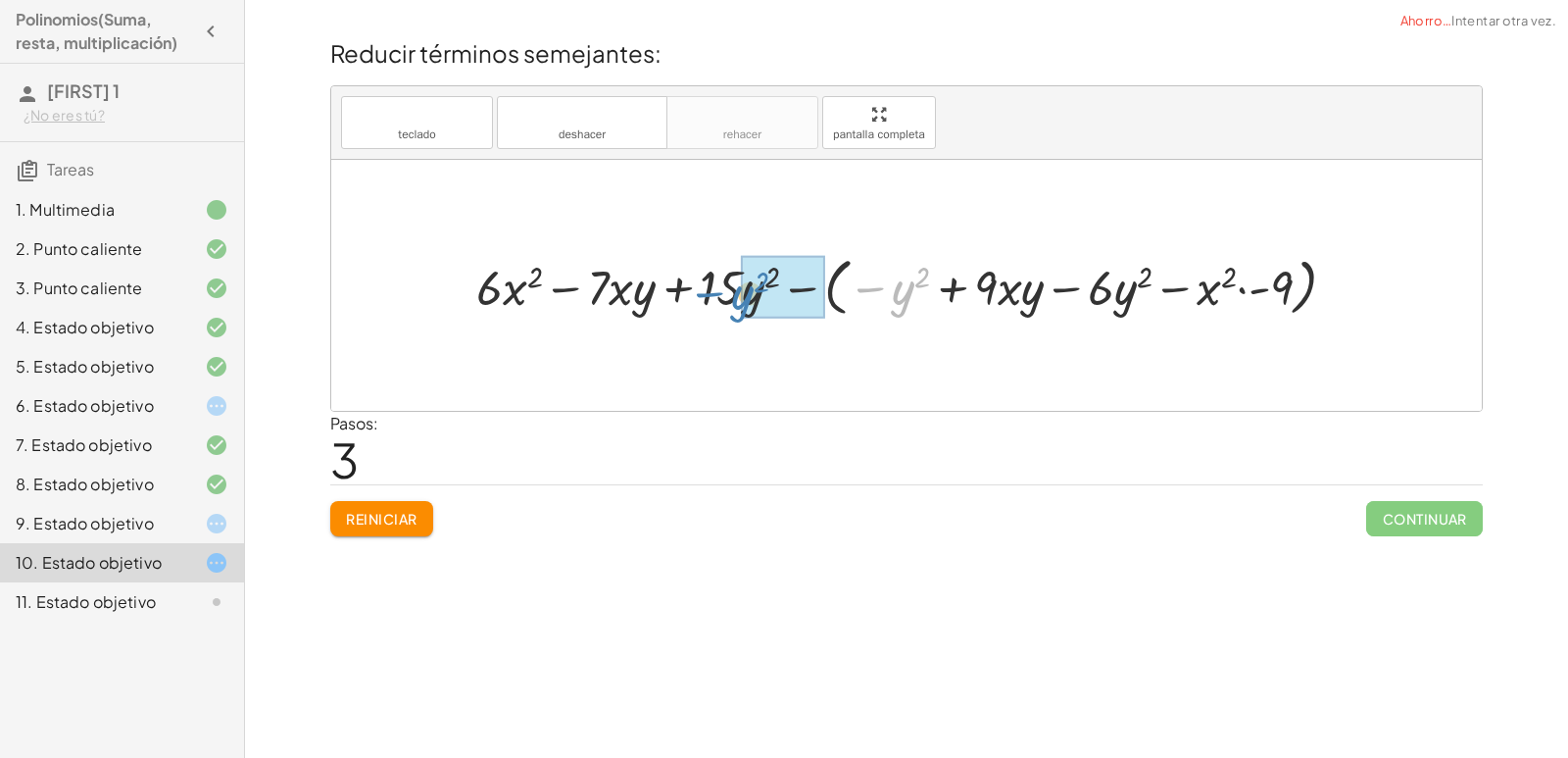 drag, startPoint x: 907, startPoint y: 294, endPoint x: 747, endPoint y: 299, distance: 160.0781 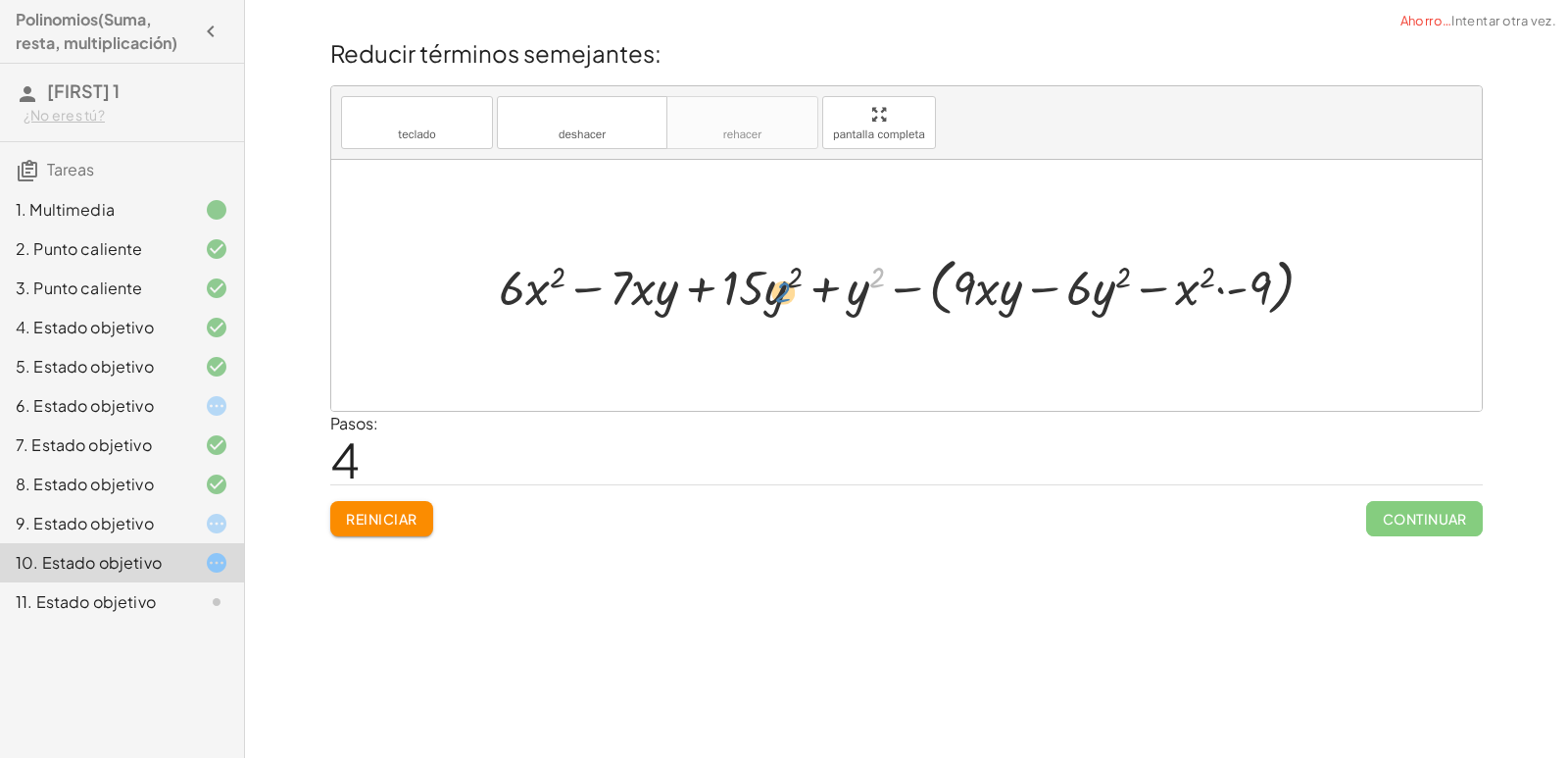 click at bounding box center [914, 284] 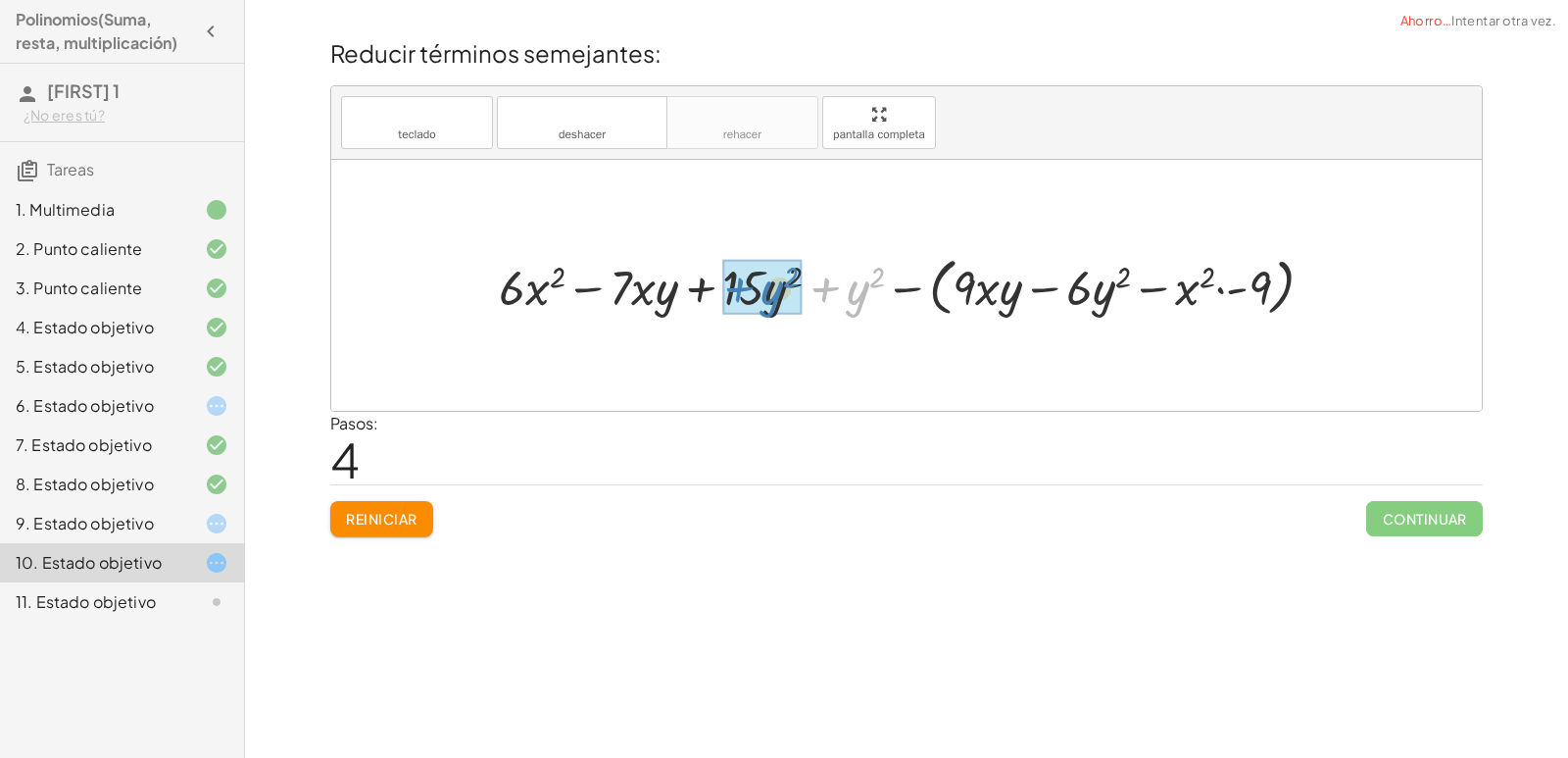drag, startPoint x: 856, startPoint y: 301, endPoint x: 769, endPoint y: 301, distance: 87 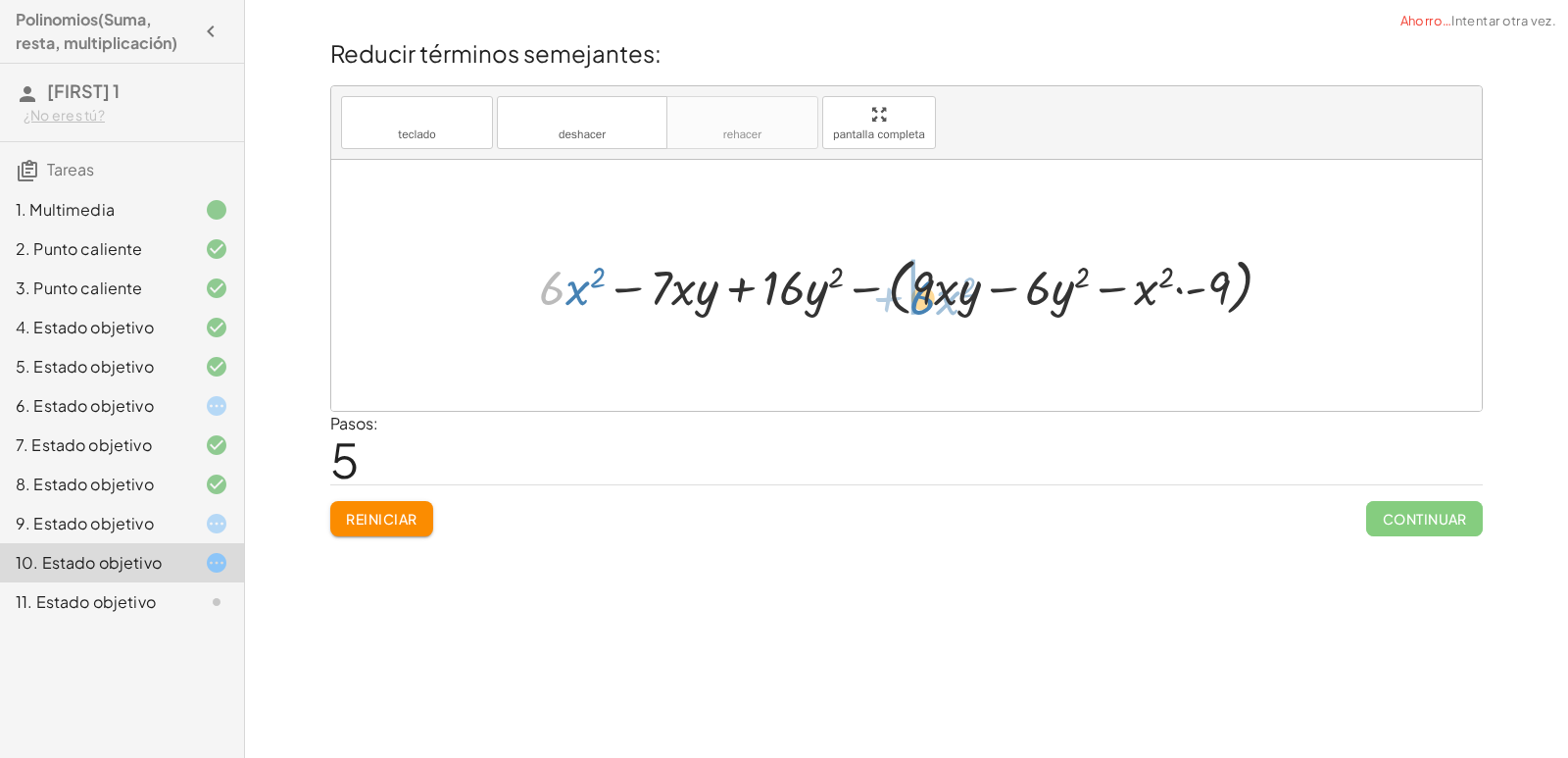 drag, startPoint x: 561, startPoint y: 301, endPoint x: 931, endPoint y: 311, distance: 370.13511 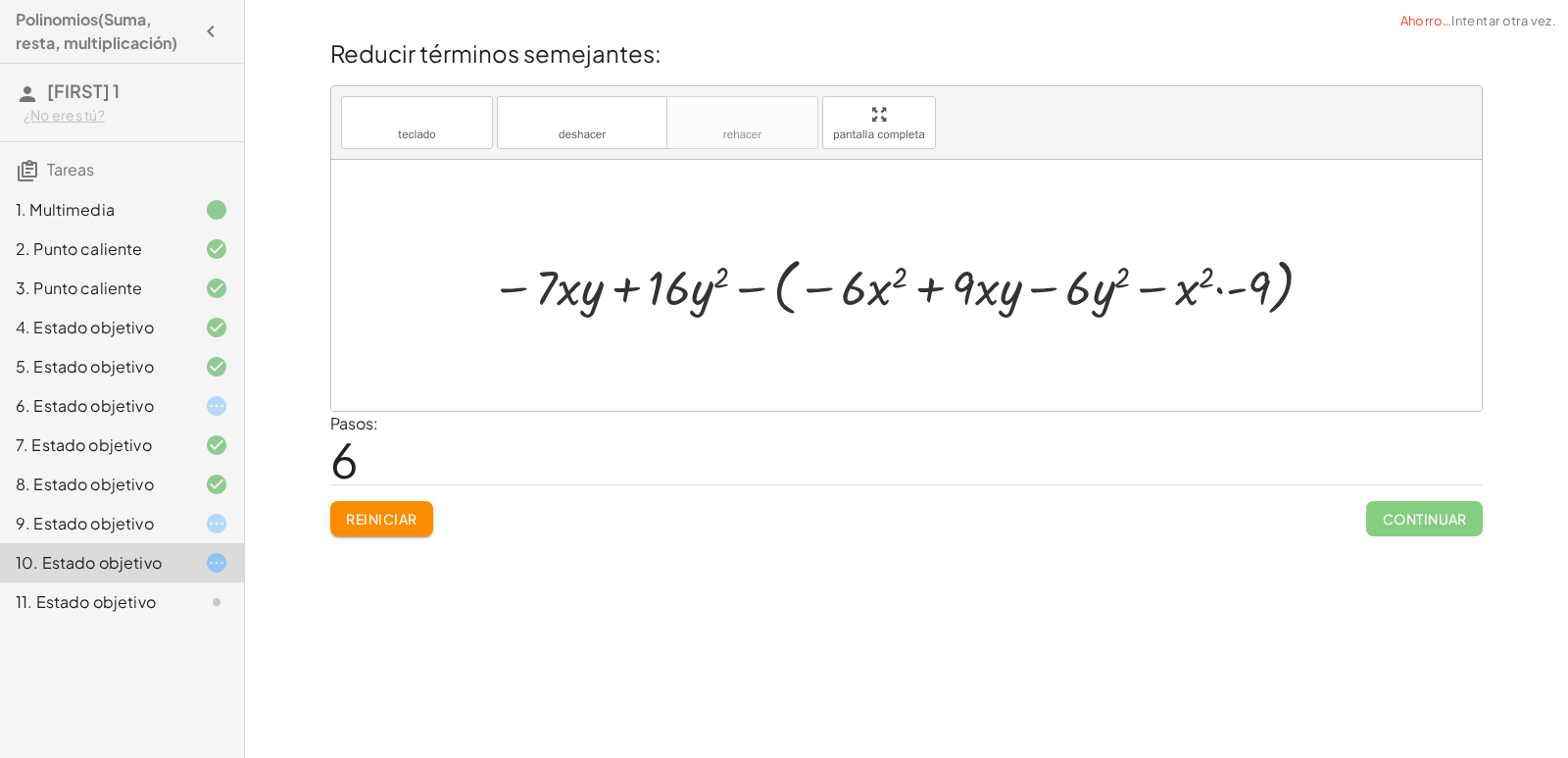 click on "Reiniciar Continuar" at bounding box center (906, 510) 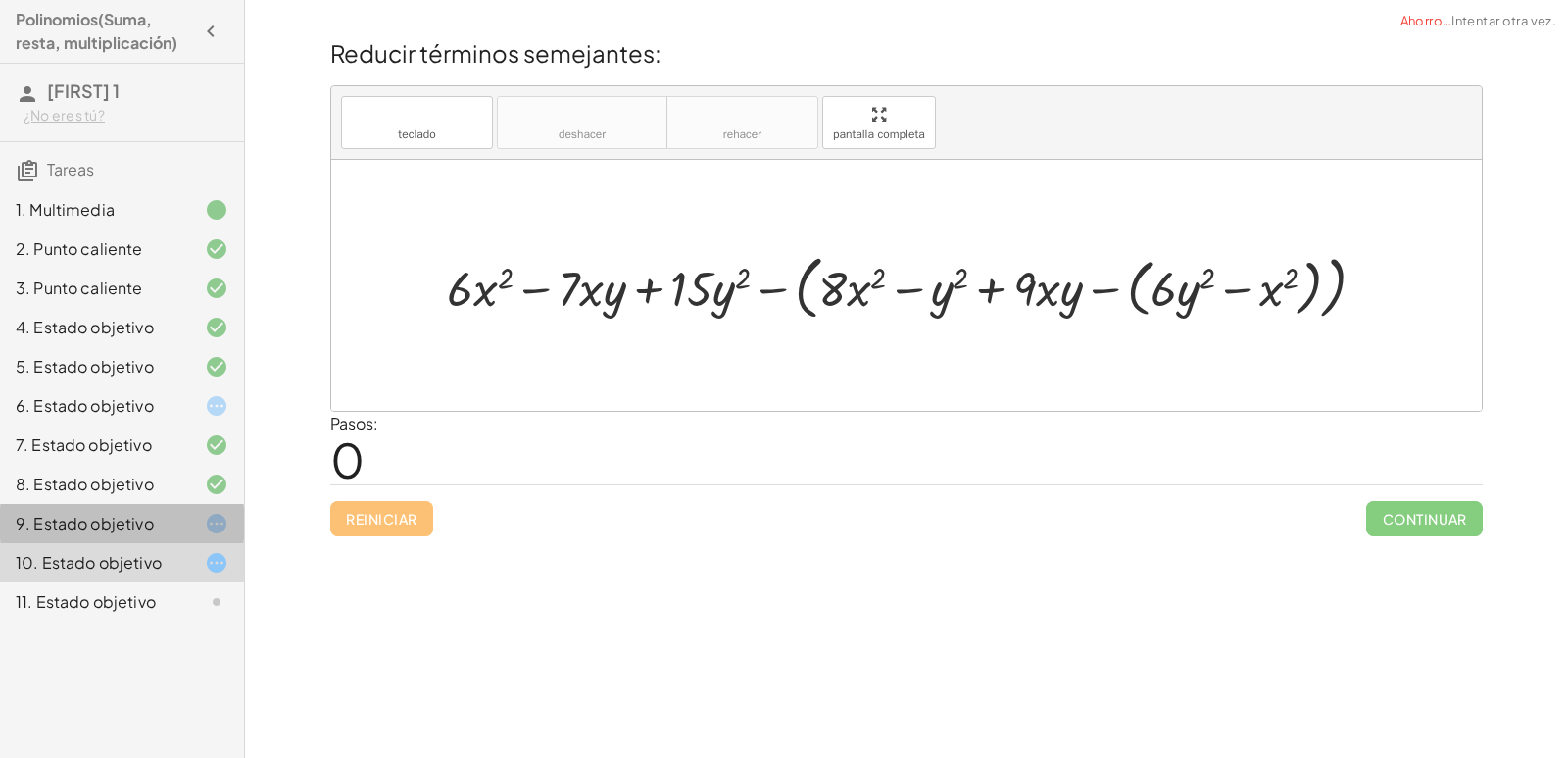click 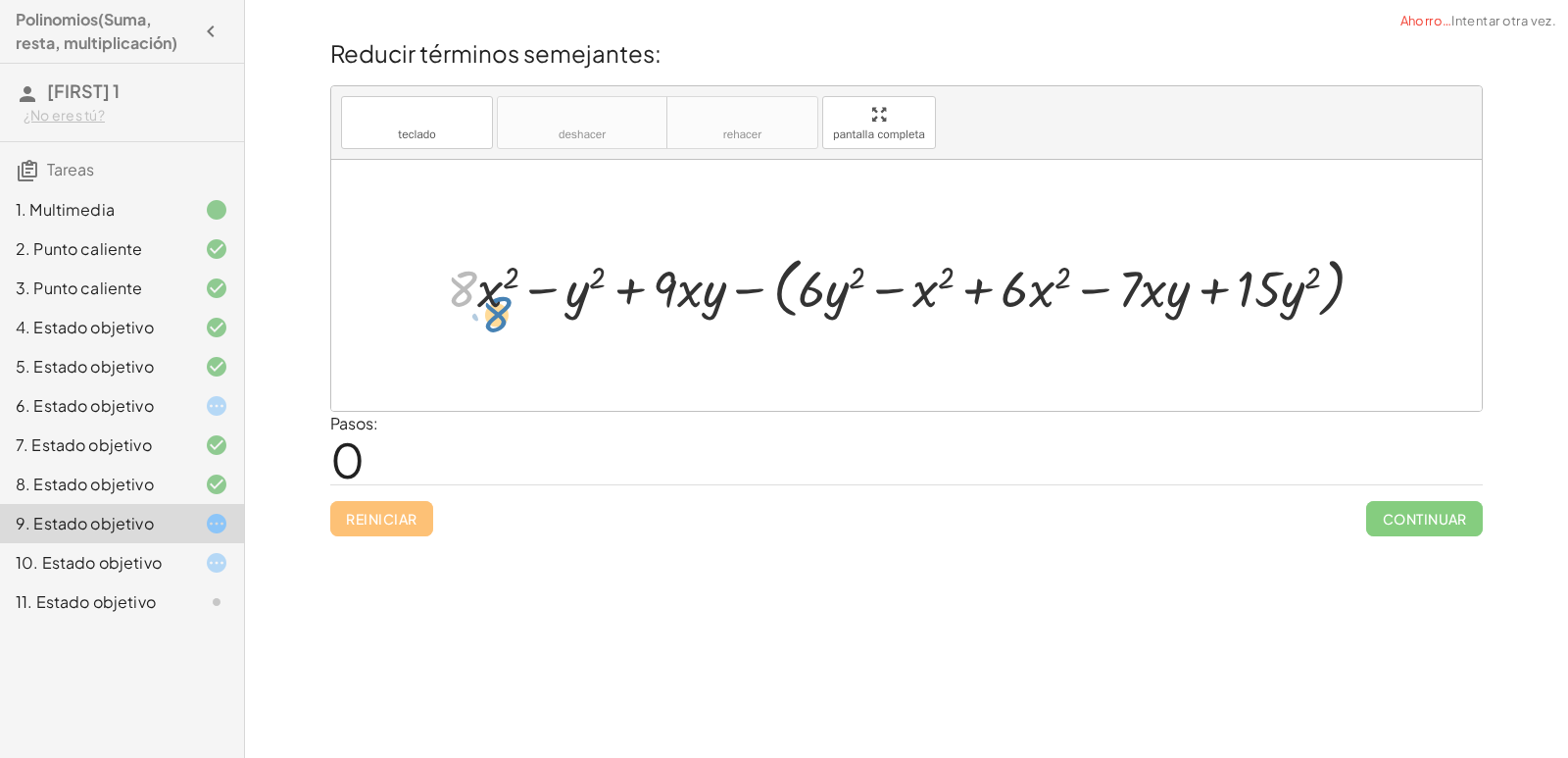 drag, startPoint x: 470, startPoint y: 291, endPoint x: 498, endPoint y: 309, distance: 33.286634 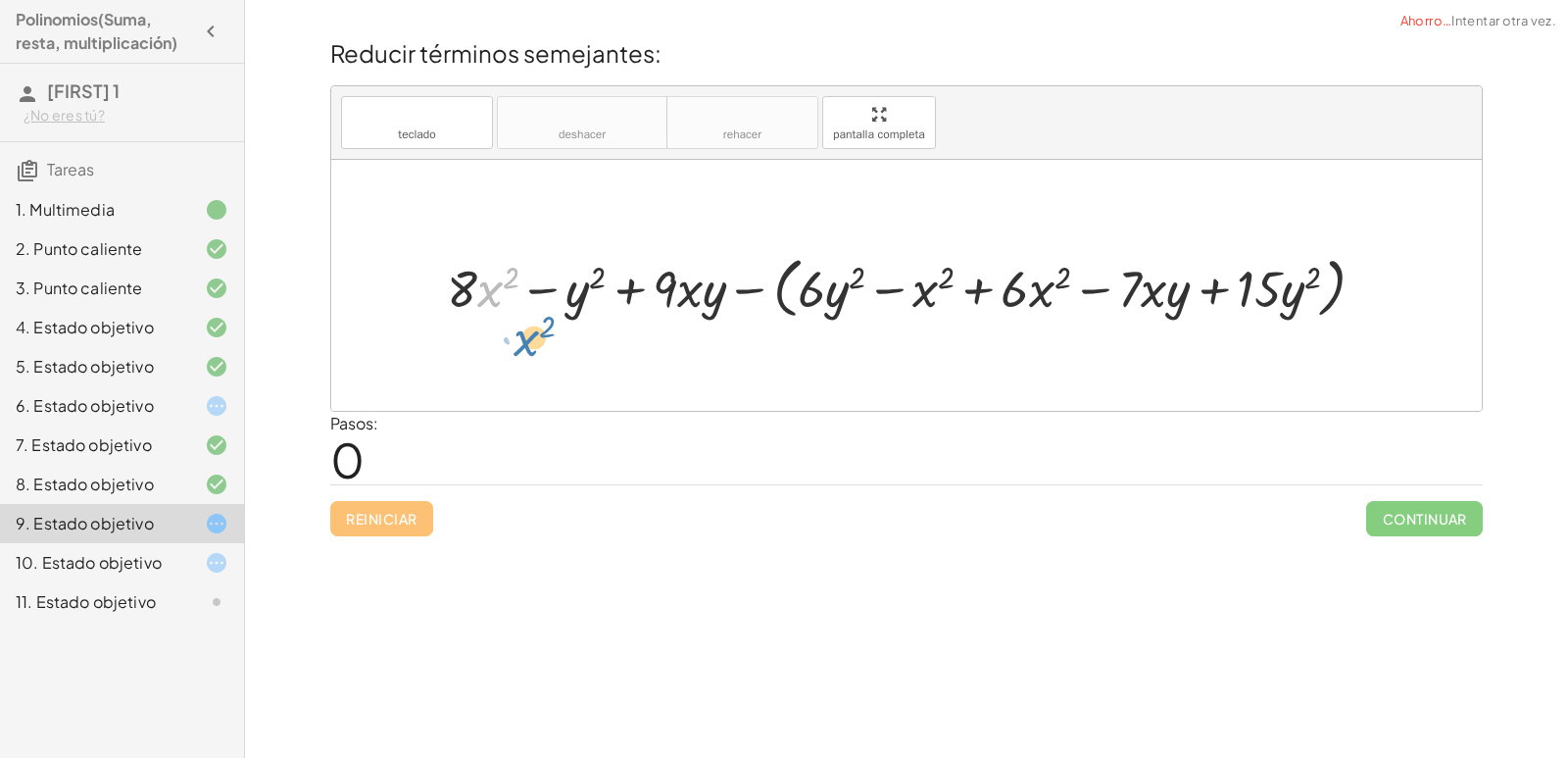 drag, startPoint x: 481, startPoint y: 278, endPoint x: 499, endPoint y: 311, distance: 37.589892 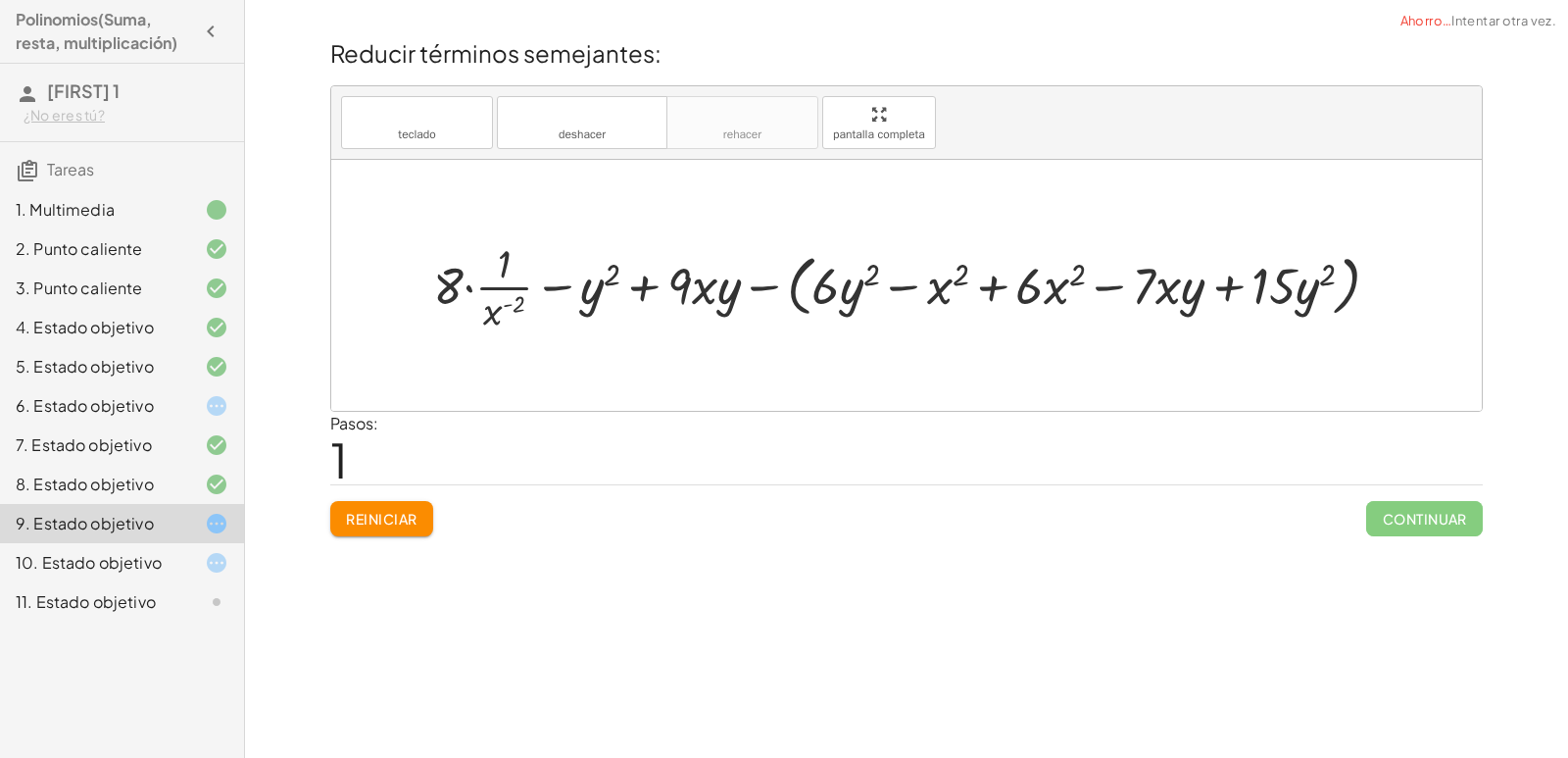click on "Reiniciar" at bounding box center [381, 519] 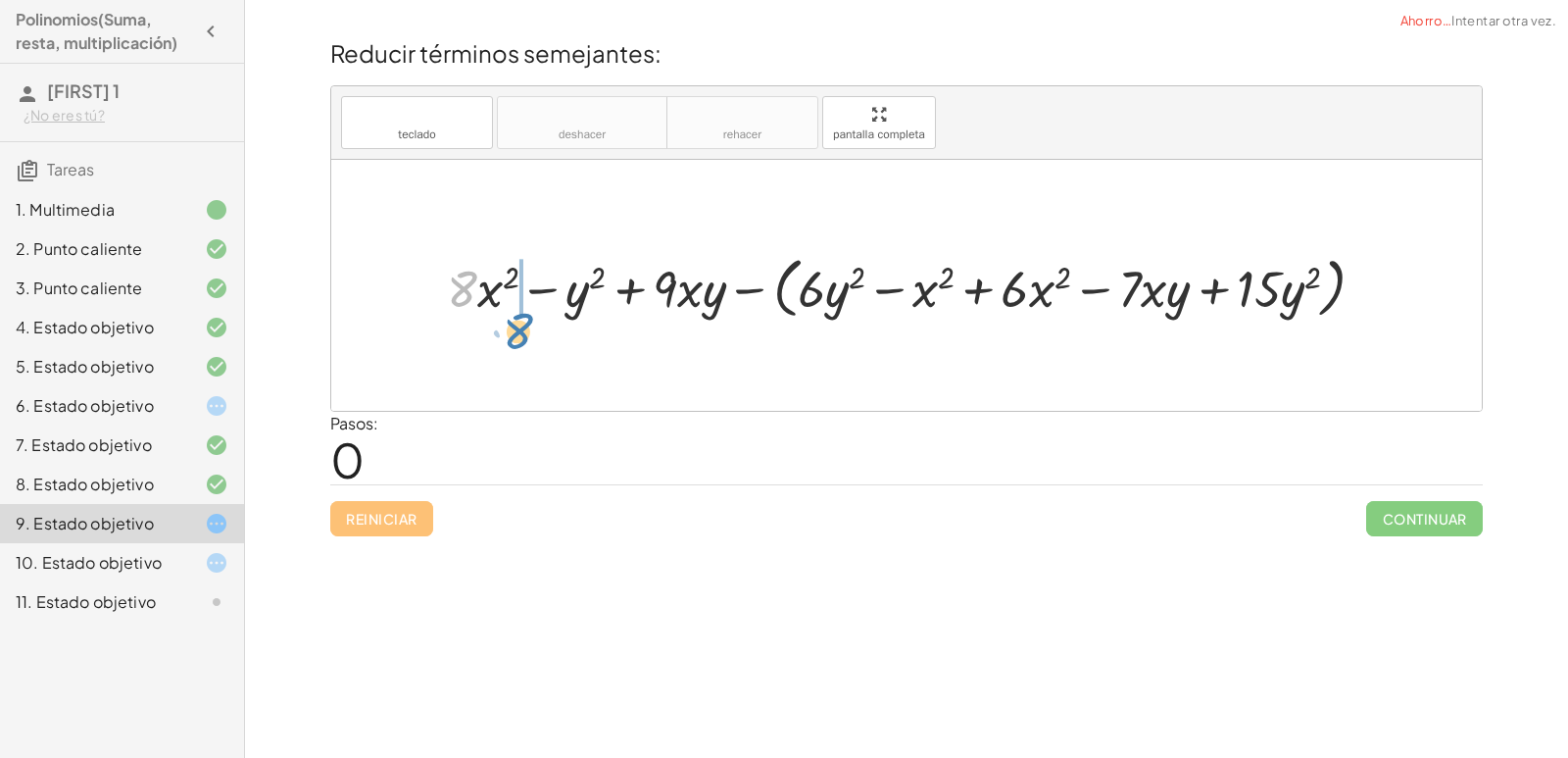 click at bounding box center (913, 285) 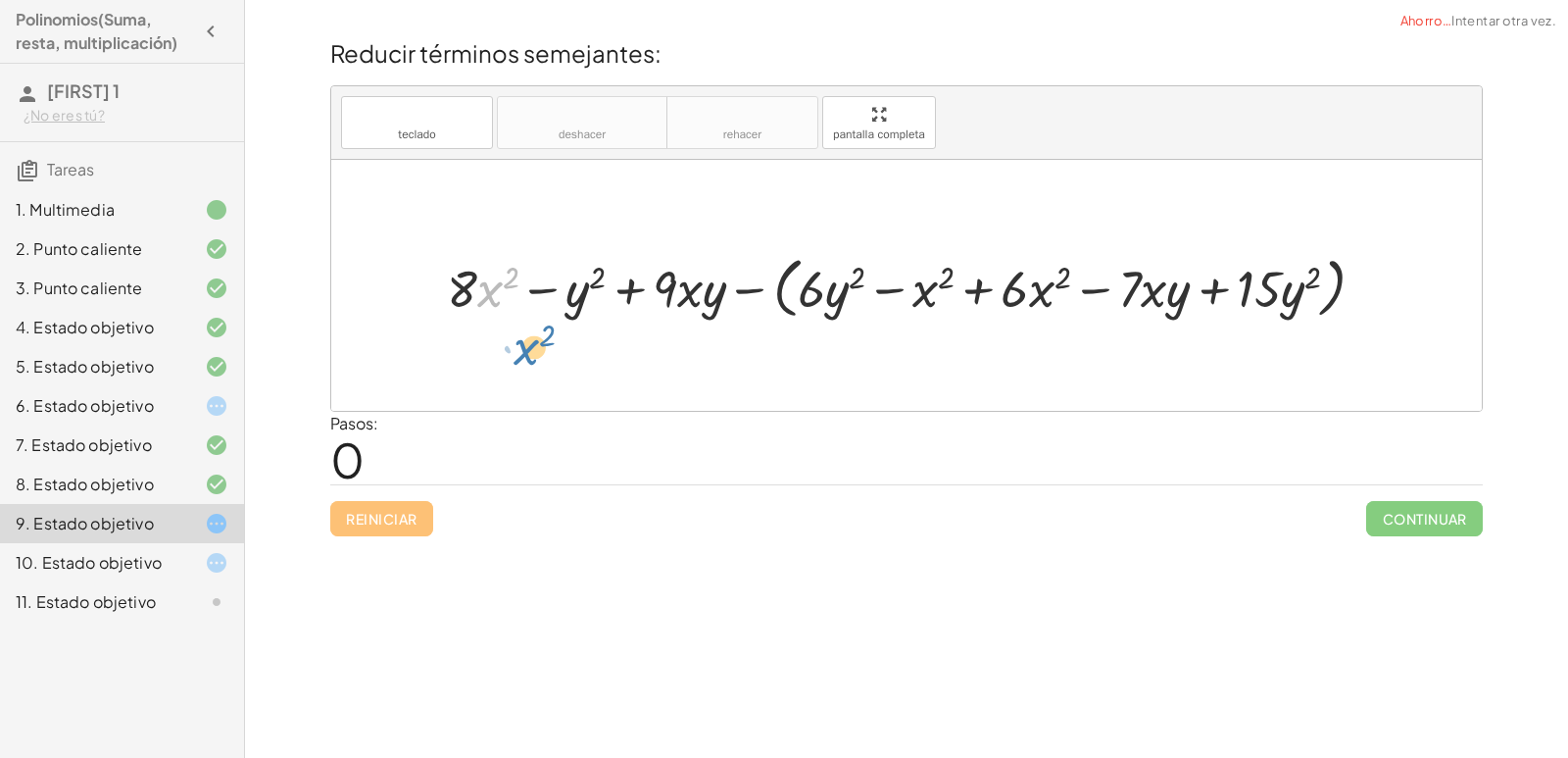 drag, startPoint x: 478, startPoint y: 277, endPoint x: 479, endPoint y: 297, distance: 20.024984 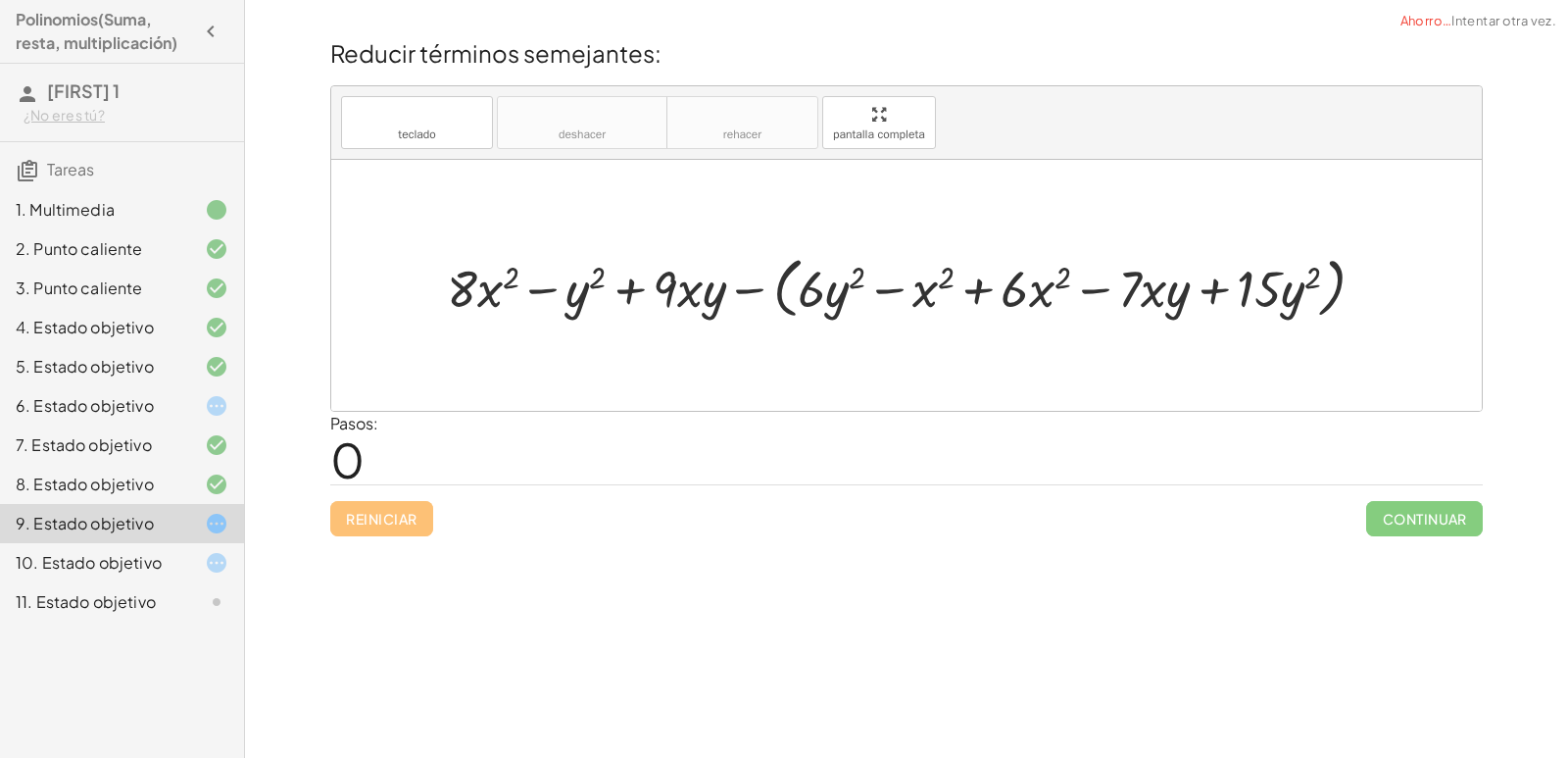 click at bounding box center [913, 285] 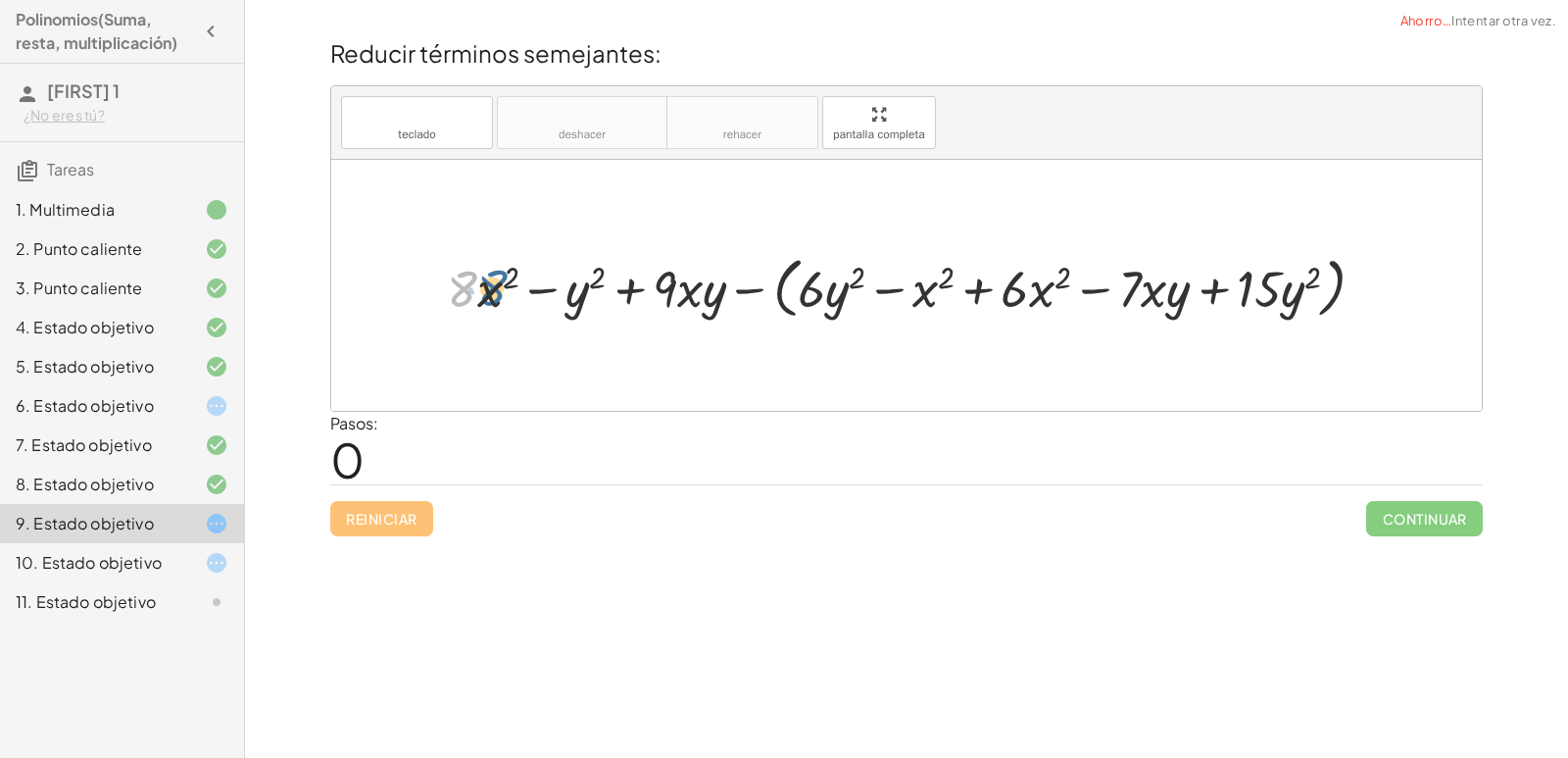 drag, startPoint x: 472, startPoint y: 290, endPoint x: 496, endPoint y: 291, distance: 24.020824 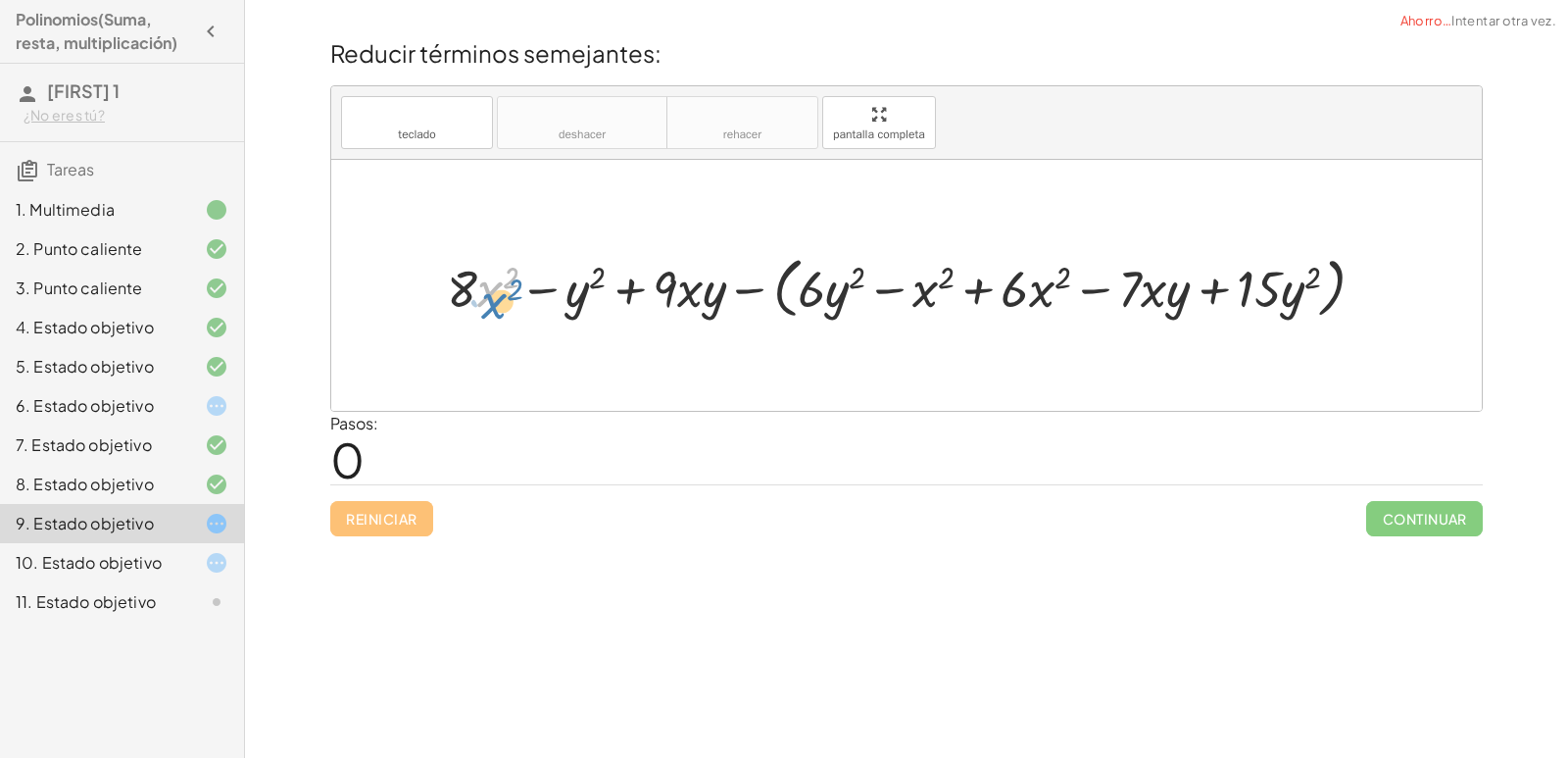 drag, startPoint x: 494, startPoint y: 283, endPoint x: 498, endPoint y: 295, distance: 12.649111 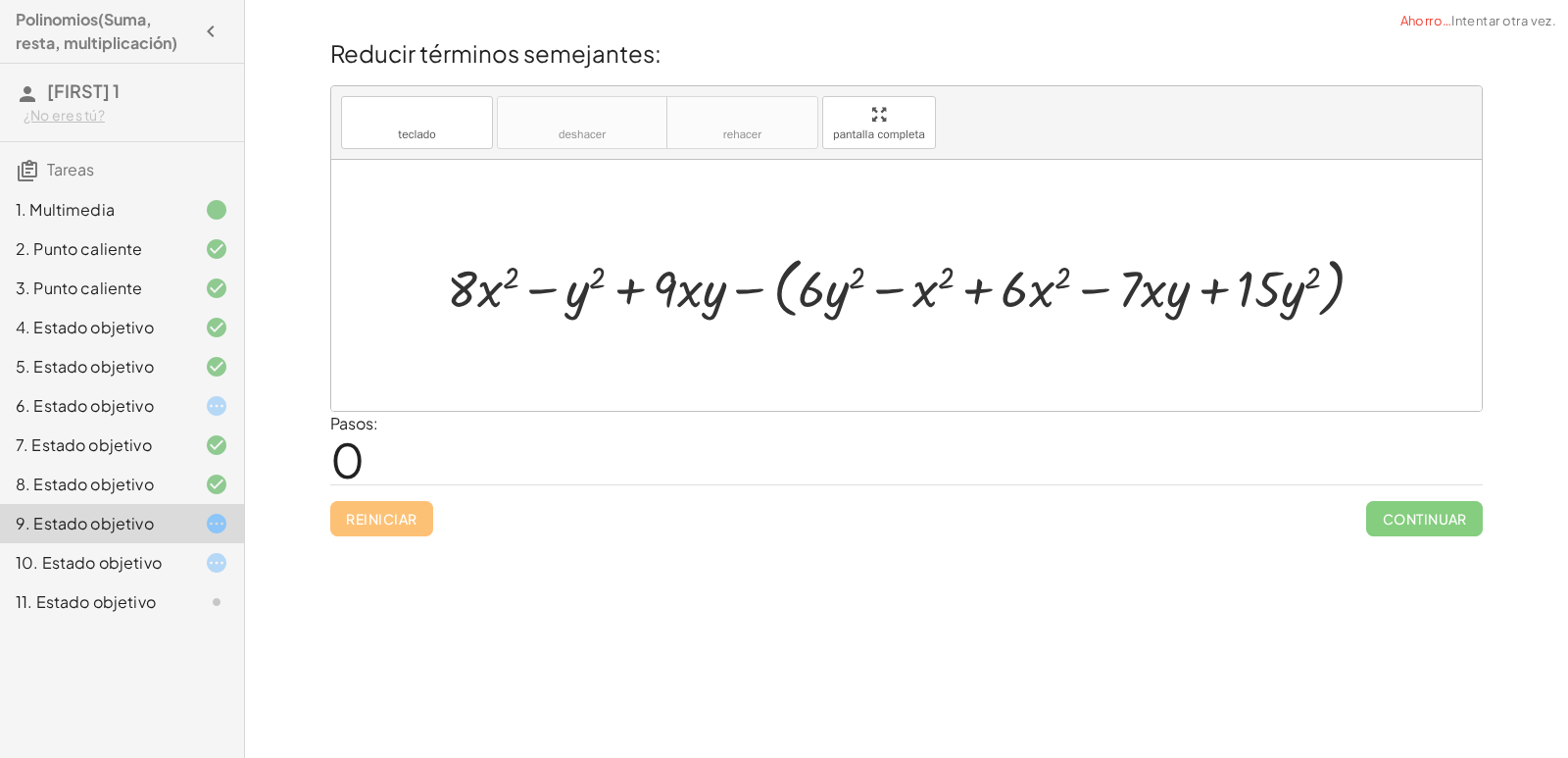 click 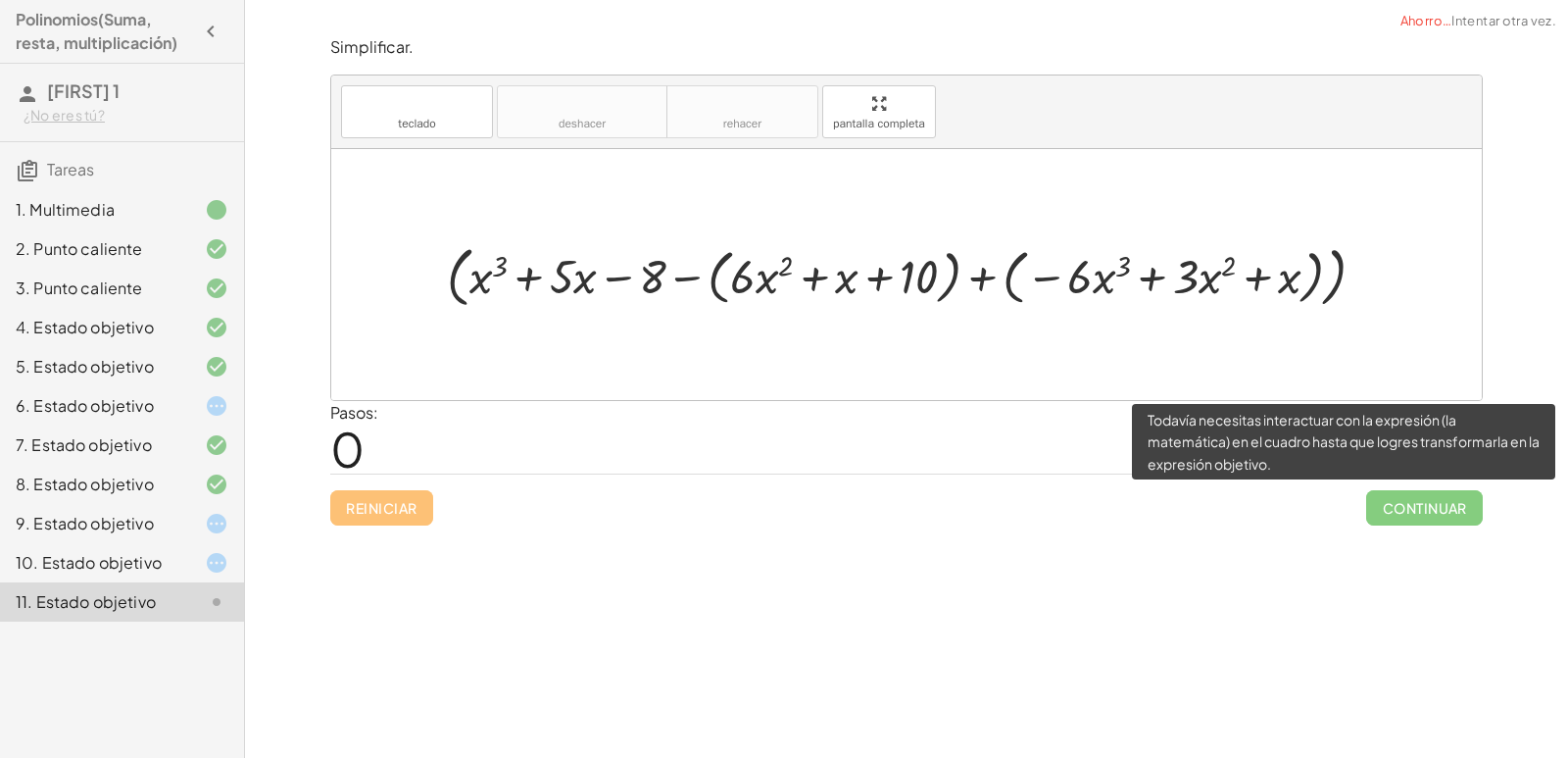 click on "Continuar" 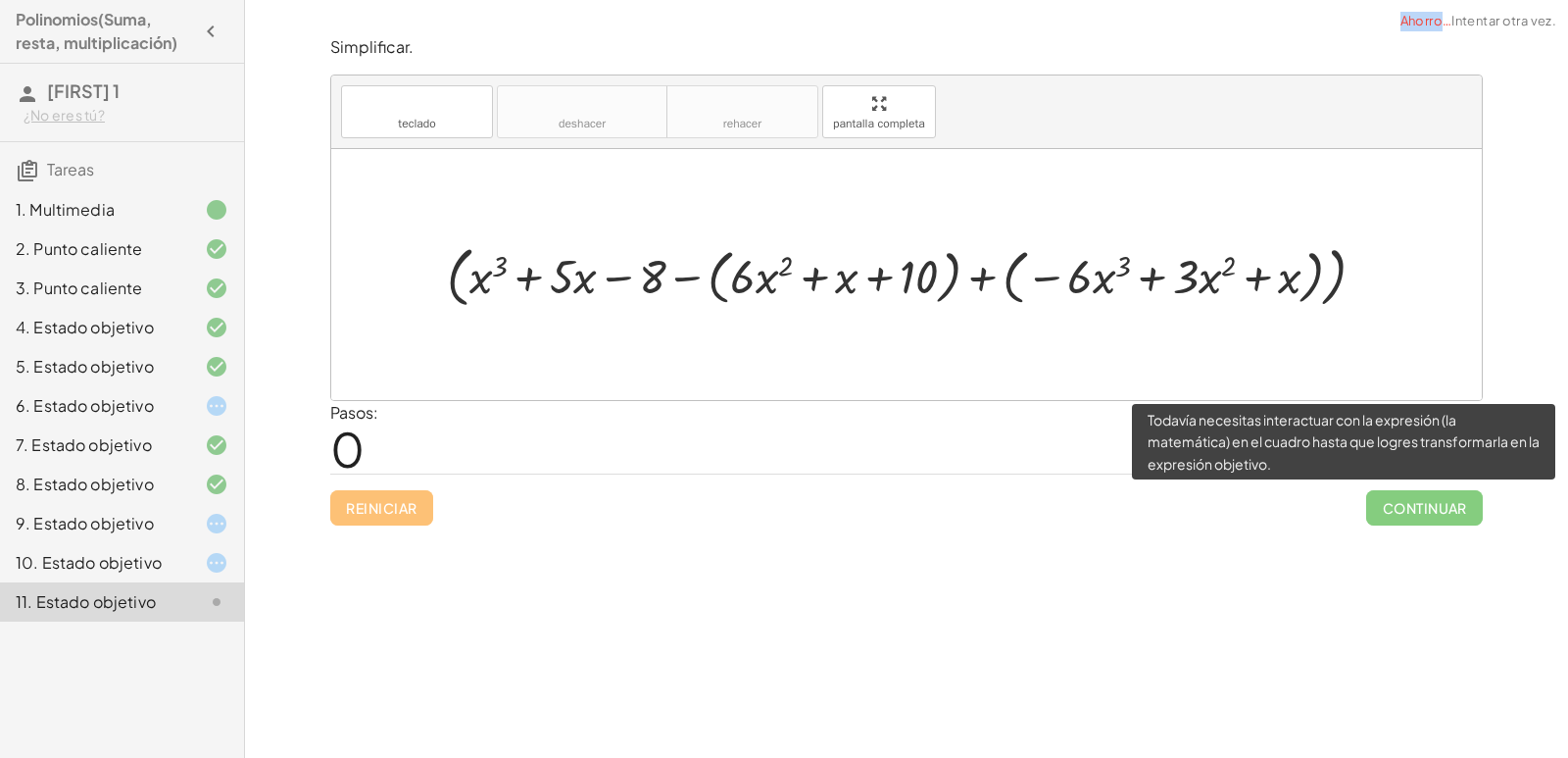 click on "Continuar" 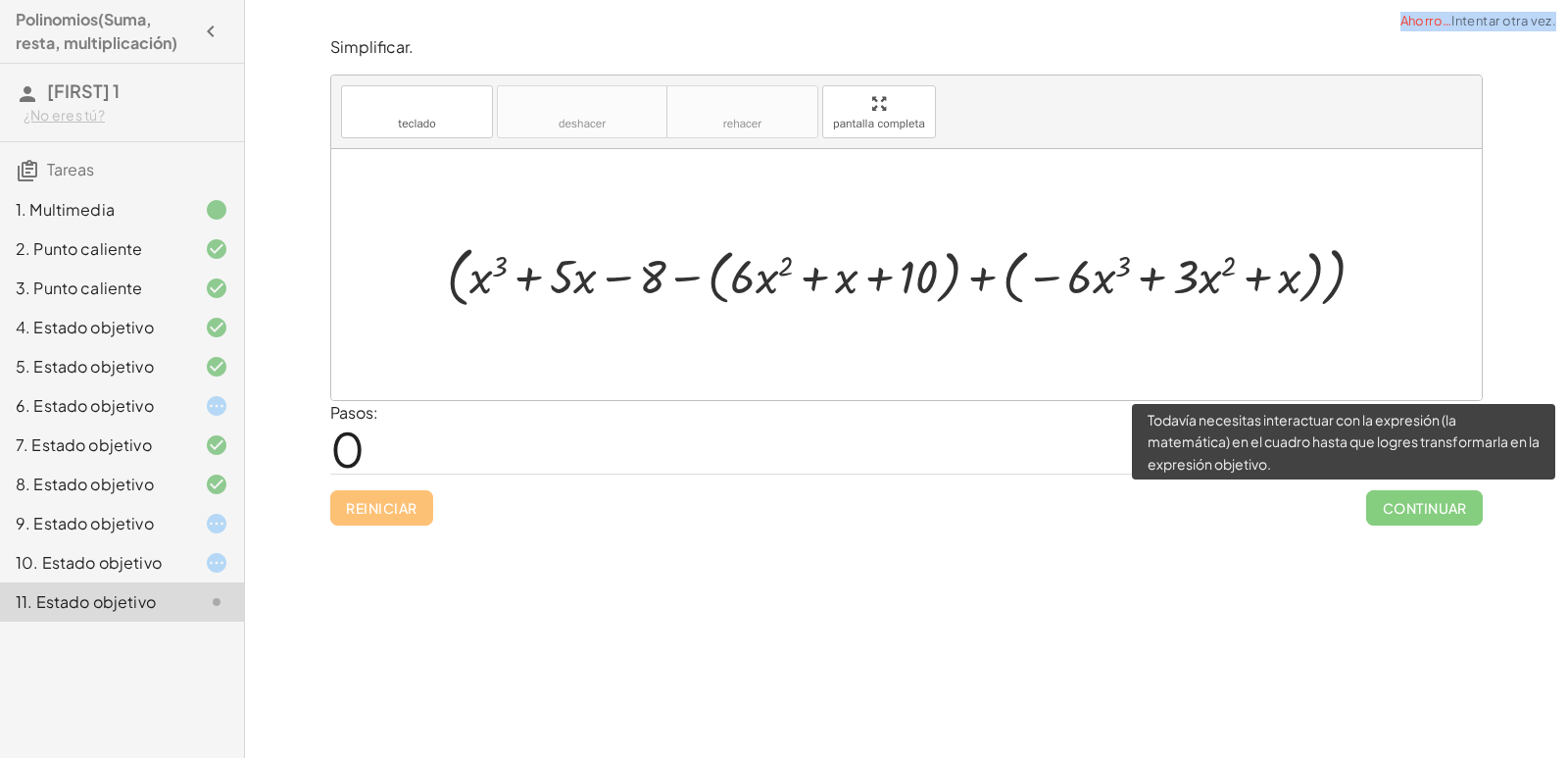 click on "Continuar" 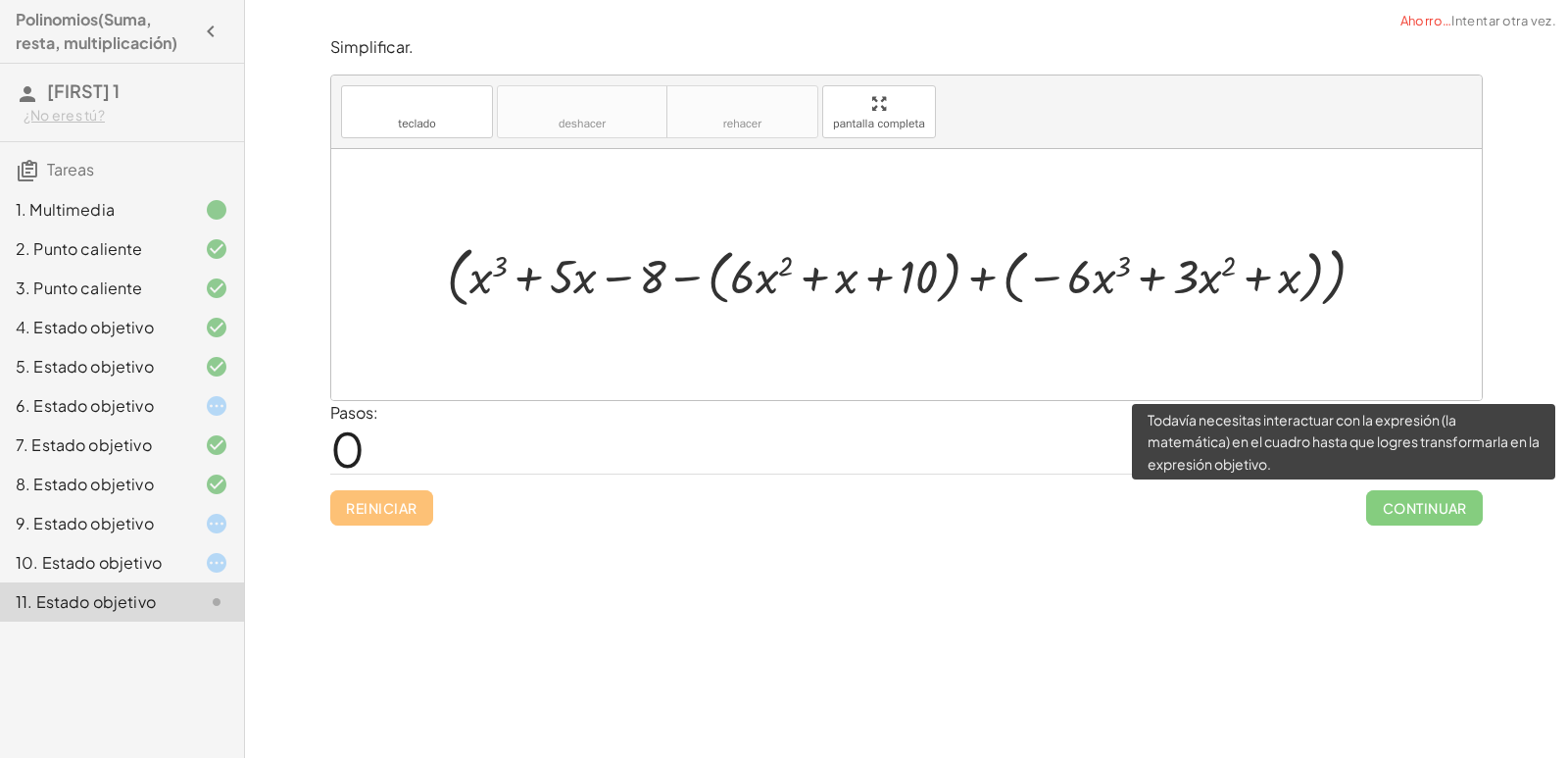 click on "Continuar" 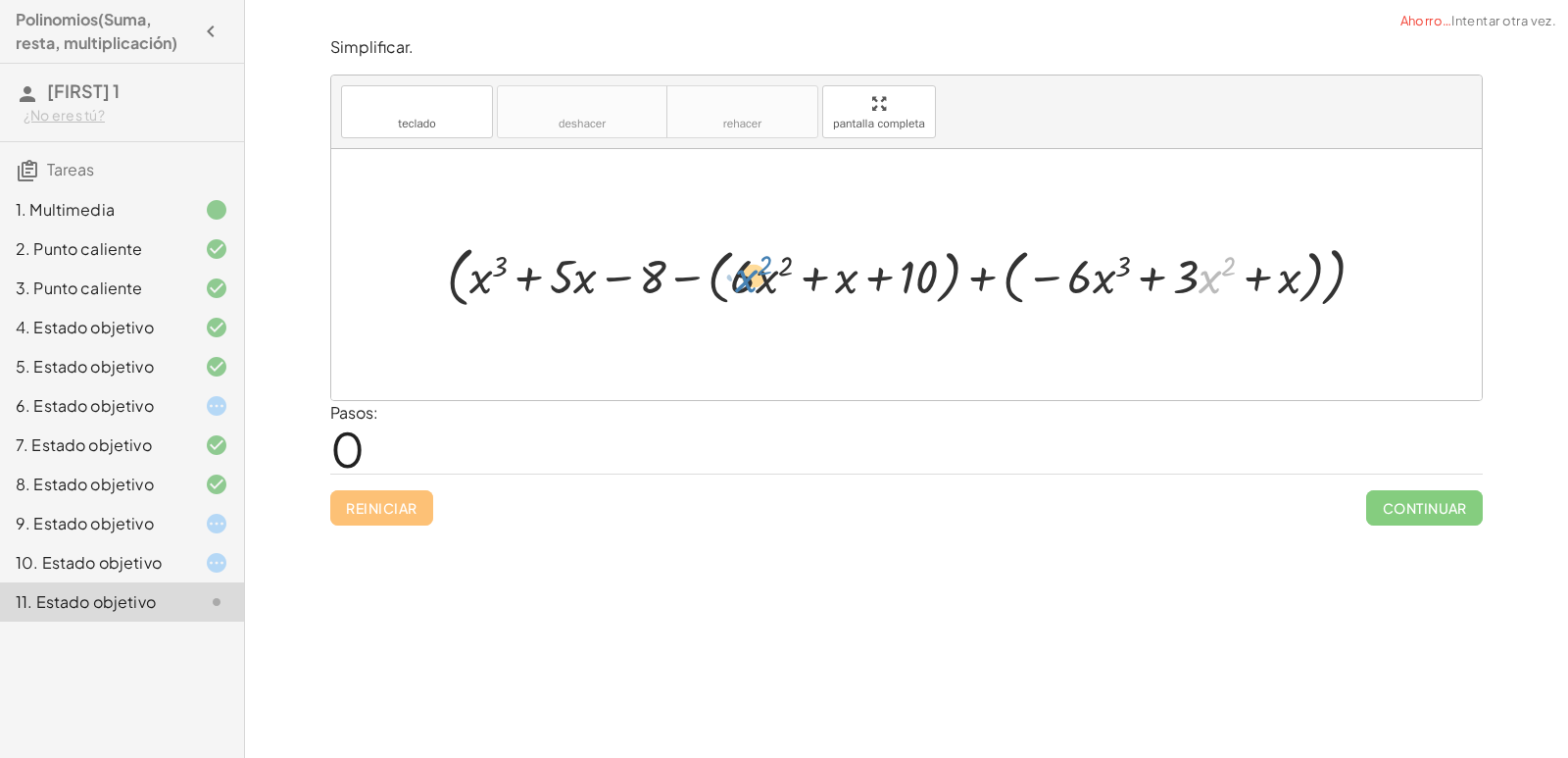 drag, startPoint x: 1199, startPoint y: 277, endPoint x: 735, endPoint y: 276, distance: 464.00108 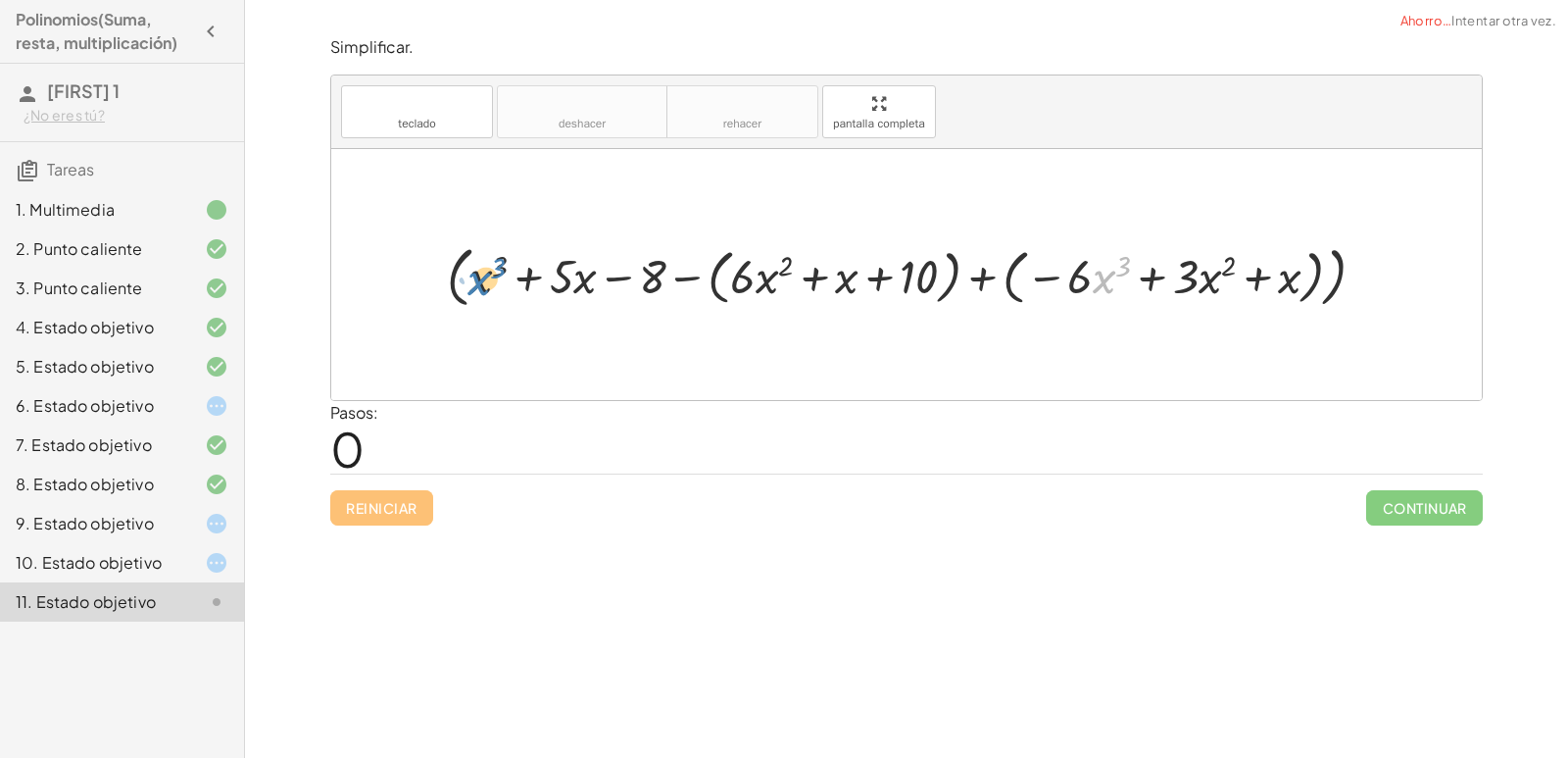 drag, startPoint x: 1093, startPoint y: 282, endPoint x: 467, endPoint y: 284, distance: 626.0032 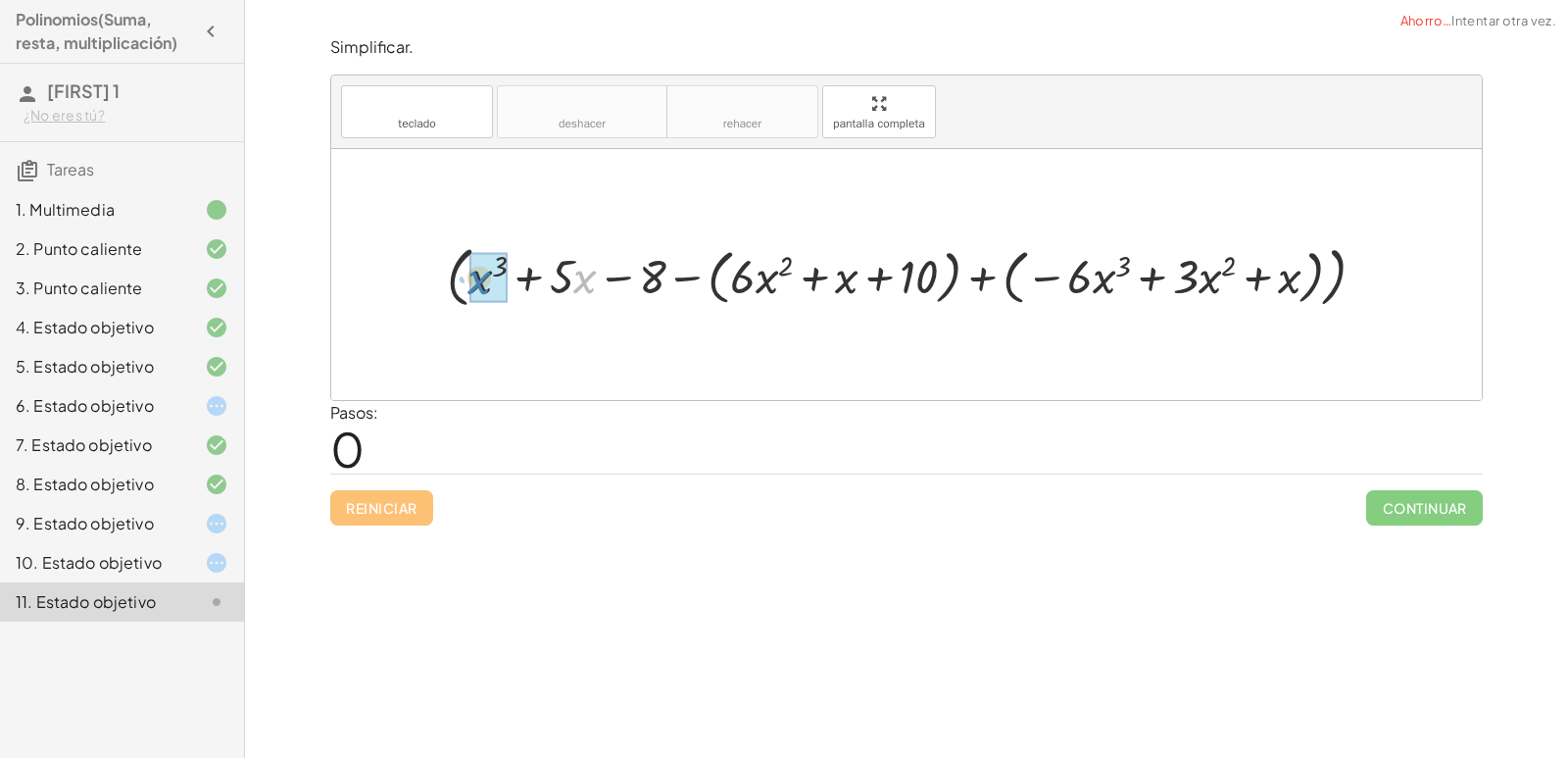 drag, startPoint x: 583, startPoint y: 278, endPoint x: 477, endPoint y: 279, distance: 106.00472 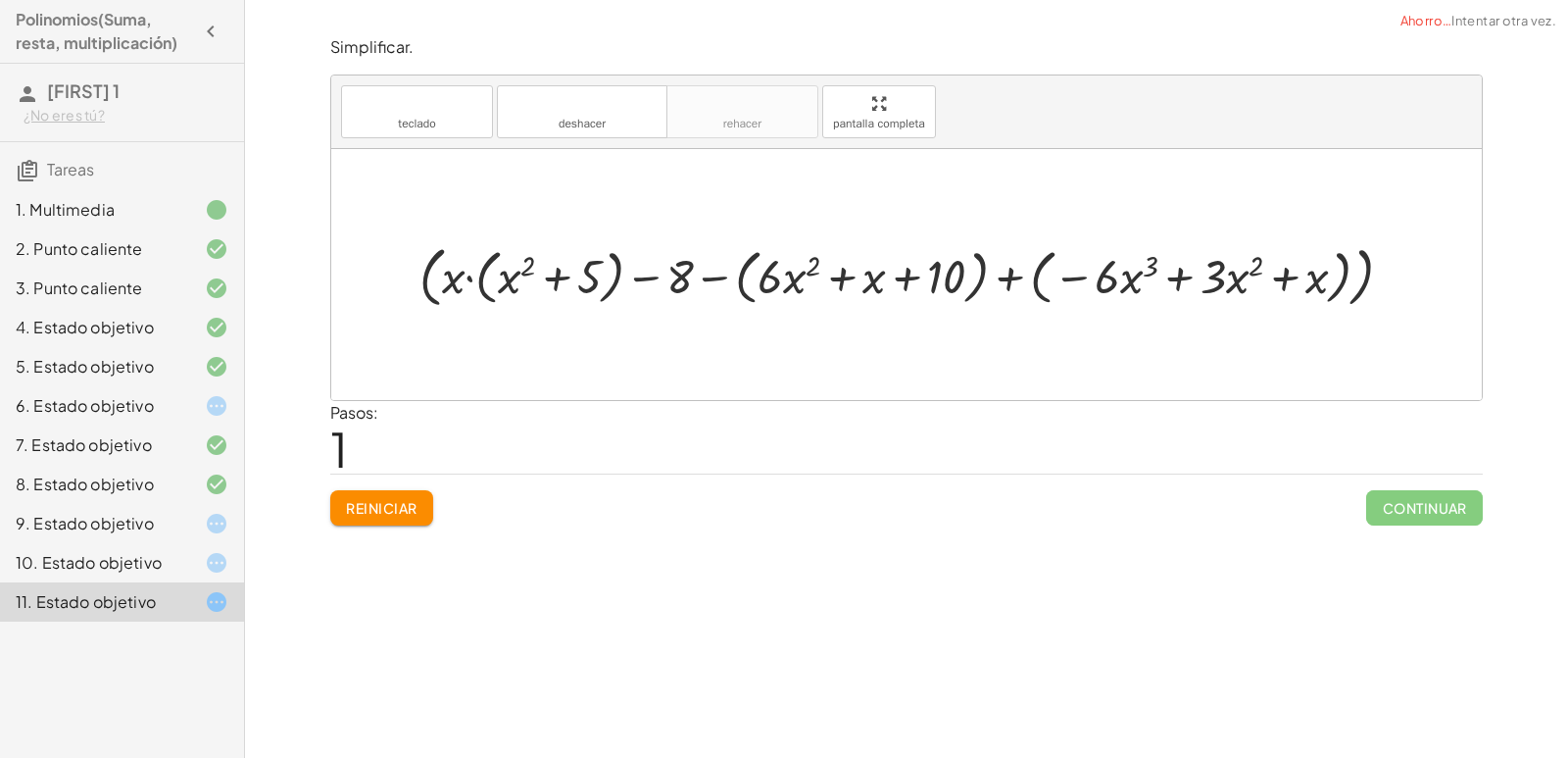 click on "Reiniciar" at bounding box center [381, 508] 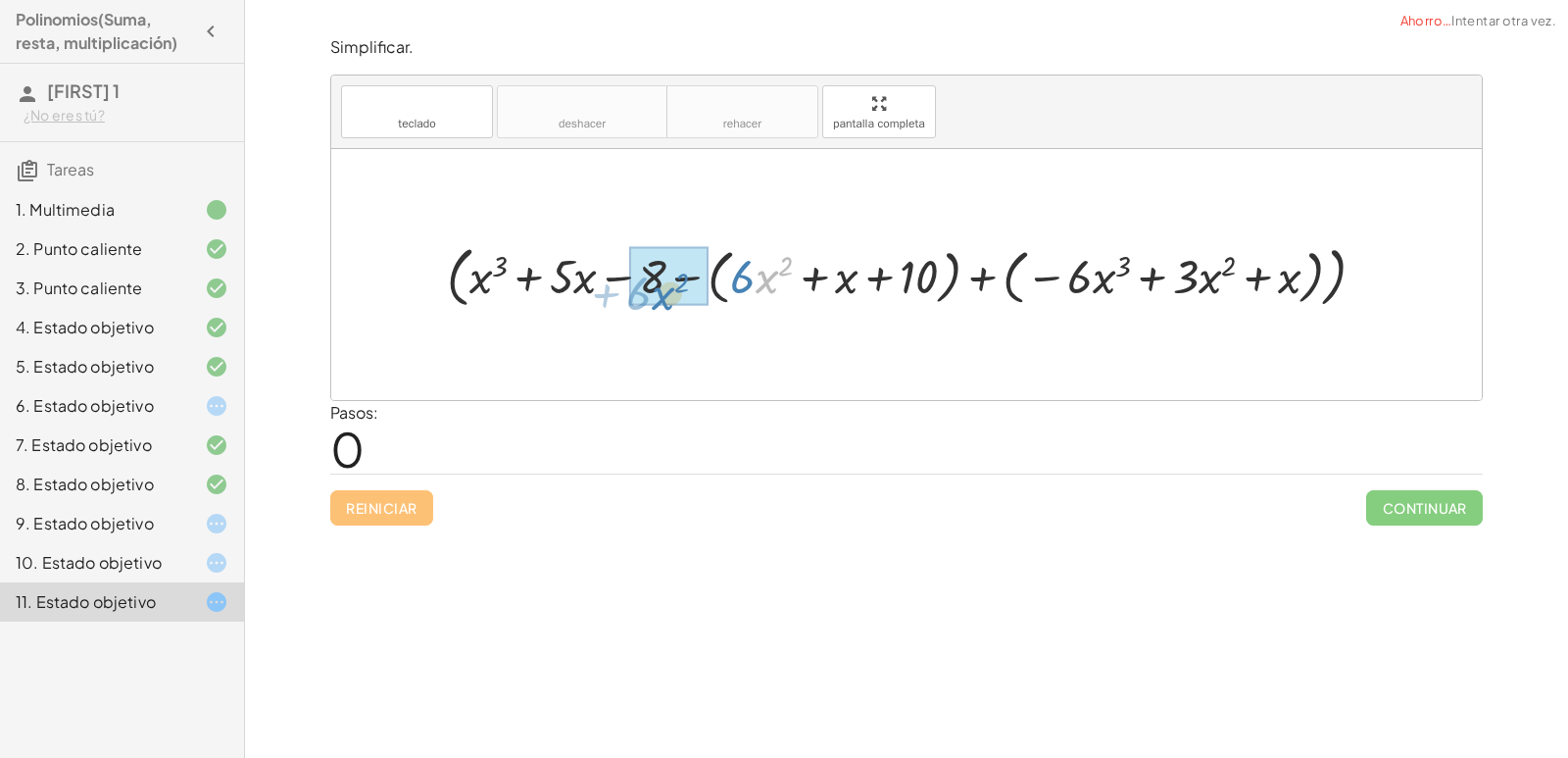 drag, startPoint x: 763, startPoint y: 275, endPoint x: 660, endPoint y: 291, distance: 104.23531 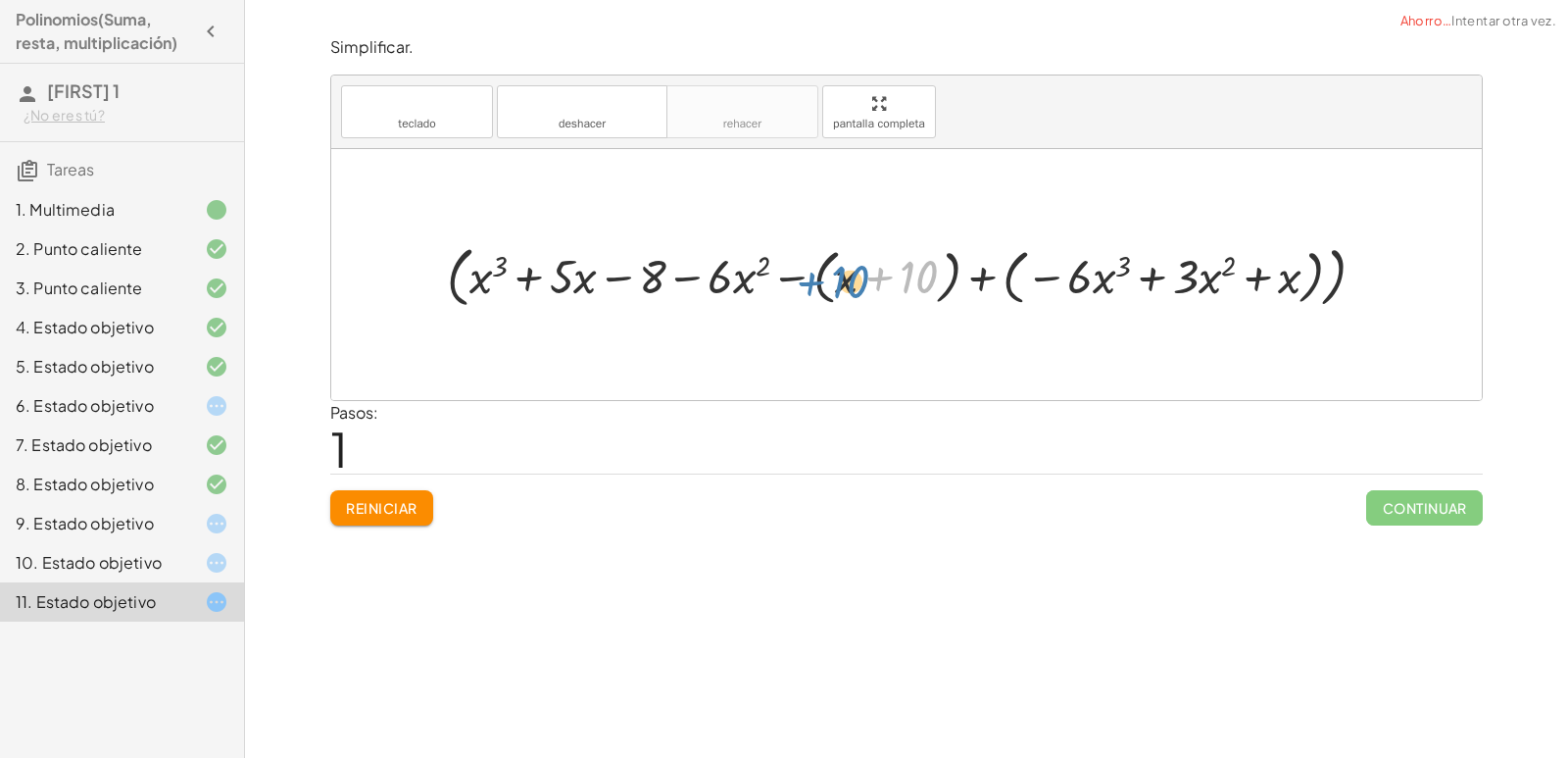 drag, startPoint x: 922, startPoint y: 274, endPoint x: 854, endPoint y: 278, distance: 68.117545 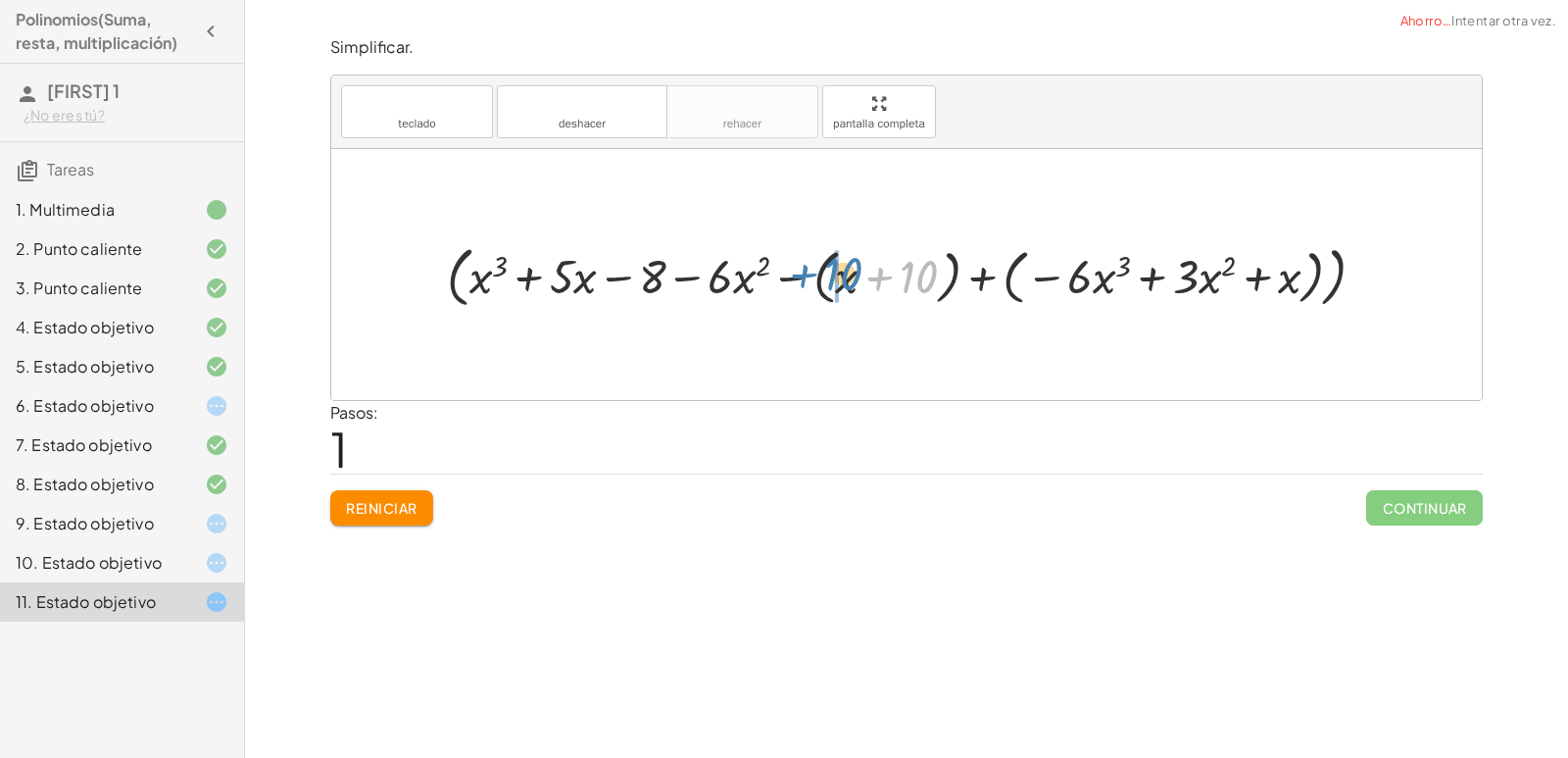 drag, startPoint x: 922, startPoint y: 282, endPoint x: 847, endPoint y: 279, distance: 75.05998 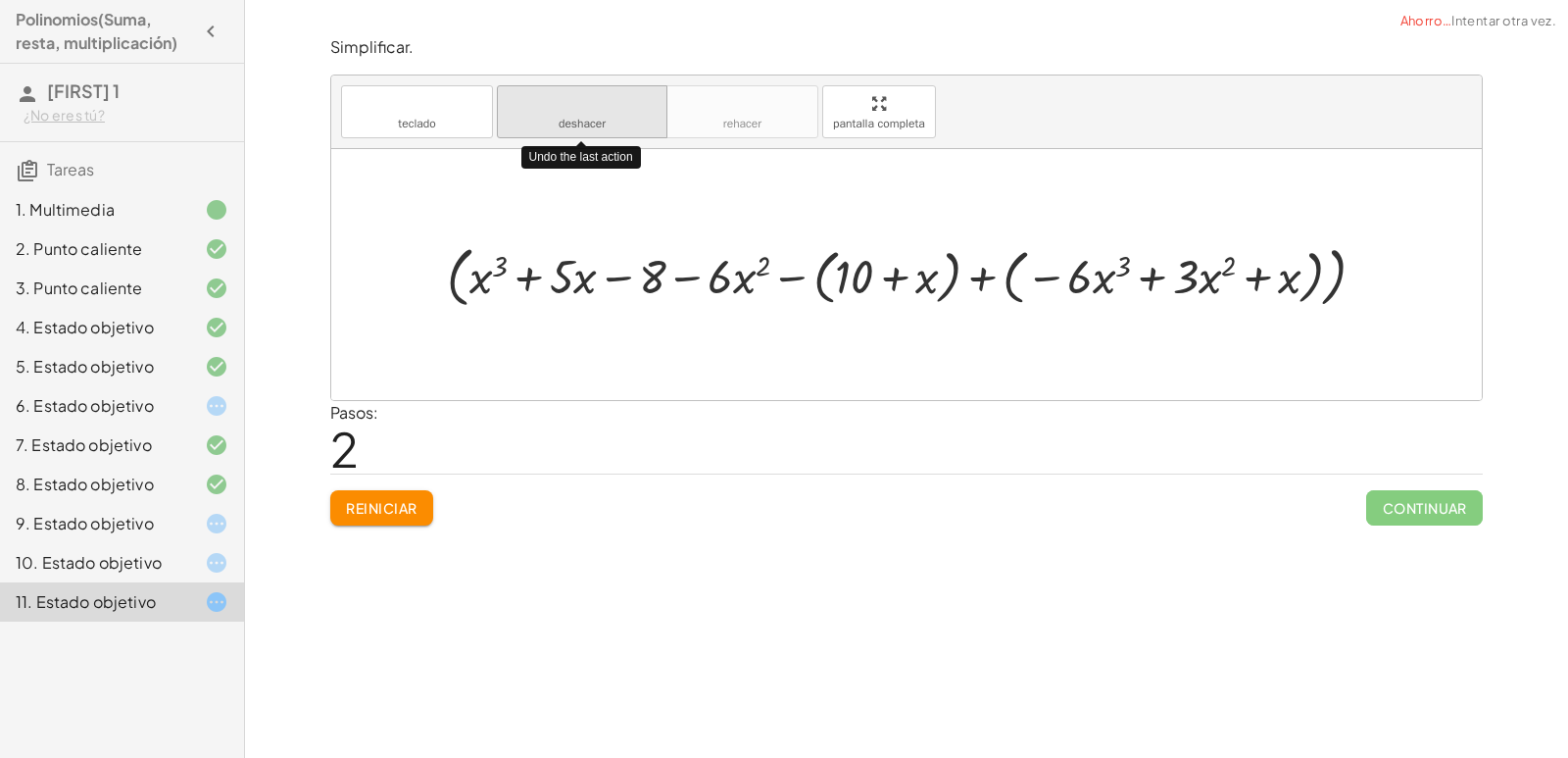 click on "deshacer" at bounding box center (582, 124) 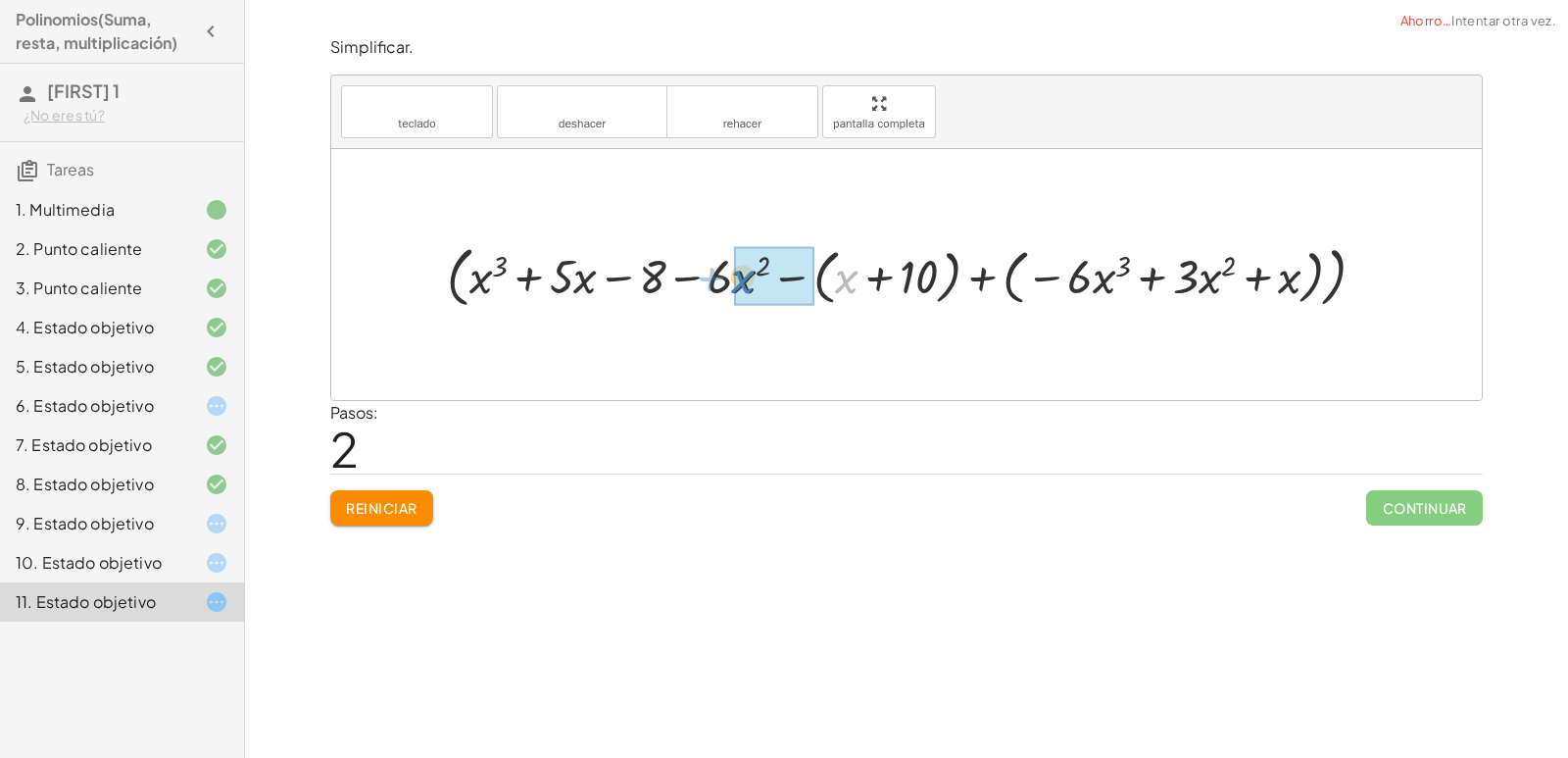 drag, startPoint x: 846, startPoint y: 284, endPoint x: 742, endPoint y: 284, distance: 104 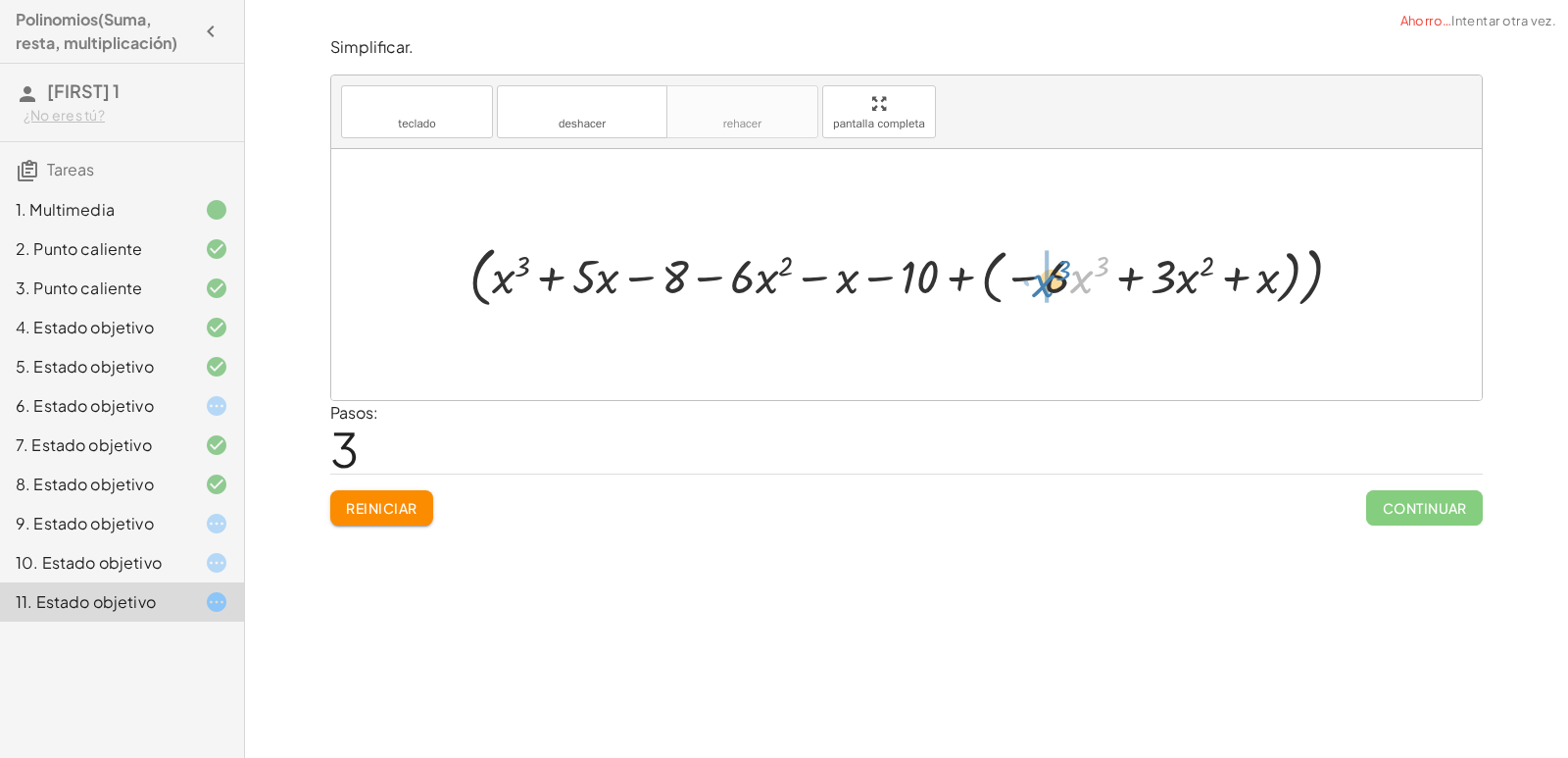 drag, startPoint x: 1081, startPoint y: 283, endPoint x: 1043, endPoint y: 287, distance: 38.20995 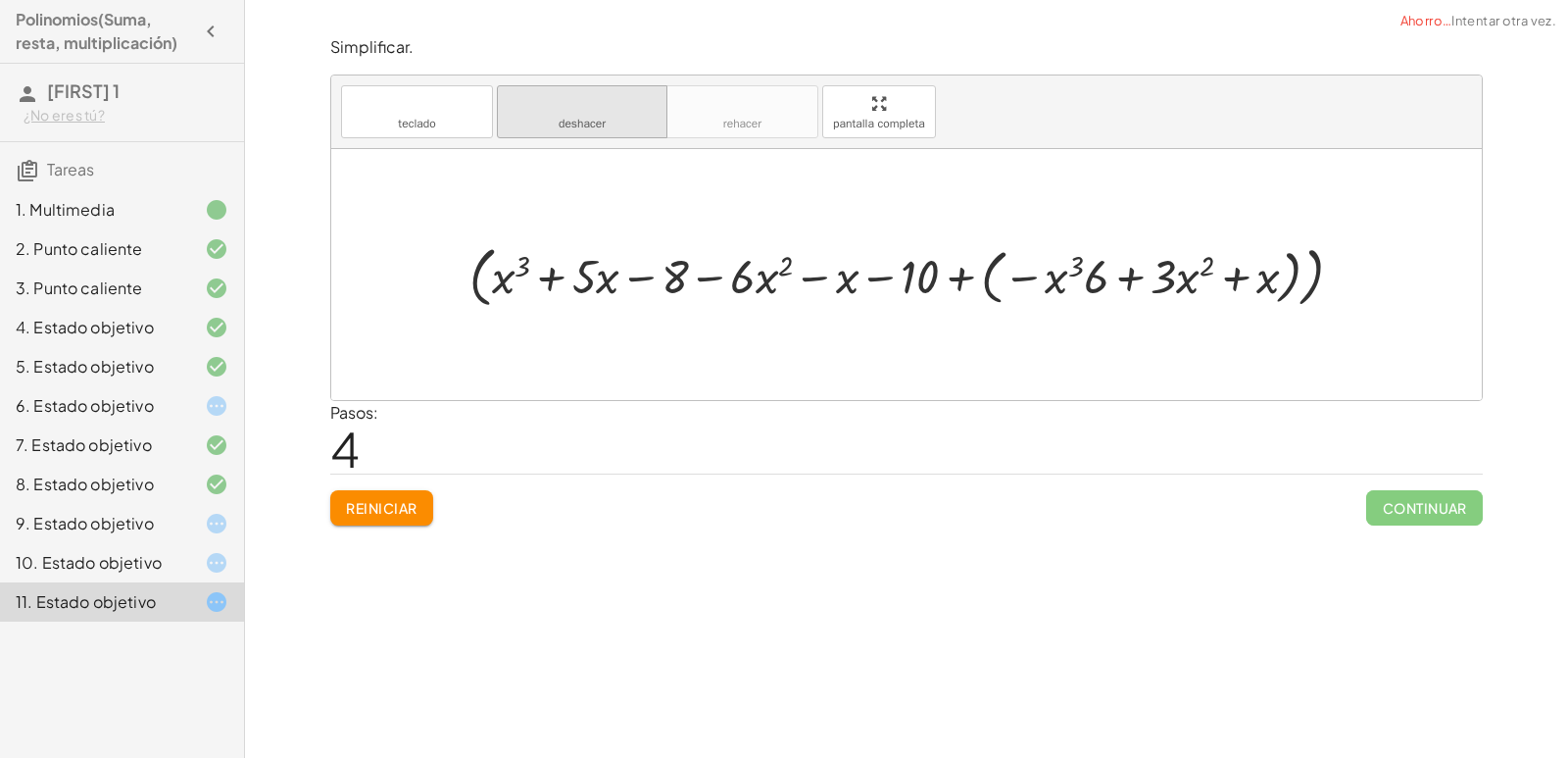 click on "deshacer deshacer" at bounding box center (582, 112) 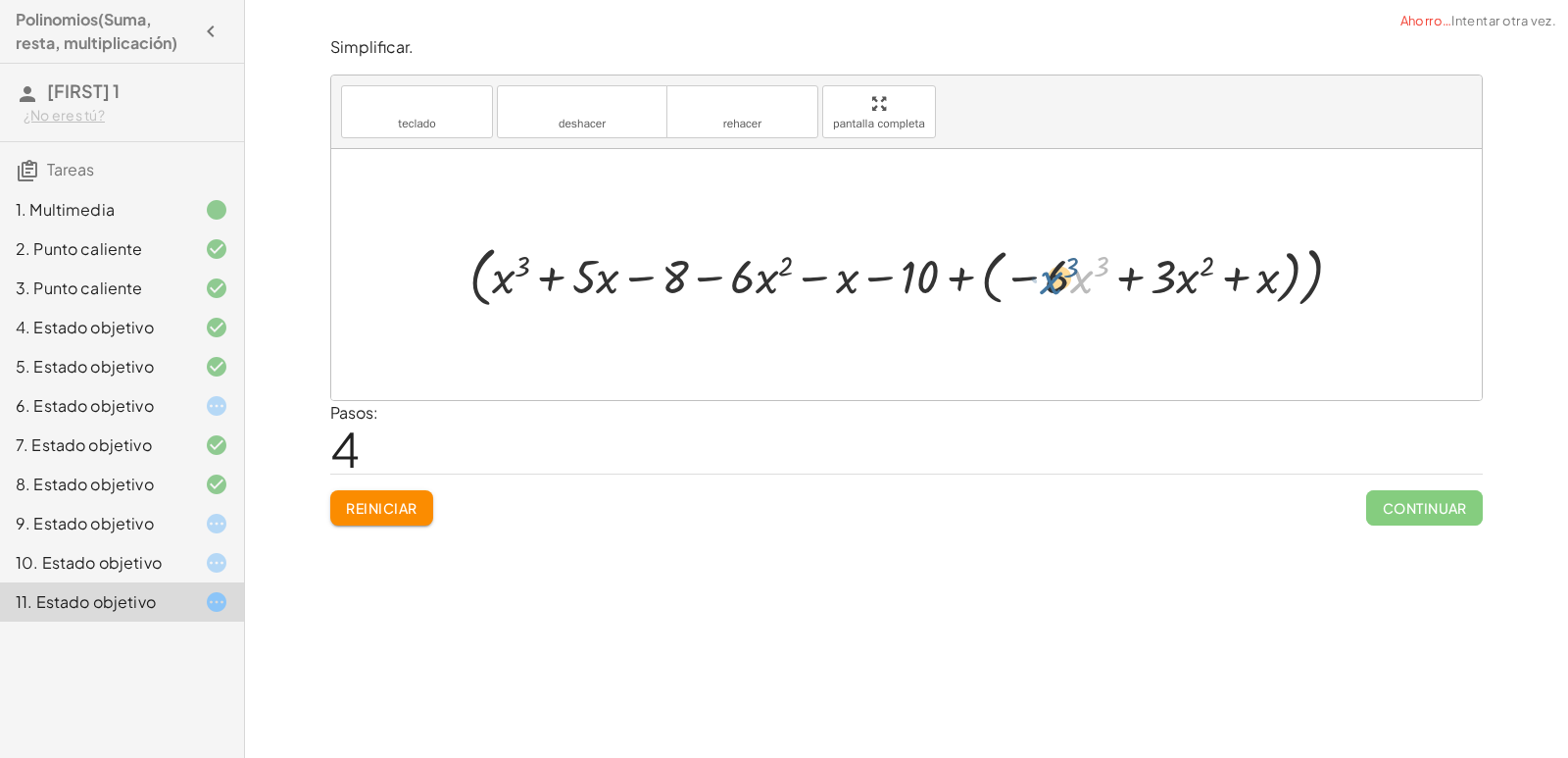 click at bounding box center [913, 274] 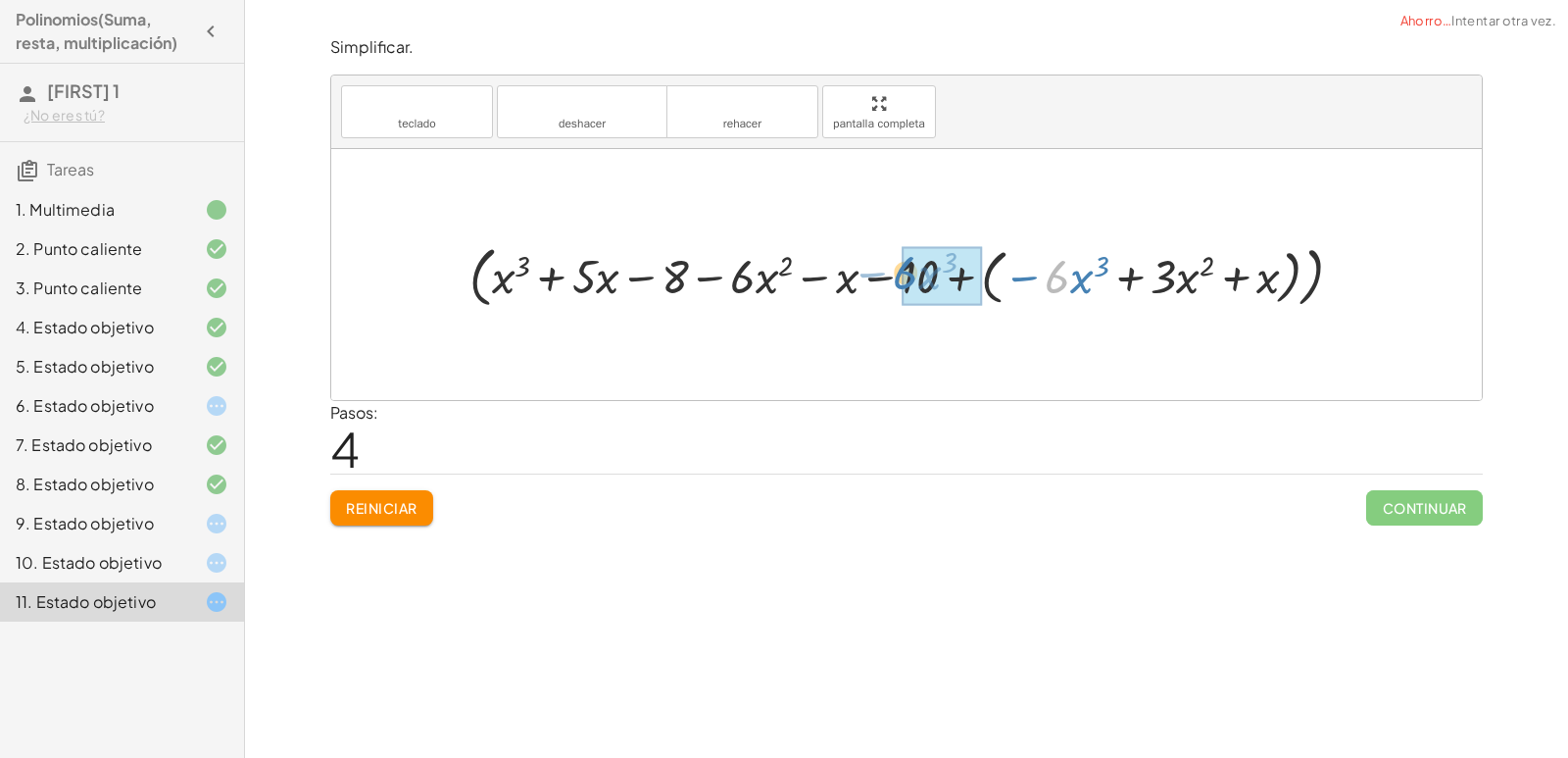 drag, startPoint x: 1062, startPoint y: 270, endPoint x: 910, endPoint y: 266, distance: 152.0526 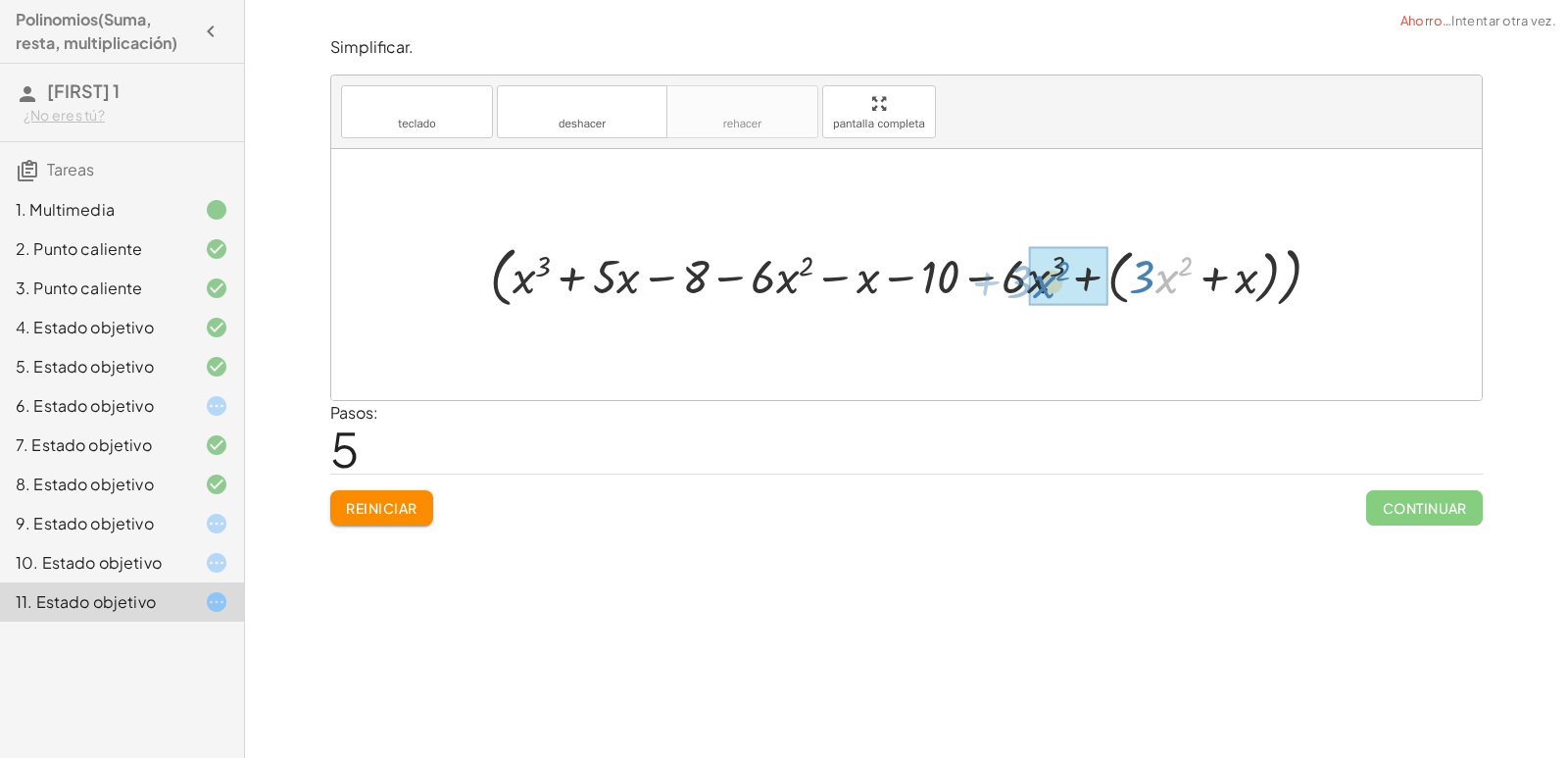 drag, startPoint x: 1163, startPoint y: 280, endPoint x: 1041, endPoint y: 285, distance: 122.10242 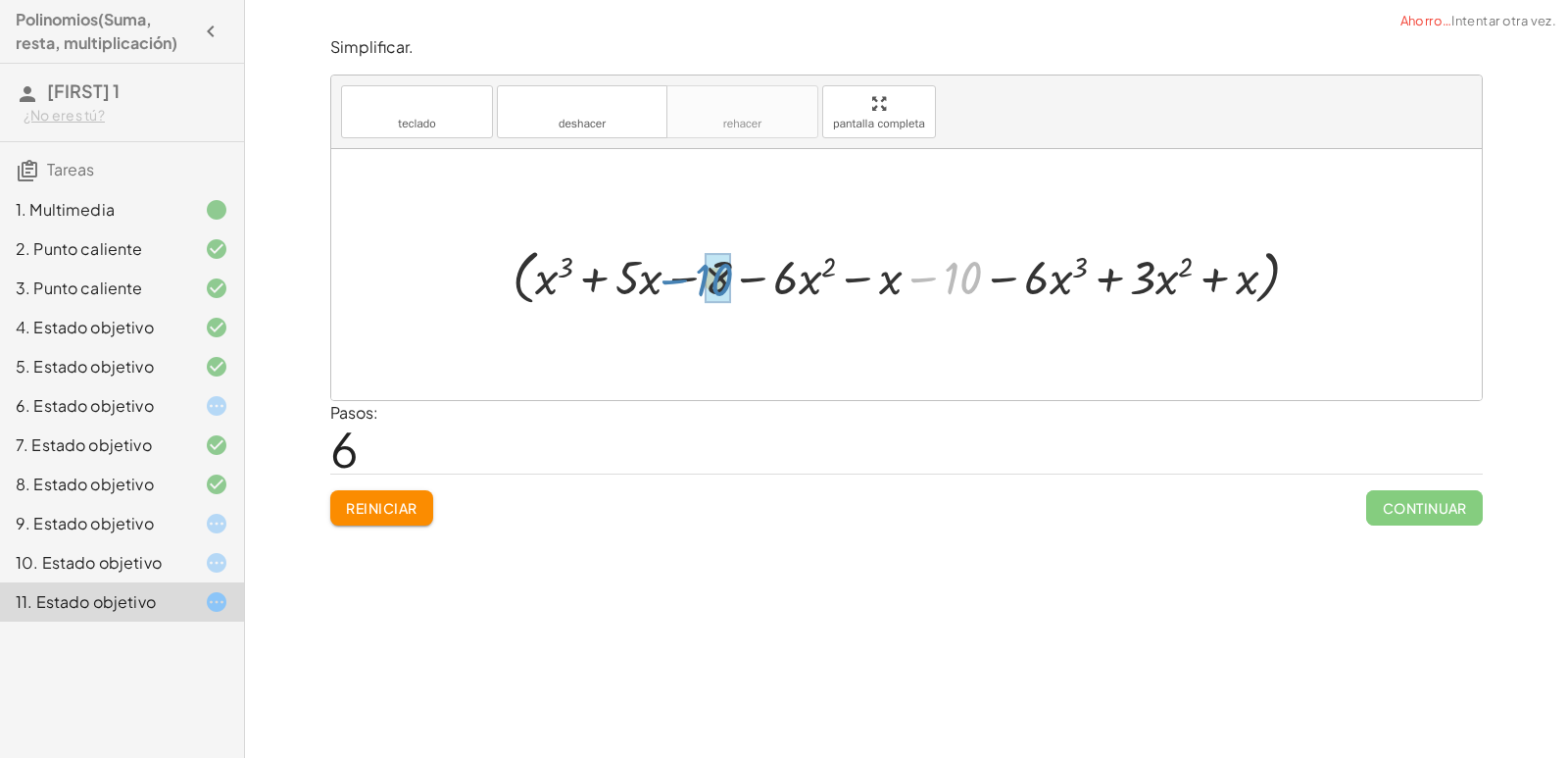 drag, startPoint x: 959, startPoint y: 282, endPoint x: 710, endPoint y: 284, distance: 249.00803 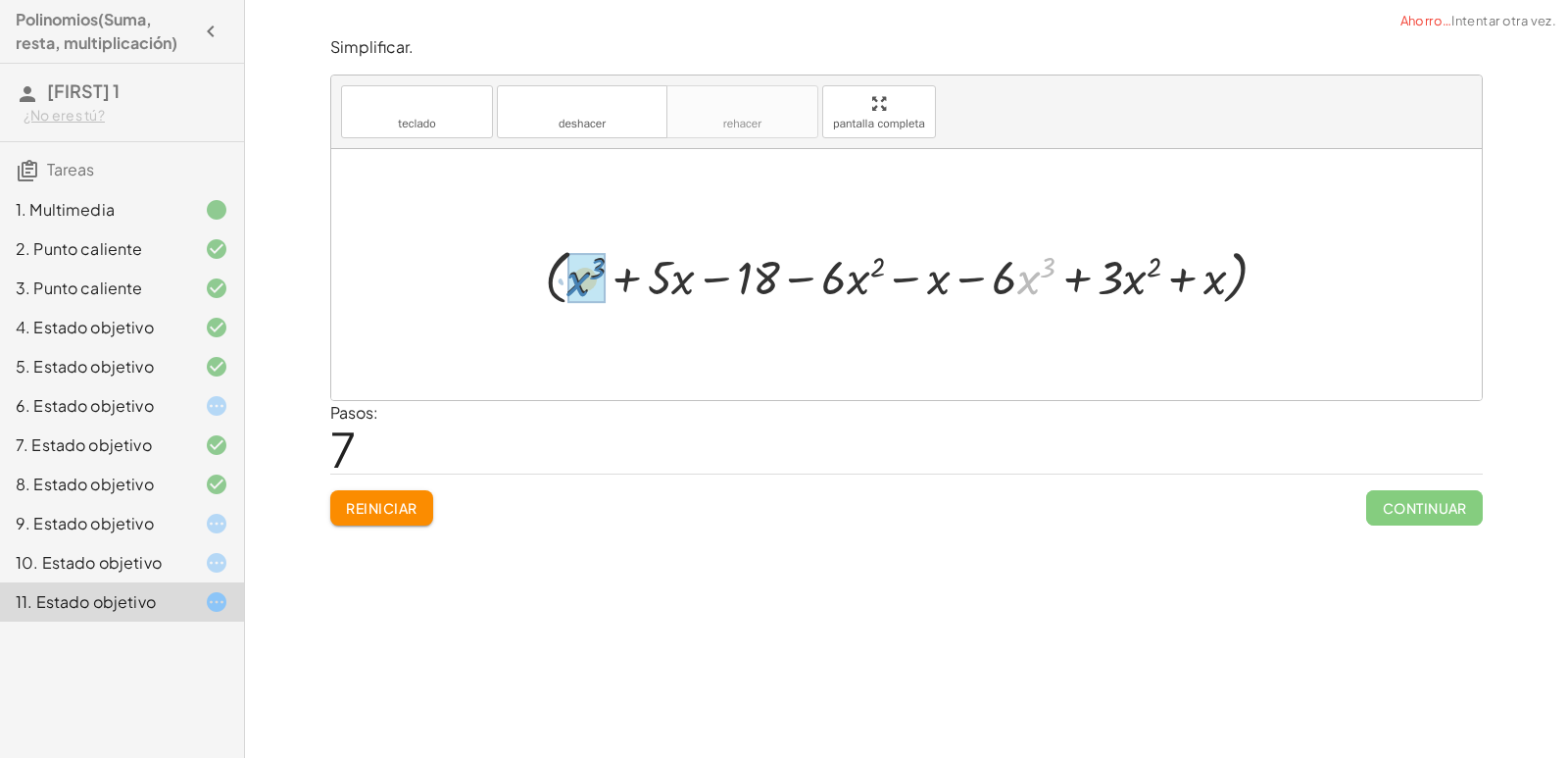drag, startPoint x: 1028, startPoint y: 276, endPoint x: 577, endPoint y: 278, distance: 451.00443 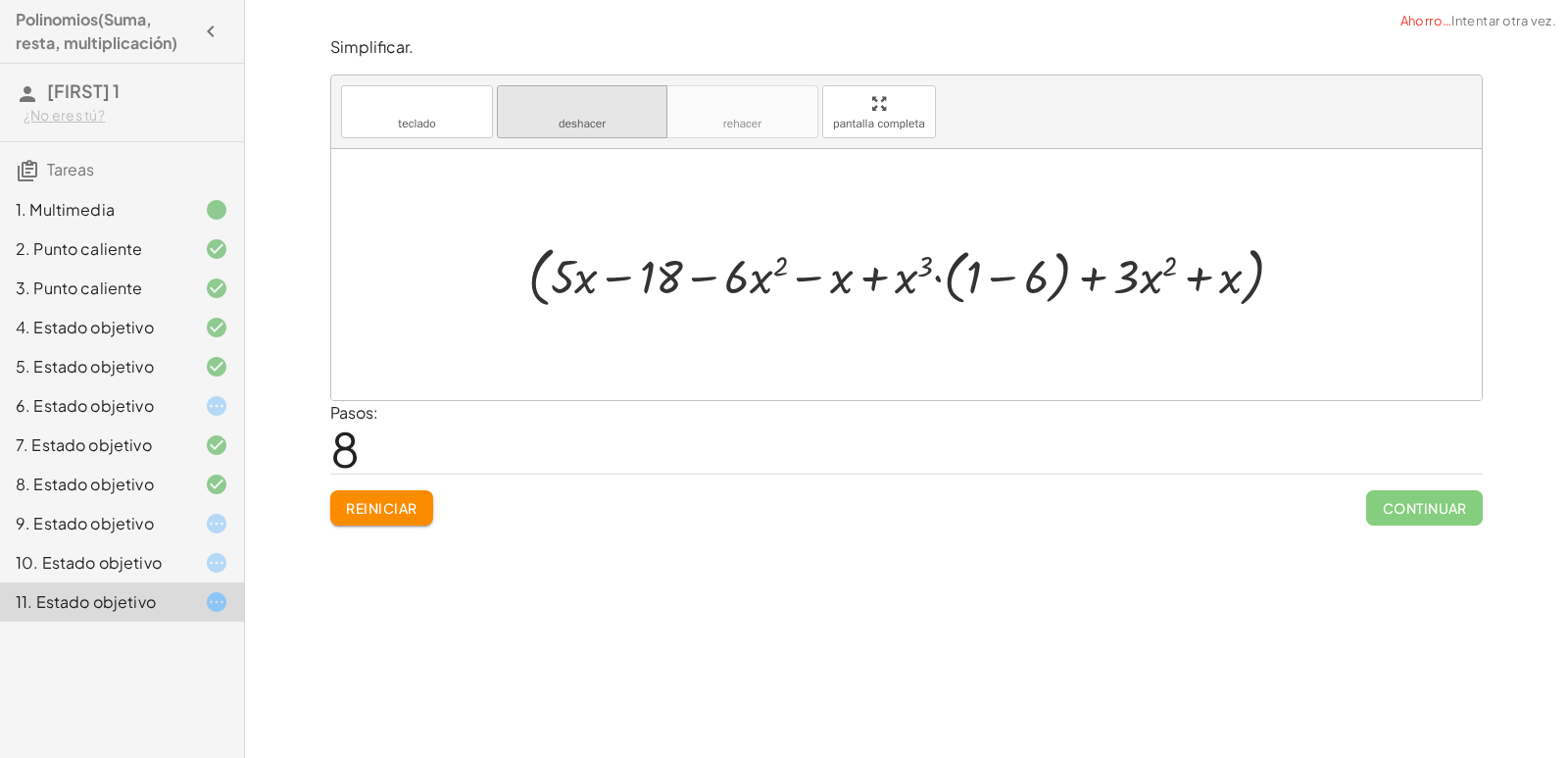 click on "deshacer" at bounding box center [582, 104] 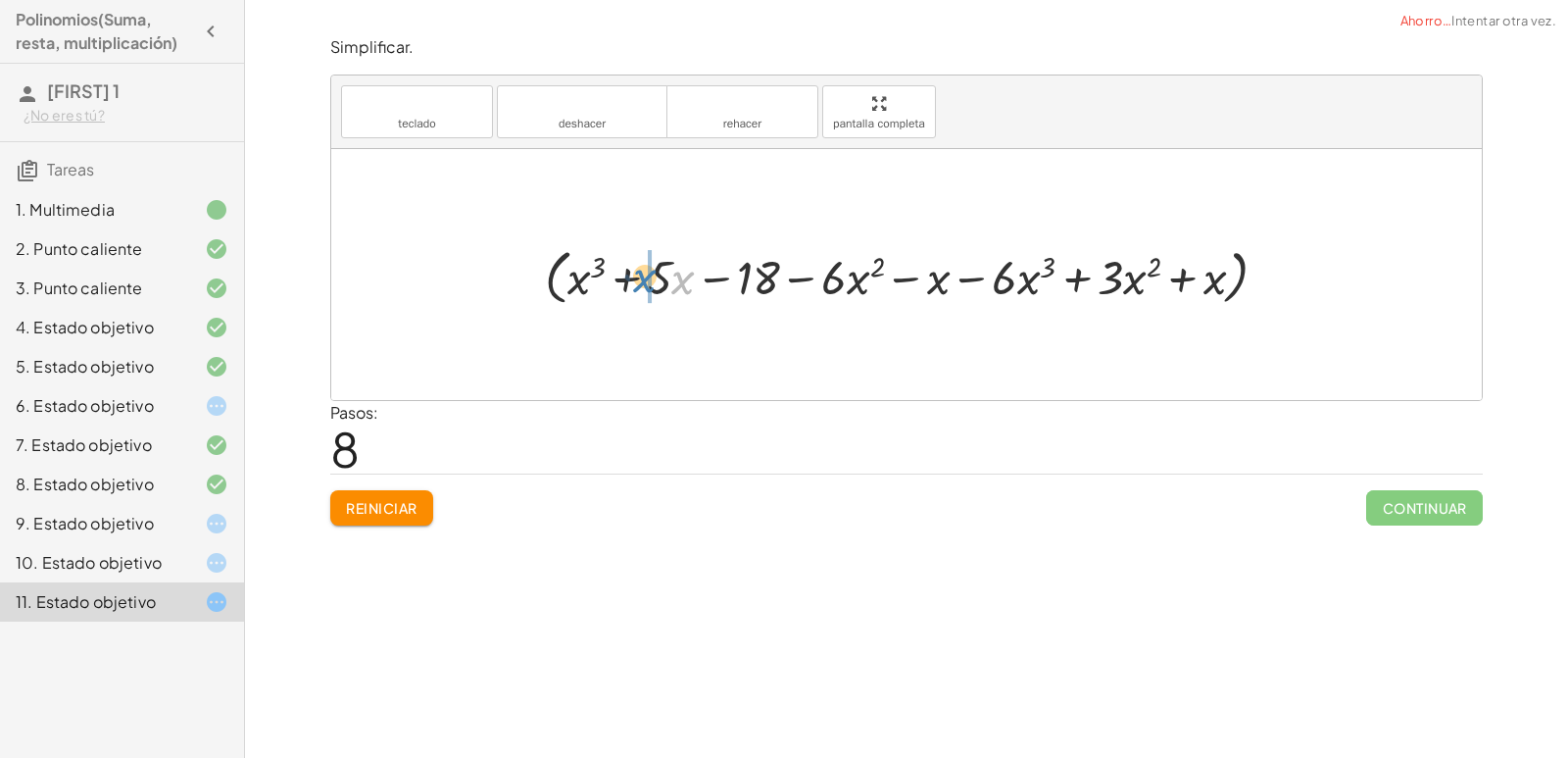 drag, startPoint x: 682, startPoint y: 283, endPoint x: 657, endPoint y: 279, distance: 25.317978 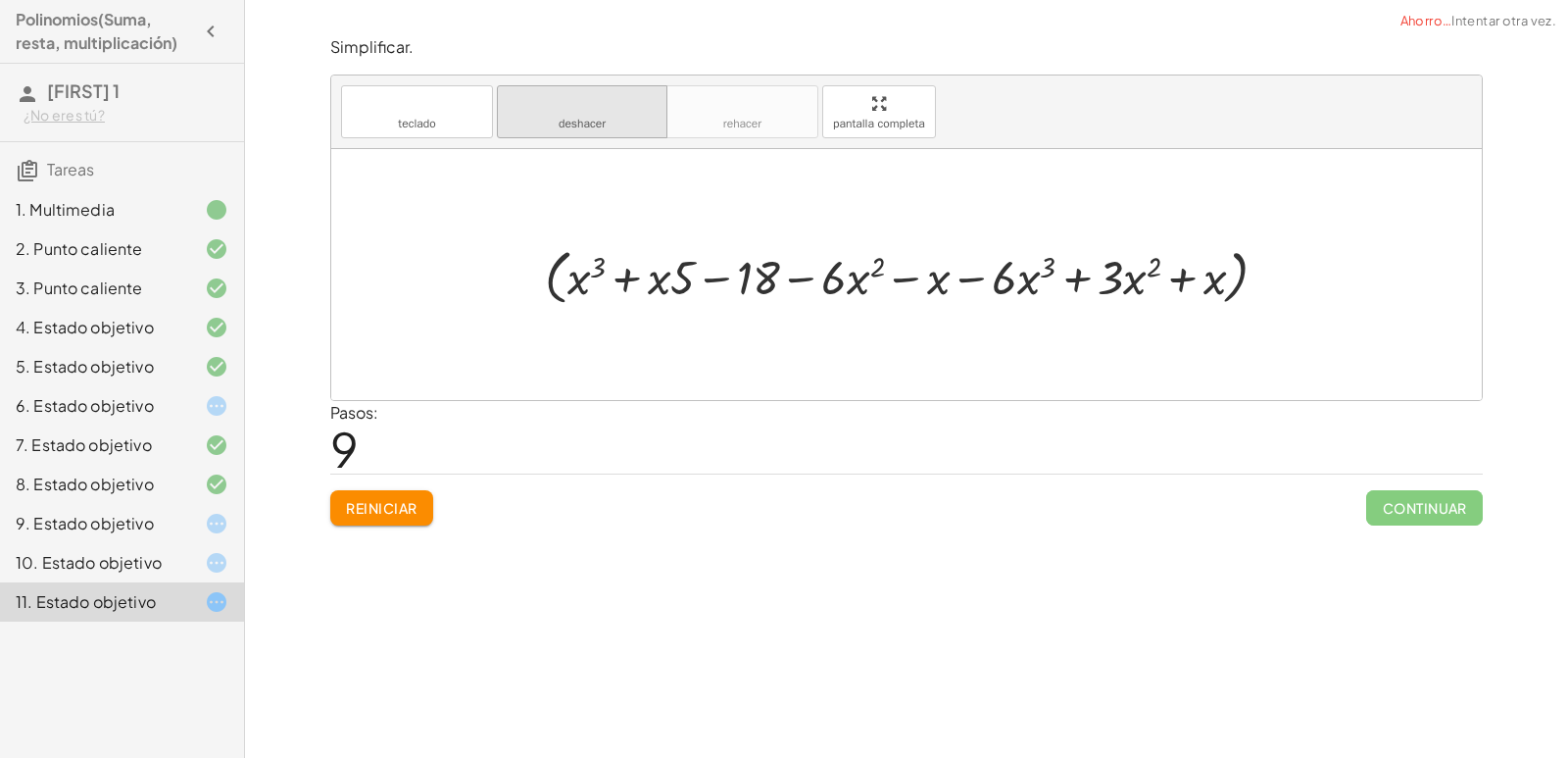 click on "deshacer" at bounding box center (582, 124) 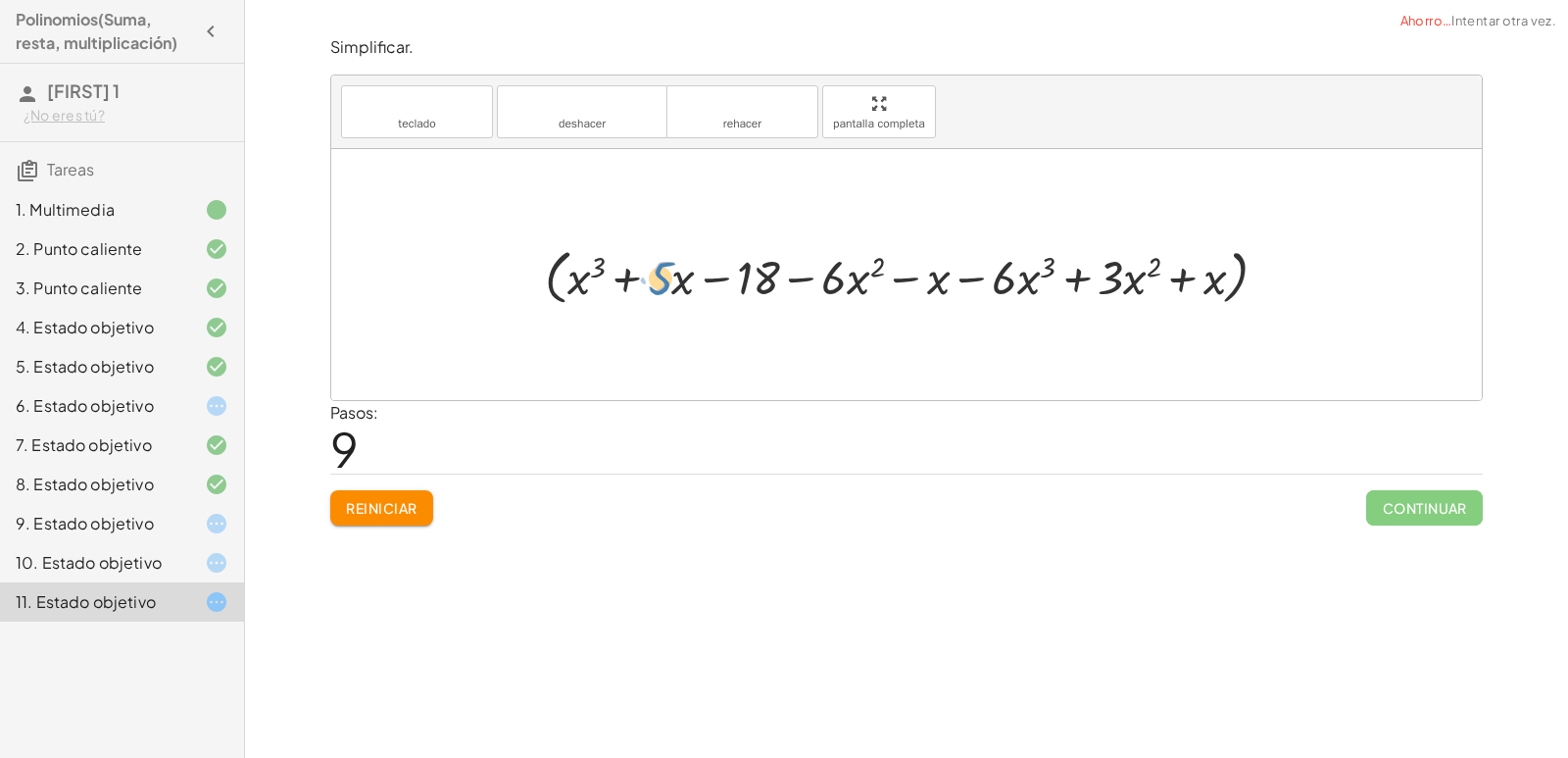click at bounding box center [913, 275] 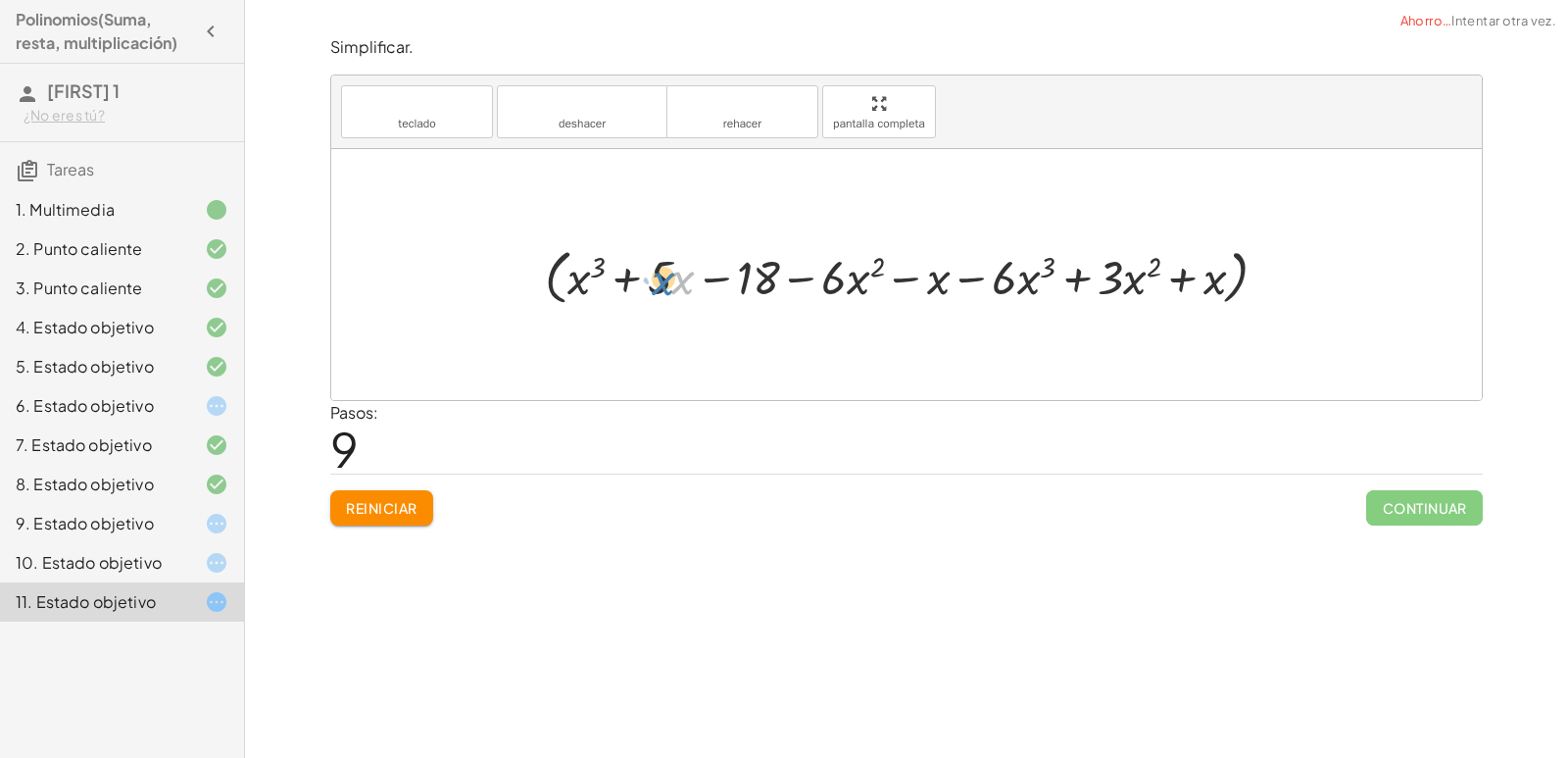 click at bounding box center (913, 275) 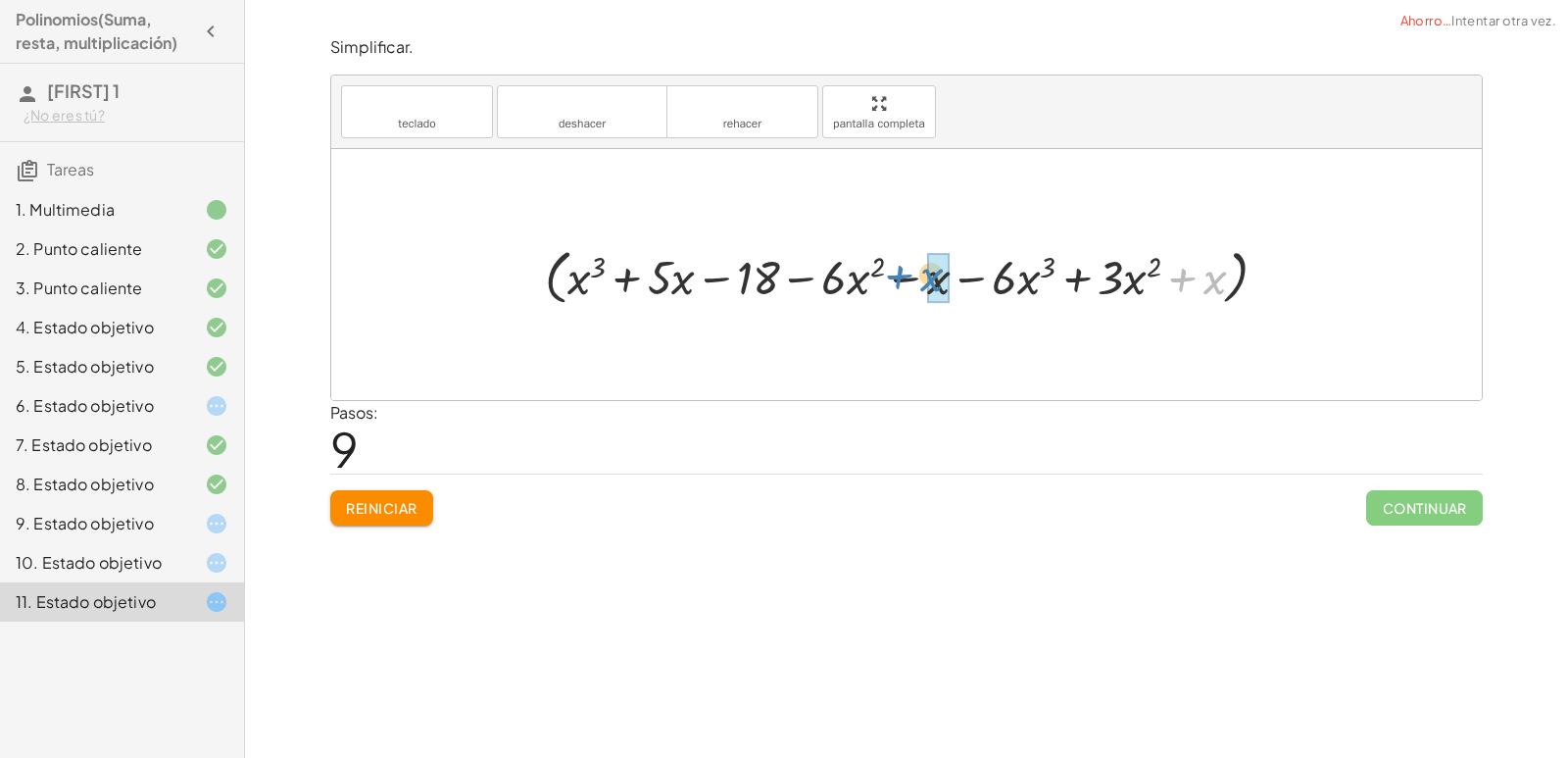 drag, startPoint x: 1218, startPoint y: 278, endPoint x: 935, endPoint y: 275, distance: 283.0159 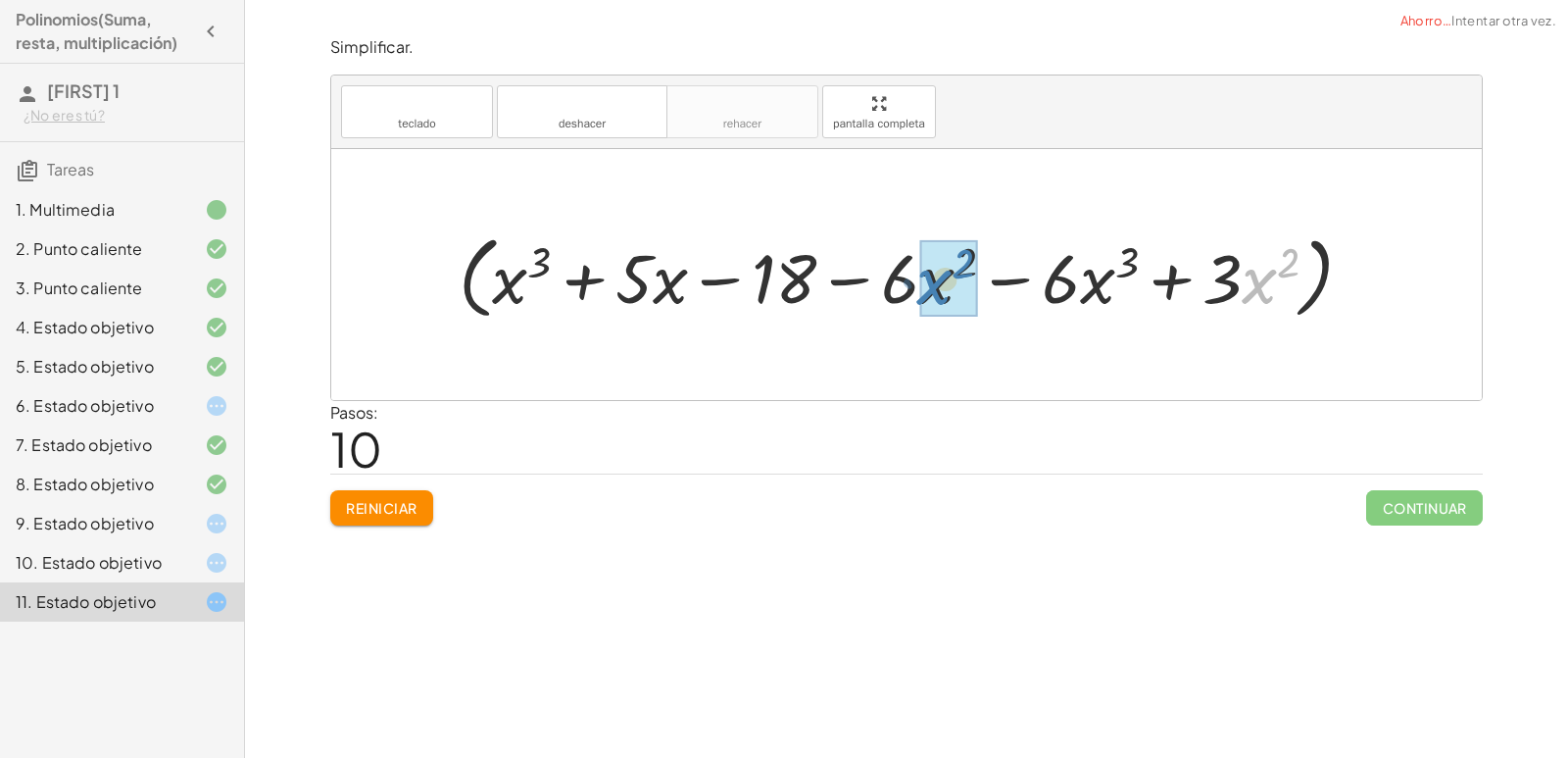 drag, startPoint x: 1243, startPoint y: 279, endPoint x: 916, endPoint y: 280, distance: 327.0015 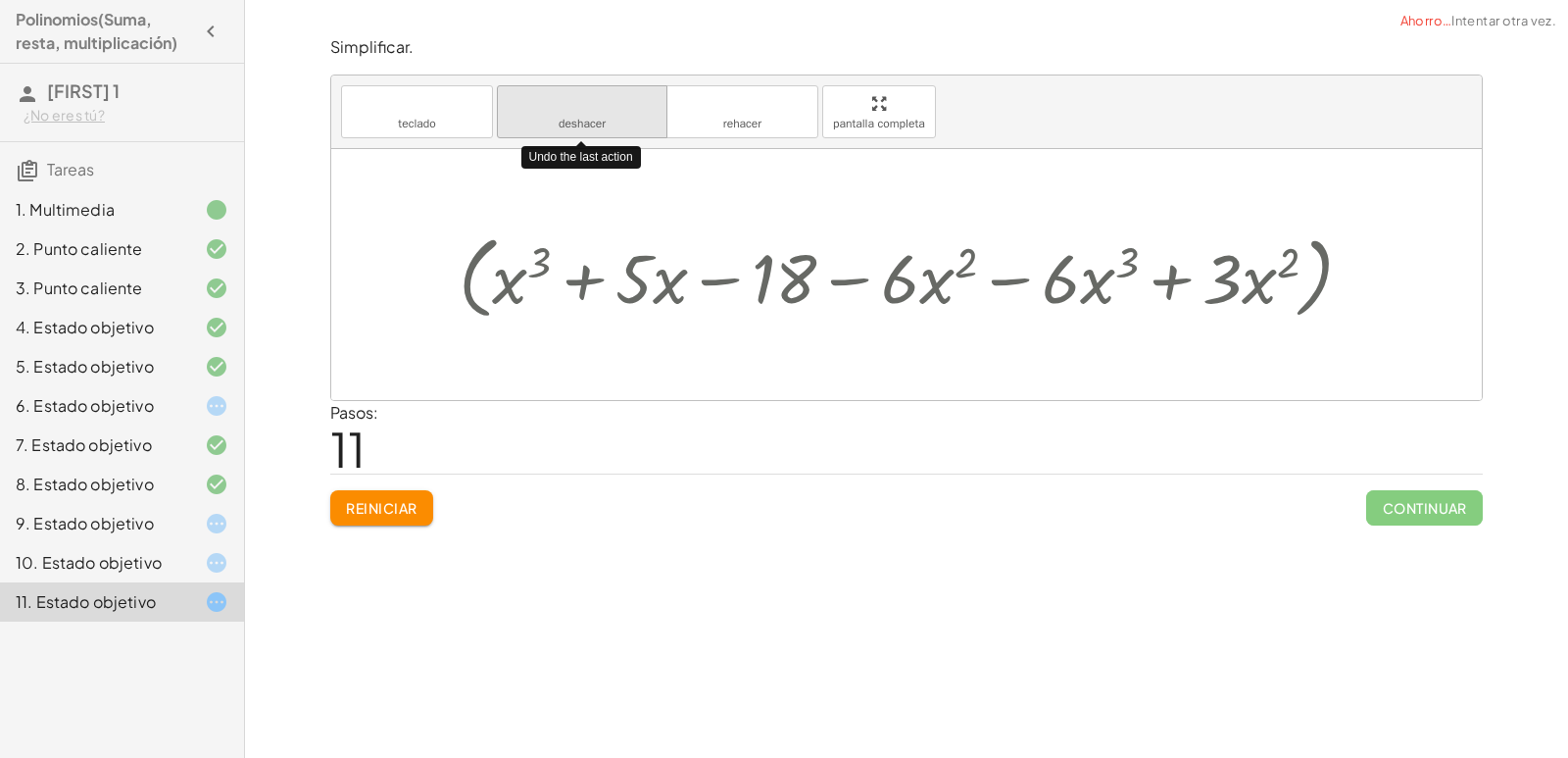 click on "deshacer" at bounding box center (582, 103) 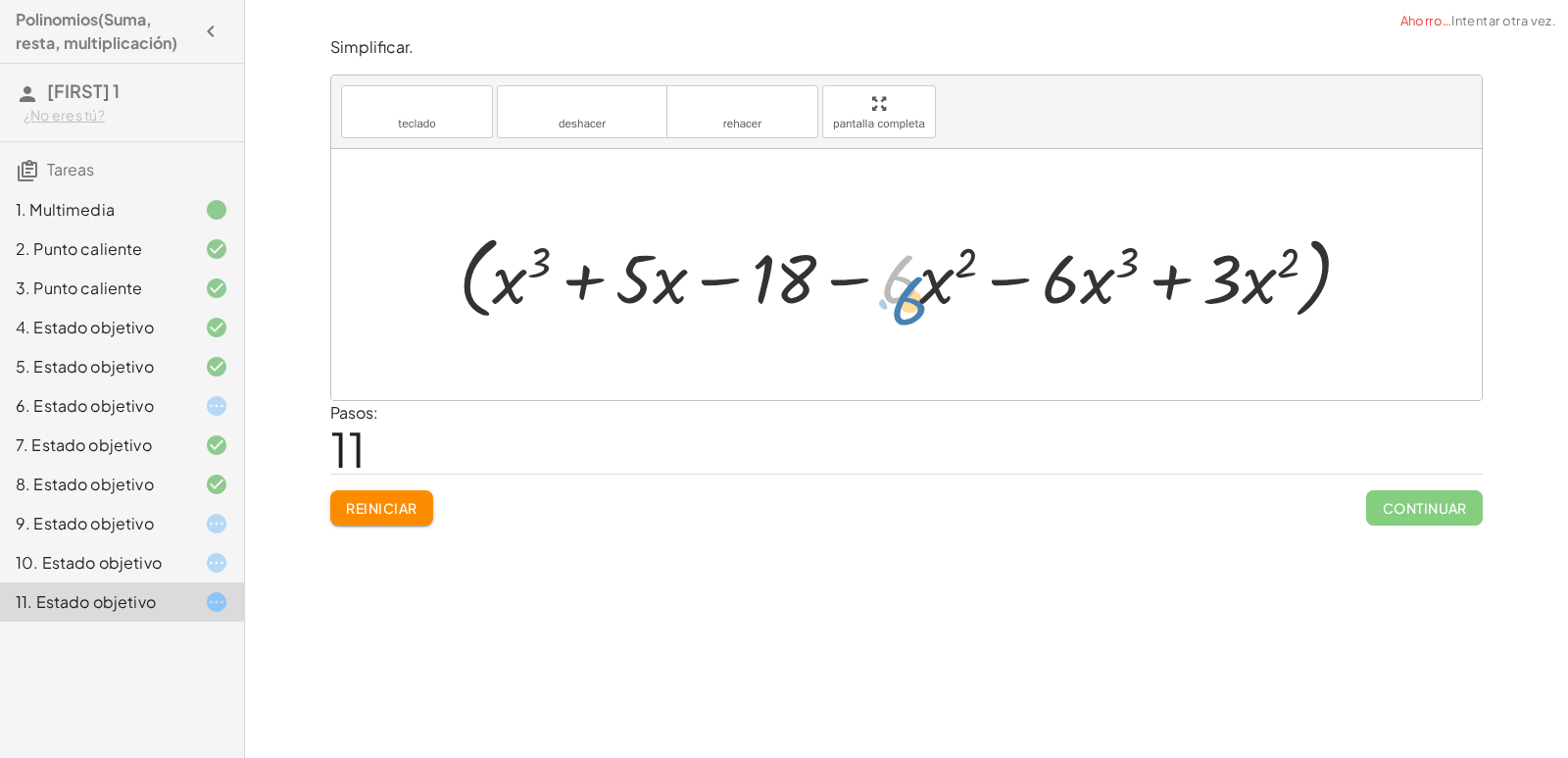 drag, startPoint x: 912, startPoint y: 273, endPoint x: 918, endPoint y: 291, distance: 18.973666 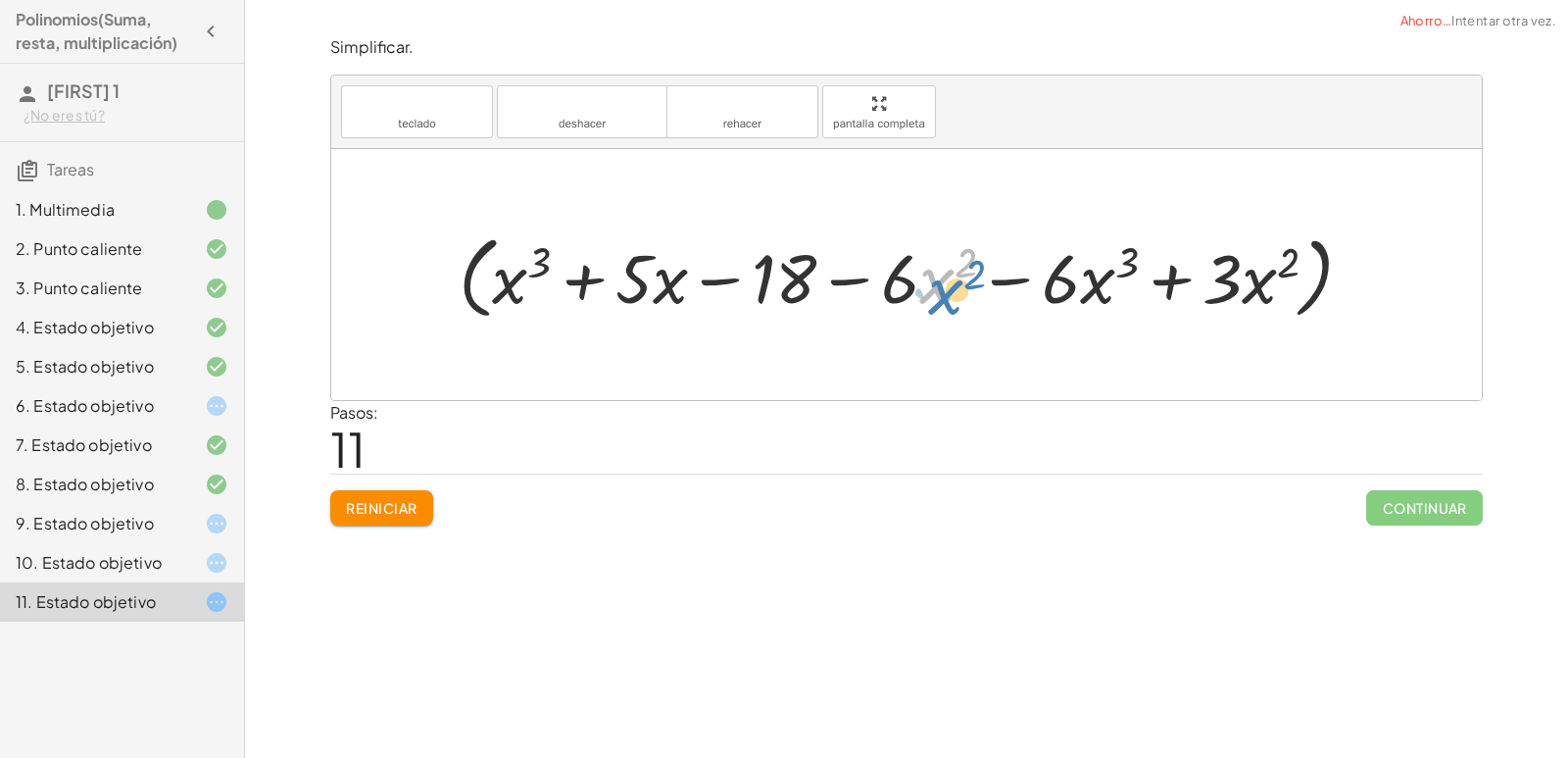 drag, startPoint x: 926, startPoint y: 262, endPoint x: 934, endPoint y: 273, distance: 13.601471 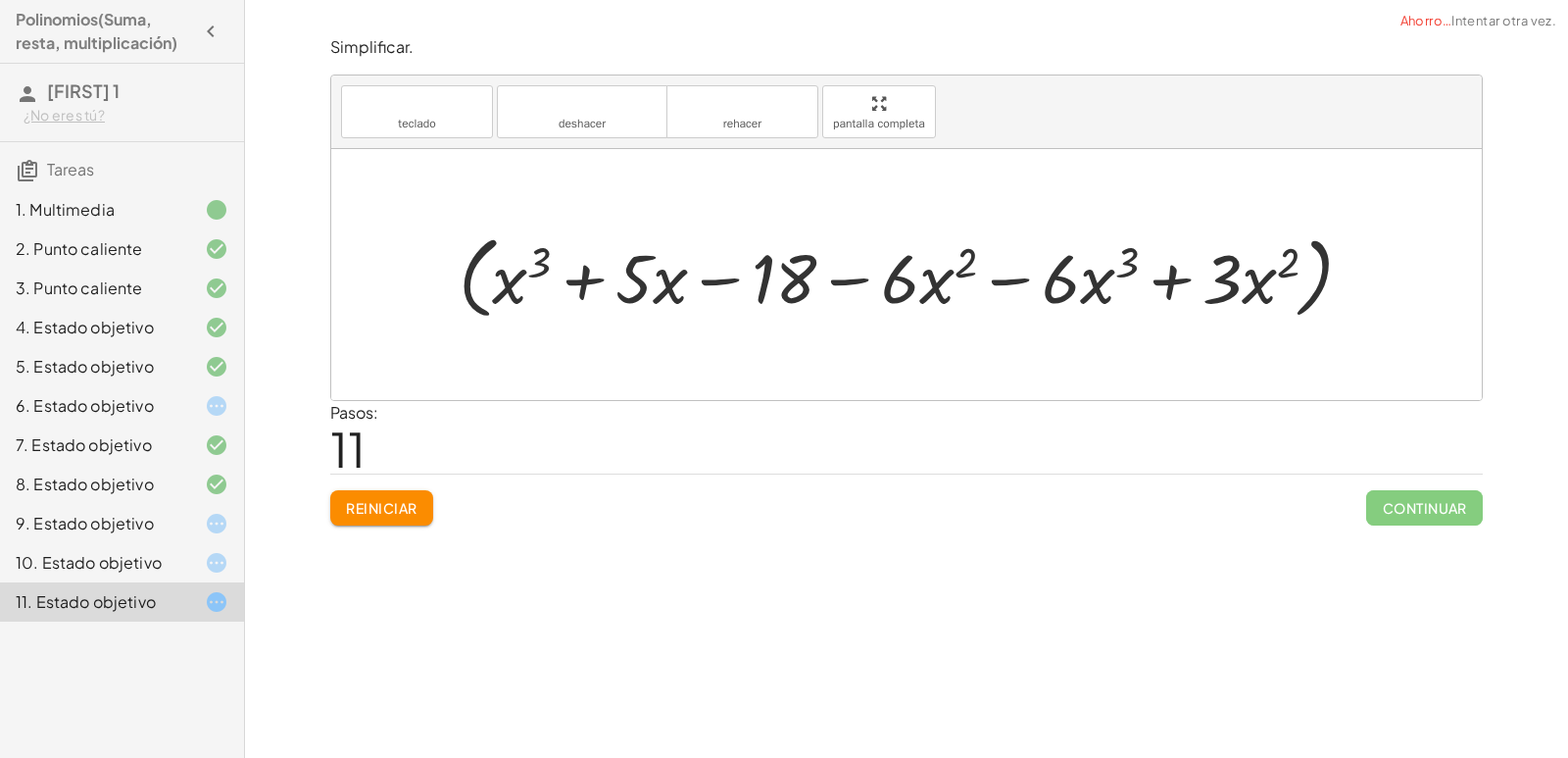 click at bounding box center [913, 275] 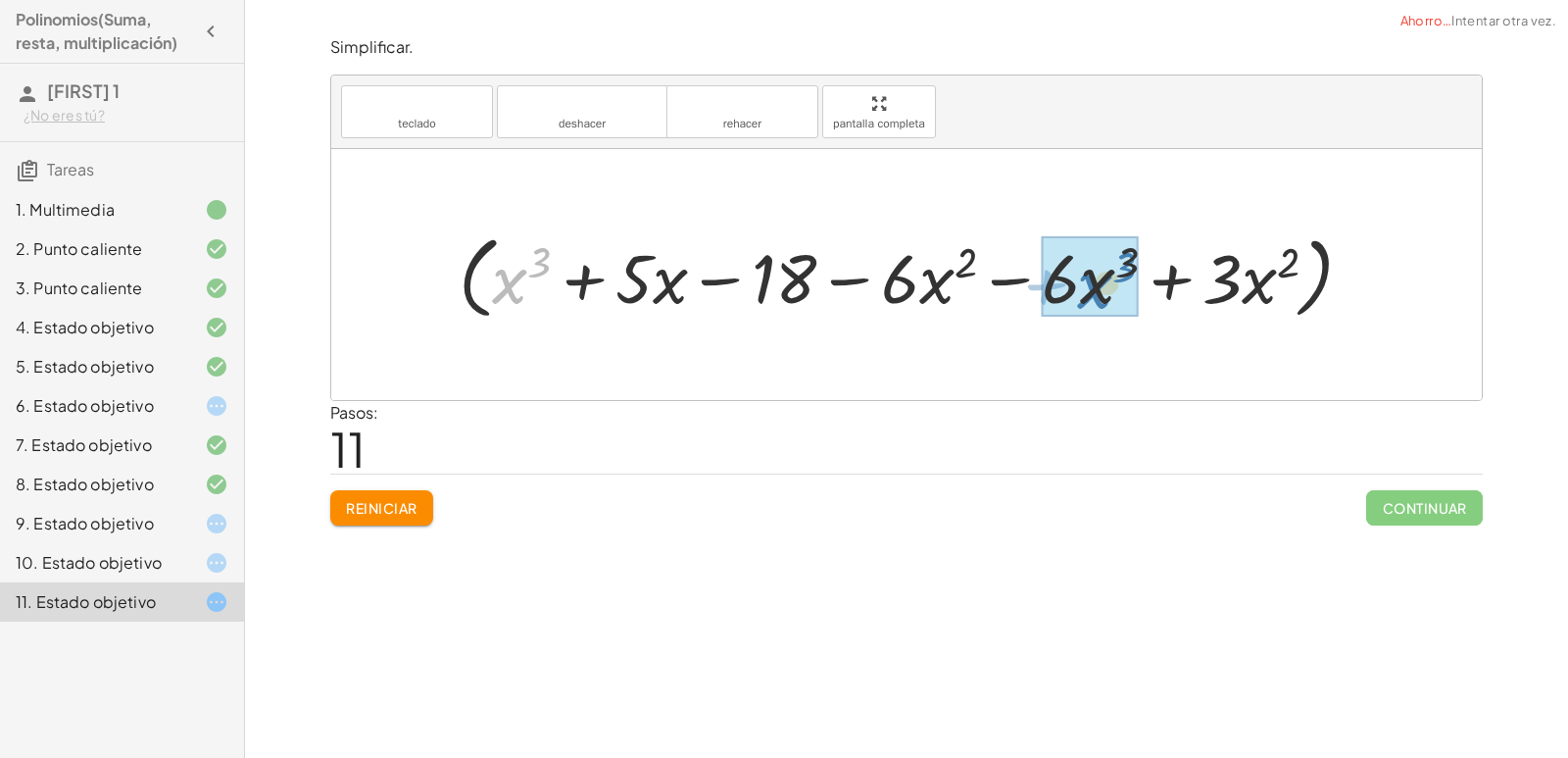 drag, startPoint x: 510, startPoint y: 275, endPoint x: 1095, endPoint y: 279, distance: 585.01368 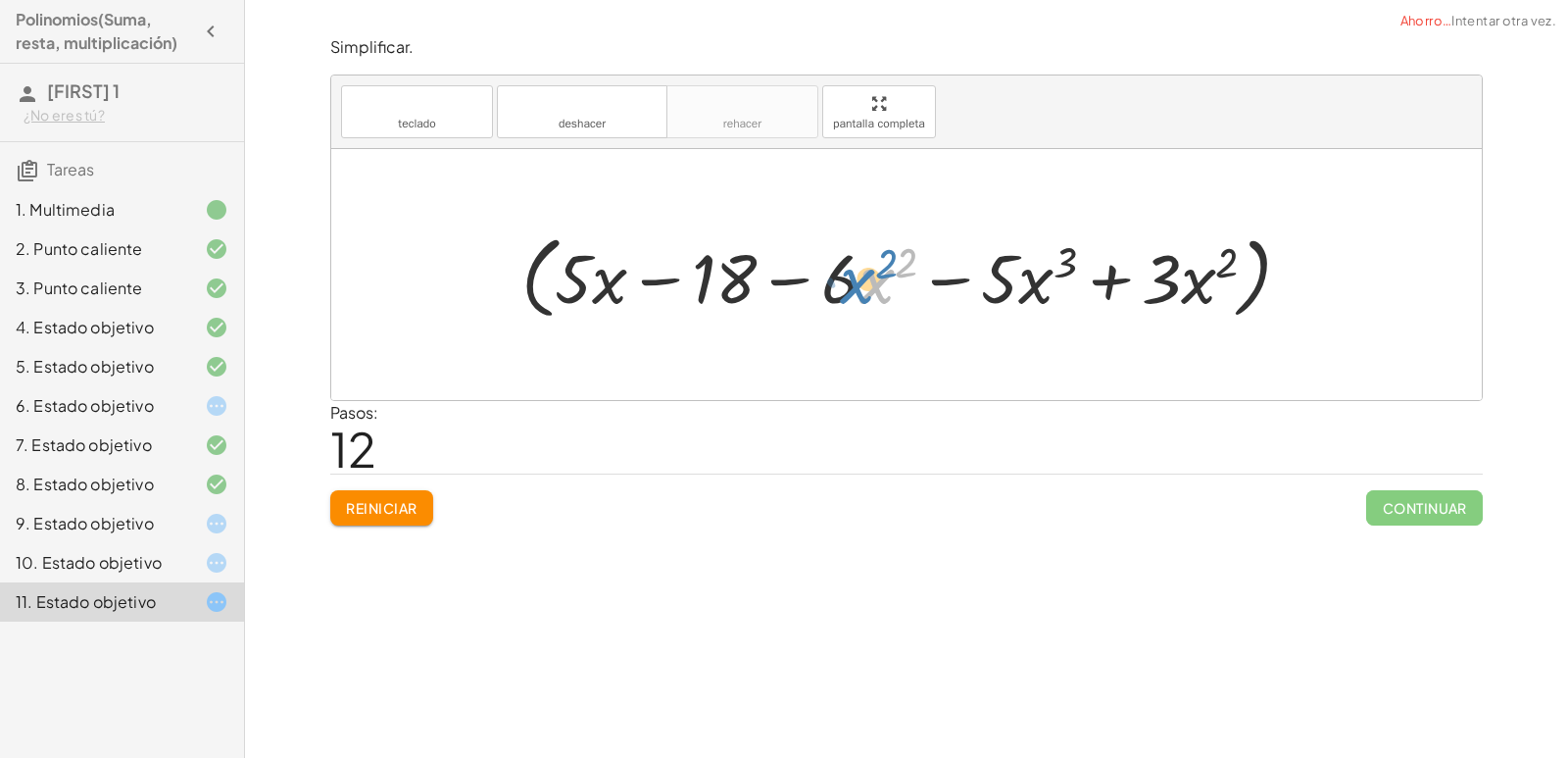 drag, startPoint x: 866, startPoint y: 280, endPoint x: 848, endPoint y: 281, distance: 18.027756 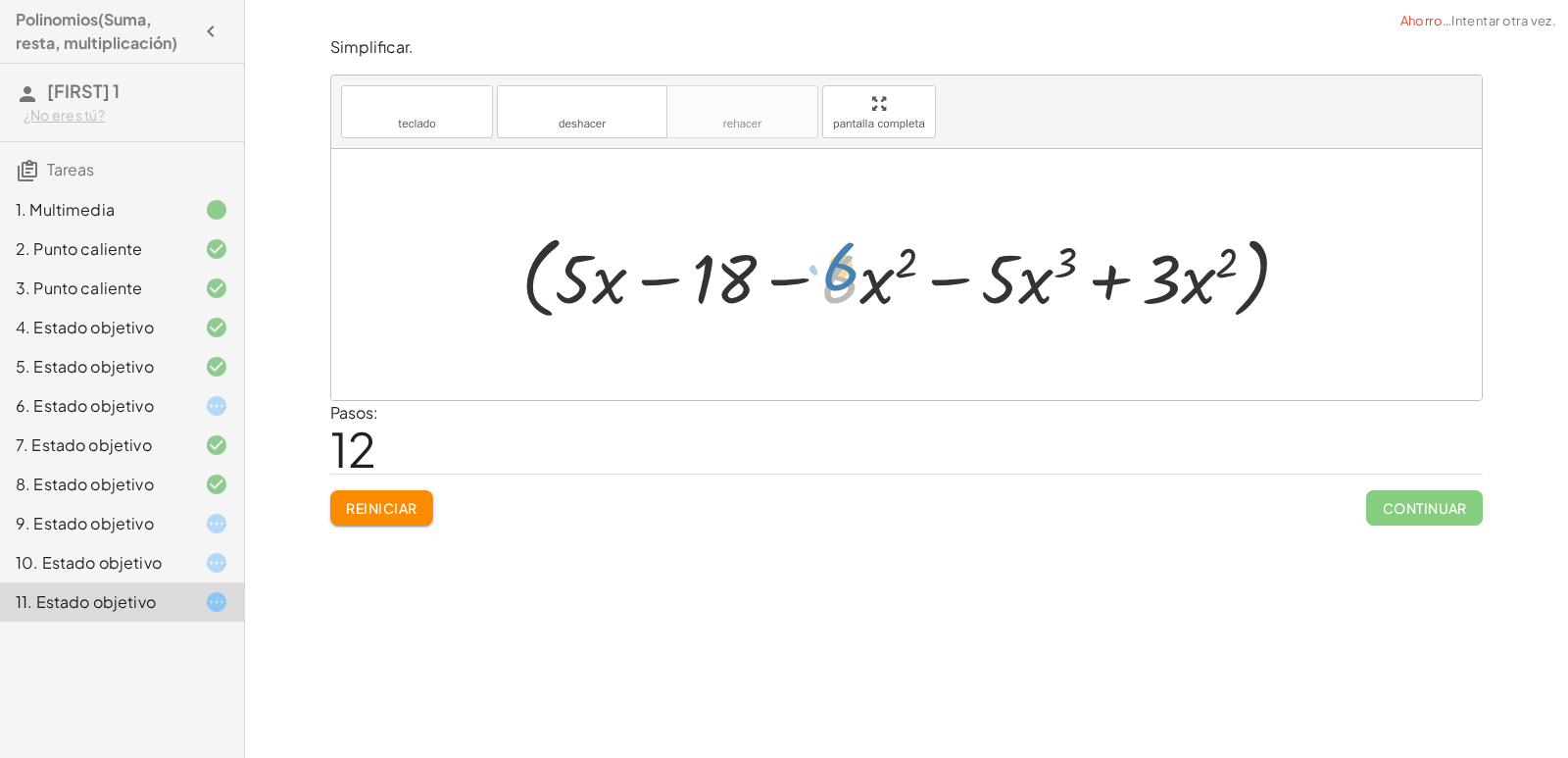 drag, startPoint x: 835, startPoint y: 273, endPoint x: 836, endPoint y: 260, distance: 13.038405 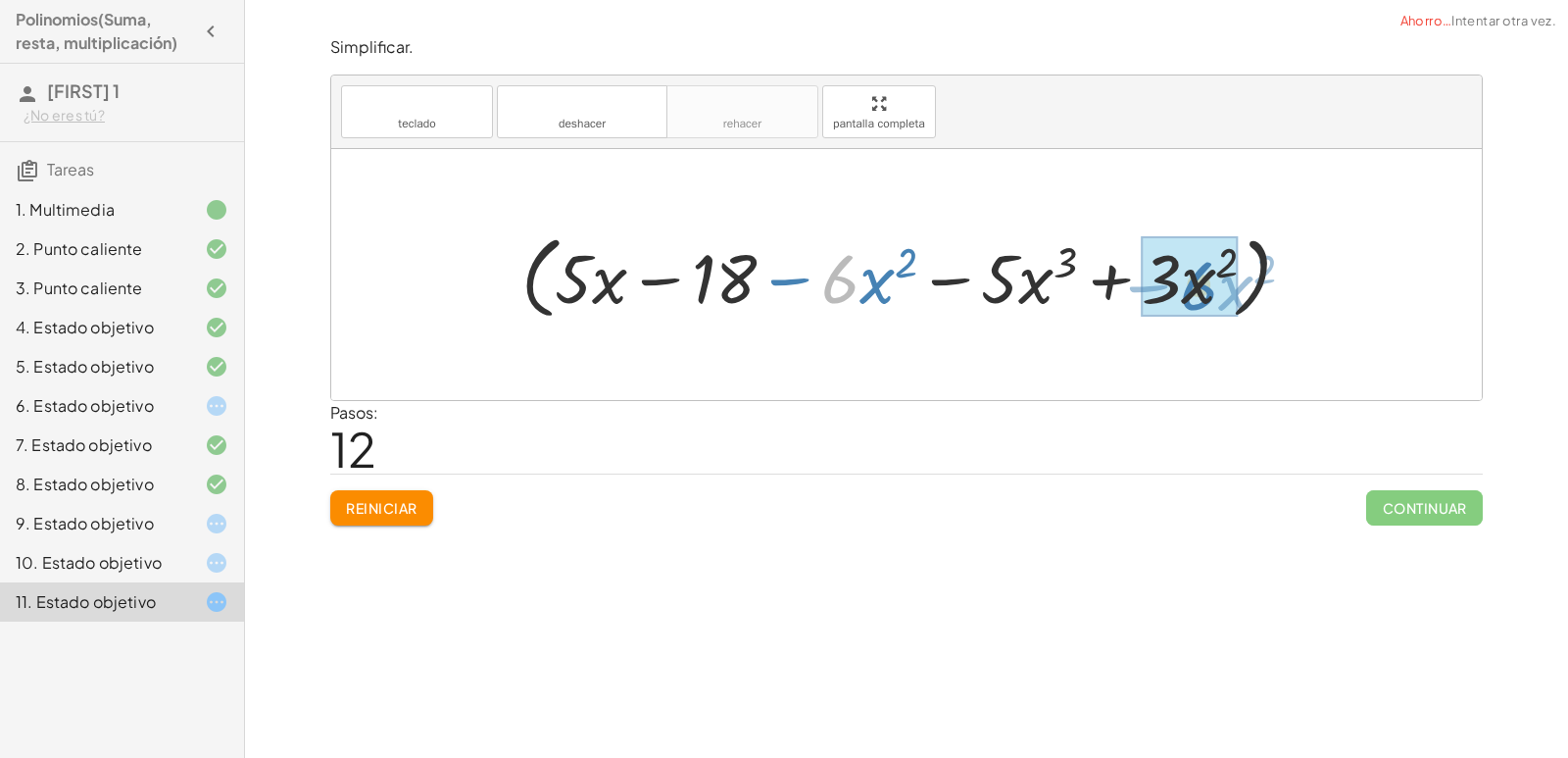 drag, startPoint x: 838, startPoint y: 278, endPoint x: 1197, endPoint y: 284, distance: 359.05014 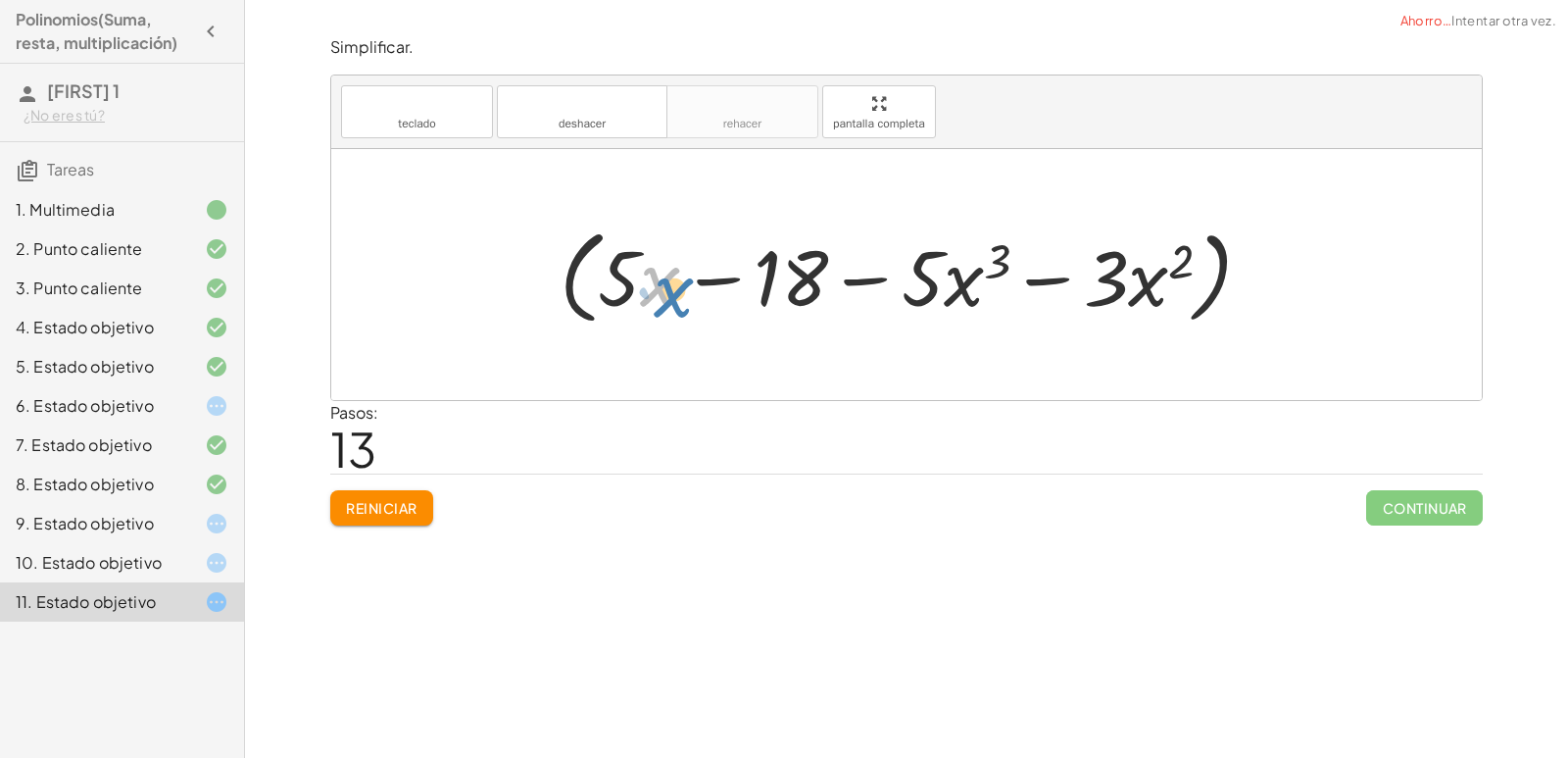 drag, startPoint x: 653, startPoint y: 277, endPoint x: 660, endPoint y: 287, distance: 12.206556 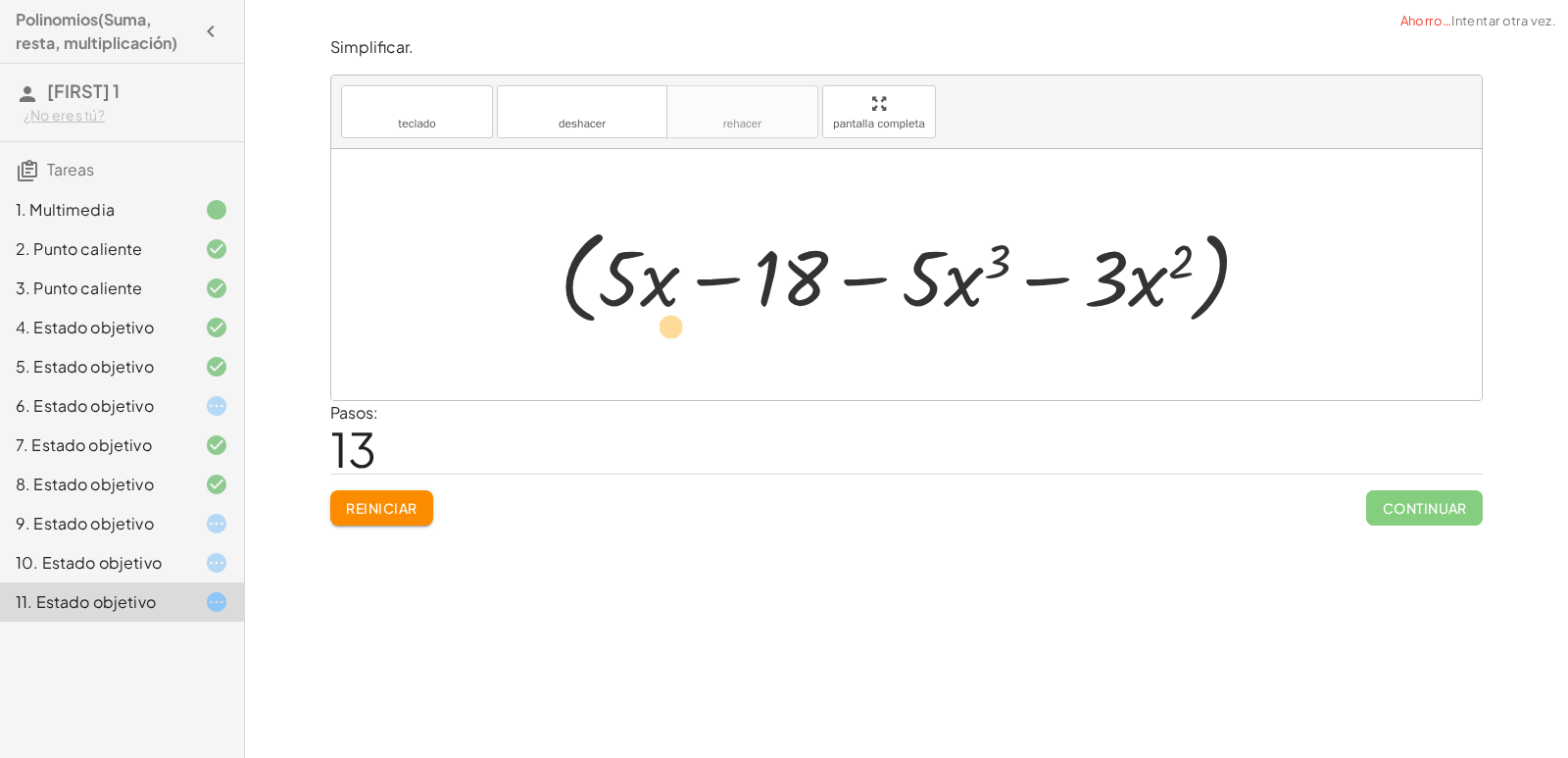 drag, startPoint x: 626, startPoint y: 267, endPoint x: 649, endPoint y: 297, distance: 37.802116 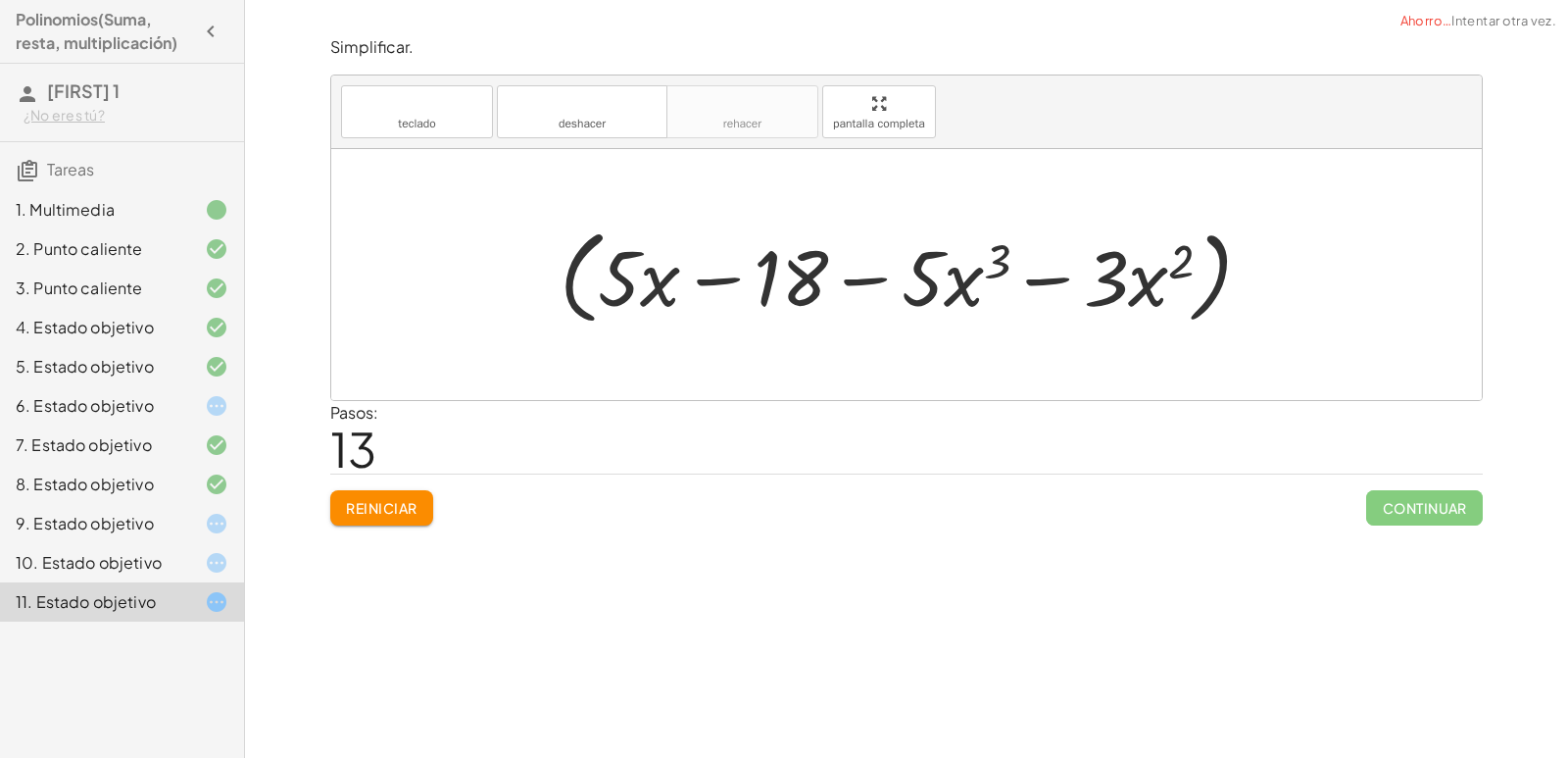 click at bounding box center (913, 275) 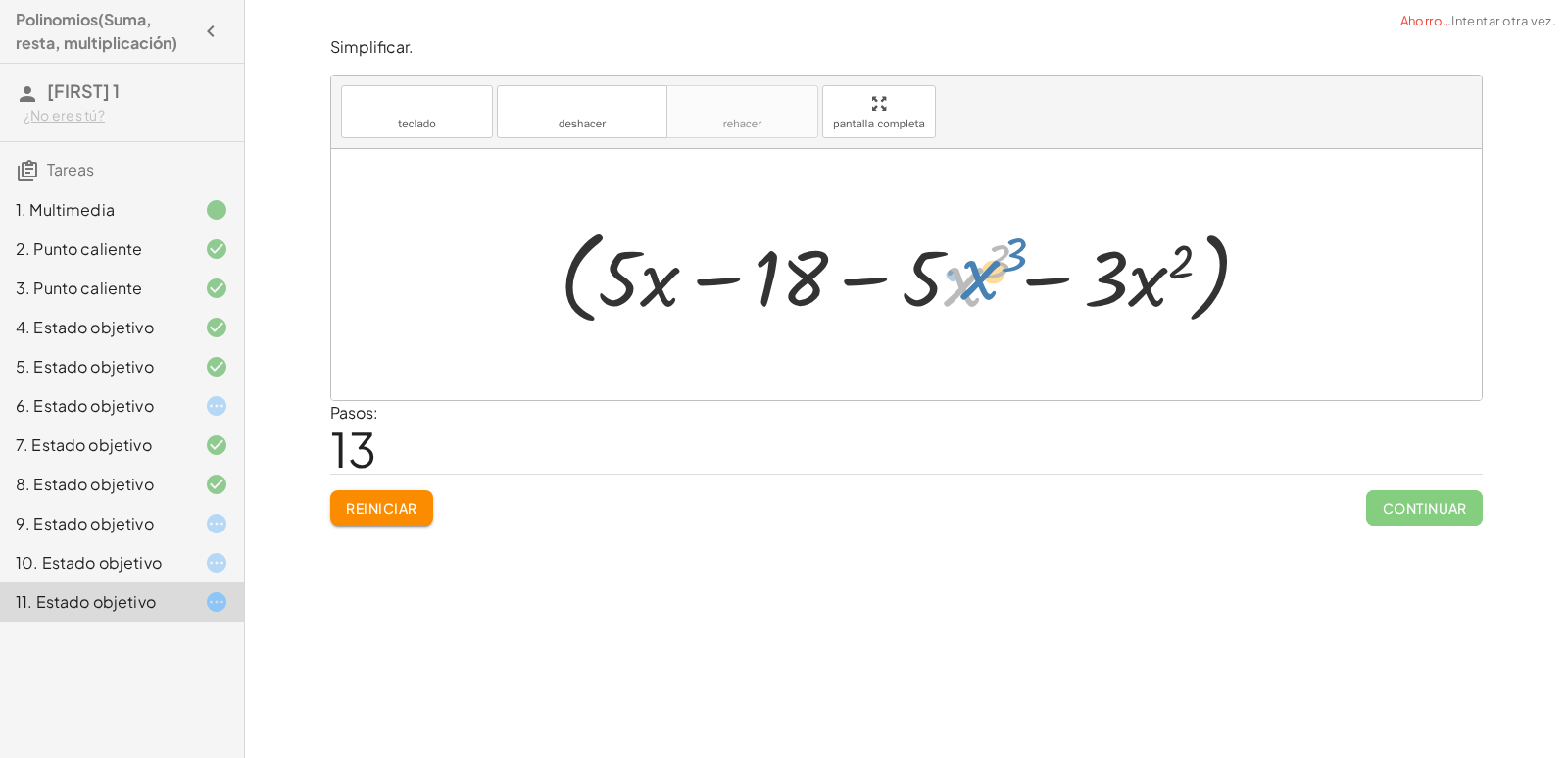 drag, startPoint x: 956, startPoint y: 278, endPoint x: 973, endPoint y: 267, distance: 20.248457 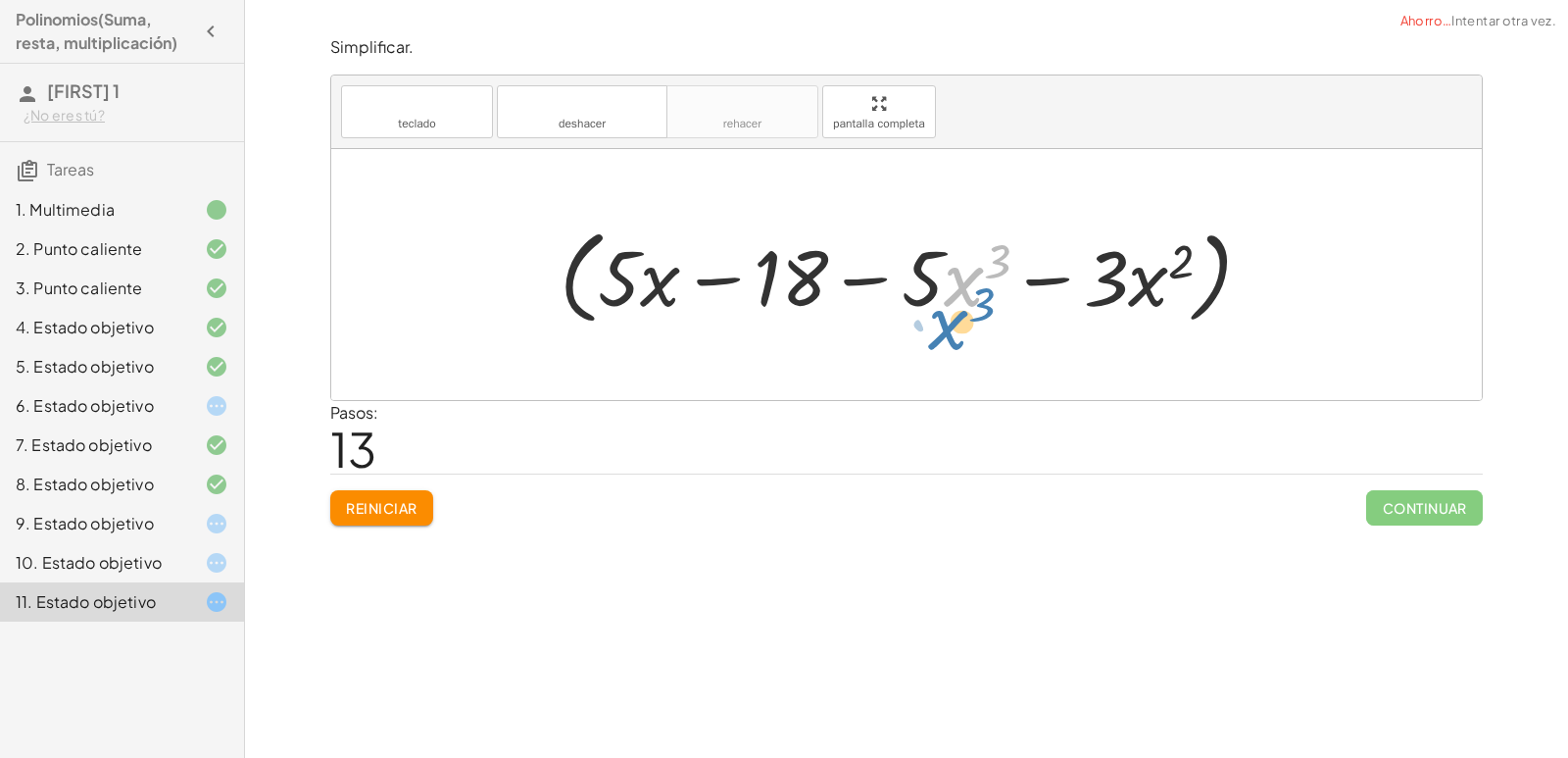 drag, startPoint x: 944, startPoint y: 255, endPoint x: 947, endPoint y: 272, distance: 17.262677 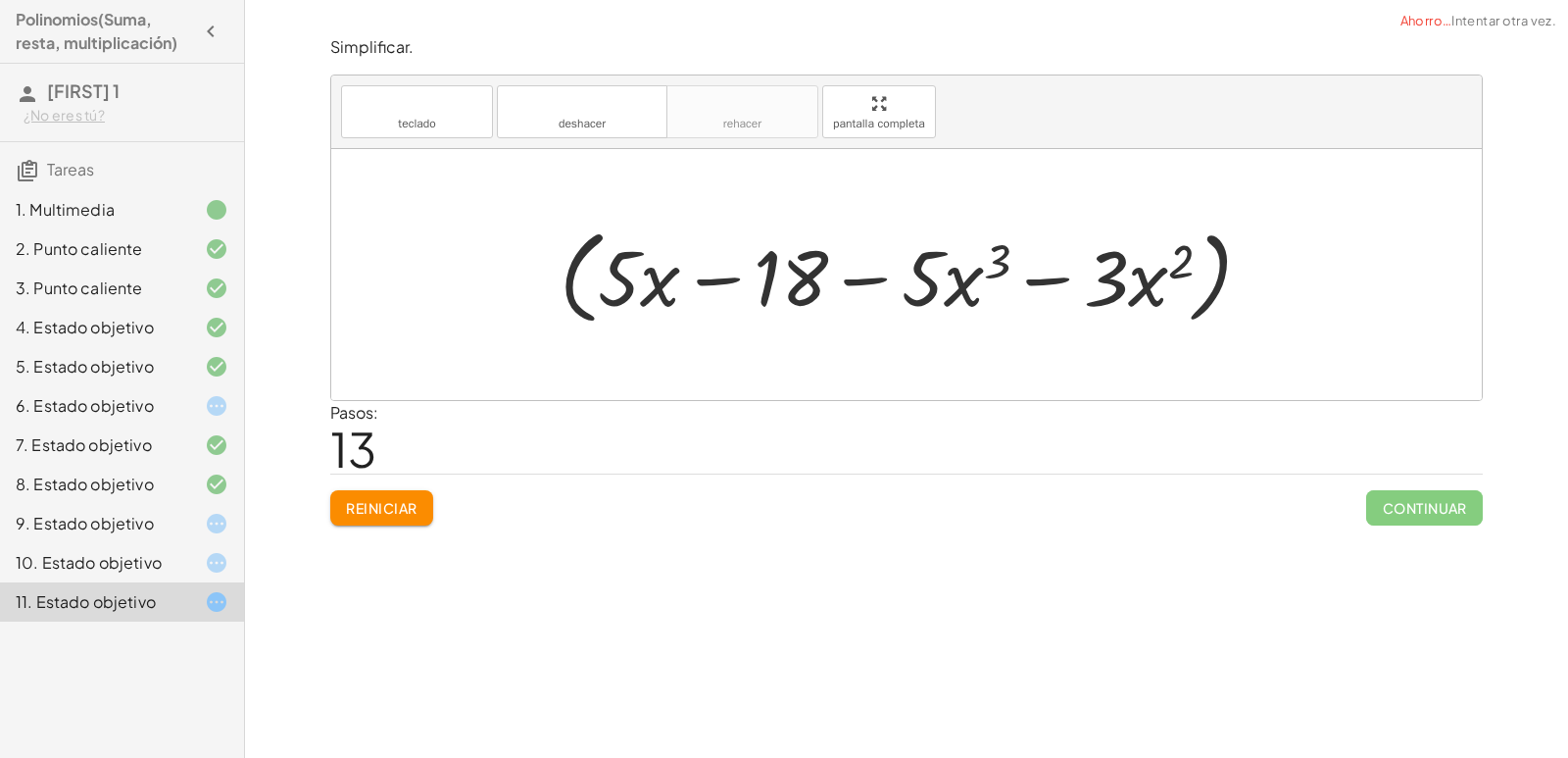 click at bounding box center (913, 275) 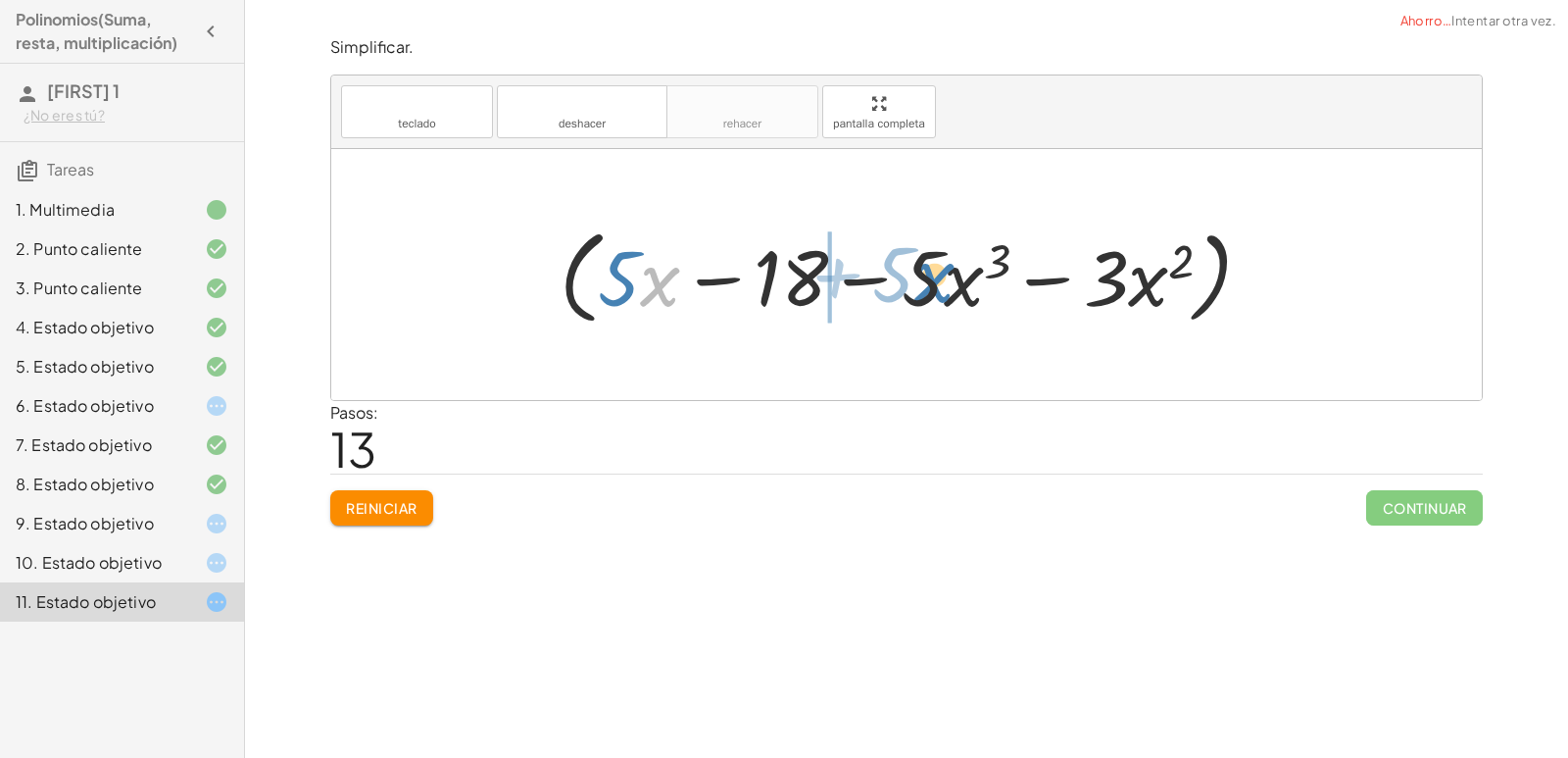 drag, startPoint x: 655, startPoint y: 284, endPoint x: 929, endPoint y: 280, distance: 274.0292 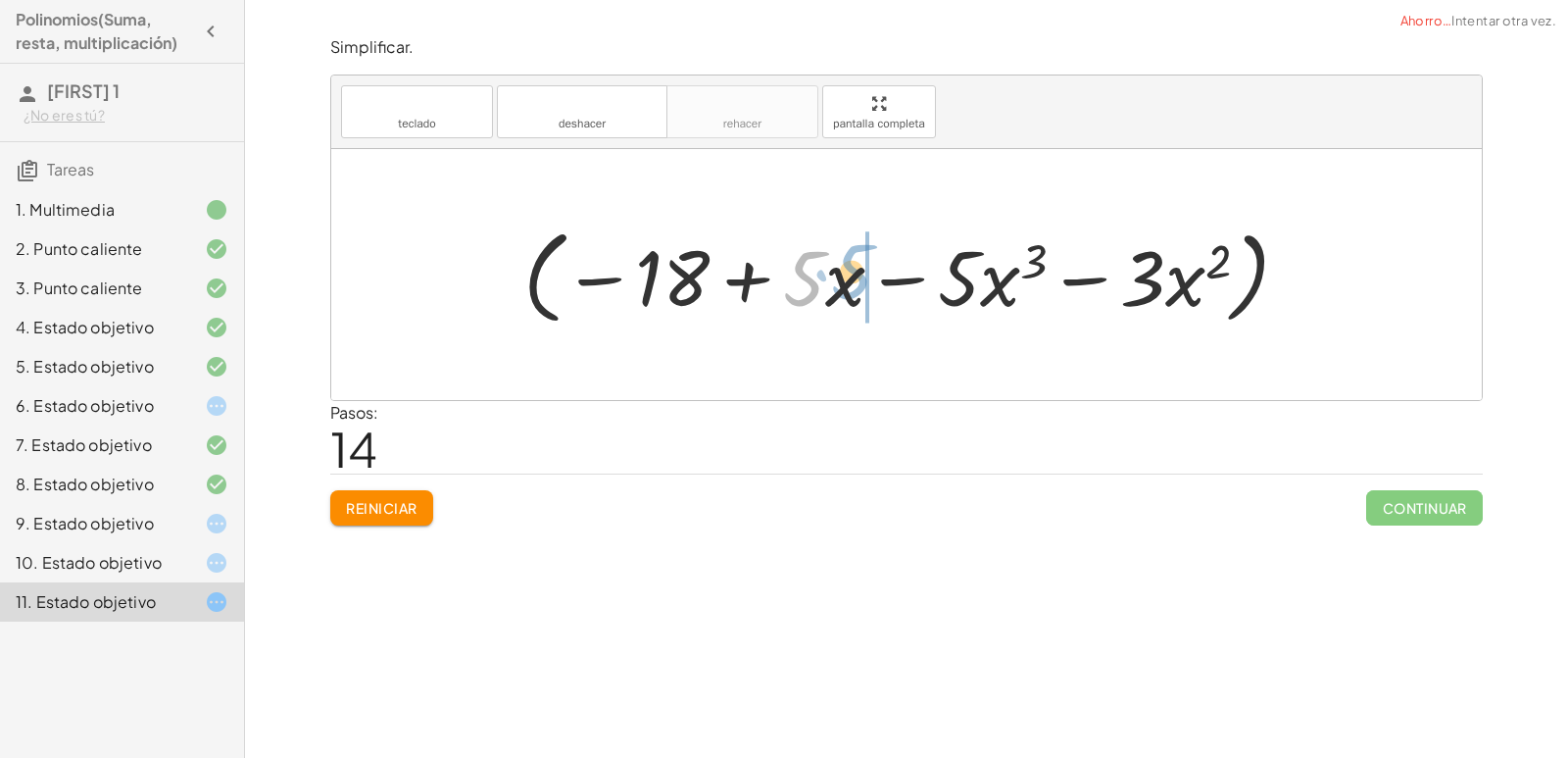 drag, startPoint x: 809, startPoint y: 288, endPoint x: 858, endPoint y: 281, distance: 49.497475 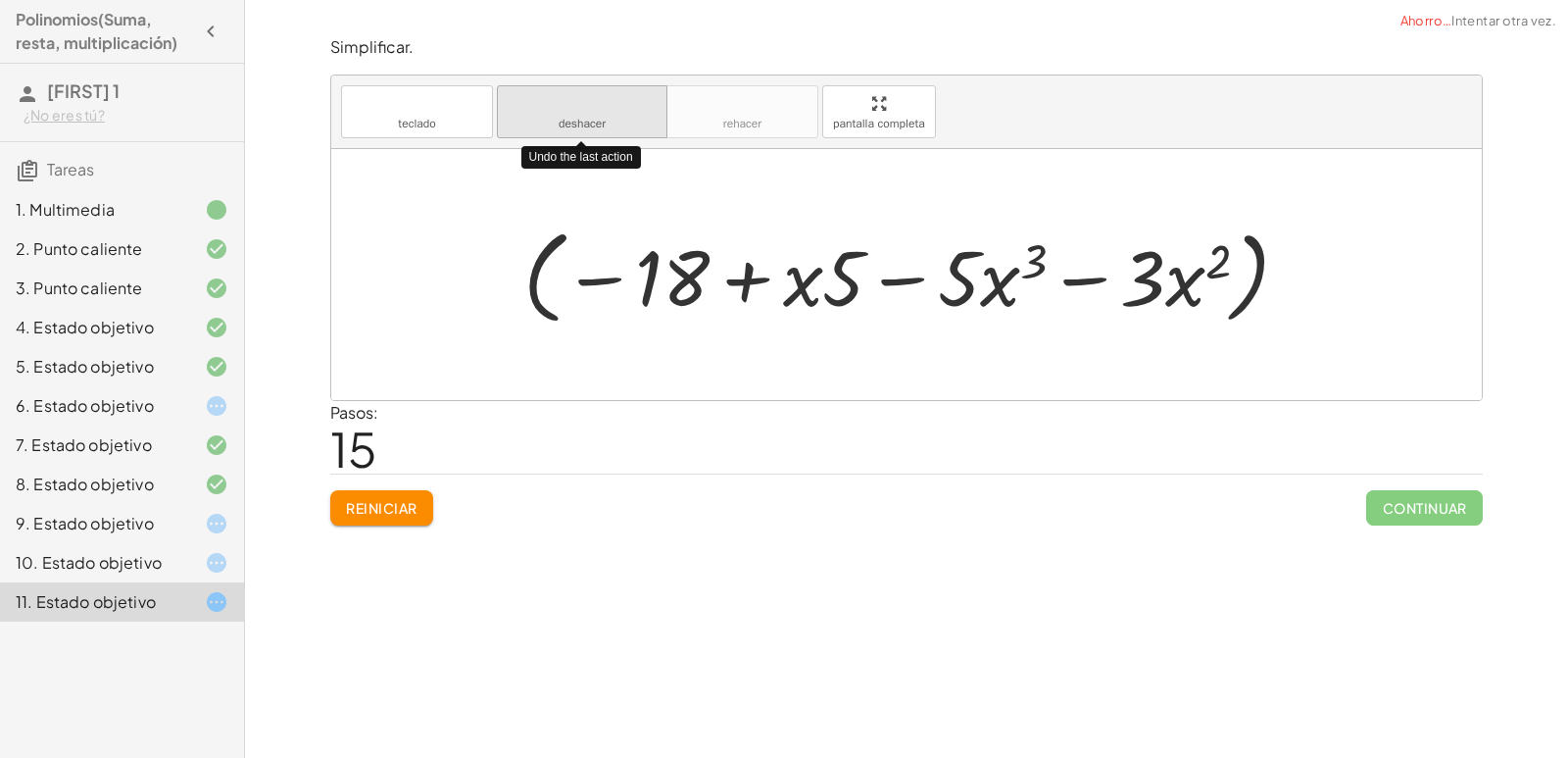click on "deshacer" at bounding box center [582, 103] 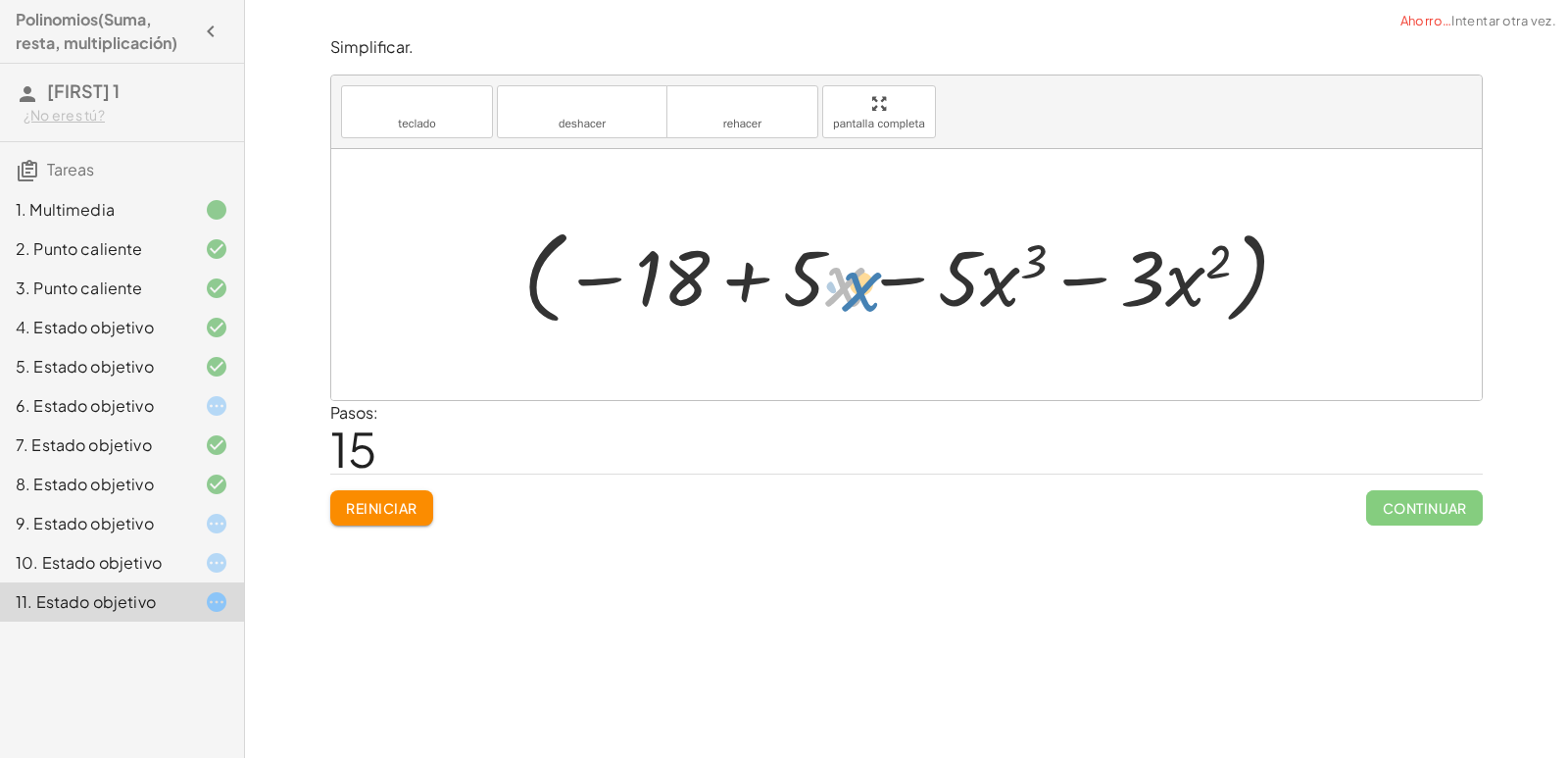 click at bounding box center [913, 275] 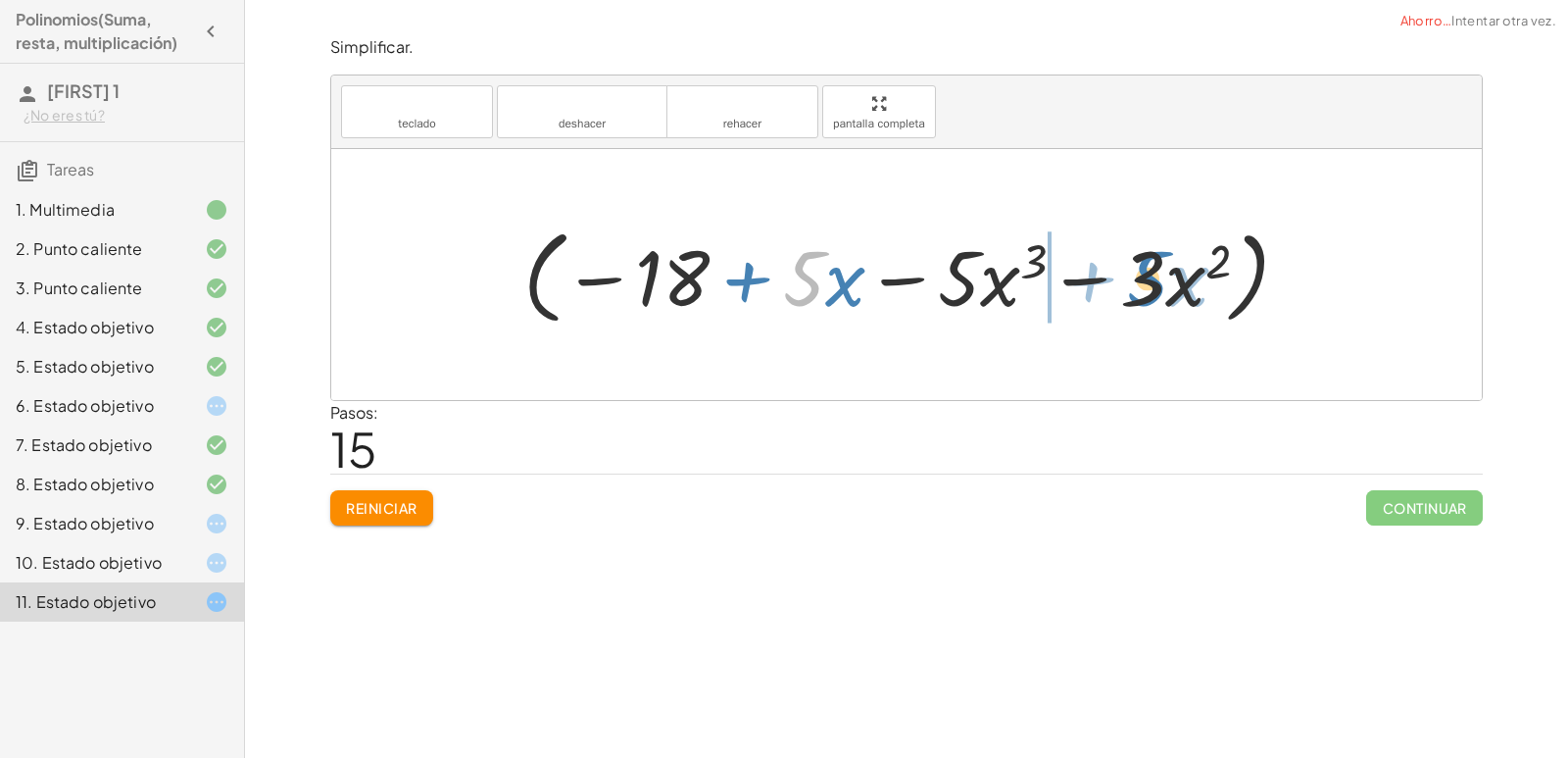 drag, startPoint x: 809, startPoint y: 259, endPoint x: 1153, endPoint y: 259, distance: 344 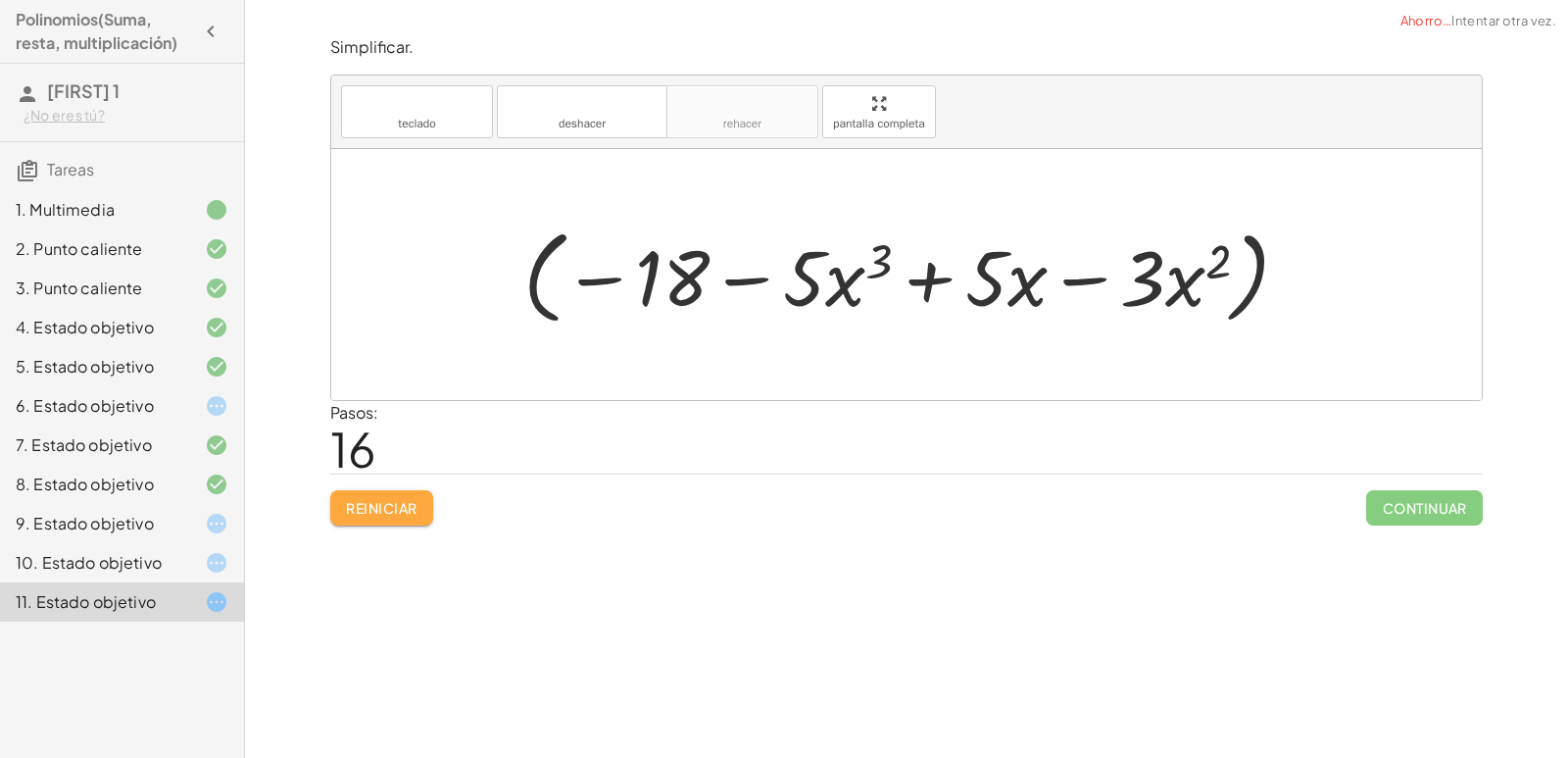 click on "Reiniciar" at bounding box center [381, 508] 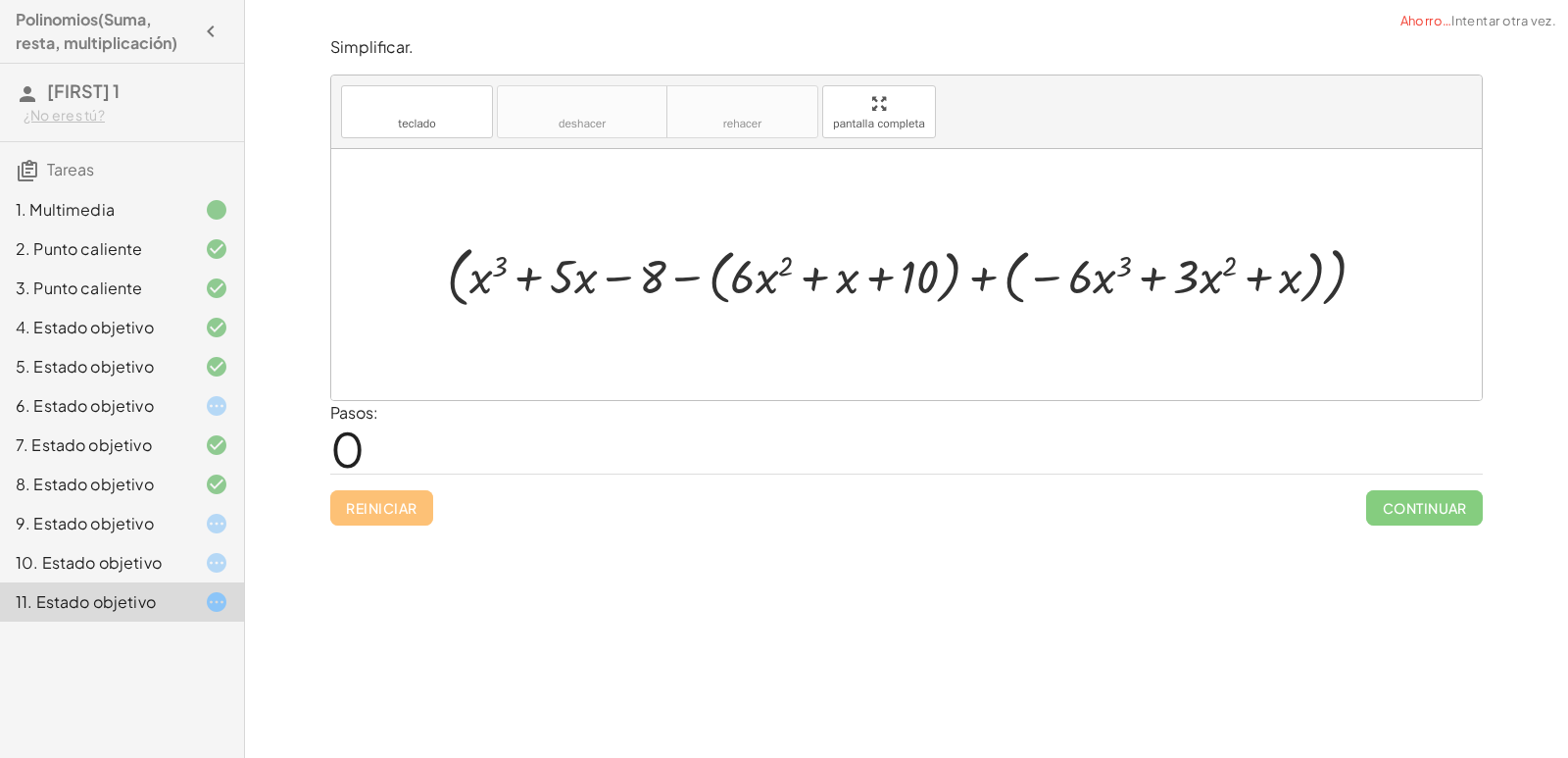 click 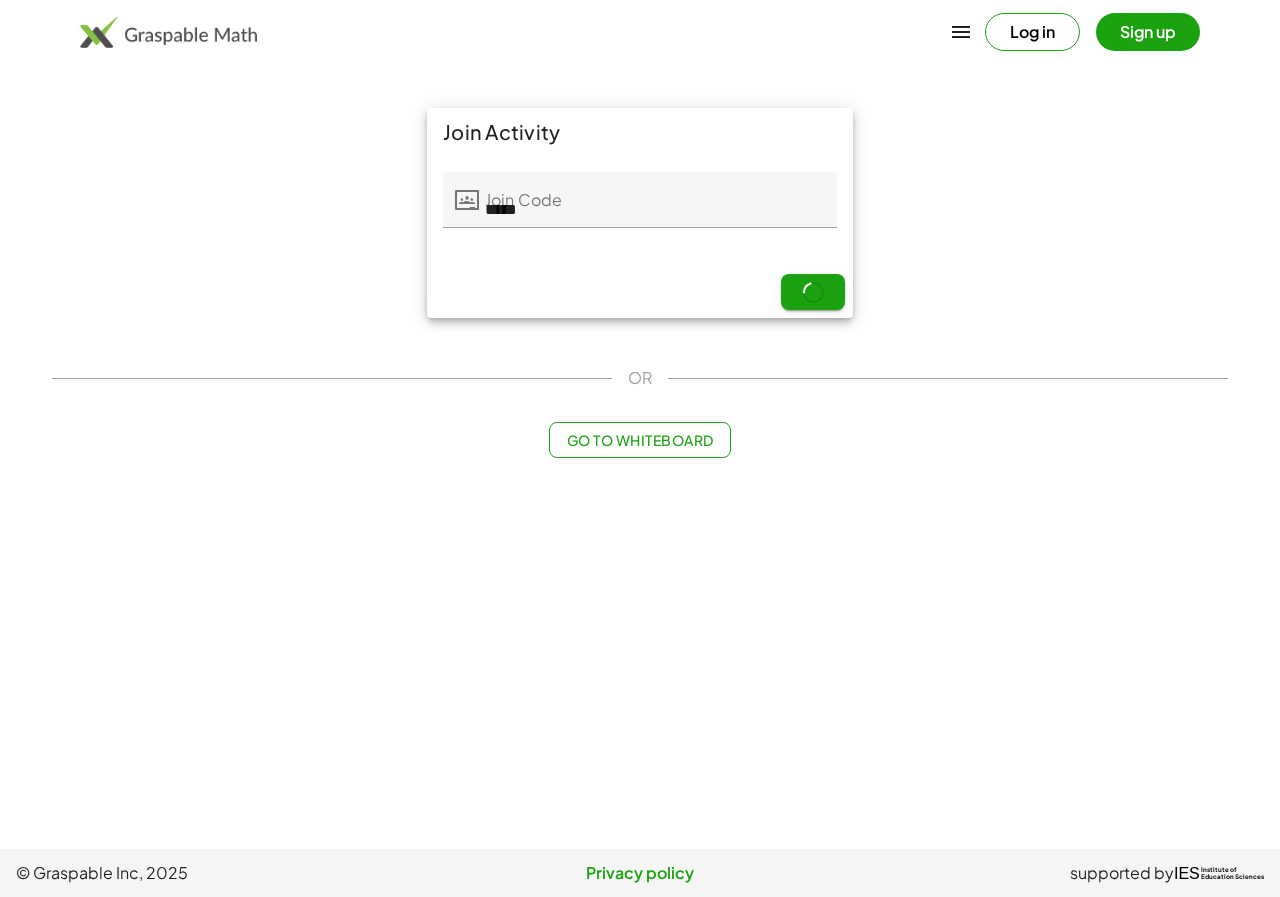 scroll, scrollTop: 0, scrollLeft: 0, axis: both 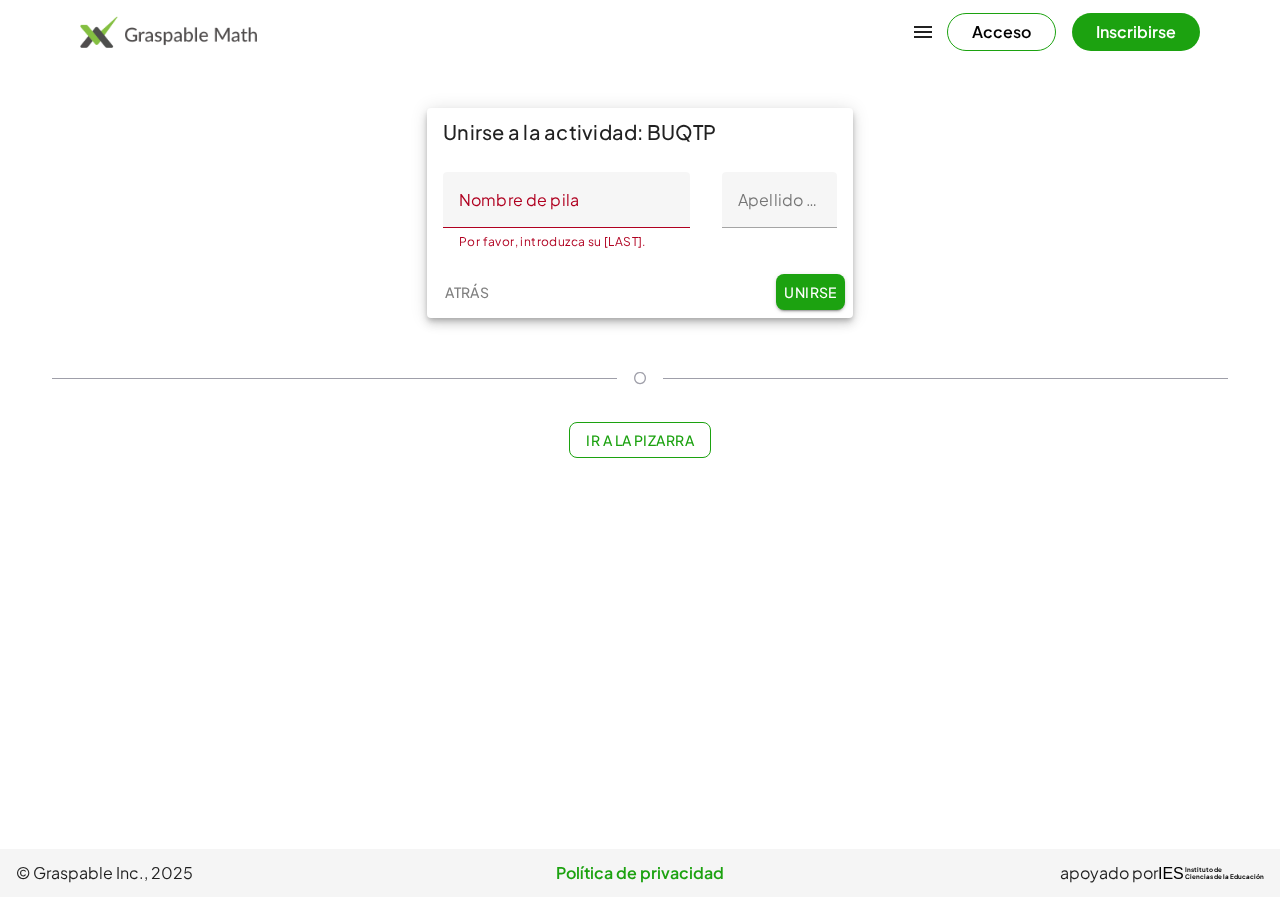 click on "Nombre de pila" 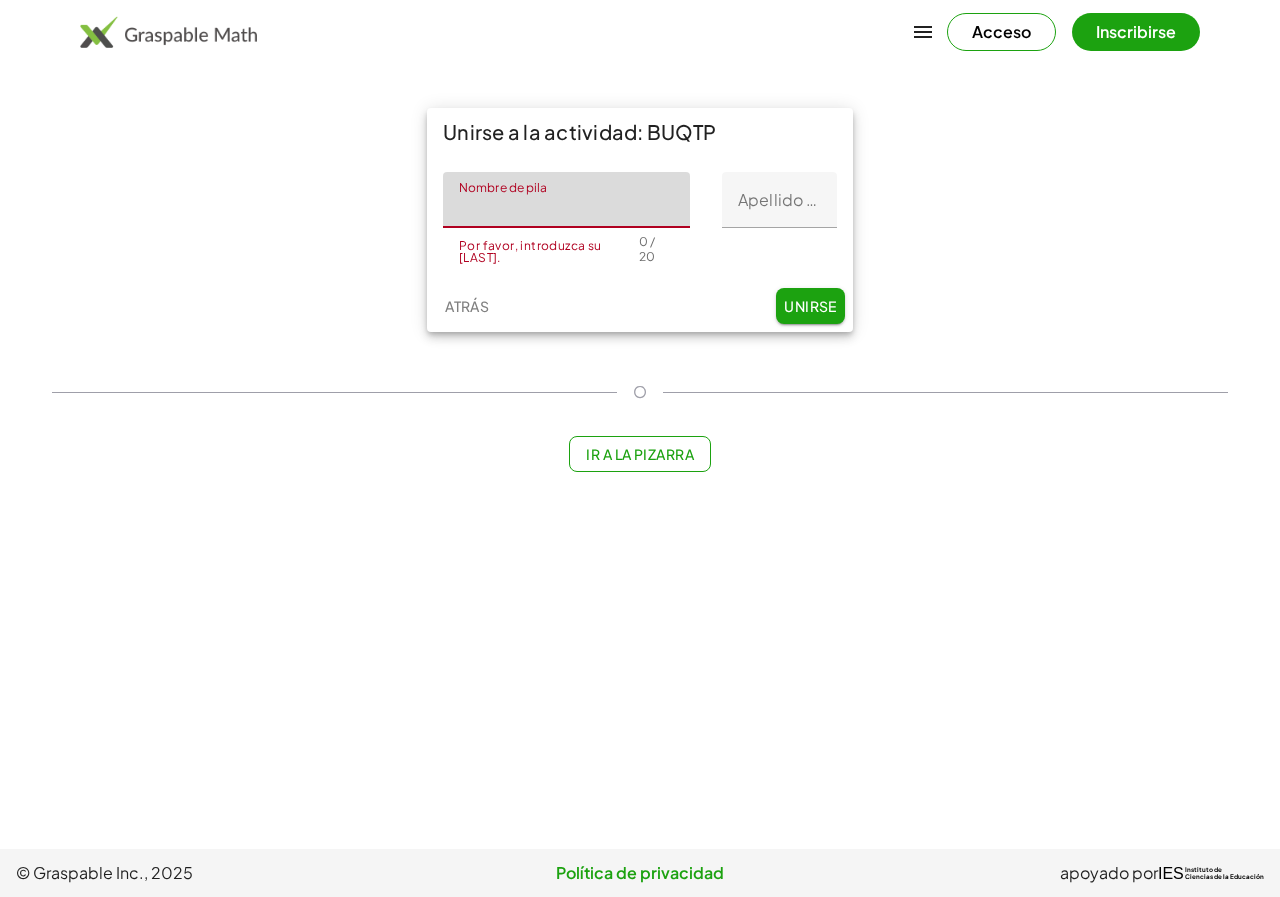 type on "******" 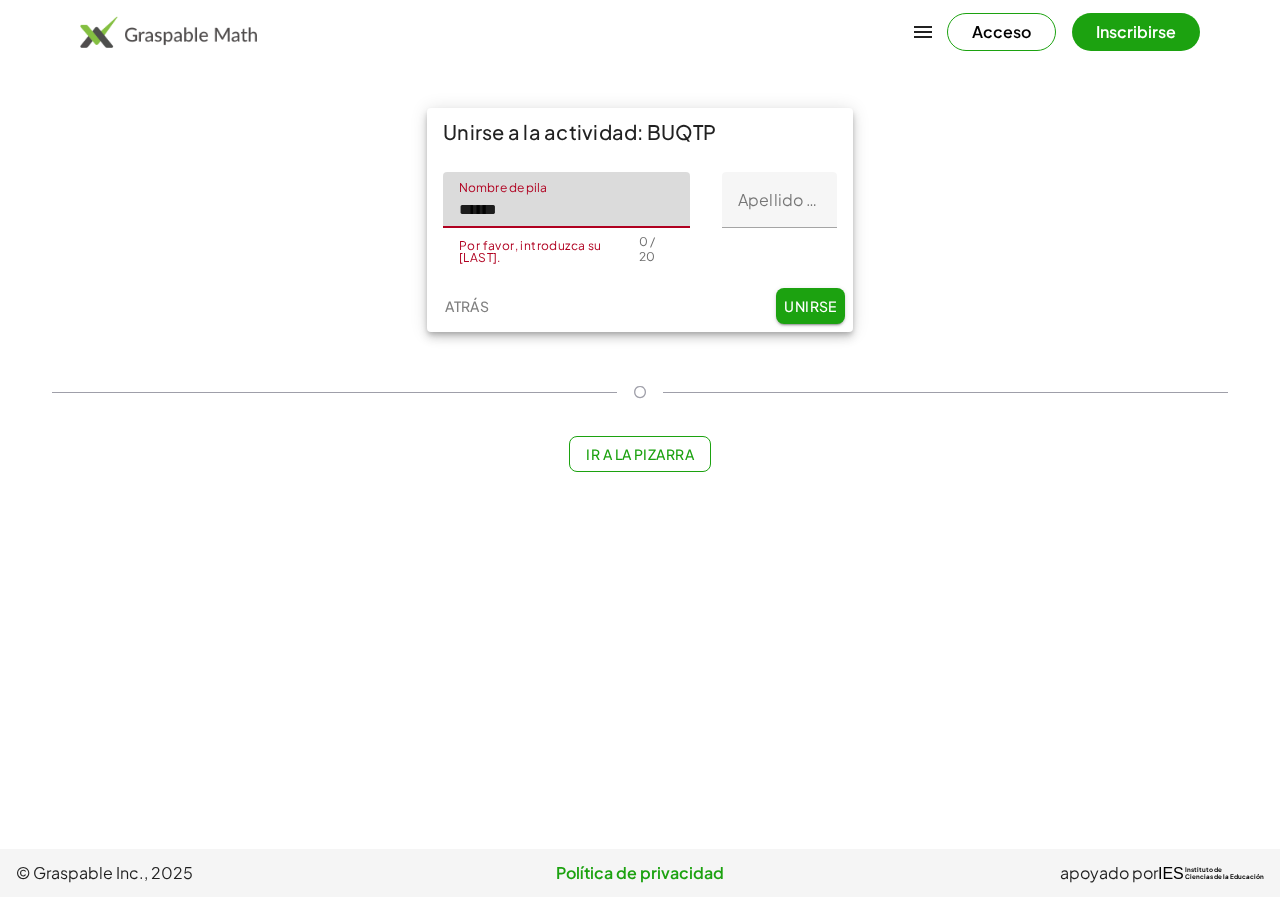 click on "Apellido inicial" 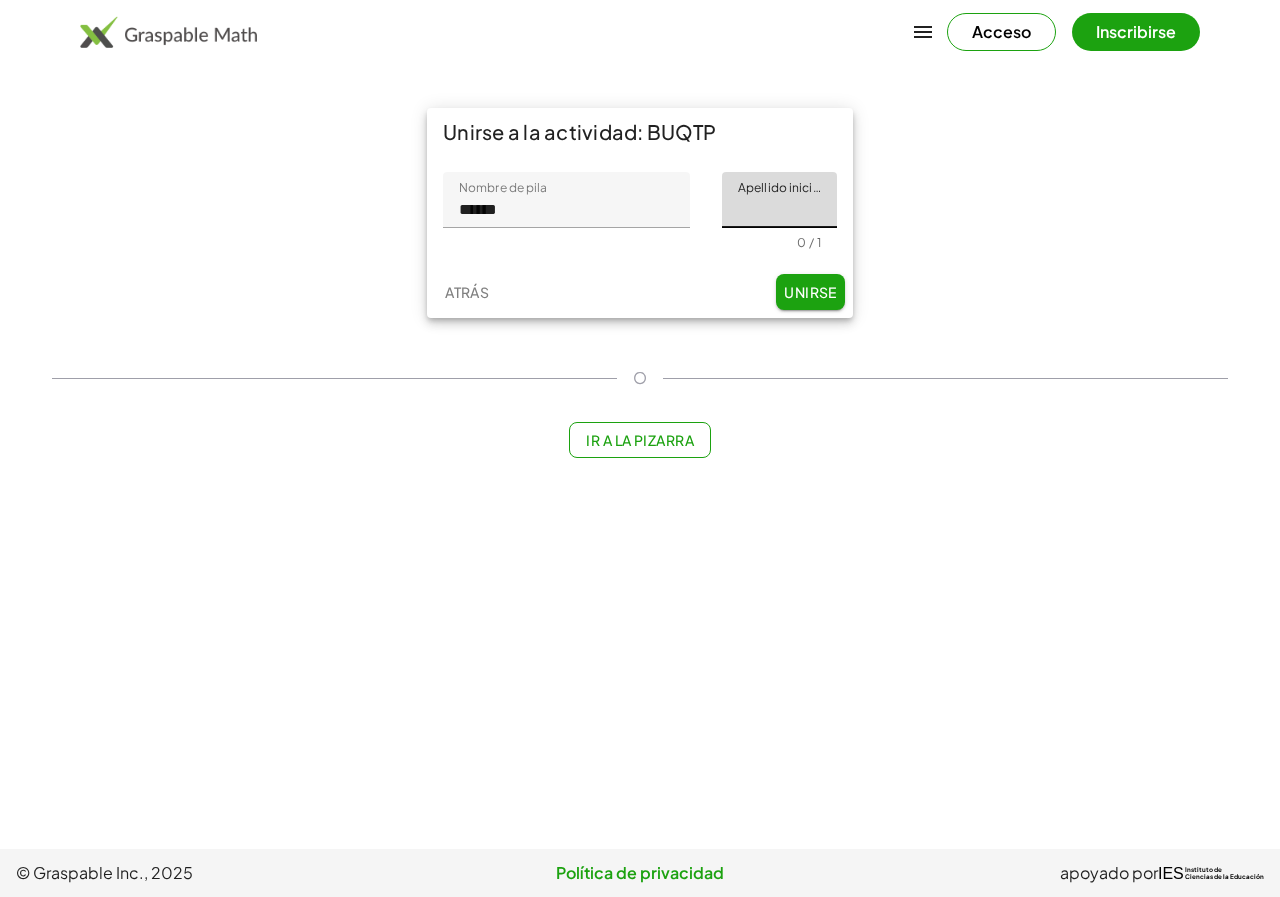 type on "*" 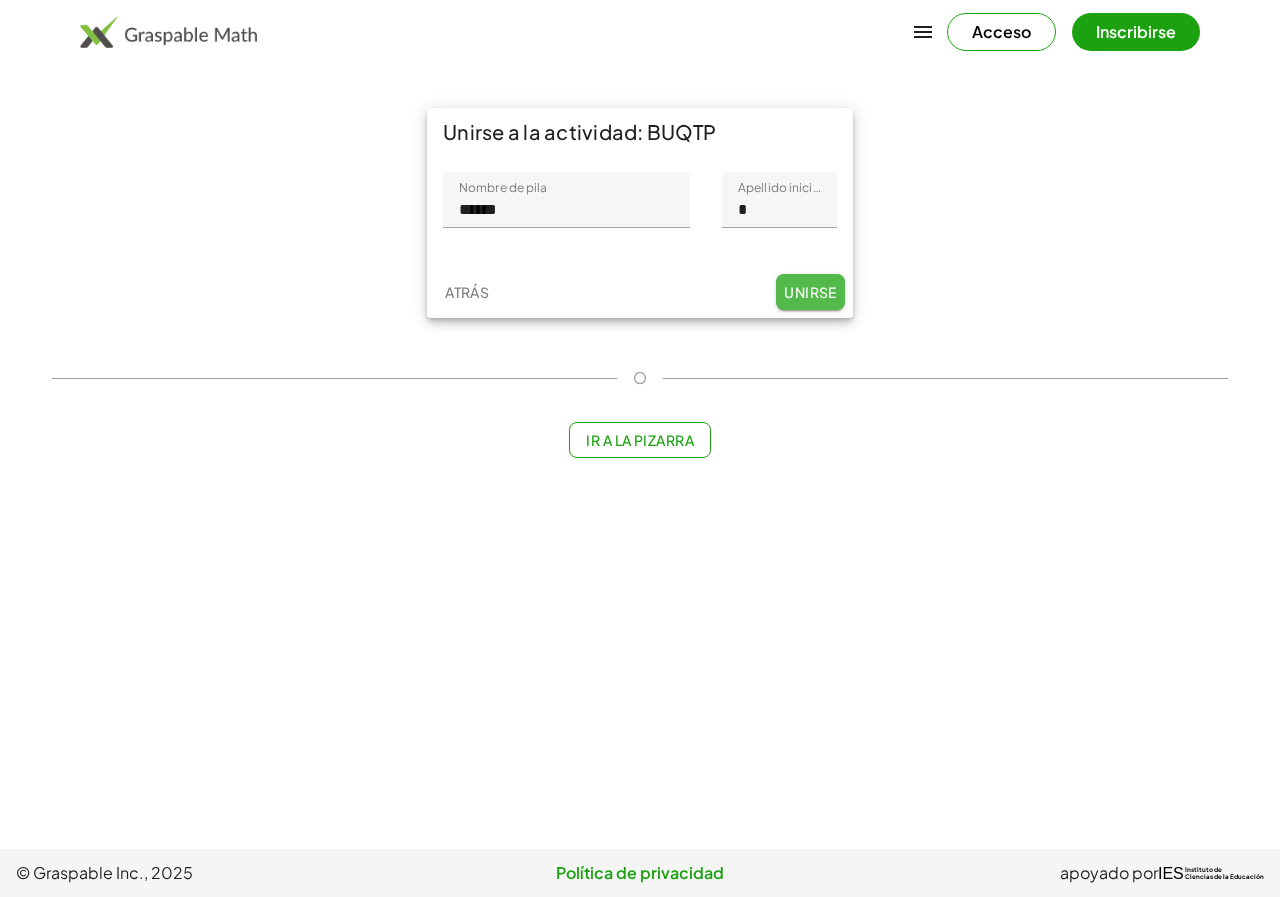click on "Unirse" at bounding box center (810, 292) 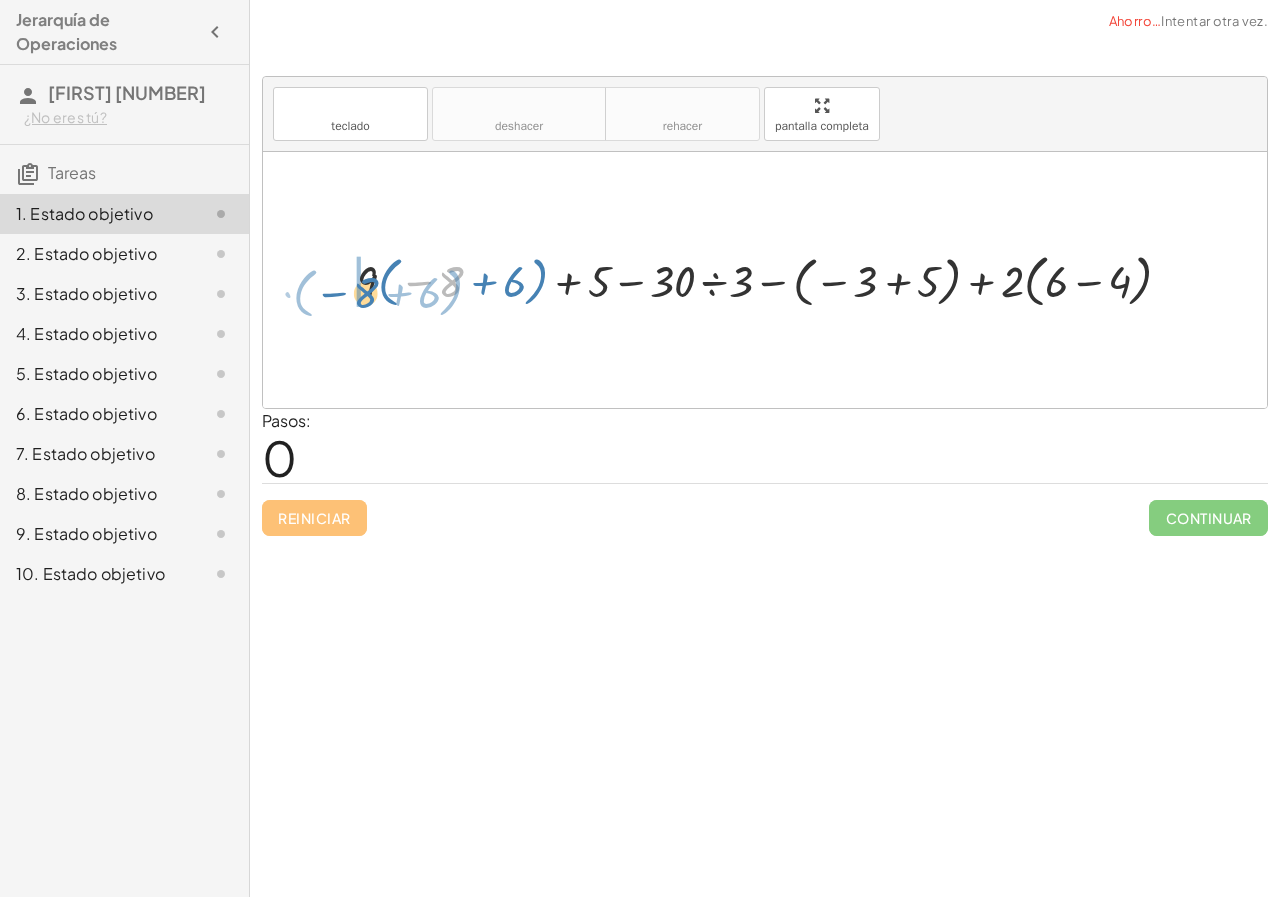 drag, startPoint x: 449, startPoint y: 280, endPoint x: 364, endPoint y: 291, distance: 85.70881 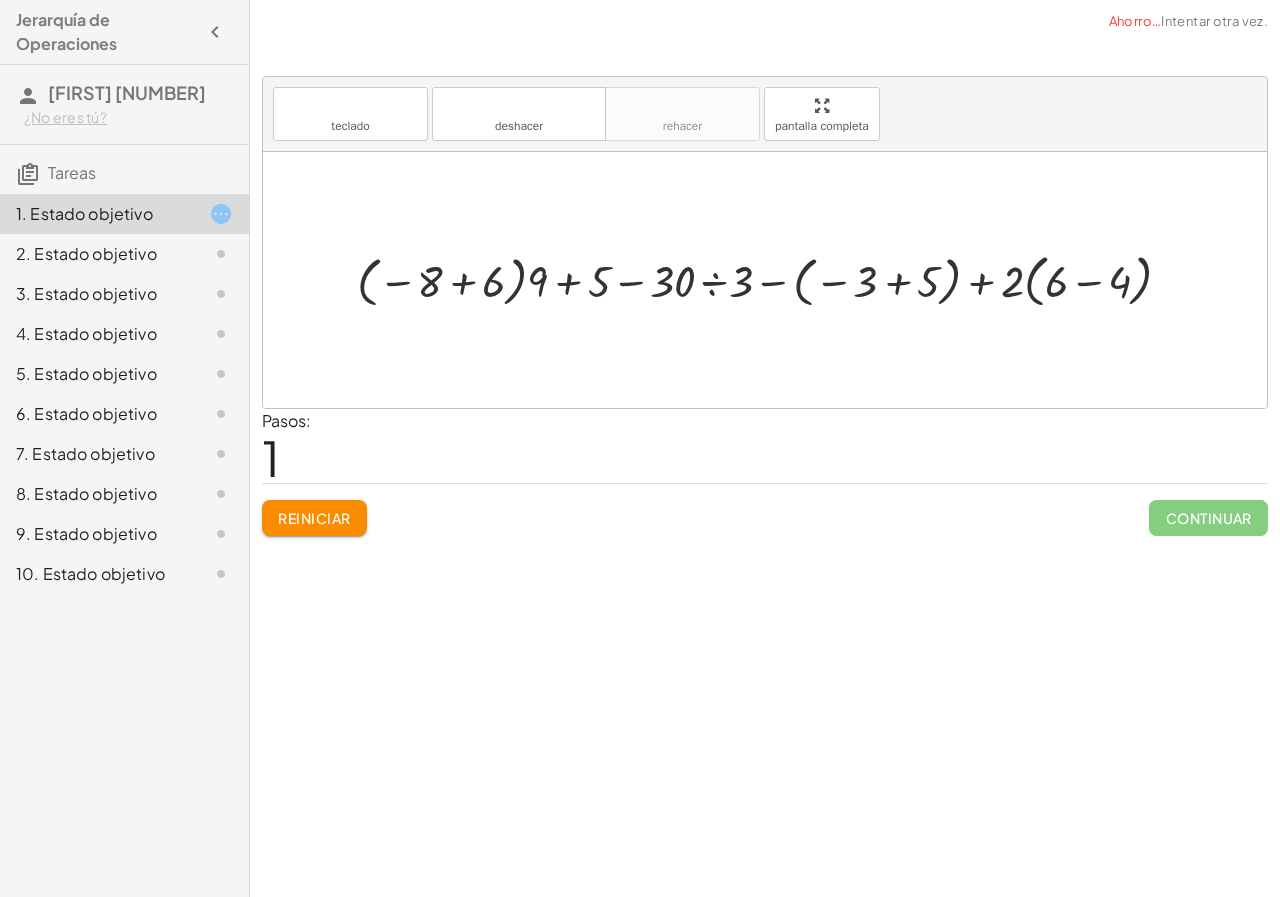 click on "Reiniciar" at bounding box center (314, 518) 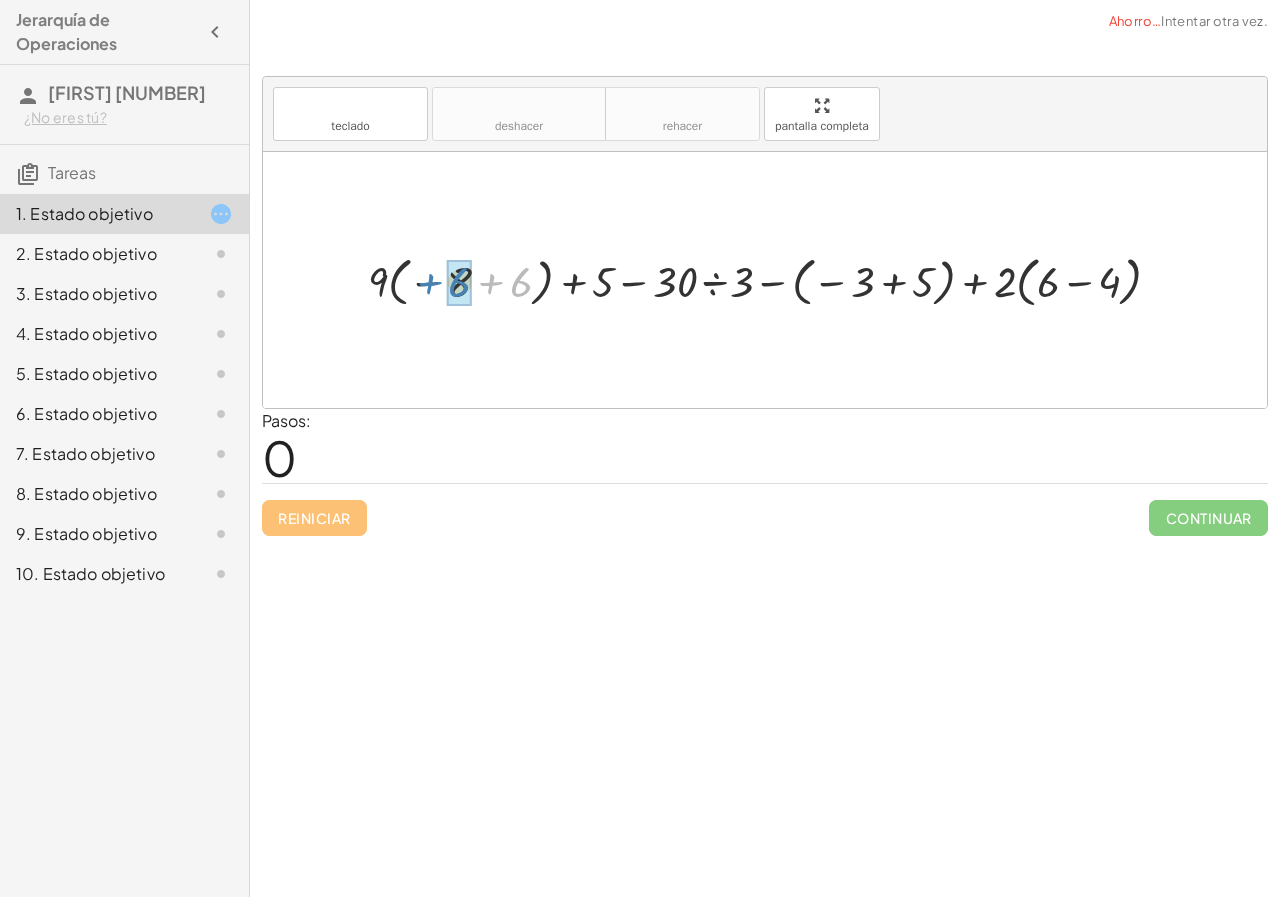 drag, startPoint x: 524, startPoint y: 280, endPoint x: 462, endPoint y: 279, distance: 62.008064 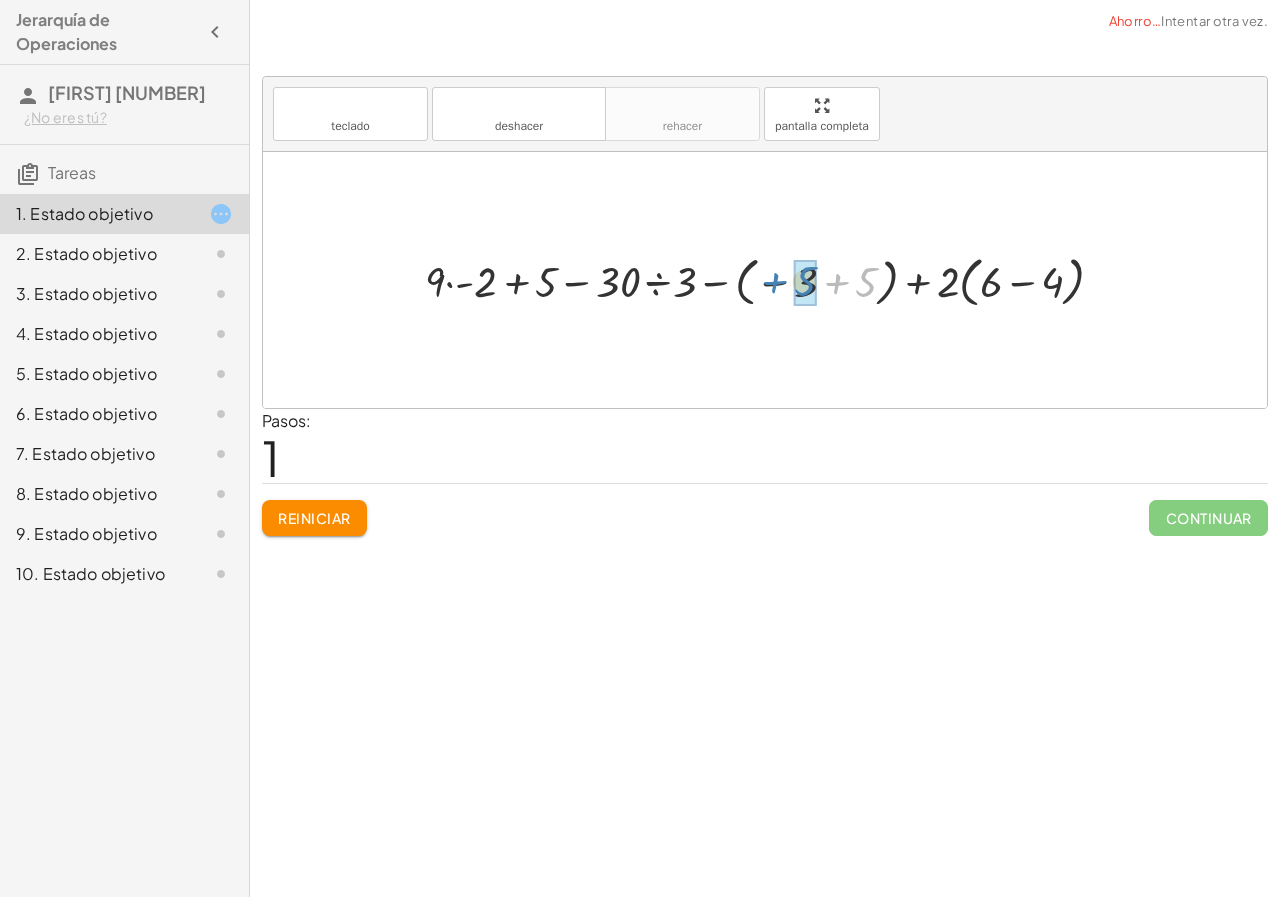 drag, startPoint x: 865, startPoint y: 282, endPoint x: 803, endPoint y: 281, distance: 62.008064 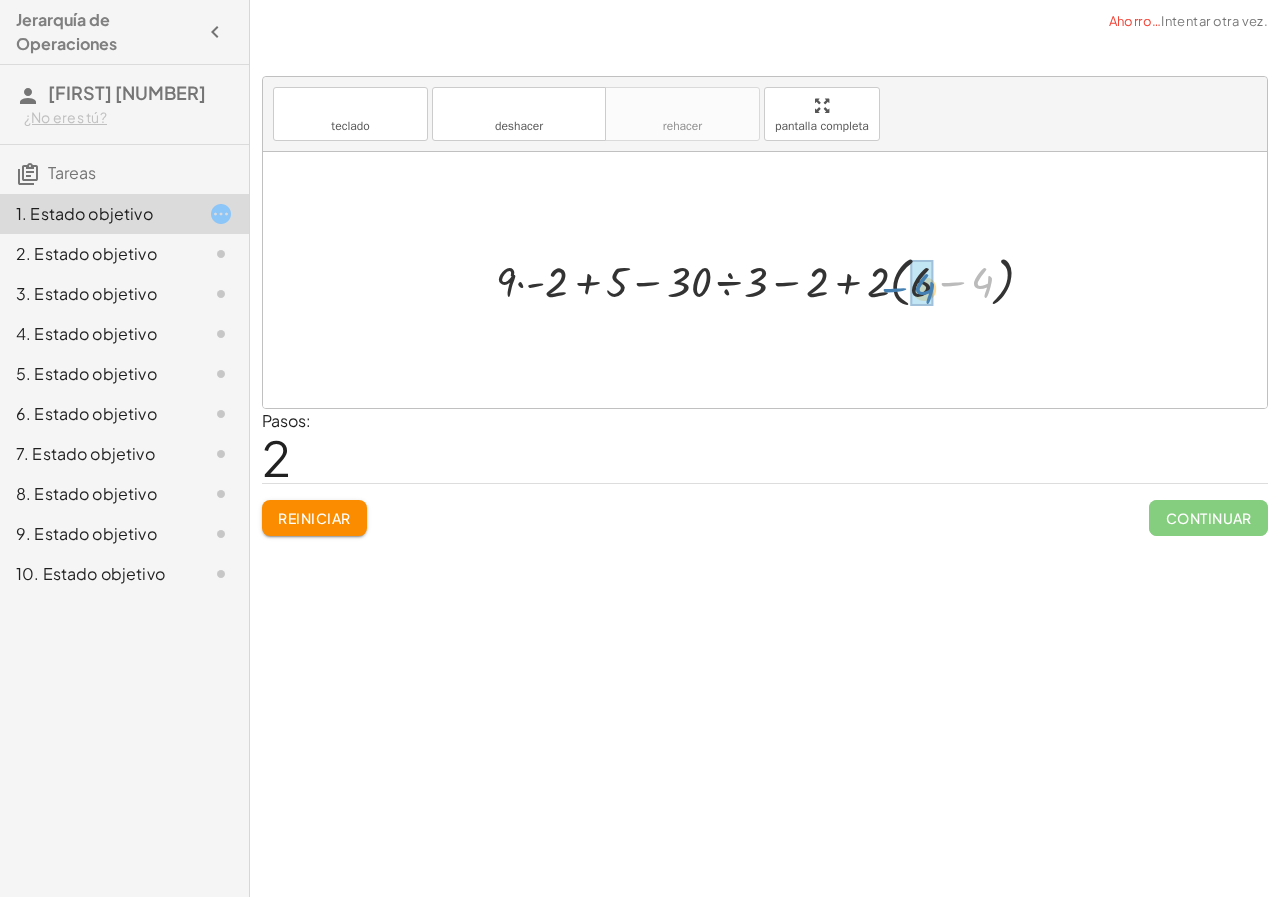 drag, startPoint x: 980, startPoint y: 285, endPoint x: 922, endPoint y: 291, distance: 58.30952 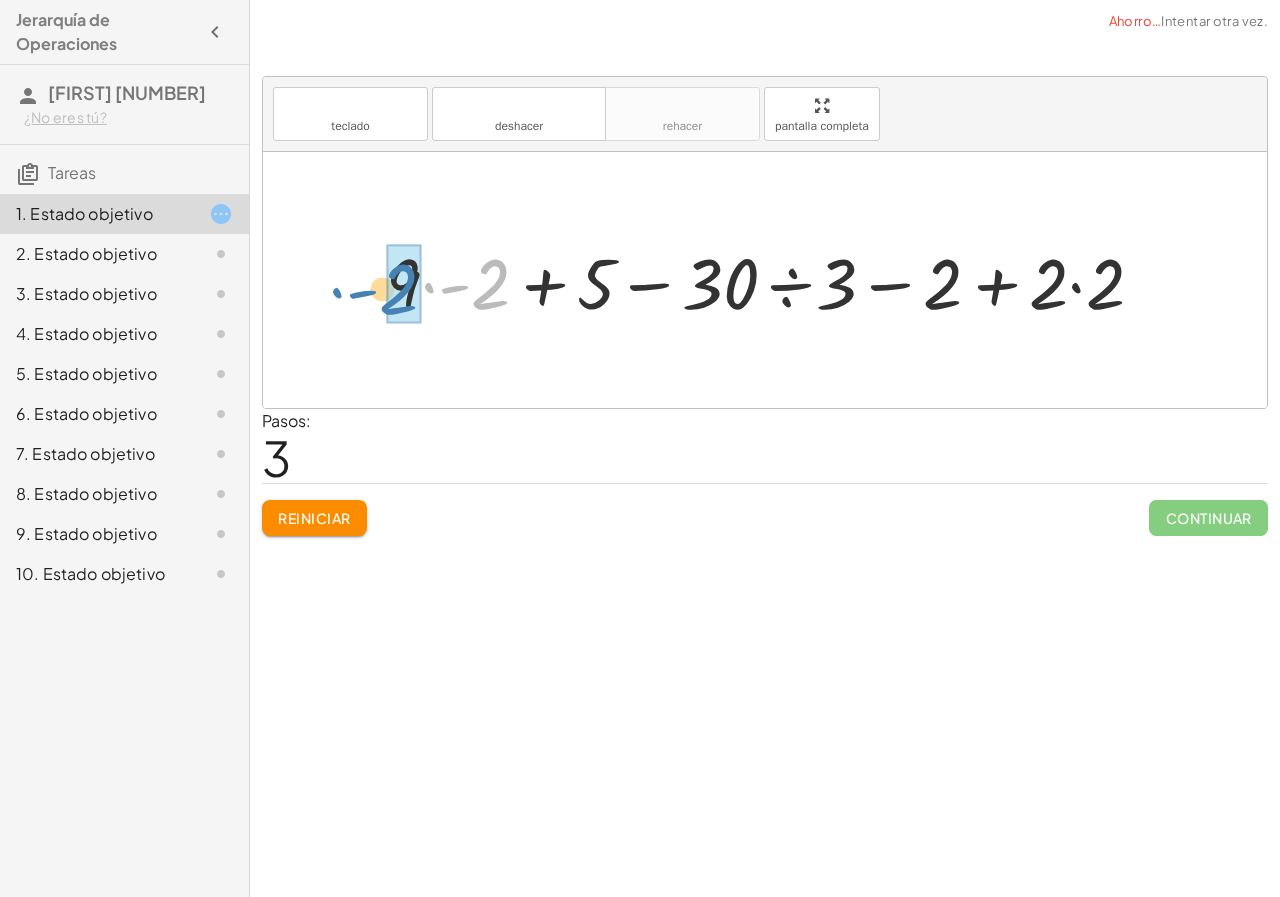 drag, startPoint x: 491, startPoint y: 290, endPoint x: 399, endPoint y: 295, distance: 92.13577 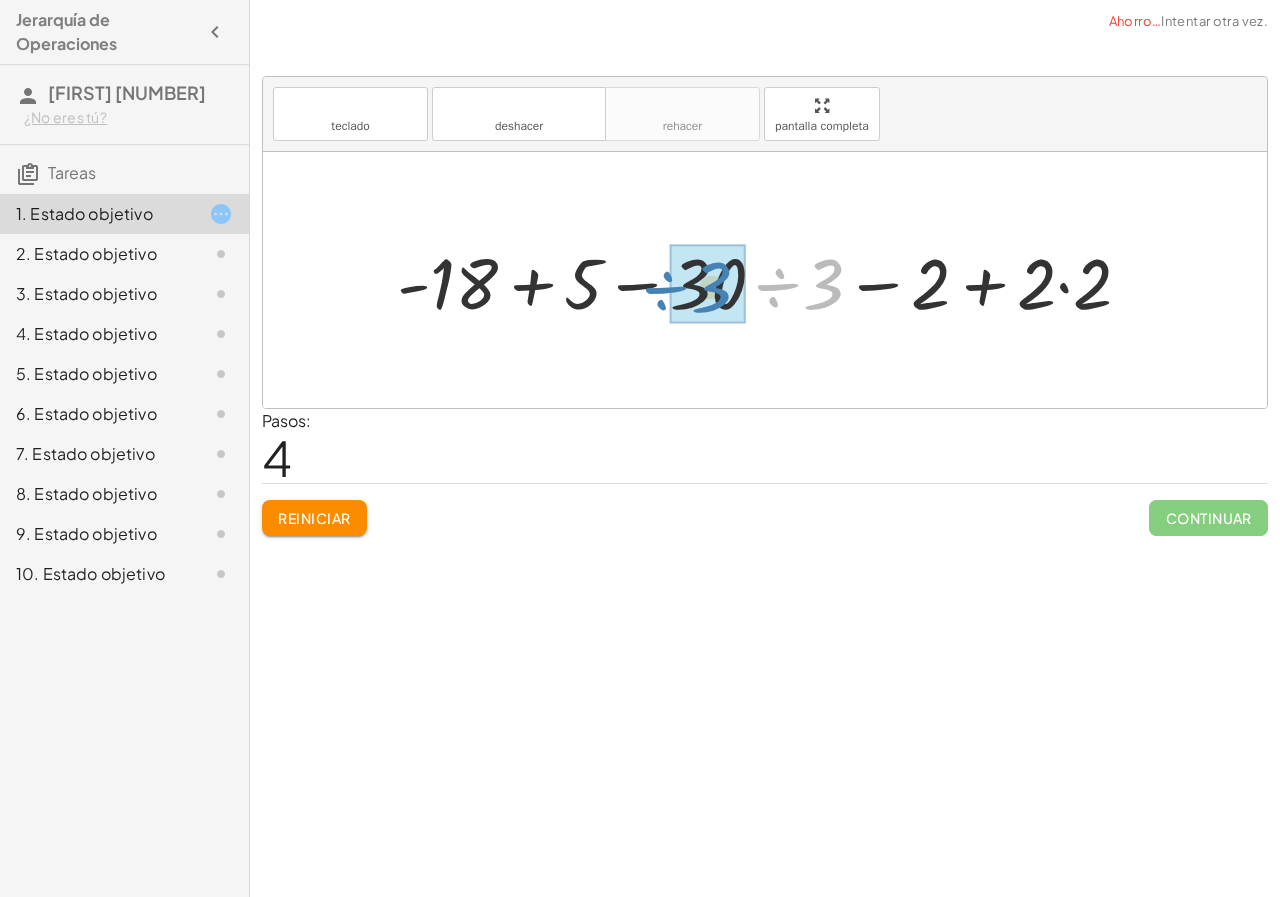 drag, startPoint x: 833, startPoint y: 282, endPoint x: 721, endPoint y: 285, distance: 112.04017 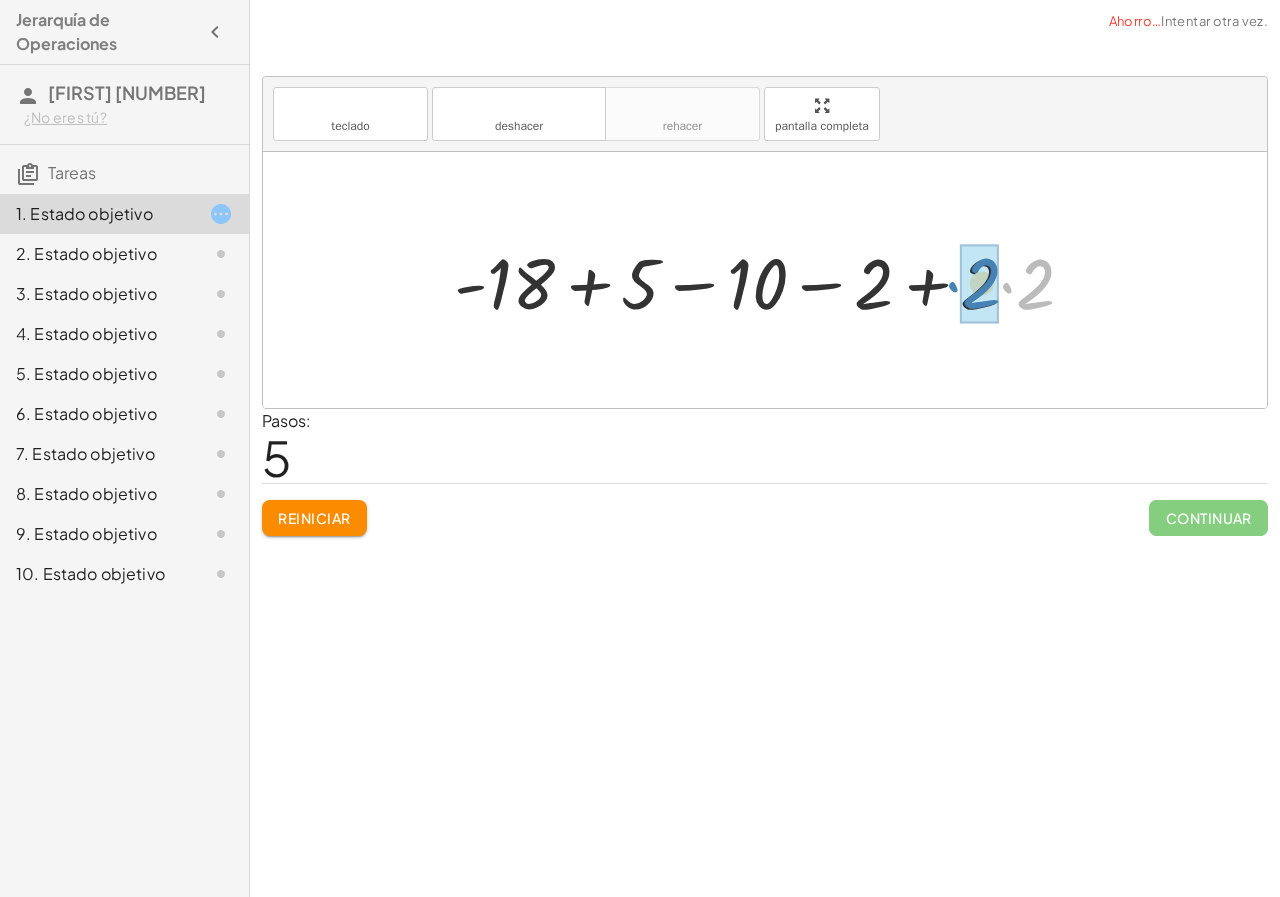 drag, startPoint x: 1037, startPoint y: 285, endPoint x: 983, endPoint y: 284, distance: 54.00926 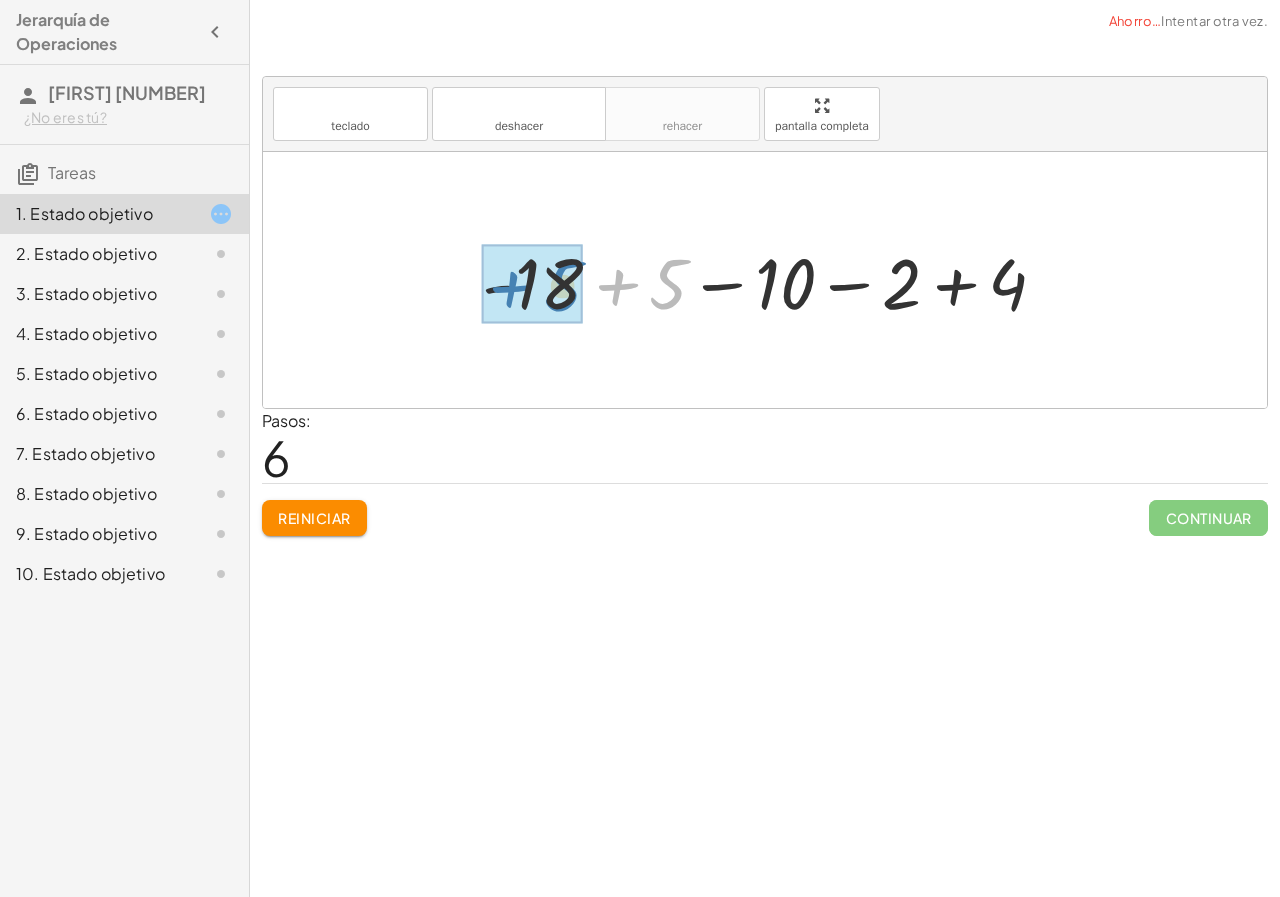 drag, startPoint x: 674, startPoint y: 283, endPoint x: 568, endPoint y: 285, distance: 106.01887 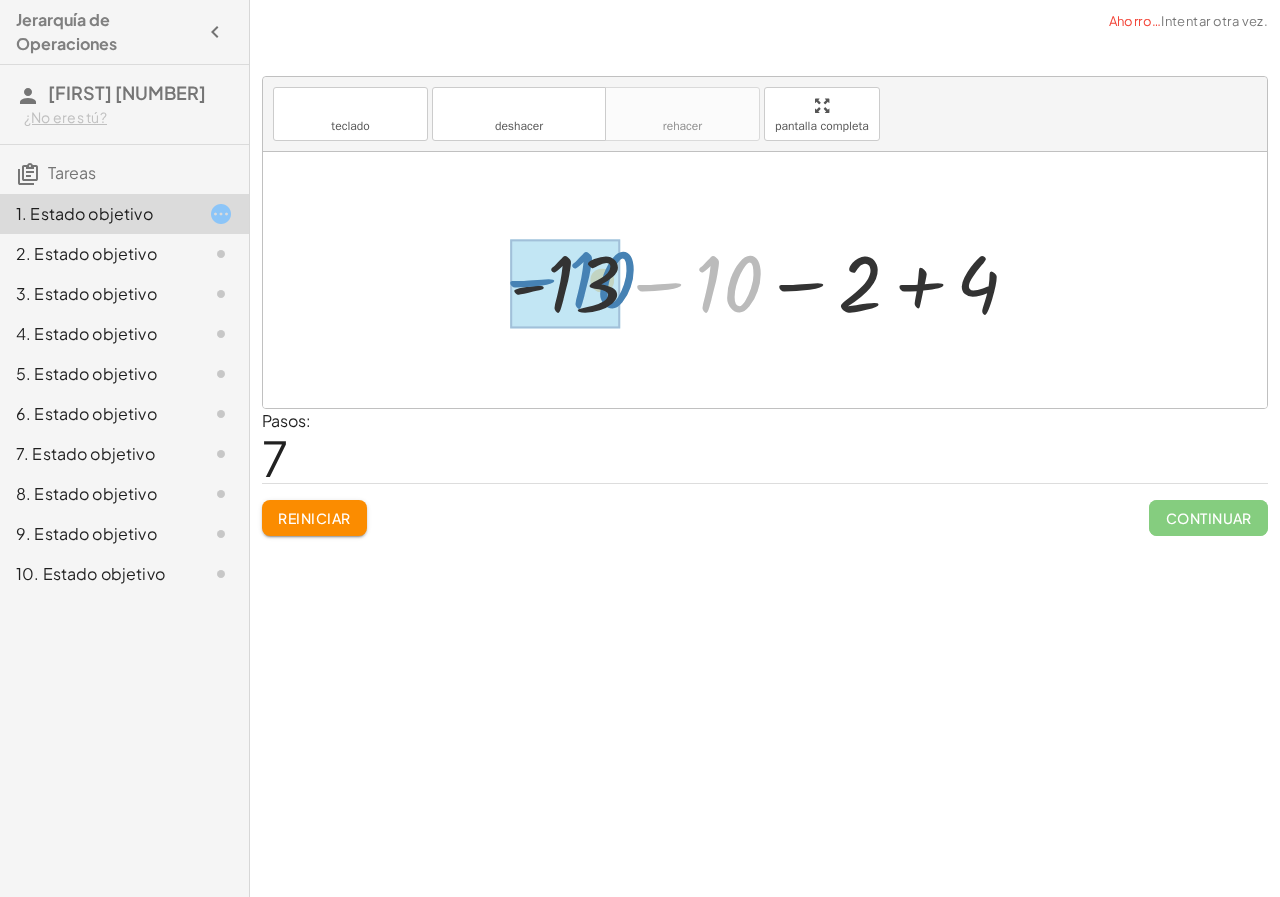 drag, startPoint x: 737, startPoint y: 282, endPoint x: 610, endPoint y: 278, distance: 127.06297 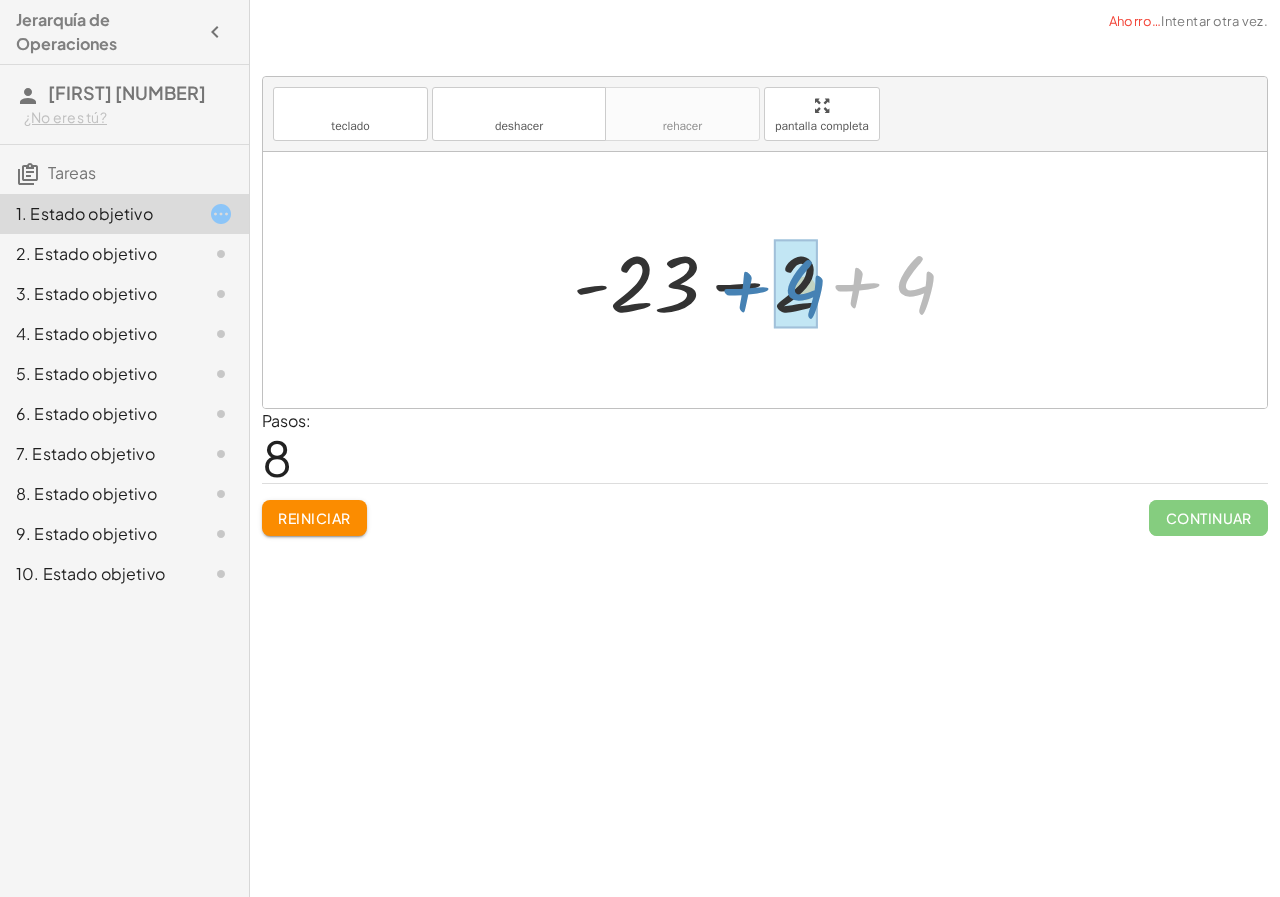 drag, startPoint x: 924, startPoint y: 290, endPoint x: 813, endPoint y: 294, distance: 111.07205 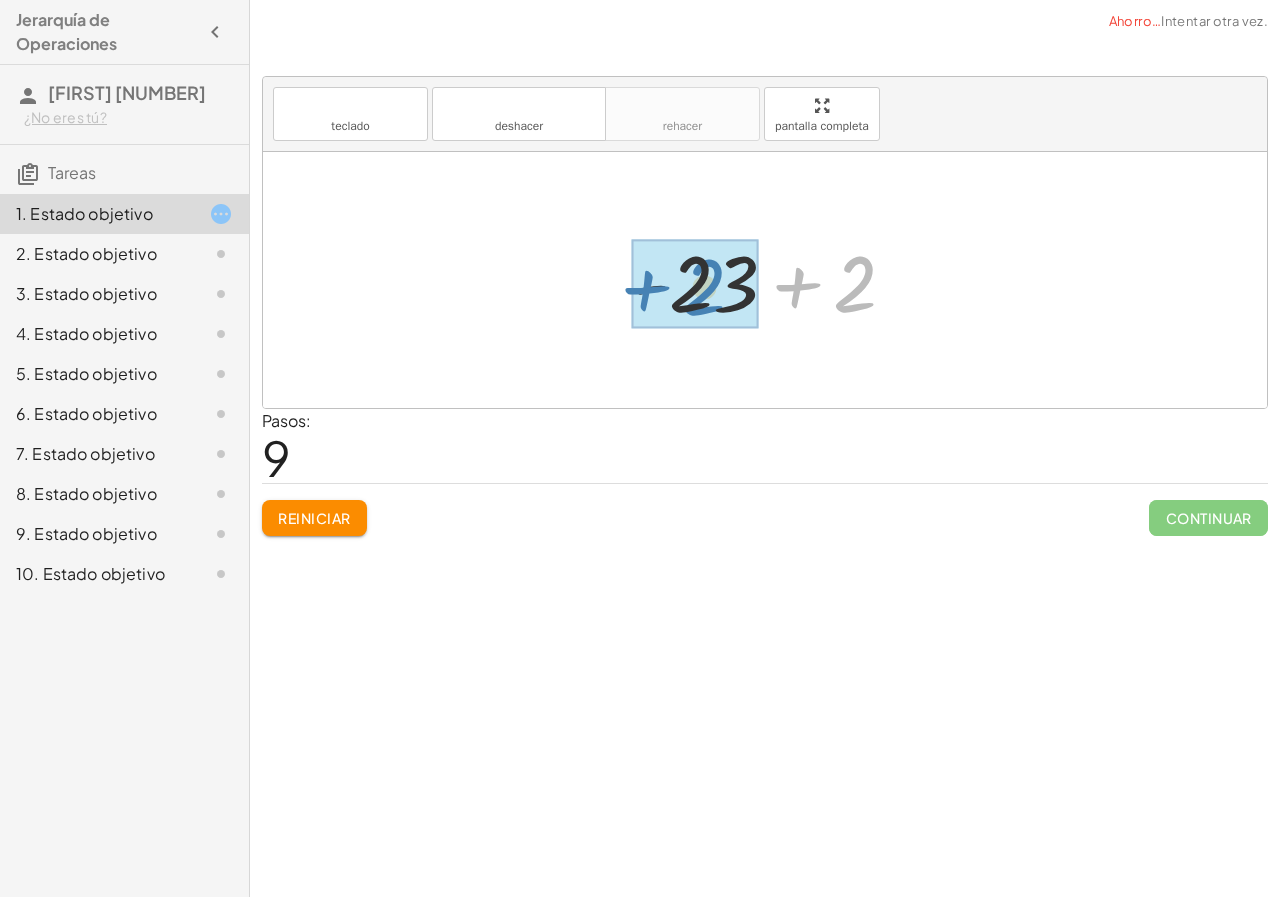 drag, startPoint x: 872, startPoint y: 278, endPoint x: 721, endPoint y: 281, distance: 151.0298 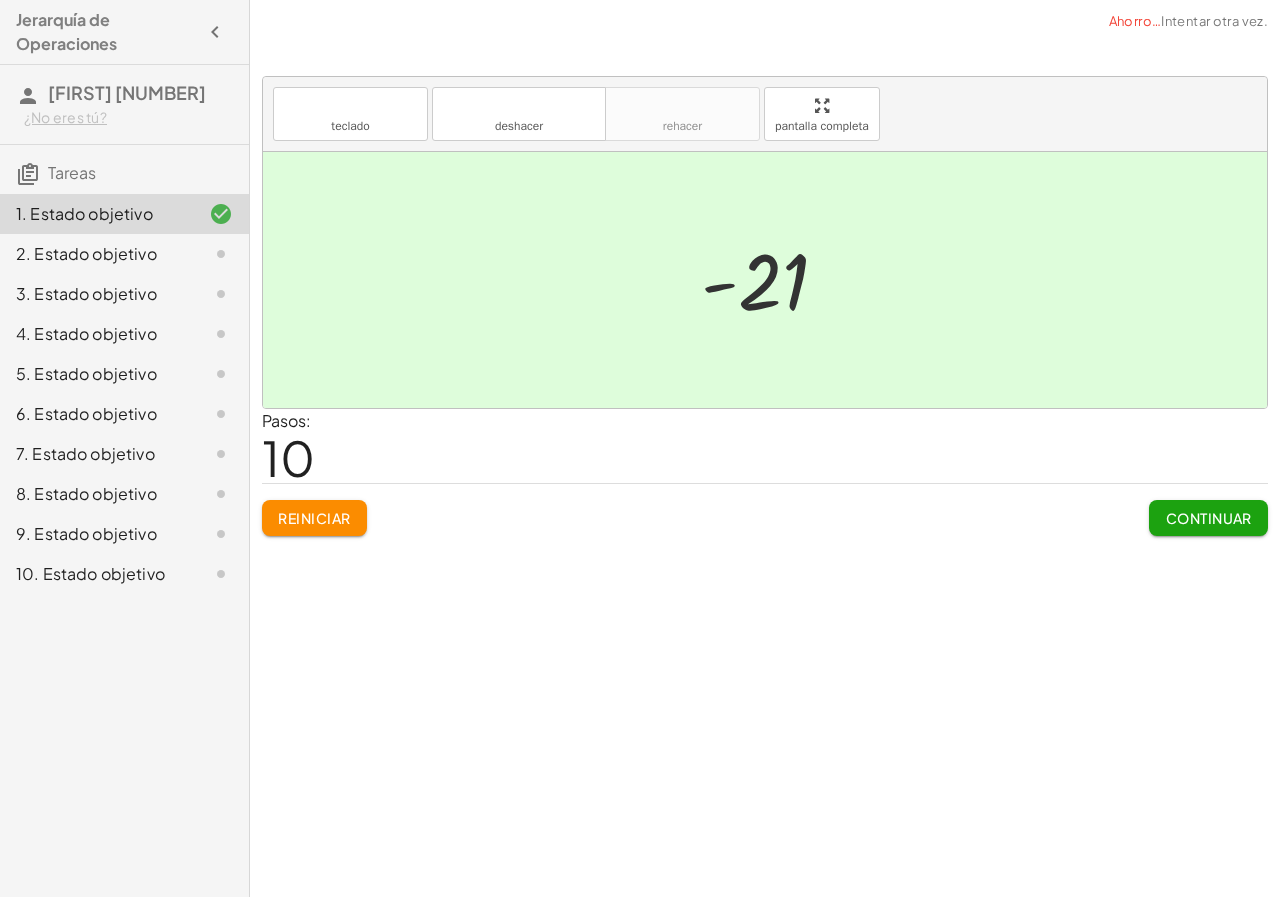 click on "Continuar" at bounding box center (1208, 518) 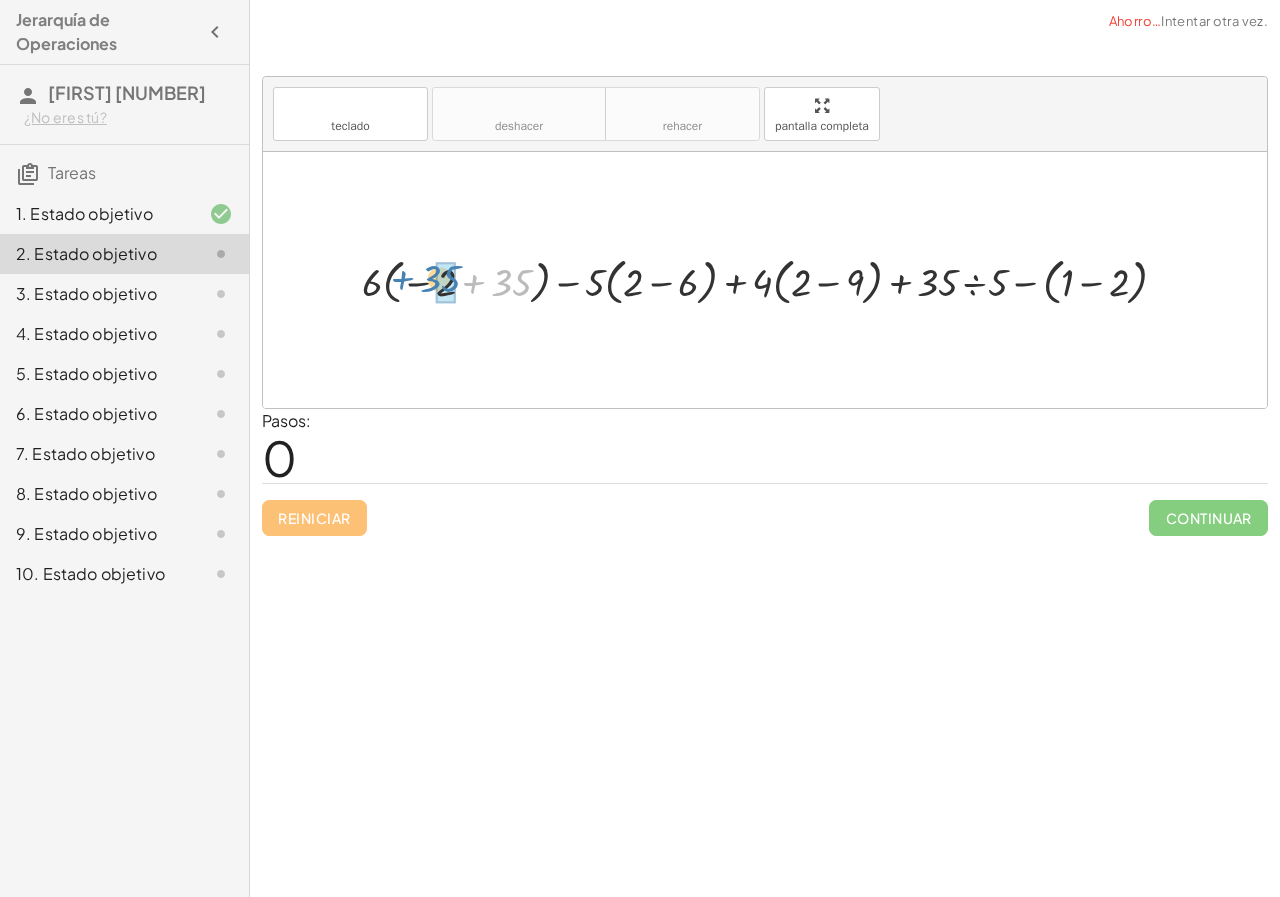 drag, startPoint x: 511, startPoint y: 288, endPoint x: 440, endPoint y: 284, distance: 71.11259 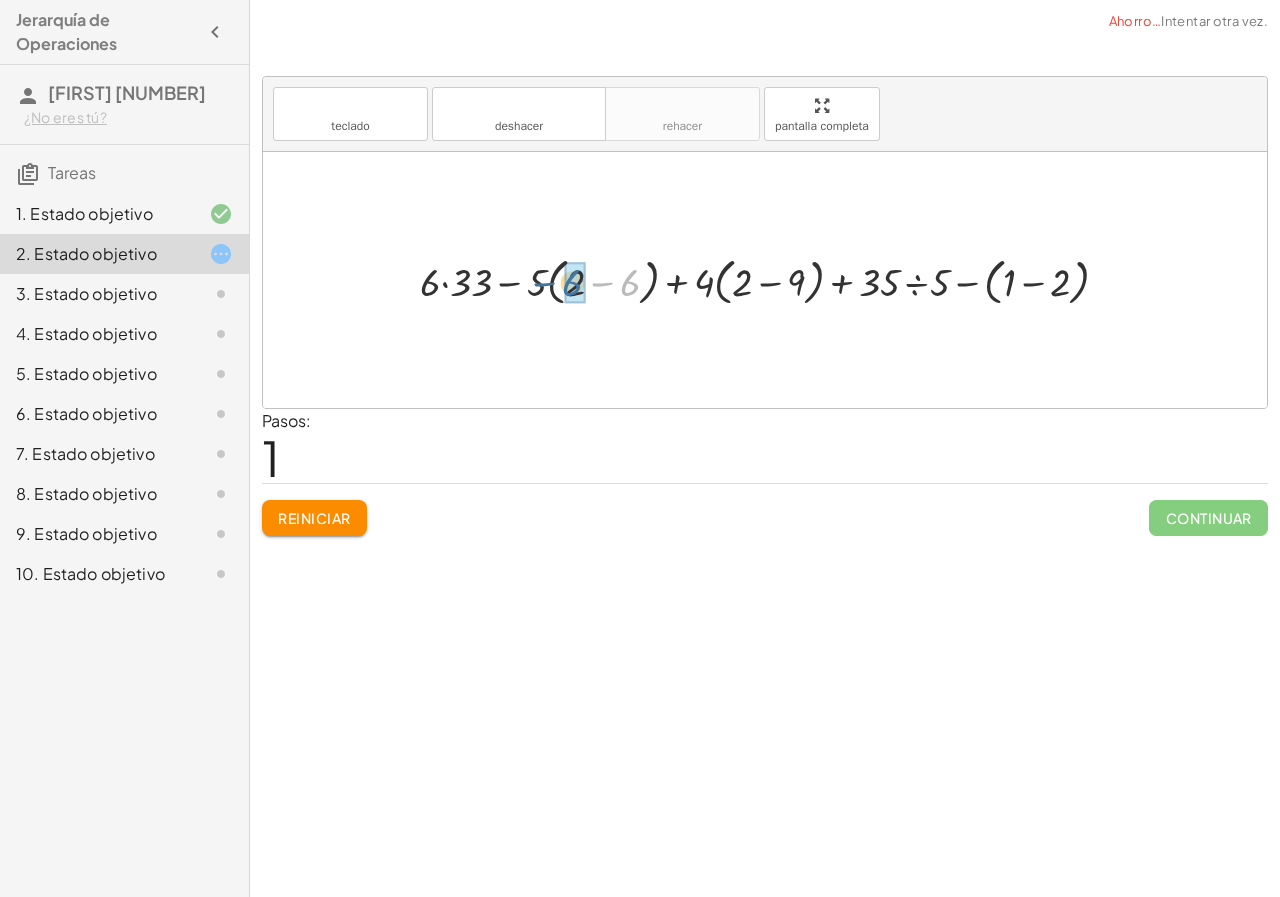 drag, startPoint x: 635, startPoint y: 286, endPoint x: 576, endPoint y: 286, distance: 59 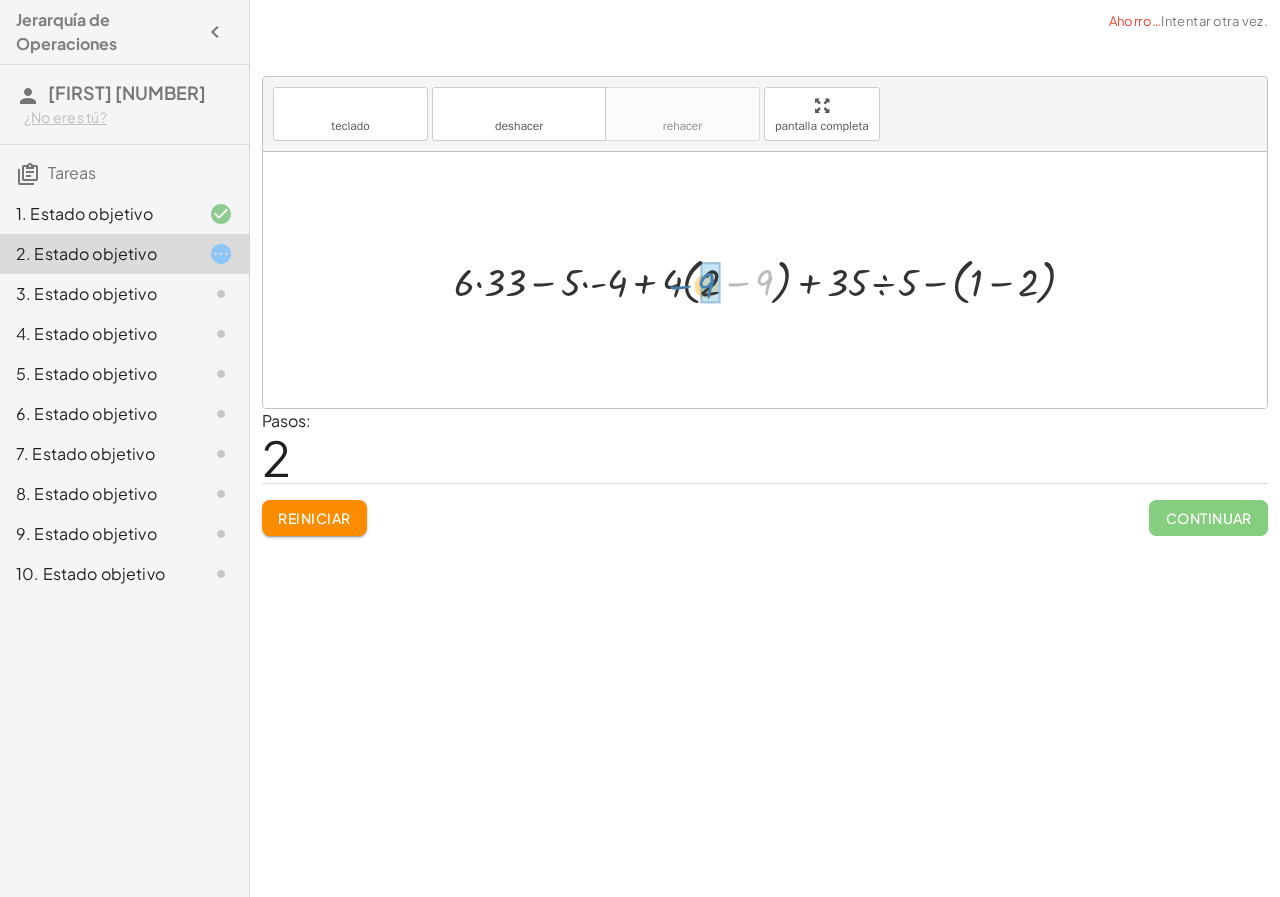 drag, startPoint x: 766, startPoint y: 280, endPoint x: 707, endPoint y: 283, distance: 59.07622 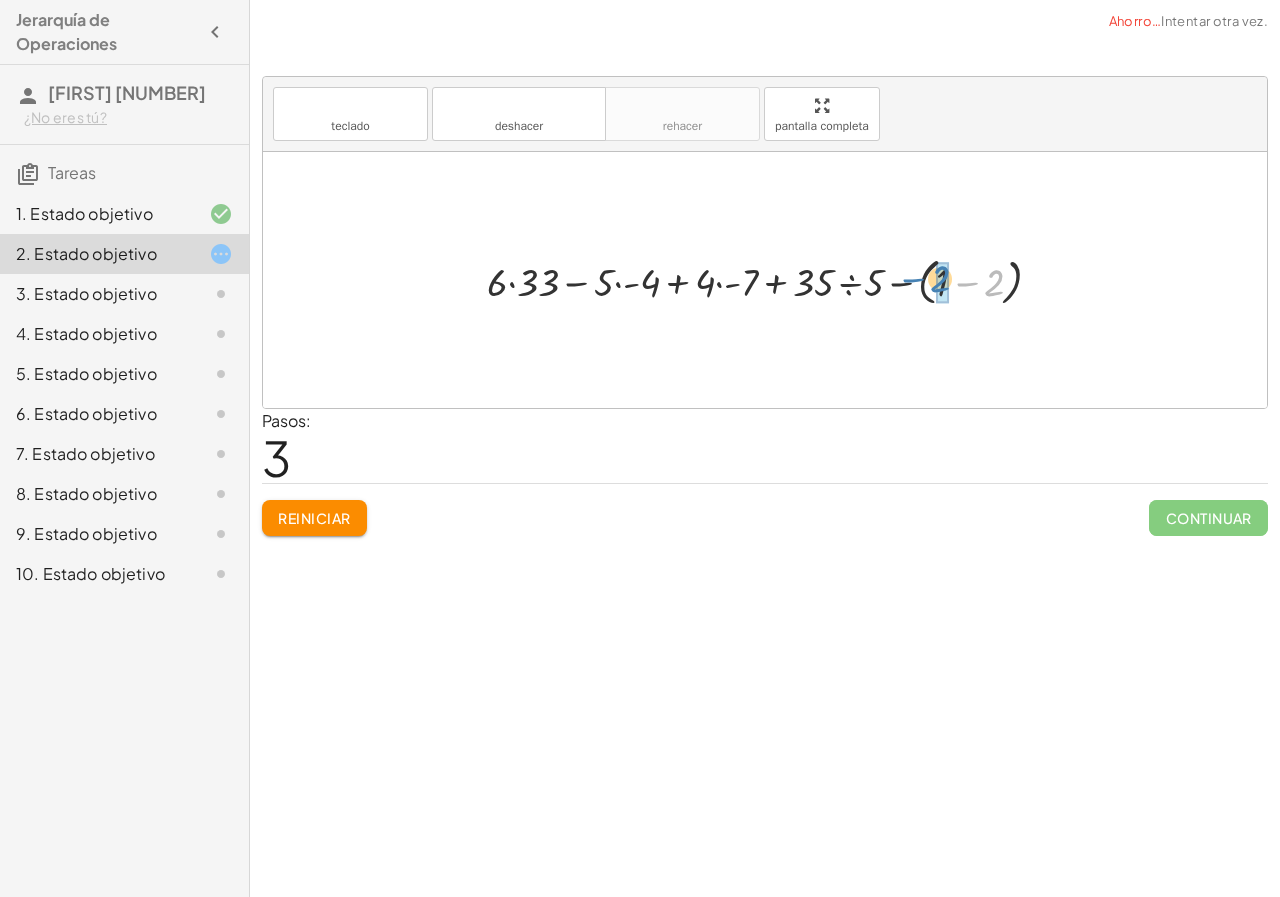 drag, startPoint x: 997, startPoint y: 280, endPoint x: 943, endPoint y: 276, distance: 54.147945 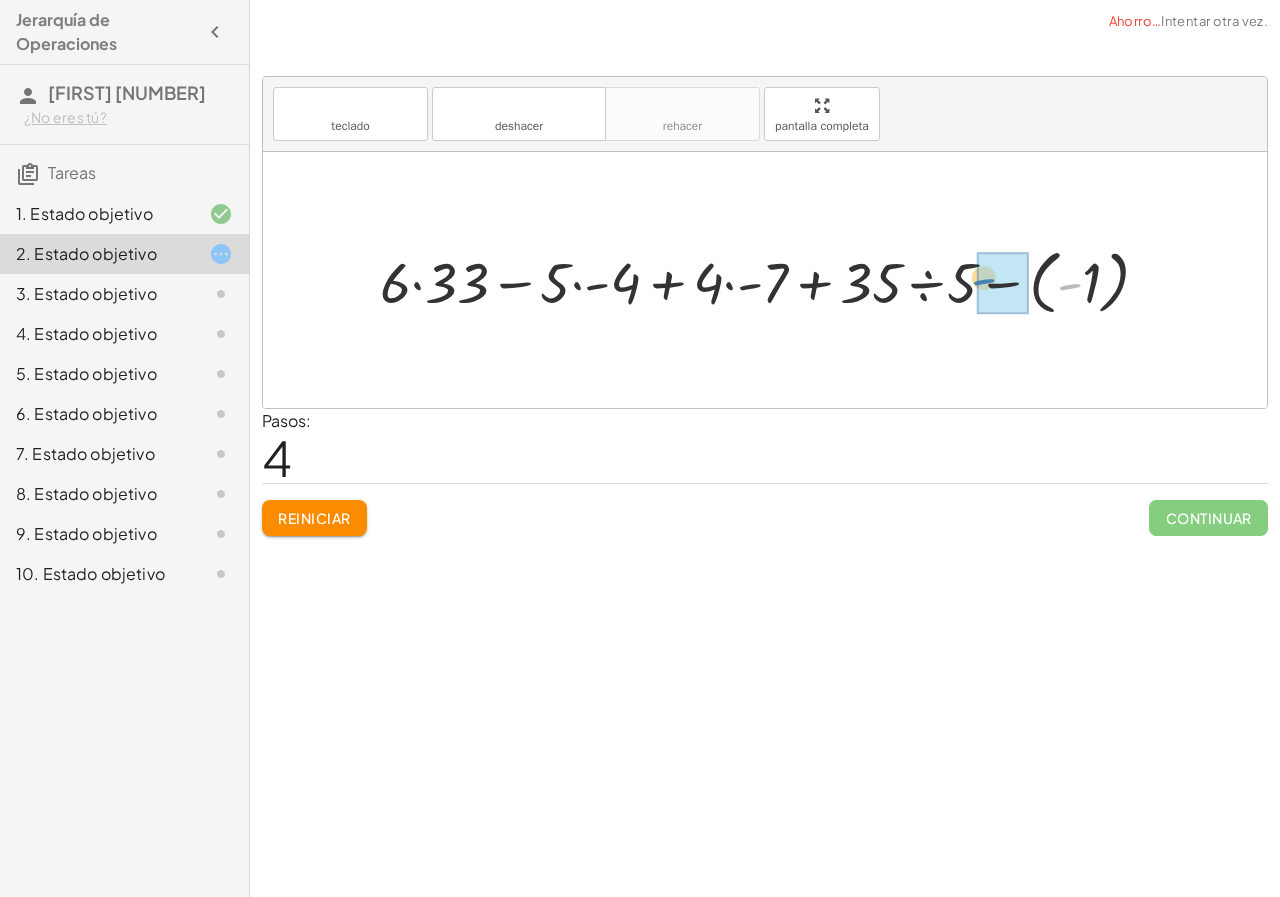 drag, startPoint x: 1069, startPoint y: 281, endPoint x: 984, endPoint y: 276, distance: 85.146935 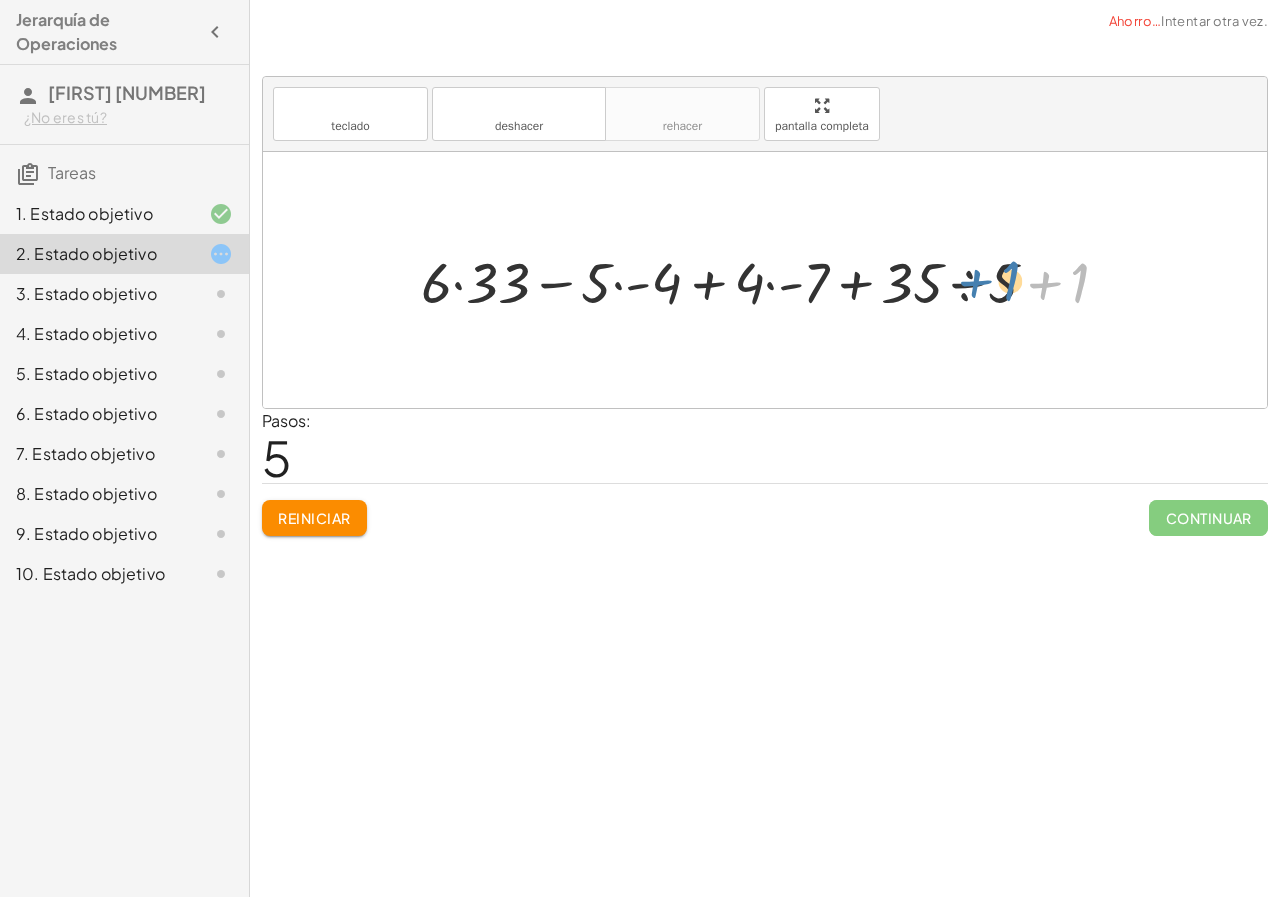 drag, startPoint x: 1078, startPoint y: 291, endPoint x: 1008, endPoint y: 289, distance: 70.028564 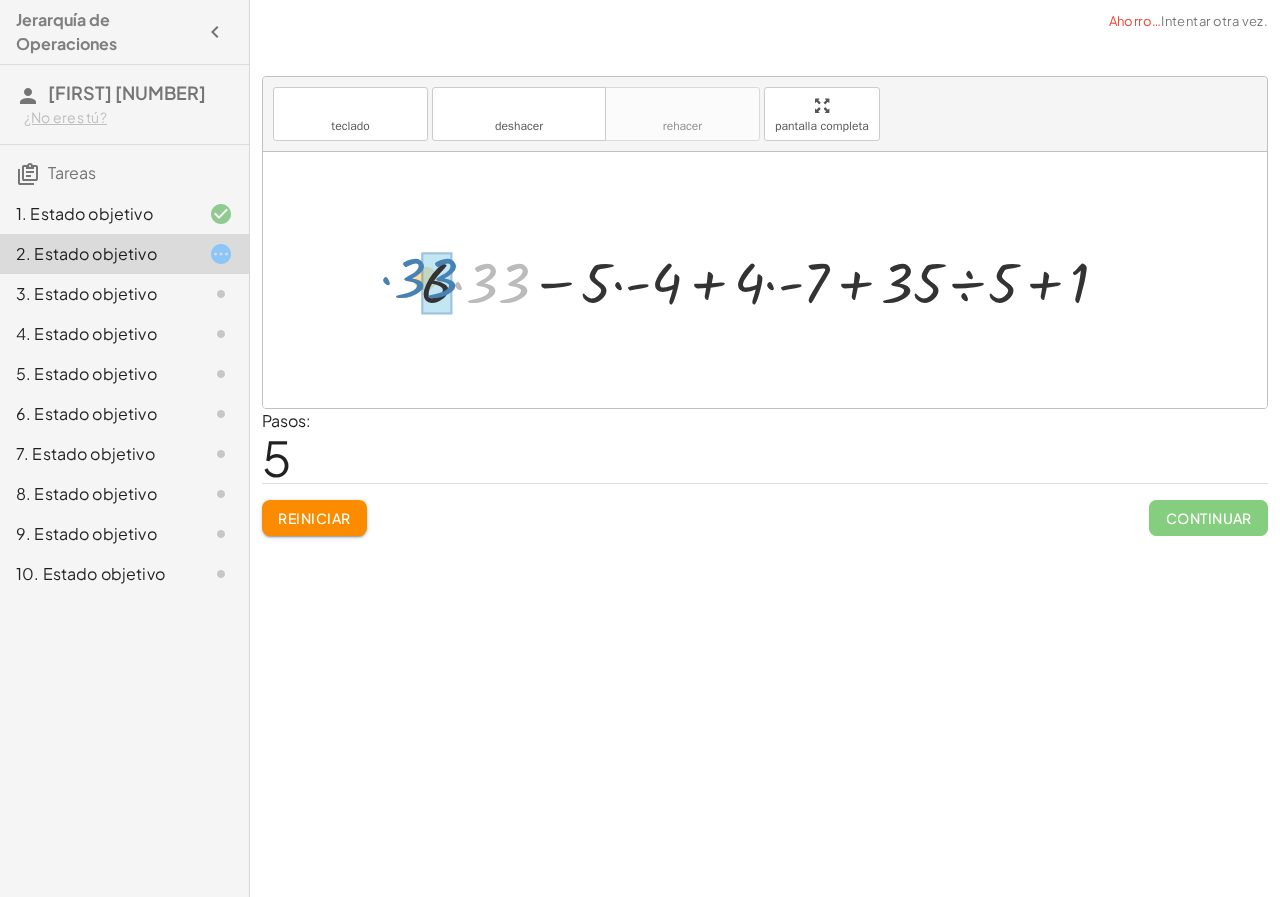 drag, startPoint x: 513, startPoint y: 286, endPoint x: 466, endPoint y: 282, distance: 47.169907 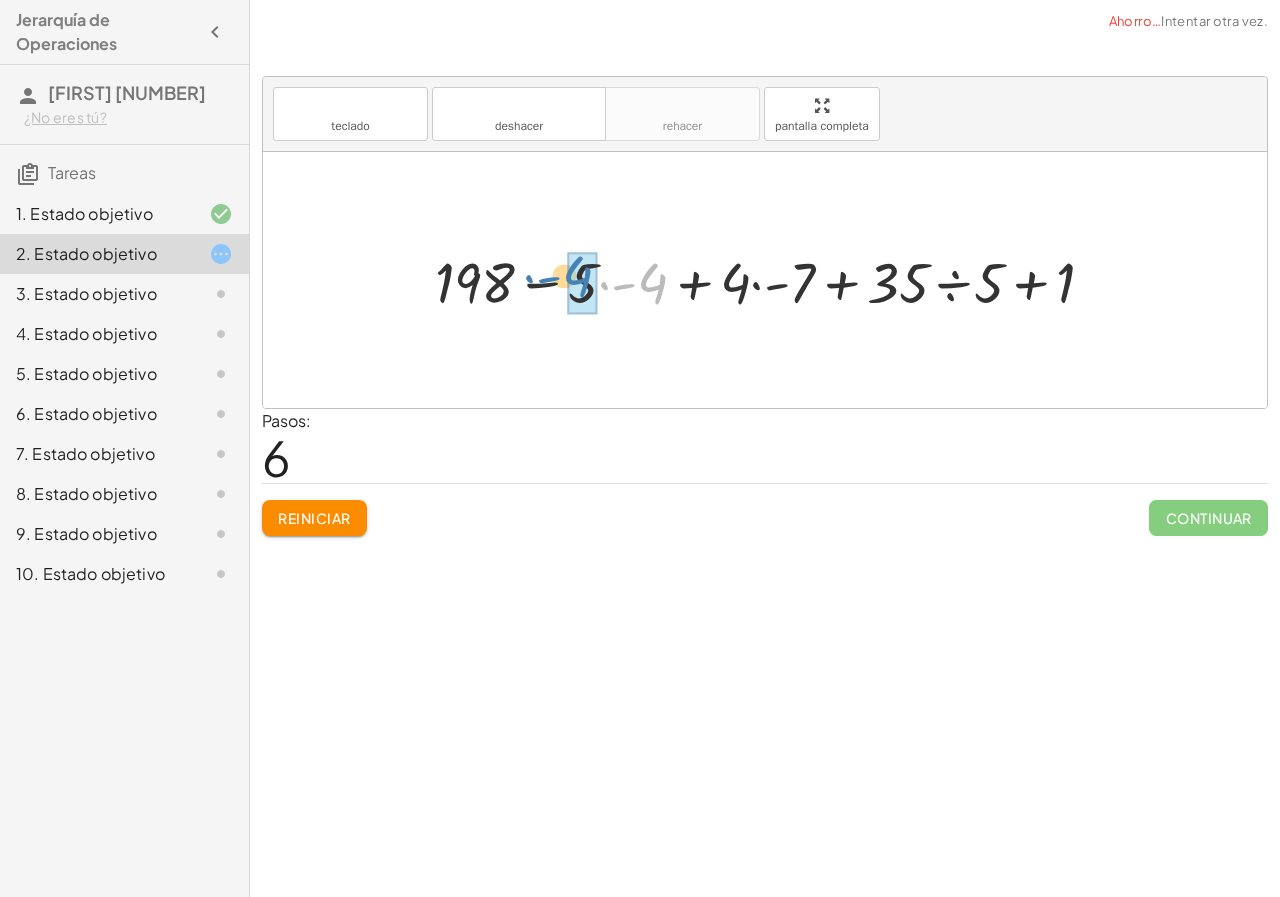drag, startPoint x: 655, startPoint y: 292, endPoint x: 580, endPoint y: 285, distance: 75.32596 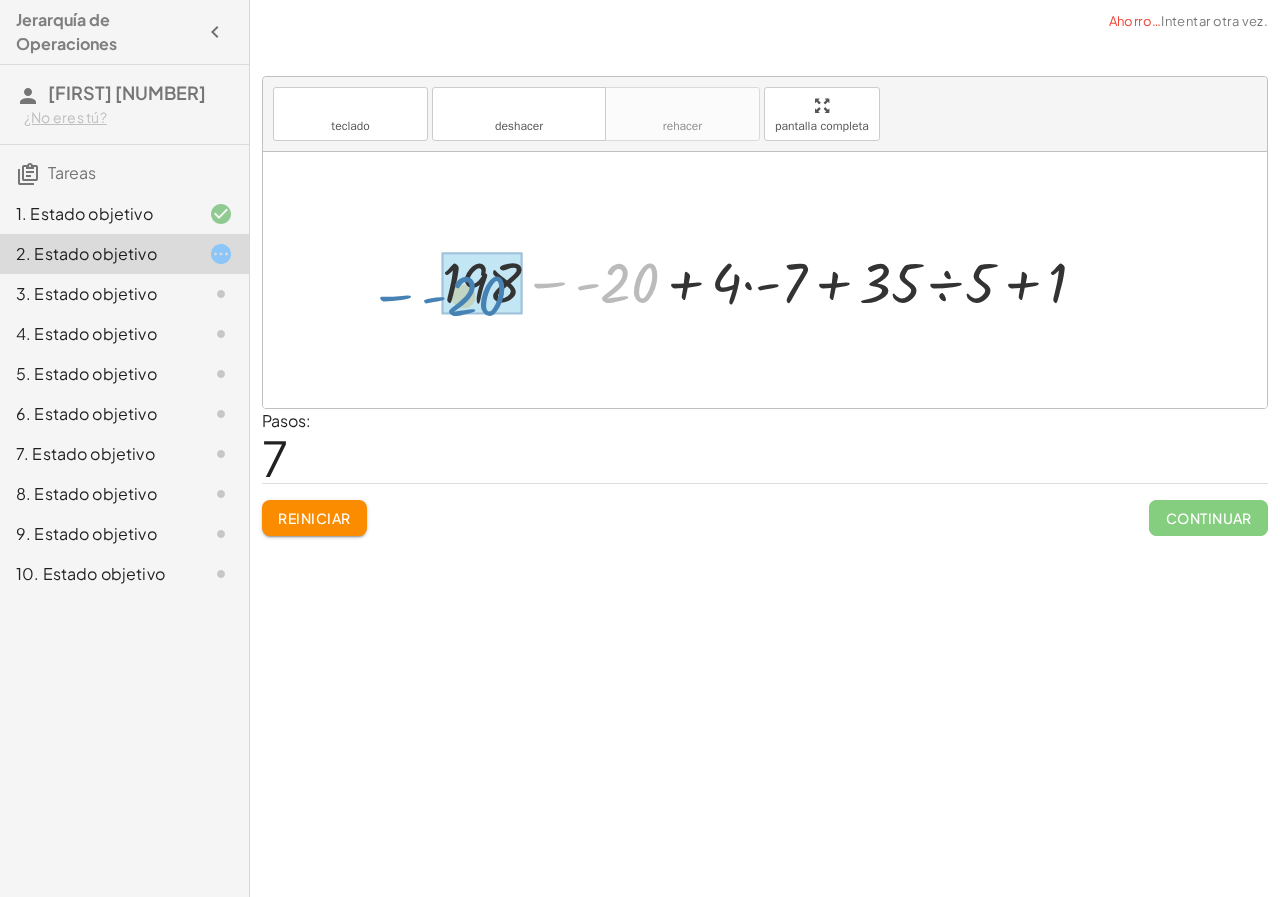 drag, startPoint x: 642, startPoint y: 280, endPoint x: 489, endPoint y: 290, distance: 153.32645 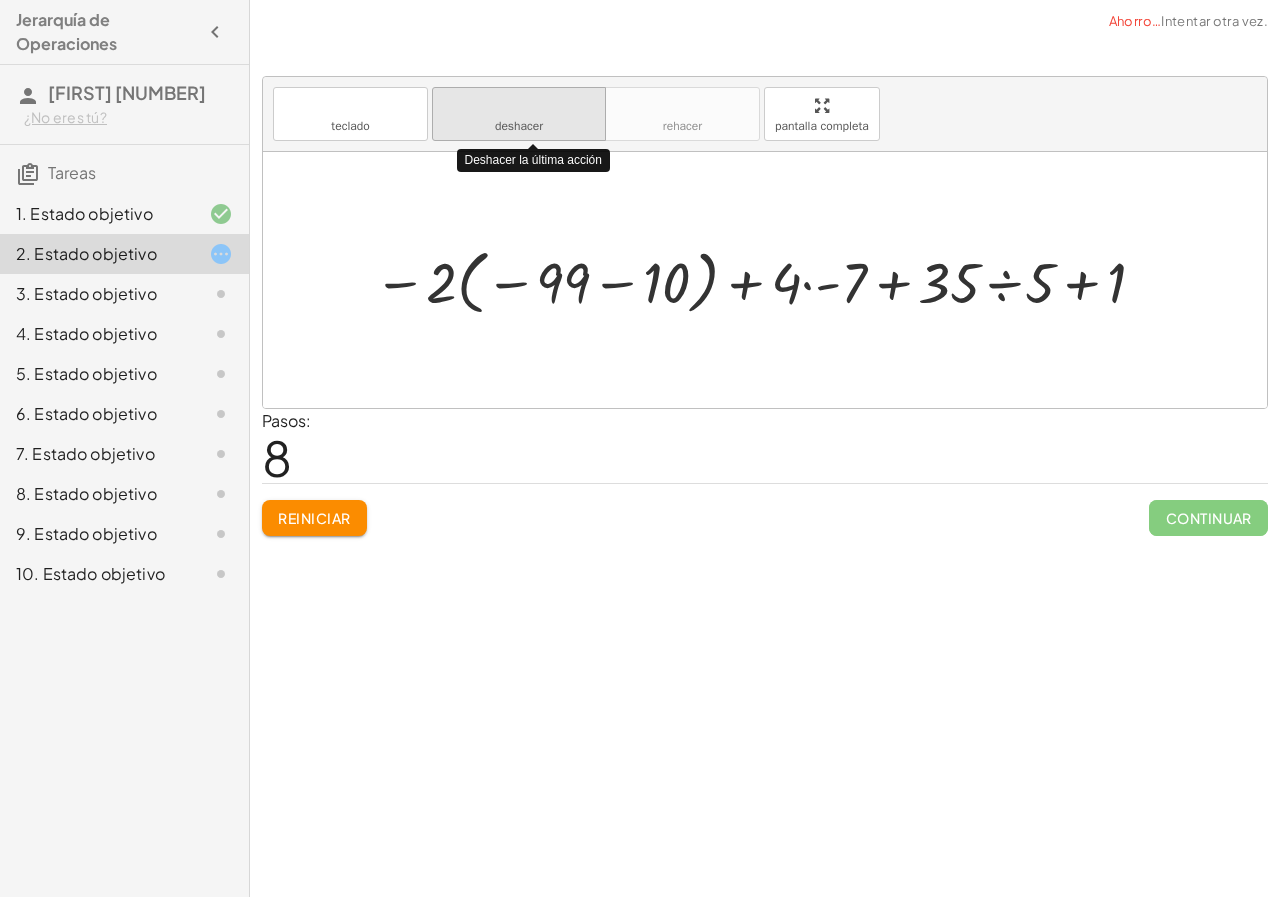 click on "deshacer" at bounding box center (519, 126) 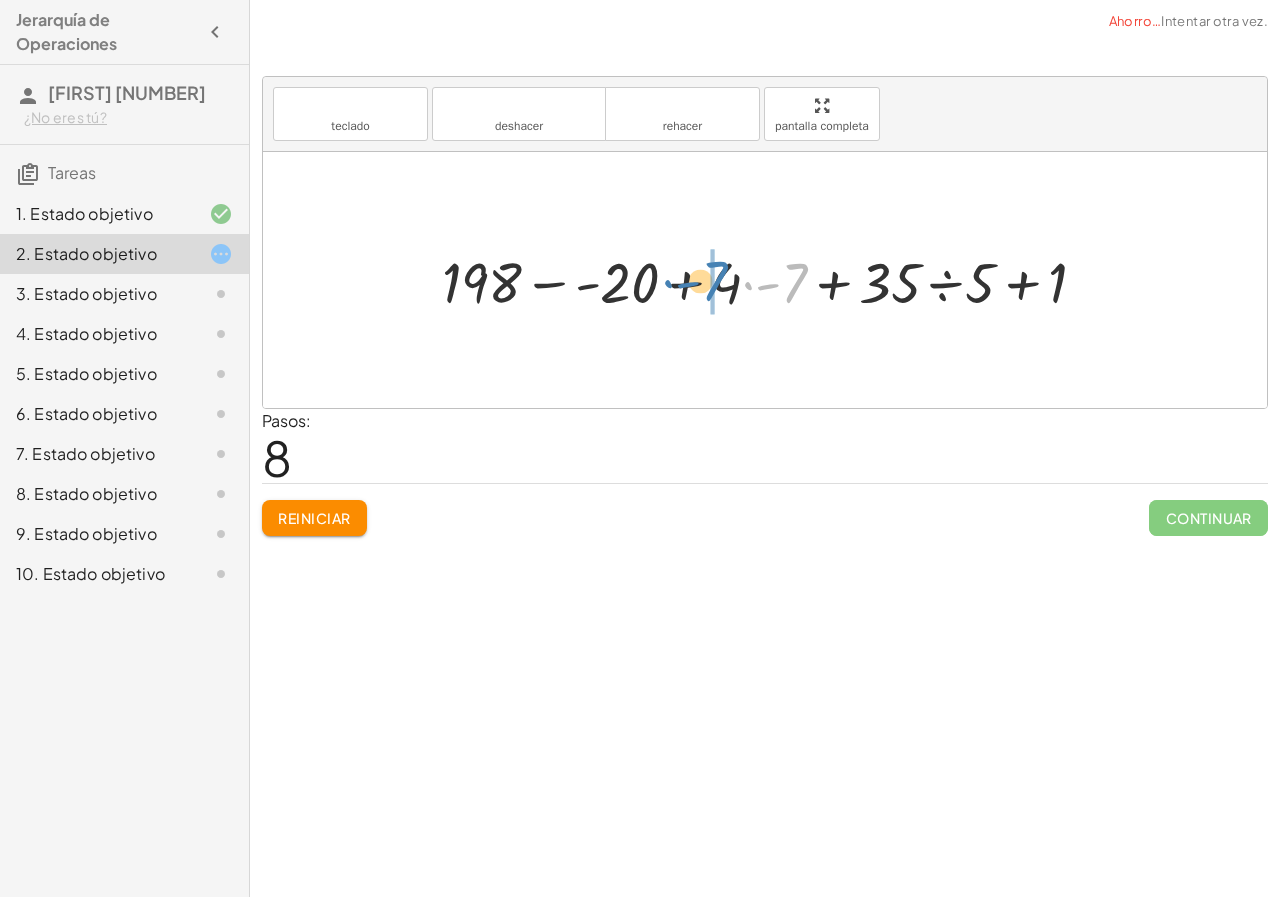 drag, startPoint x: 793, startPoint y: 281, endPoint x: 713, endPoint y: 279, distance: 80.024994 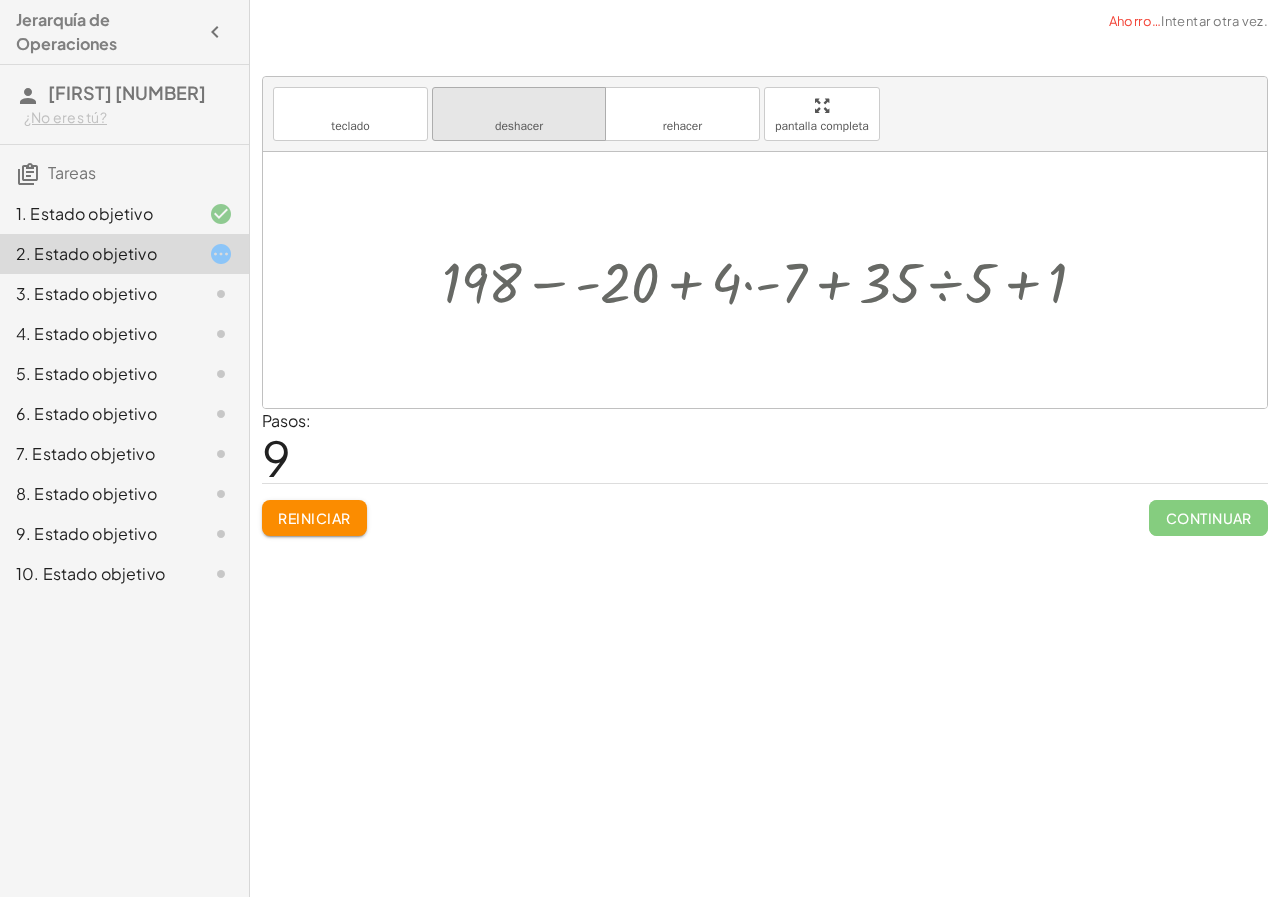 click on "deshacer deshacer" at bounding box center [519, 114] 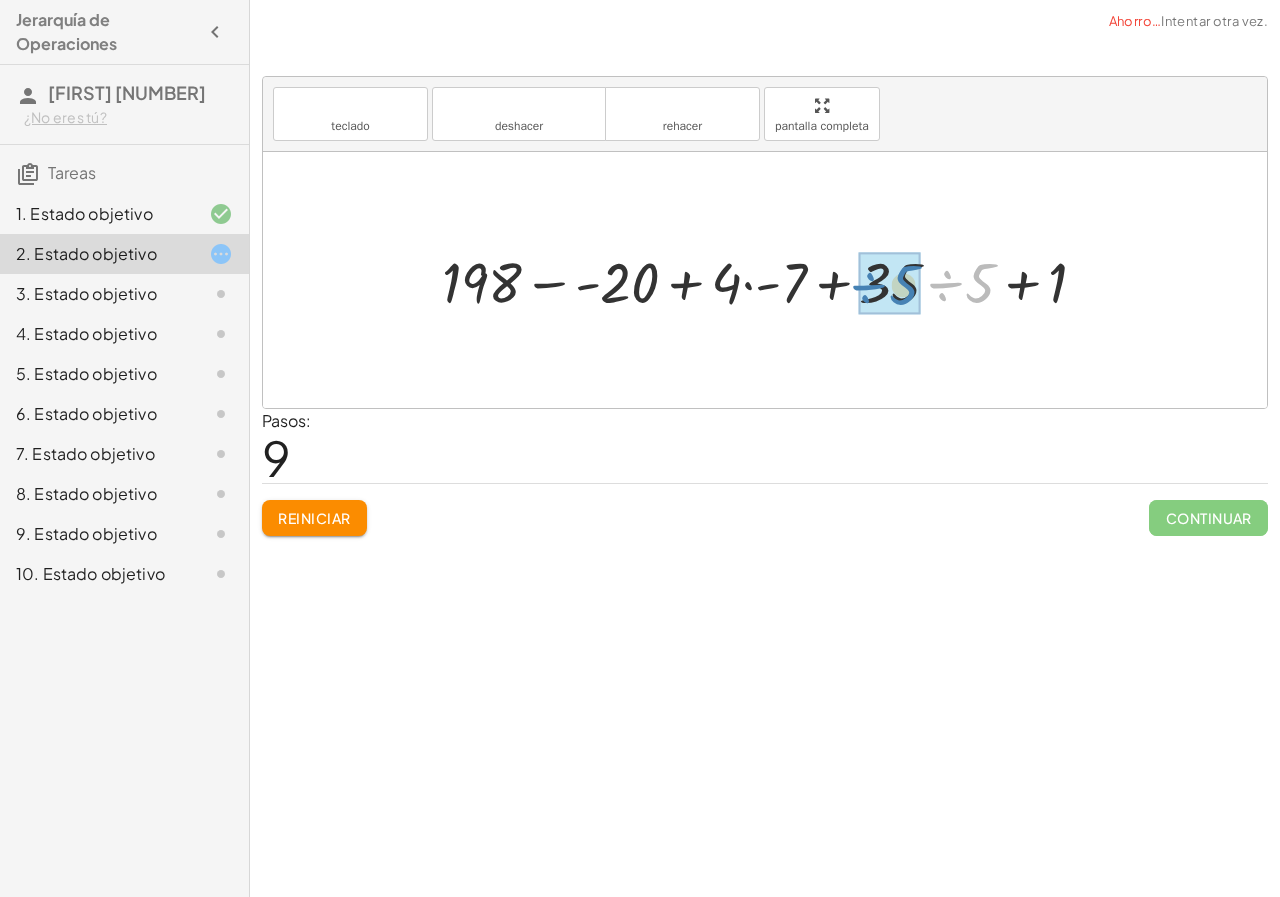 drag, startPoint x: 984, startPoint y: 282, endPoint x: 907, endPoint y: 284, distance: 77.02597 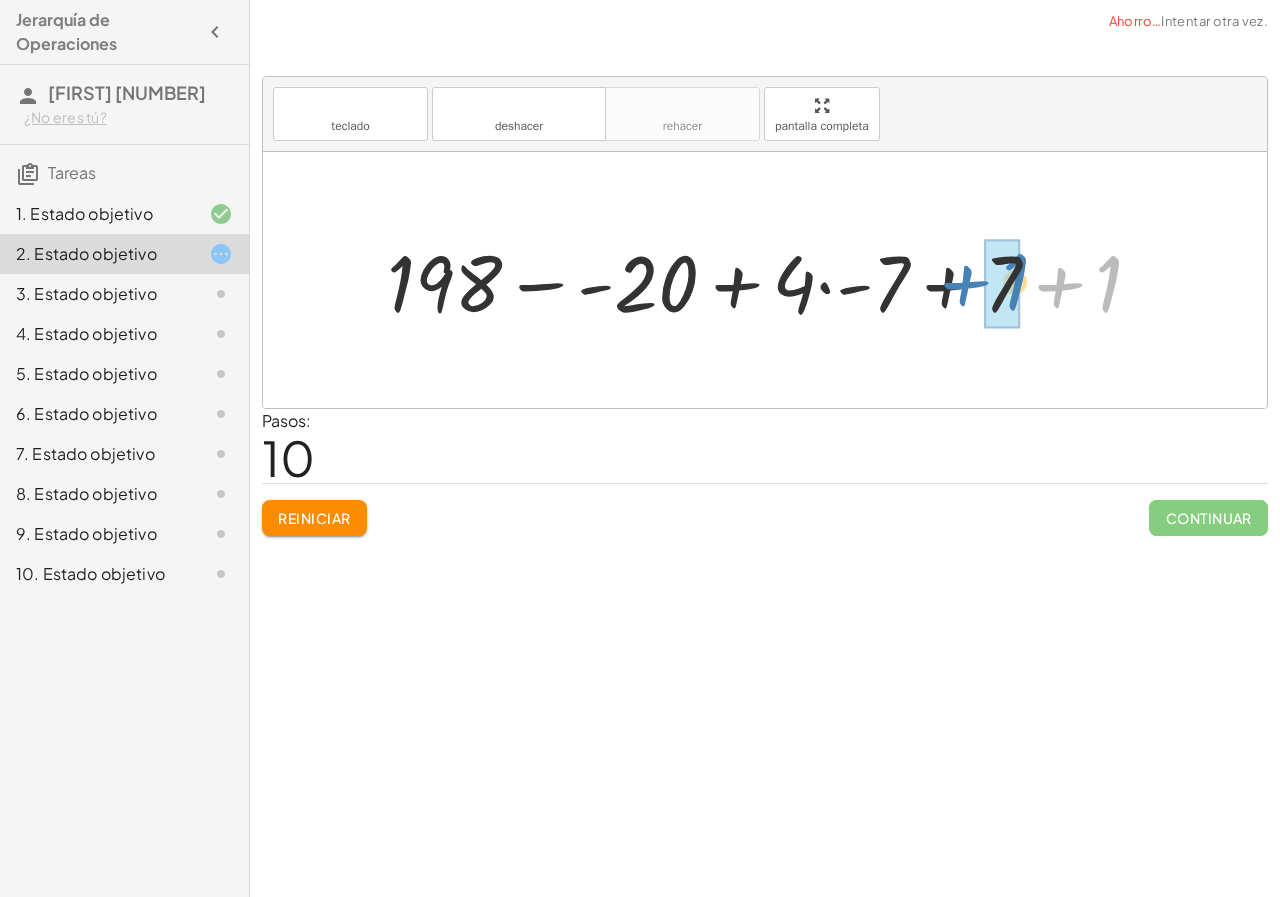 drag, startPoint x: 1107, startPoint y: 286, endPoint x: 1013, endPoint y: 284, distance: 94.02127 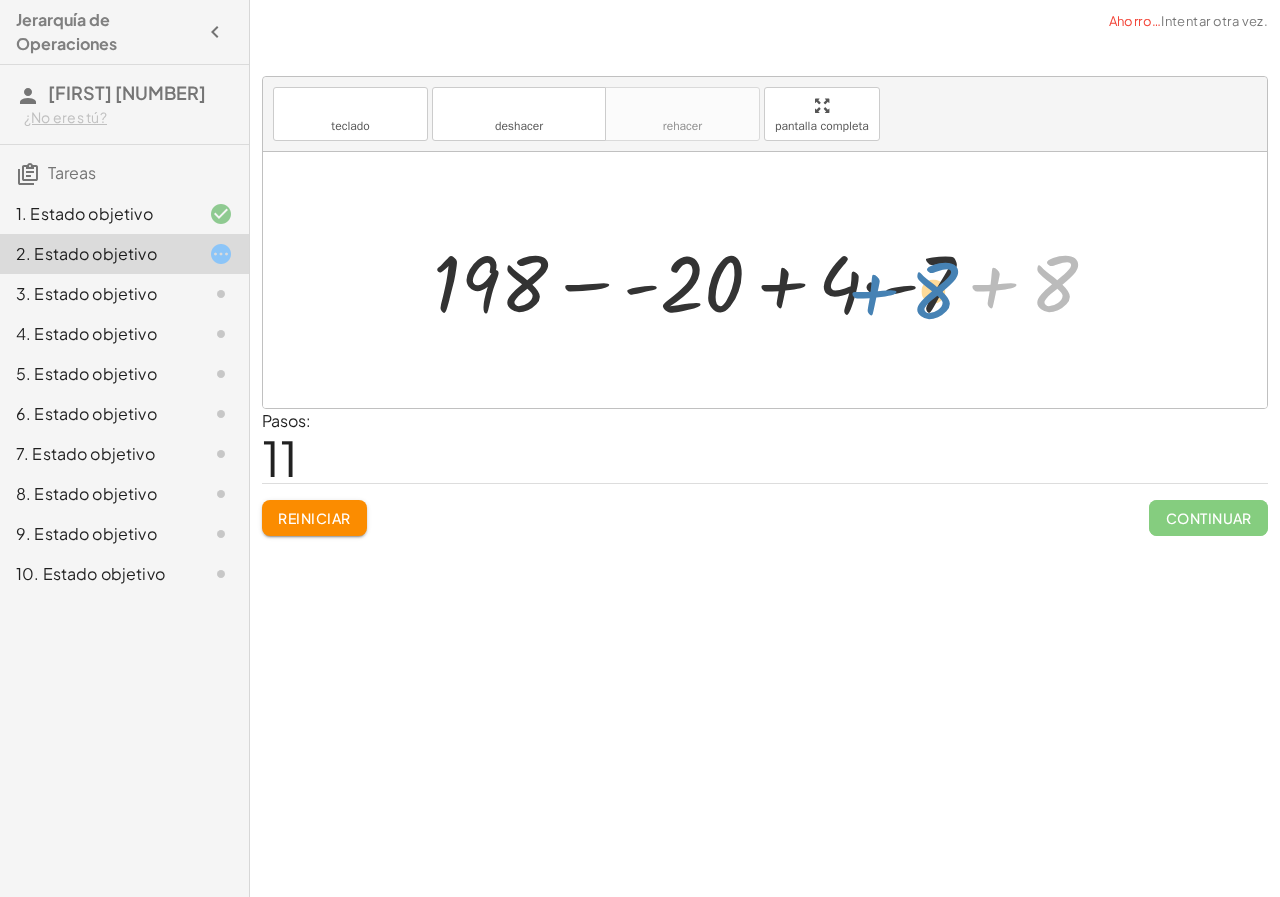 drag, startPoint x: 1059, startPoint y: 282, endPoint x: 939, endPoint y: 289, distance: 120.203995 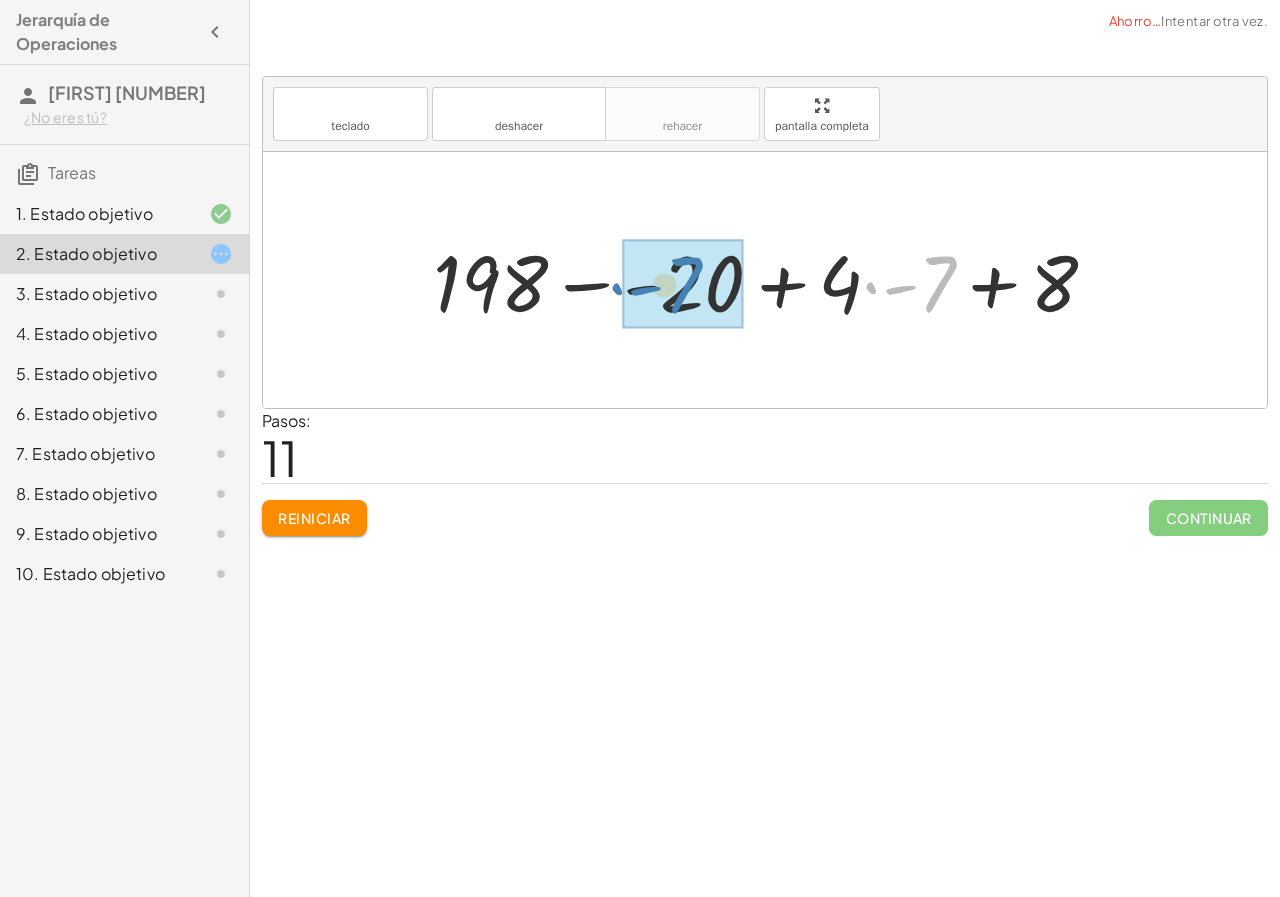 drag, startPoint x: 915, startPoint y: 287, endPoint x: 661, endPoint y: 288, distance: 254.00197 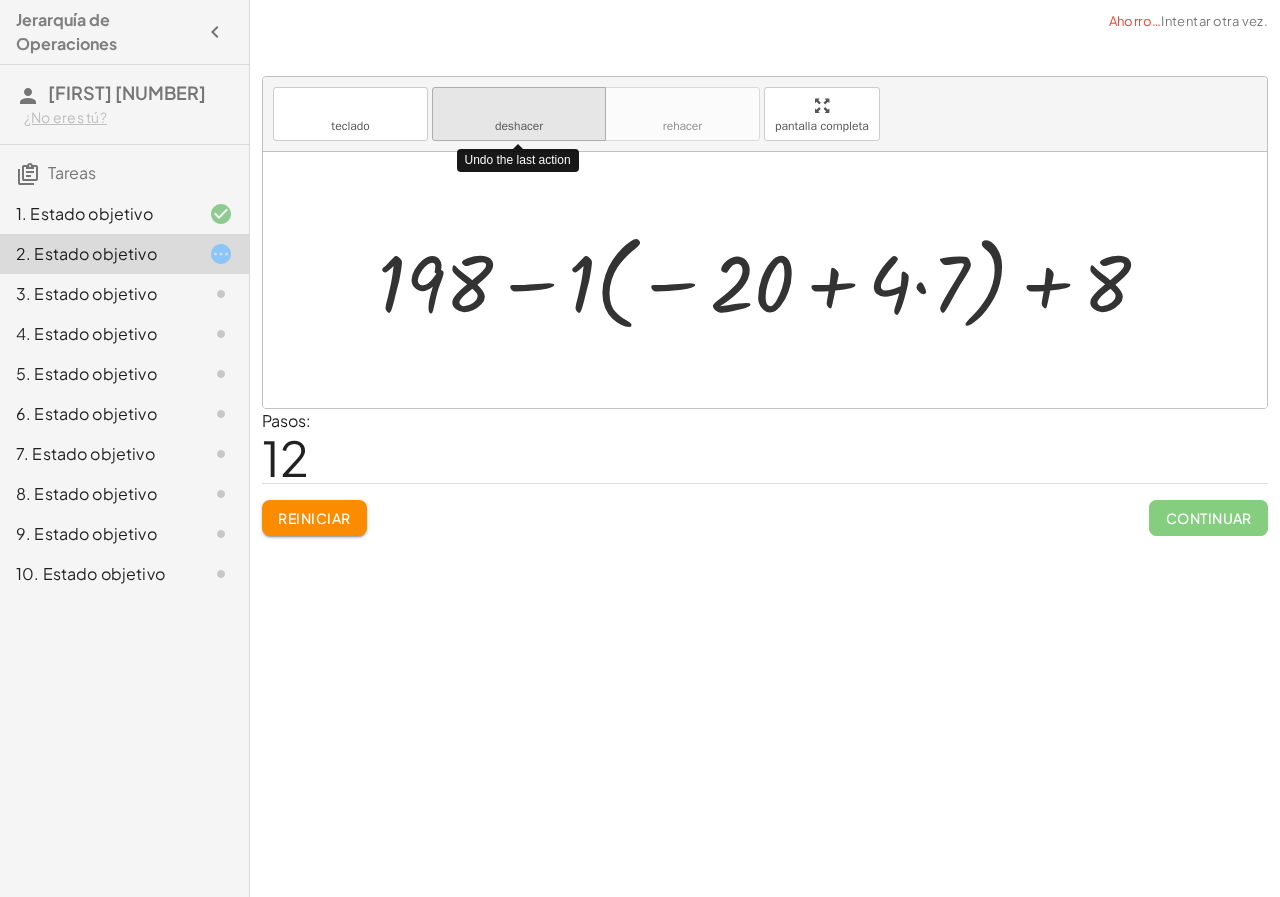 click on "deshacer" at bounding box center [519, 126] 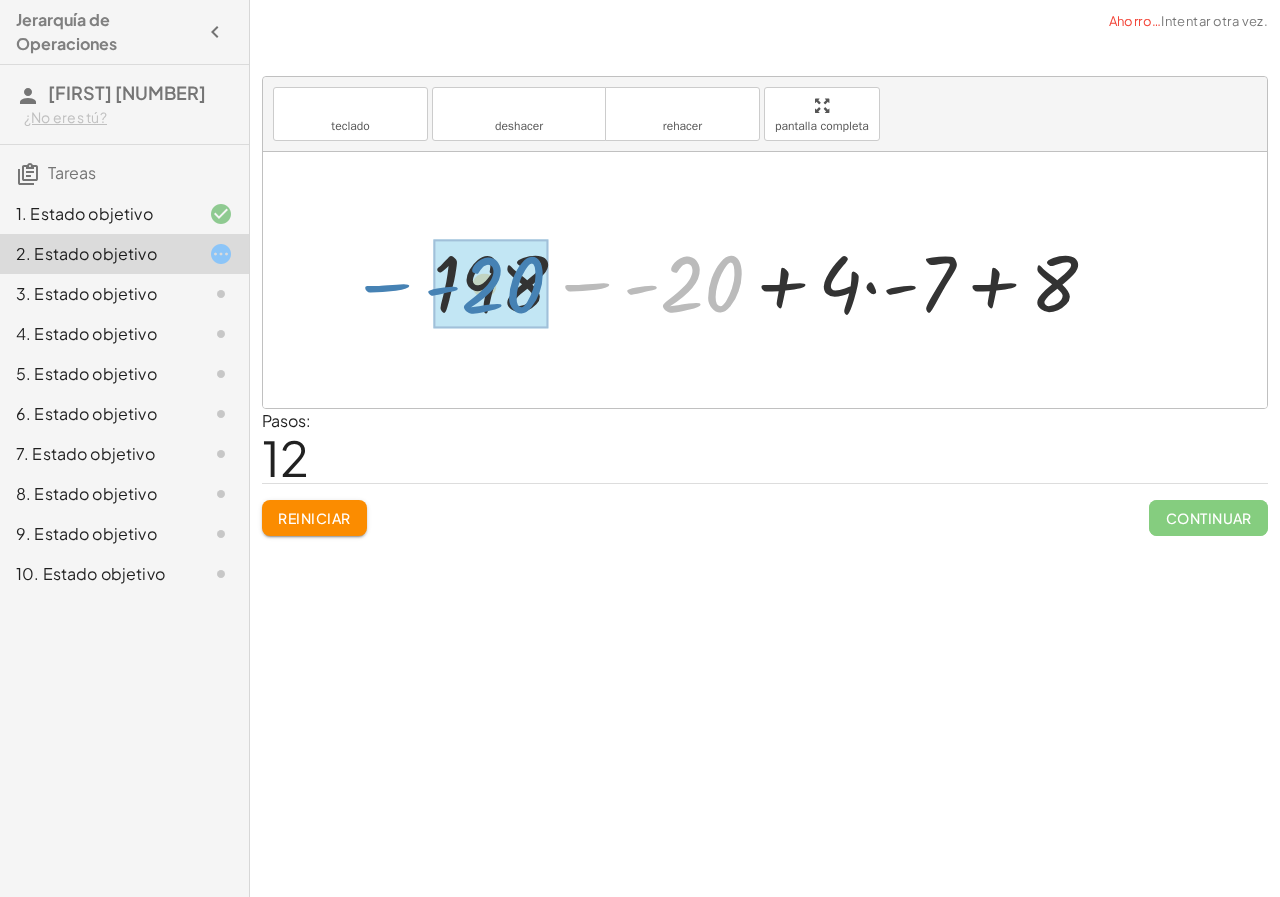 drag, startPoint x: 703, startPoint y: 270, endPoint x: 504, endPoint y: 271, distance: 199.00252 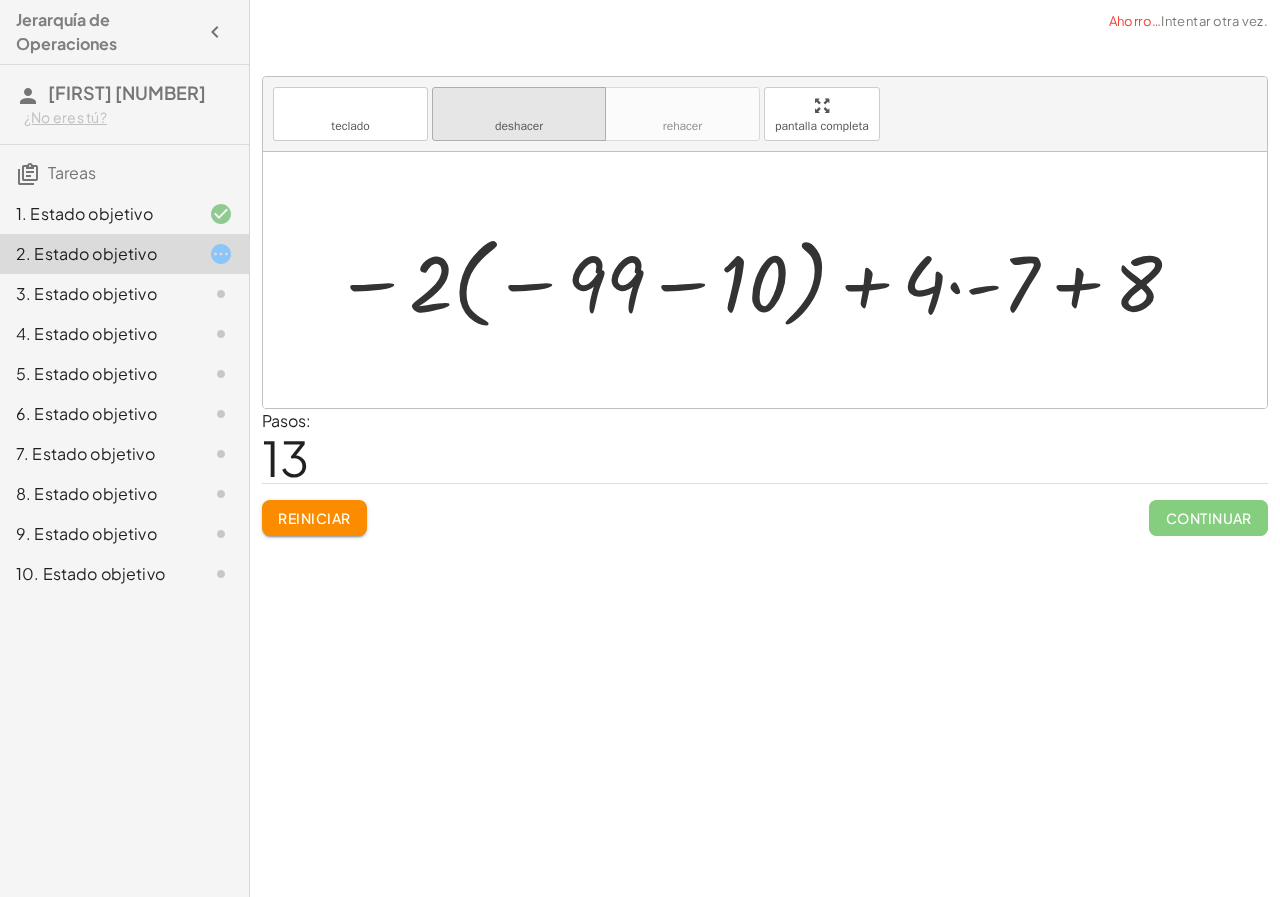click on "deshacer" at bounding box center [519, 126] 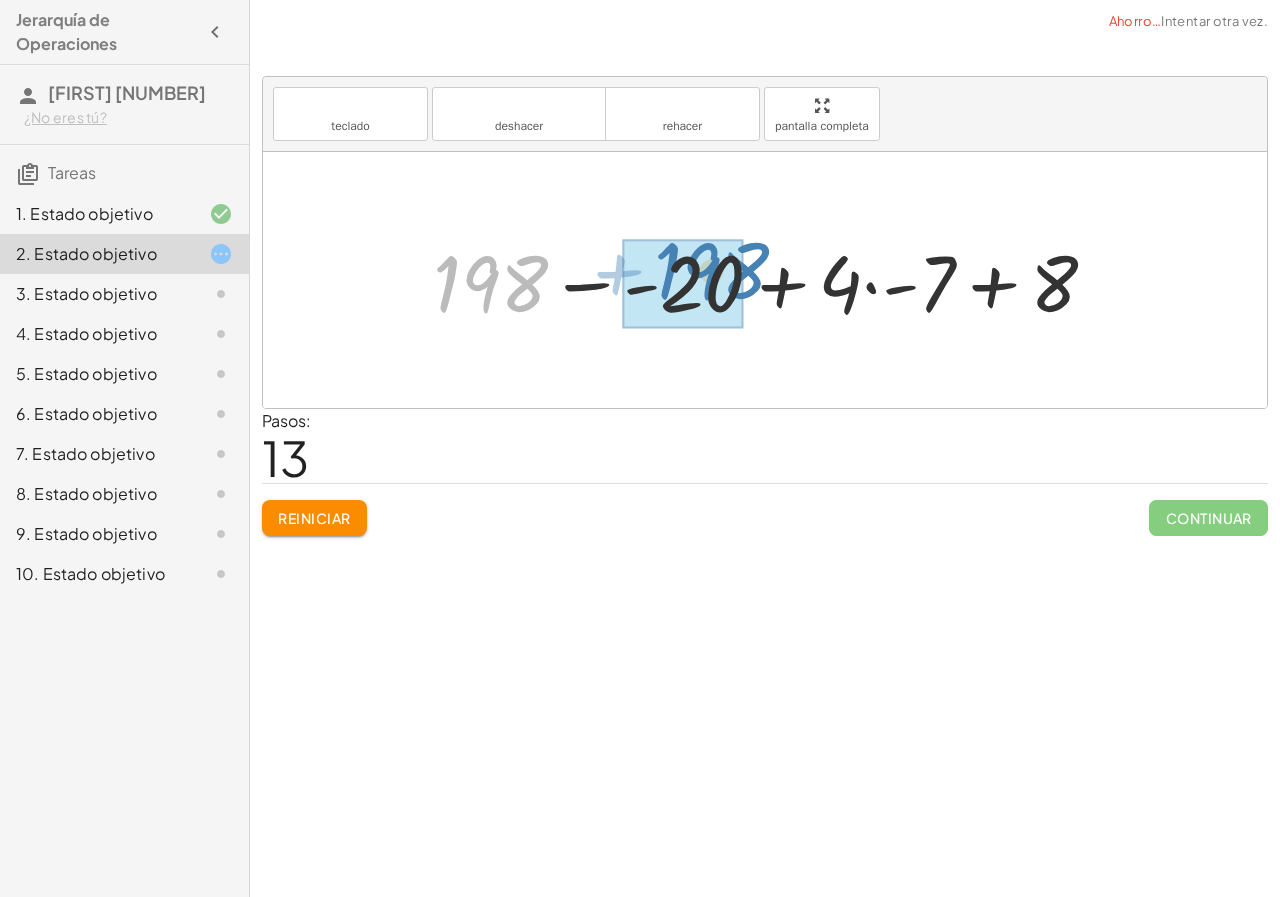 drag, startPoint x: 491, startPoint y: 273, endPoint x: 712, endPoint y: 260, distance: 221.38202 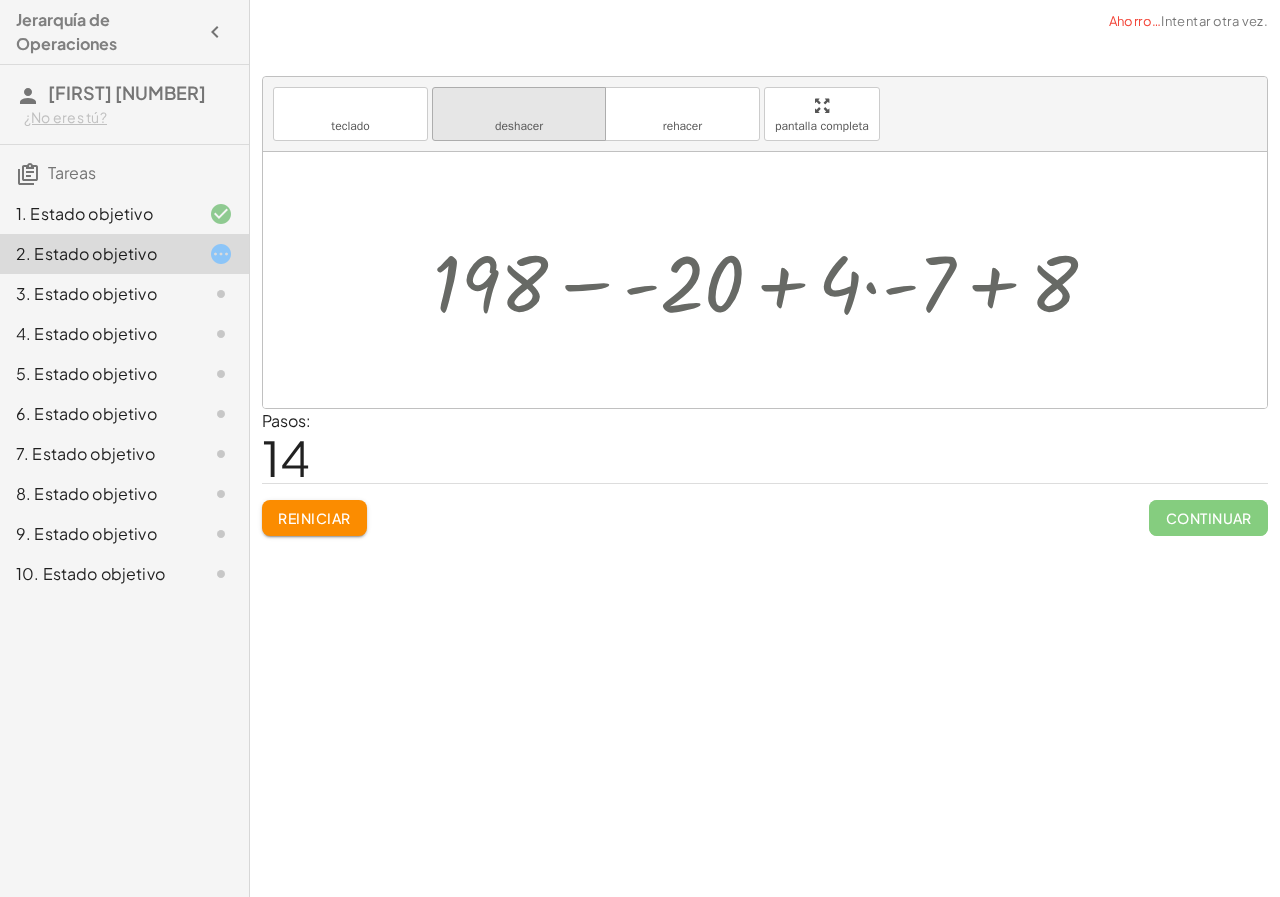 click on "deshacer" at bounding box center (519, 126) 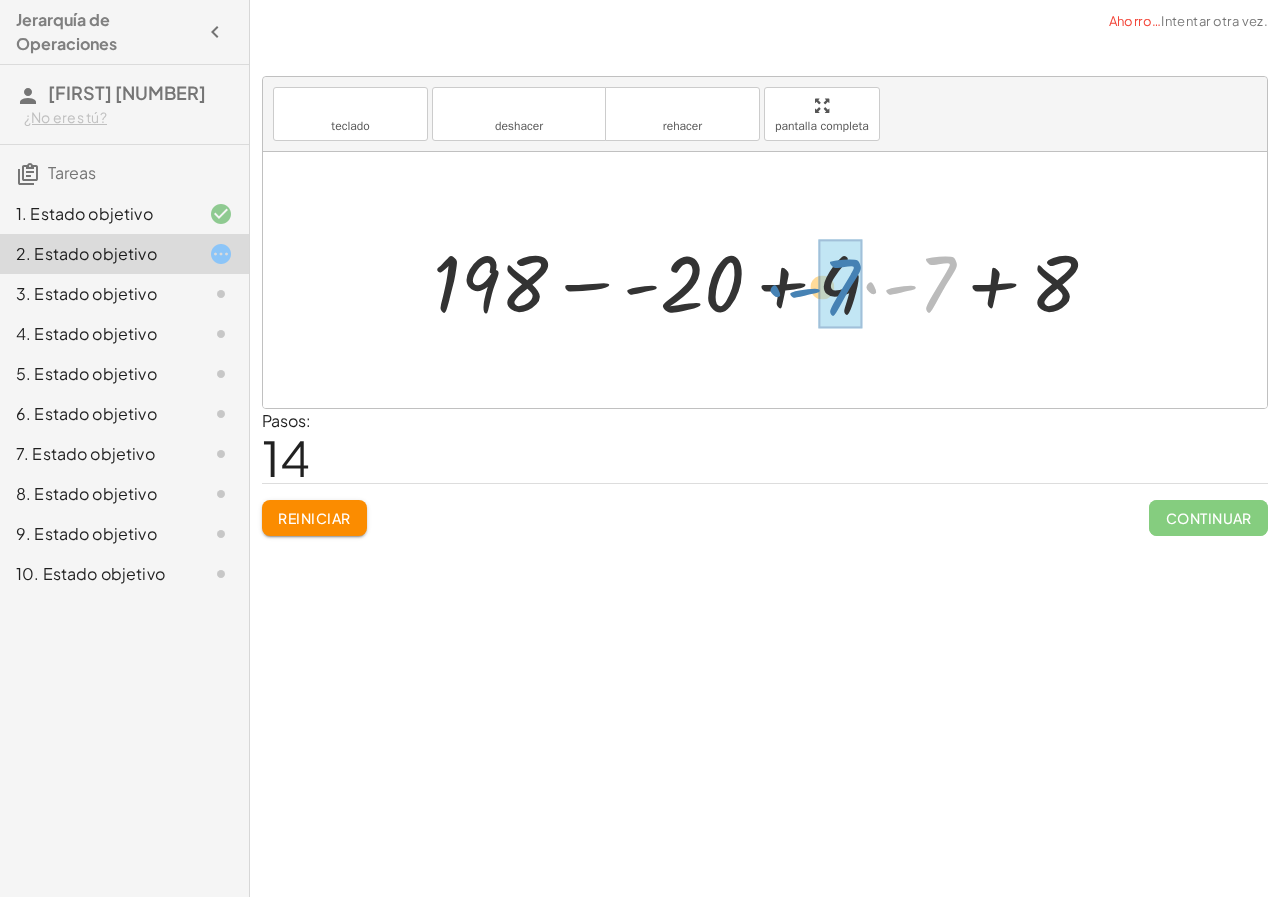 drag, startPoint x: 926, startPoint y: 295, endPoint x: 830, endPoint y: 298, distance: 96.04687 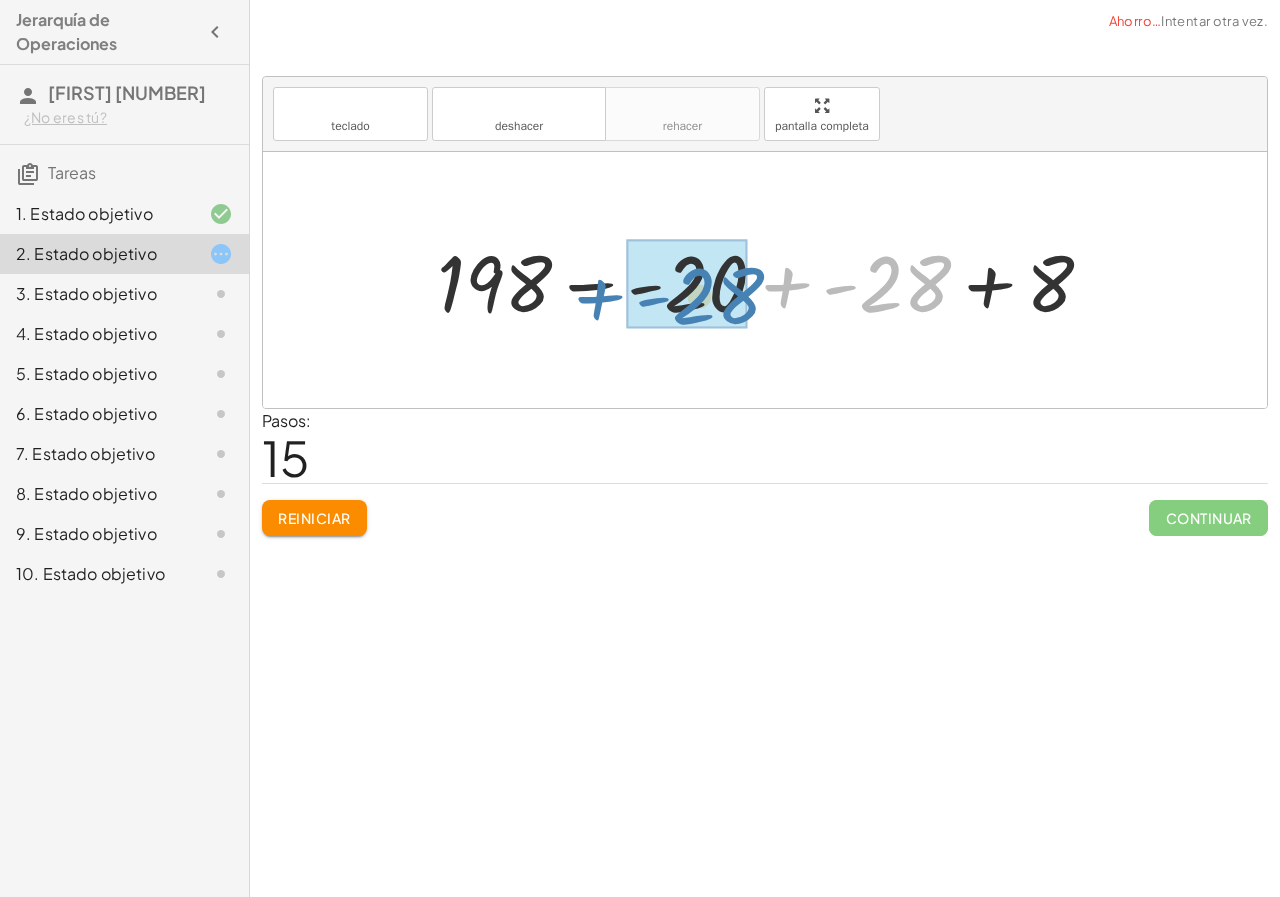 drag, startPoint x: 902, startPoint y: 296, endPoint x: 715, endPoint y: 308, distance: 187.38463 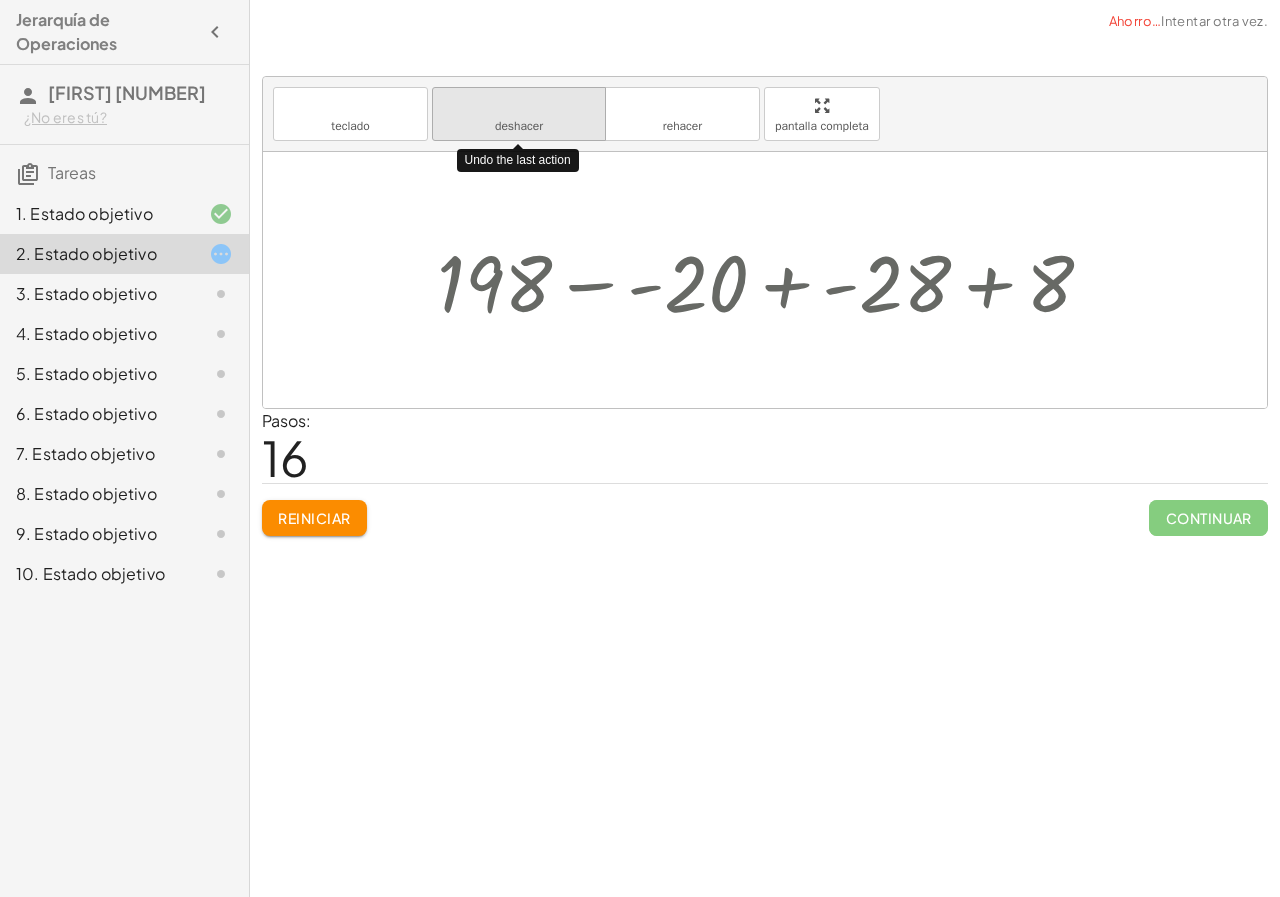 click on "deshacer" at bounding box center [519, 126] 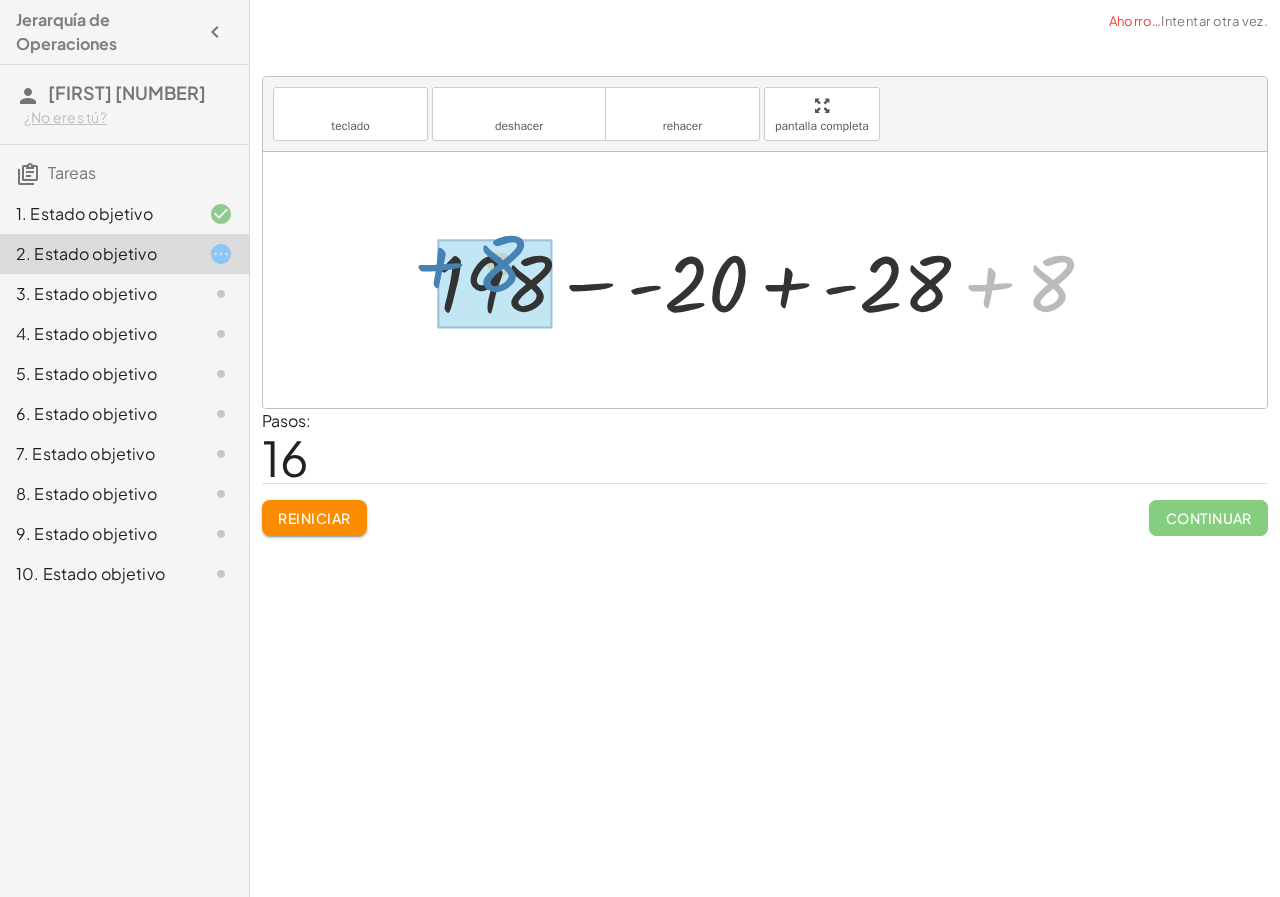 drag, startPoint x: 1036, startPoint y: 288, endPoint x: 486, endPoint y: 268, distance: 550.3635 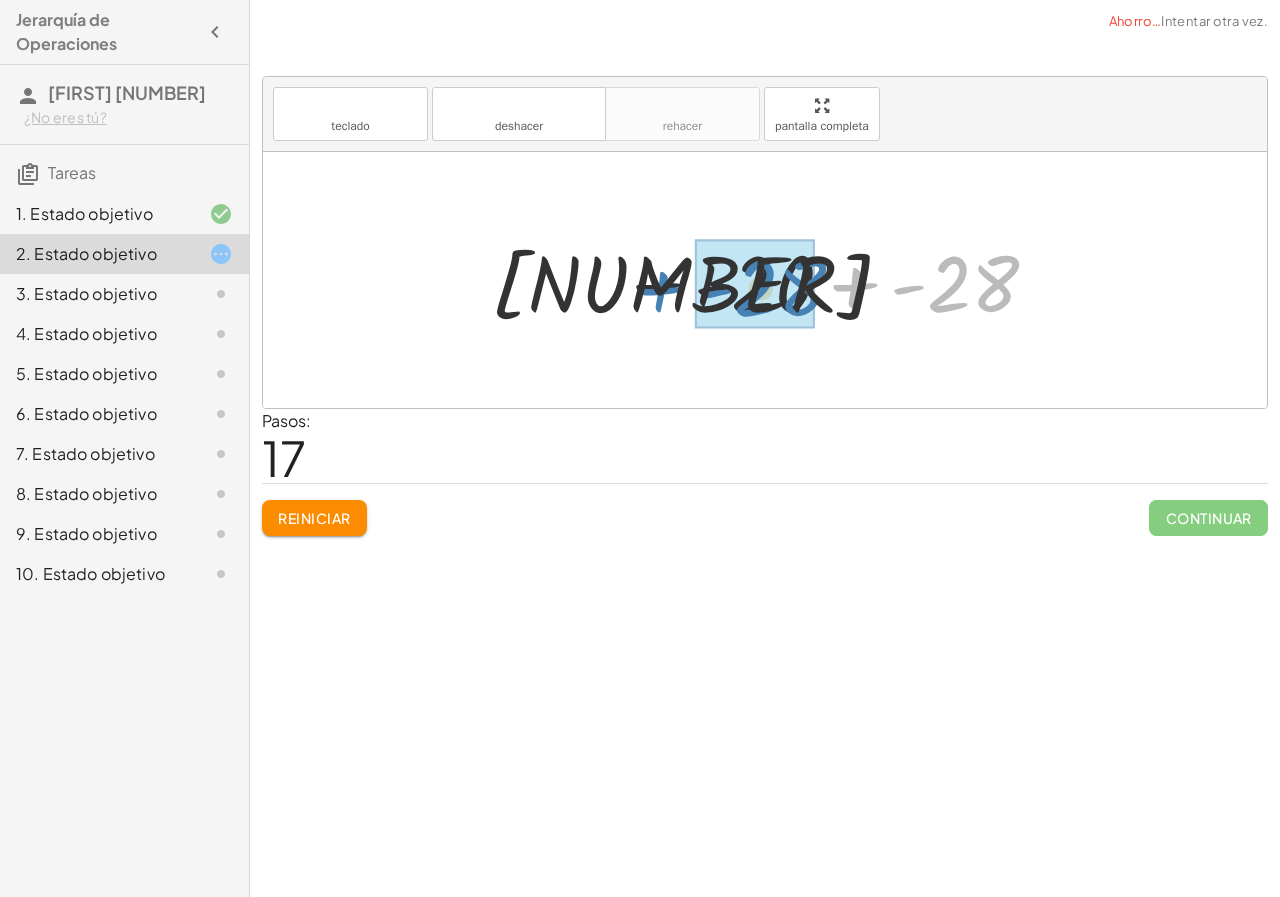 drag, startPoint x: 970, startPoint y: 291, endPoint x: 777, endPoint y: 295, distance: 193.04144 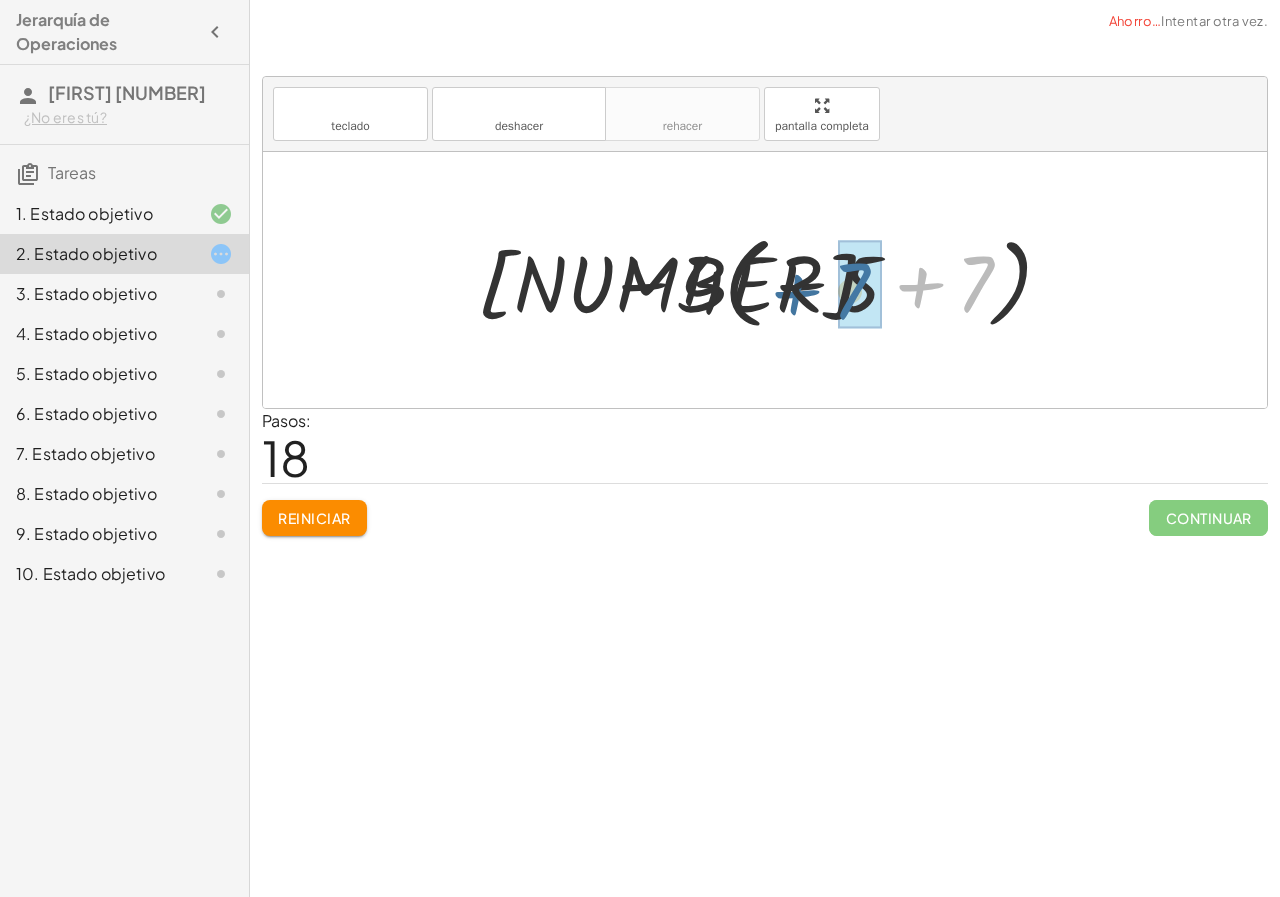 drag, startPoint x: 982, startPoint y: 285, endPoint x: 854, endPoint y: 292, distance: 128.19127 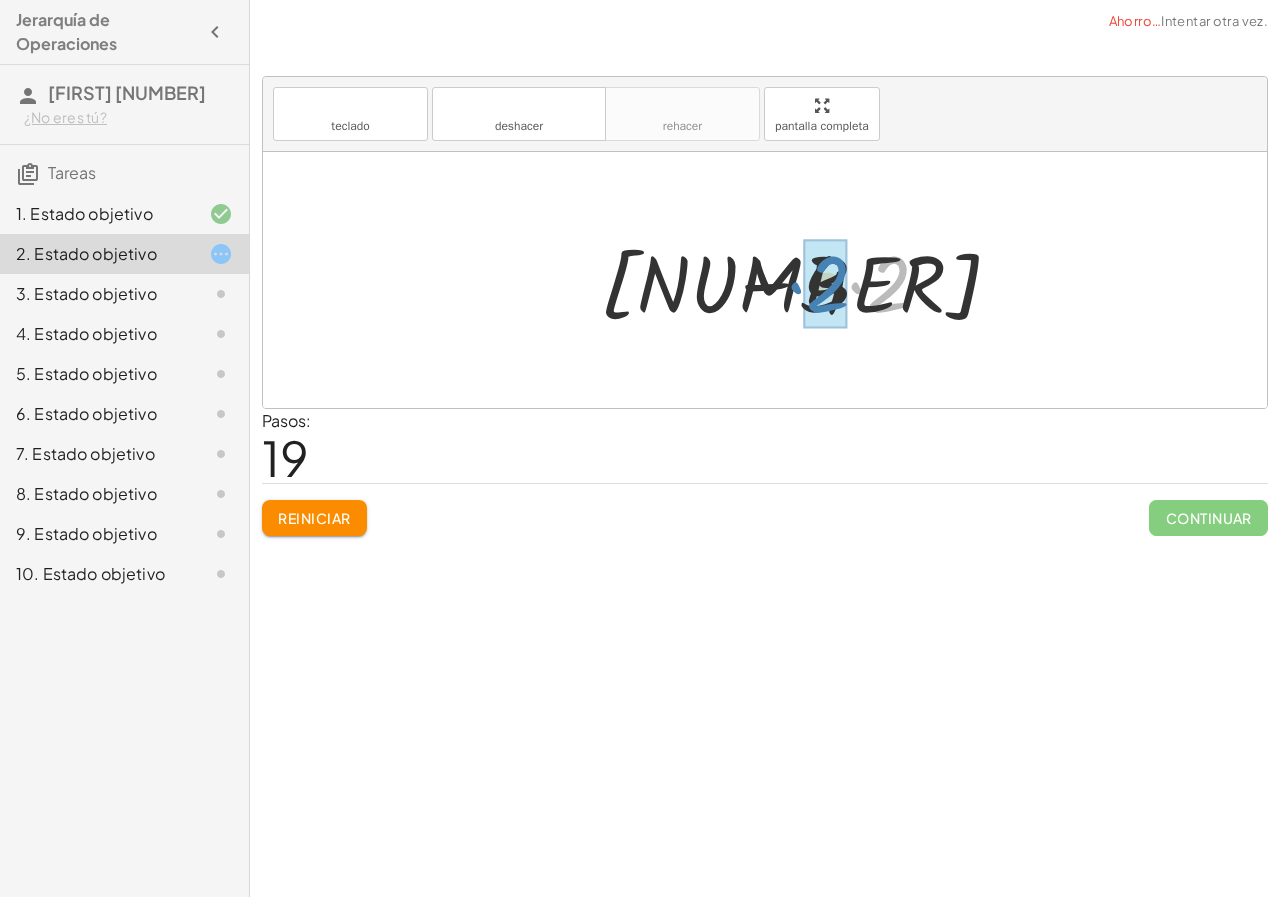 drag, startPoint x: 883, startPoint y: 296, endPoint x: 822, endPoint y: 296, distance: 61 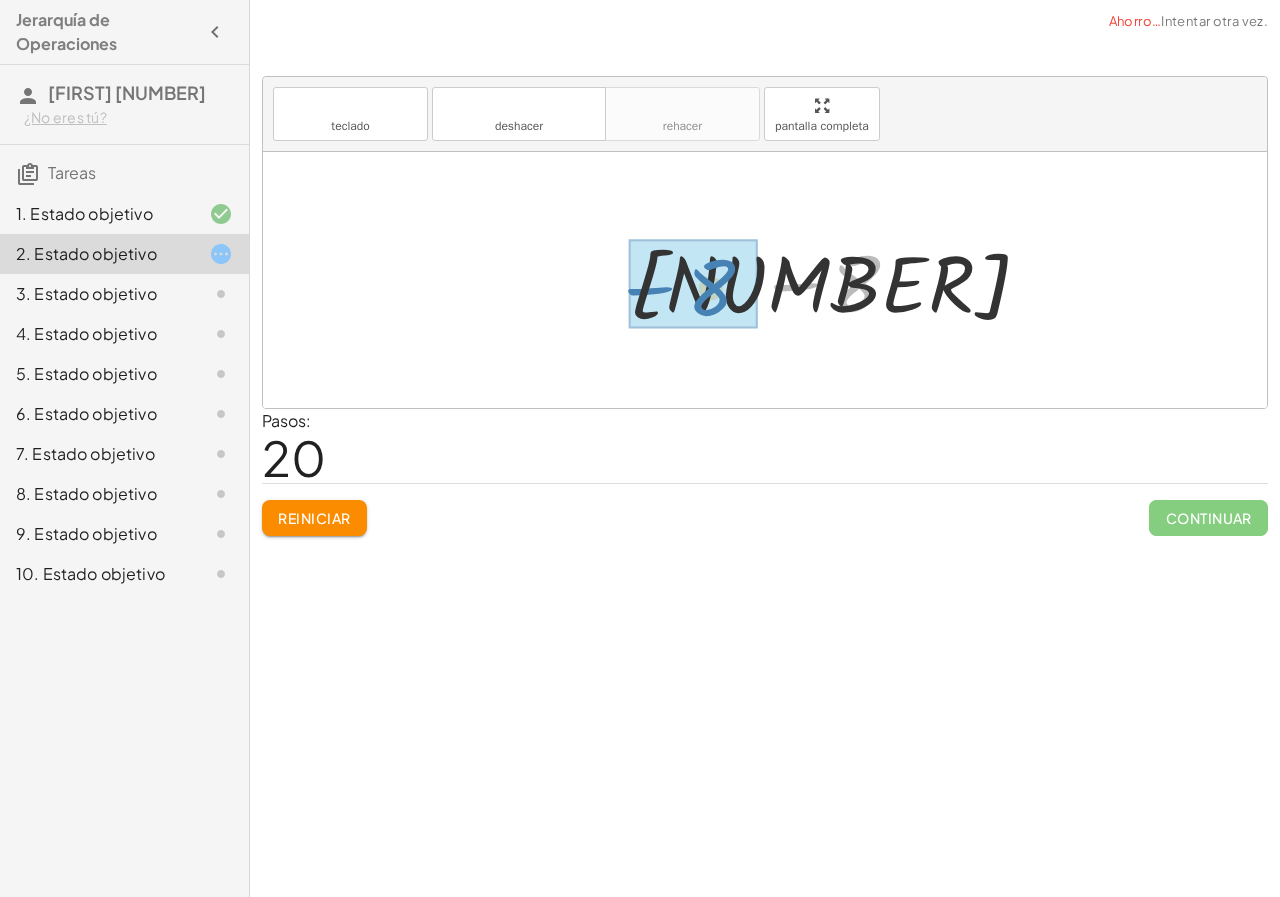 drag, startPoint x: 865, startPoint y: 279, endPoint x: 715, endPoint y: 283, distance: 150.05333 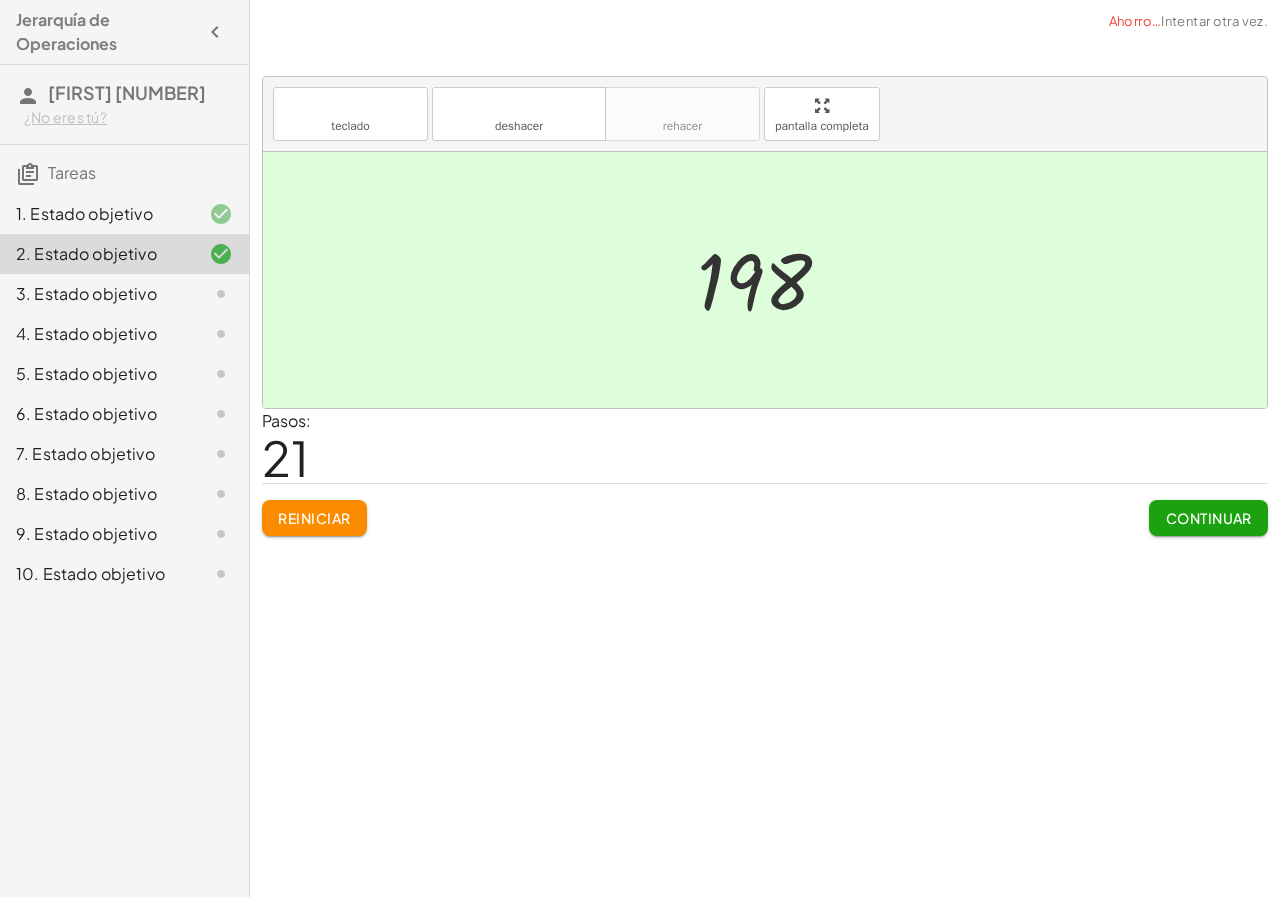 click on "Continuar" at bounding box center (1209, 518) 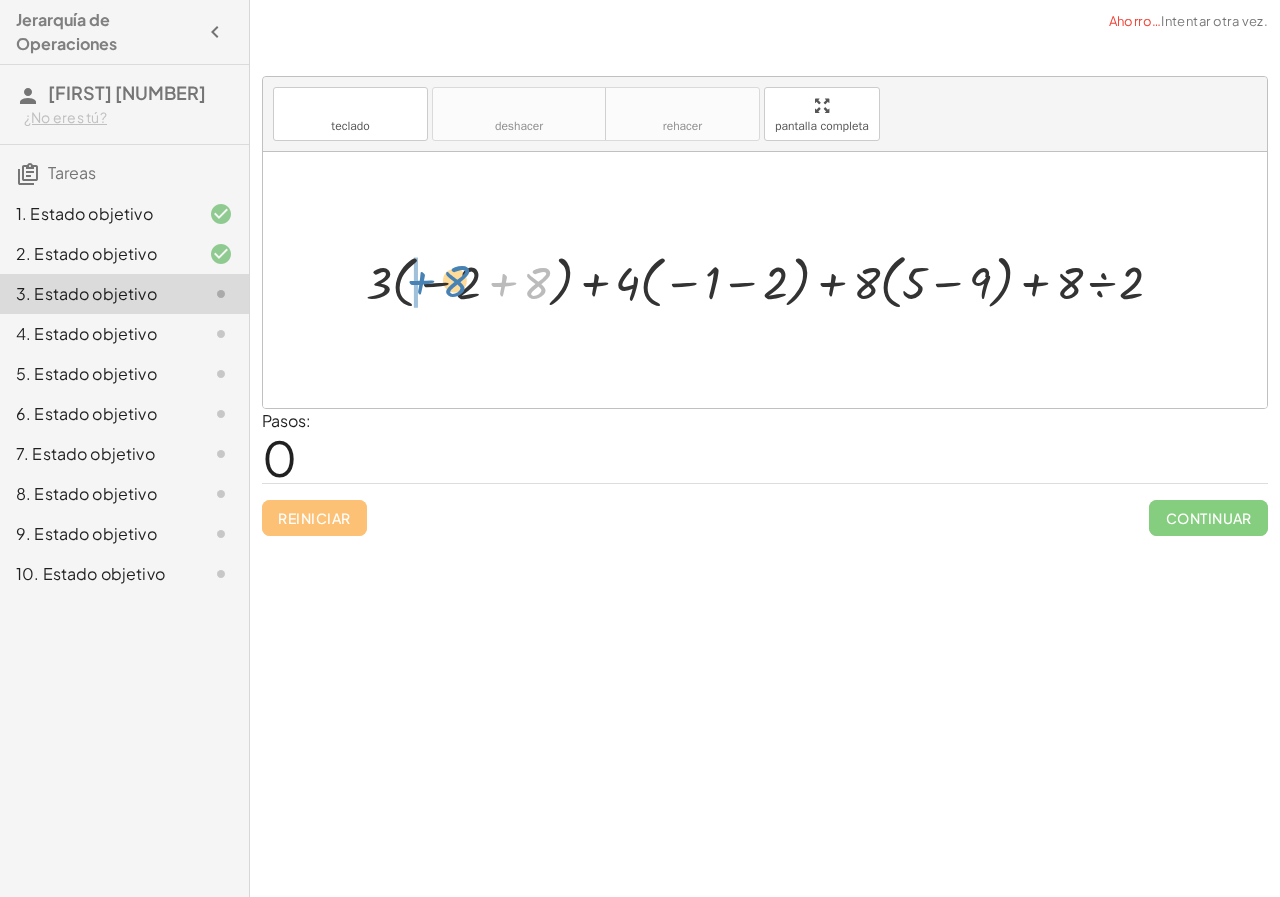 drag, startPoint x: 541, startPoint y: 286, endPoint x: 459, endPoint y: 284, distance: 82.02438 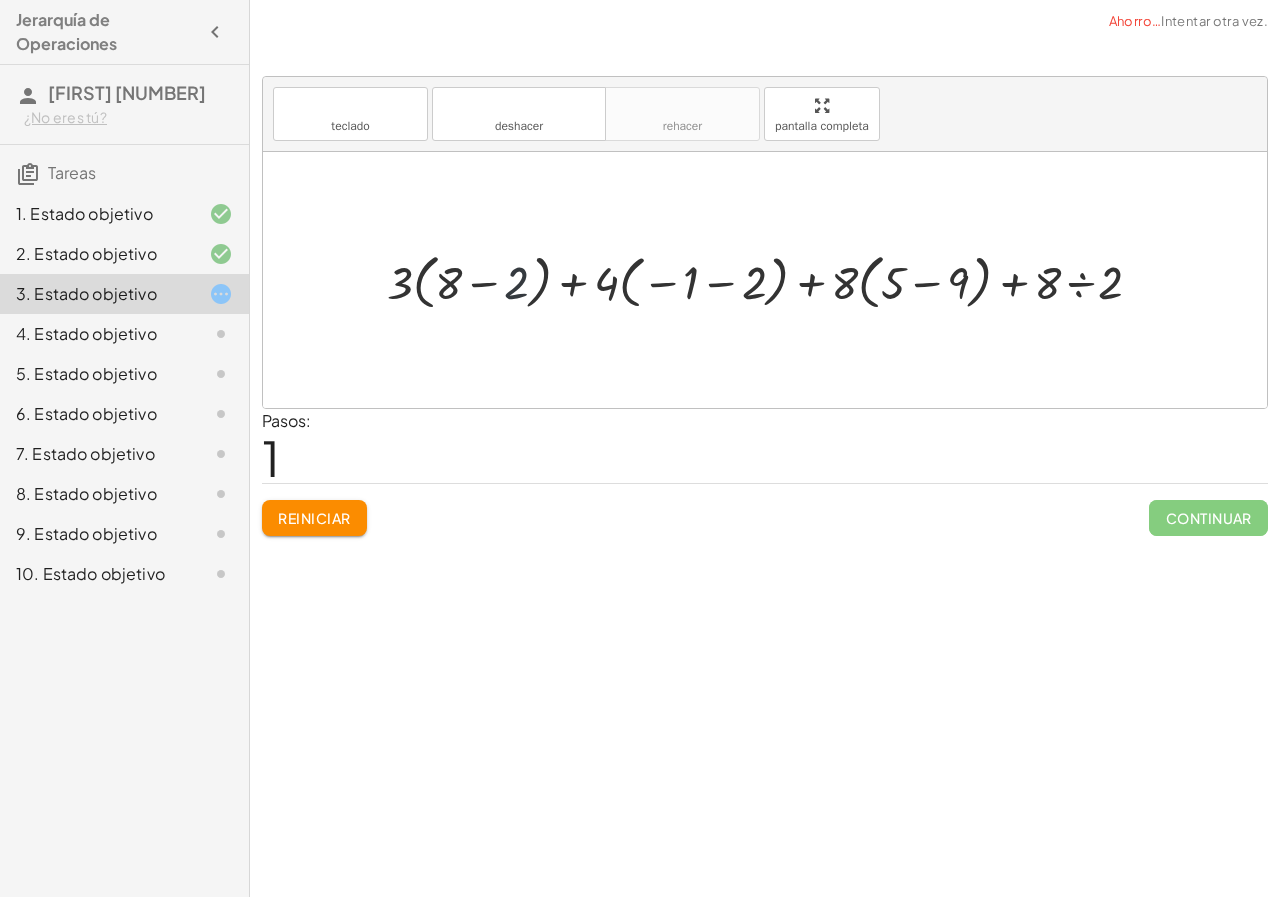 click at bounding box center [772, 279] 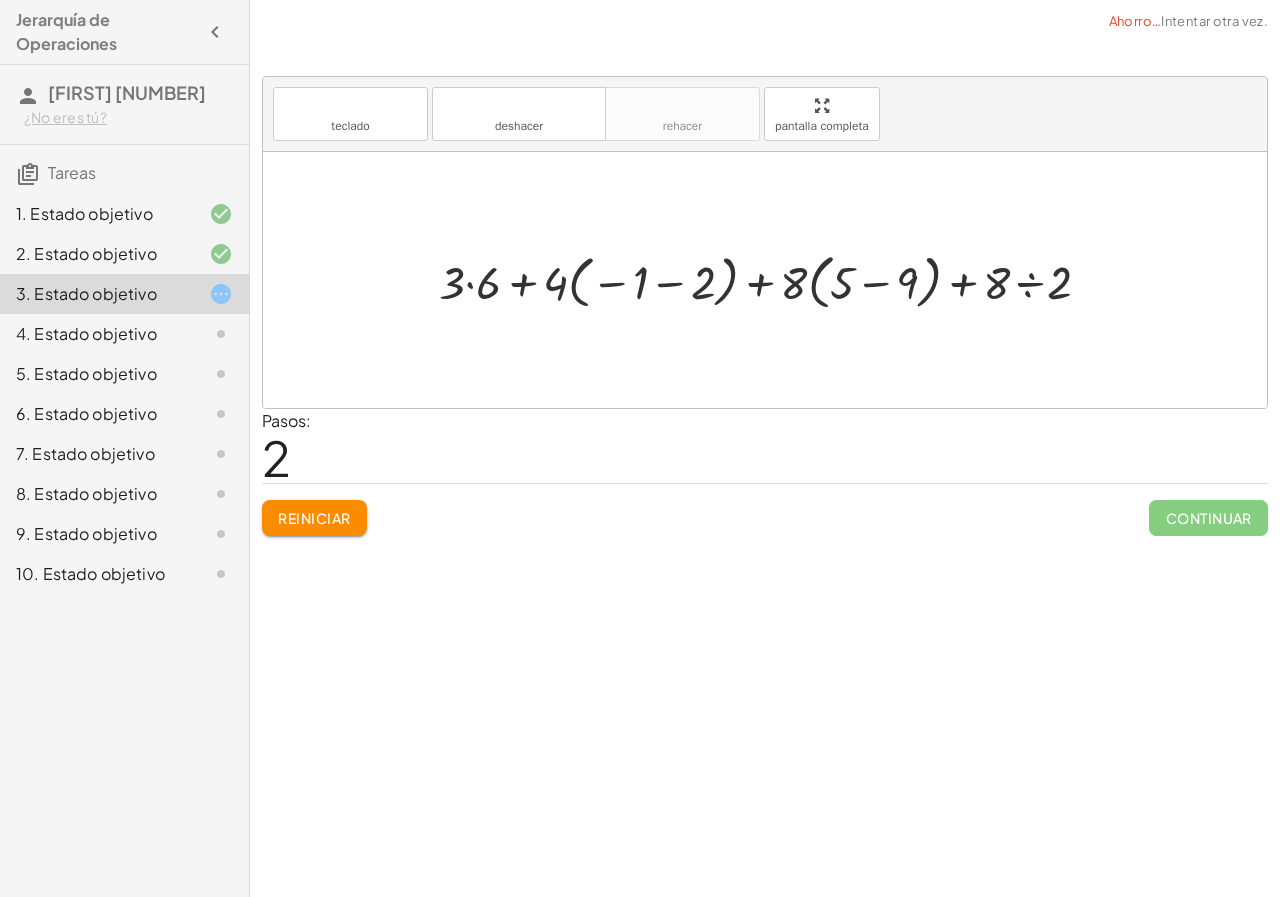 click at bounding box center (773, 279) 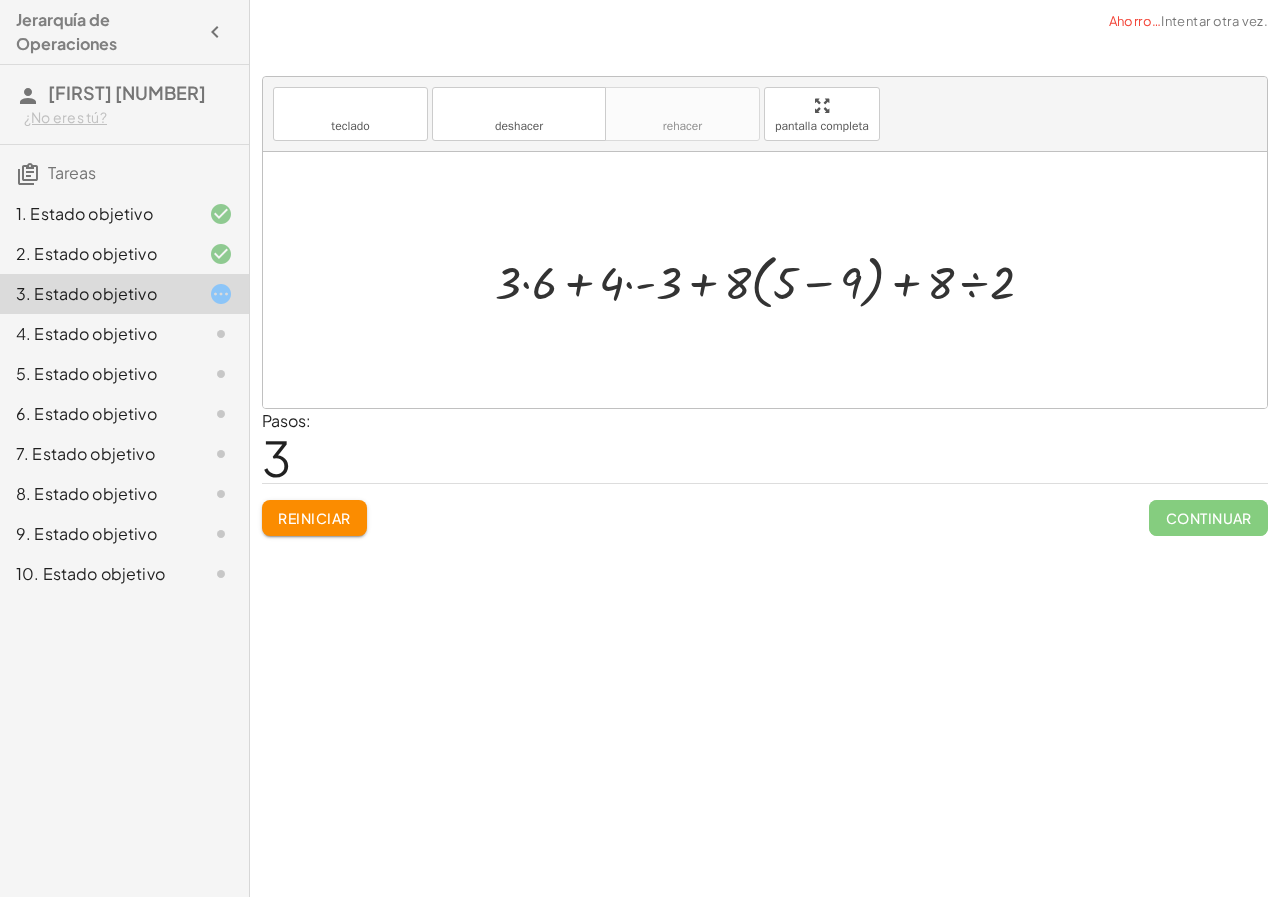 click at bounding box center [772, 279] 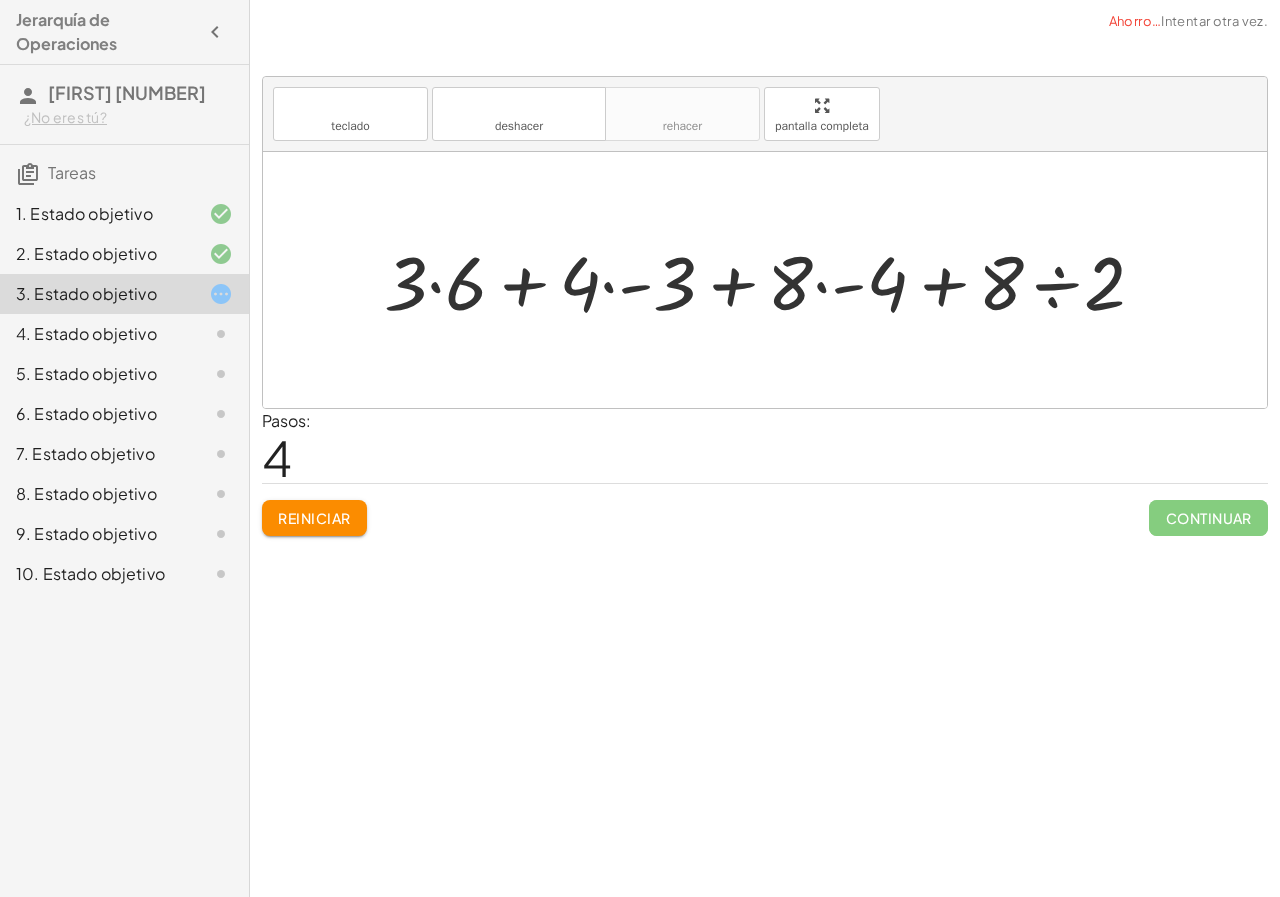click at bounding box center [772, 280] 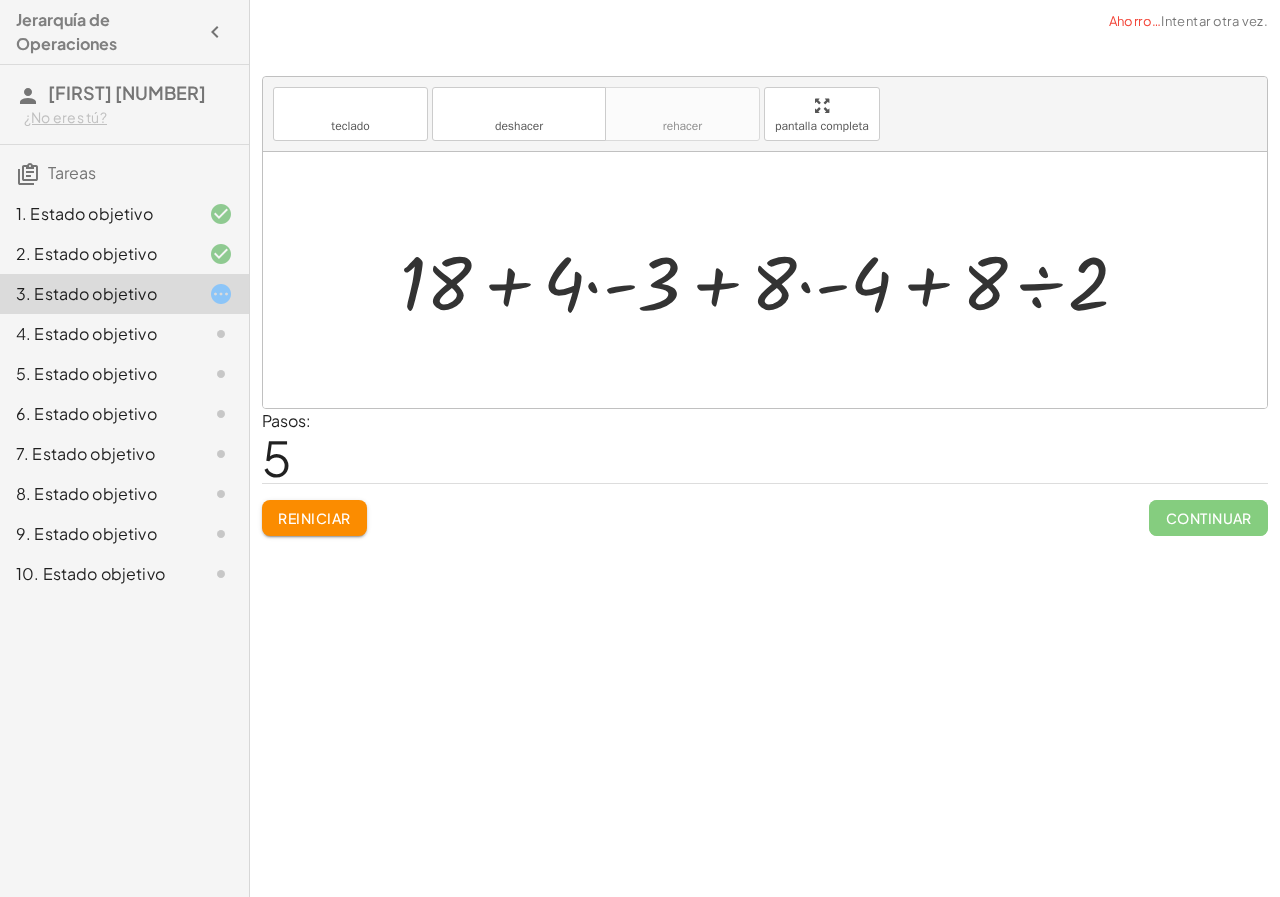 click at bounding box center (772, 280) 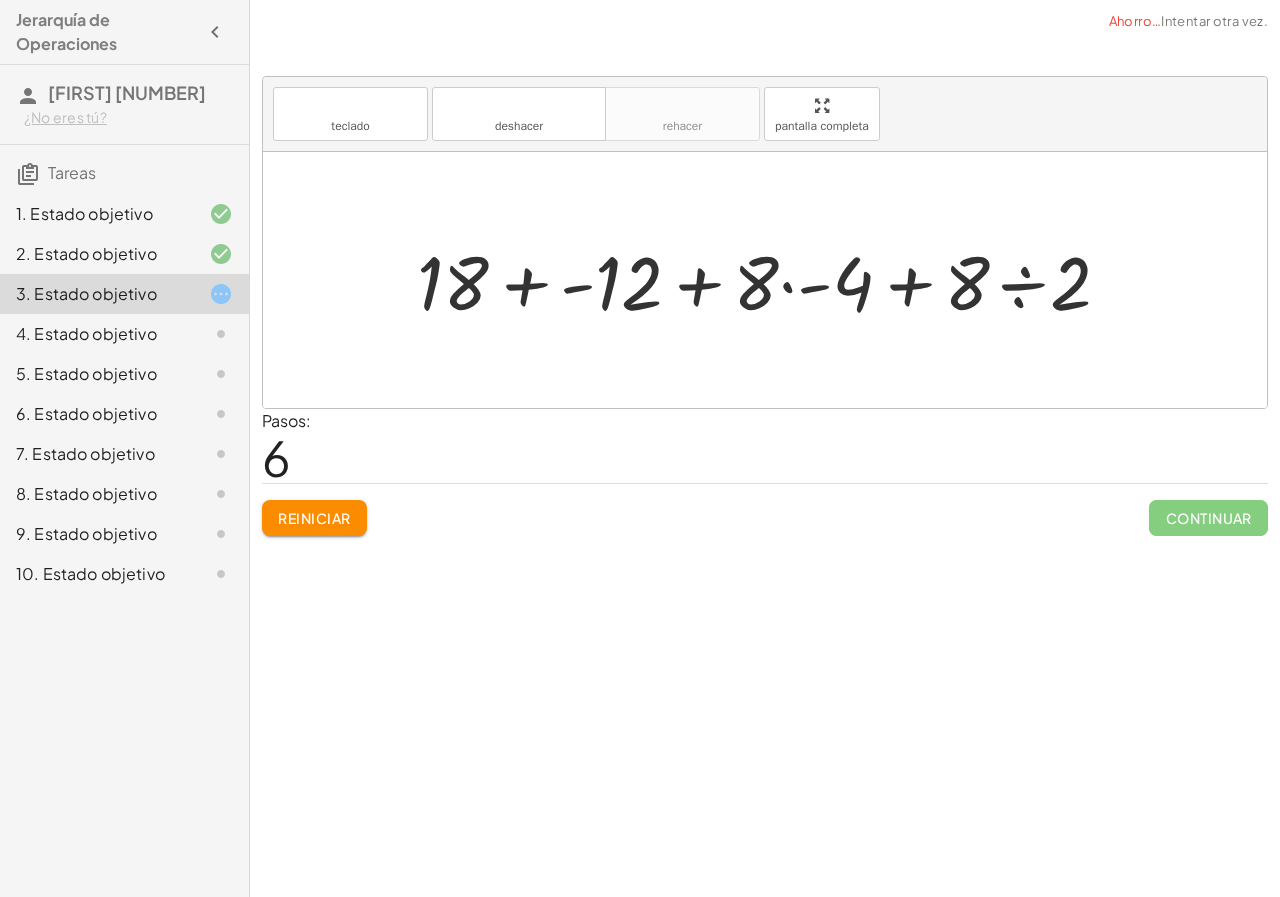 click at bounding box center [772, 280] 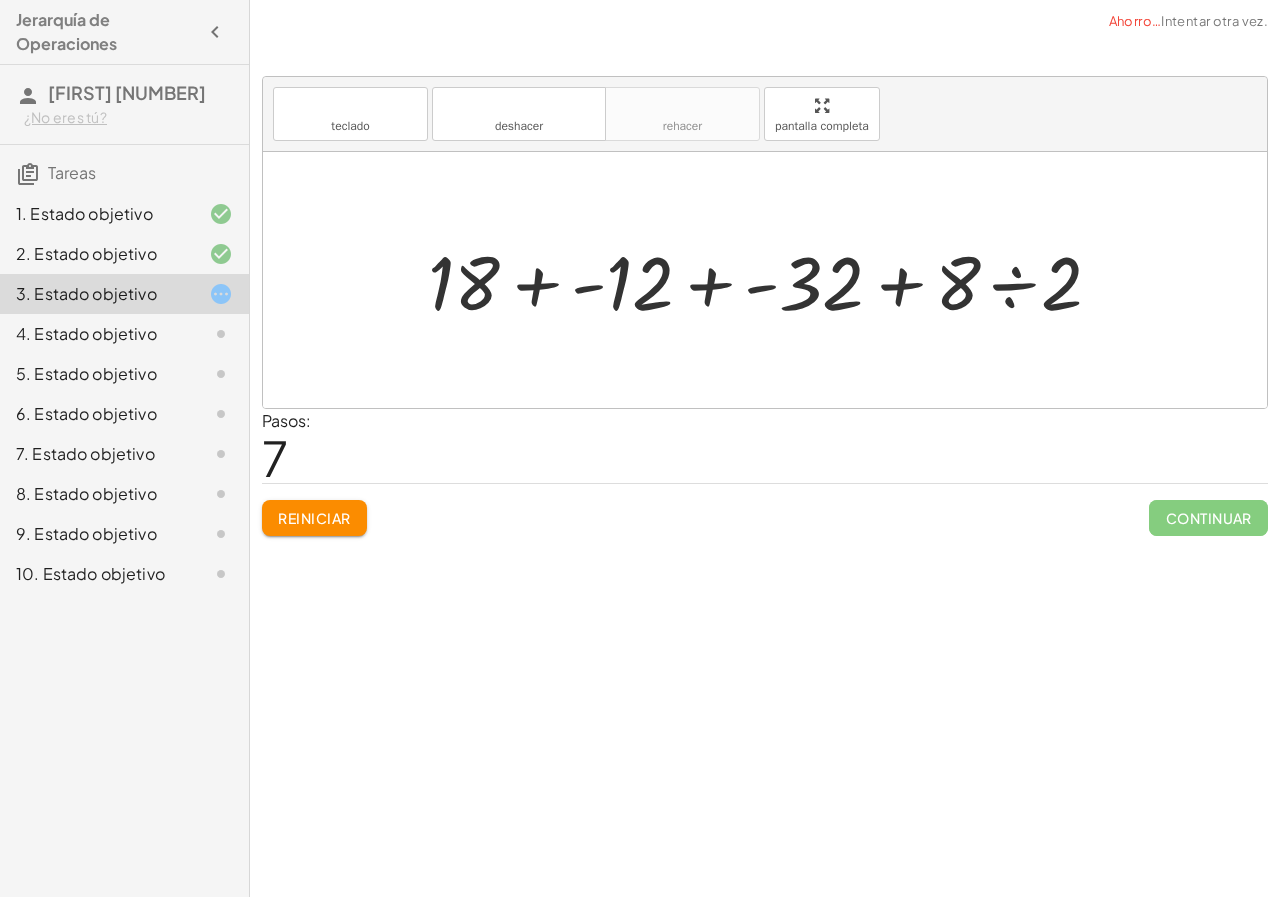 click at bounding box center [773, 280] 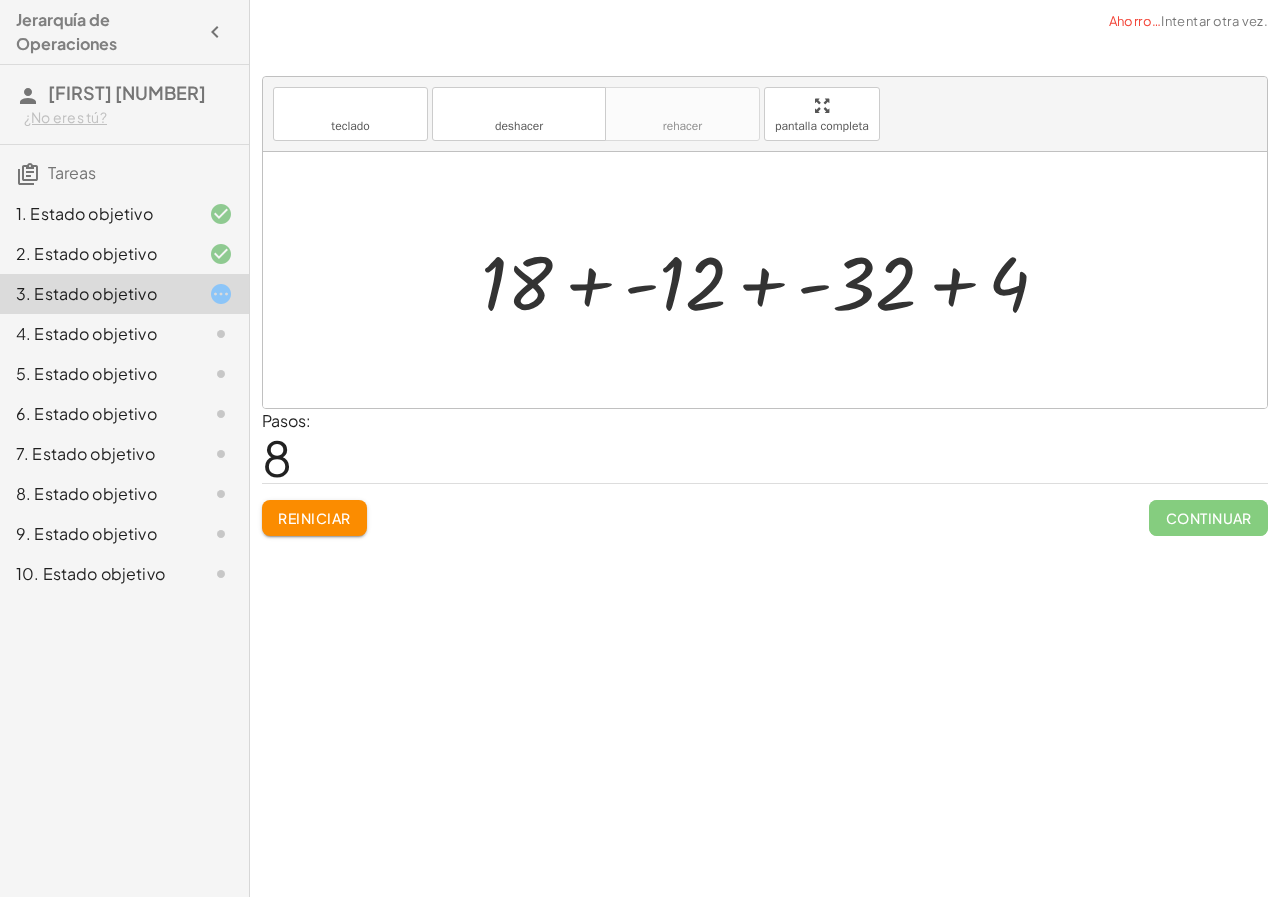 click at bounding box center [773, 280] 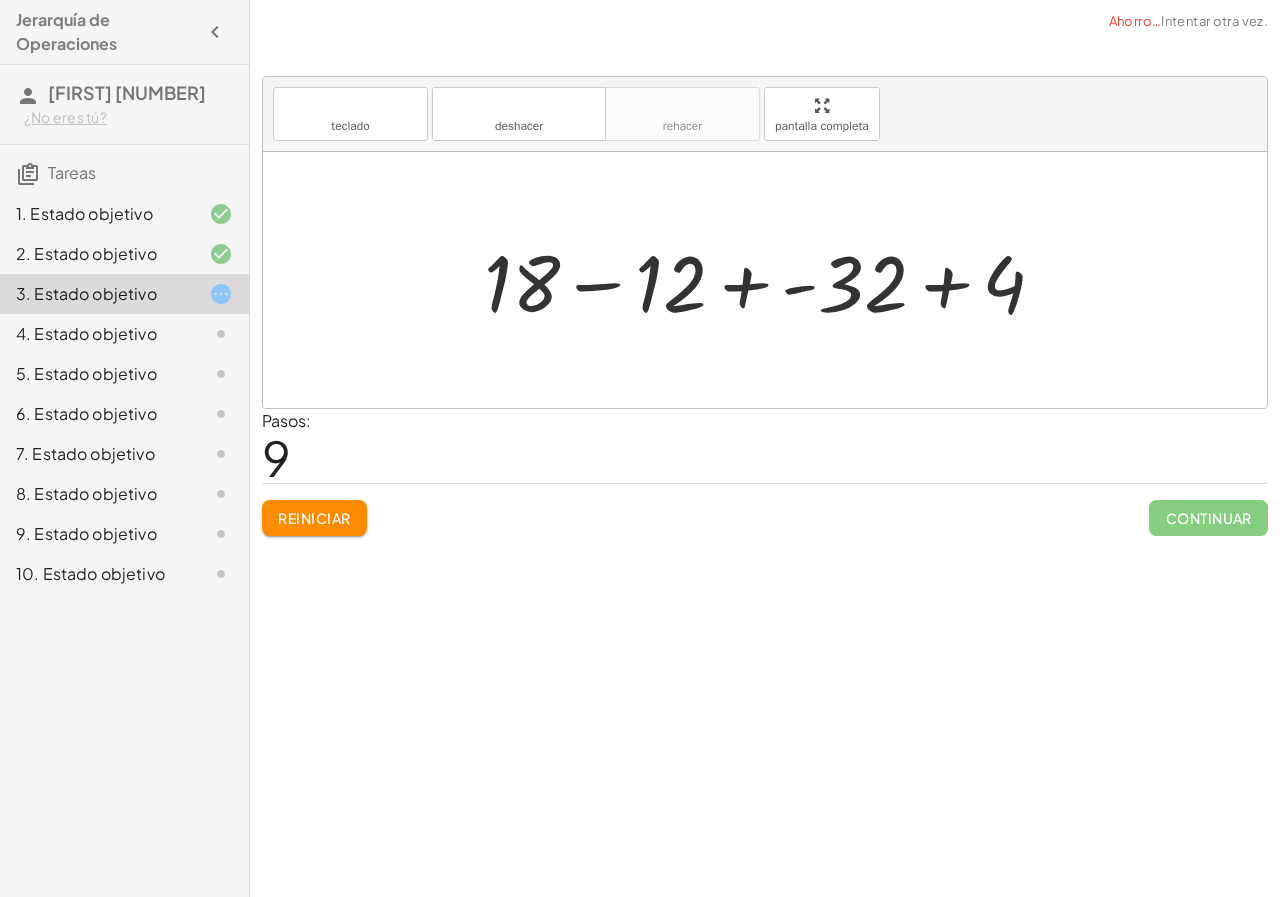click at bounding box center (772, 280) 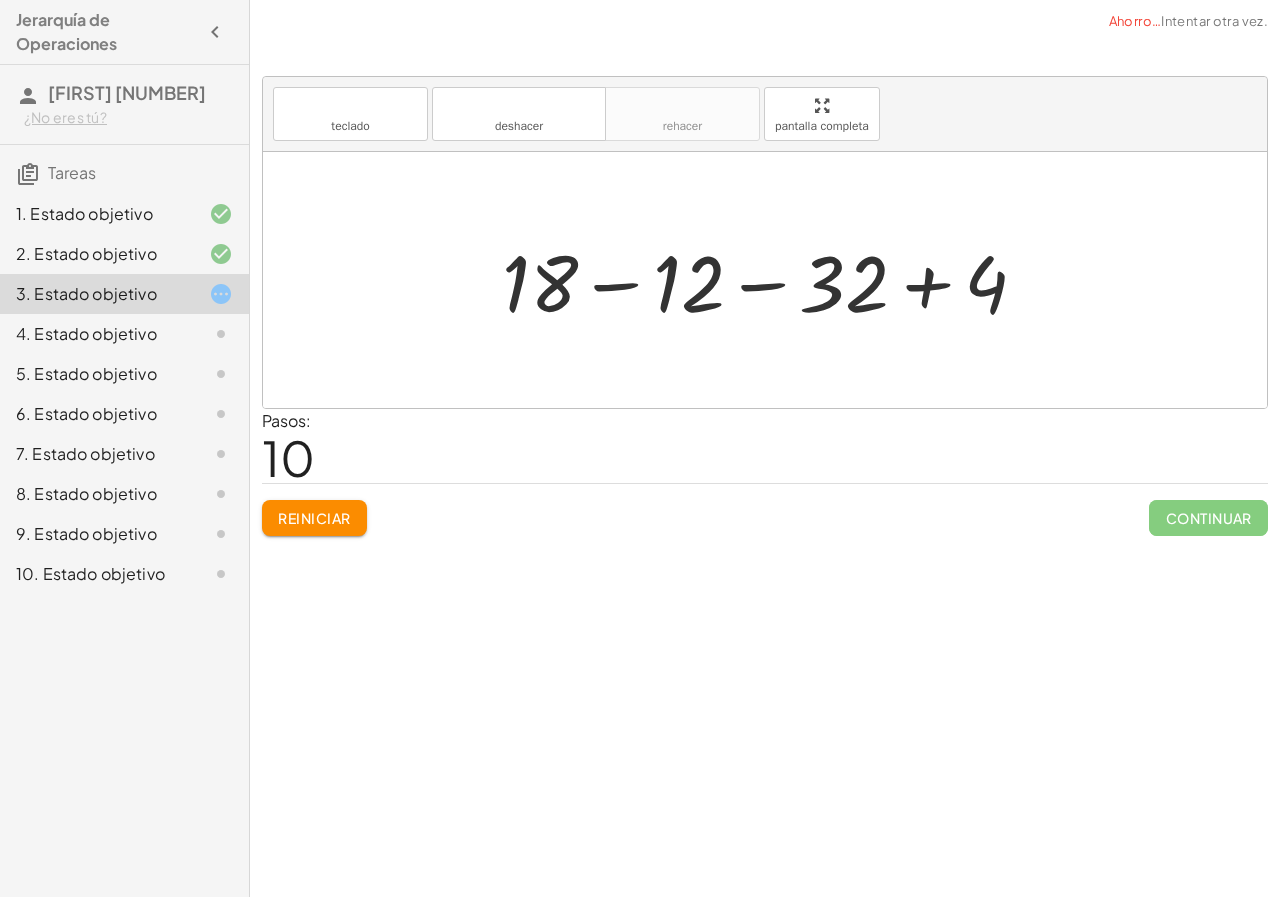 click at bounding box center [772, 280] 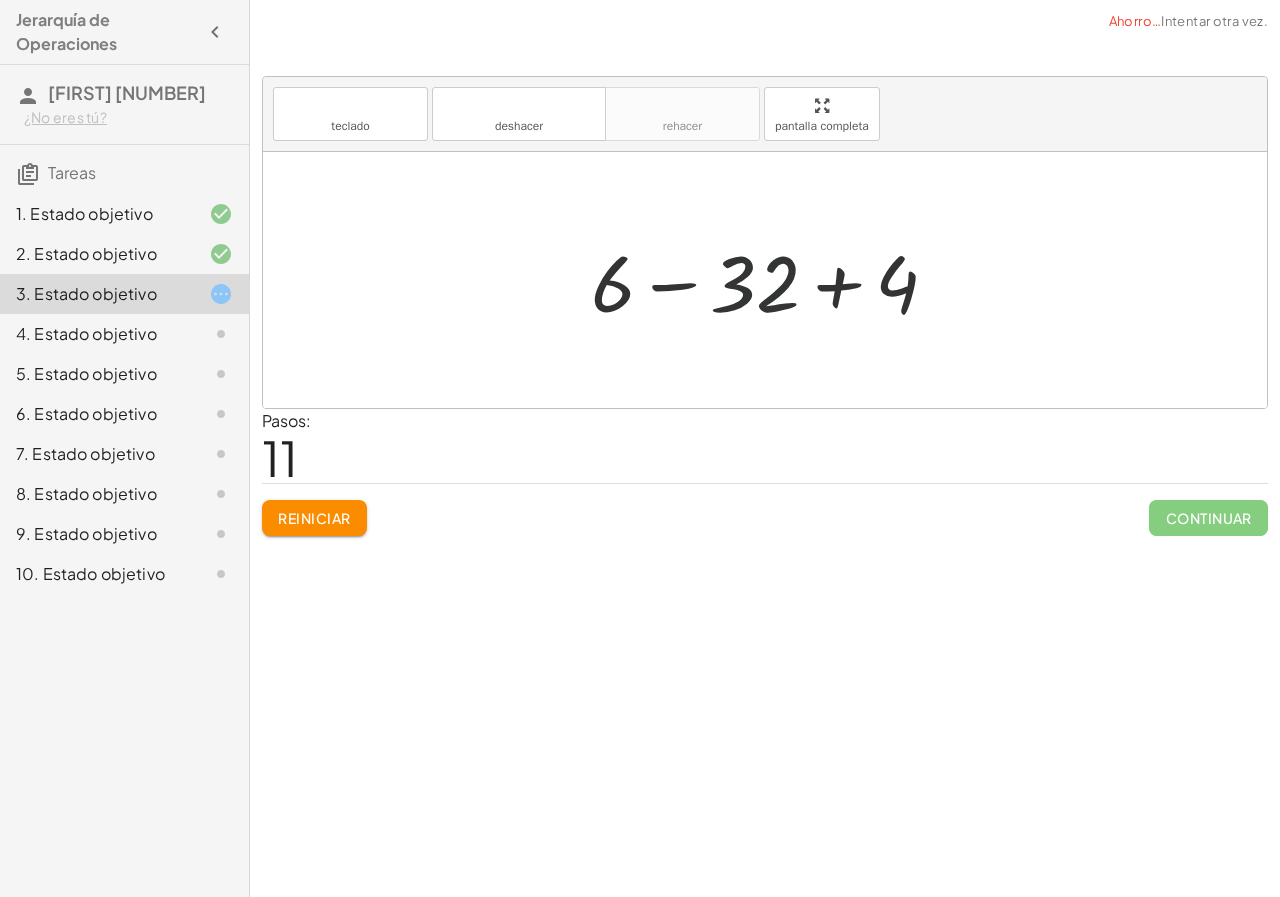 click at bounding box center (772, 280) 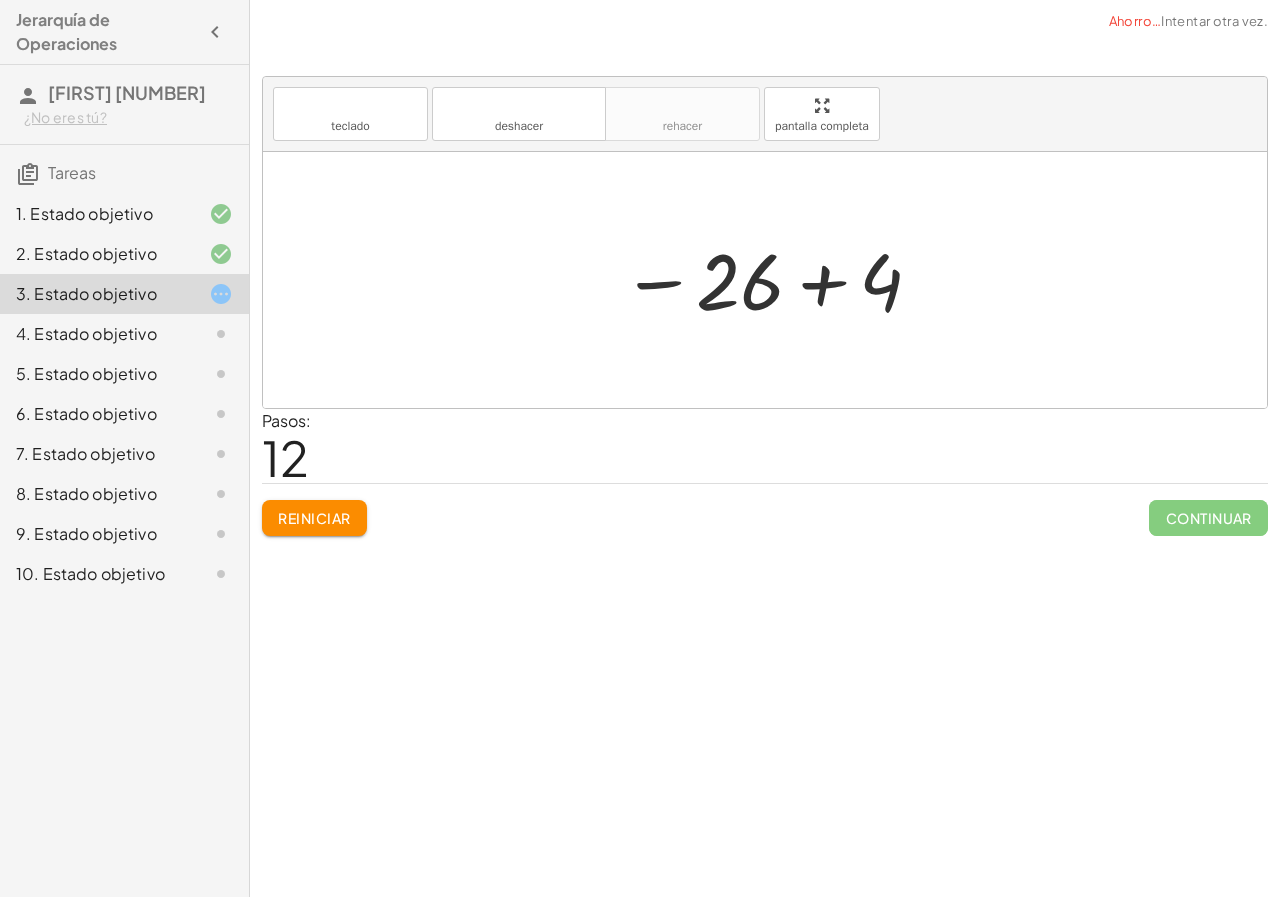 click at bounding box center [773, 280] 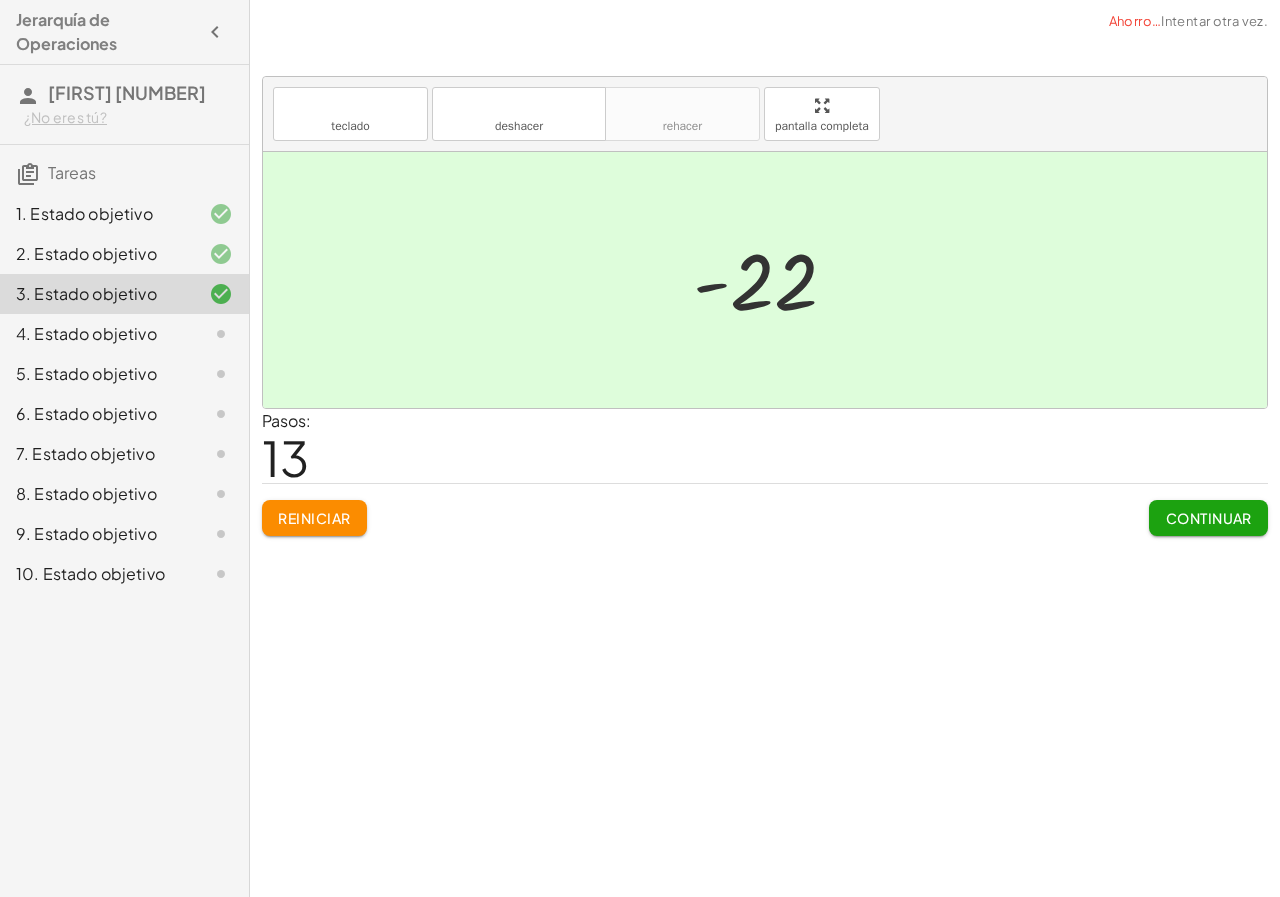 click on "Continuar" at bounding box center (1209, 518) 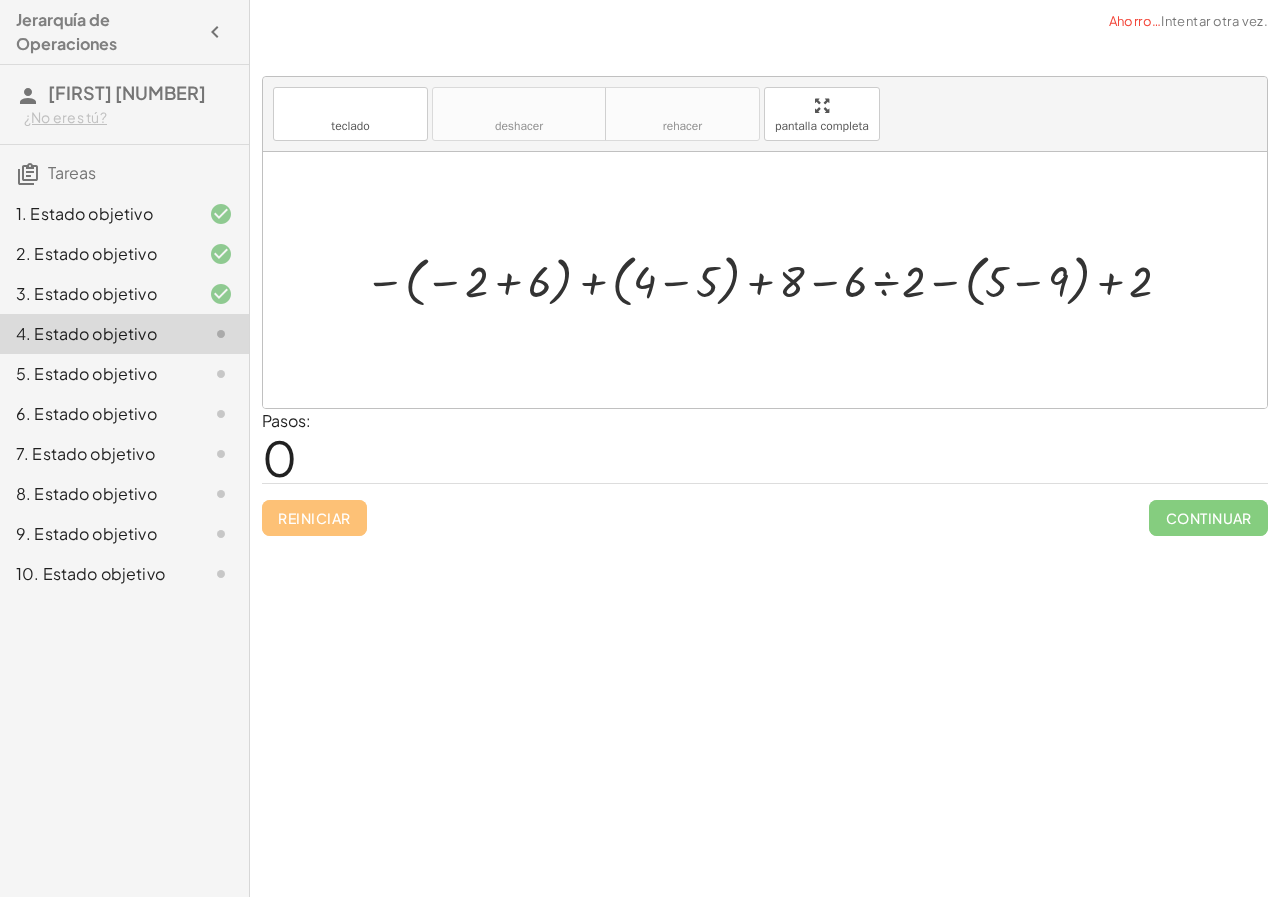 click at bounding box center [773, 279] 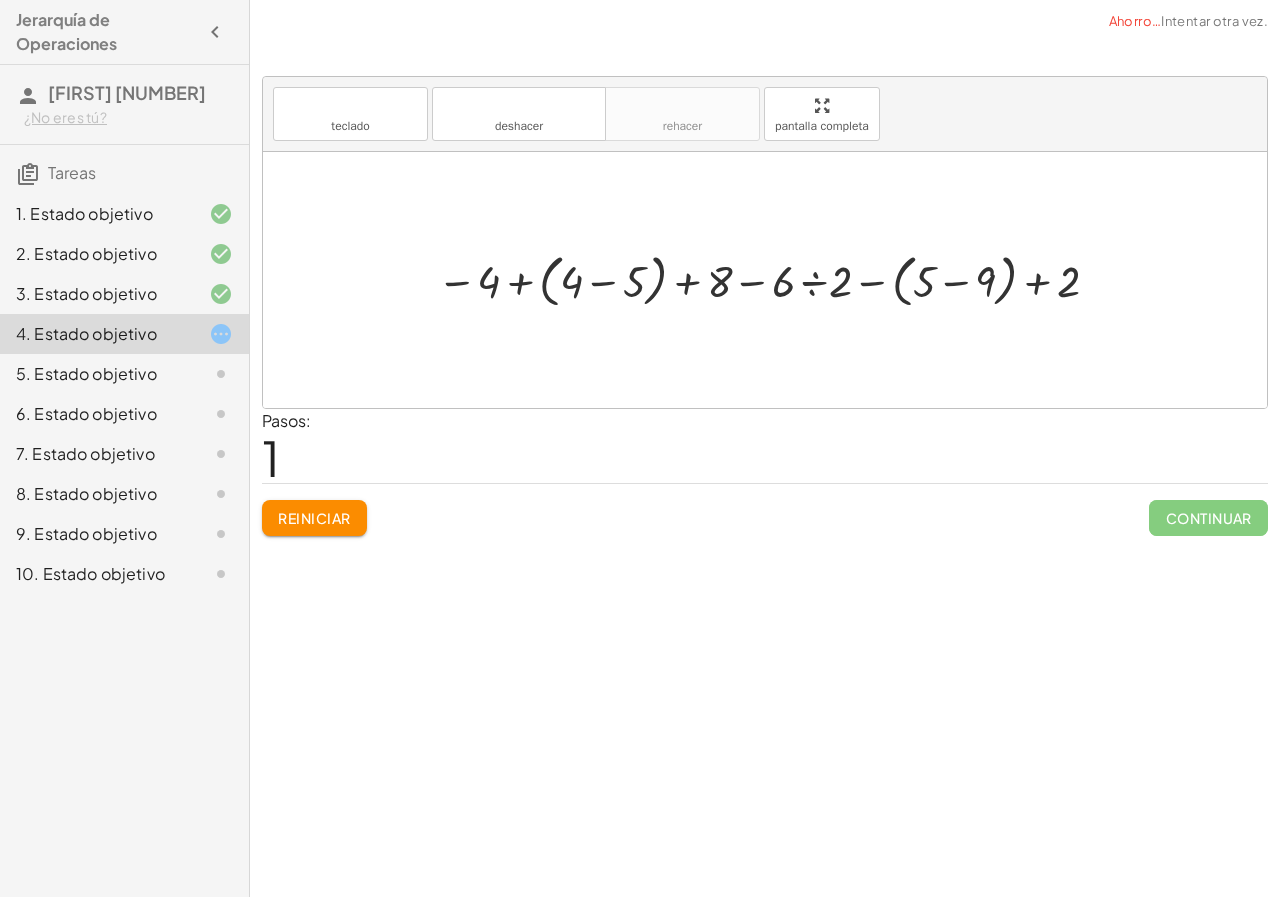 click at bounding box center [772, 279] 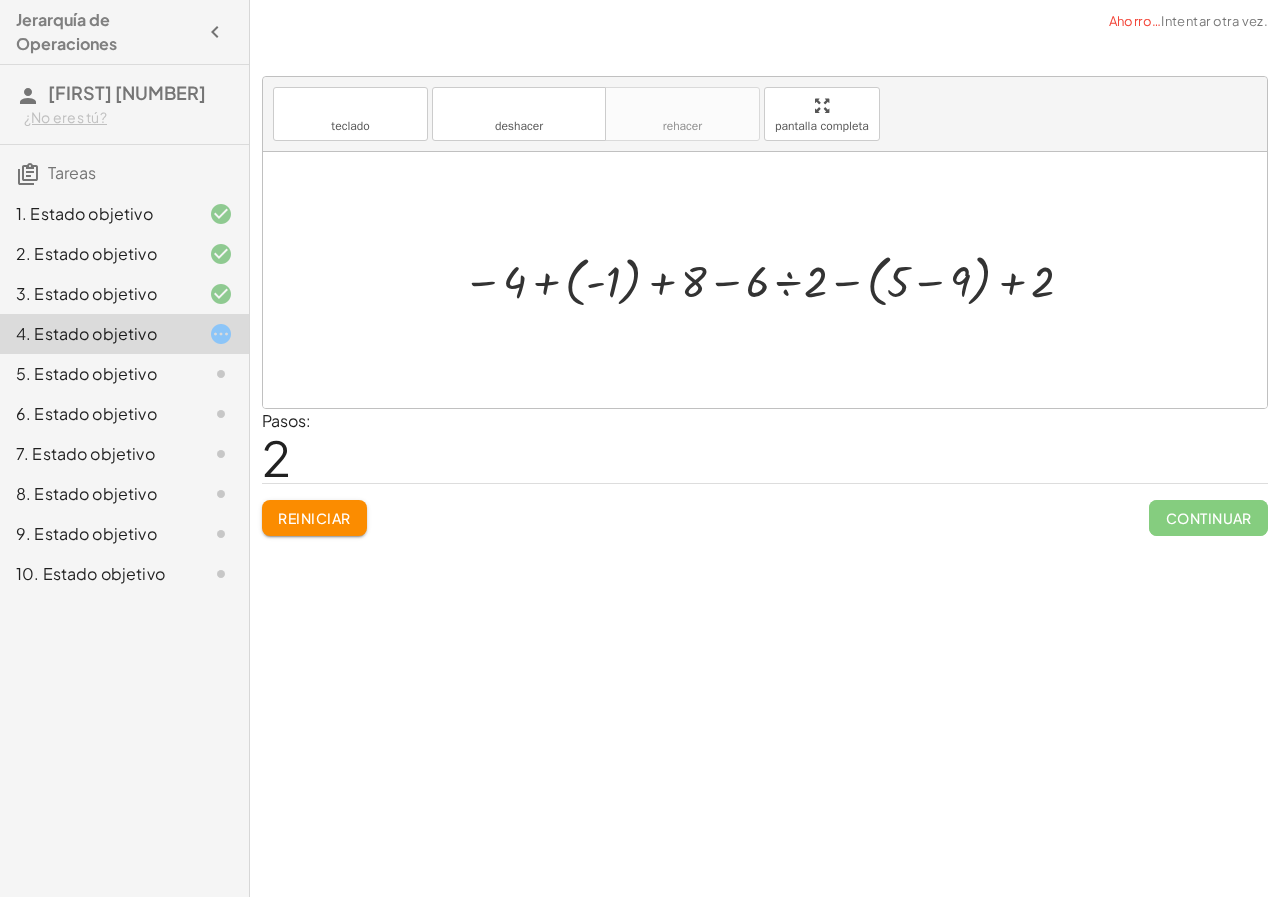 click at bounding box center [772, 279] 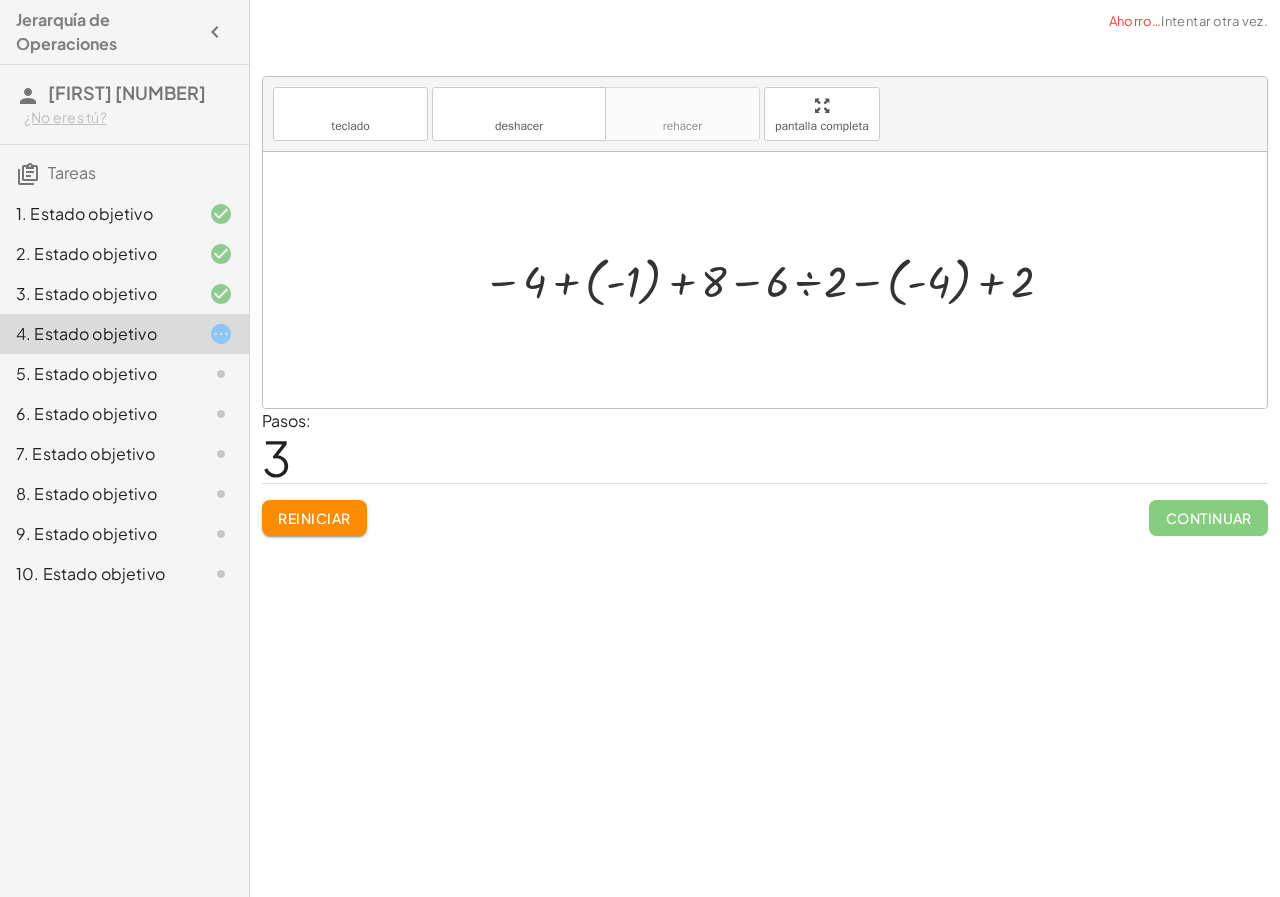 click at bounding box center (772, 279) 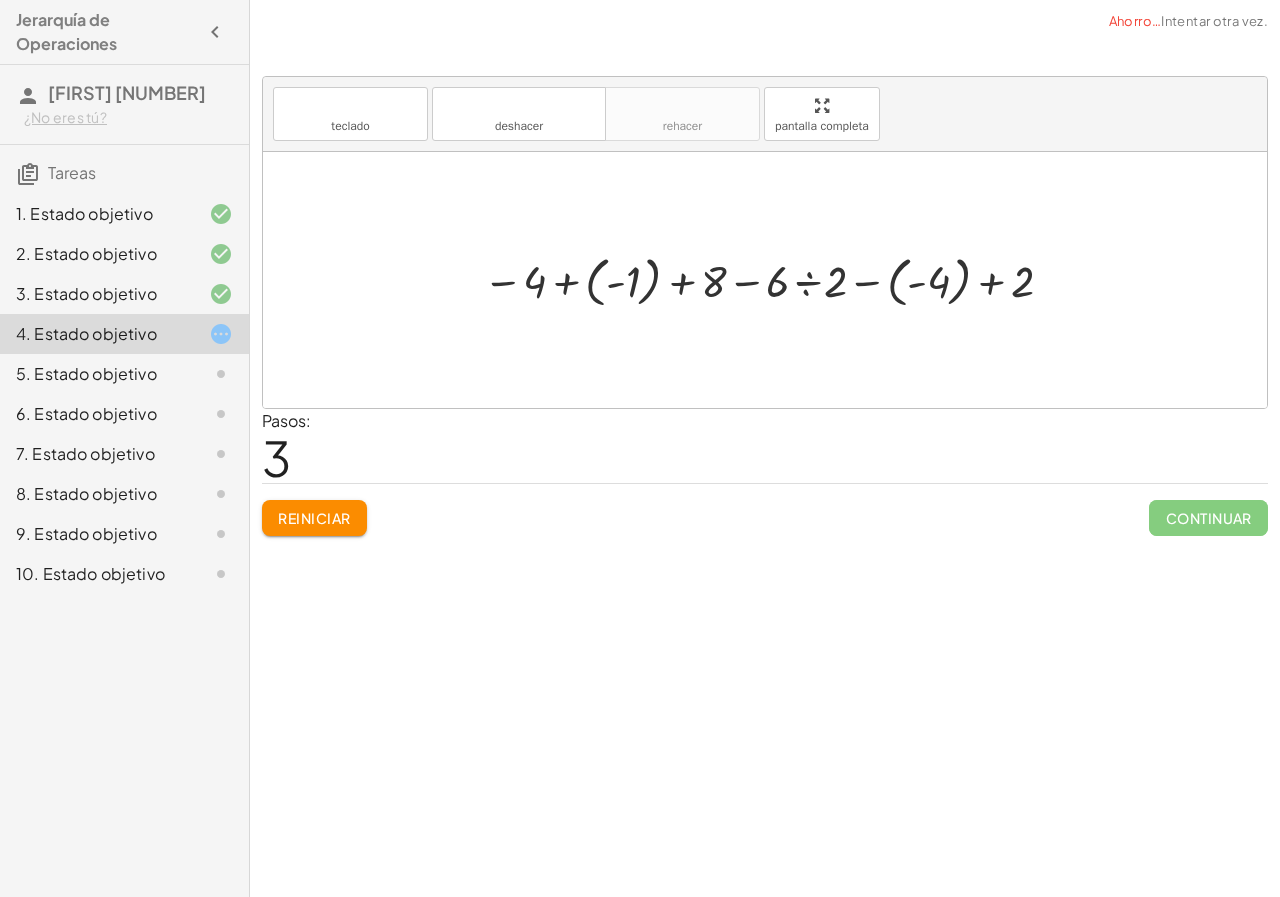 click at bounding box center [772, 279] 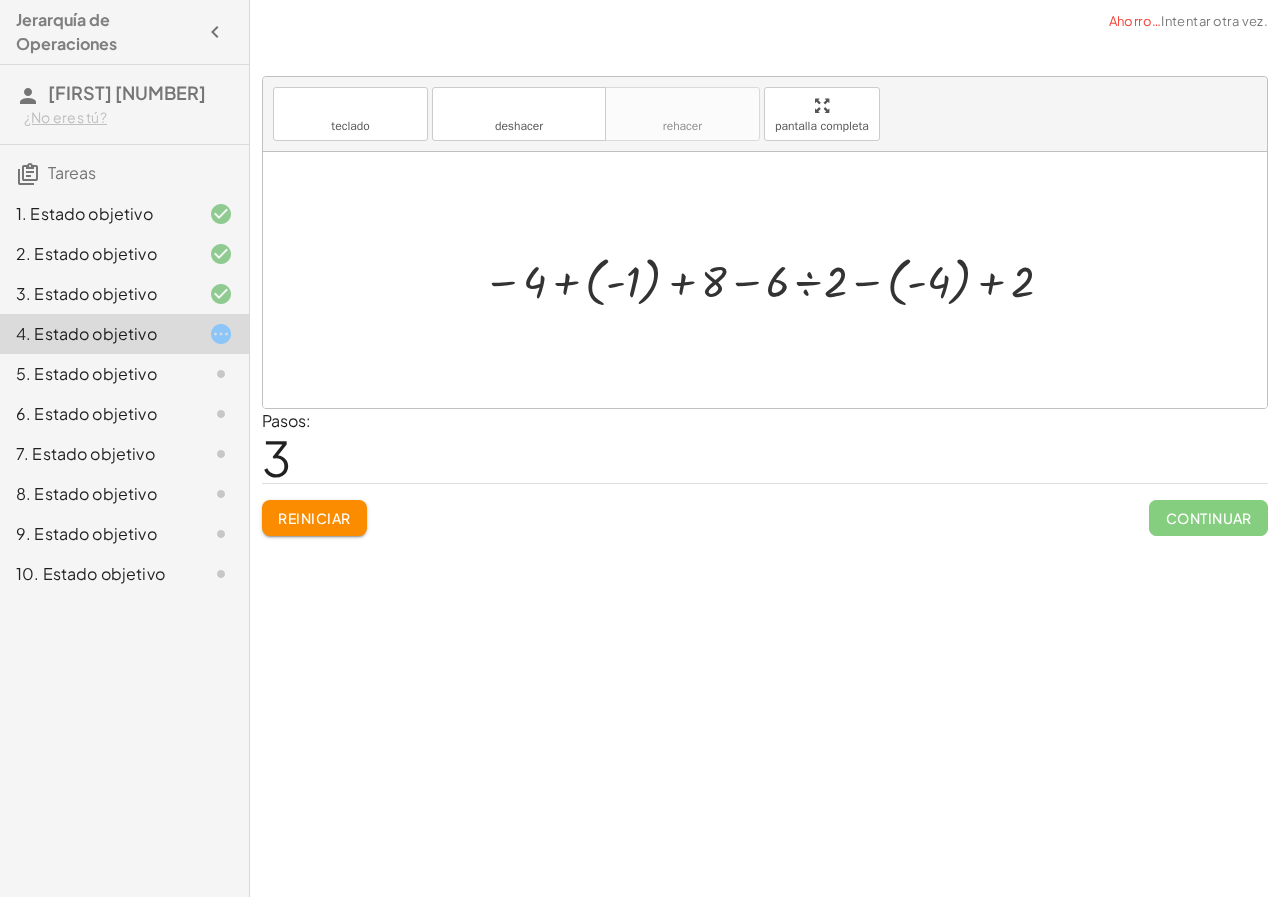 click at bounding box center (772, 279) 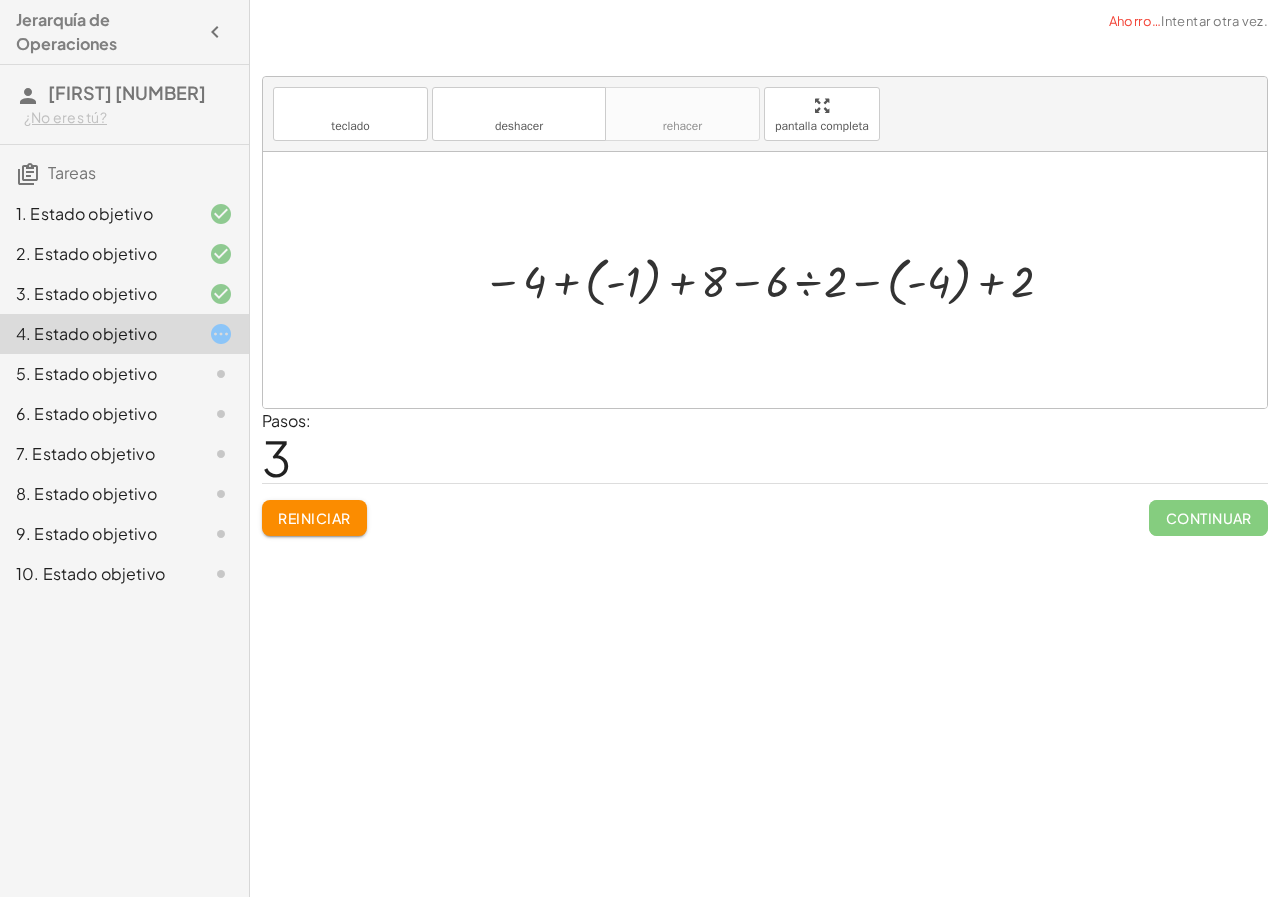 click at bounding box center (772, 279) 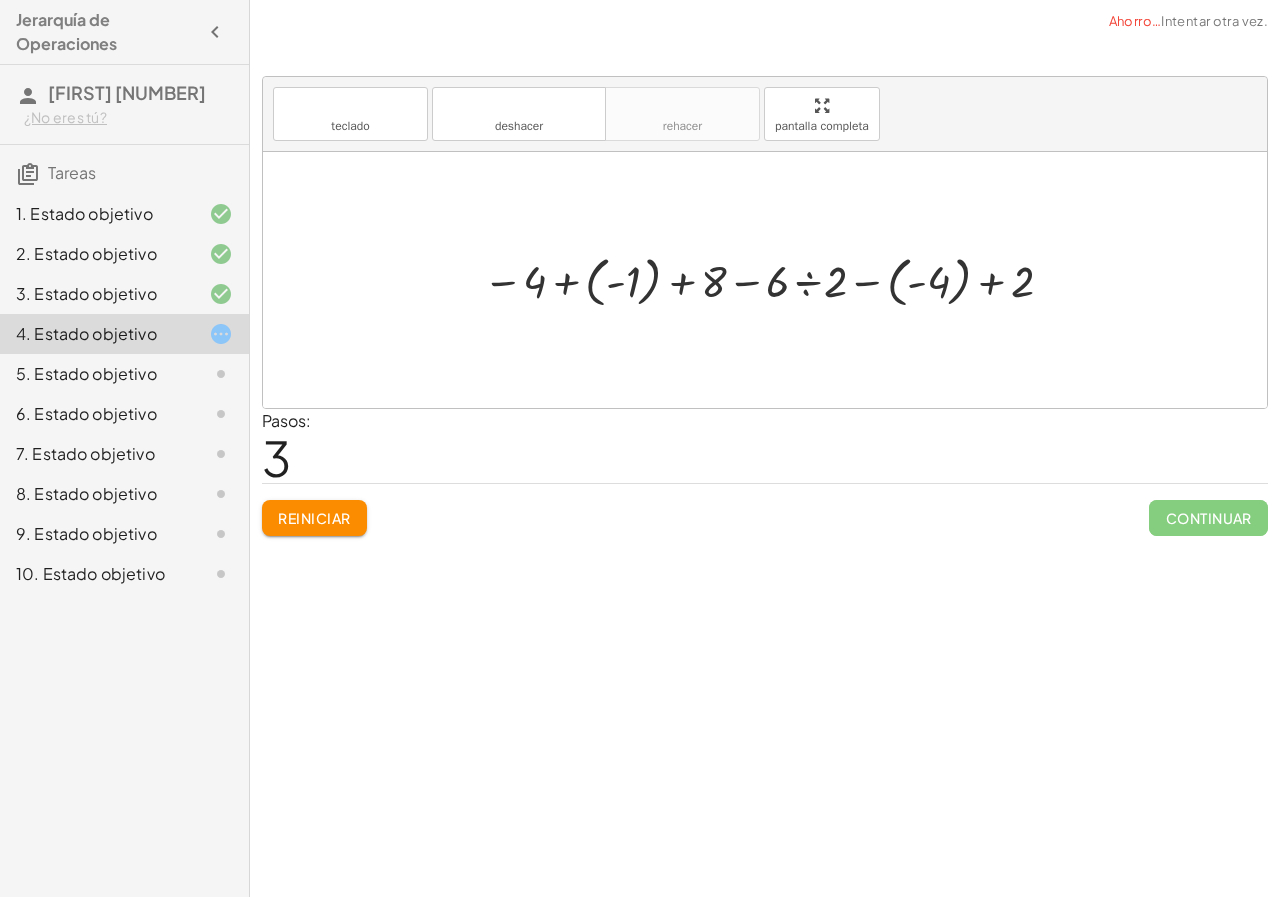 click at bounding box center (772, 279) 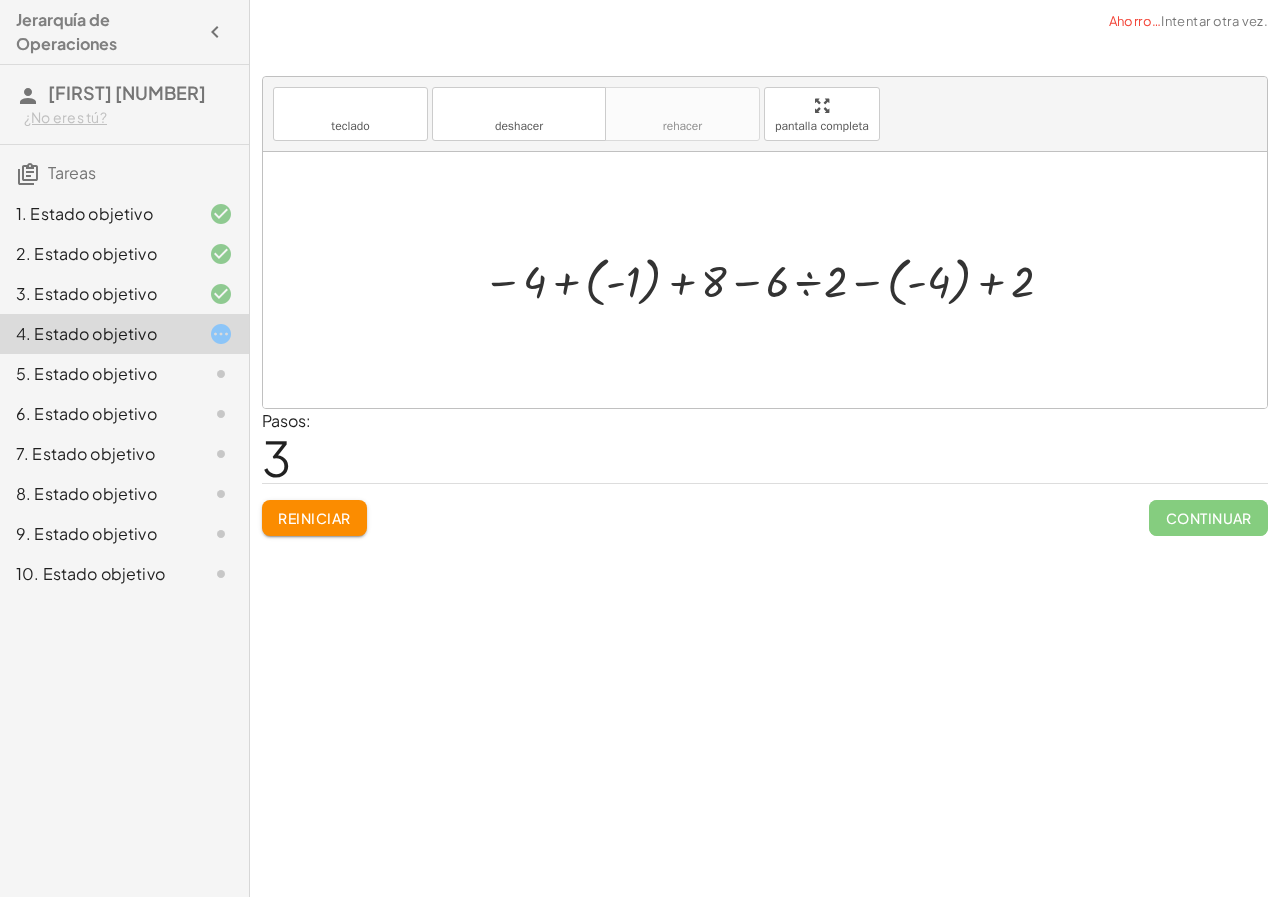 click at bounding box center [772, 279] 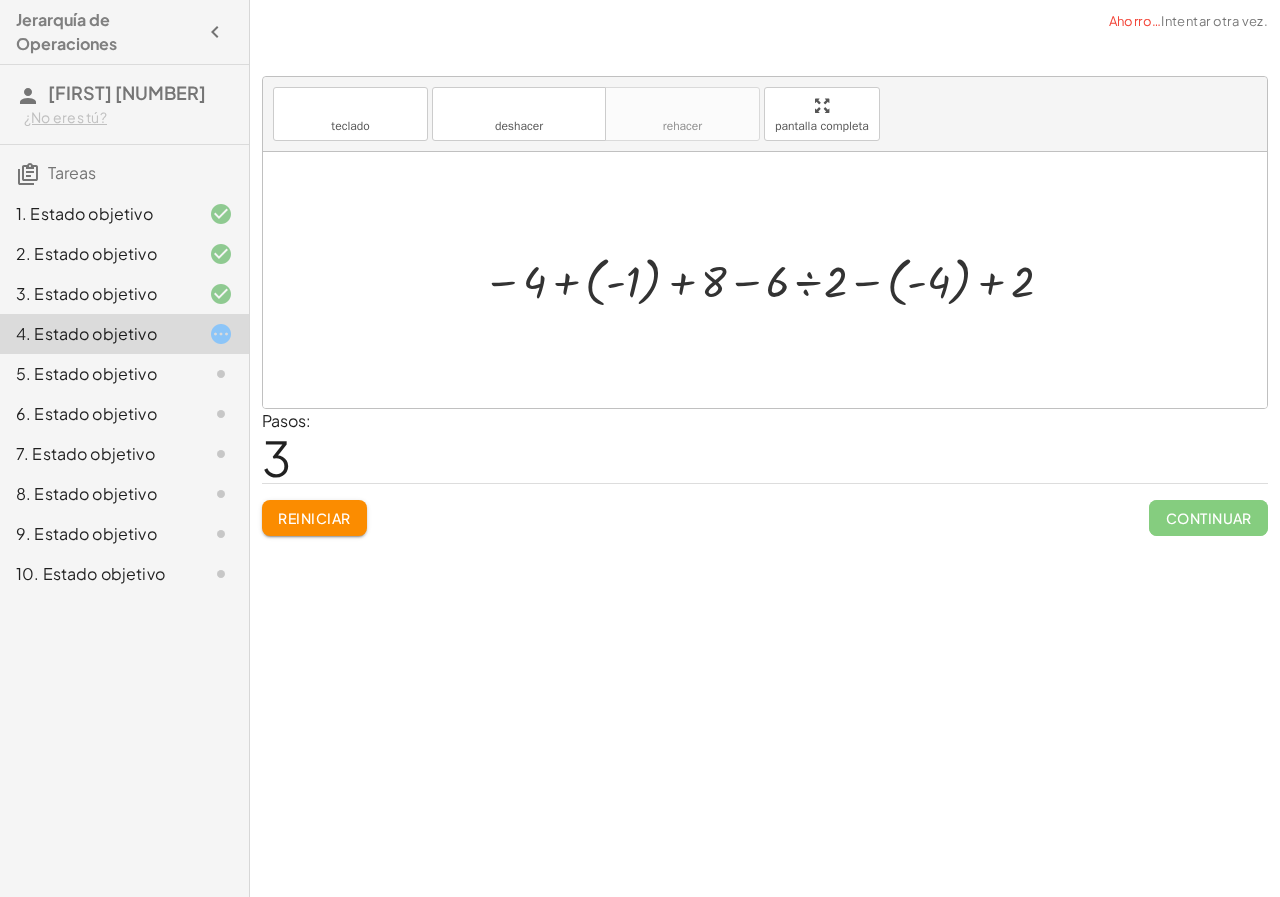 click at bounding box center [772, 279] 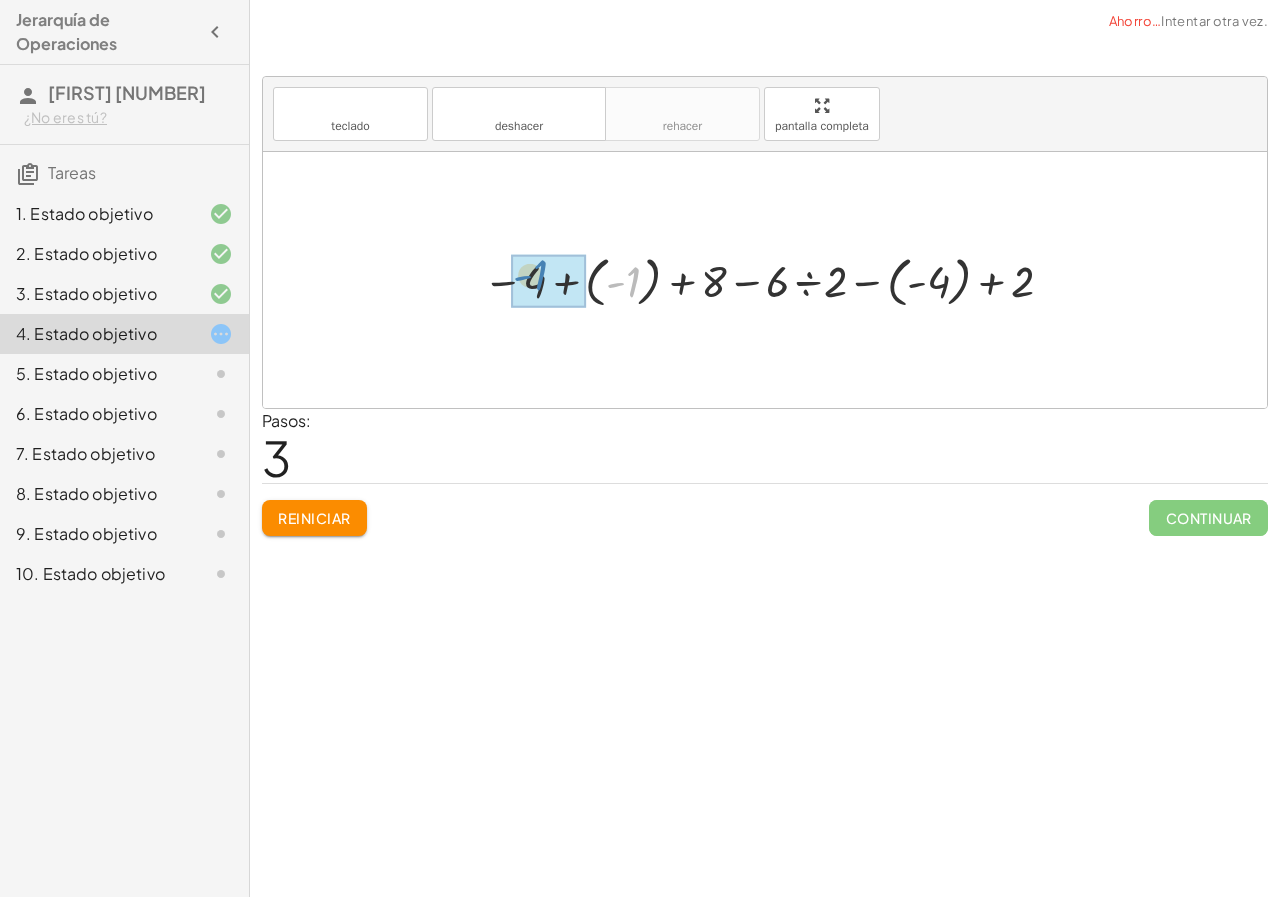 drag, startPoint x: 635, startPoint y: 279, endPoint x: 542, endPoint y: 272, distance: 93.26307 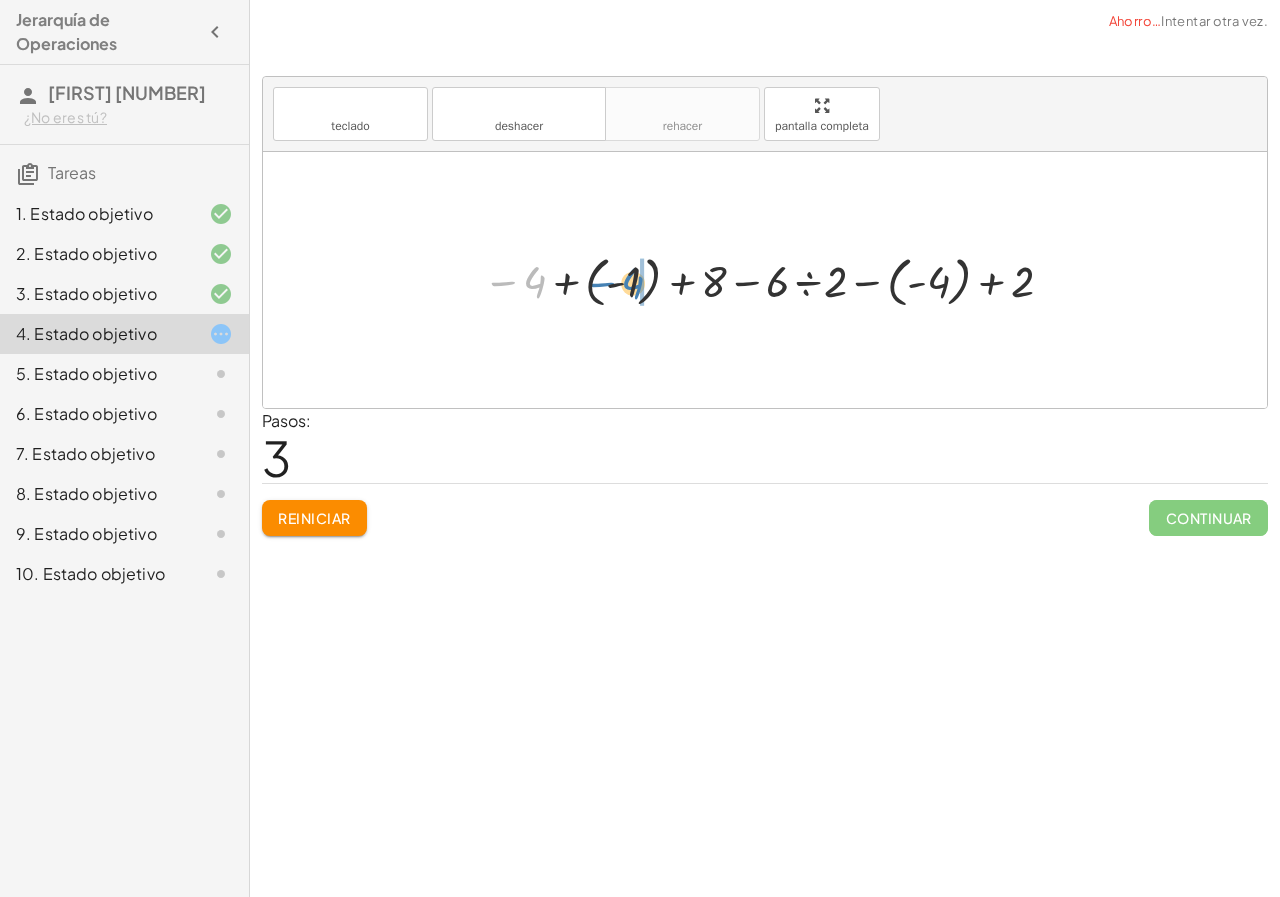 drag, startPoint x: 538, startPoint y: 282, endPoint x: 637, endPoint y: 283, distance: 99.00505 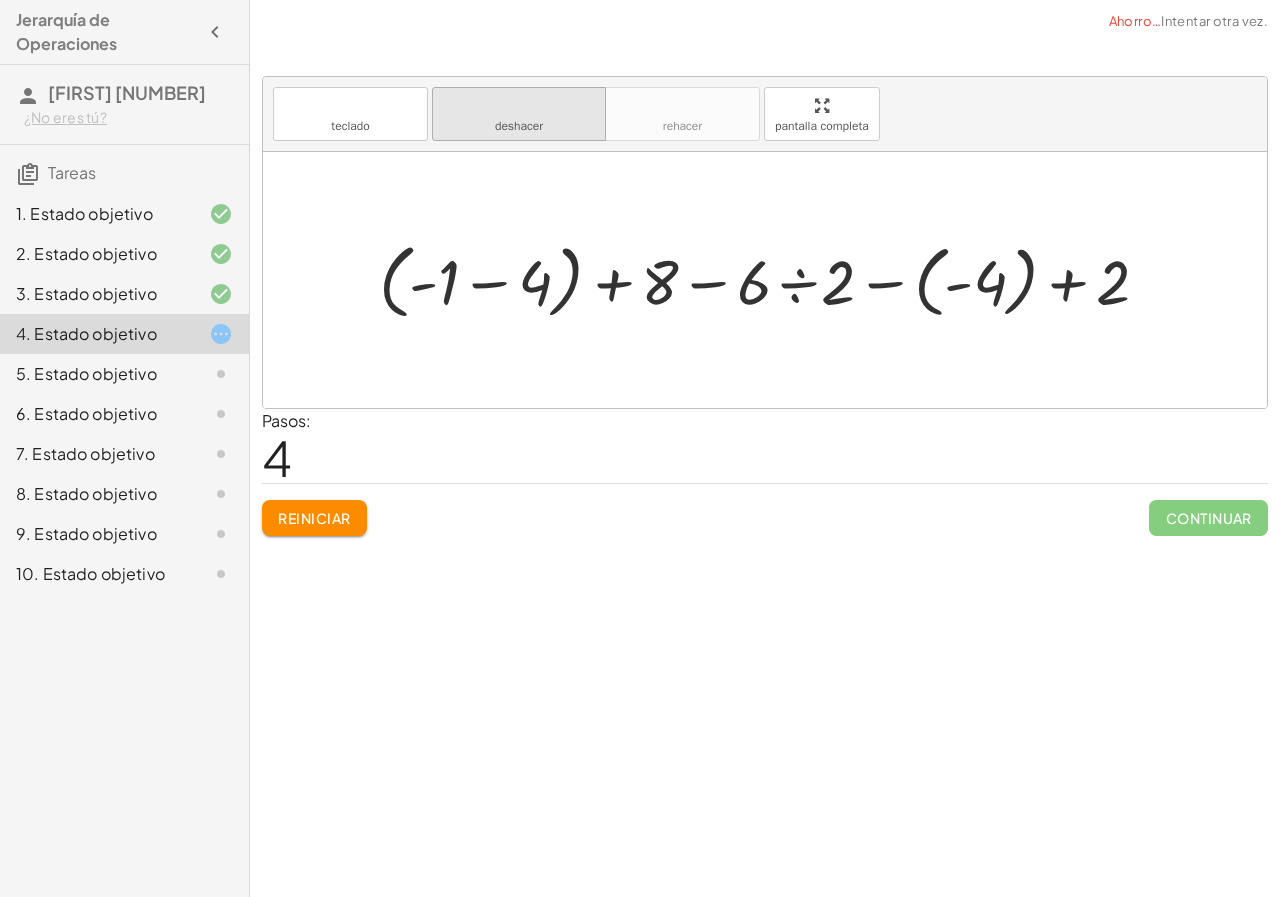 click on "deshacer" at bounding box center (519, 126) 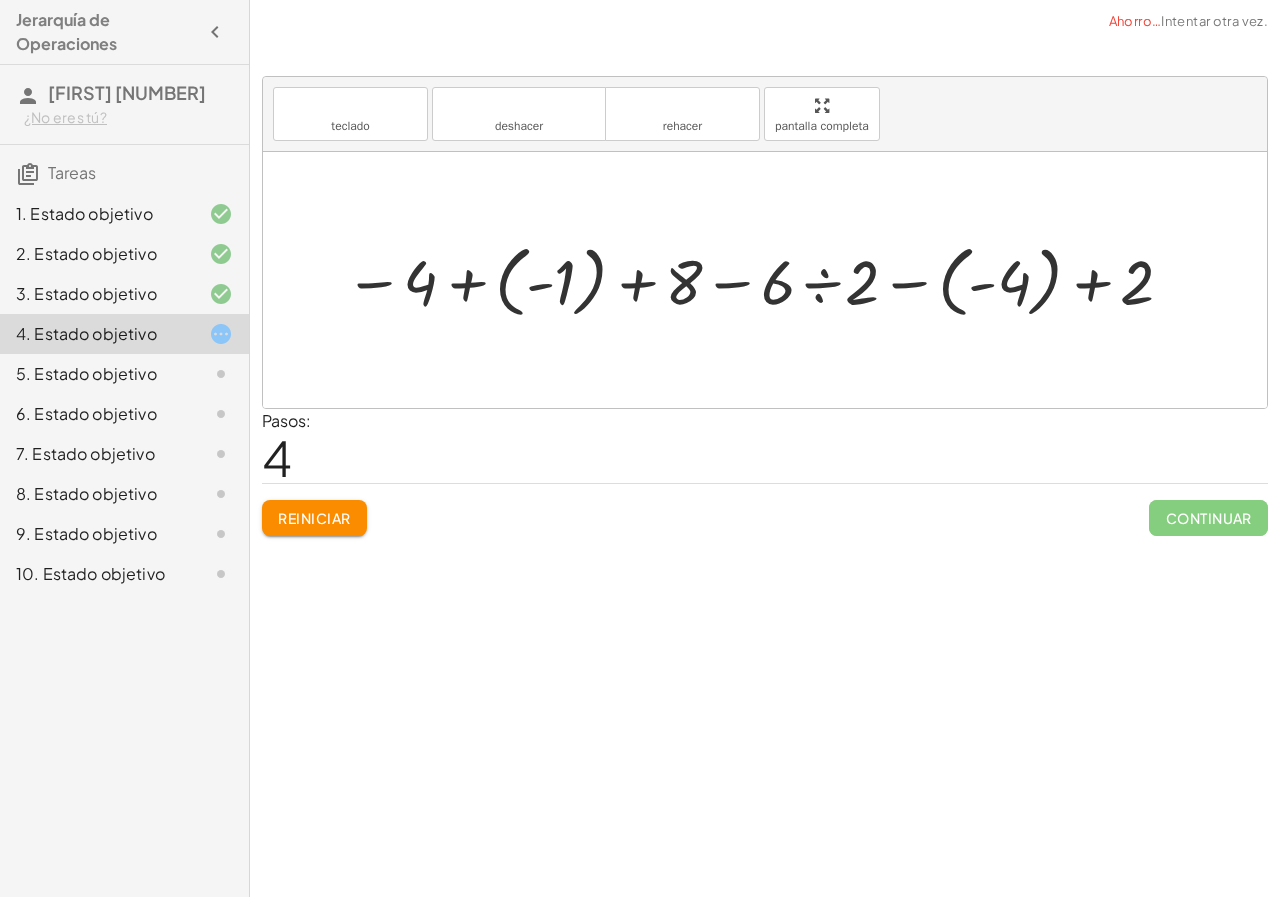 click at bounding box center [762, 280] 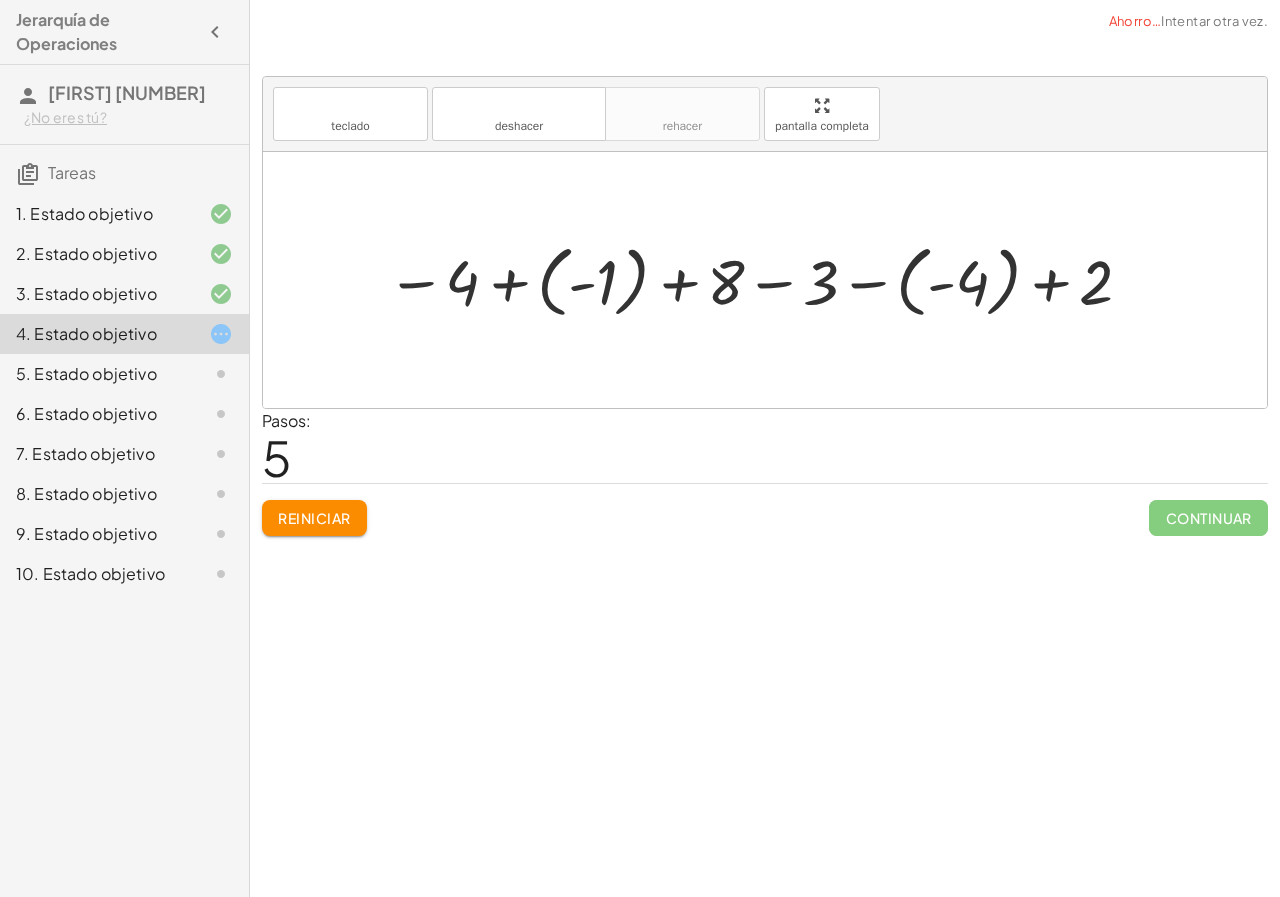 click at bounding box center (762, 280) 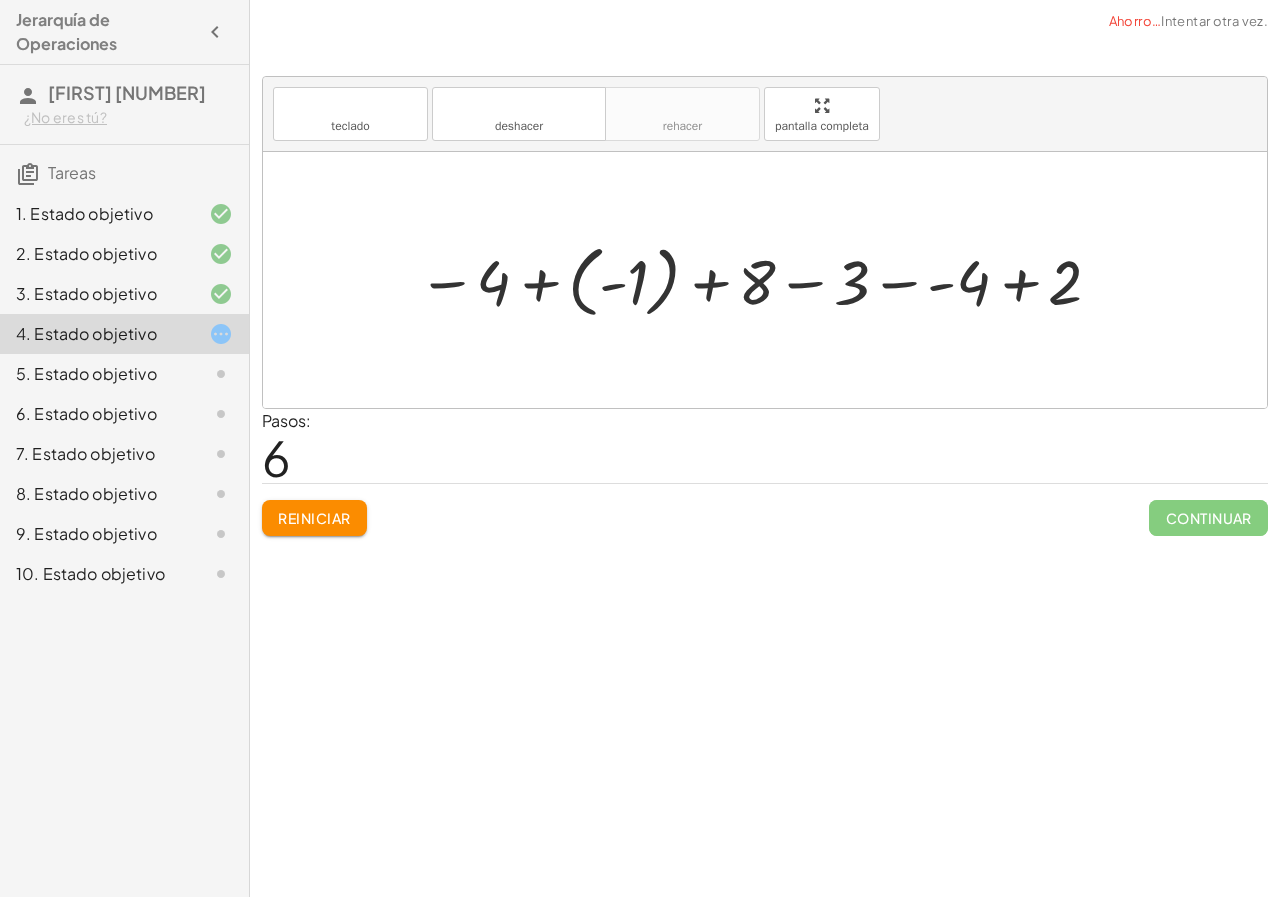 click at bounding box center (762, 280) 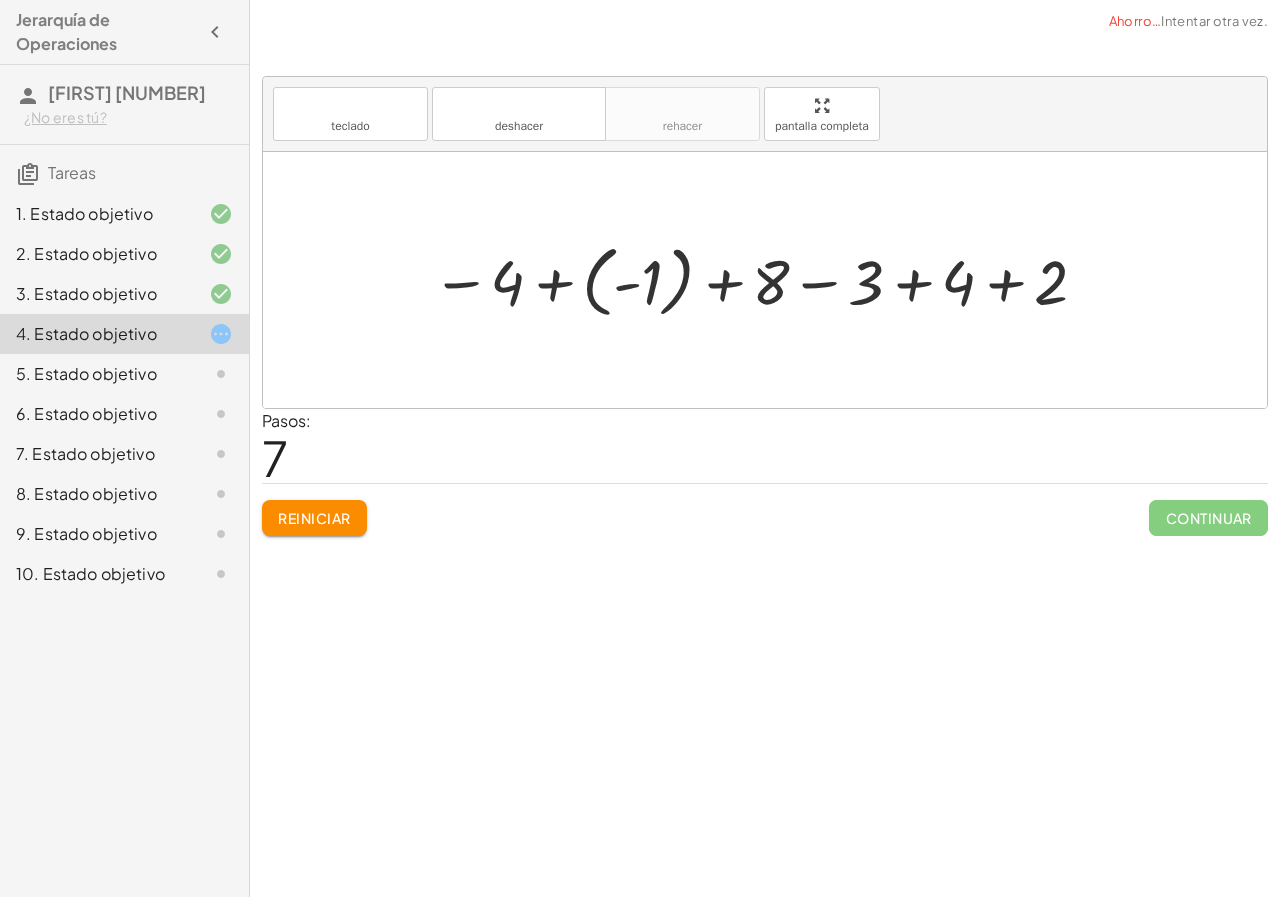 click at bounding box center (762, 280) 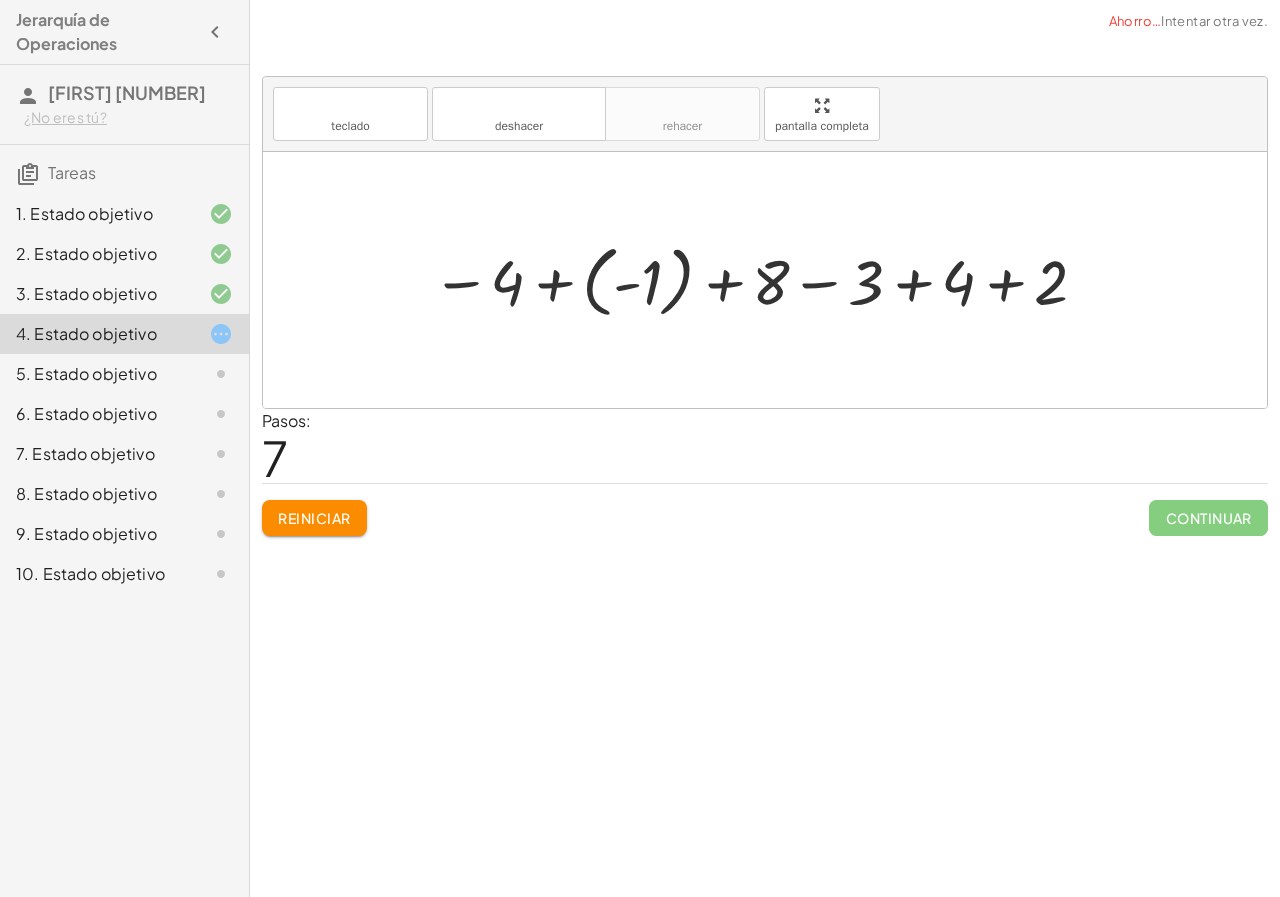 click at bounding box center [762, 280] 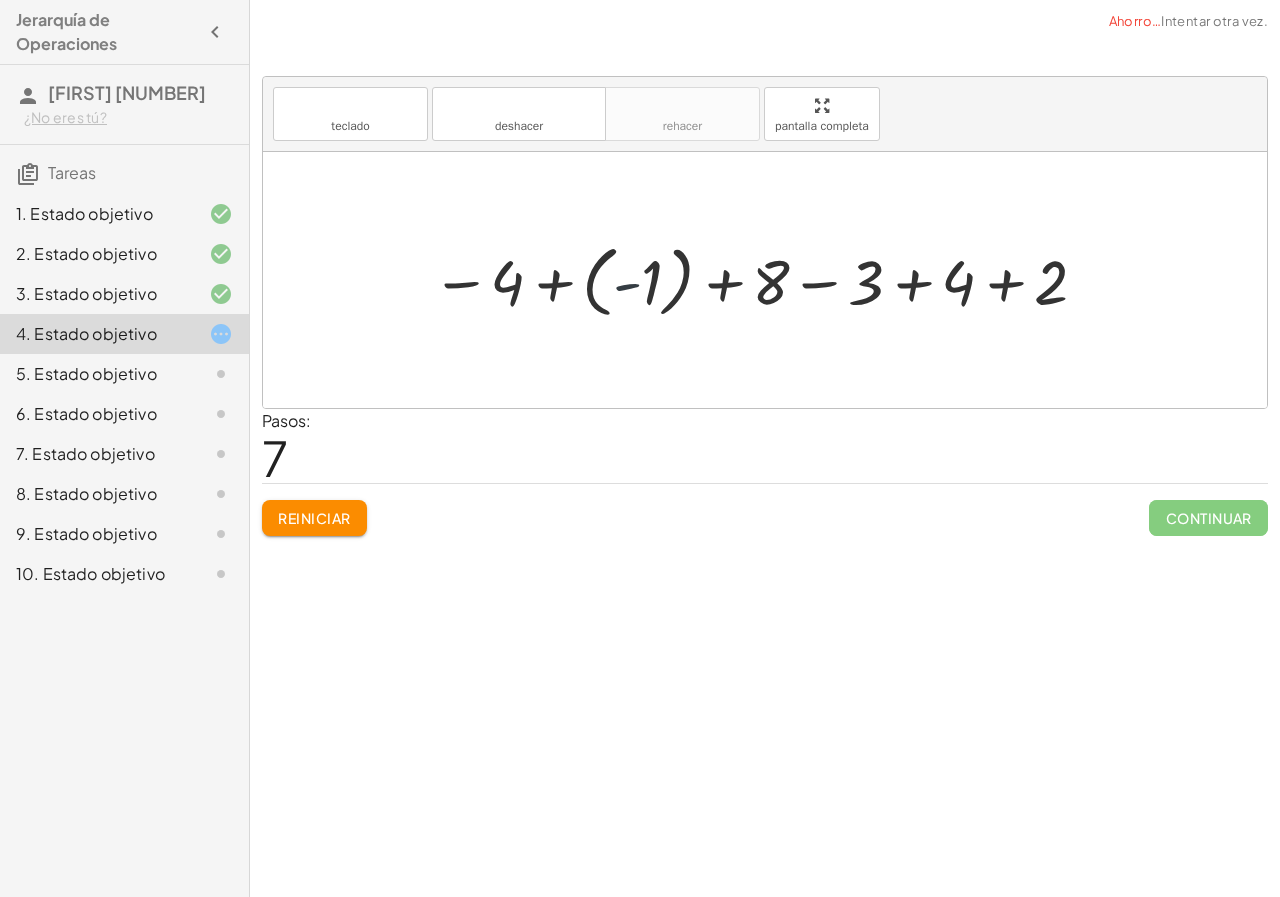click at bounding box center (762, 280) 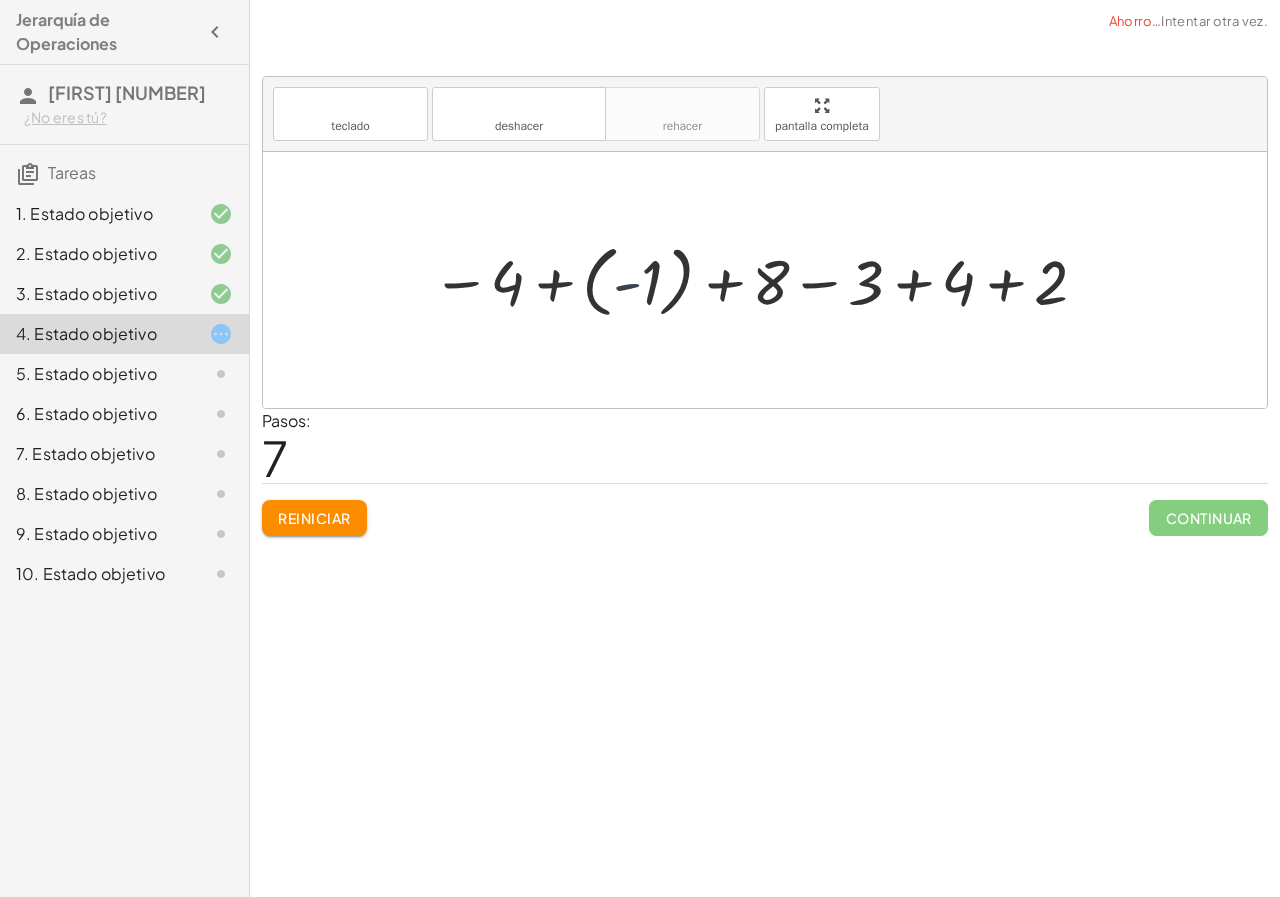 click at bounding box center (762, 280) 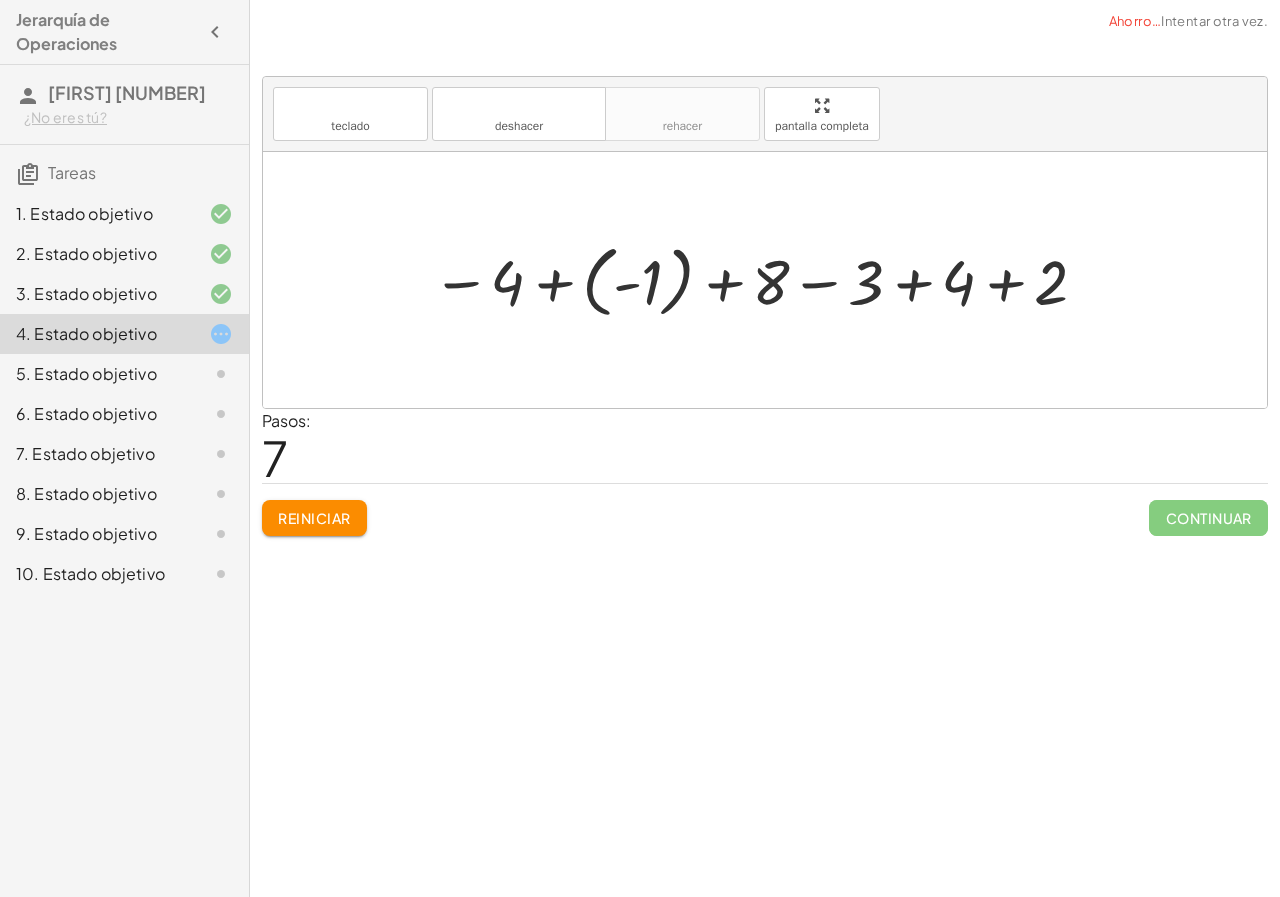 click at bounding box center (762, 280) 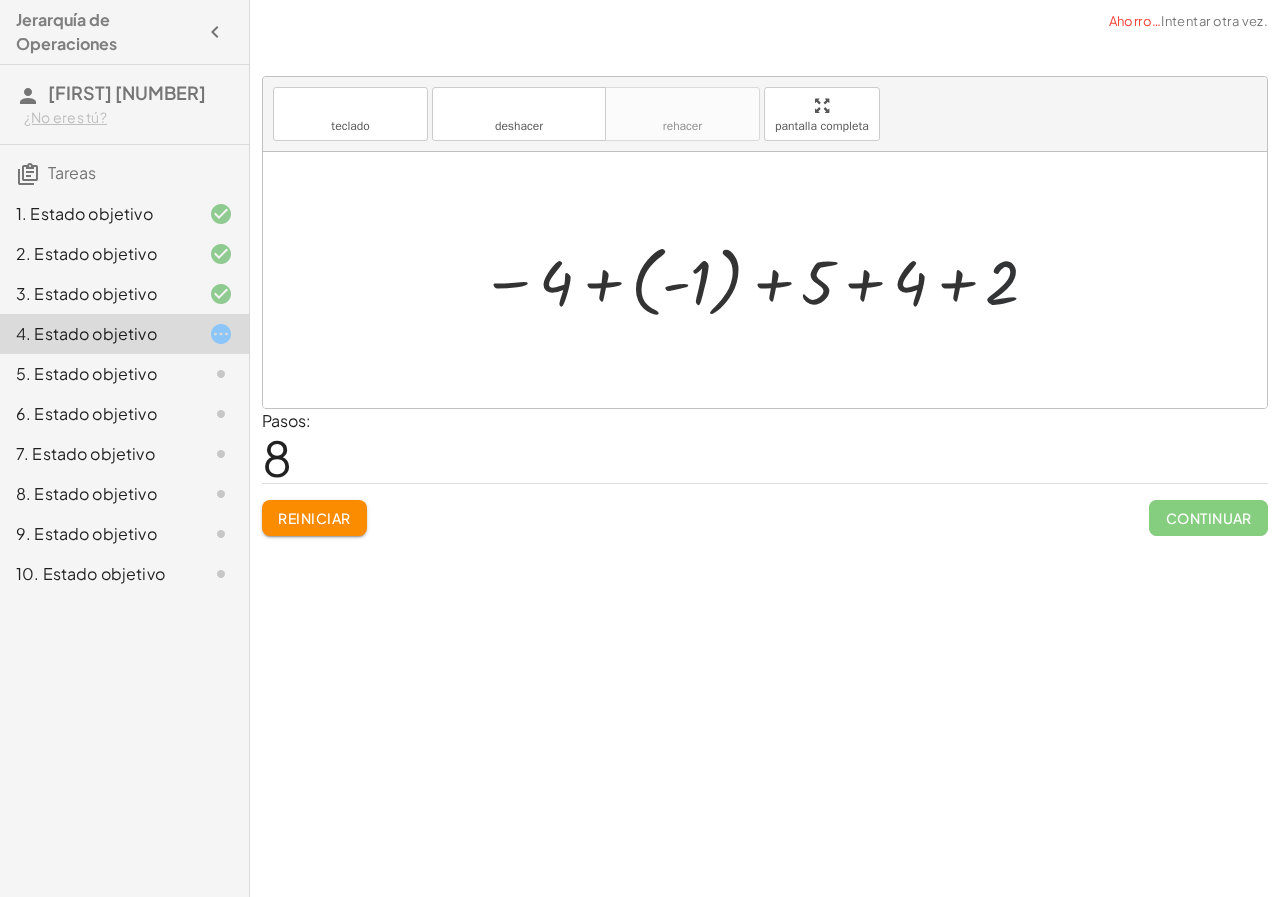 click at bounding box center (762, 280) 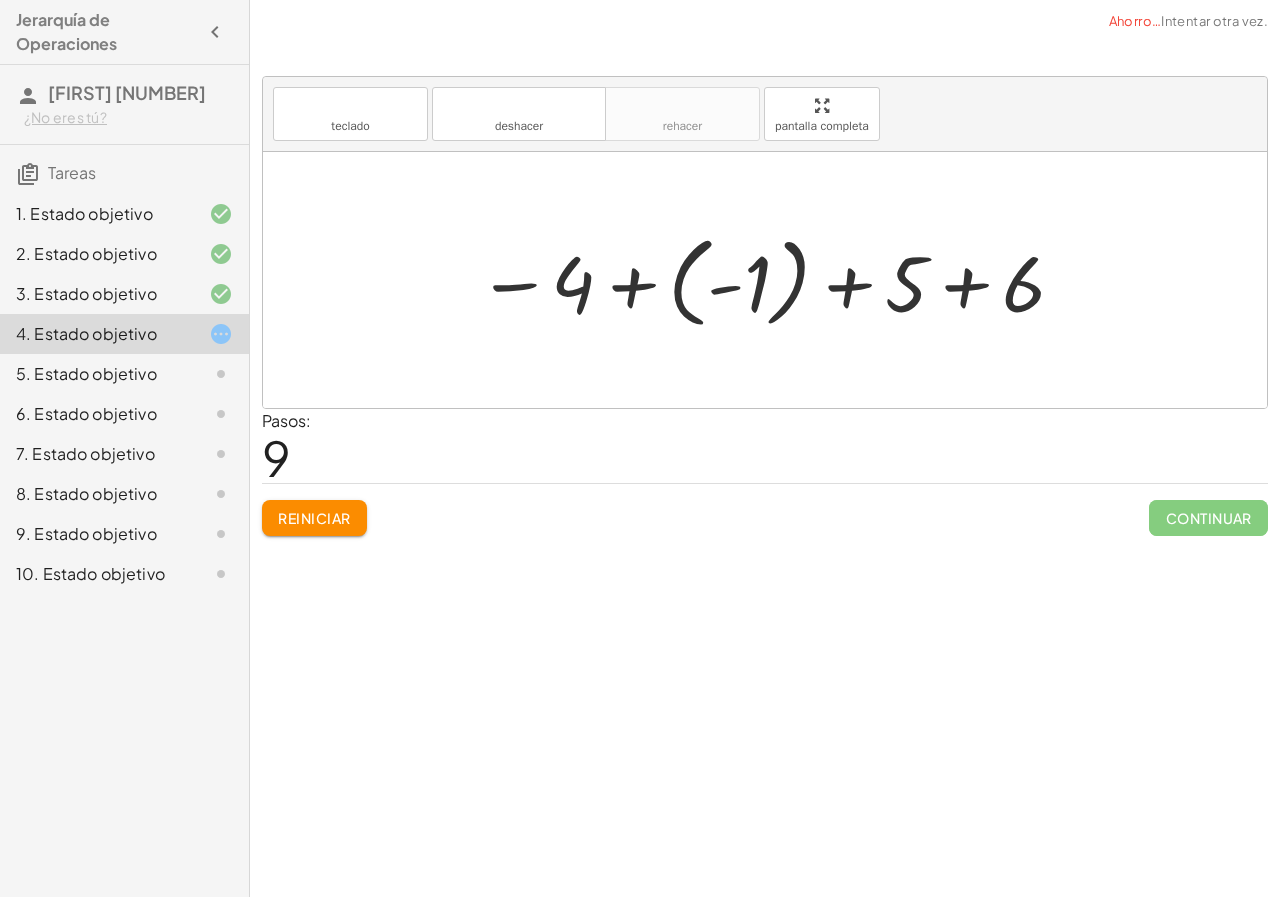 click at bounding box center (772, 280) 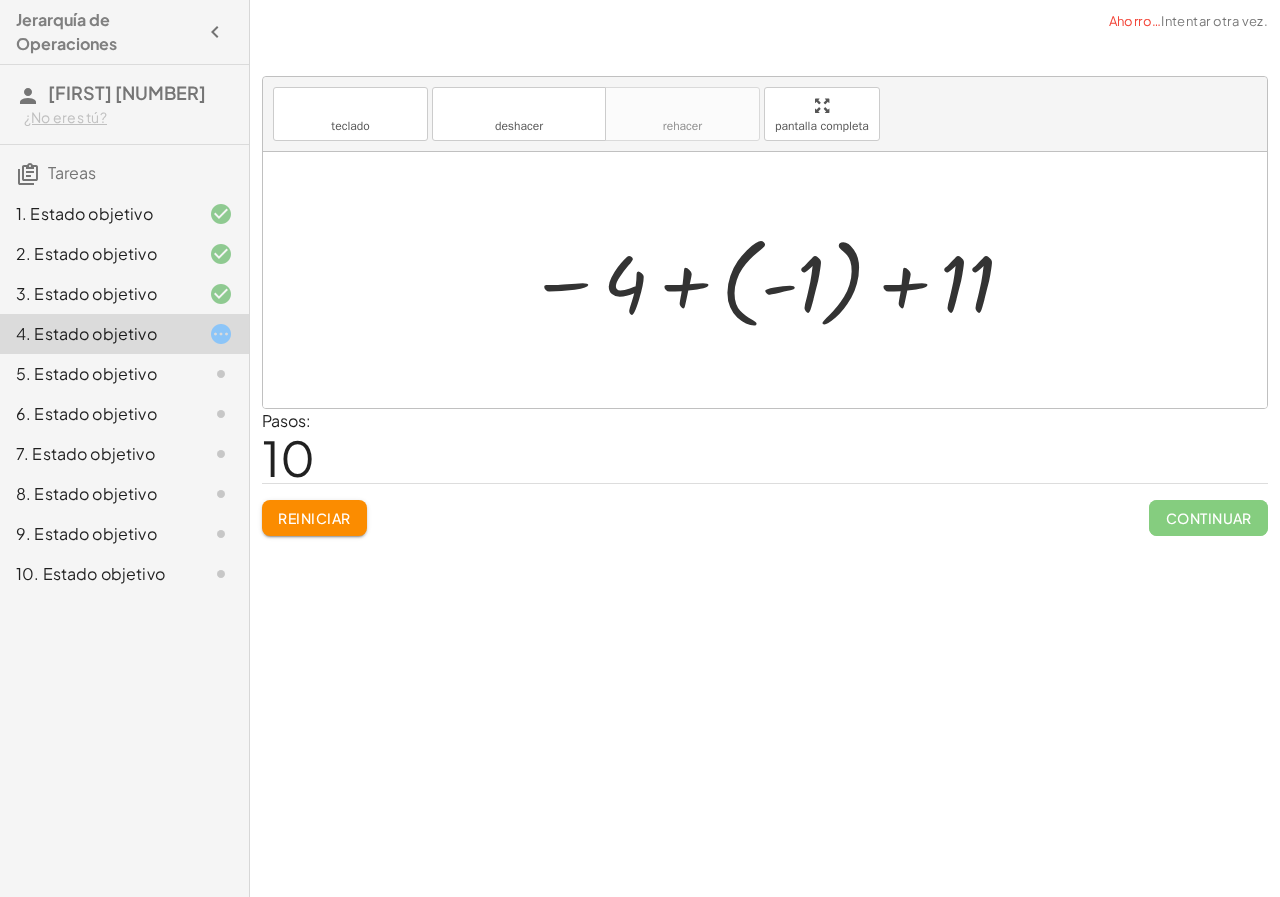 click at bounding box center [773, 280] 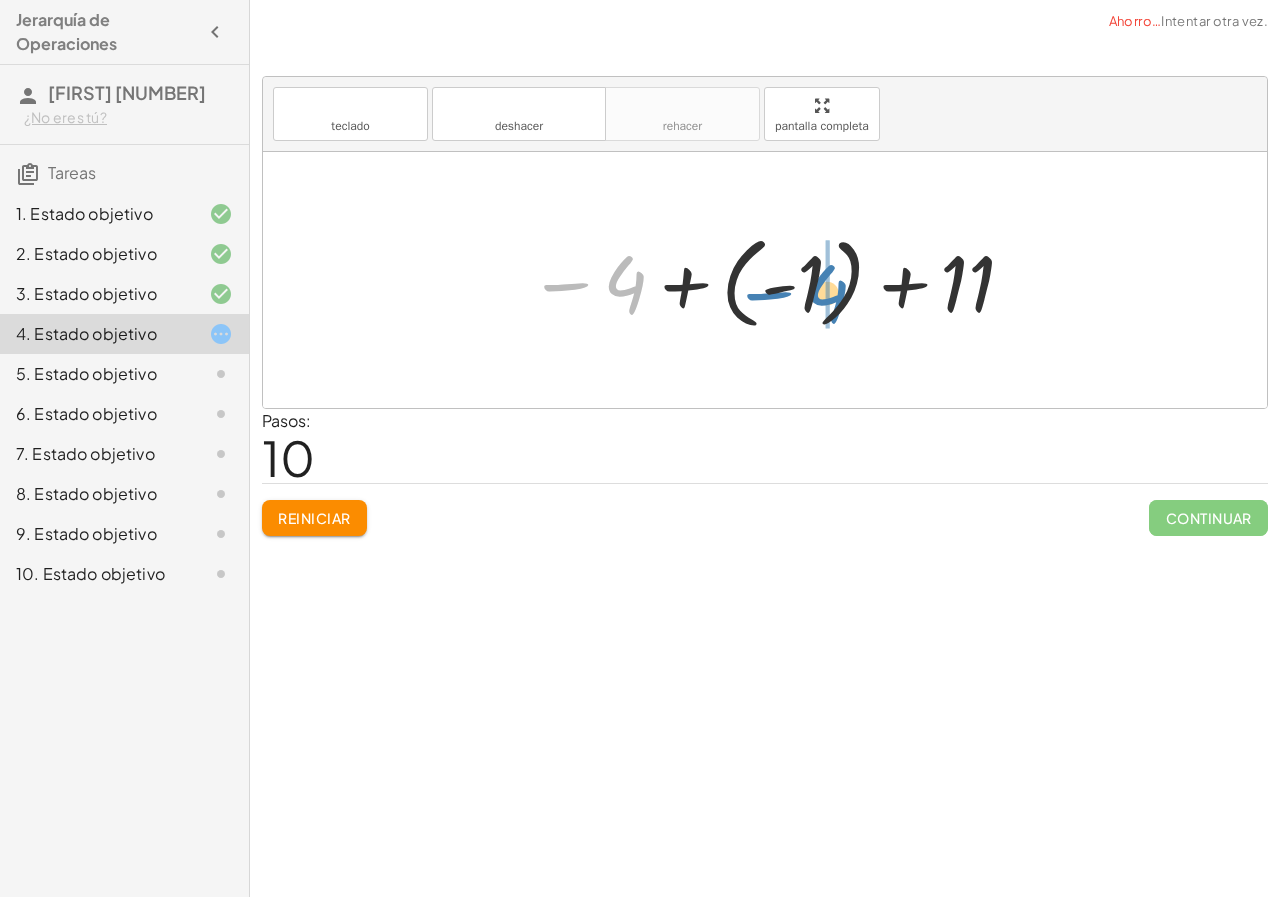 drag, startPoint x: 632, startPoint y: 289, endPoint x: 834, endPoint y: 298, distance: 202.2004 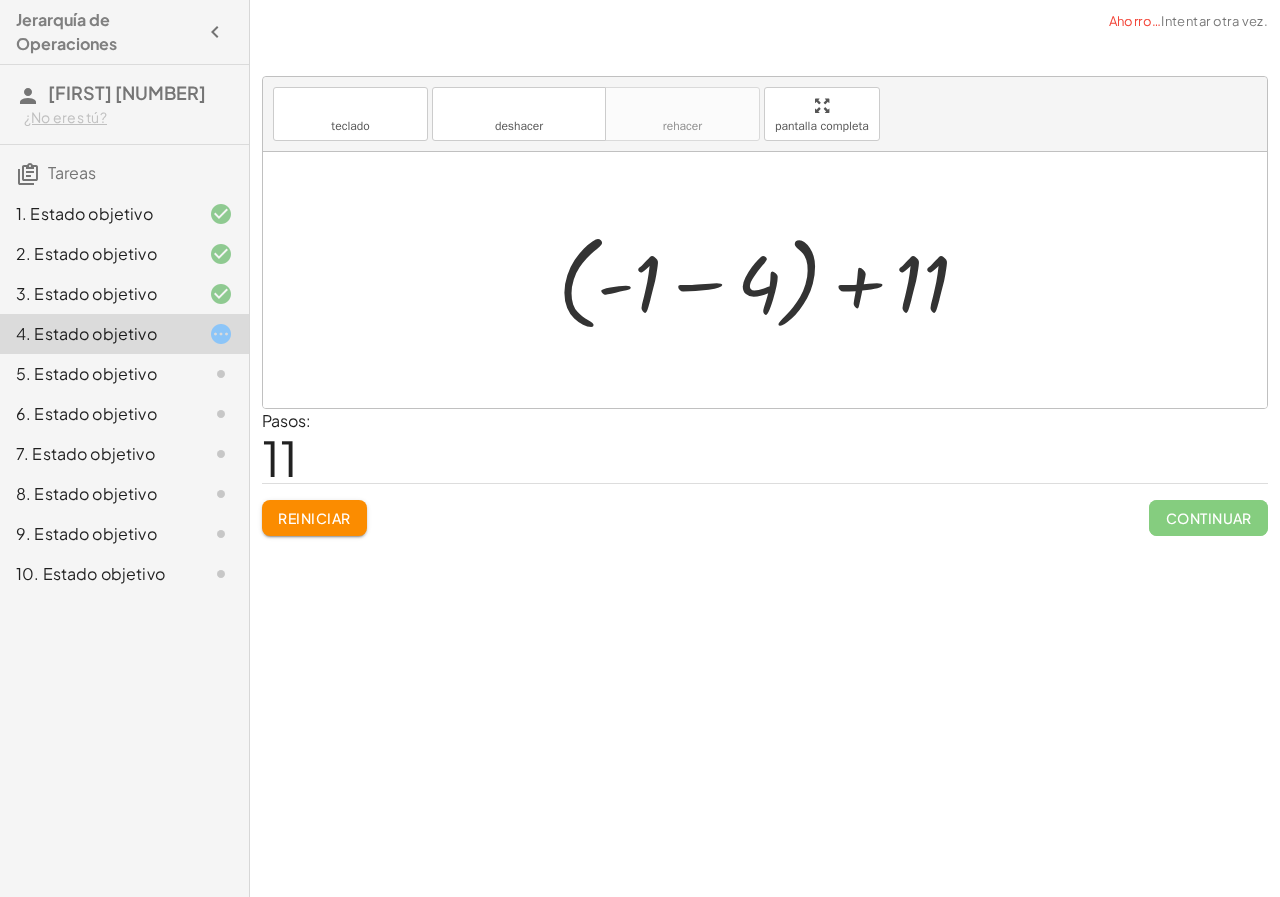 click at bounding box center (772, 280) 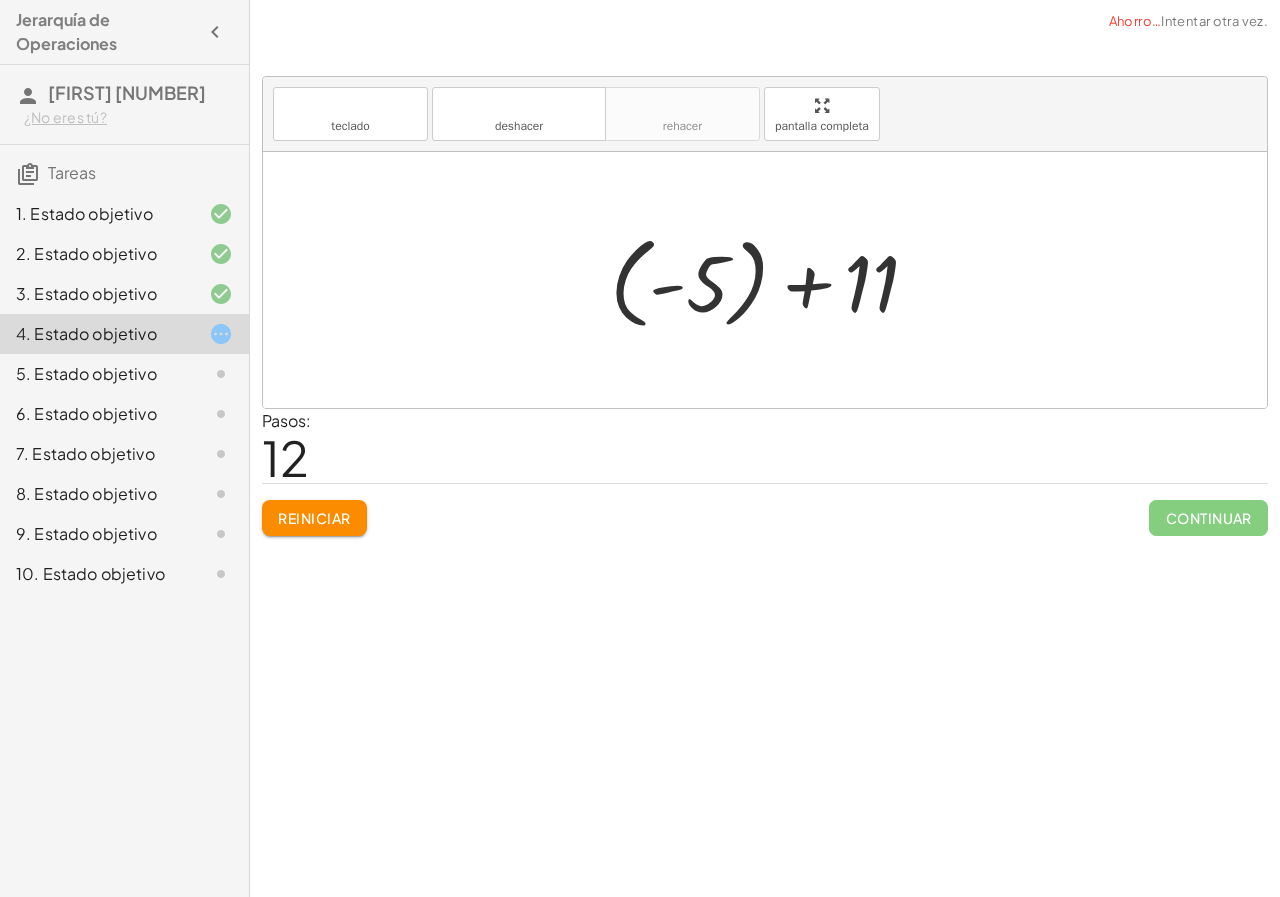 click at bounding box center (772, 280) 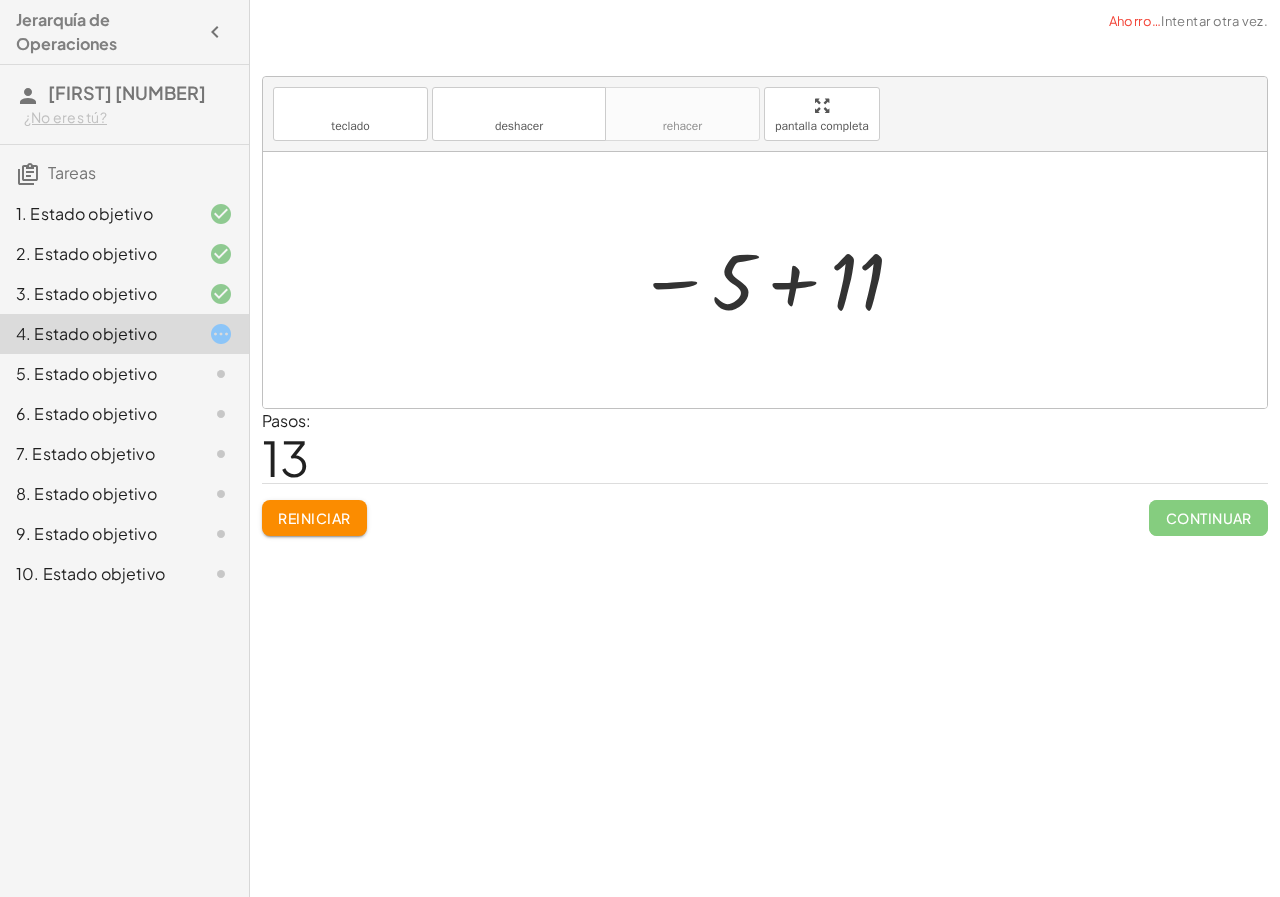 click at bounding box center [772, 280] 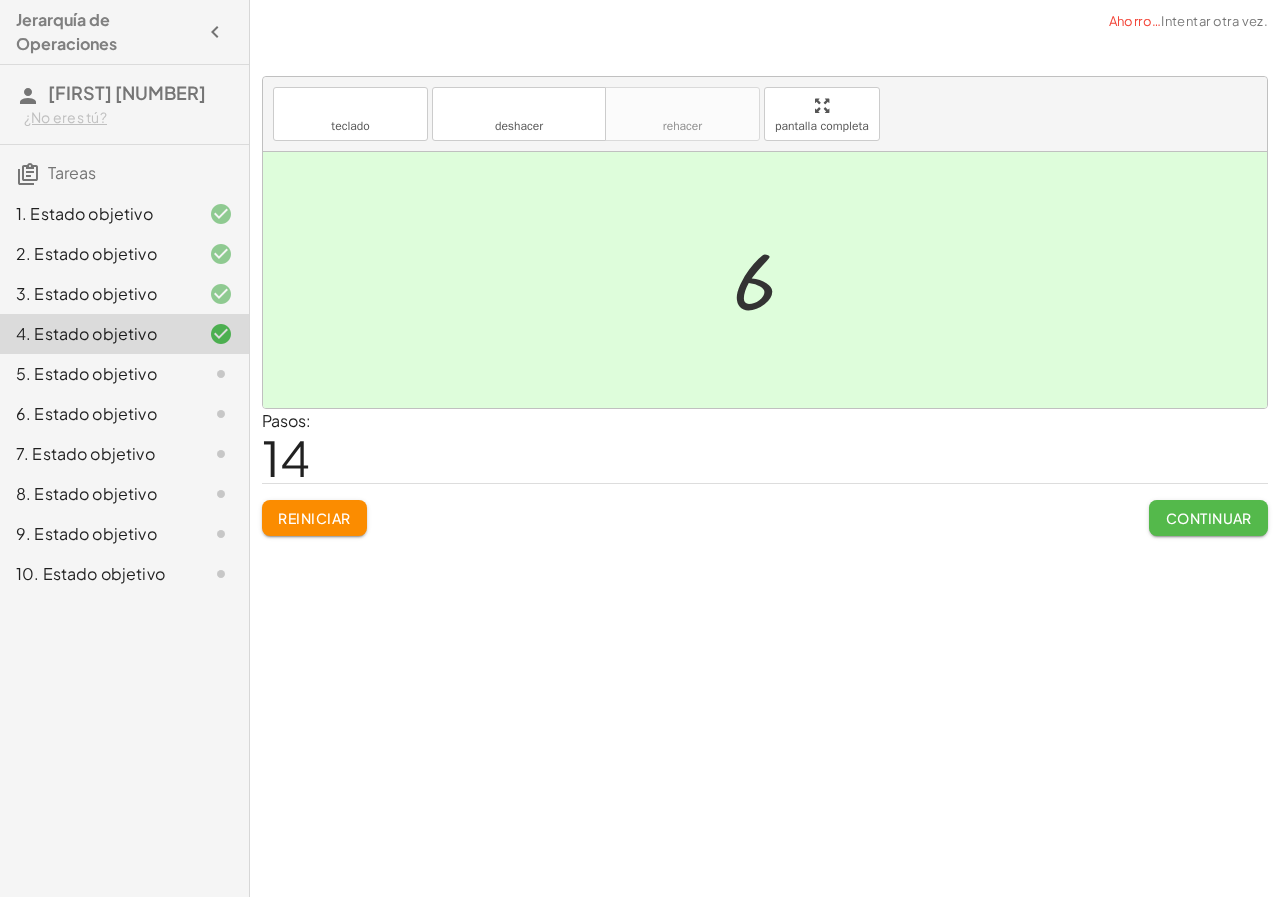 click on "Continuar" at bounding box center [1209, 518] 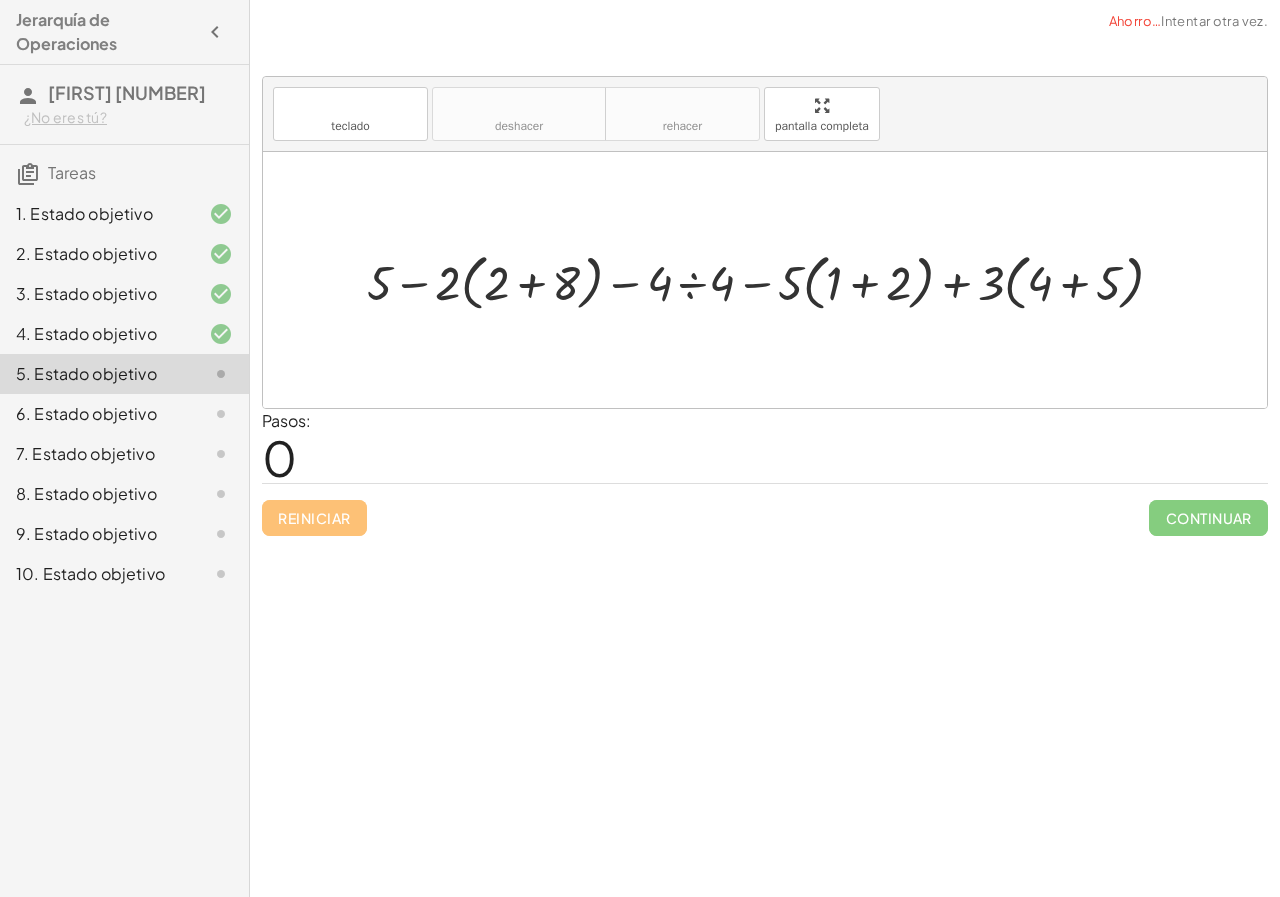 click at bounding box center [773, 280] 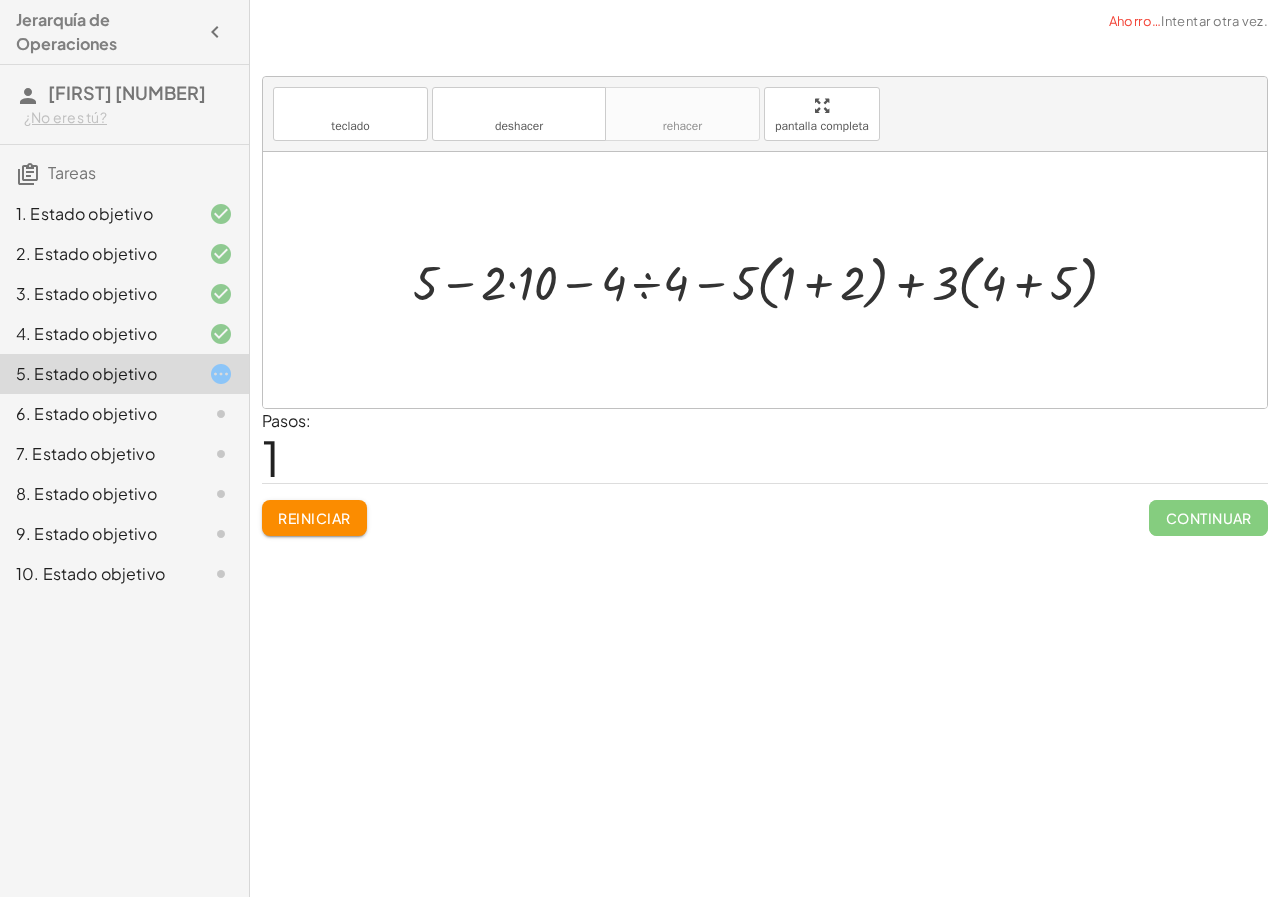 click at bounding box center [773, 280] 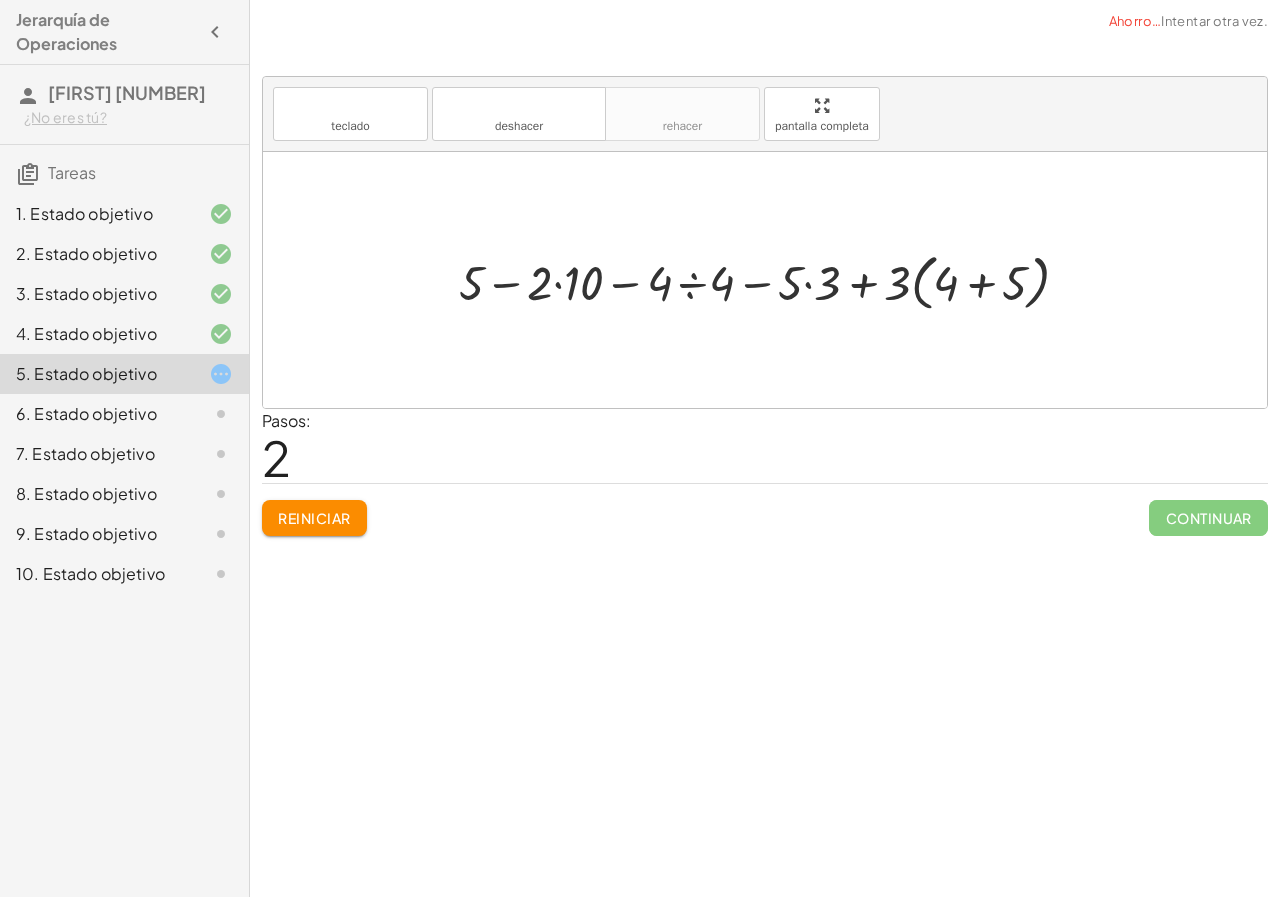 click at bounding box center (772, 280) 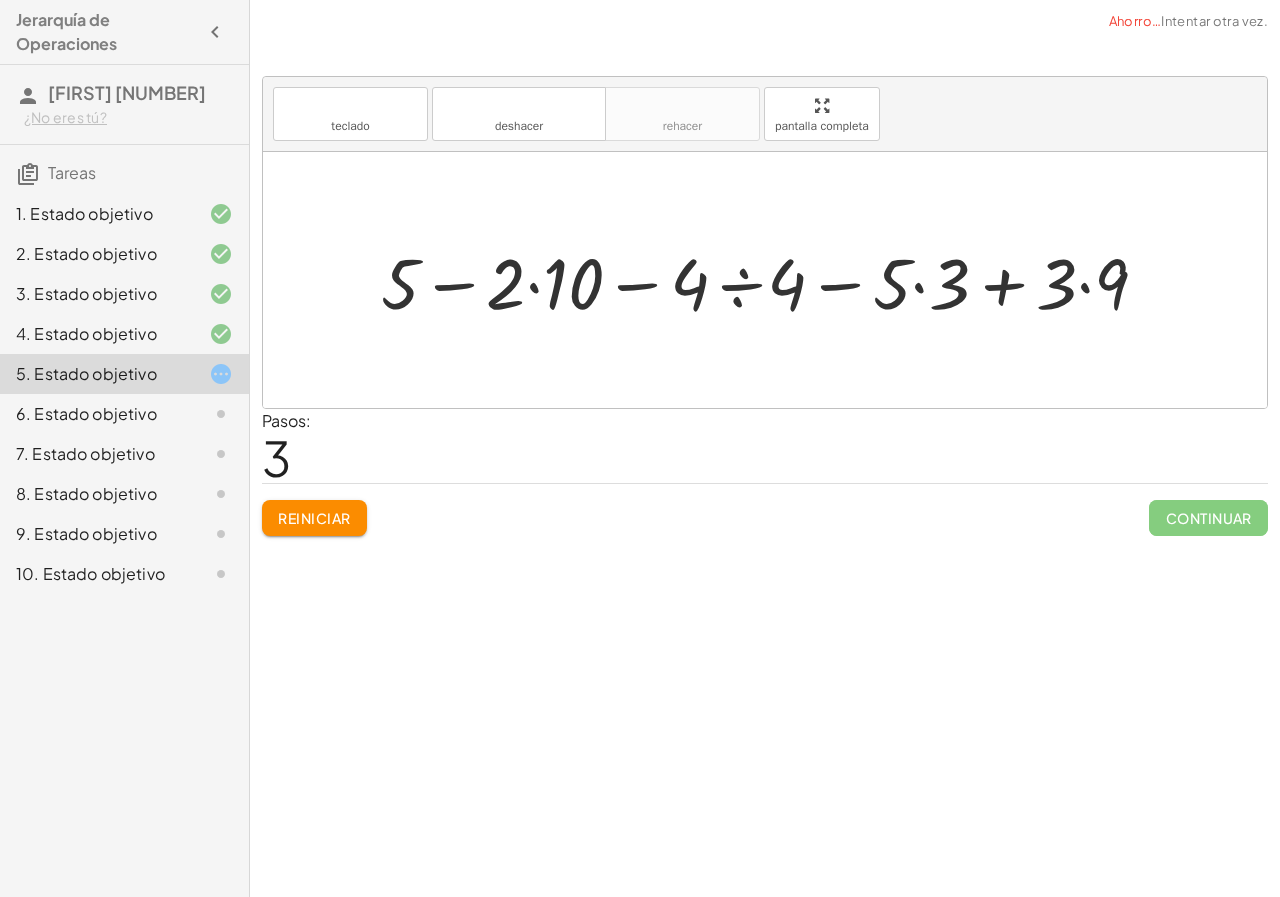 click at bounding box center [772, 280] 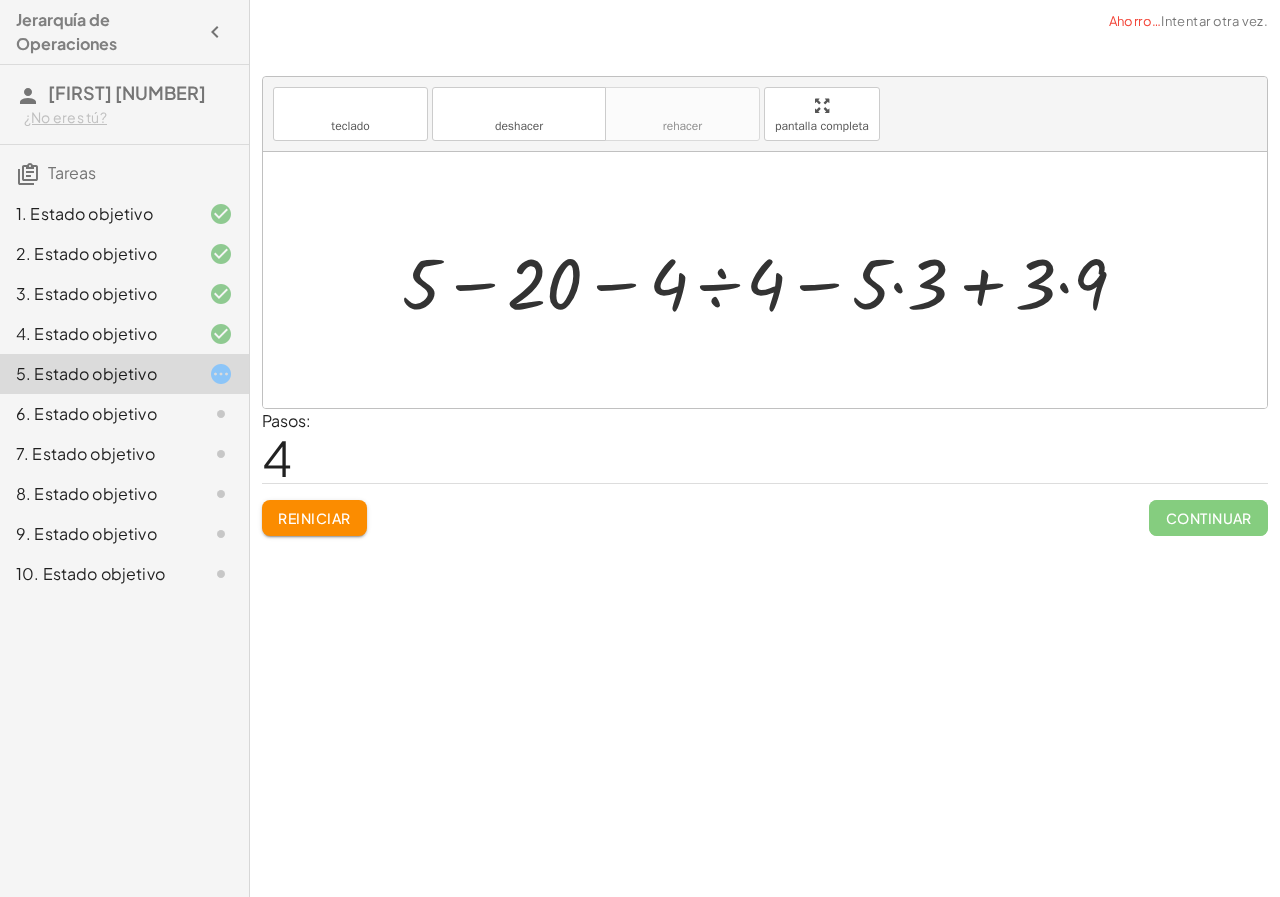 click at bounding box center [772, 280] 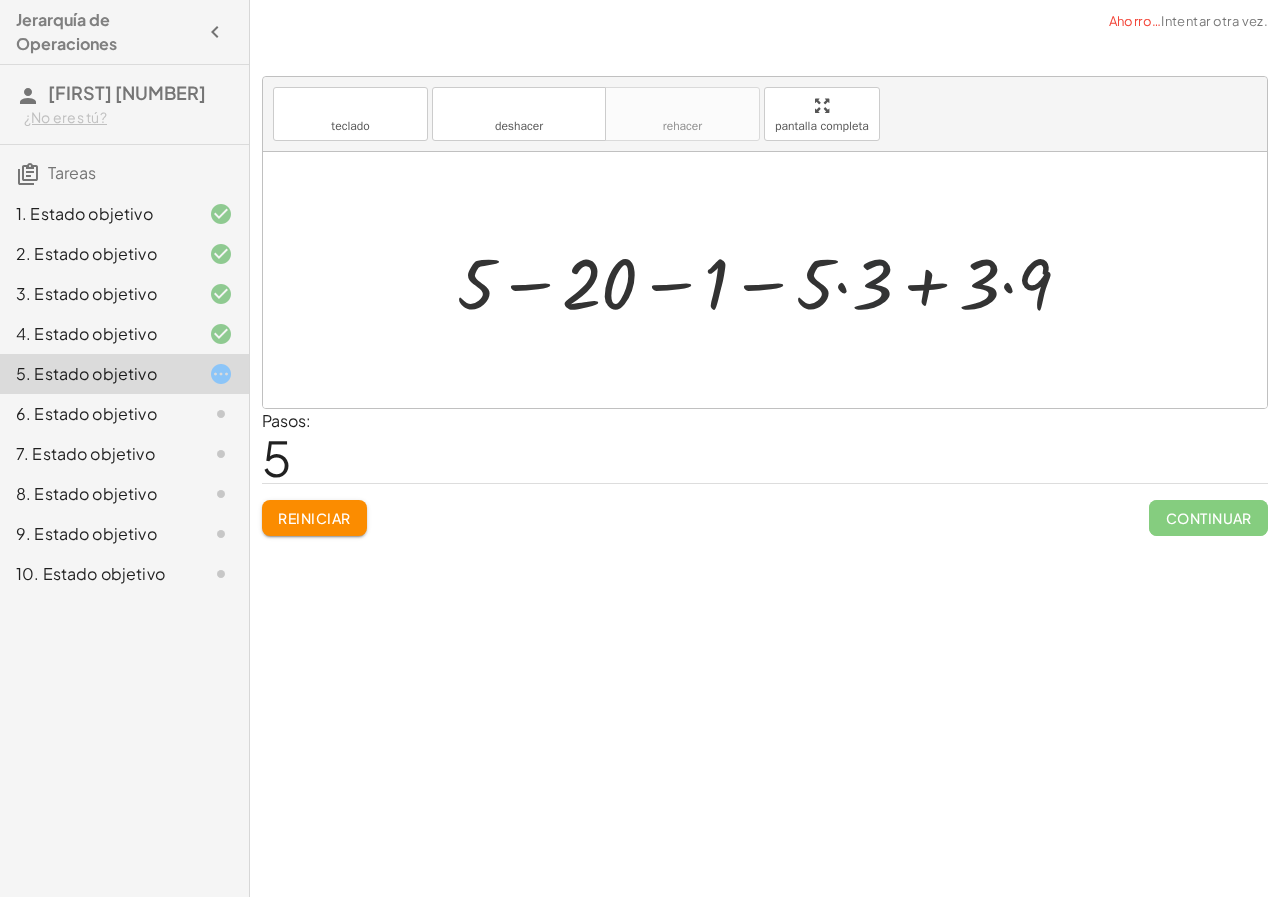 click at bounding box center [772, 280] 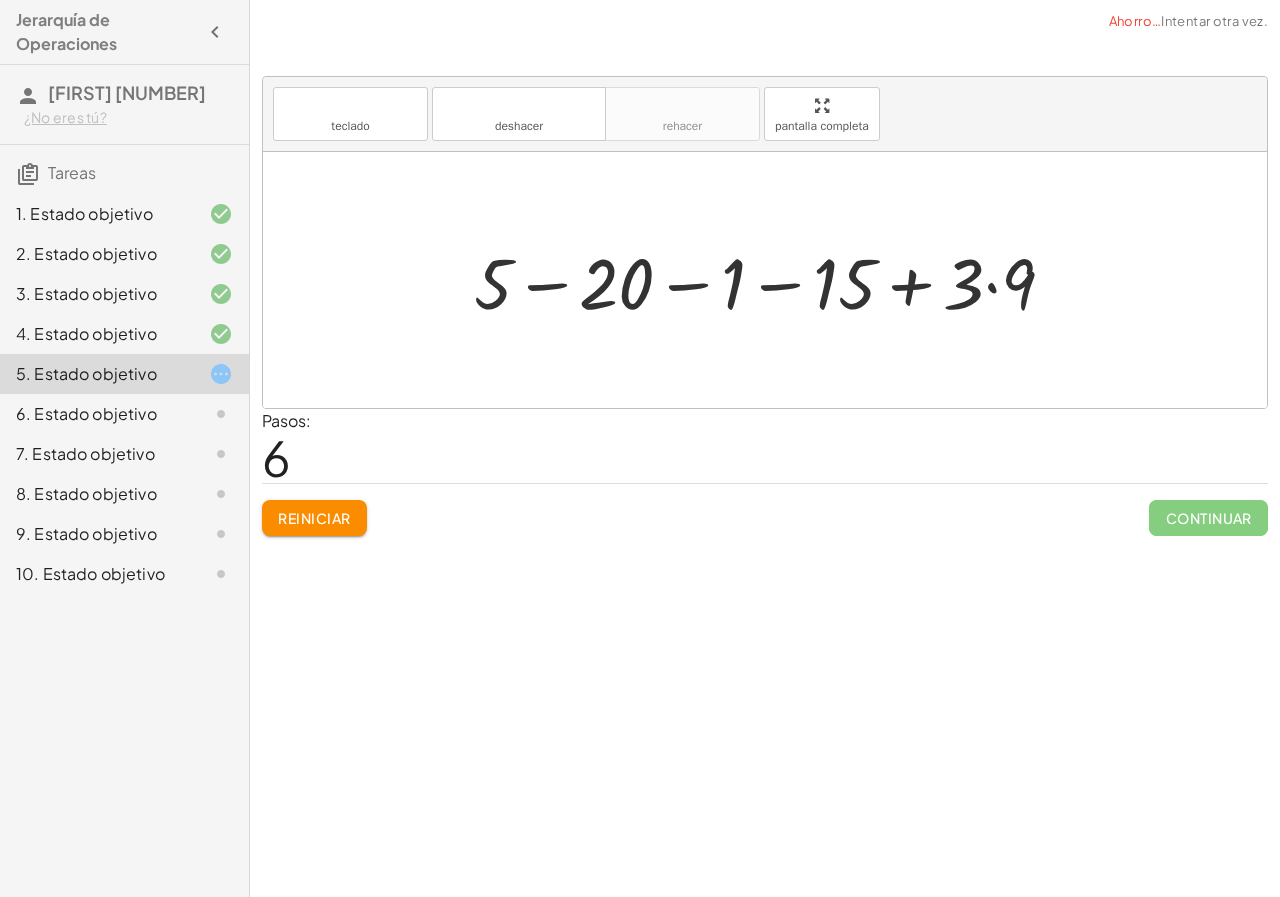 click at bounding box center [772, 280] 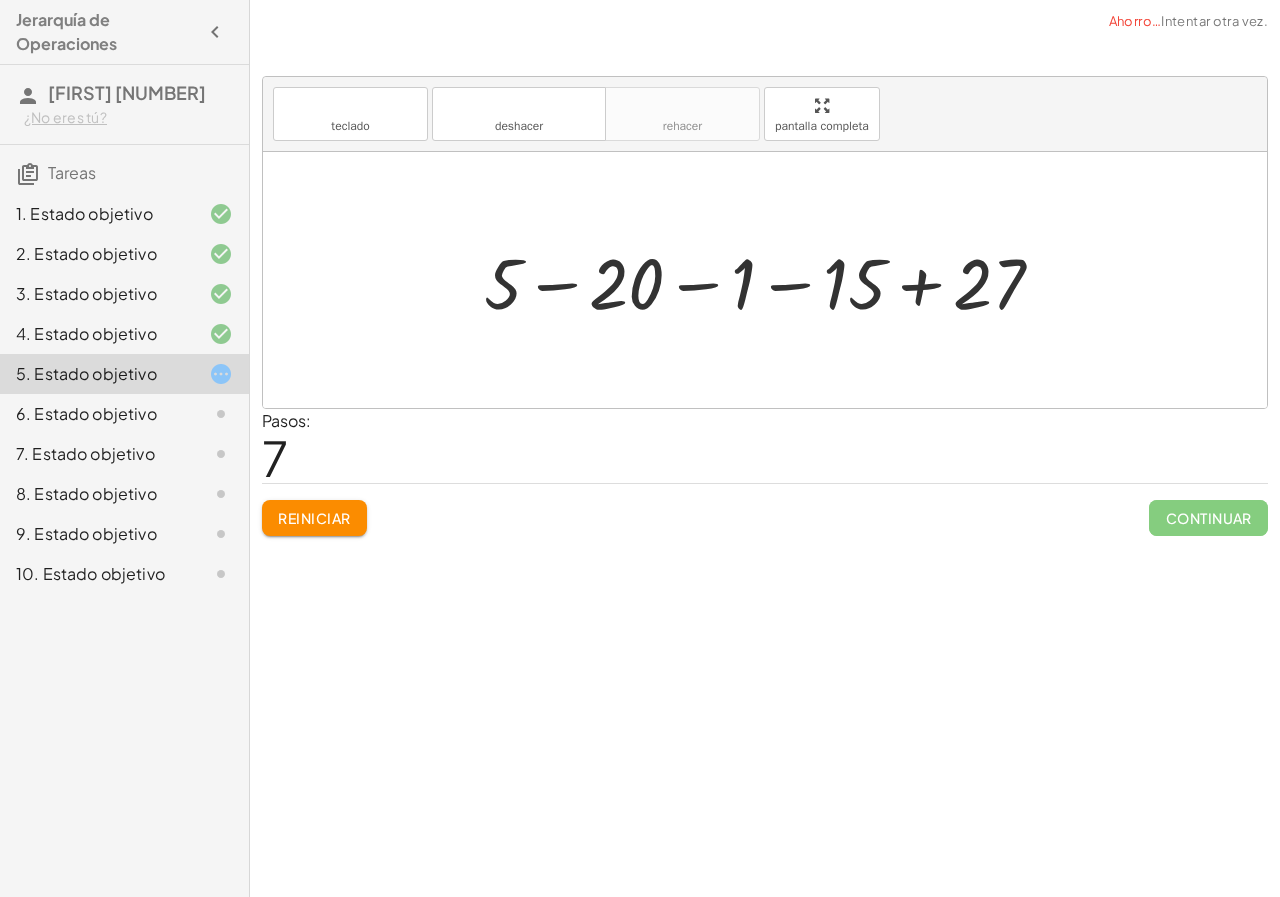 click at bounding box center (772, 280) 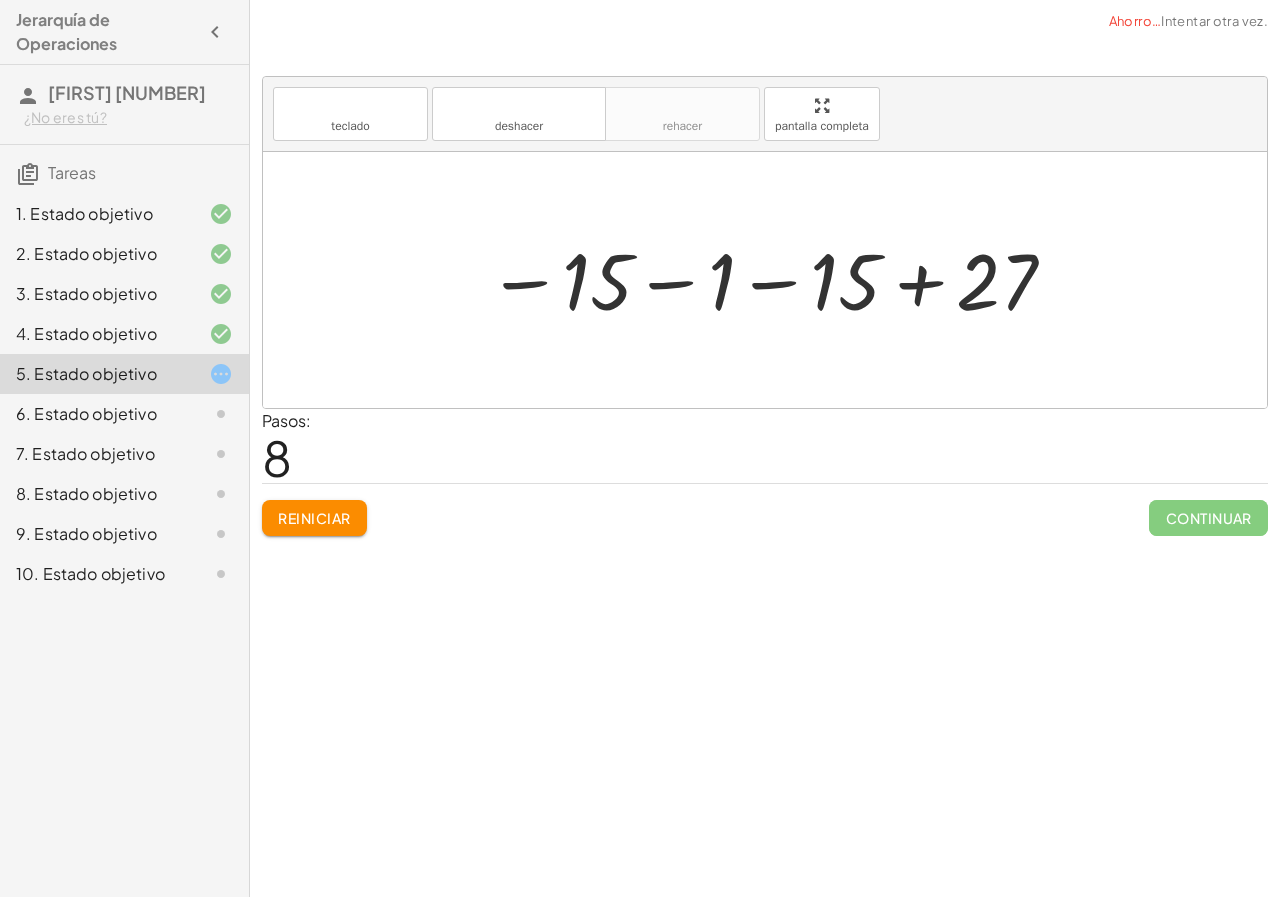 click at bounding box center [773, 280] 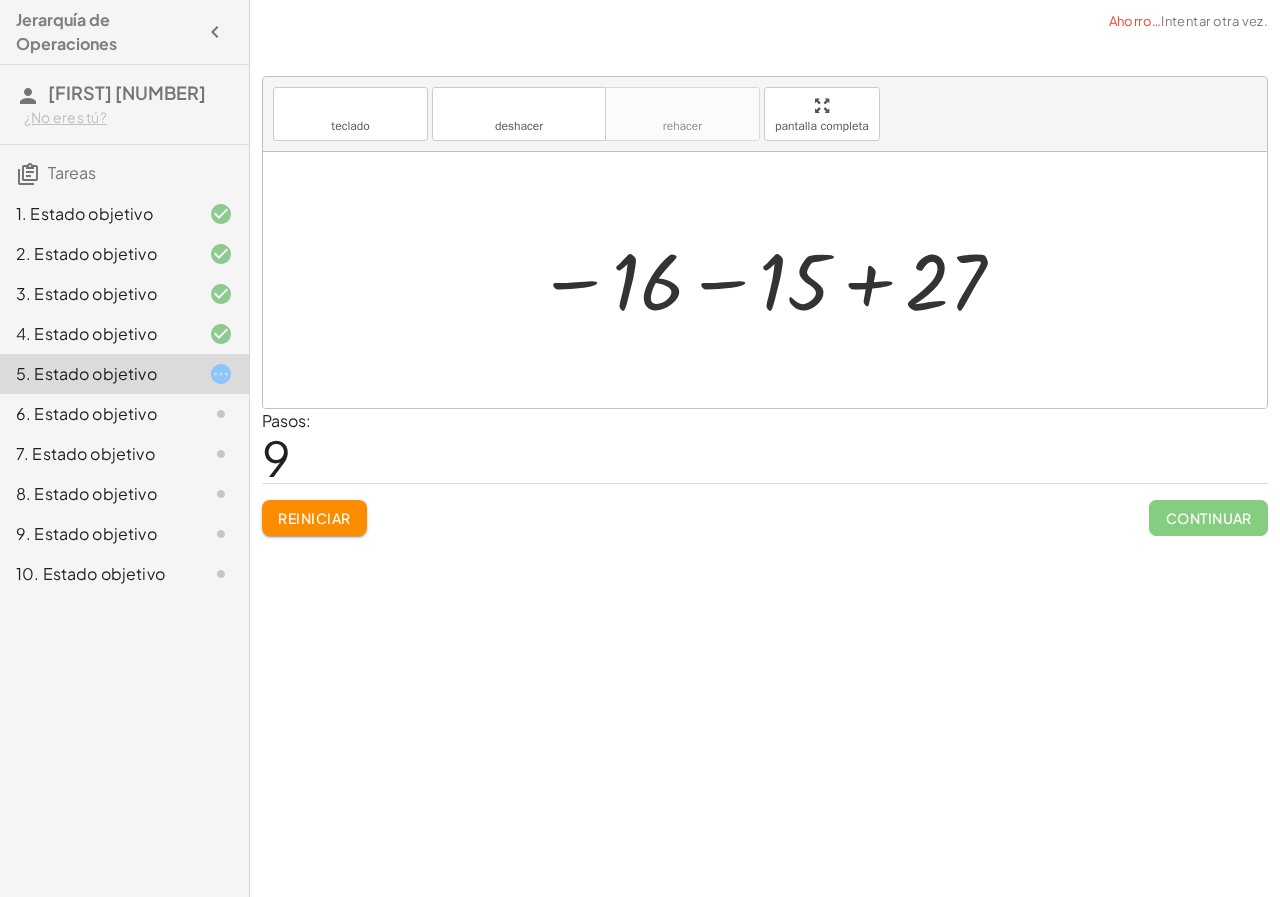 click at bounding box center (772, 280) 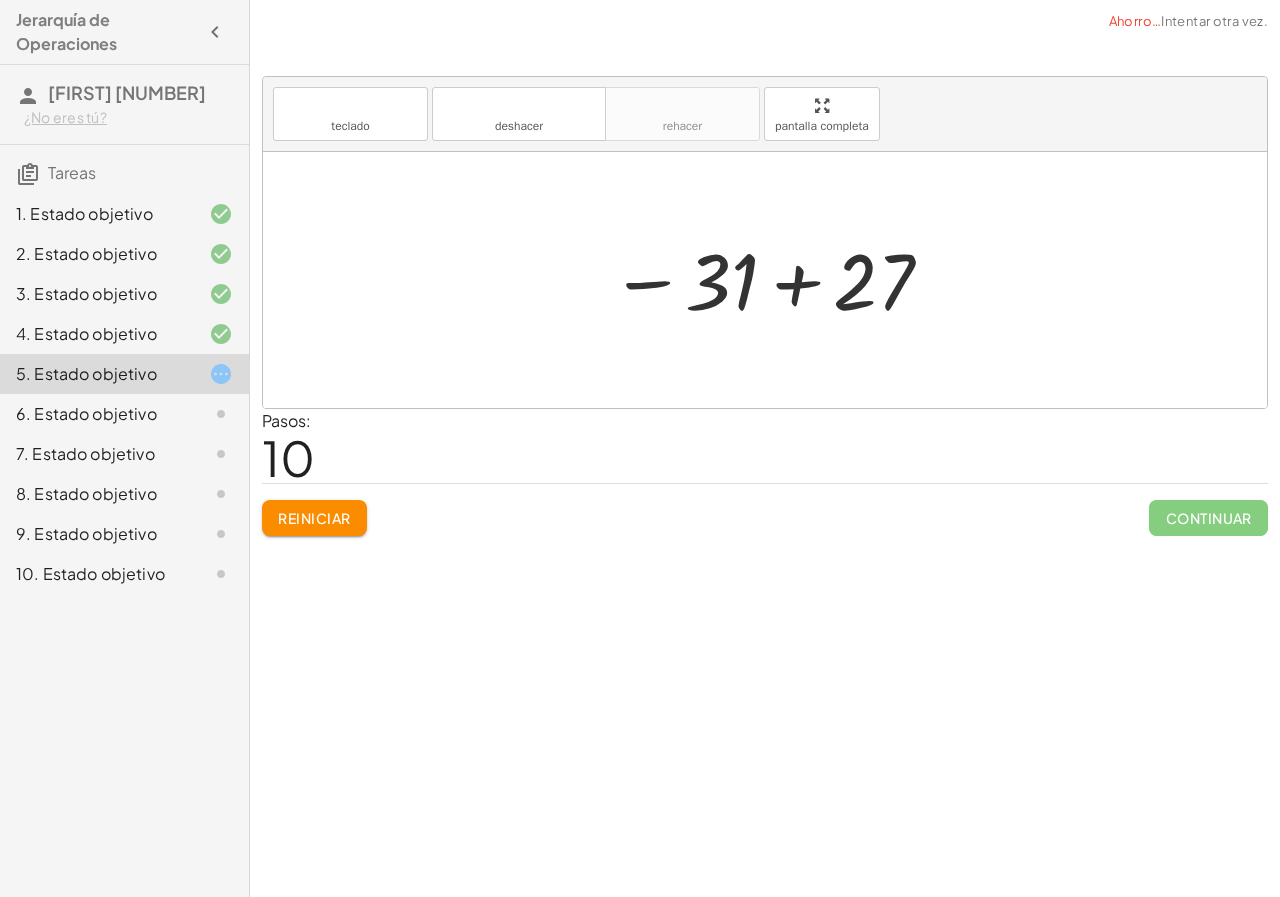 click at bounding box center [772, 280] 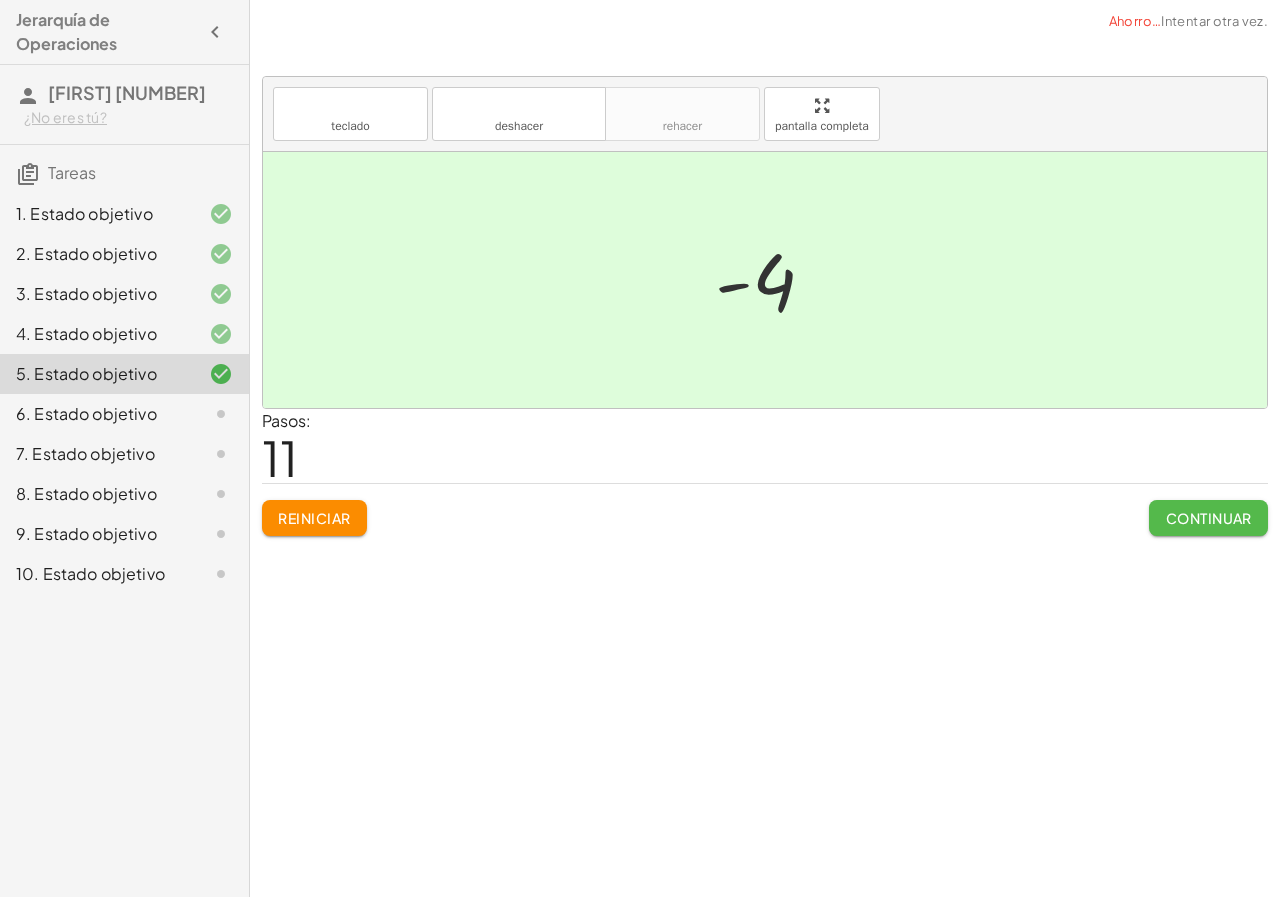 click on "Continuar" at bounding box center (1209, 518) 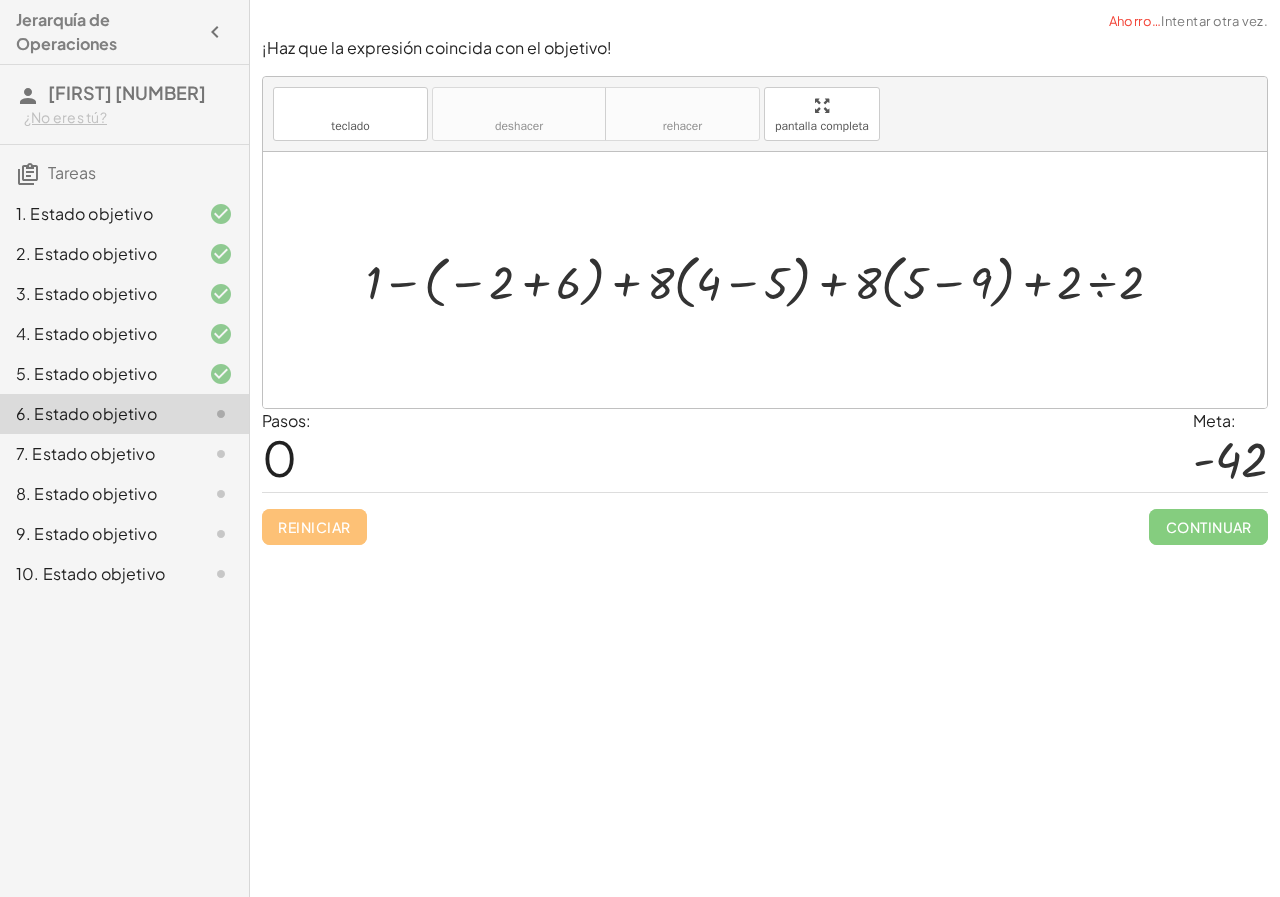 click at bounding box center (772, 280) 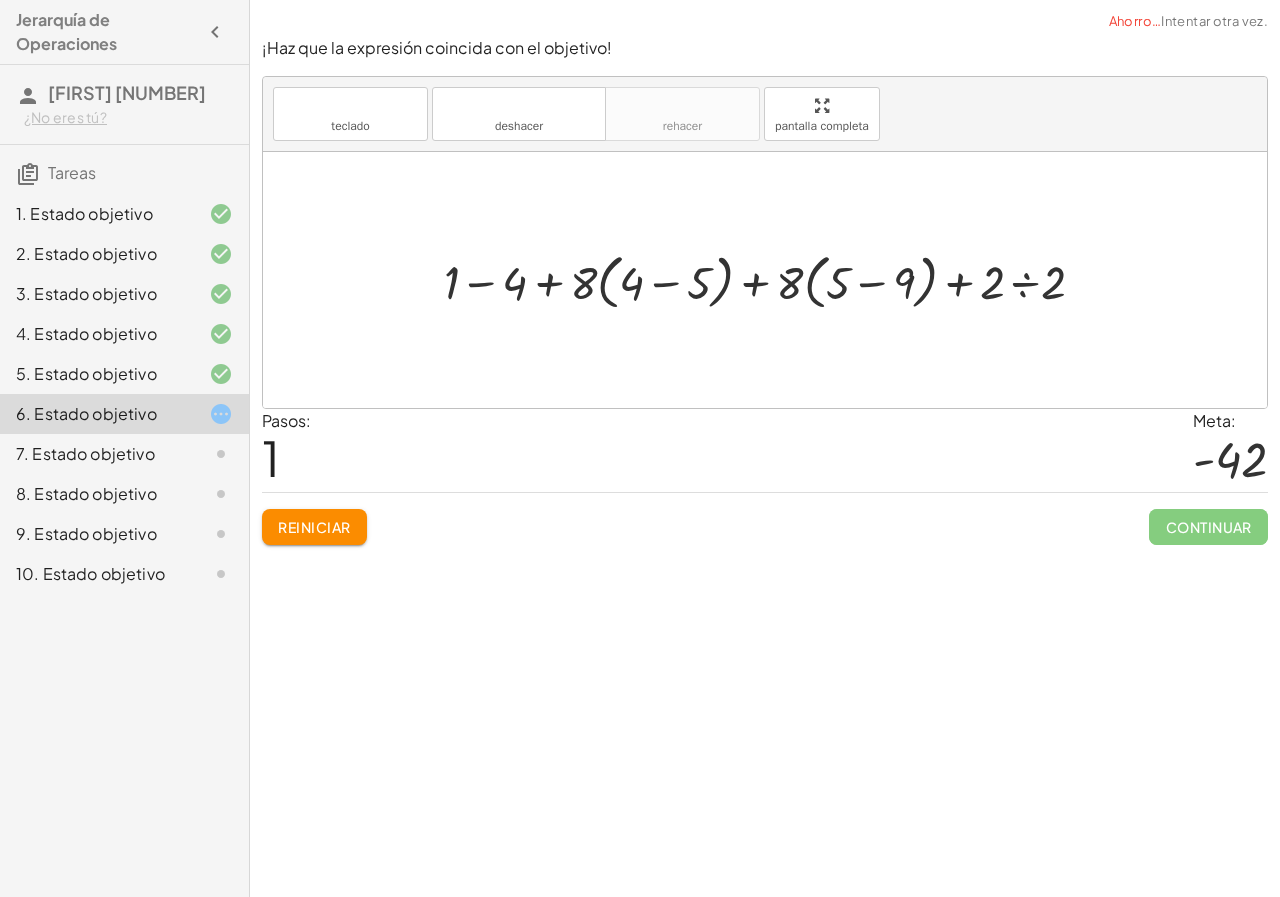 click at bounding box center [772, 280] 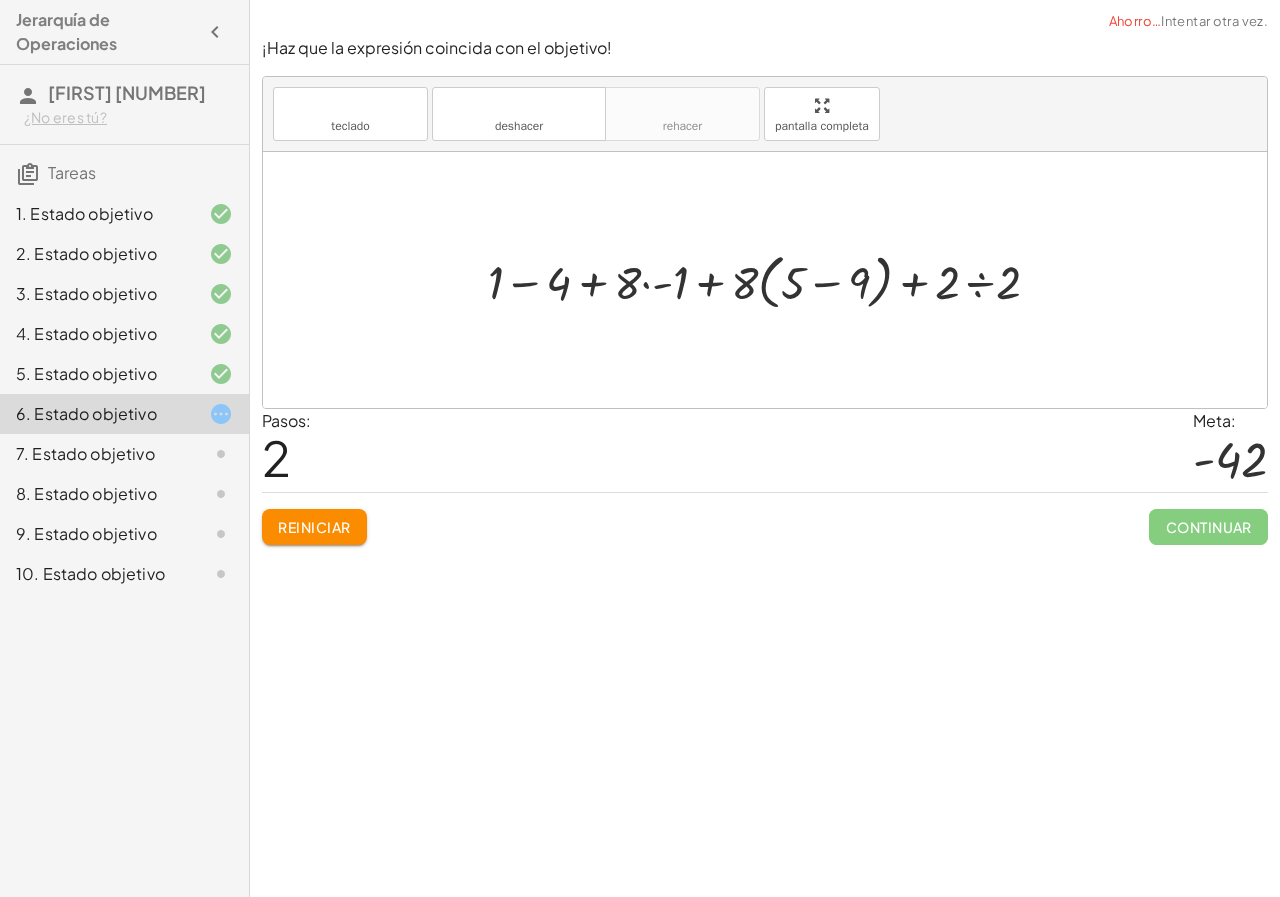 click at bounding box center [772, 280] 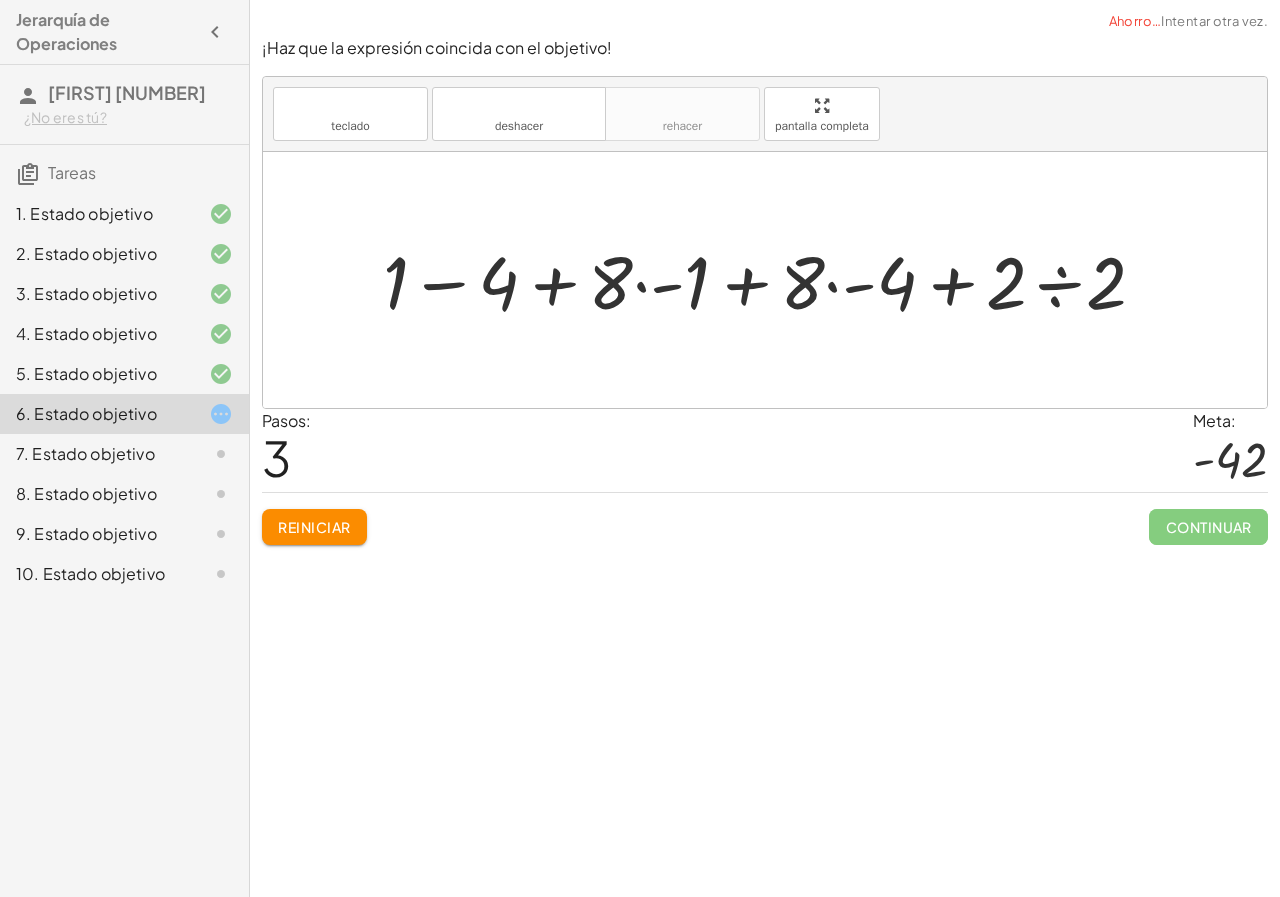 click at bounding box center [772, 280] 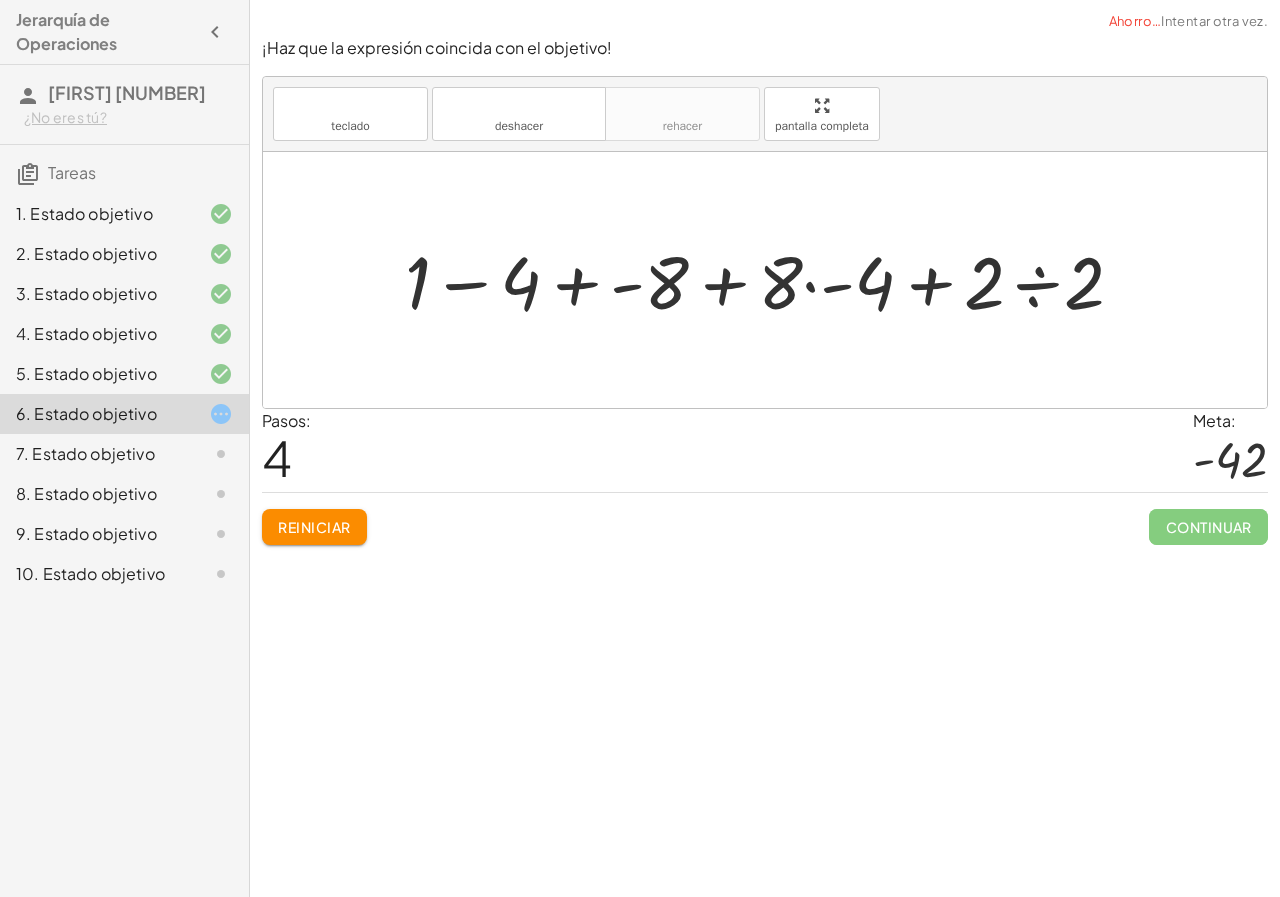 click at bounding box center [772, 280] 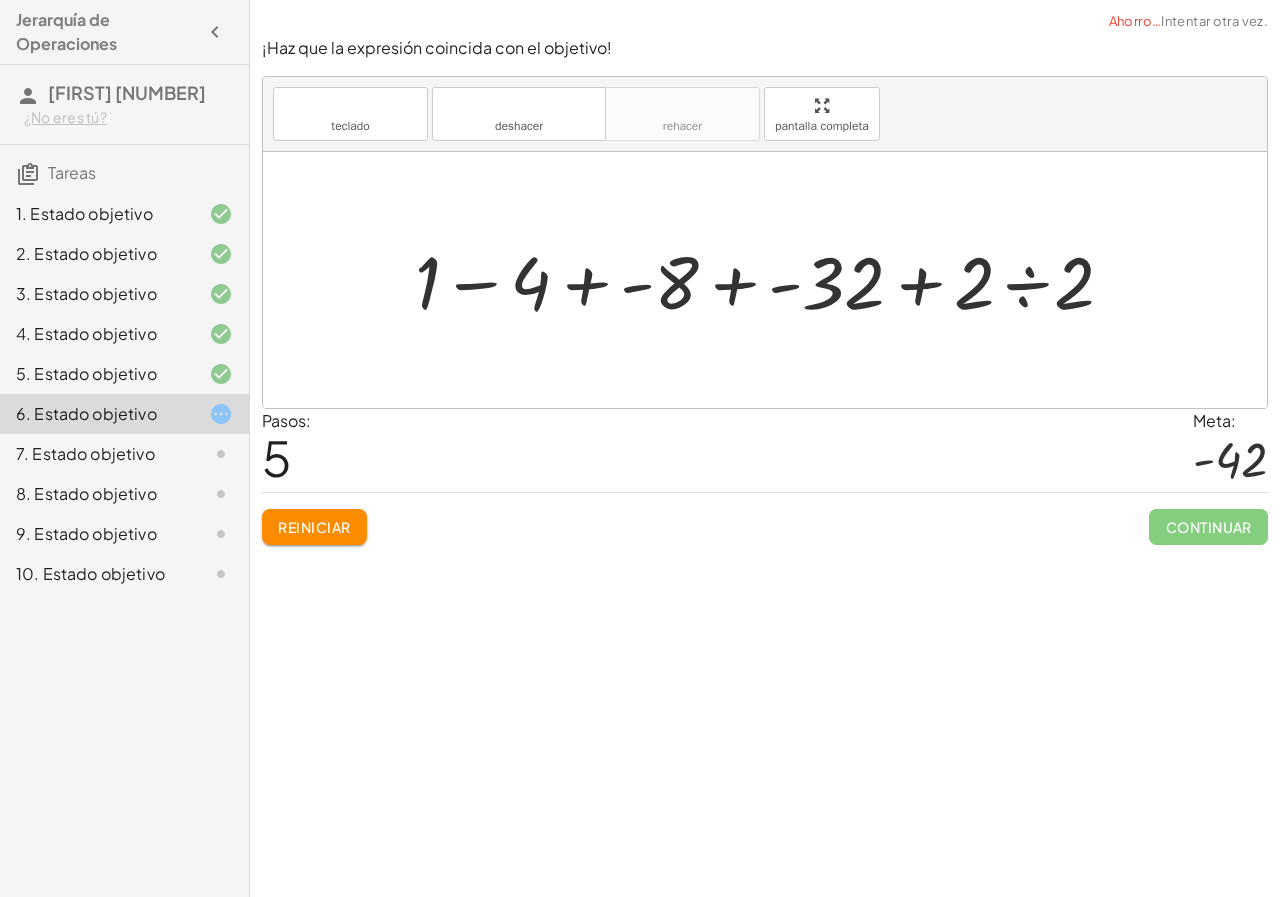 click at bounding box center (772, 280) 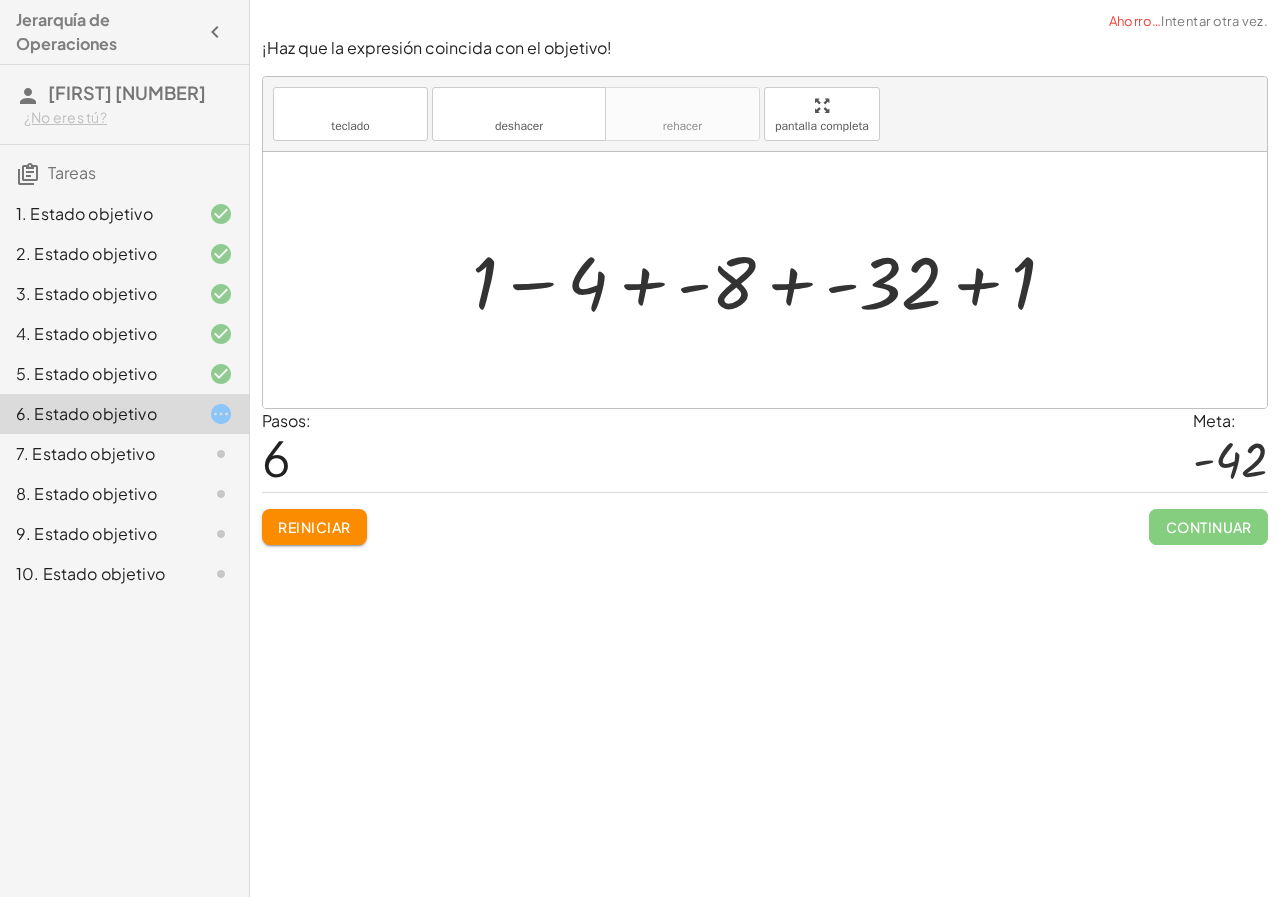 click at bounding box center (772, 280) 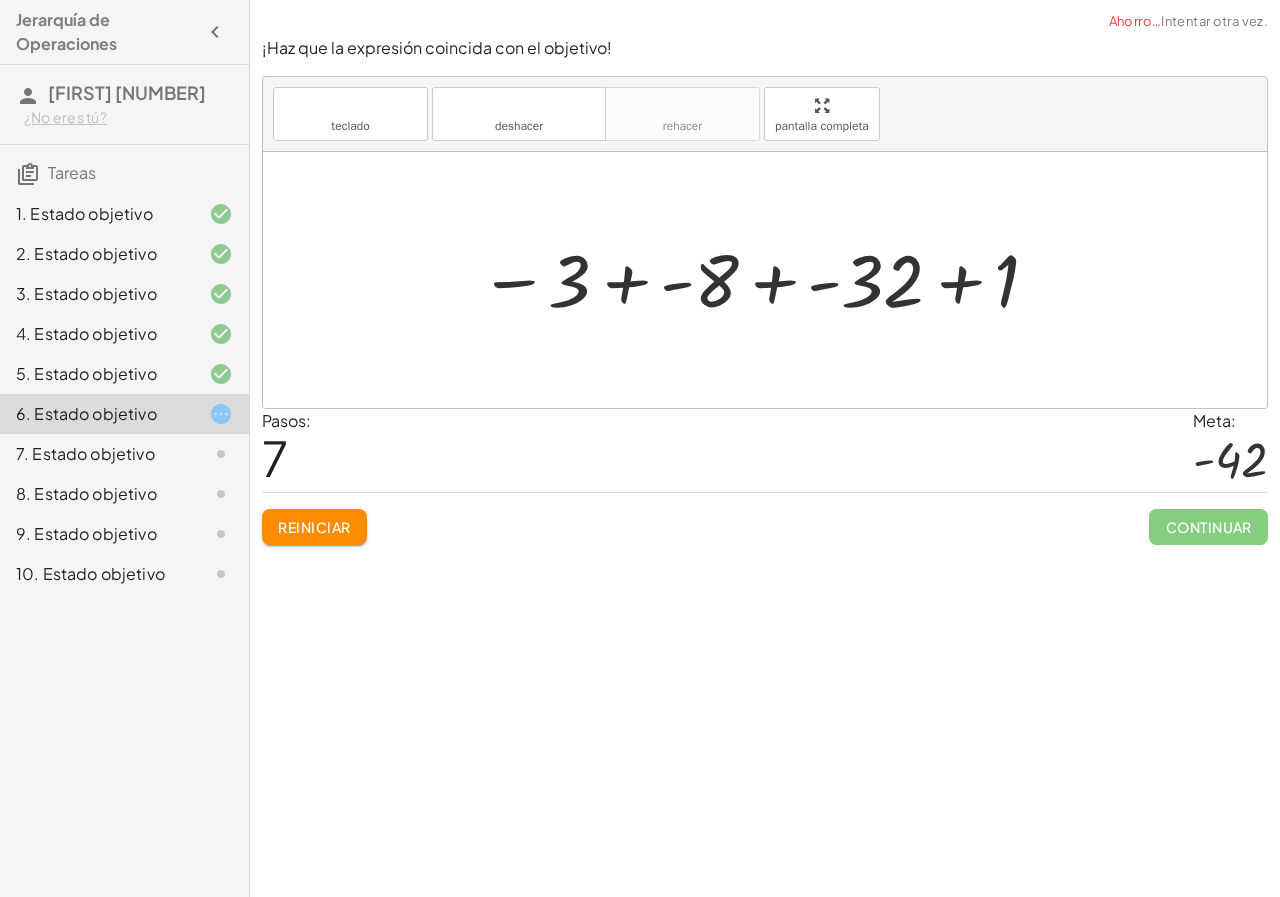 click at bounding box center [760, 280] 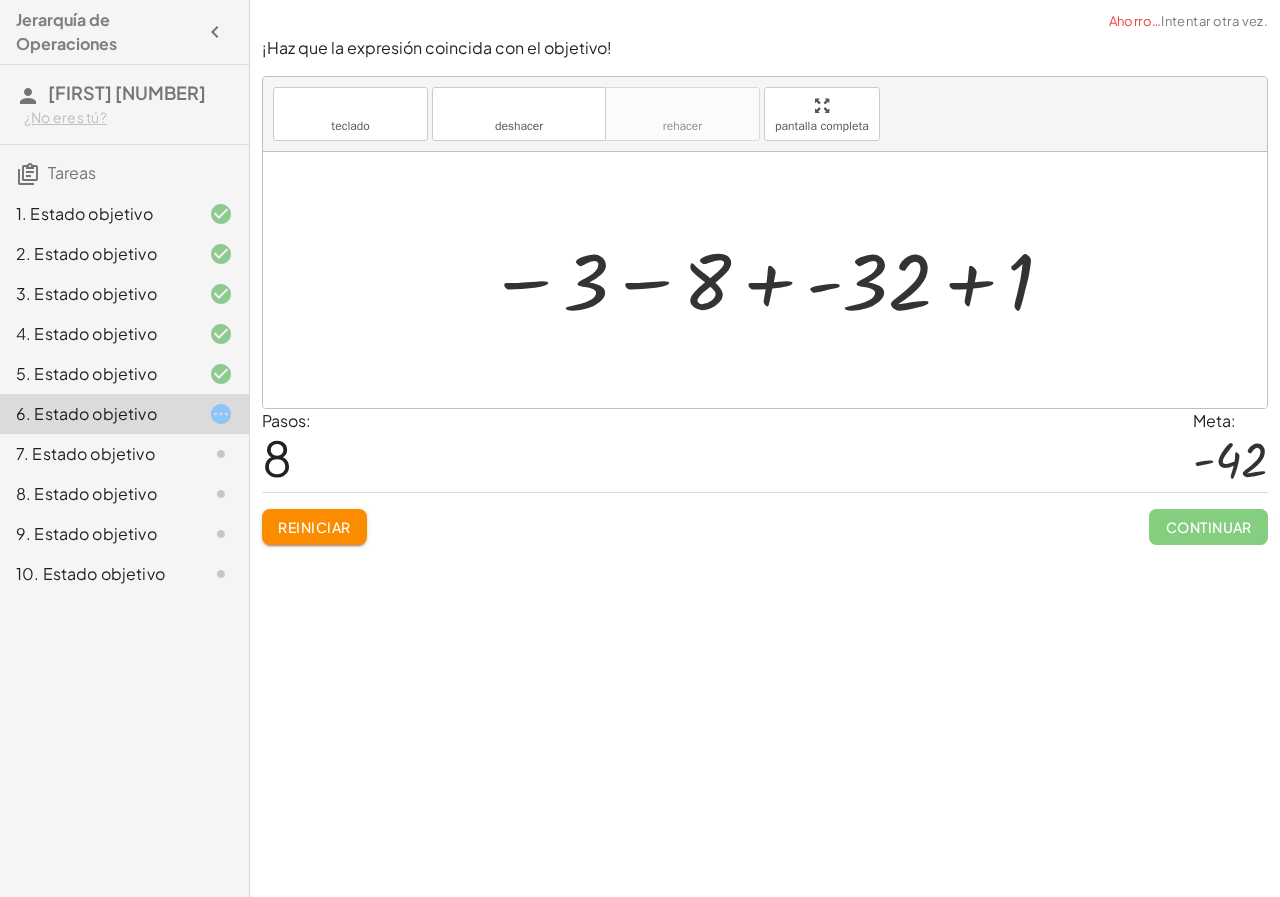 click at bounding box center (772, 280) 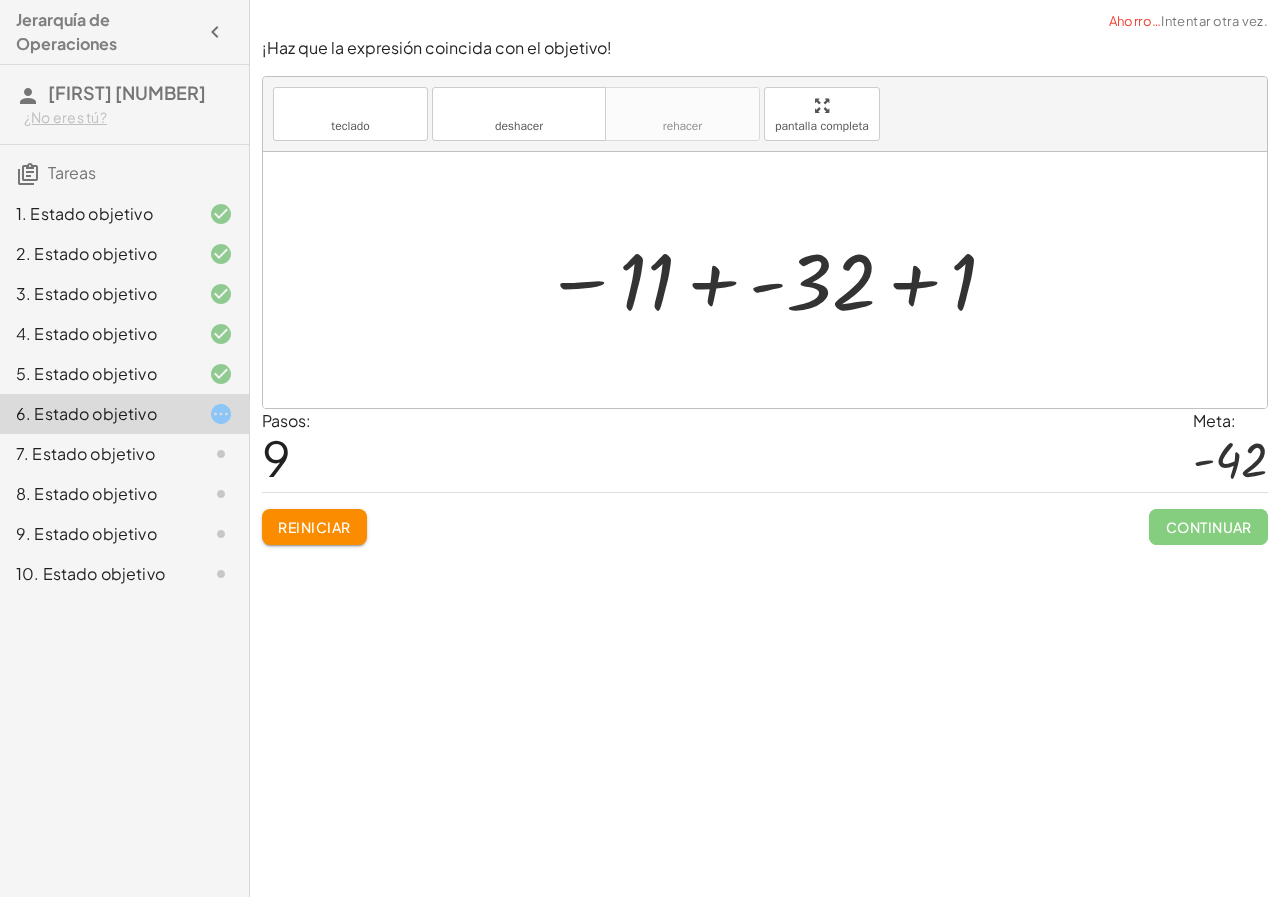 click at bounding box center [772, 280] 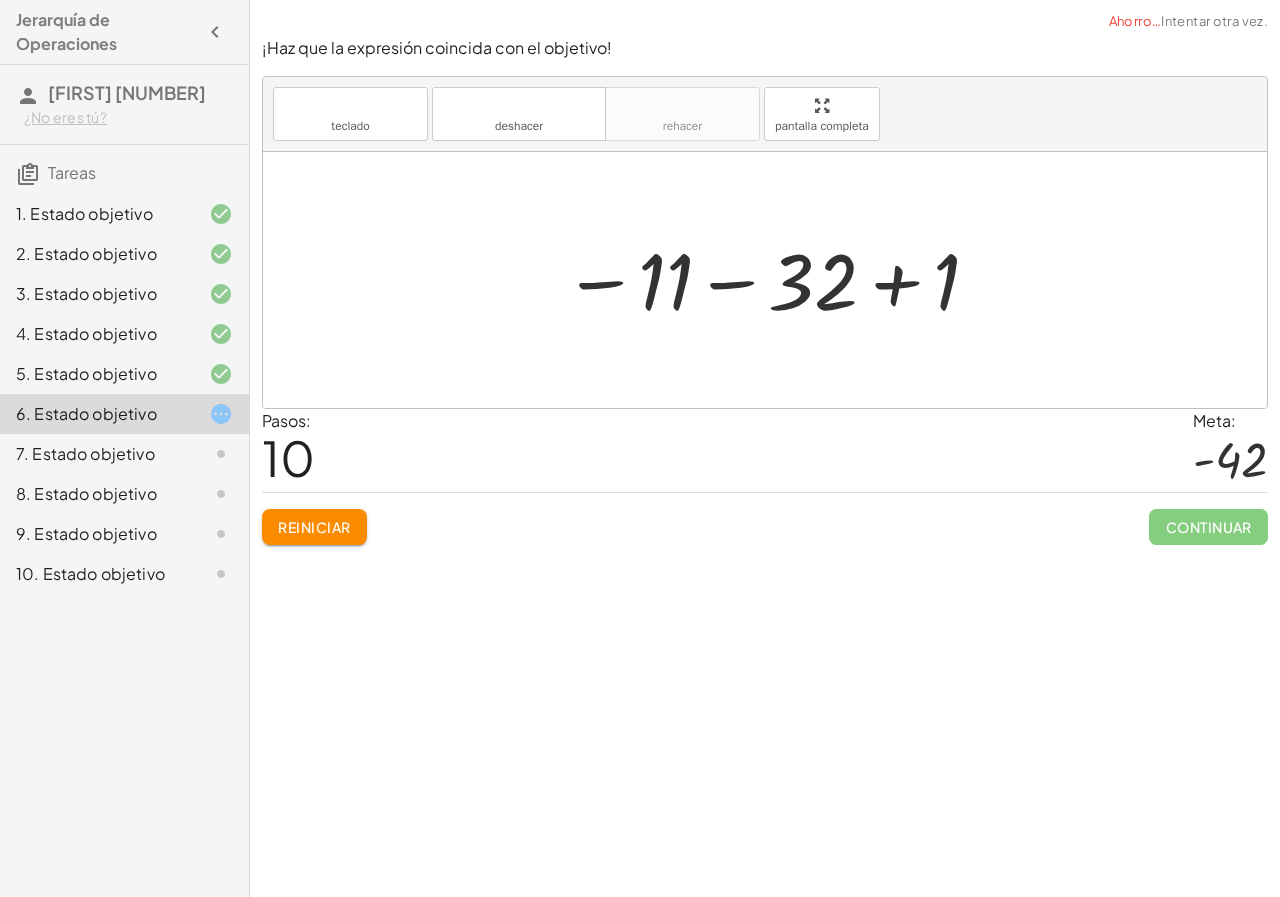 click at bounding box center (772, 280) 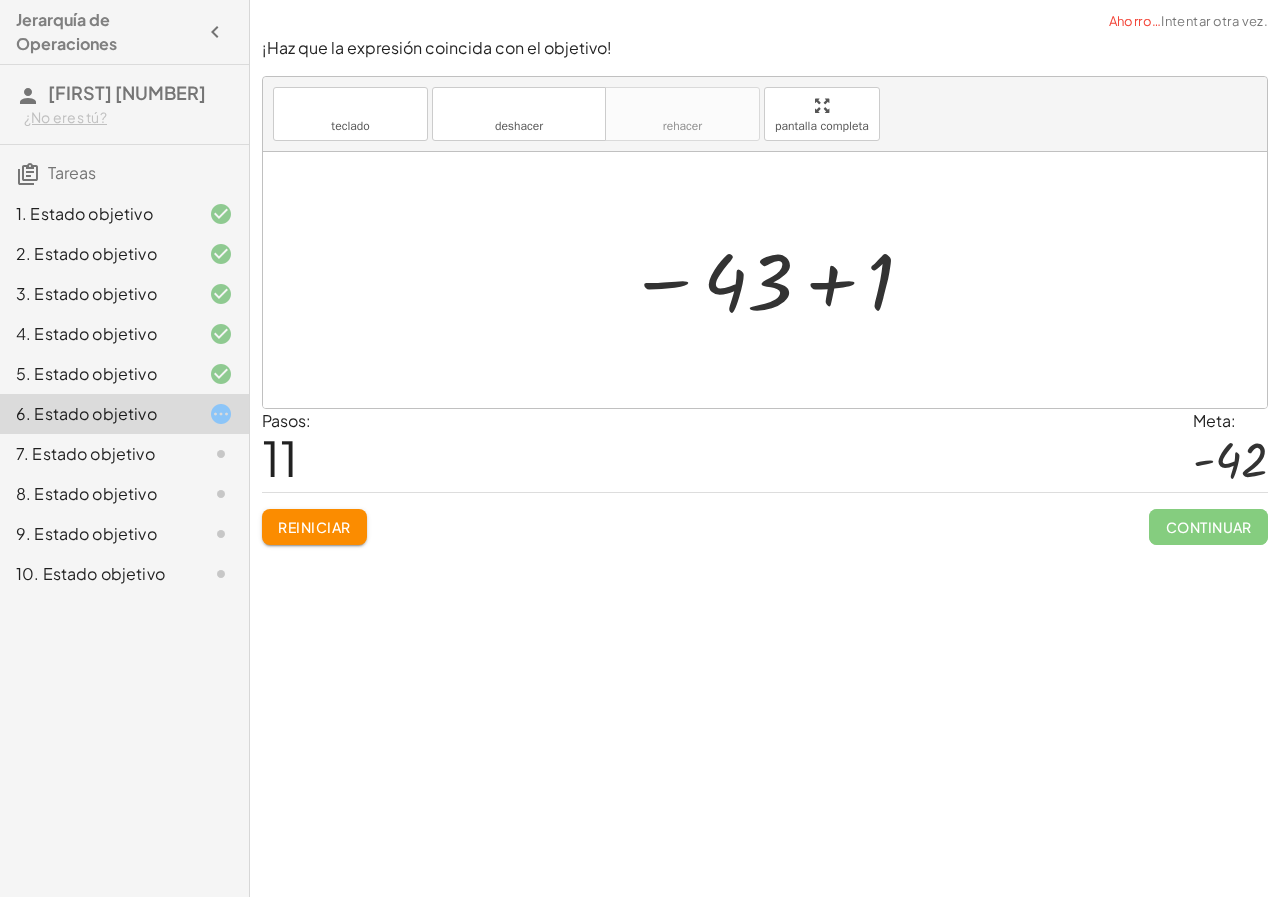 click at bounding box center (772, 280) 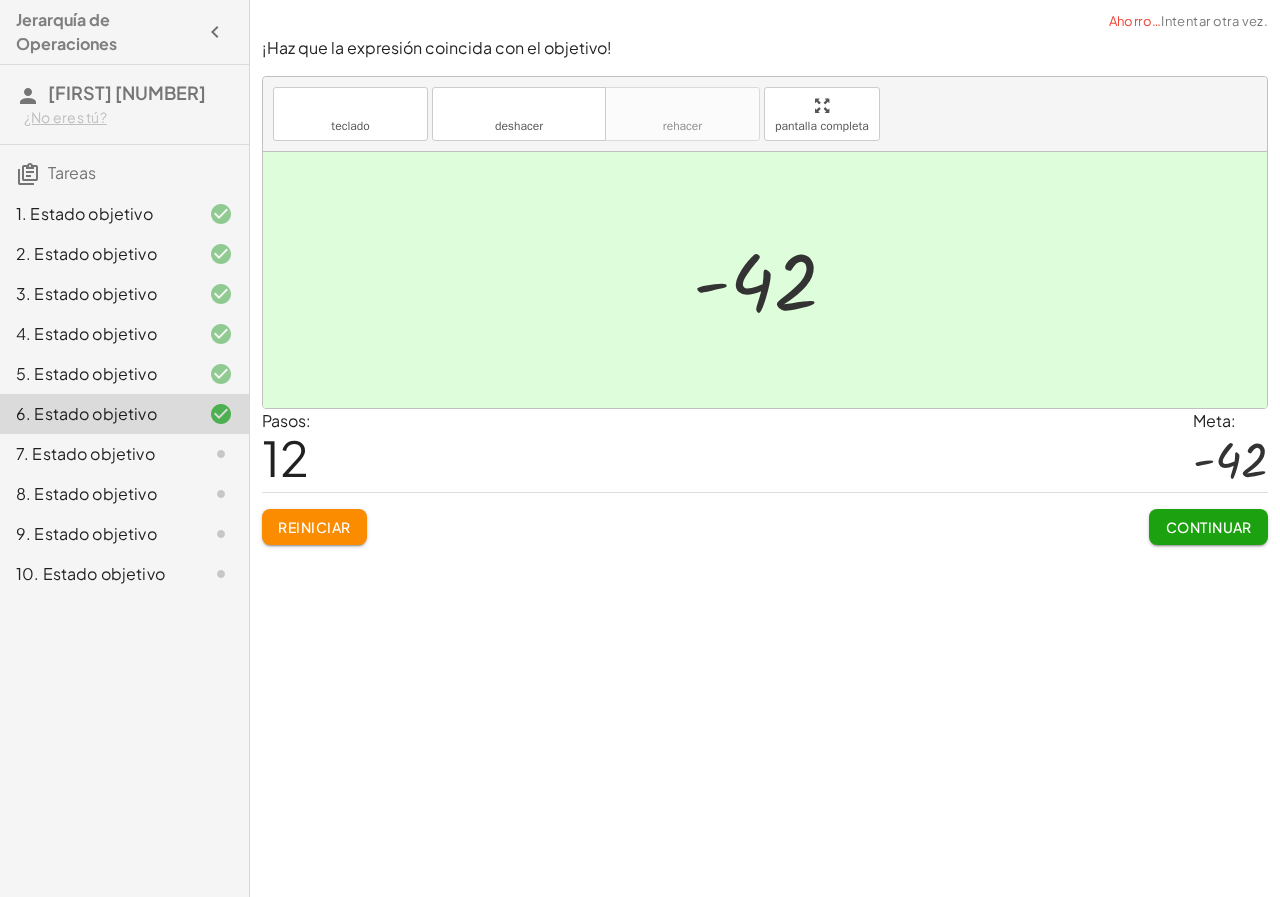 click on "Continuar" at bounding box center (1209, 527) 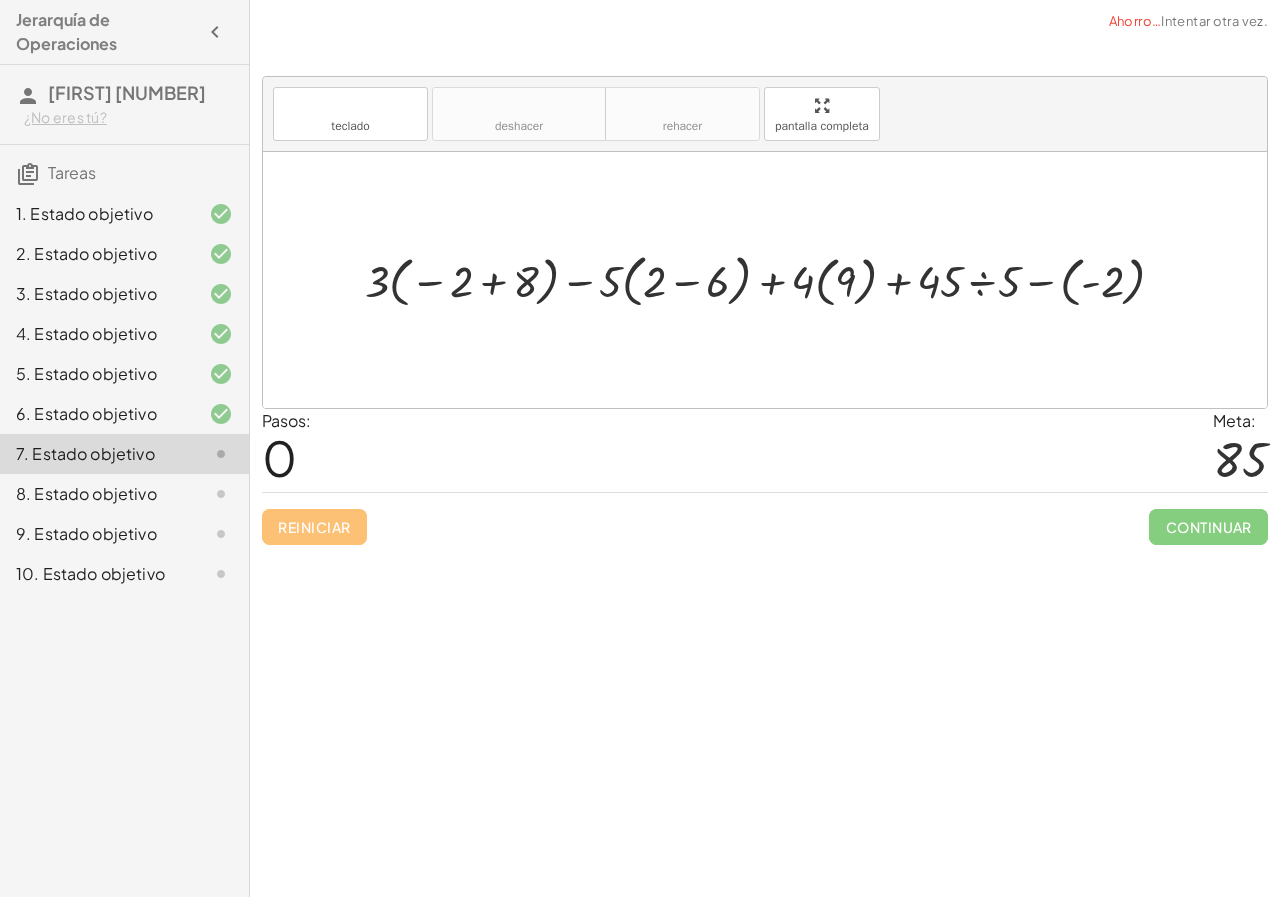 click at bounding box center (772, 280) 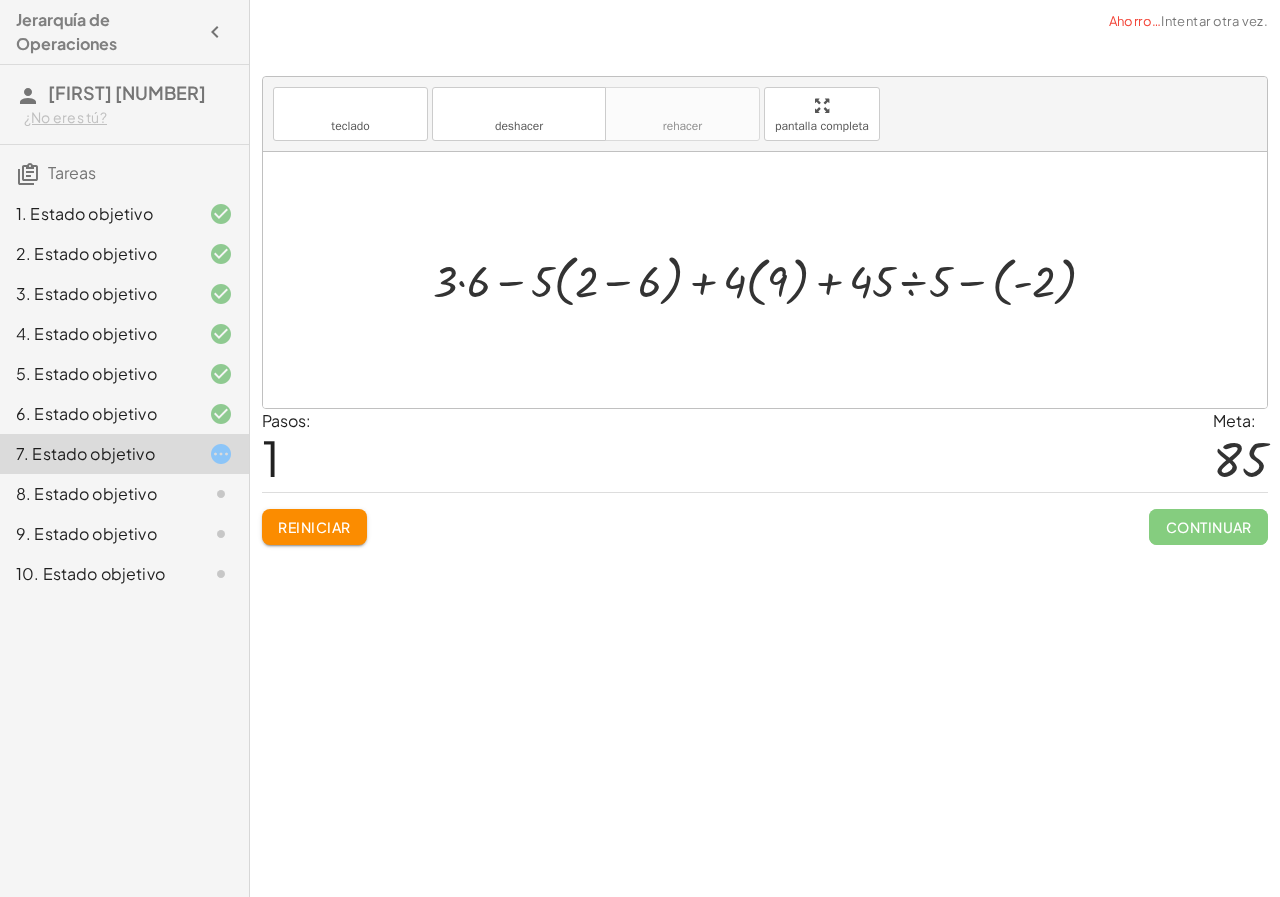 click at bounding box center [772, 280] 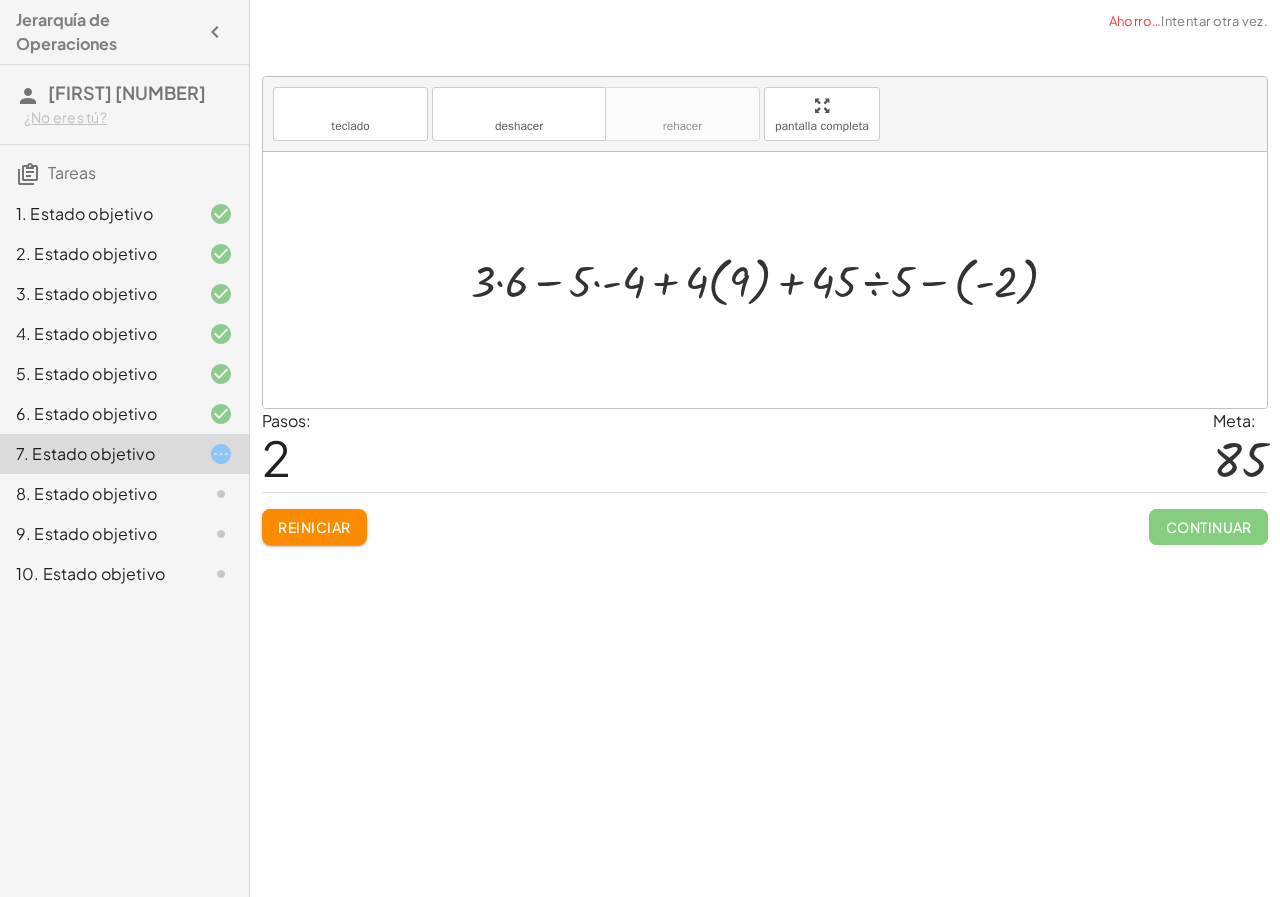 click at bounding box center [772, 280] 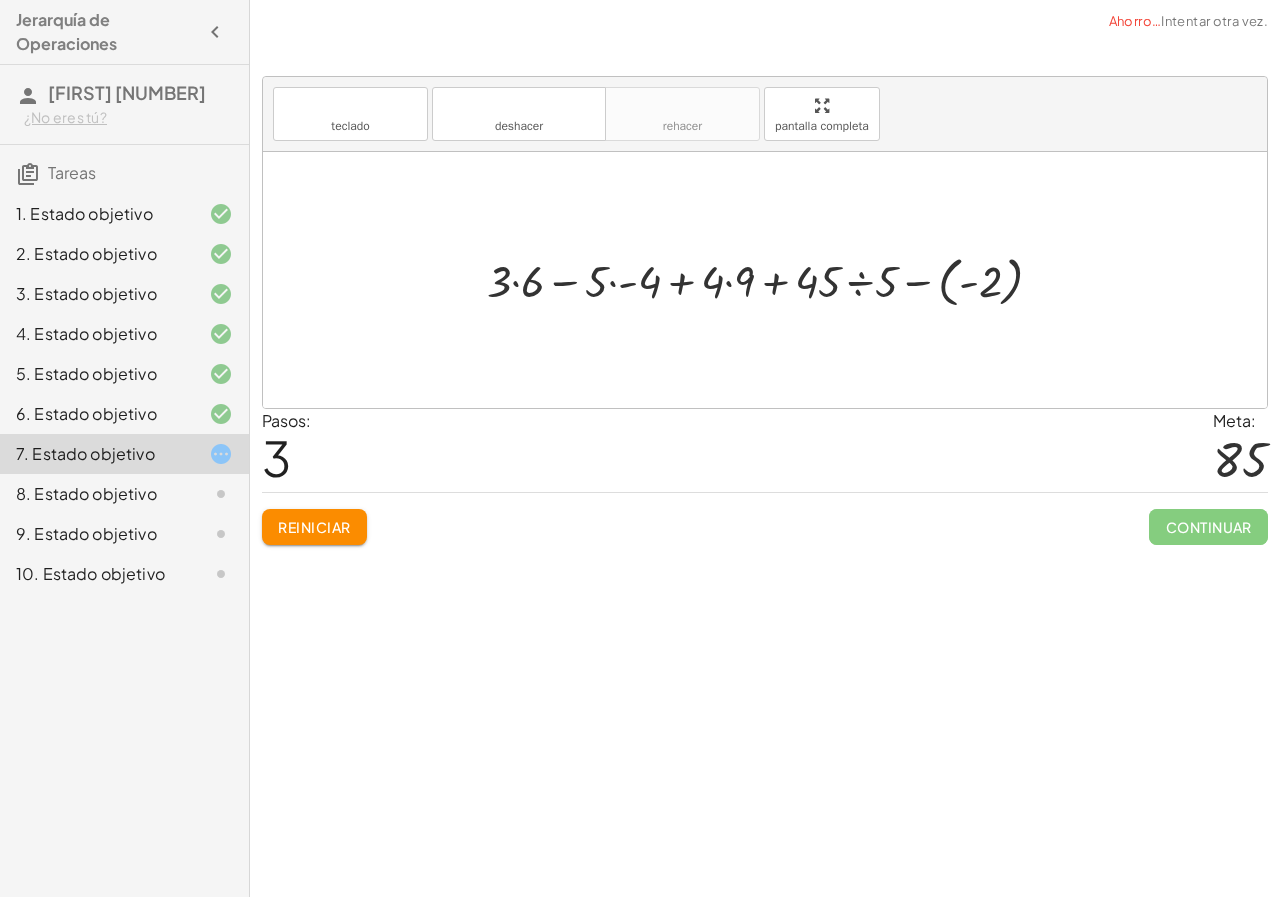 click at bounding box center (772, 280) 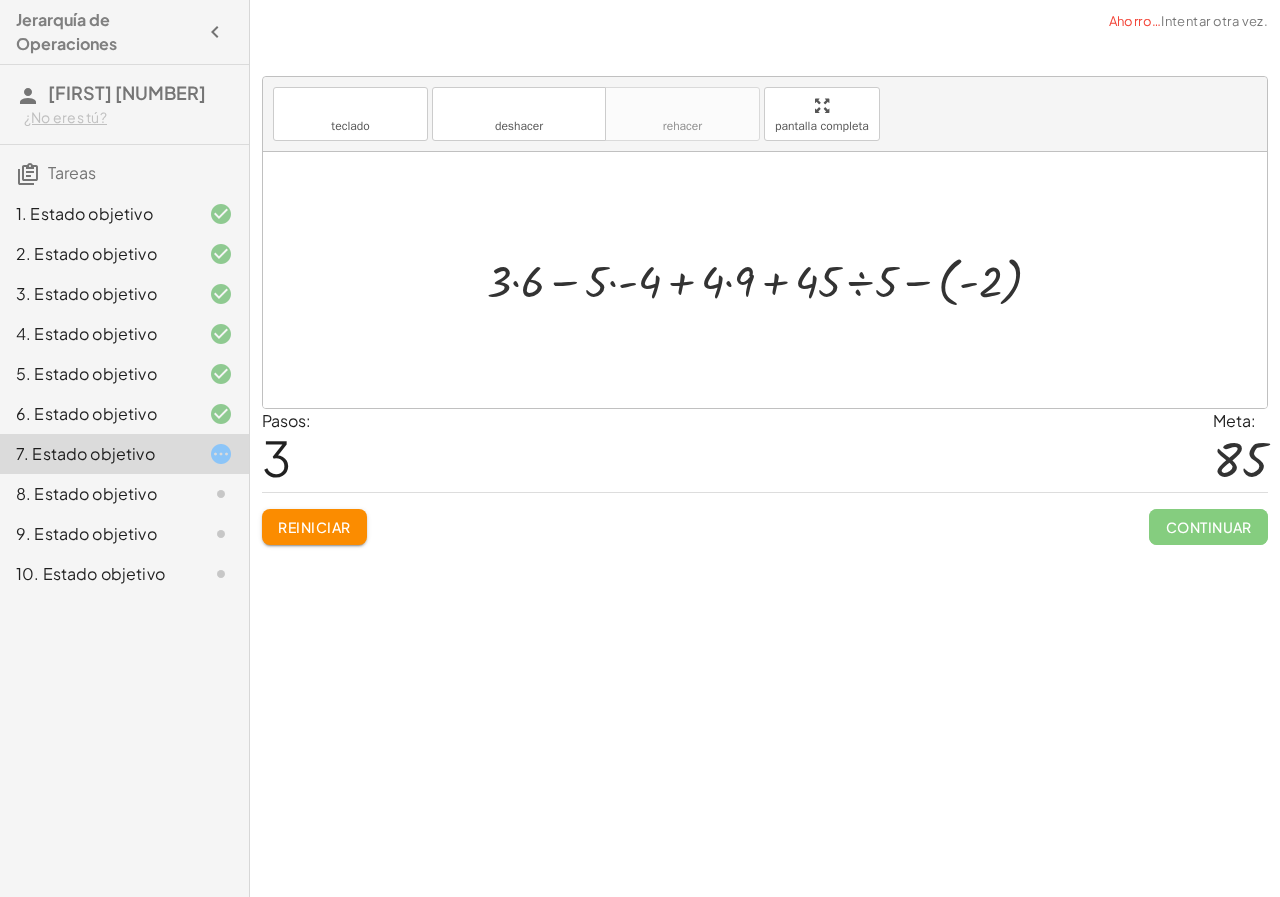 click at bounding box center (772, 280) 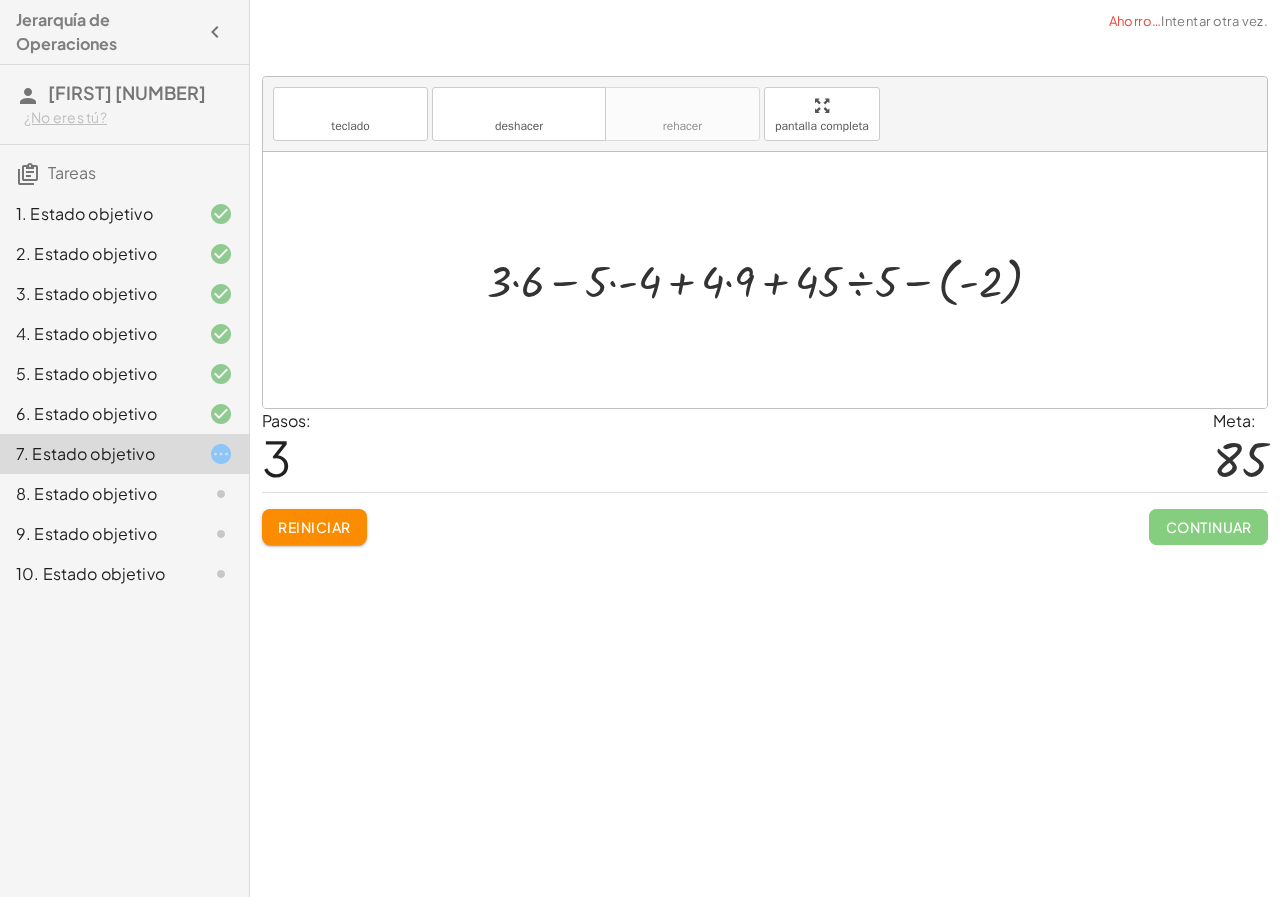 click at bounding box center [772, 280] 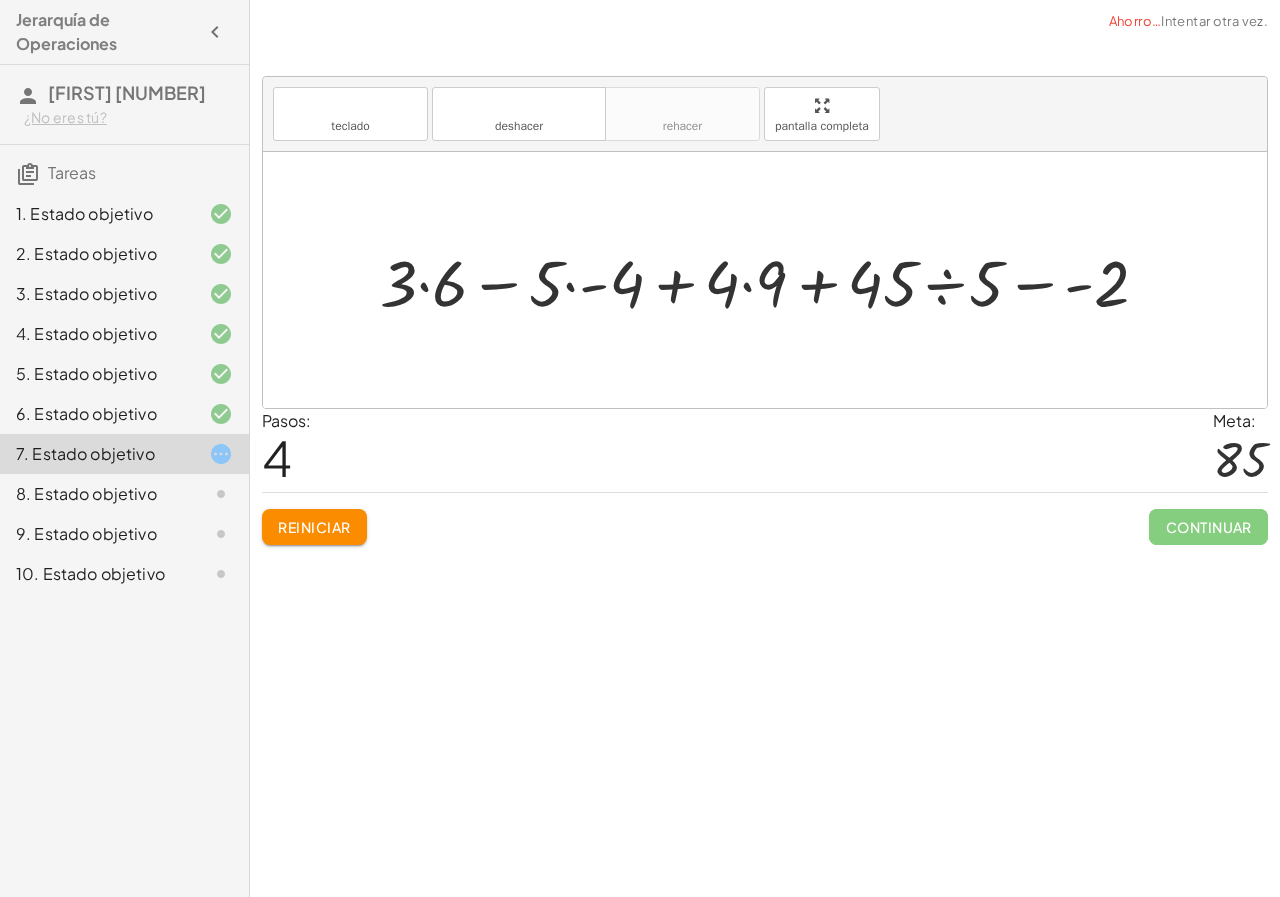 click at bounding box center [772, 280] 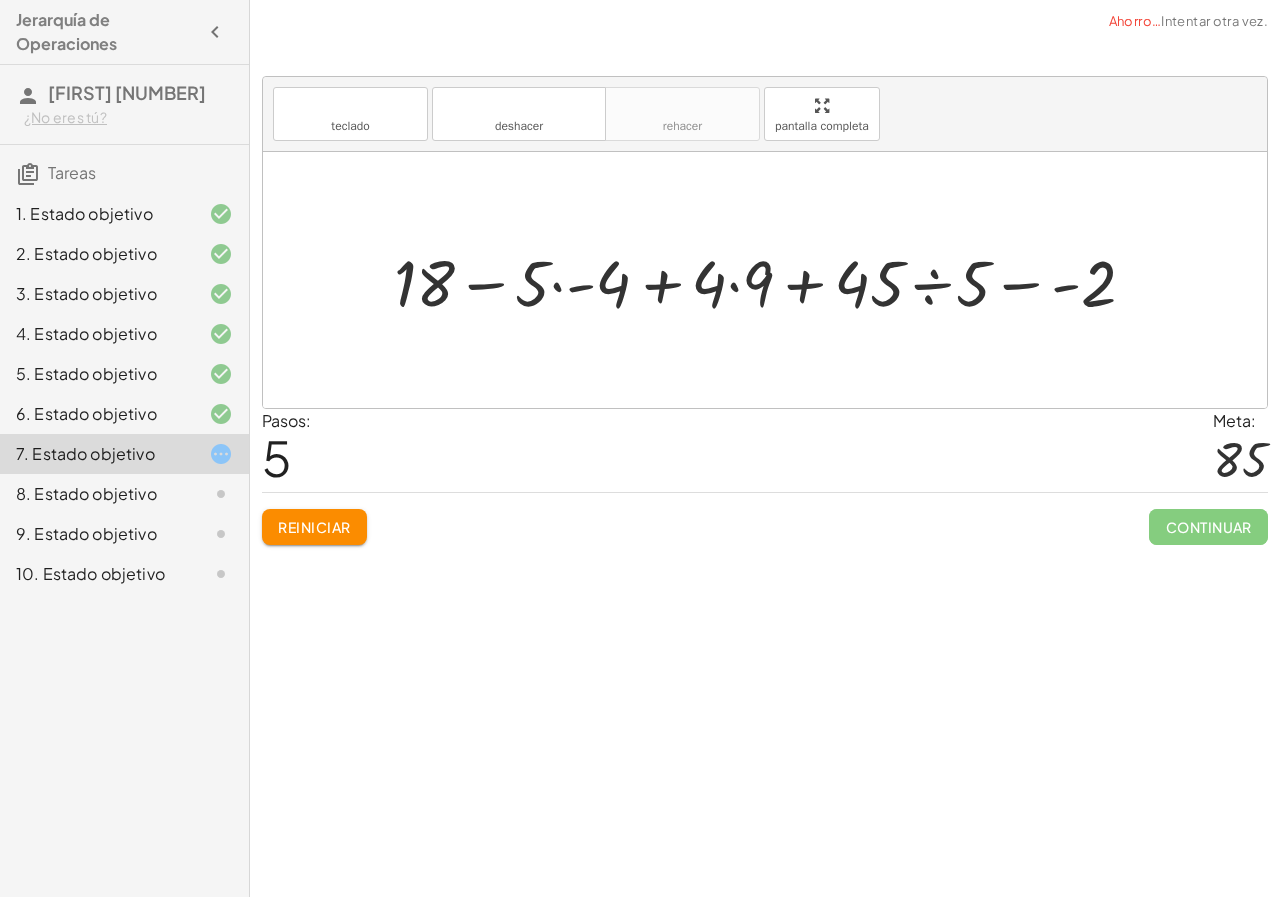 click at bounding box center (772, 280) 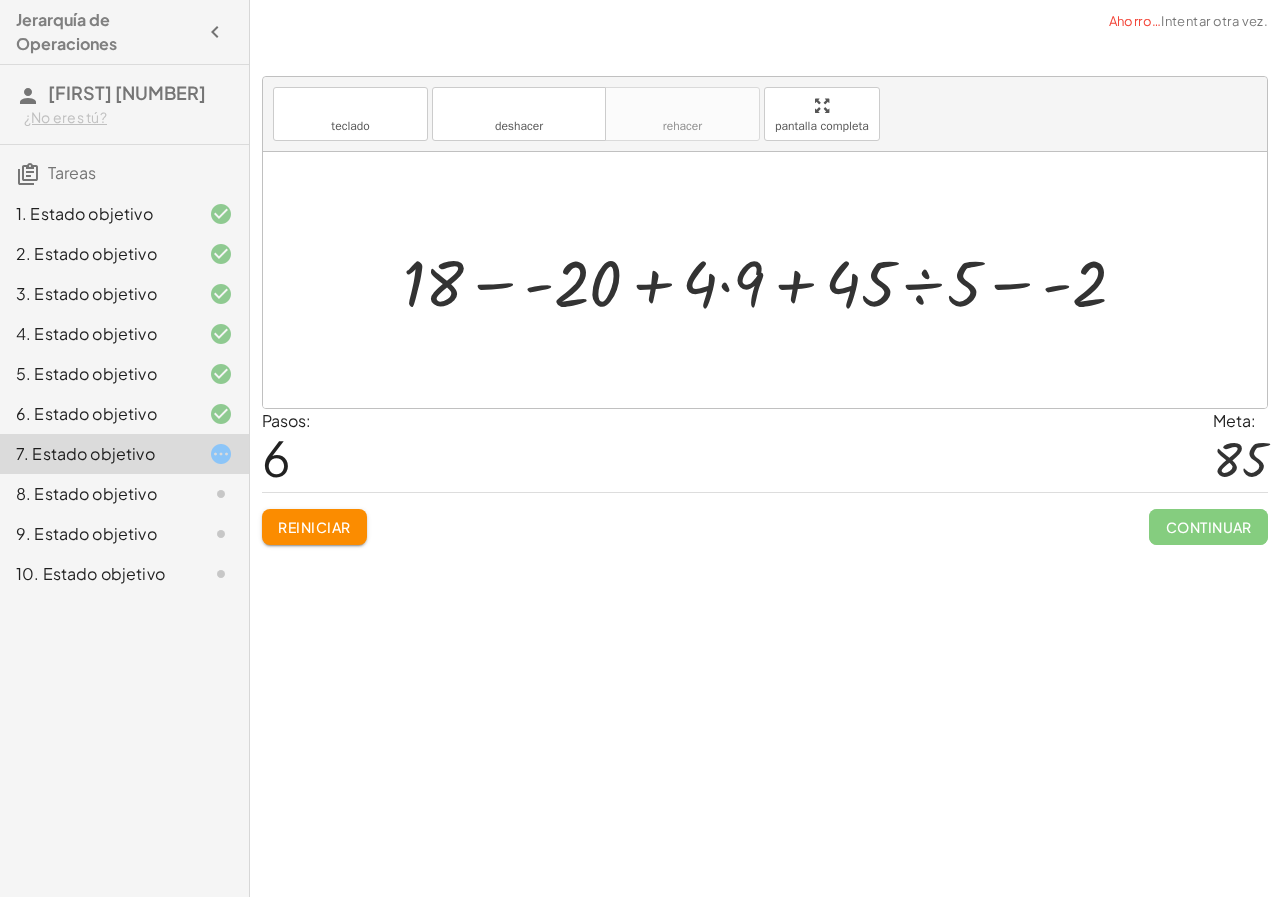 click at bounding box center [772, 280] 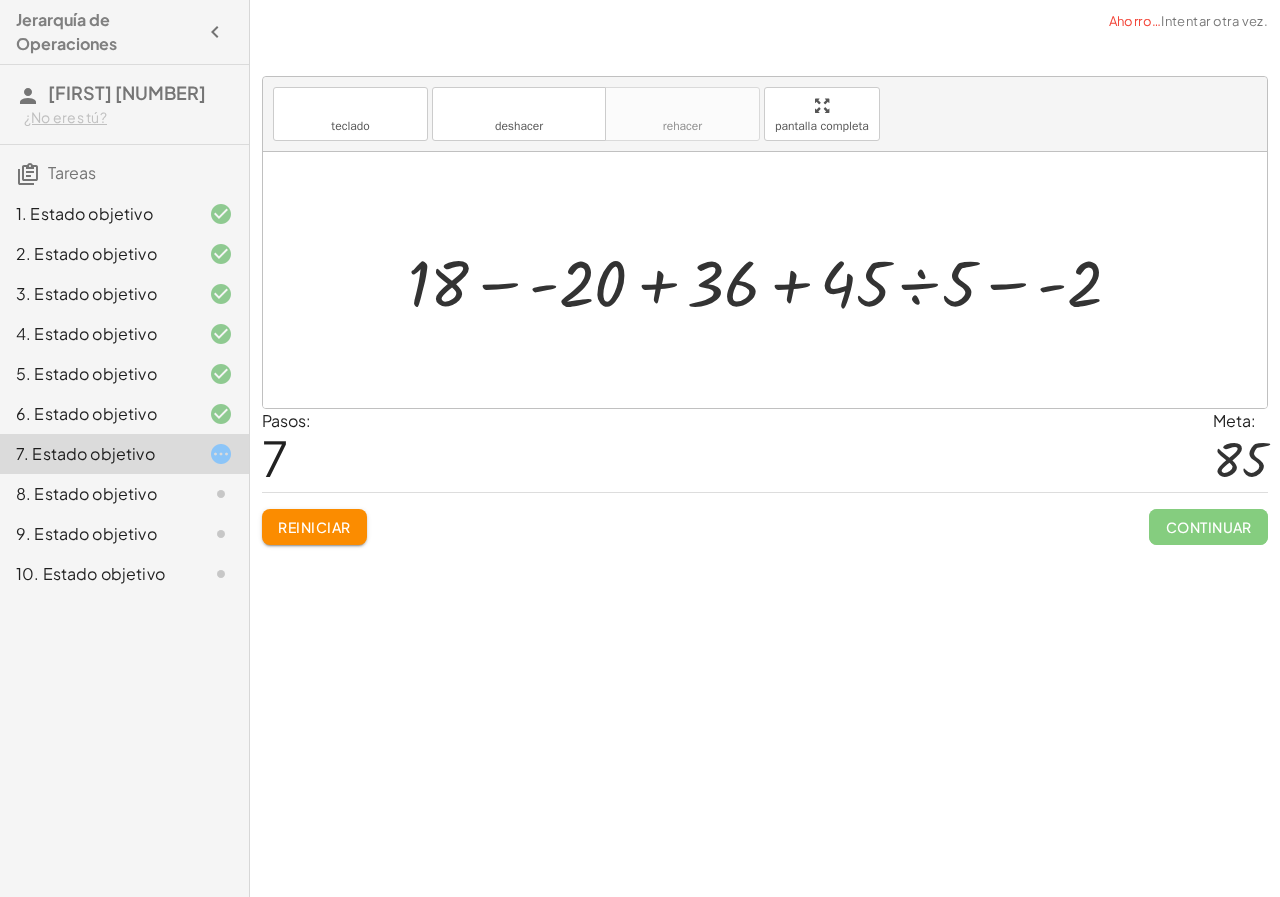 click at bounding box center (772, 280) 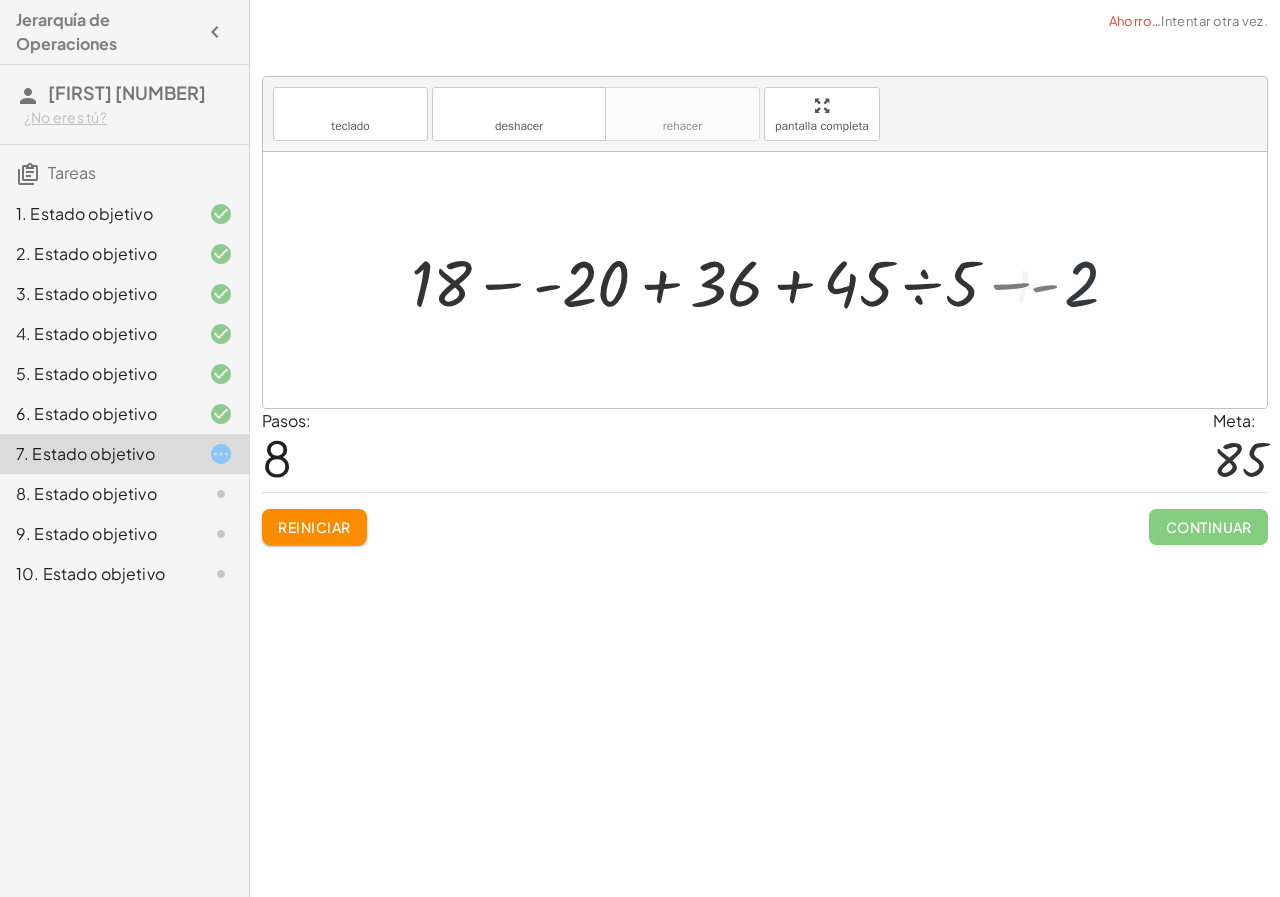 click at bounding box center (773, 280) 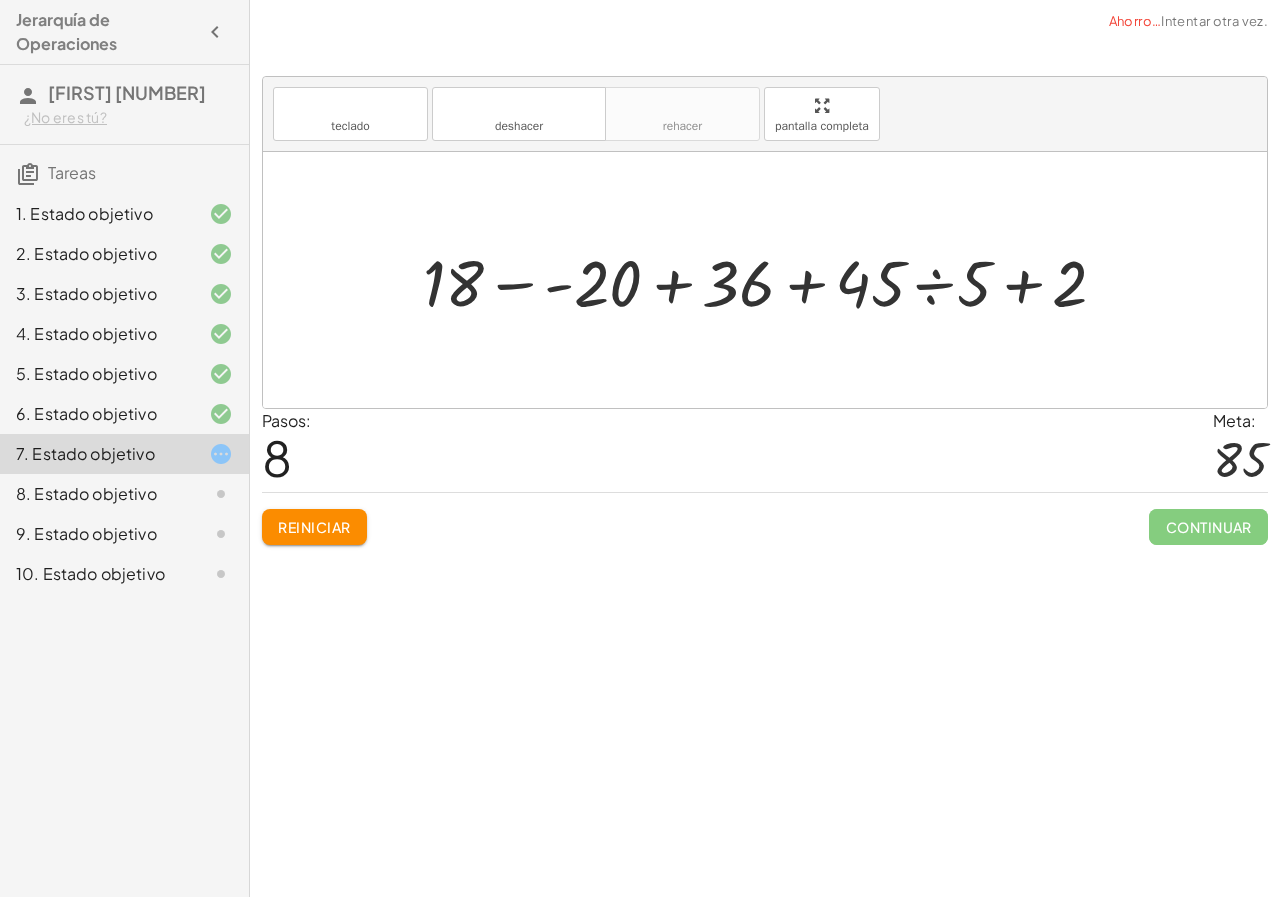 click at bounding box center (773, 280) 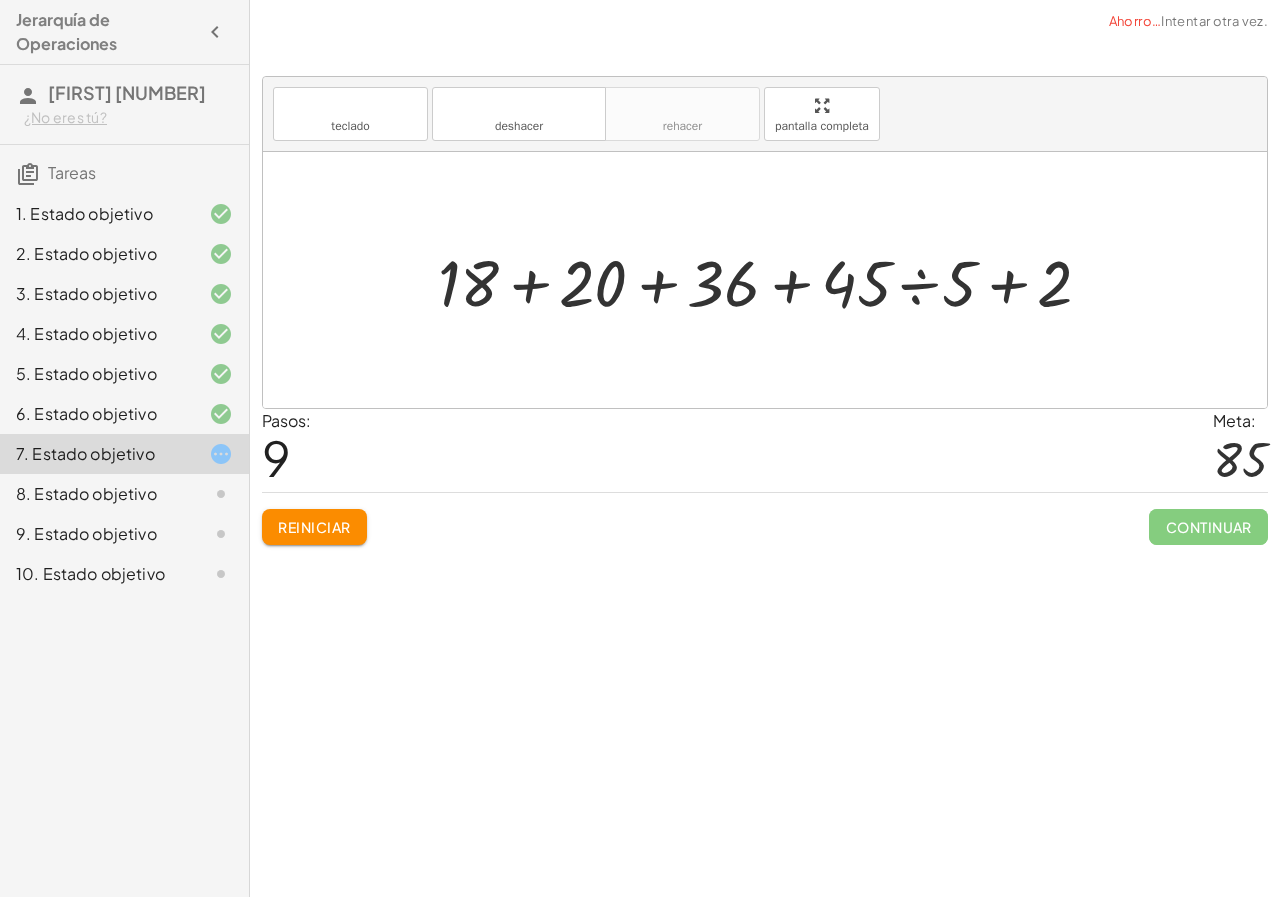 click at bounding box center [773, 280] 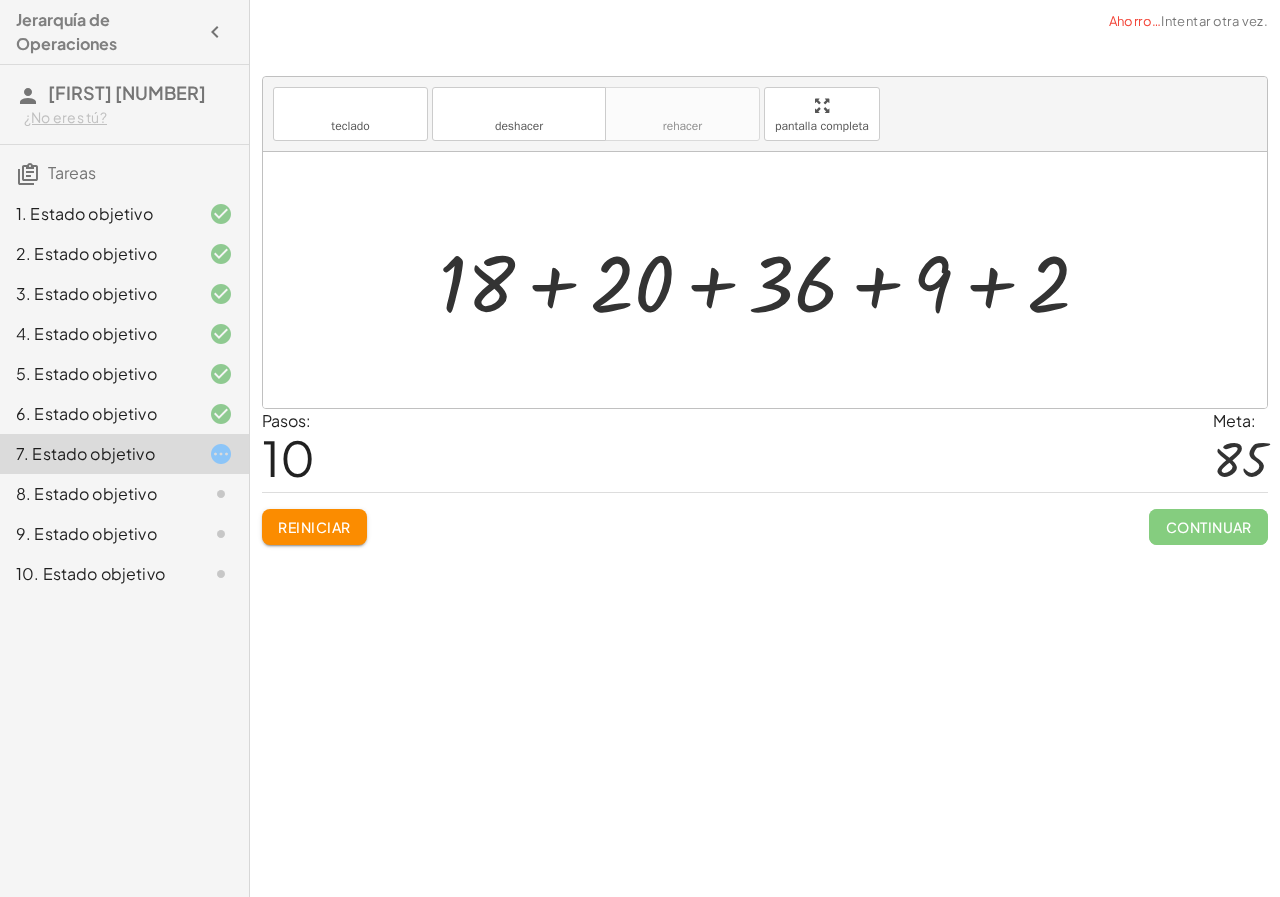 click at bounding box center [772, 280] 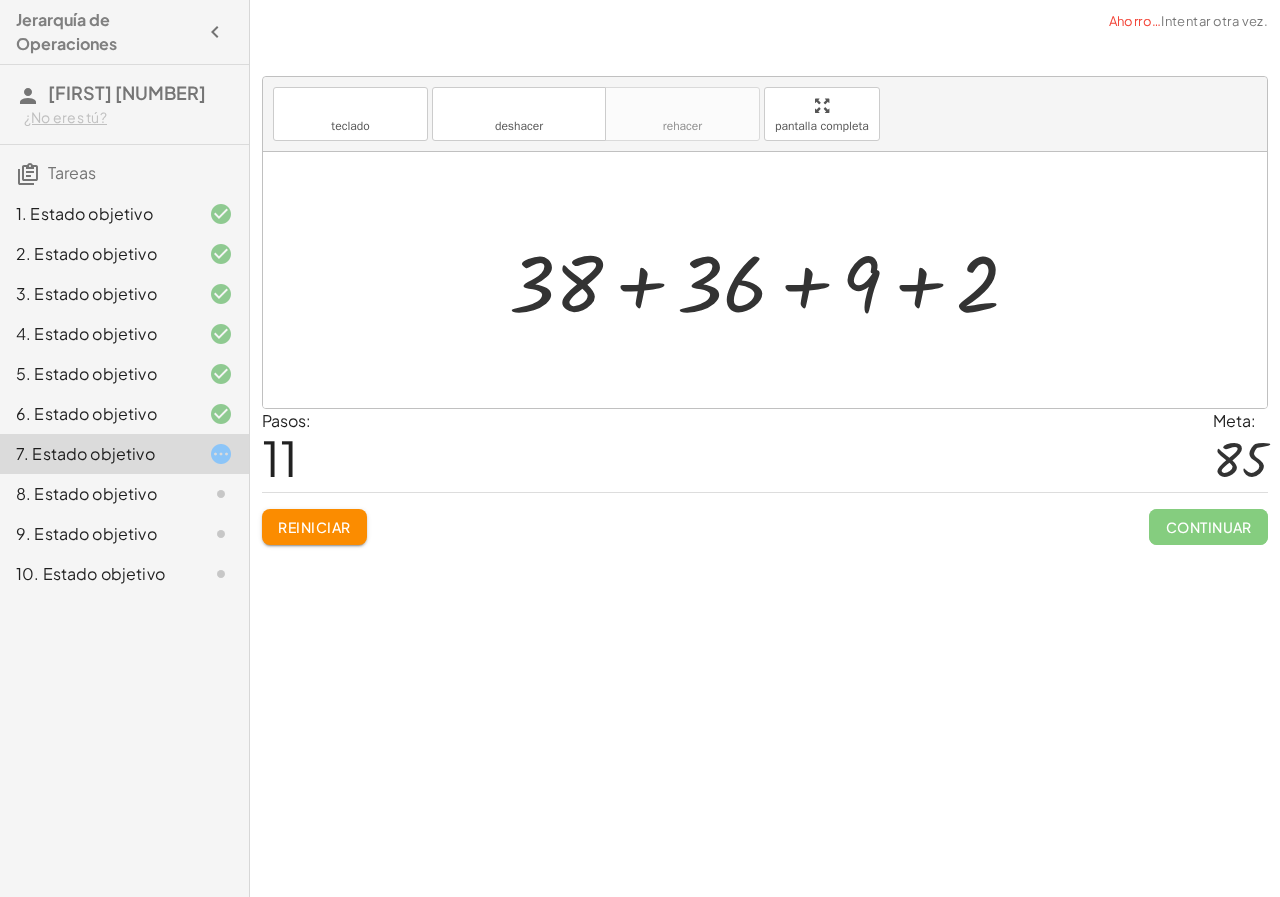 click at bounding box center (772, 280) 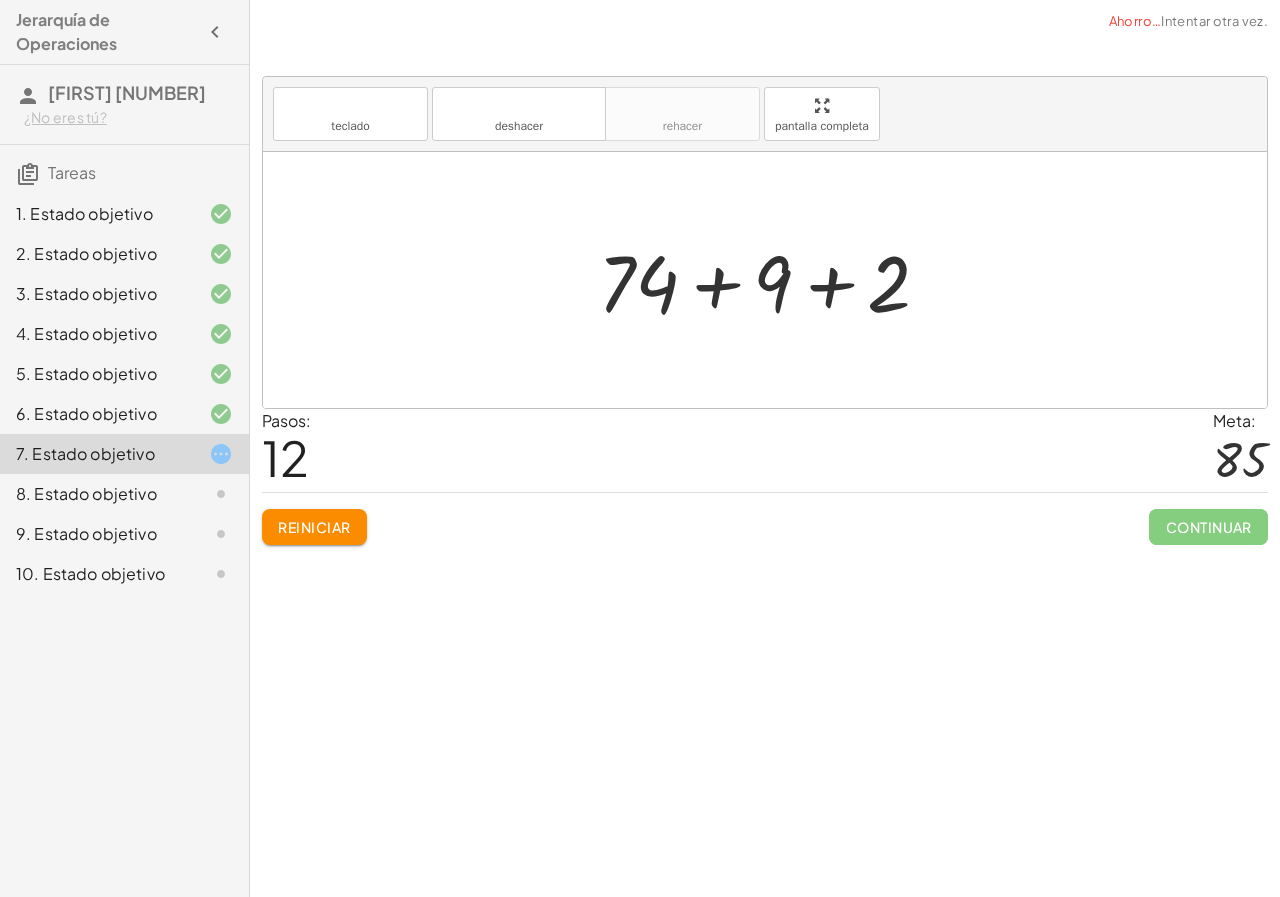 click at bounding box center (772, 280) 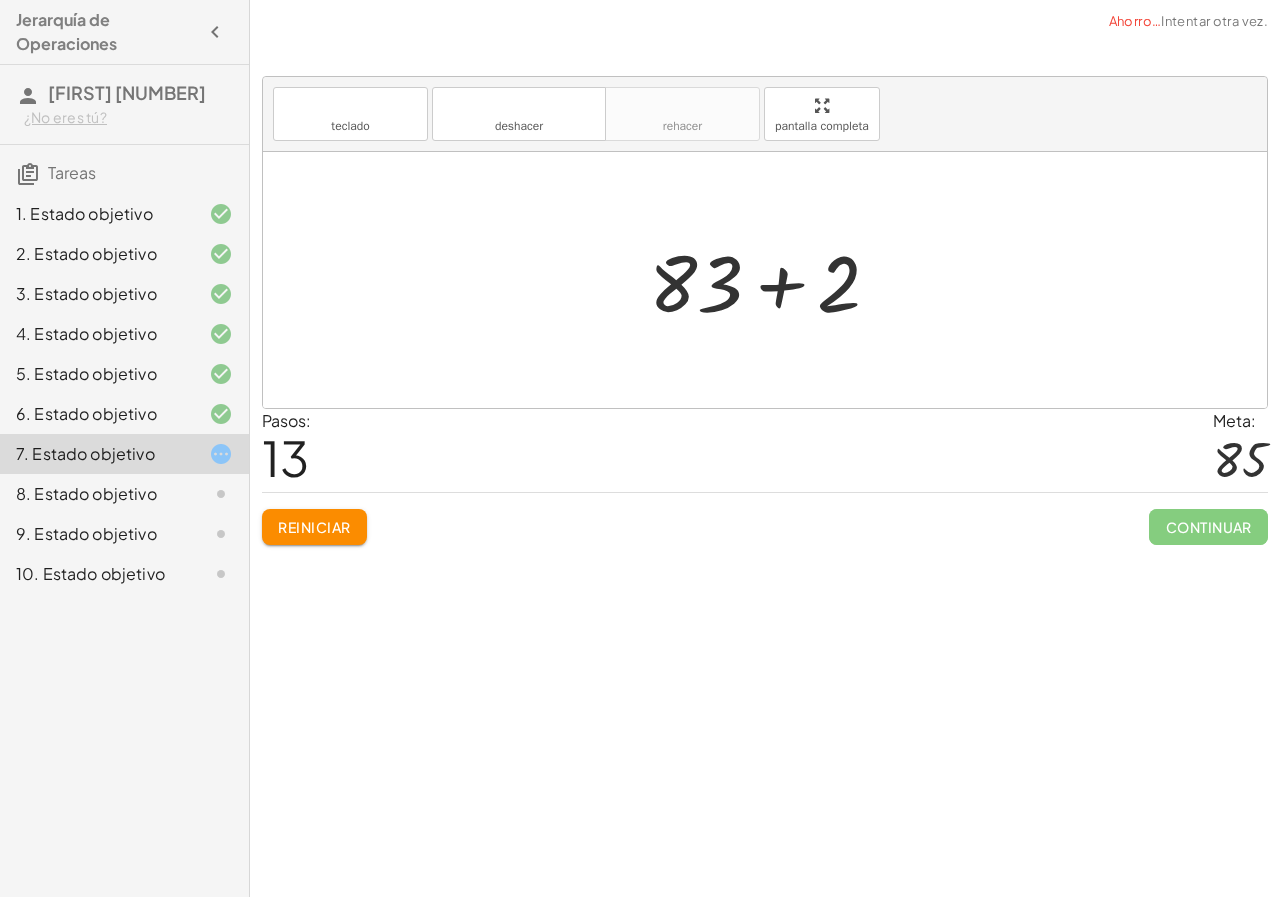 click at bounding box center [772, 280] 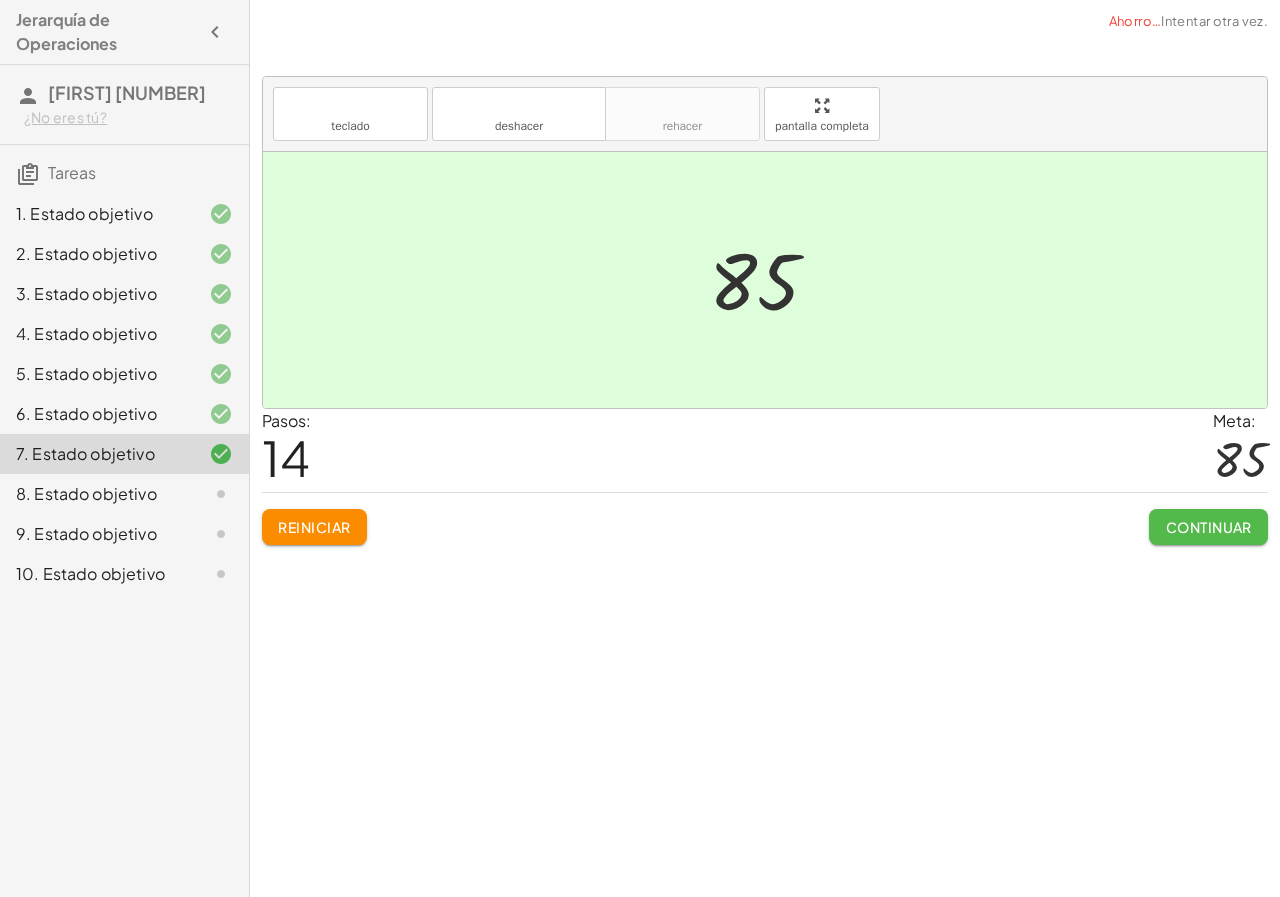 click on "Continuar" at bounding box center (1209, 527) 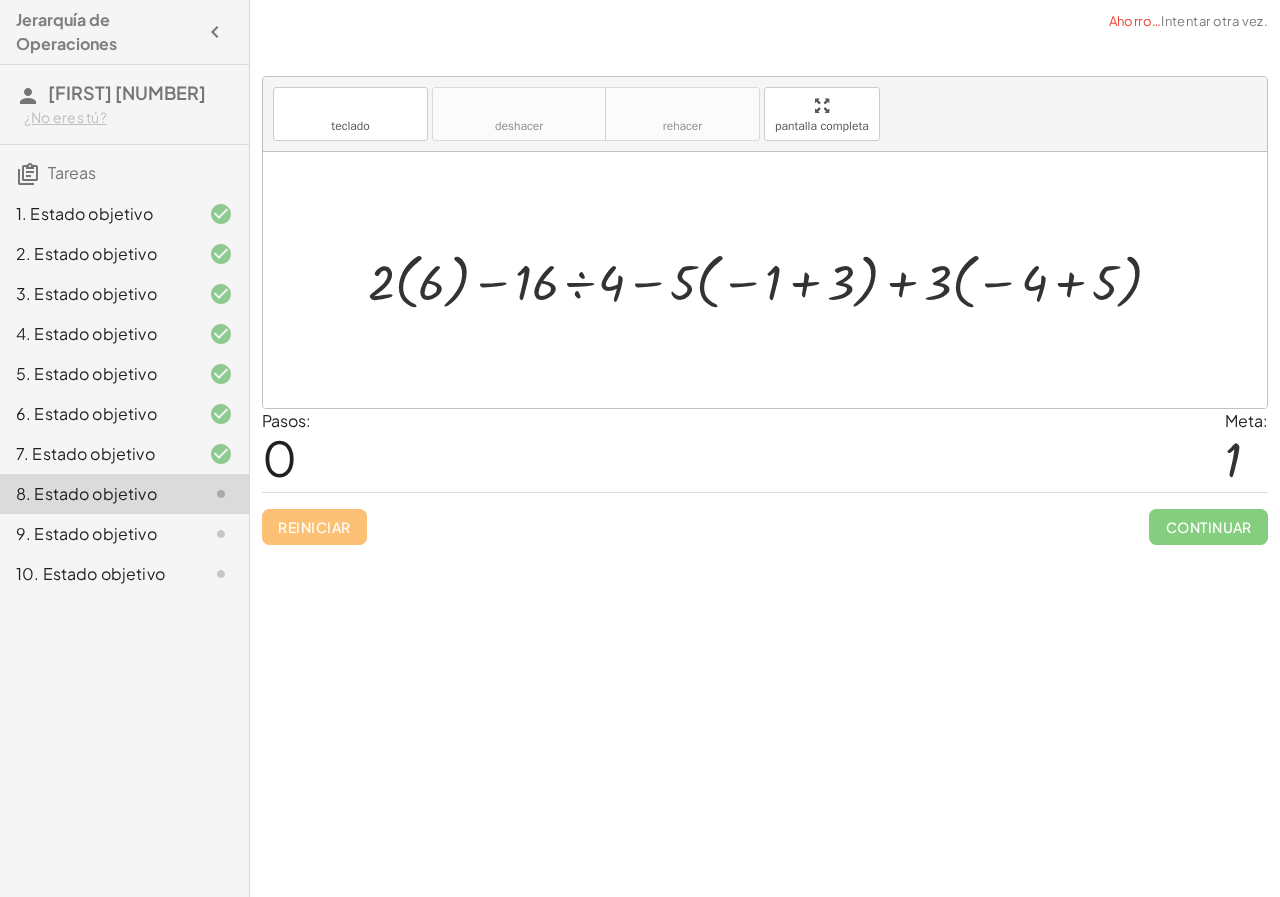 click at bounding box center (773, 279) 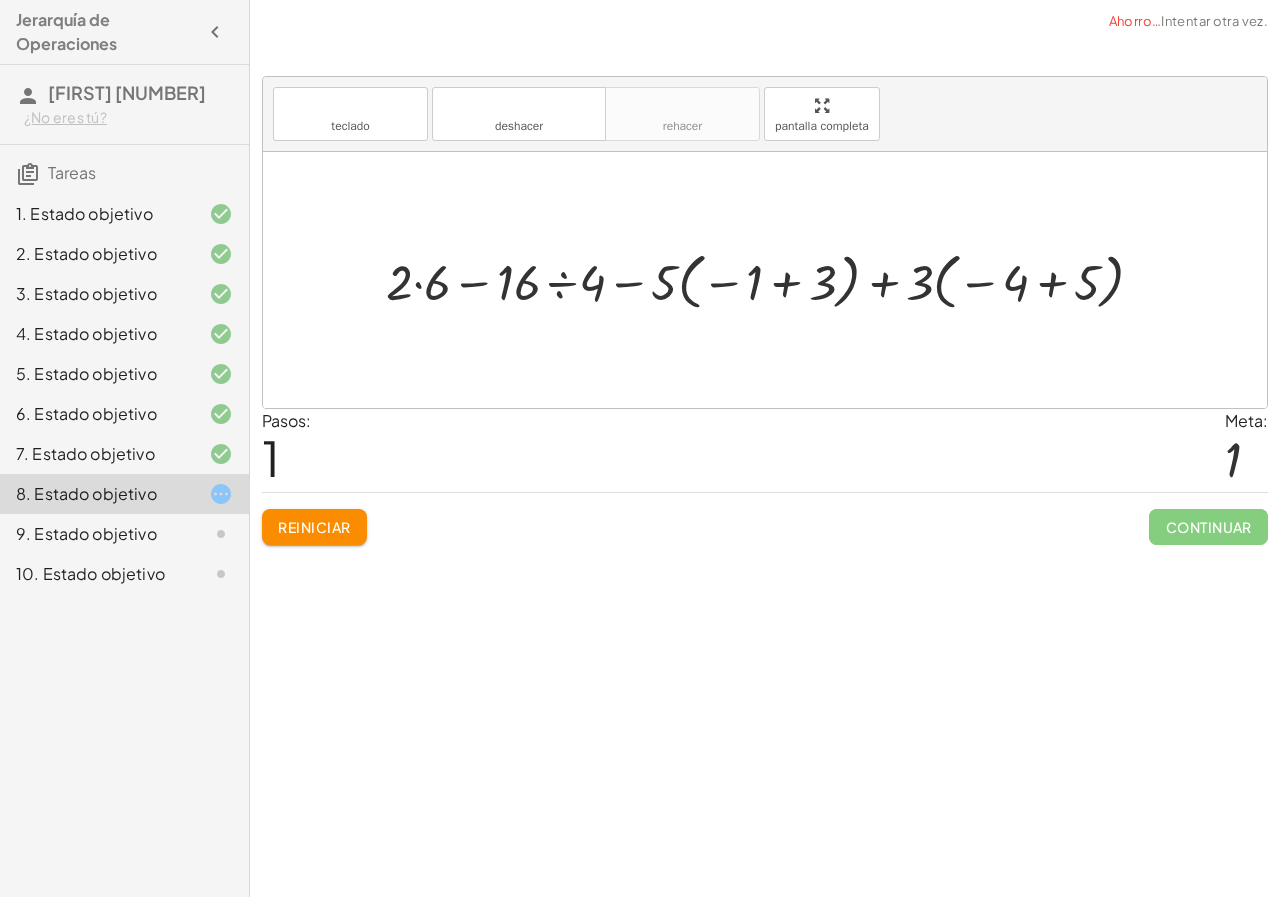 click at bounding box center [773, 279] 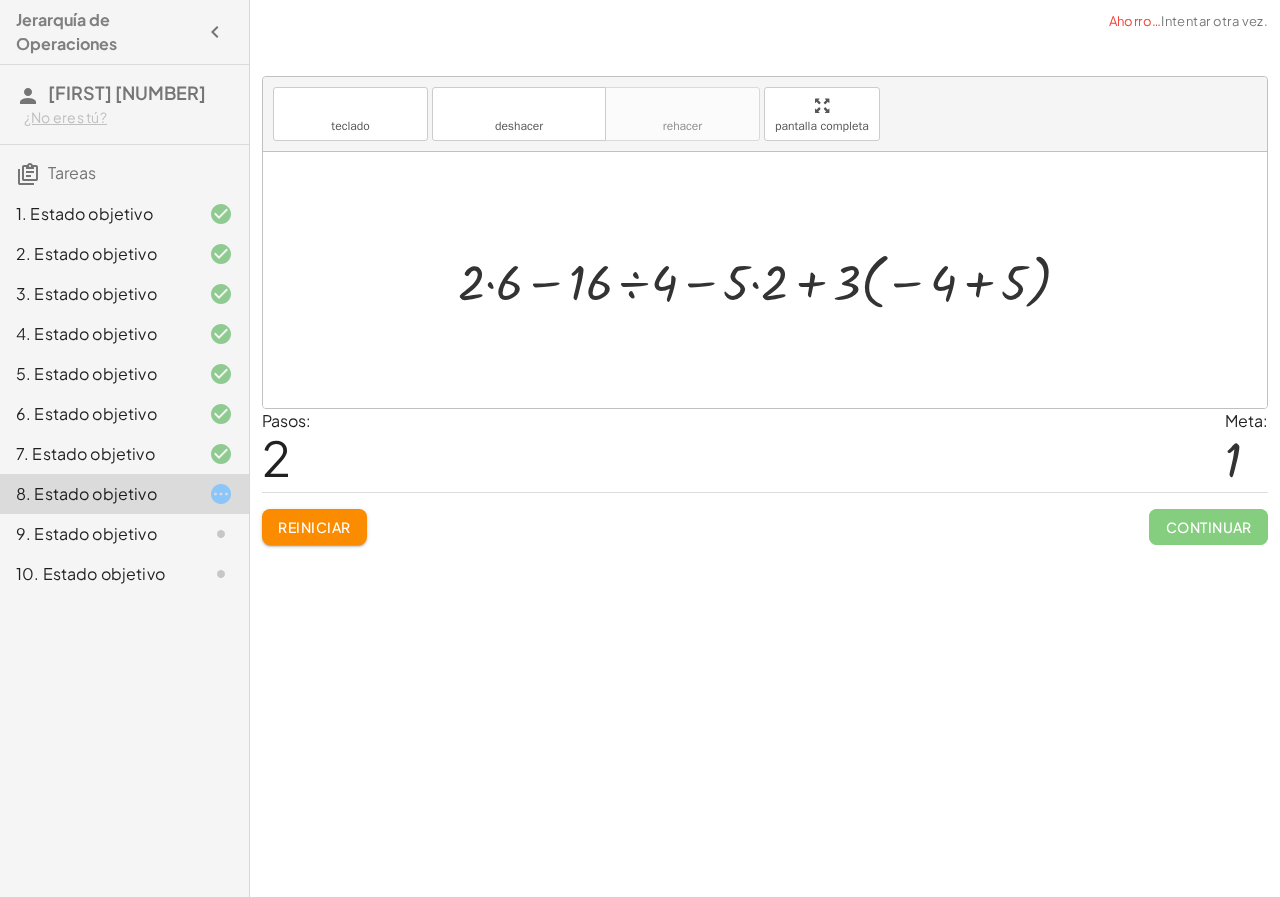 click at bounding box center [772, 279] 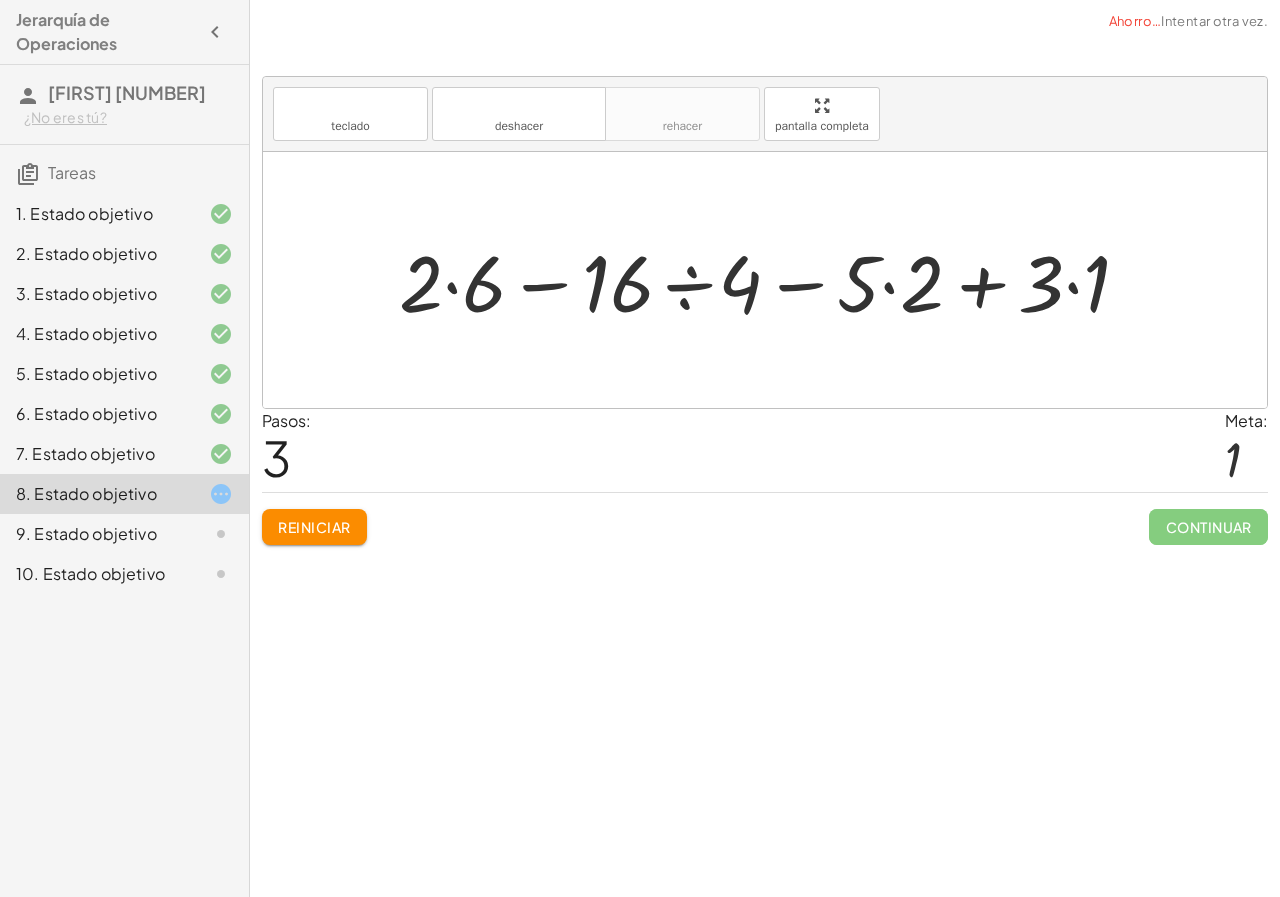 click at bounding box center [772, 280] 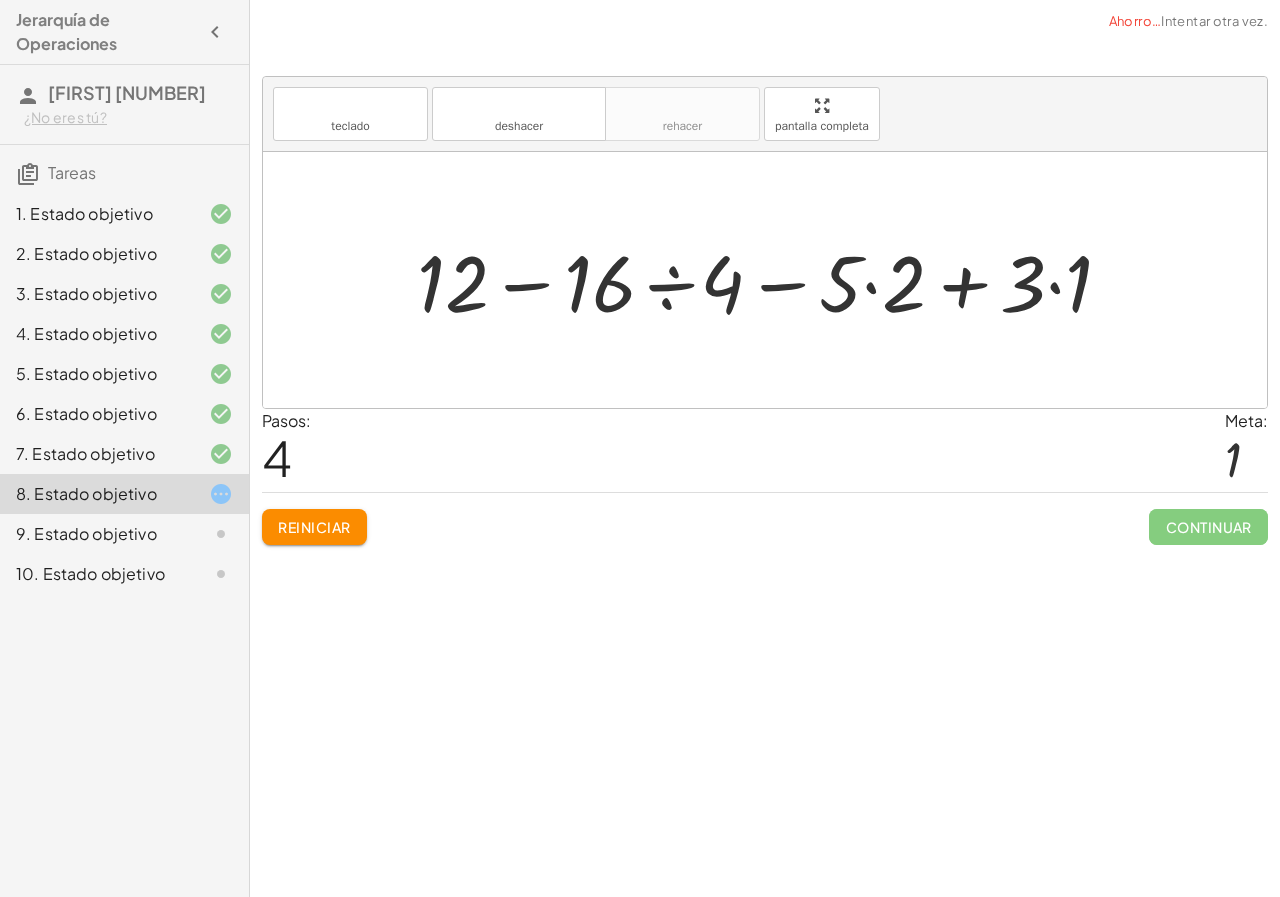 click at bounding box center (772, 280) 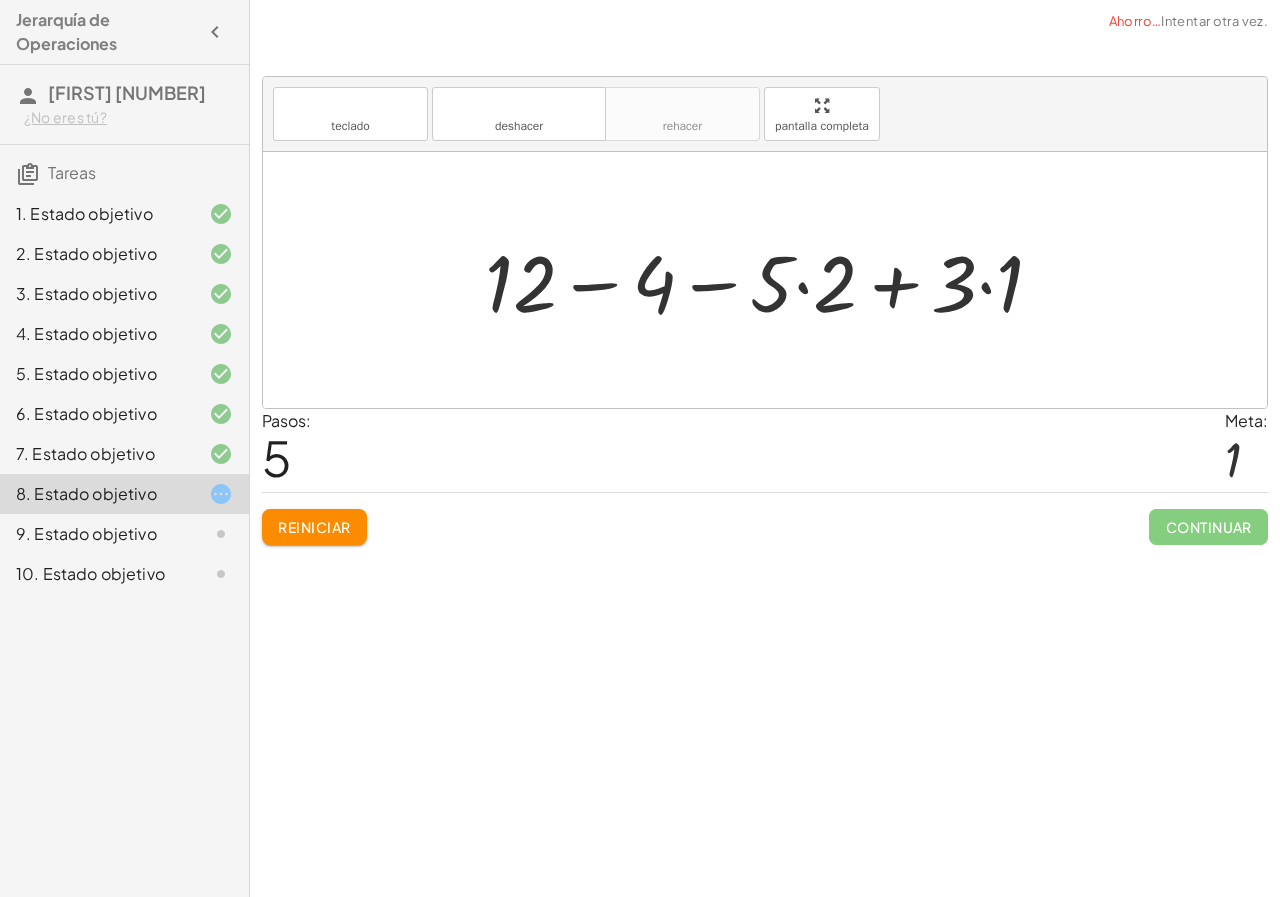 click at bounding box center [772, 280] 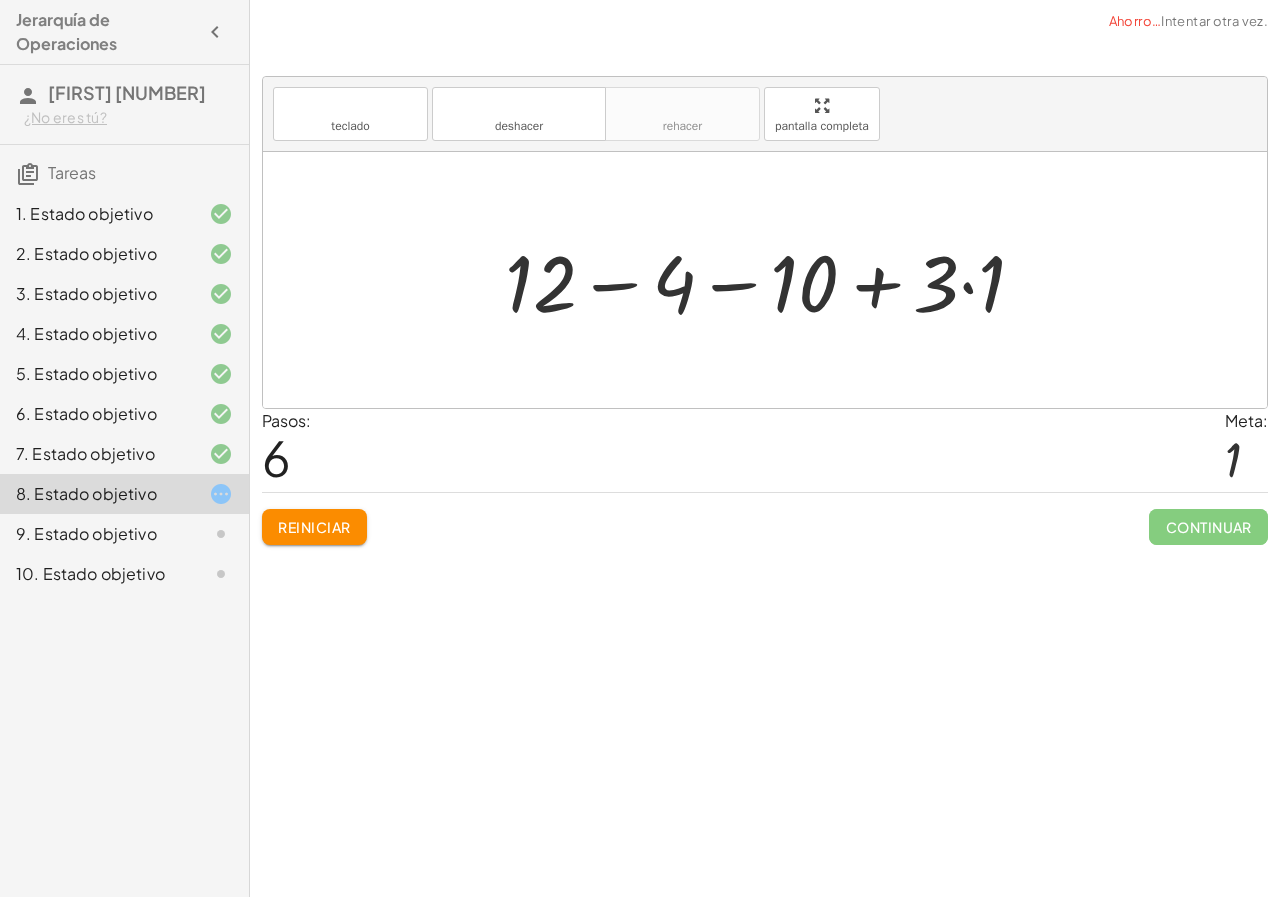 click at bounding box center (773, 280) 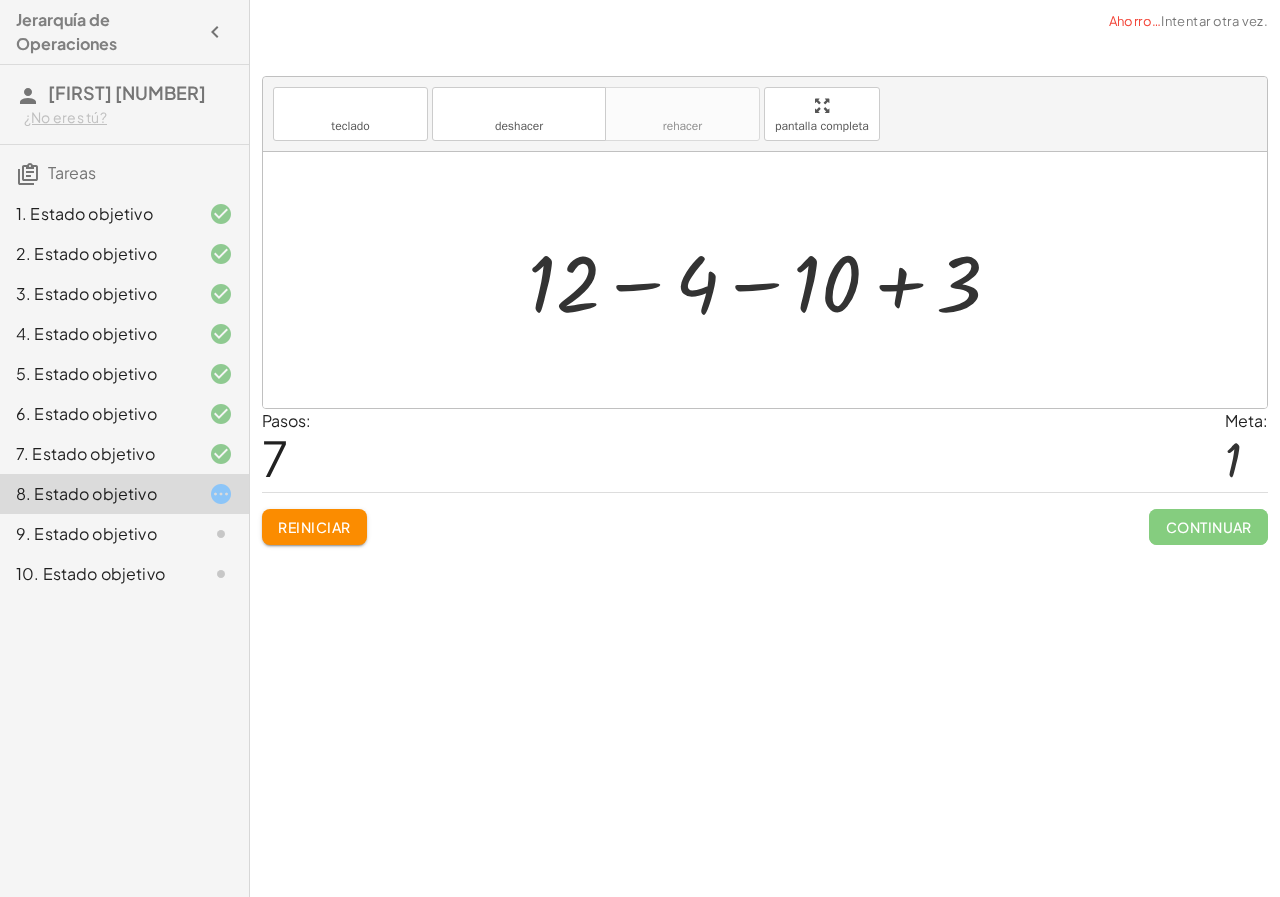 click at bounding box center (772, 280) 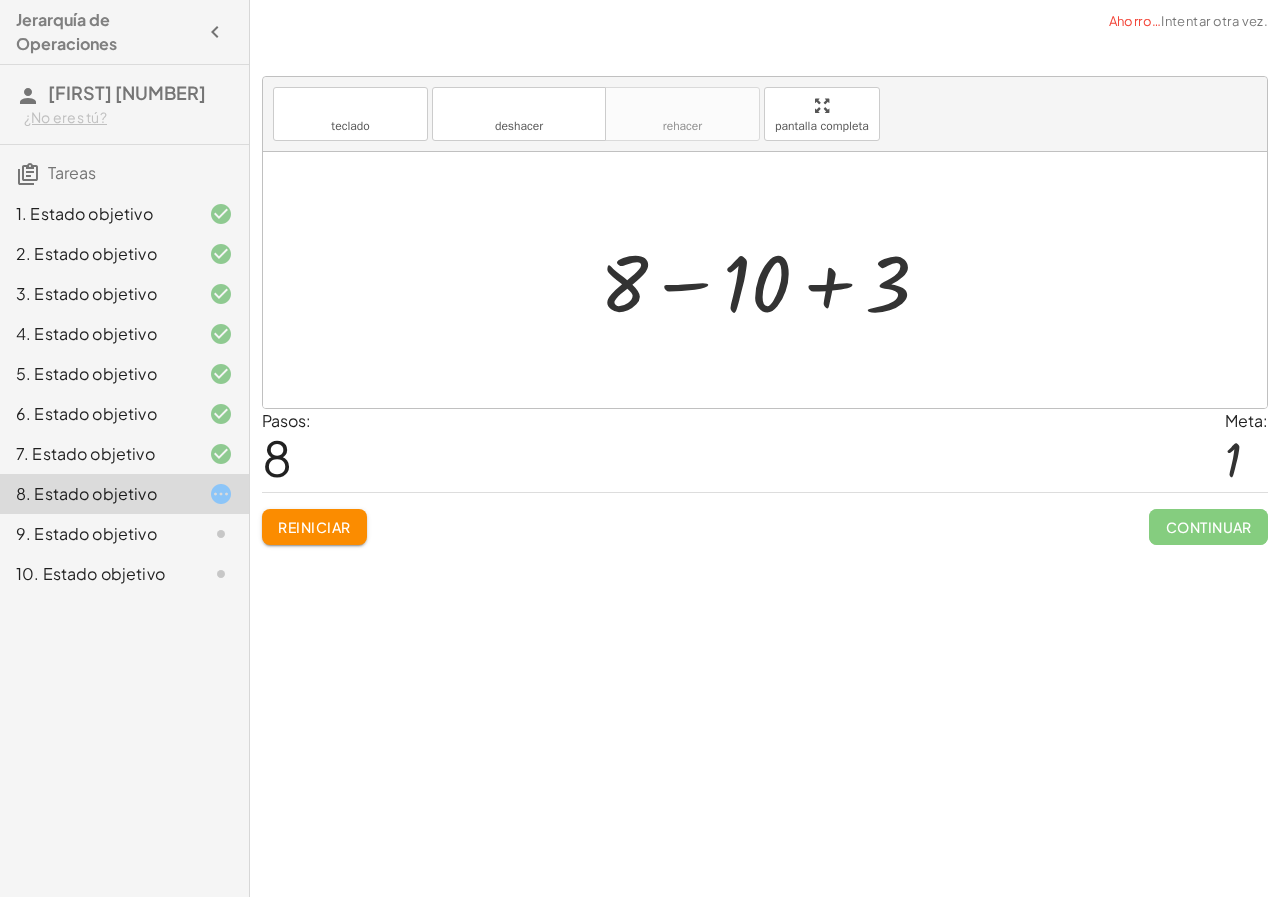 click at bounding box center (773, 280) 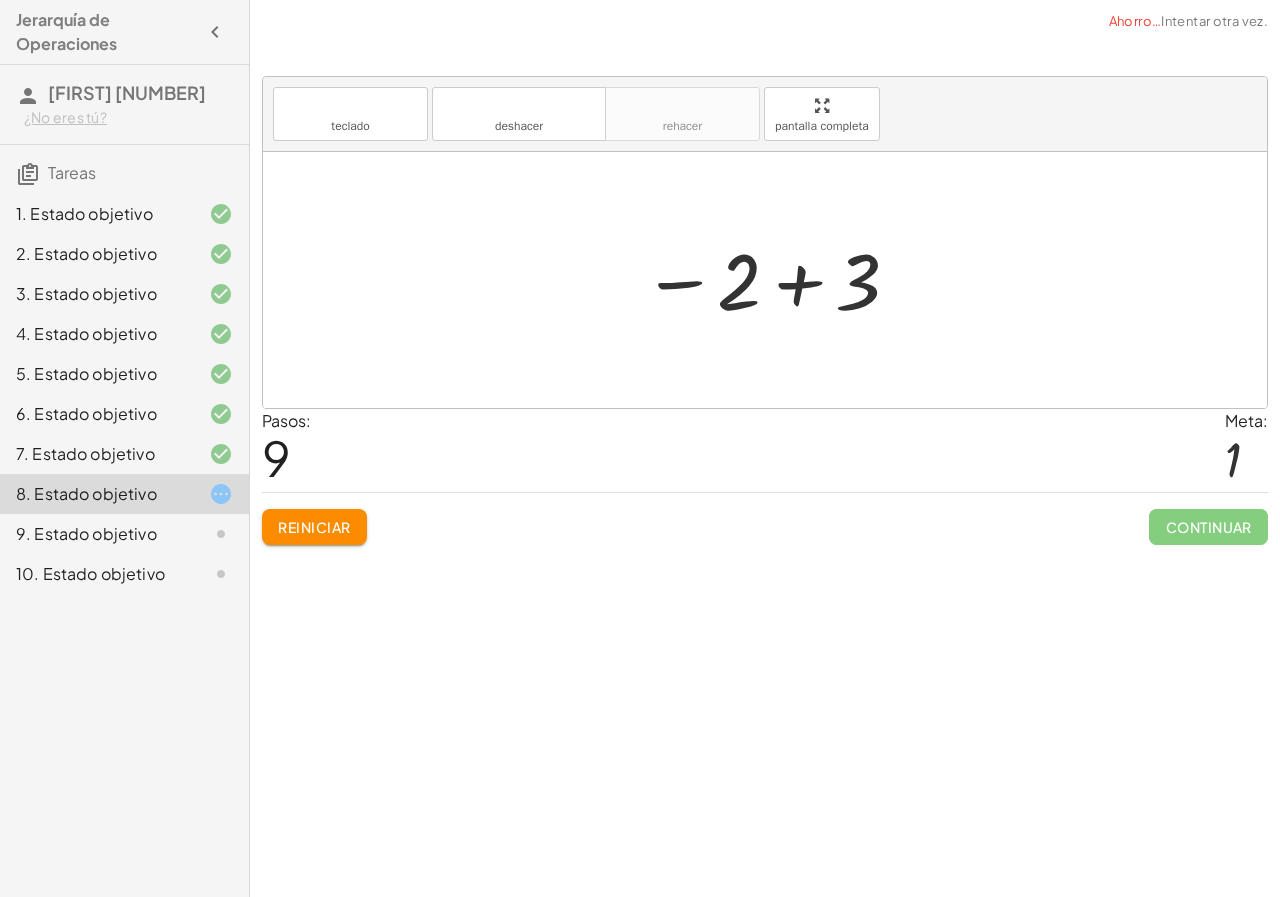 click at bounding box center [772, 280] 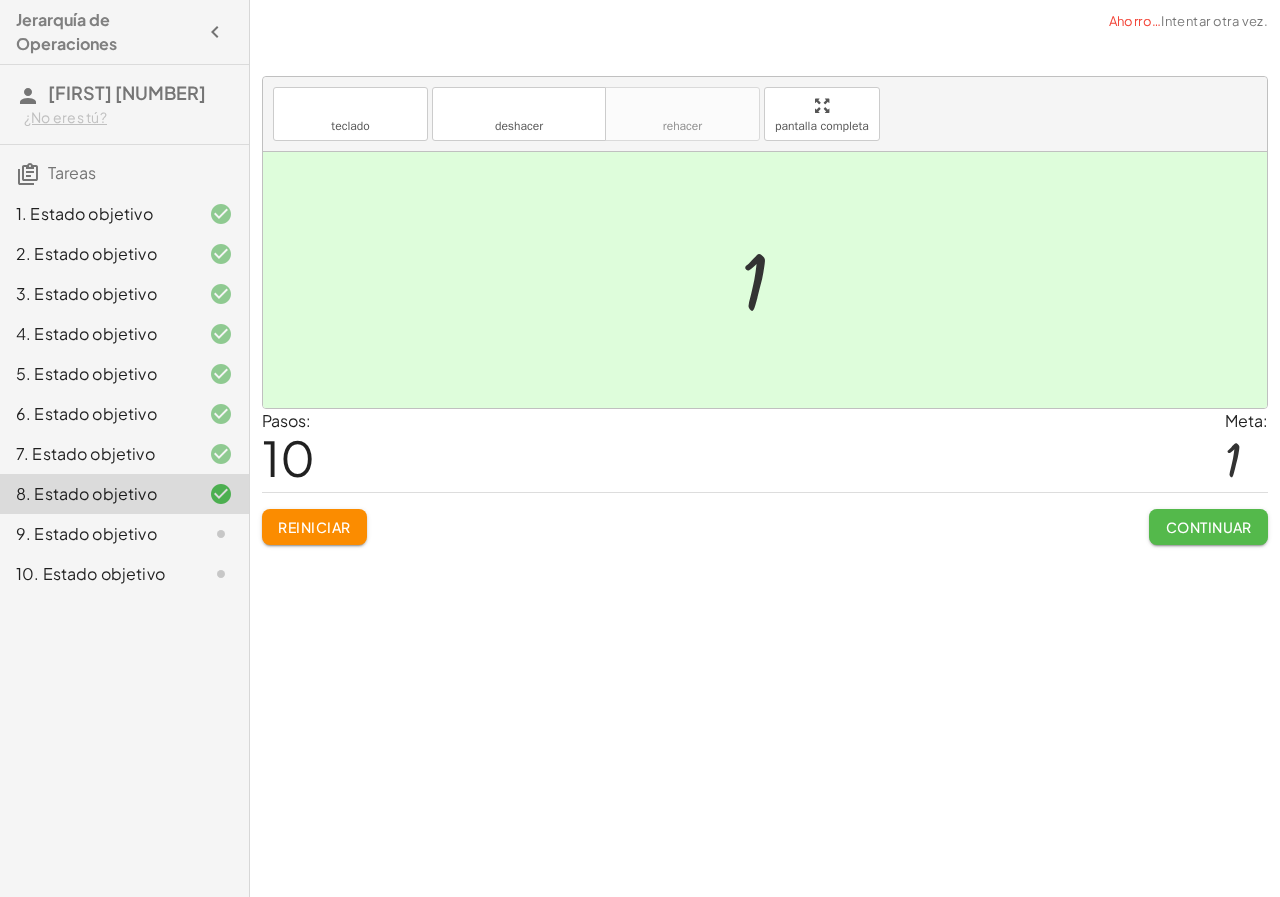 click on "Continuar" at bounding box center [1209, 527] 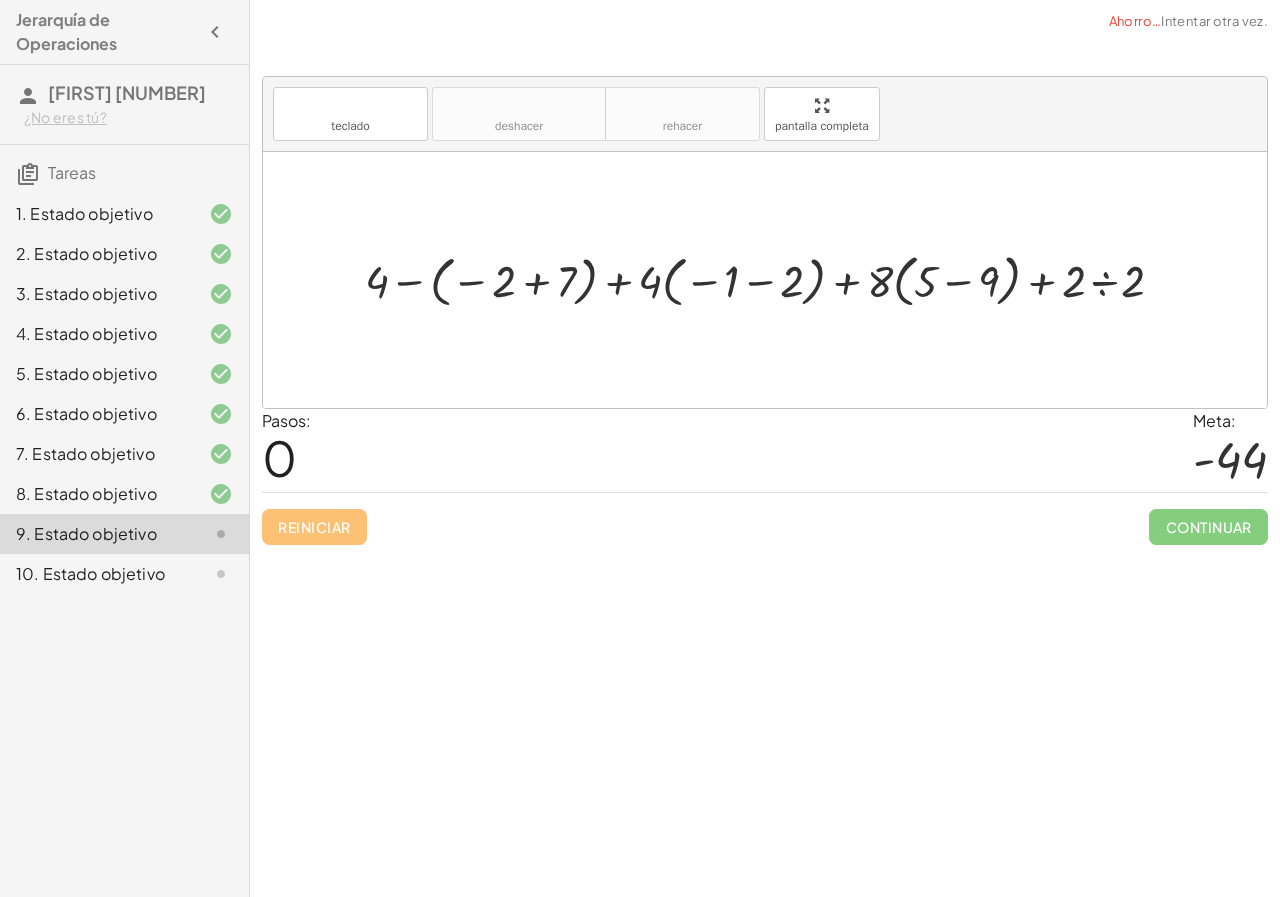 click at bounding box center (772, 279) 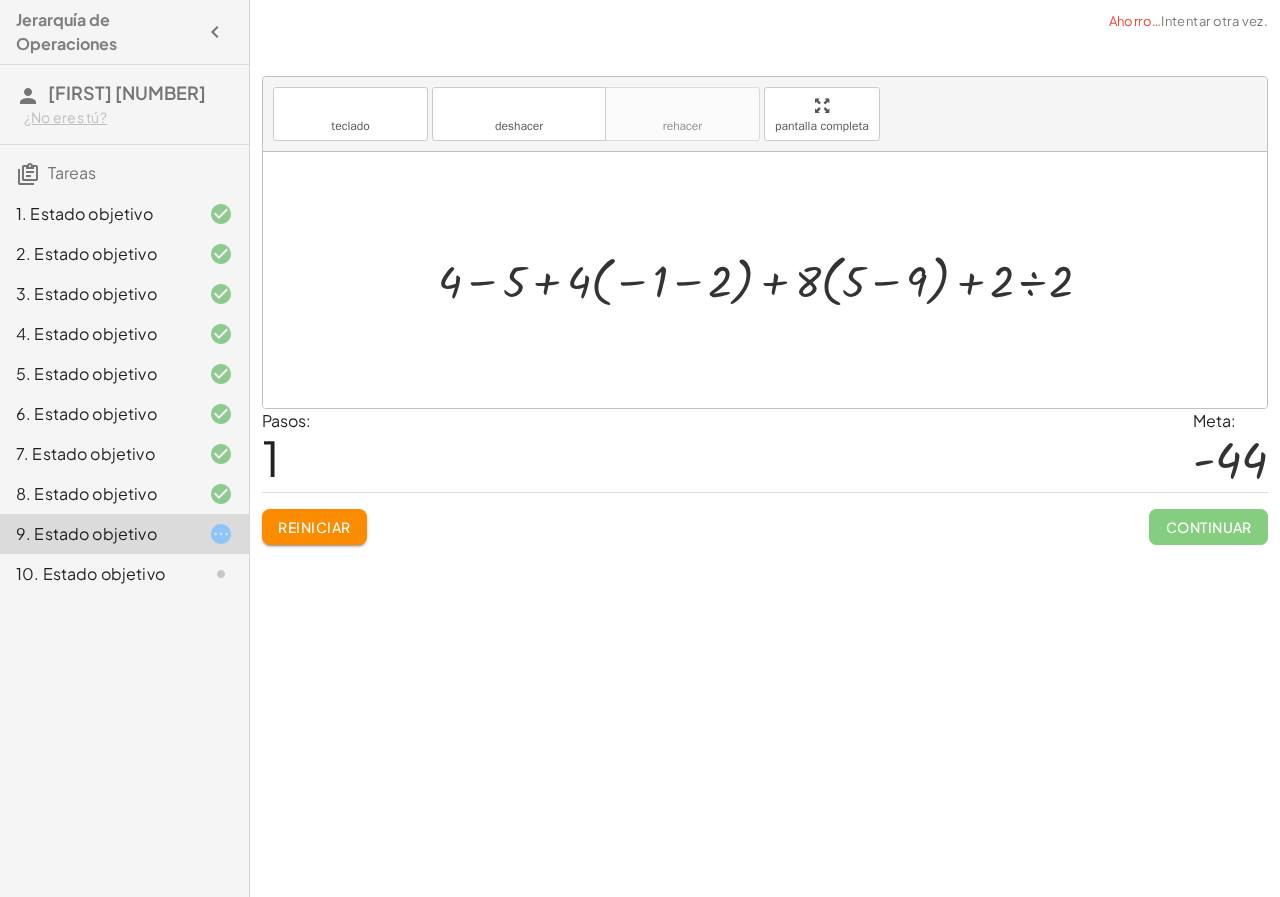 click at bounding box center (773, 279) 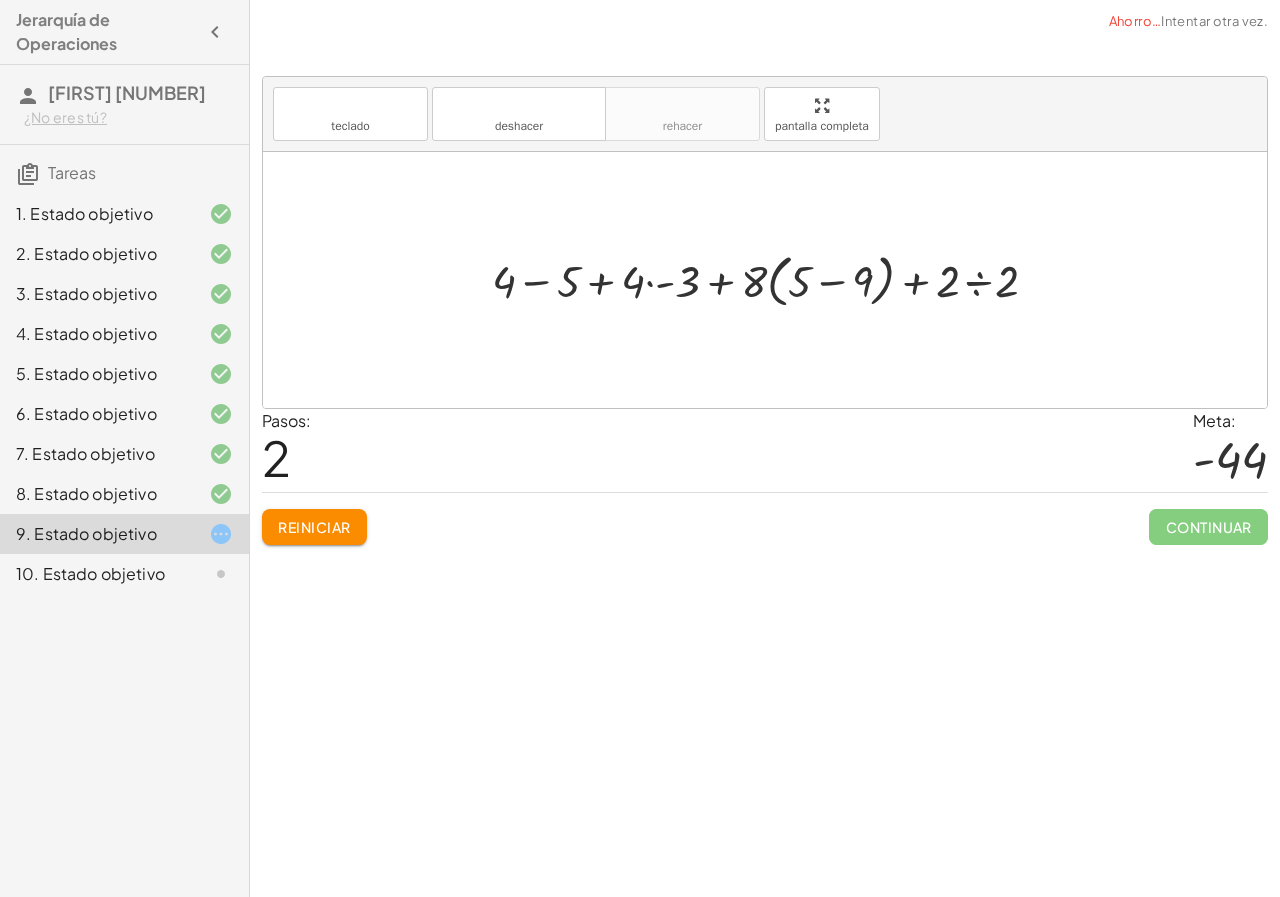 click at bounding box center [772, 279] 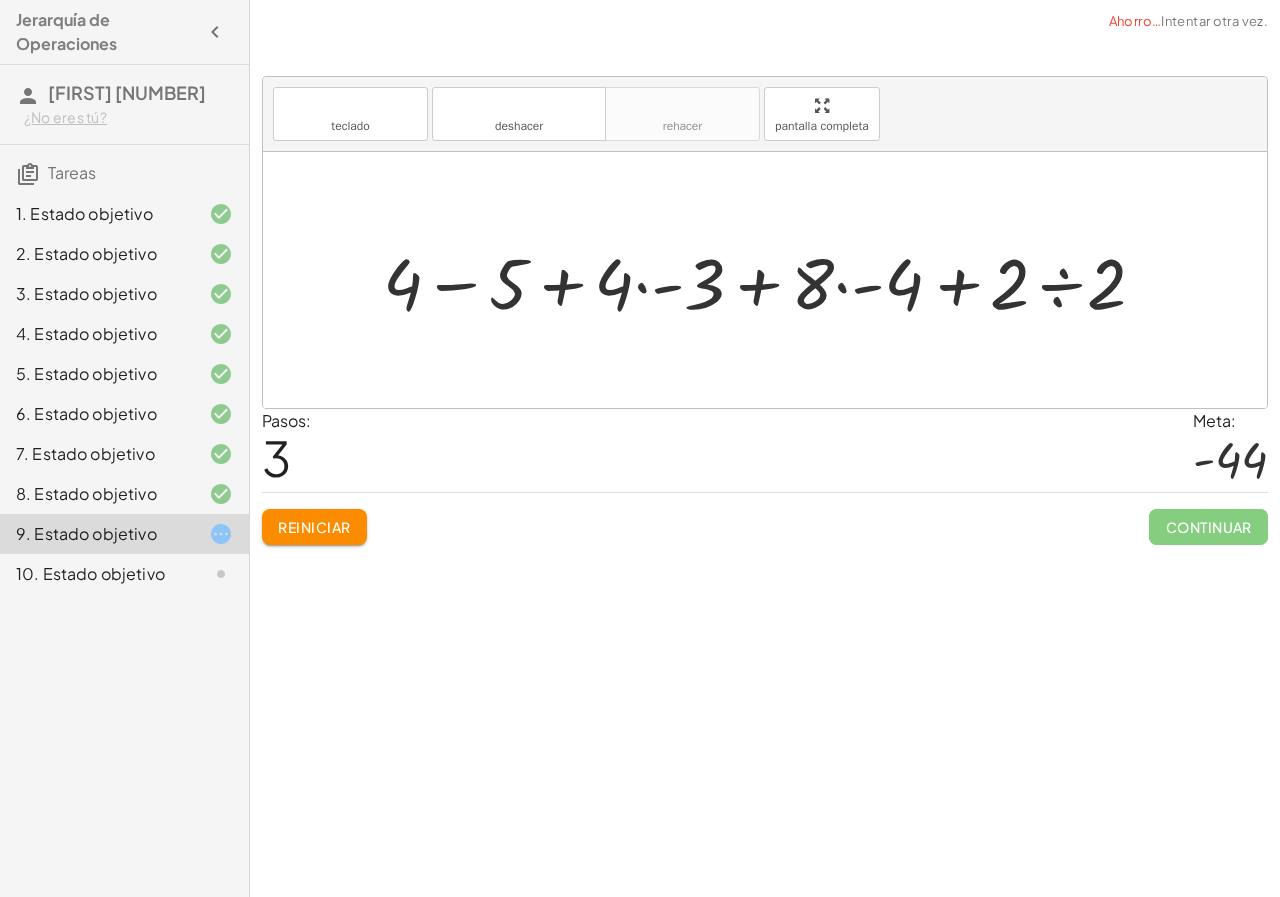 click at bounding box center (772, 280) 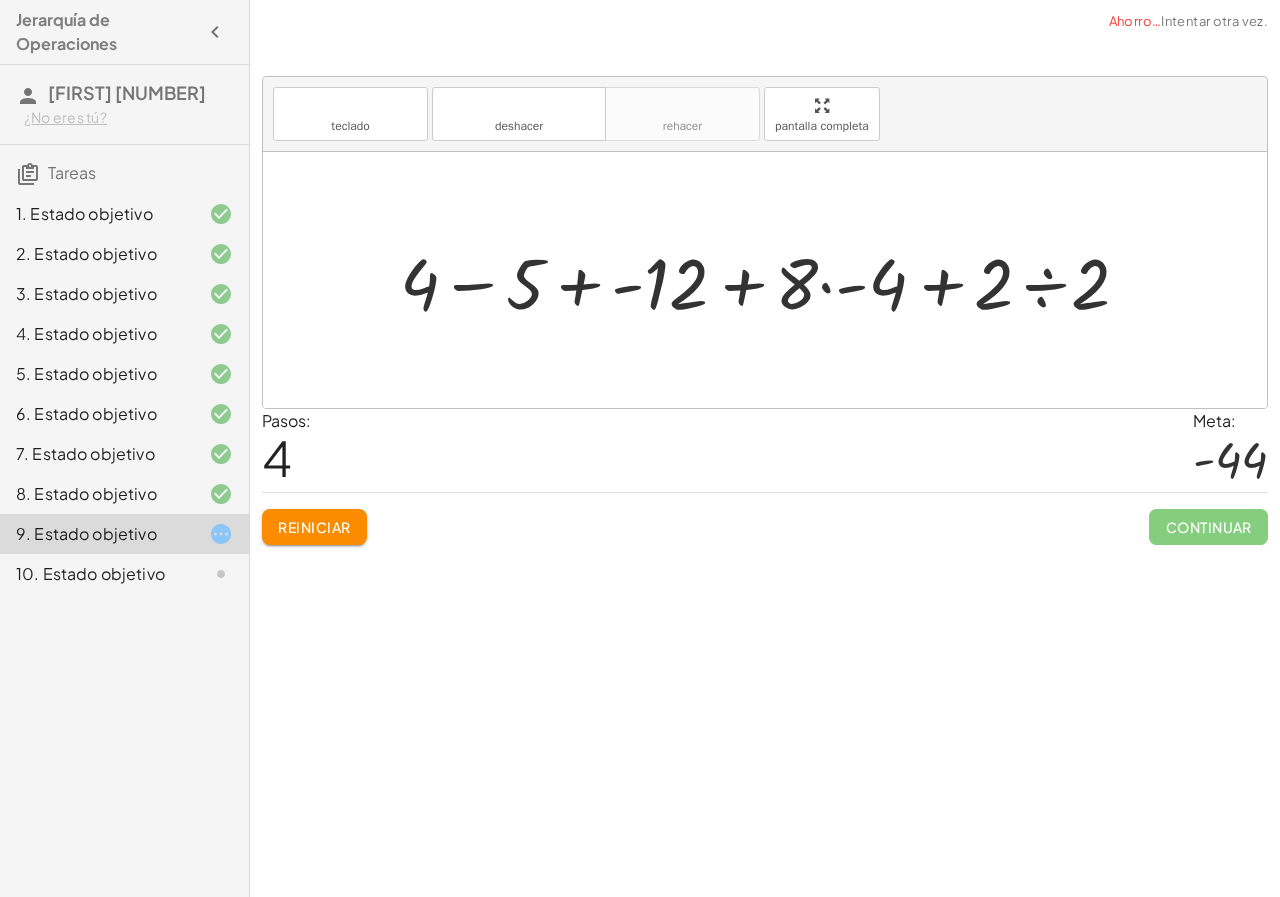 click at bounding box center (772, 280) 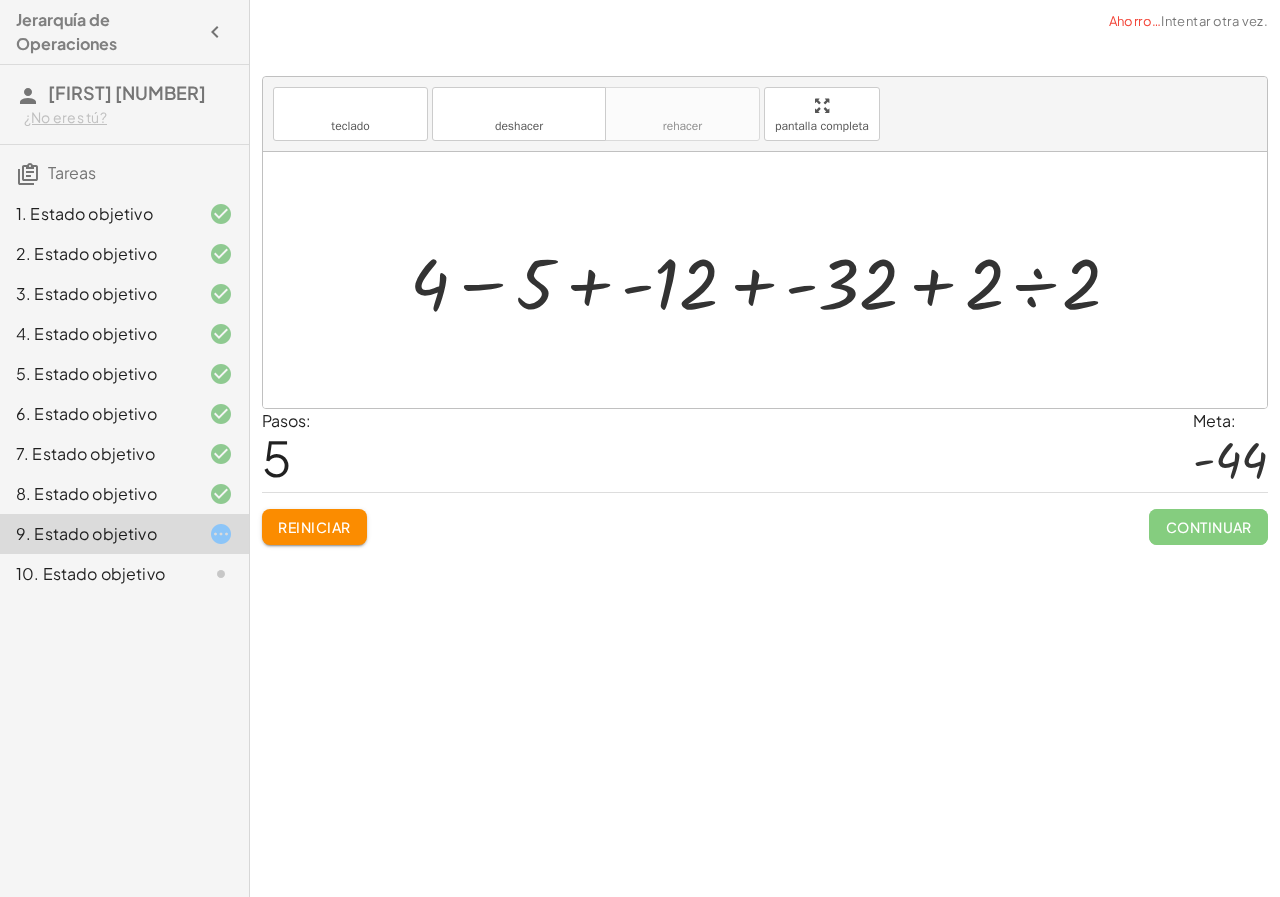 click at bounding box center (773, 280) 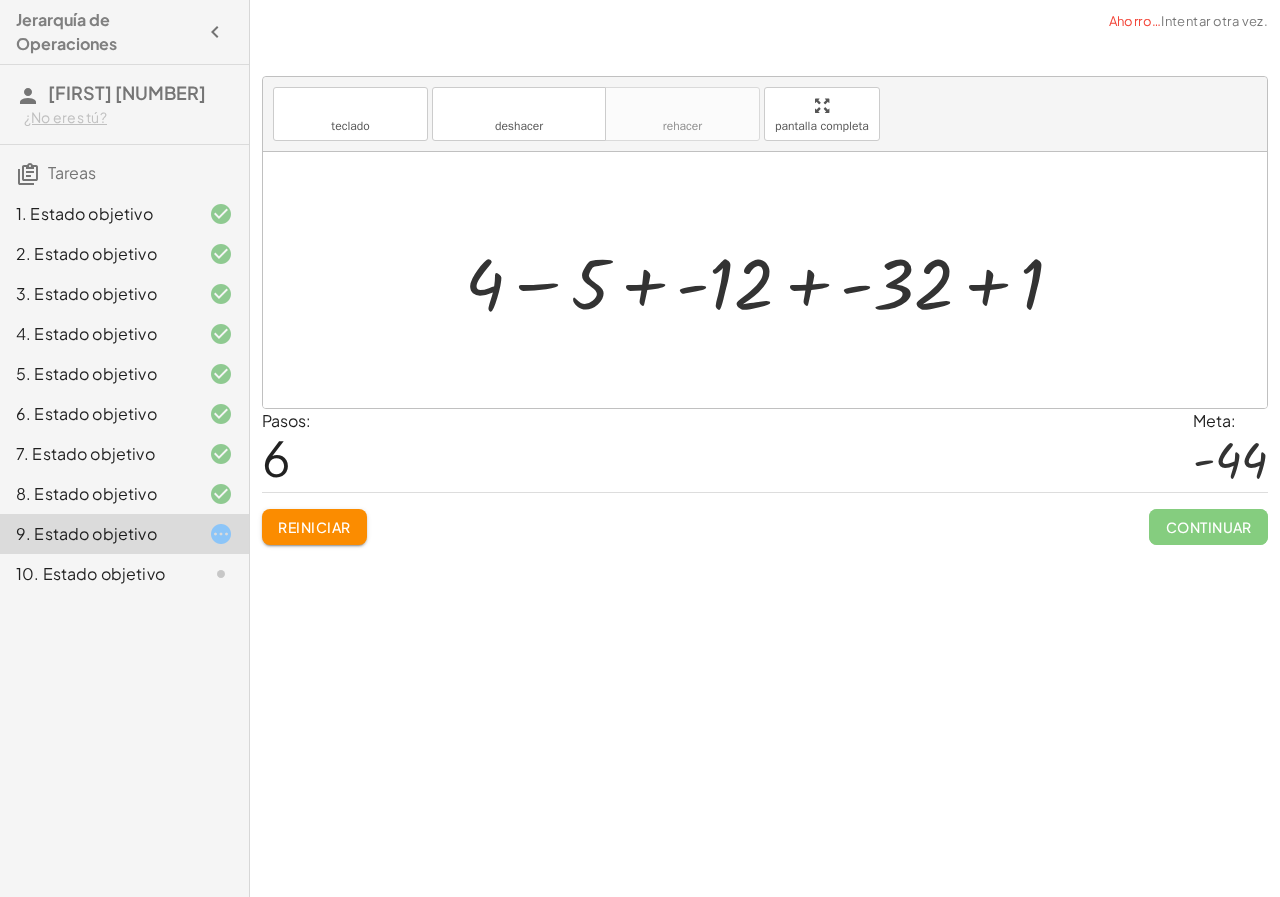 click at bounding box center (772, 280) 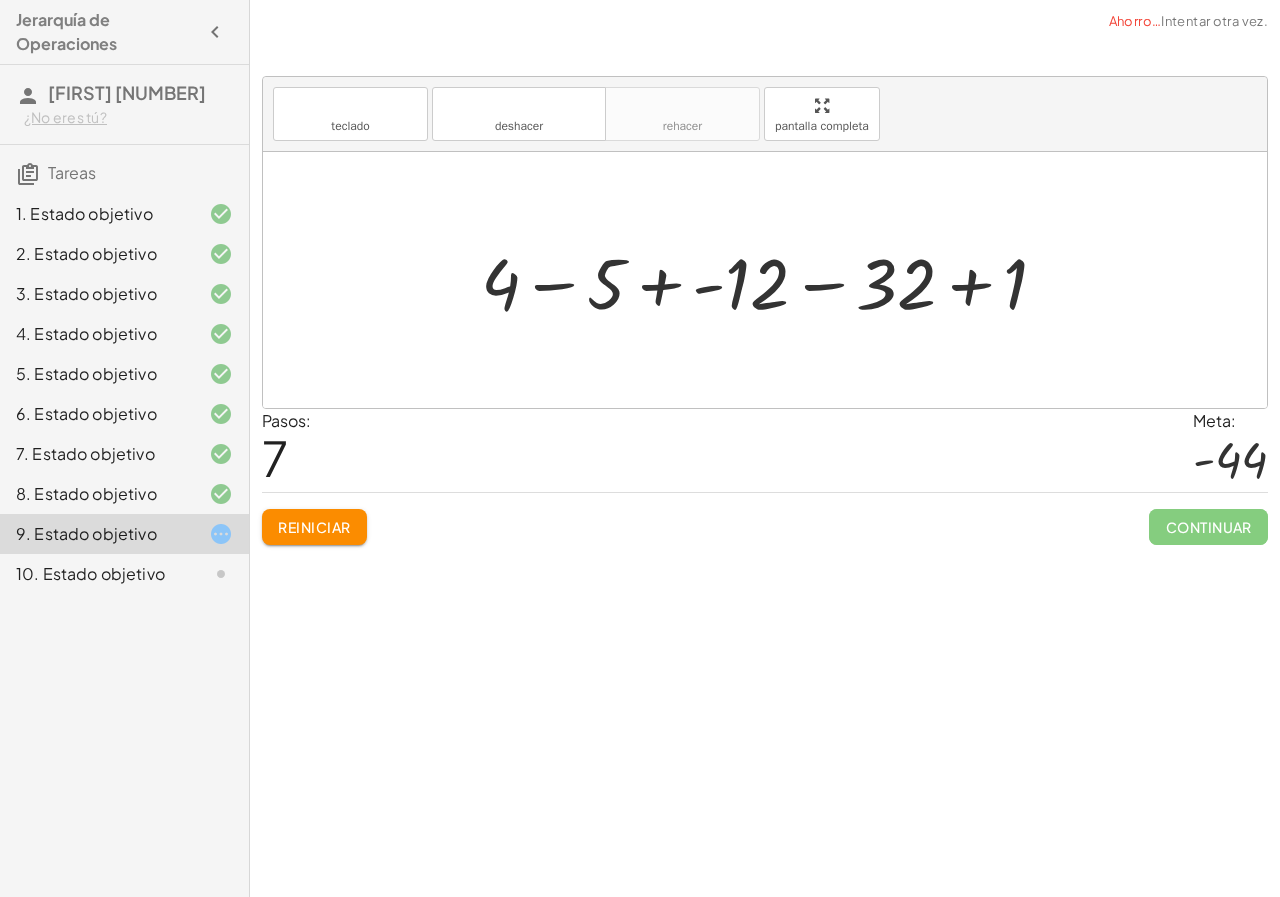 click at bounding box center (772, 280) 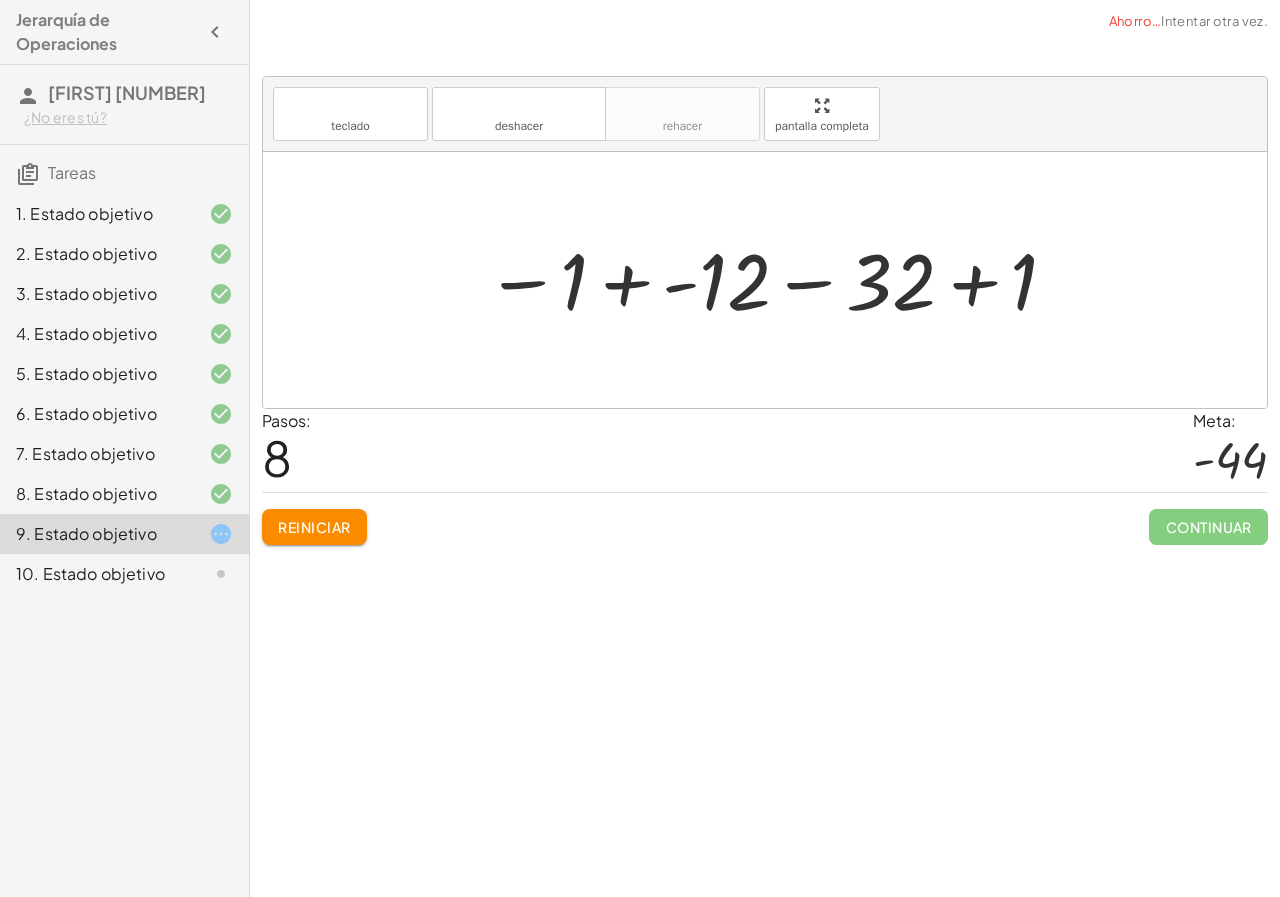 click at bounding box center (772, 280) 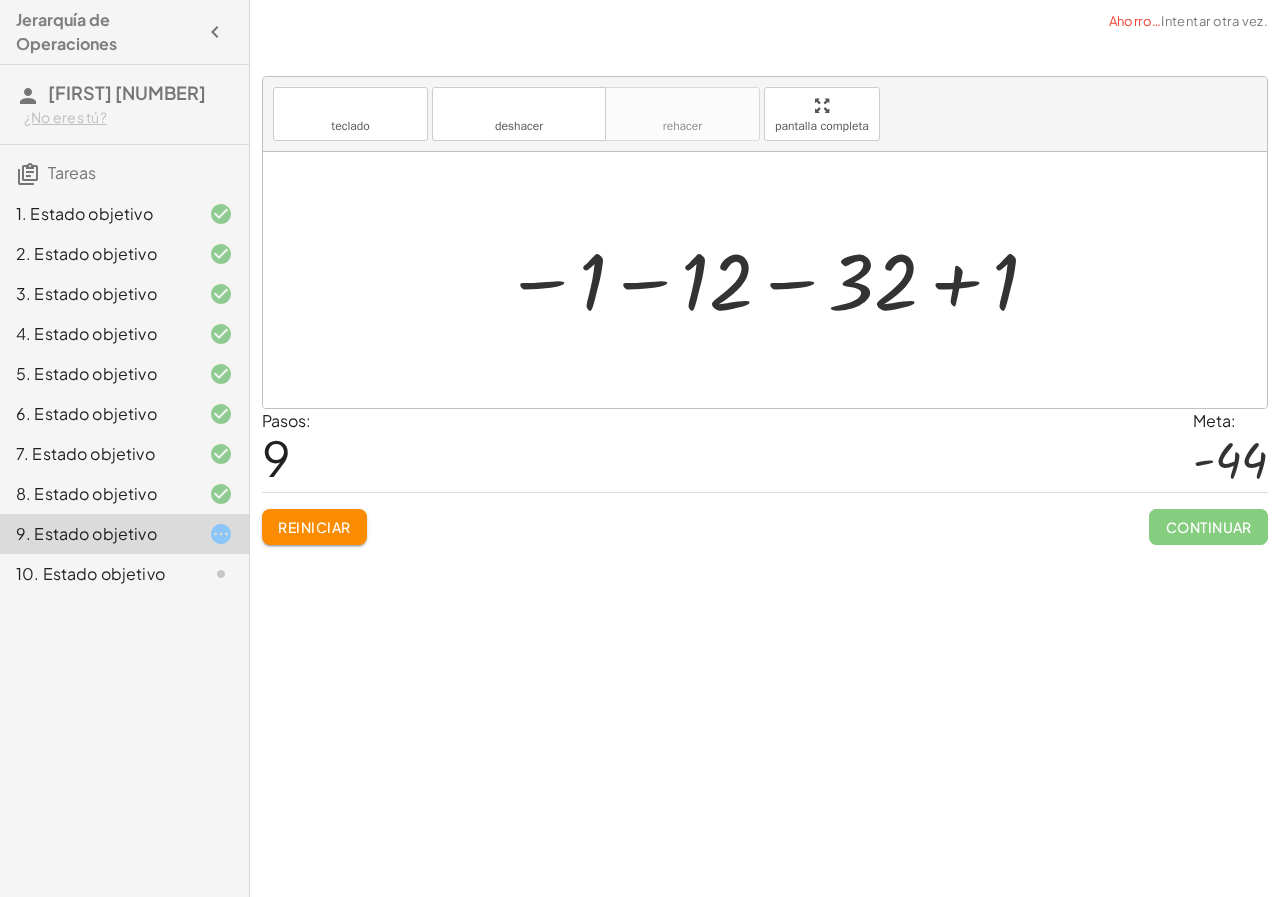 click at bounding box center [773, 280] 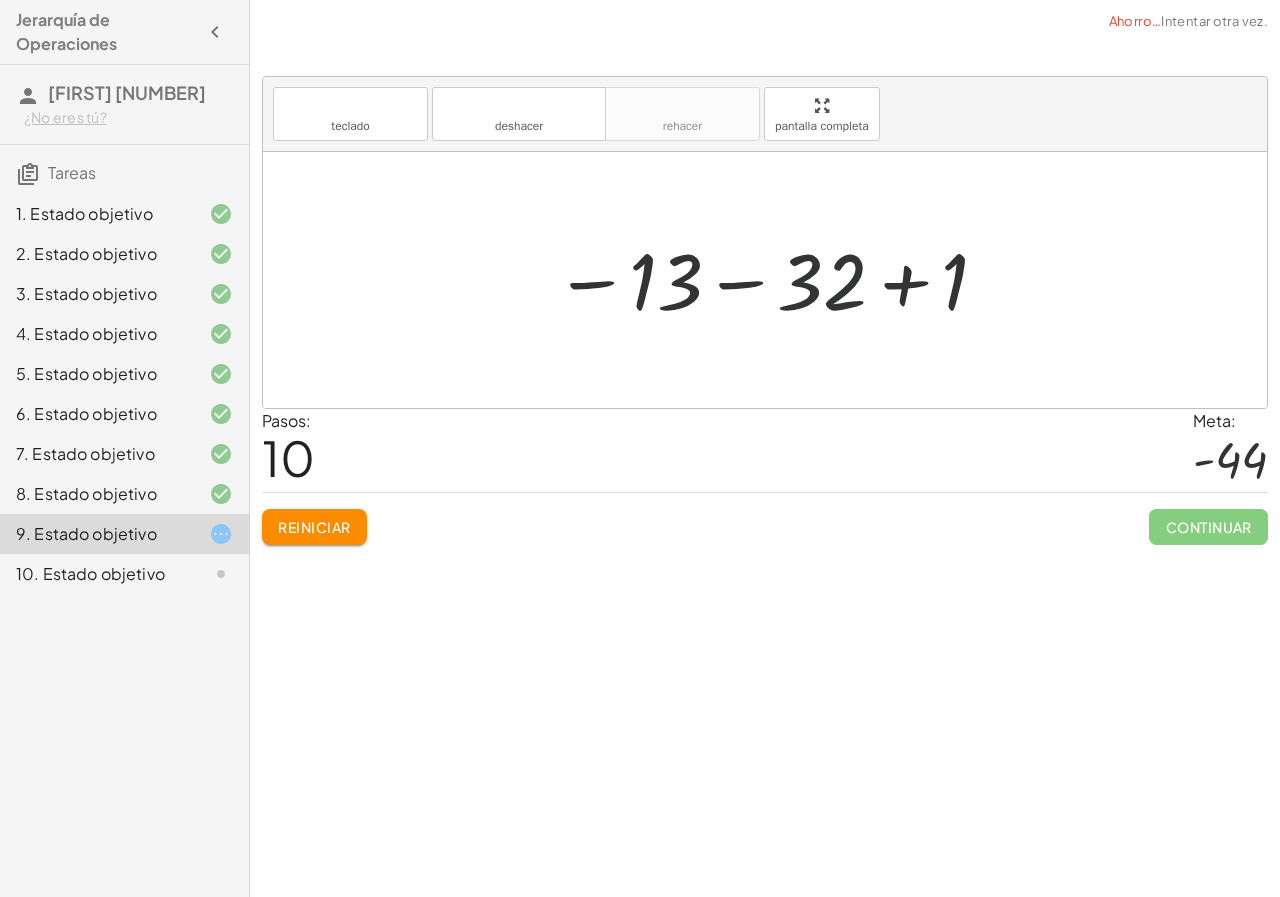 click at bounding box center [772, 280] 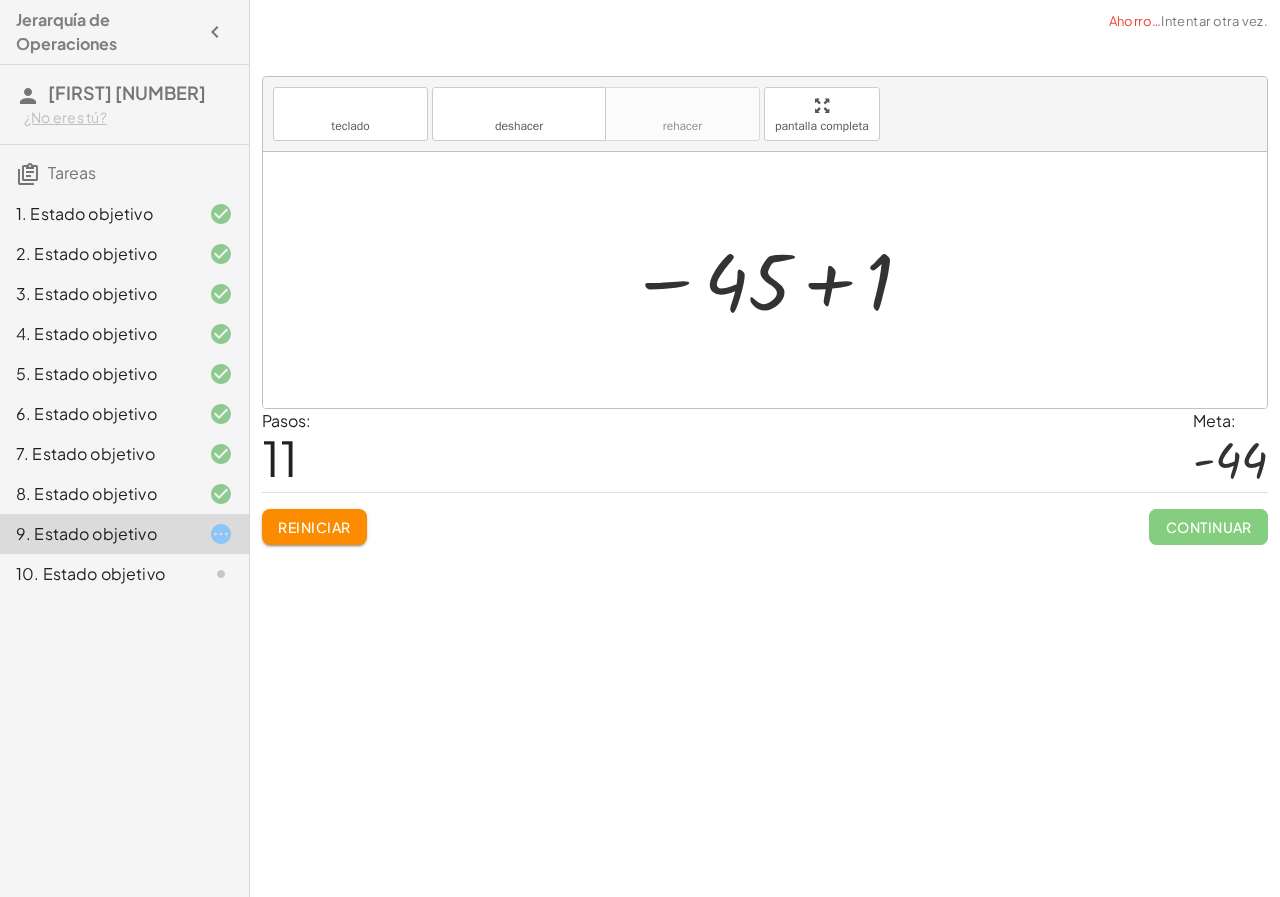 click at bounding box center [772, 280] 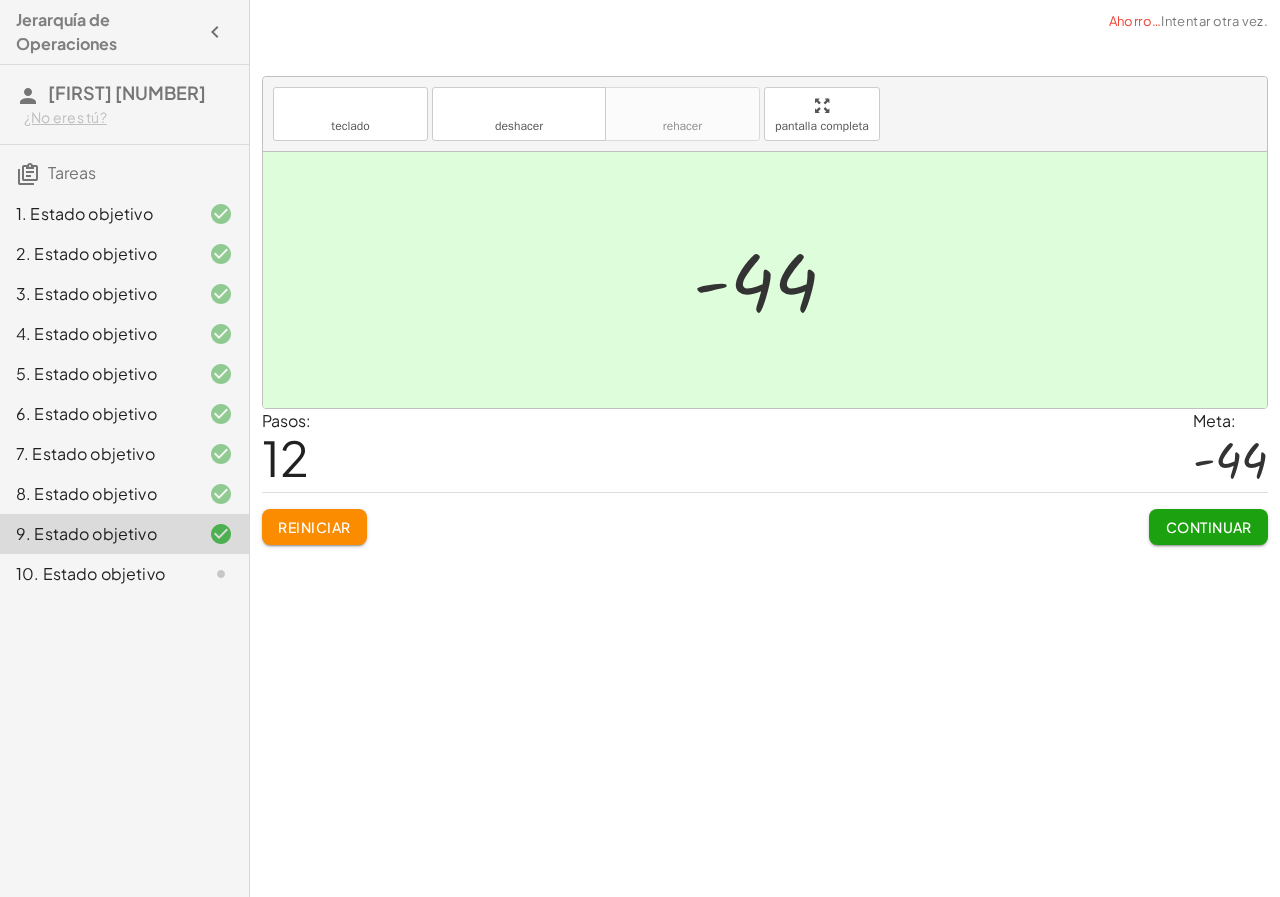 click on "Continuar" at bounding box center [1209, 527] 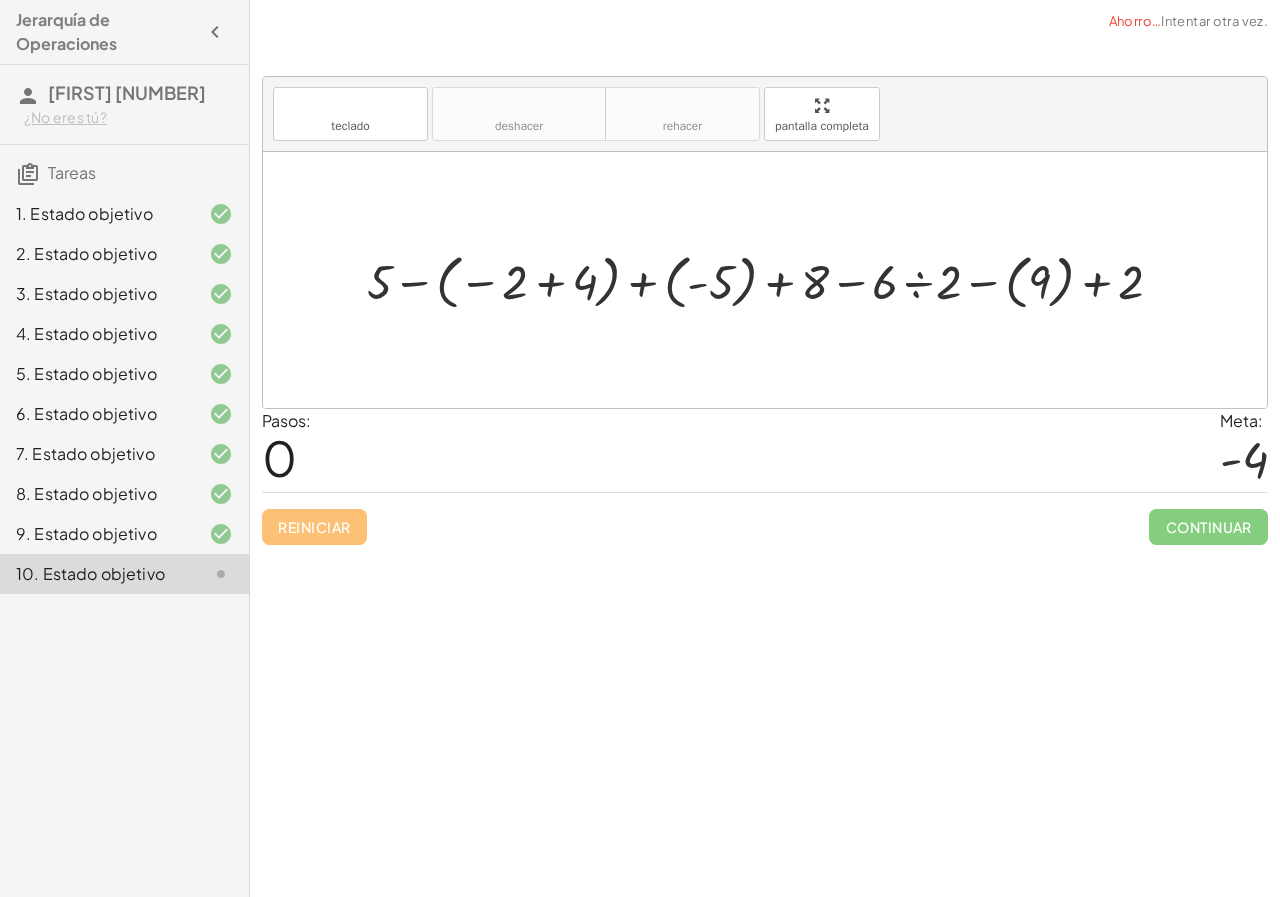 click at bounding box center [773, 280] 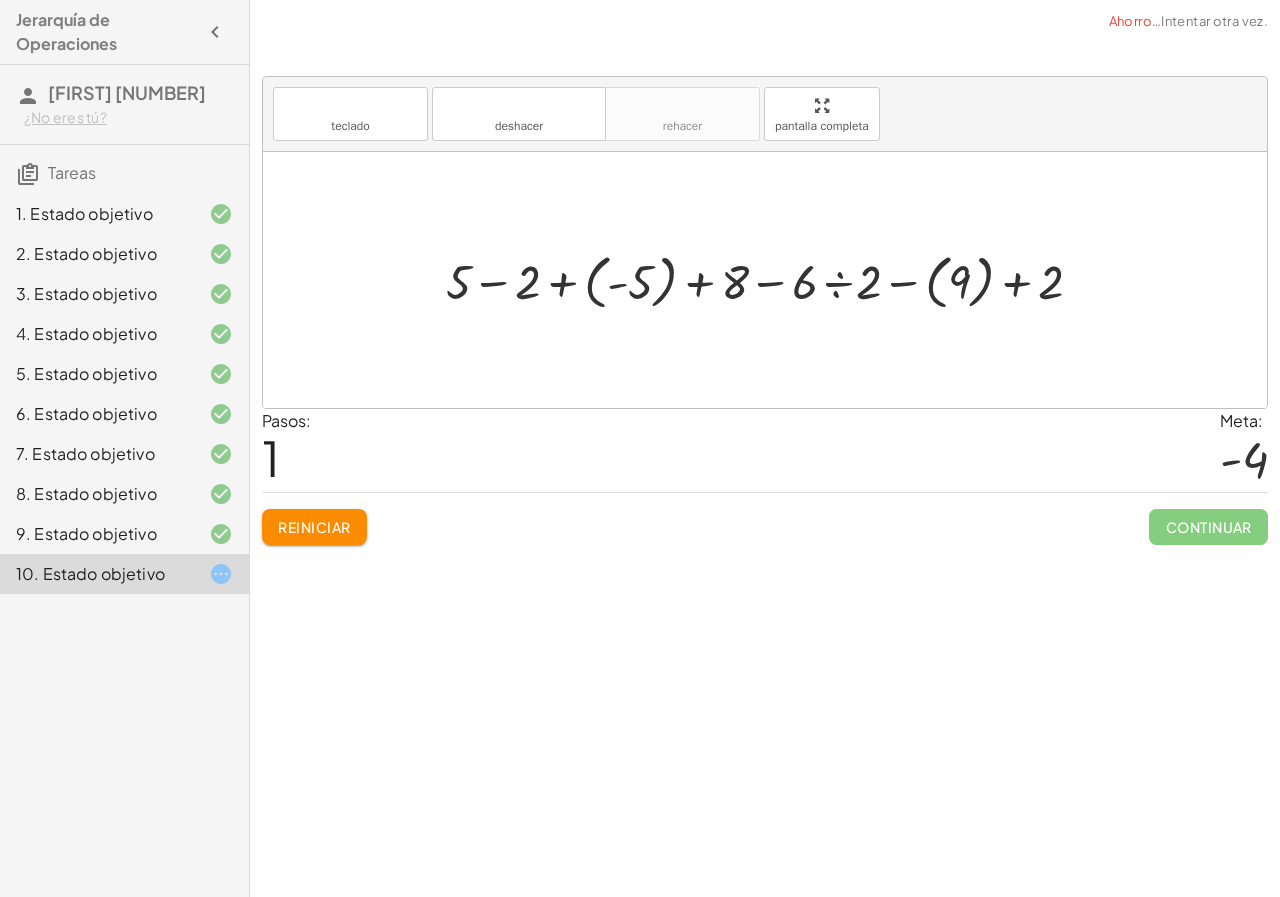 click at bounding box center (772, 280) 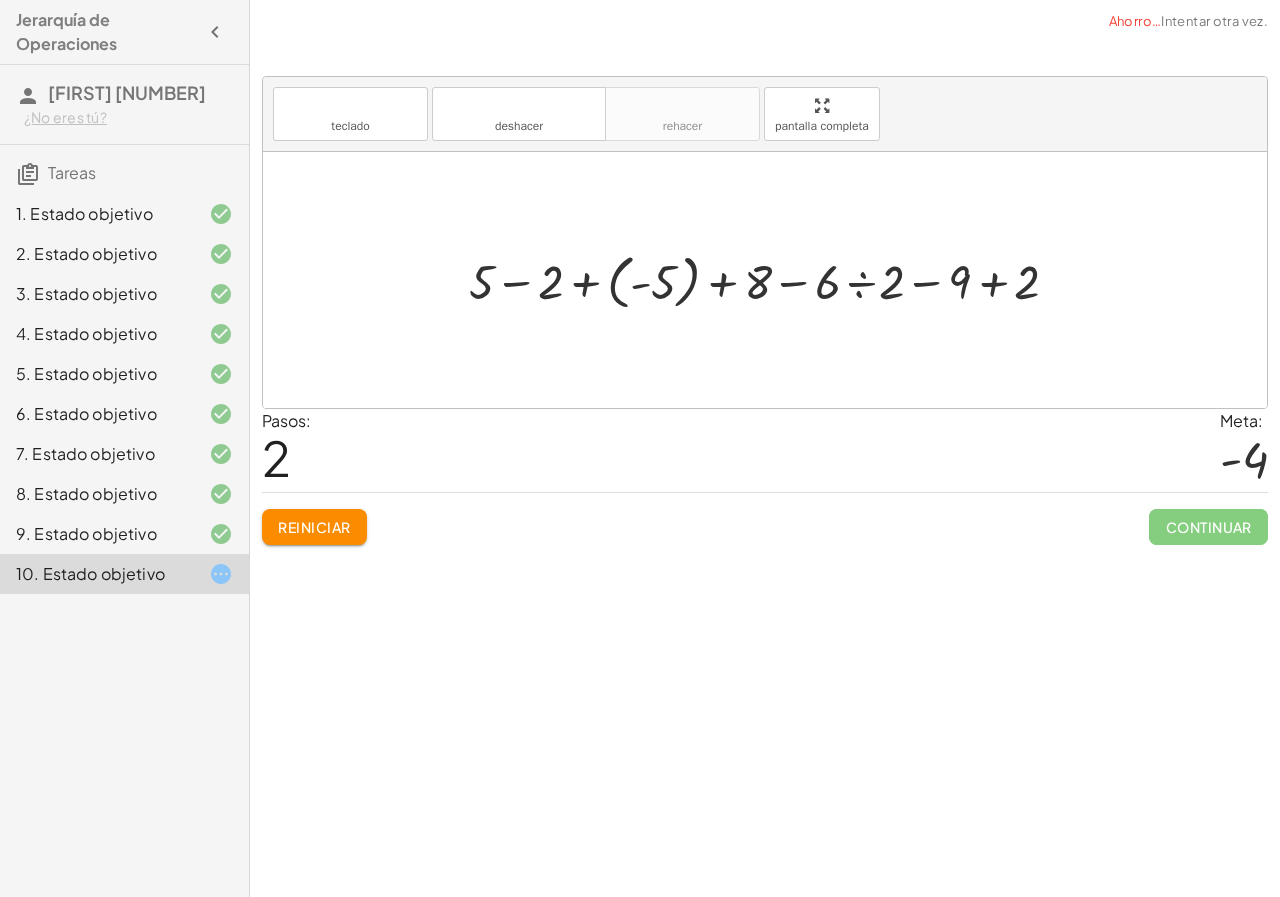 click at bounding box center (772, 280) 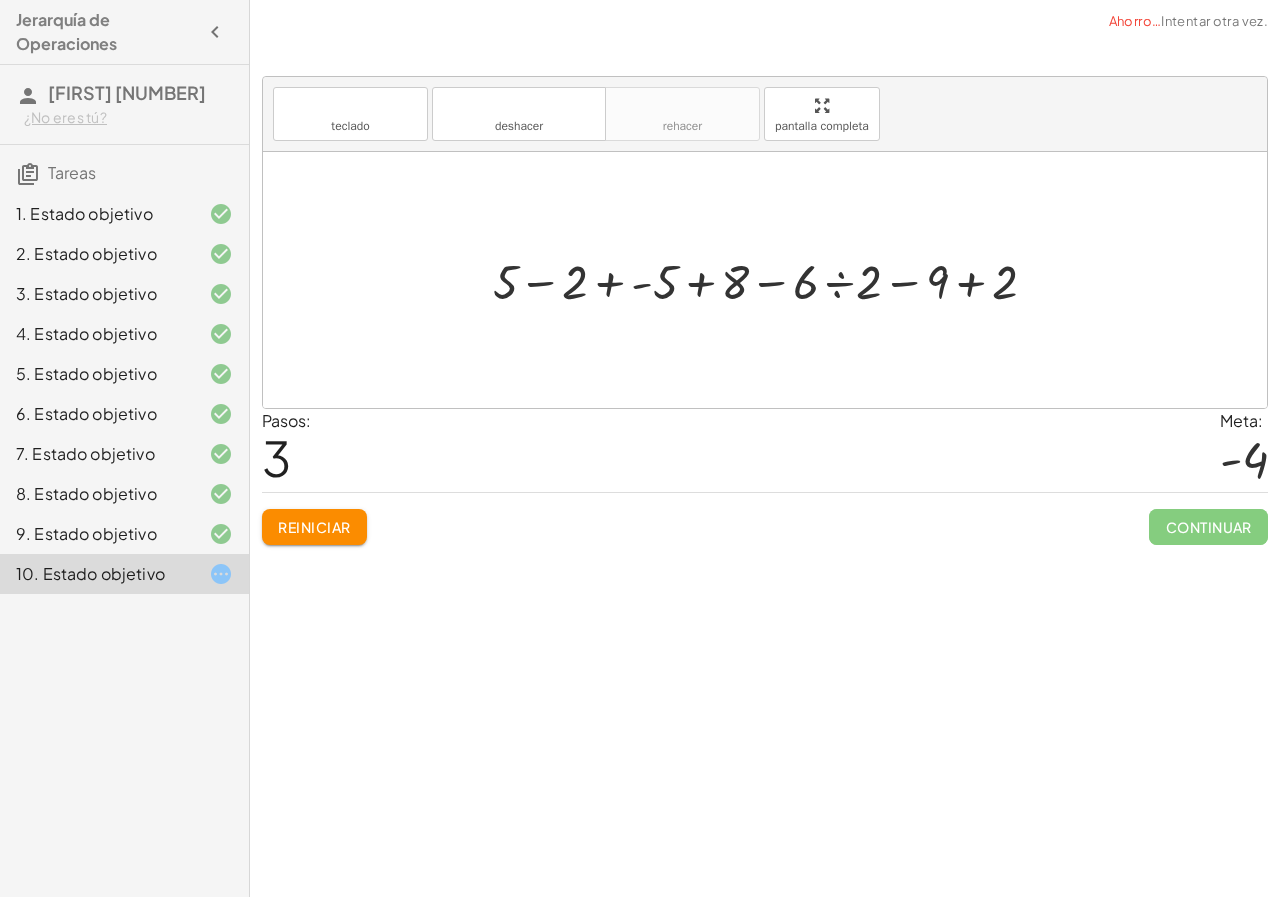 click at bounding box center (773, 280) 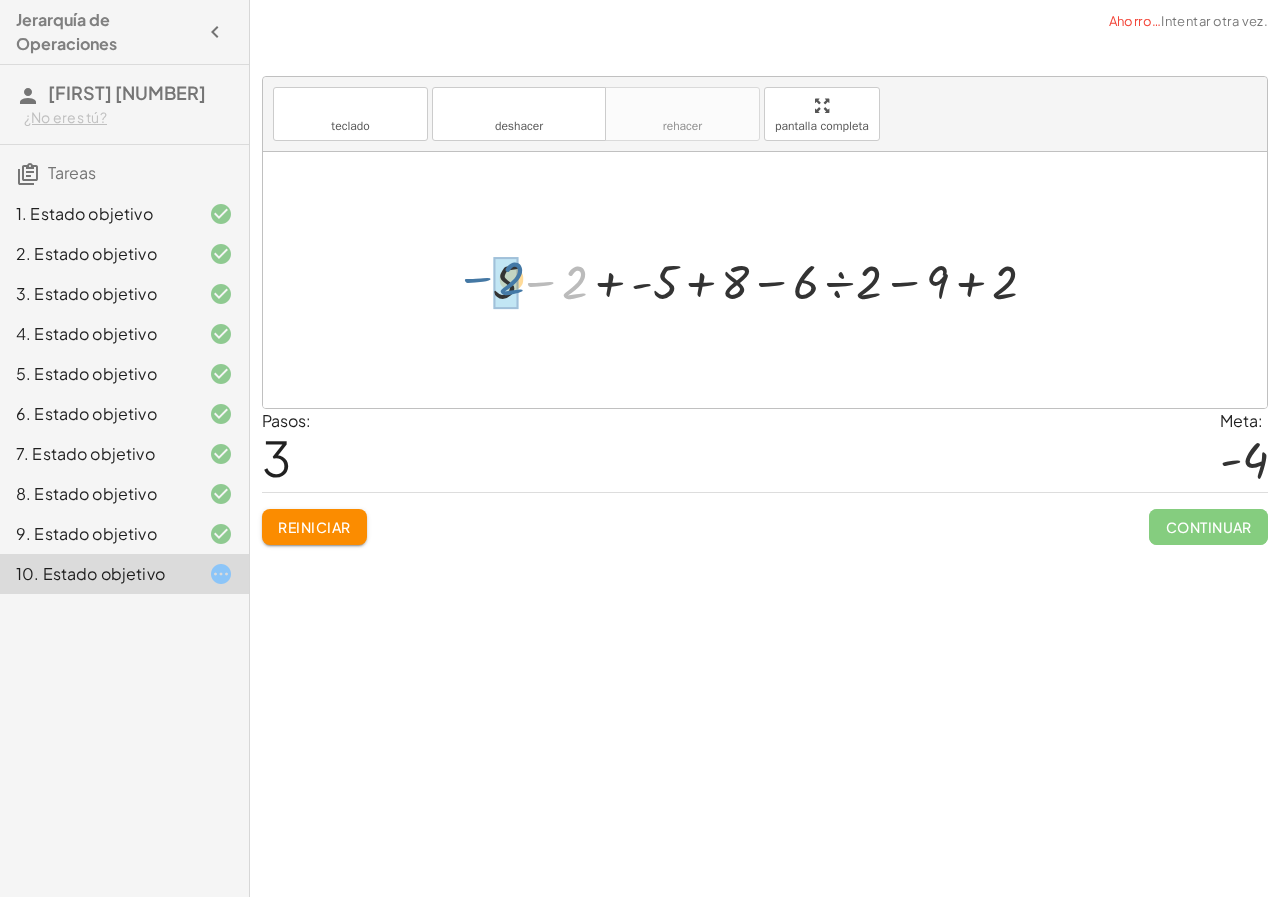 drag, startPoint x: 582, startPoint y: 287, endPoint x: 519, endPoint y: 283, distance: 63.126858 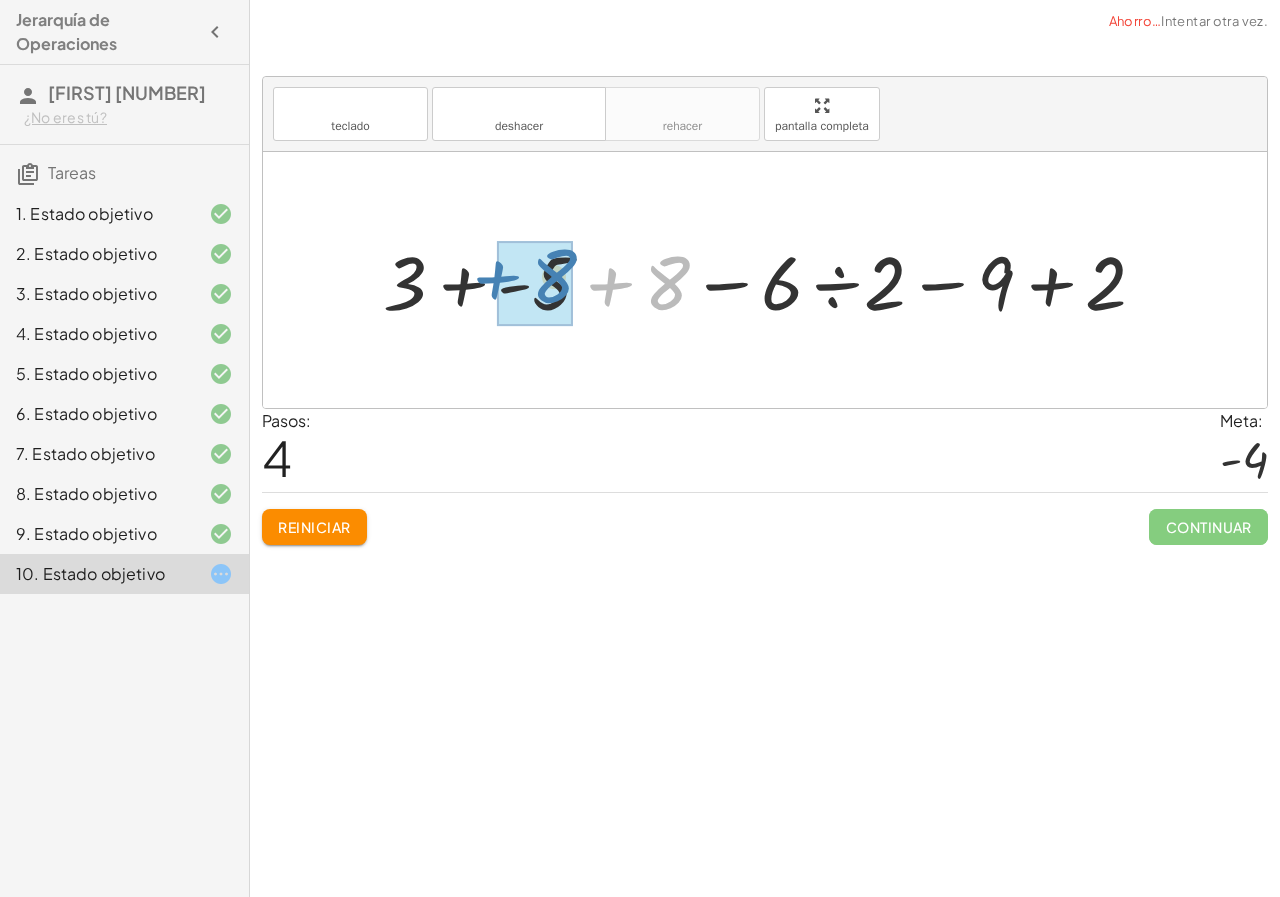drag, startPoint x: 665, startPoint y: 298, endPoint x: 552, endPoint y: 291, distance: 113.216606 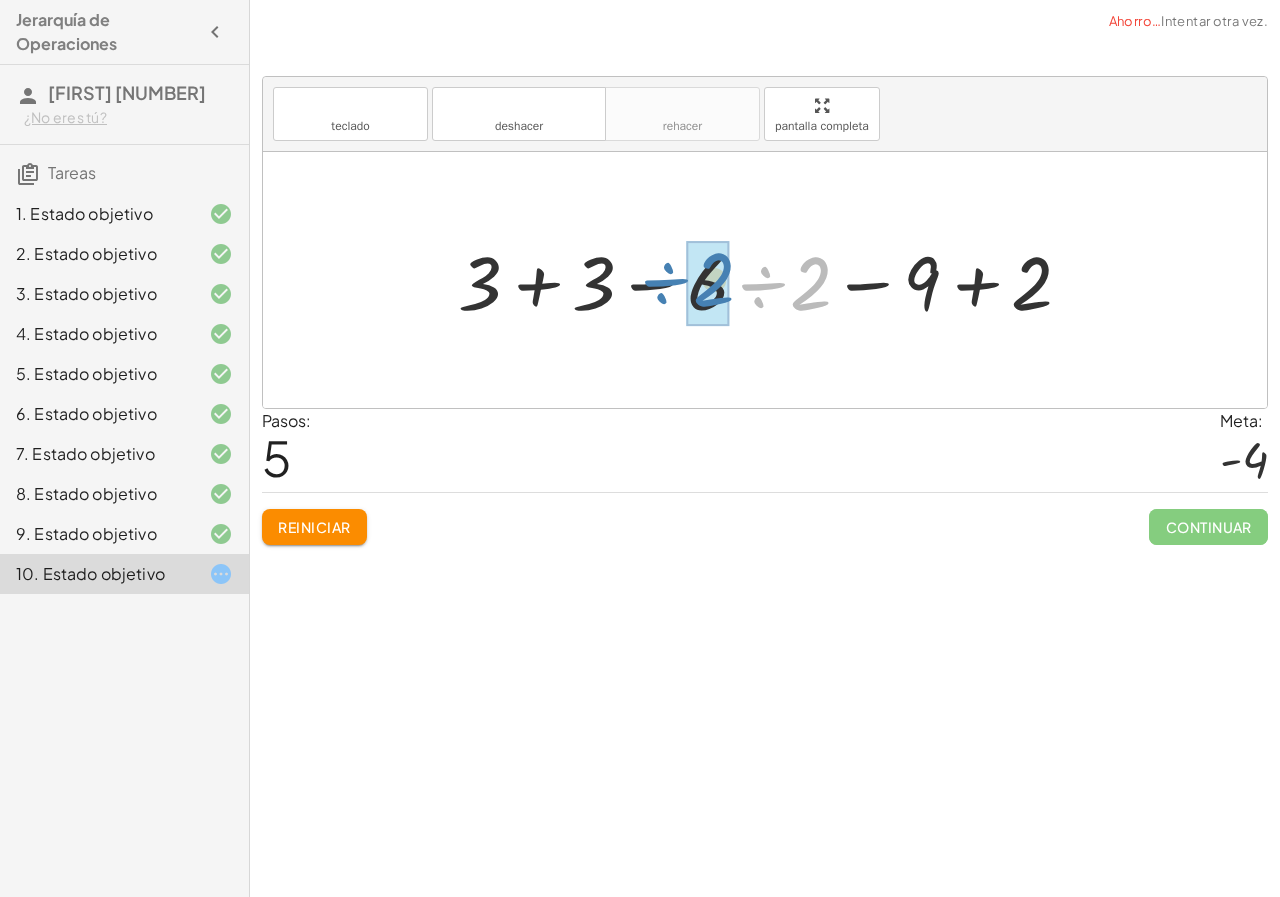 drag, startPoint x: 808, startPoint y: 305, endPoint x: 711, endPoint y: 301, distance: 97.082436 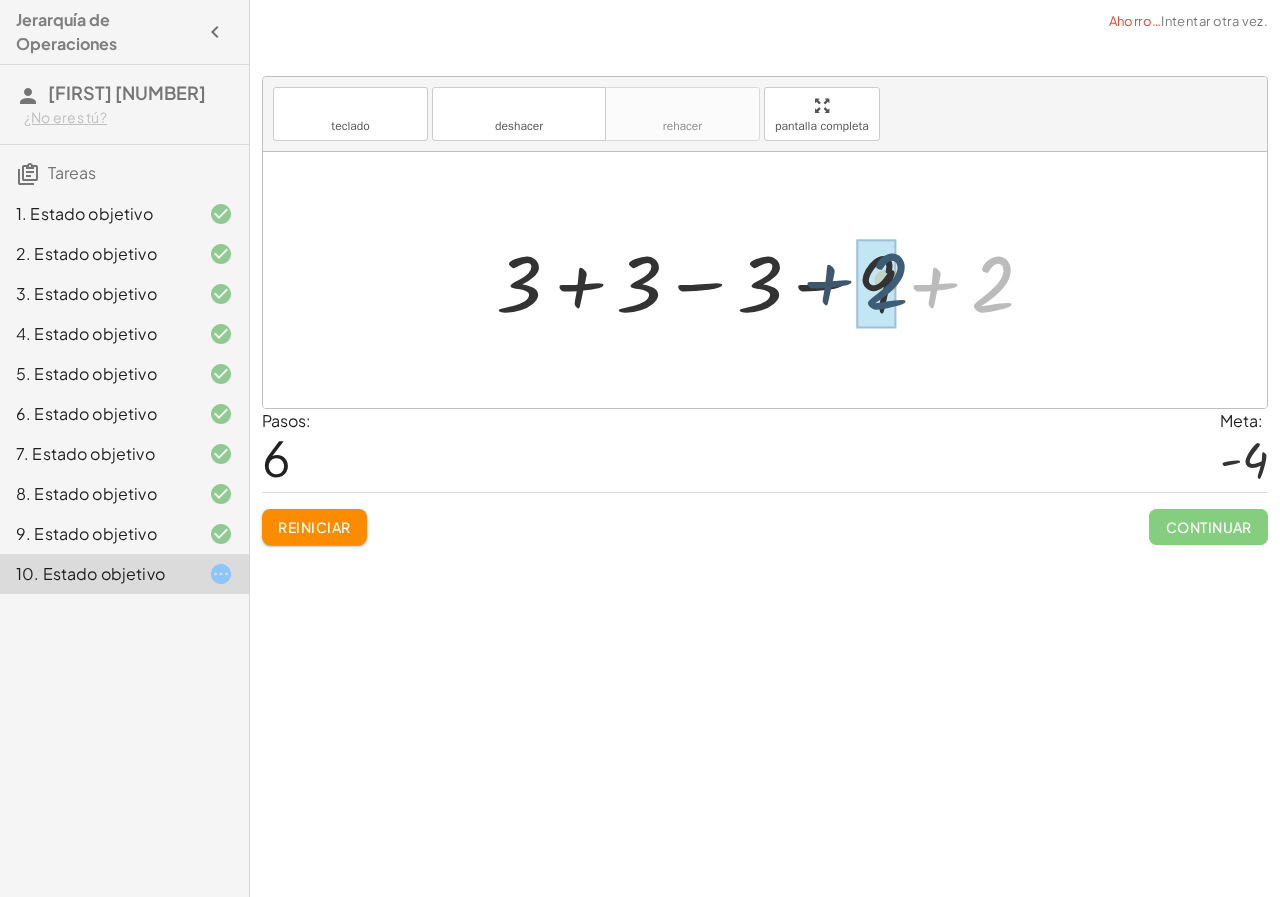 drag, startPoint x: 991, startPoint y: 293, endPoint x: 882, endPoint y: 290, distance: 109.041275 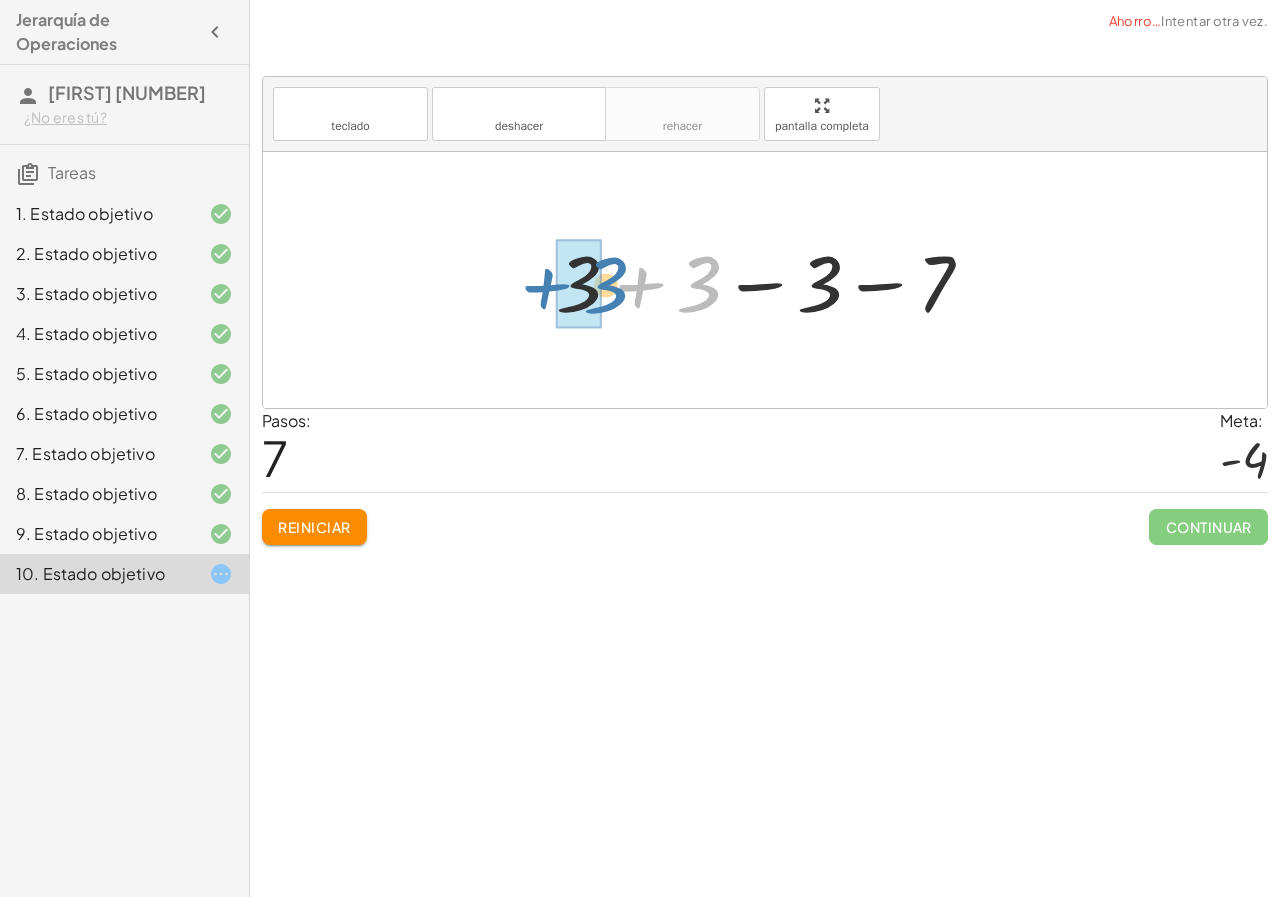 drag, startPoint x: 712, startPoint y: 279, endPoint x: 614, endPoint y: 280, distance: 98.005104 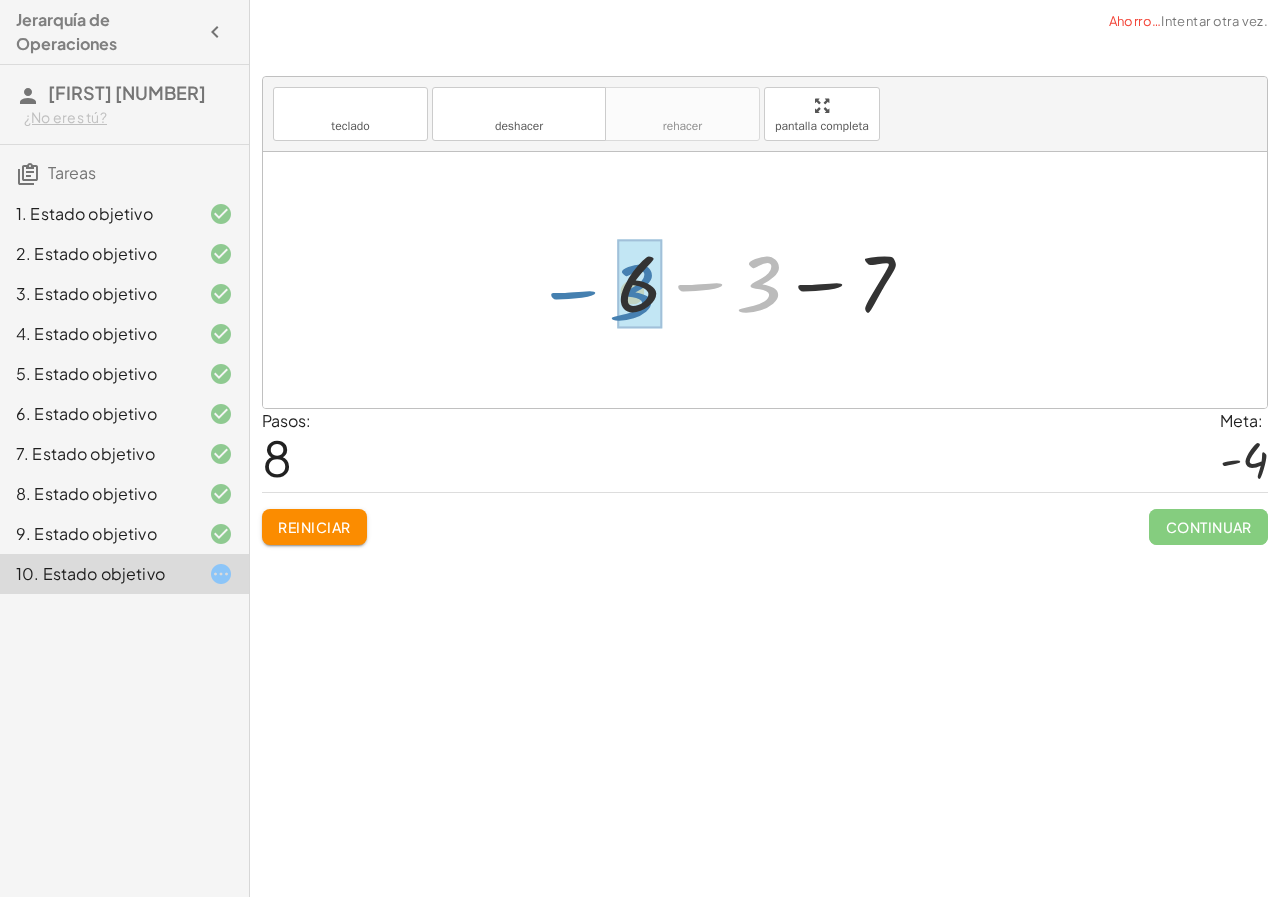 drag, startPoint x: 767, startPoint y: 290, endPoint x: 638, endPoint y: 298, distance: 129.24782 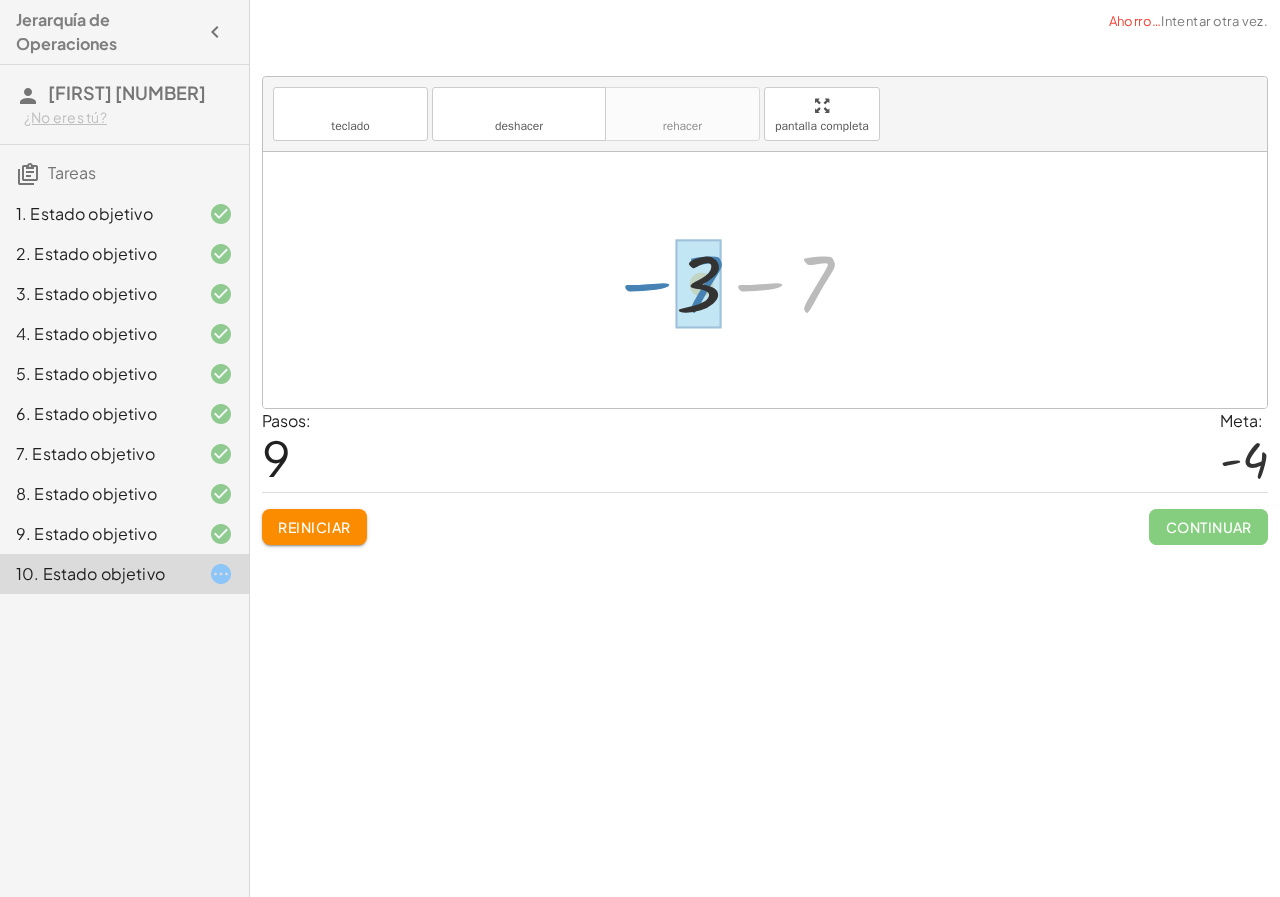 drag, startPoint x: 819, startPoint y: 281, endPoint x: 705, endPoint y: 281, distance: 114 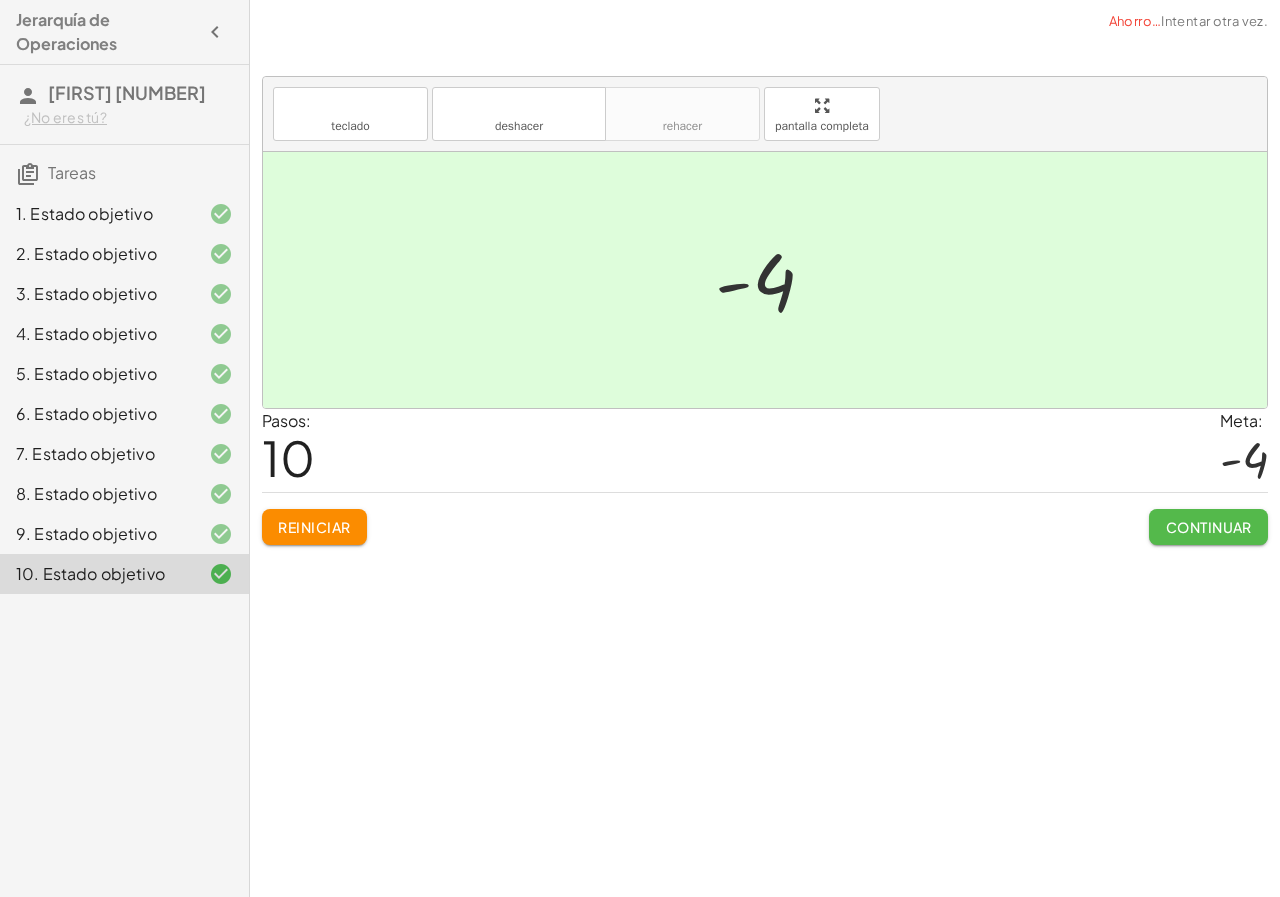 click on "Continuar" at bounding box center (1209, 527) 